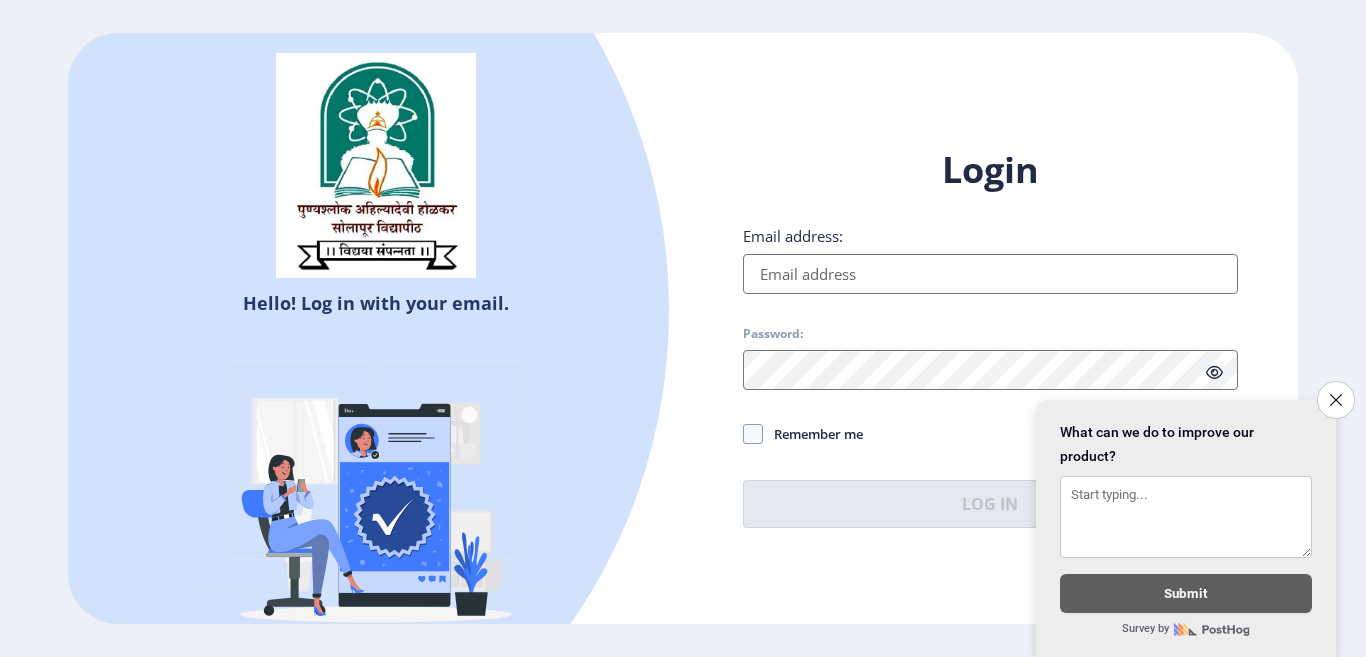scroll, scrollTop: 0, scrollLeft: 0, axis: both 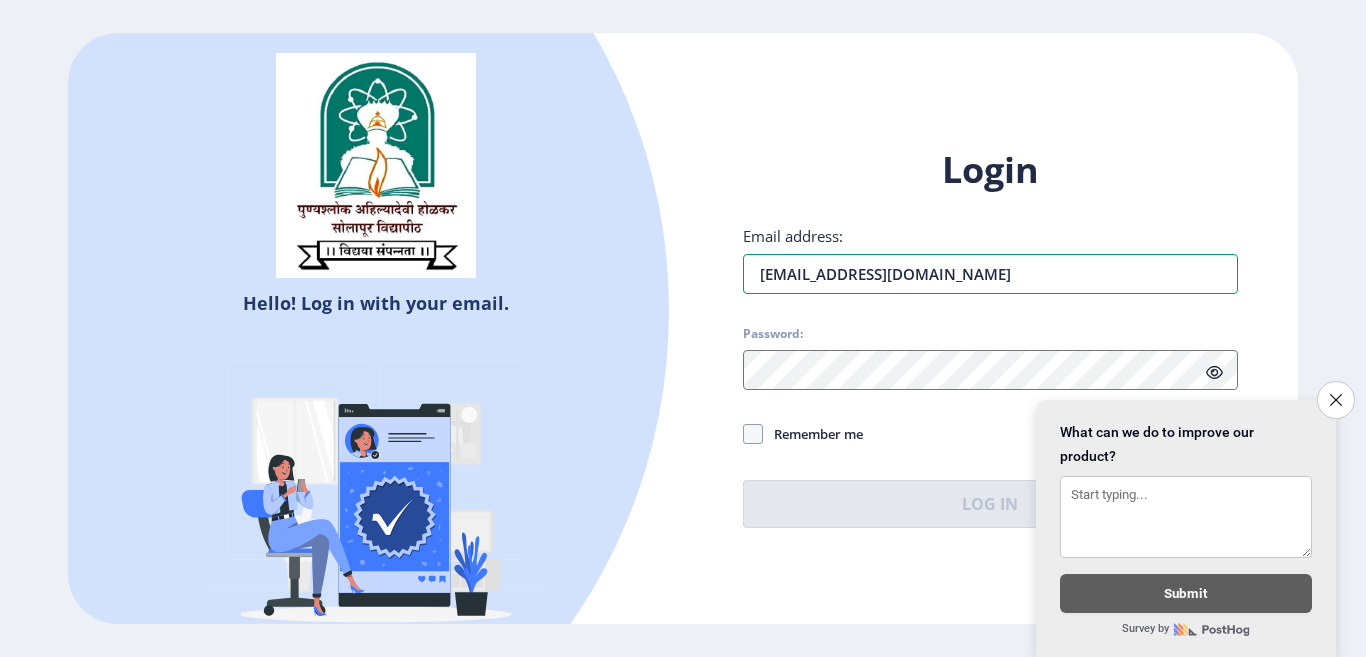 type on "[EMAIL_ADDRESS][DOMAIN_NAME]" 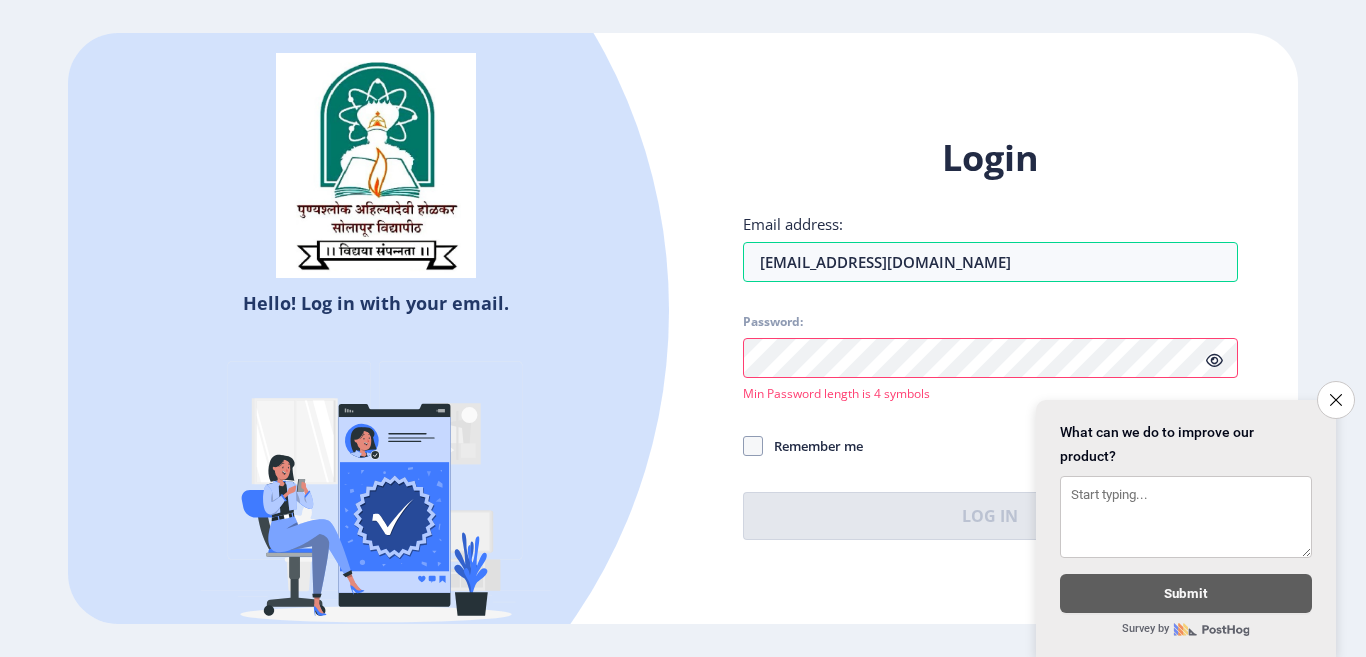 click 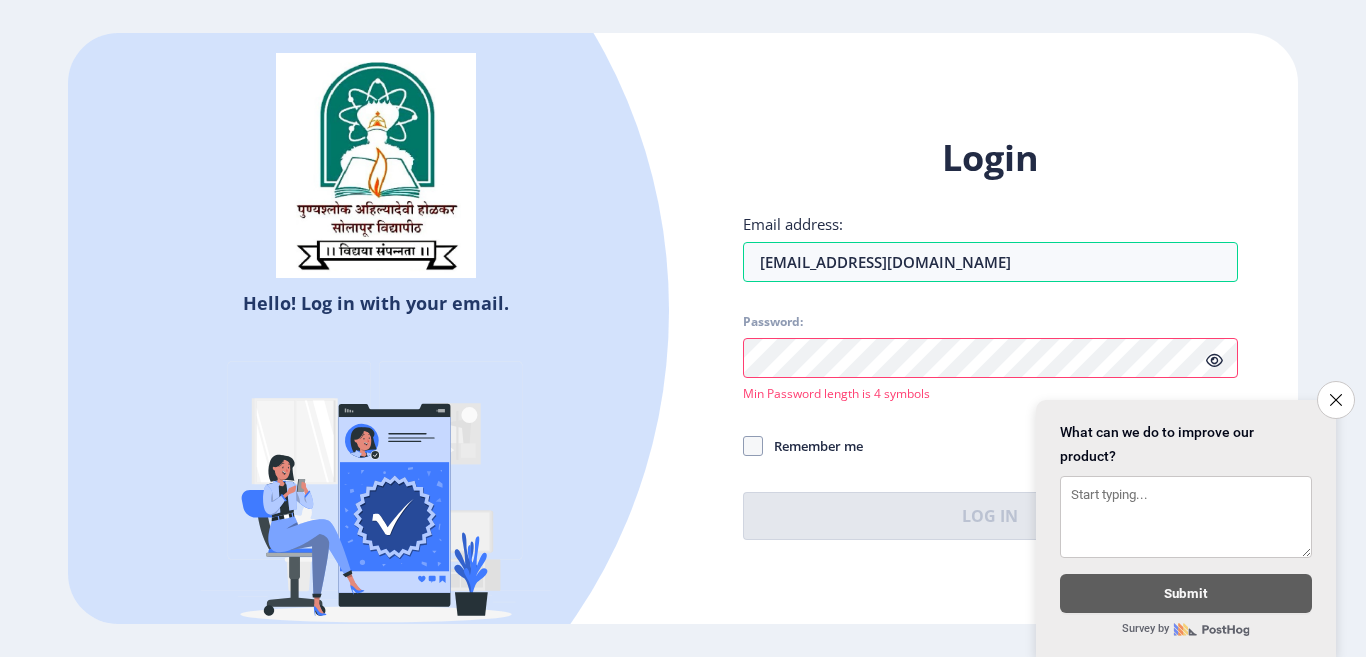 click 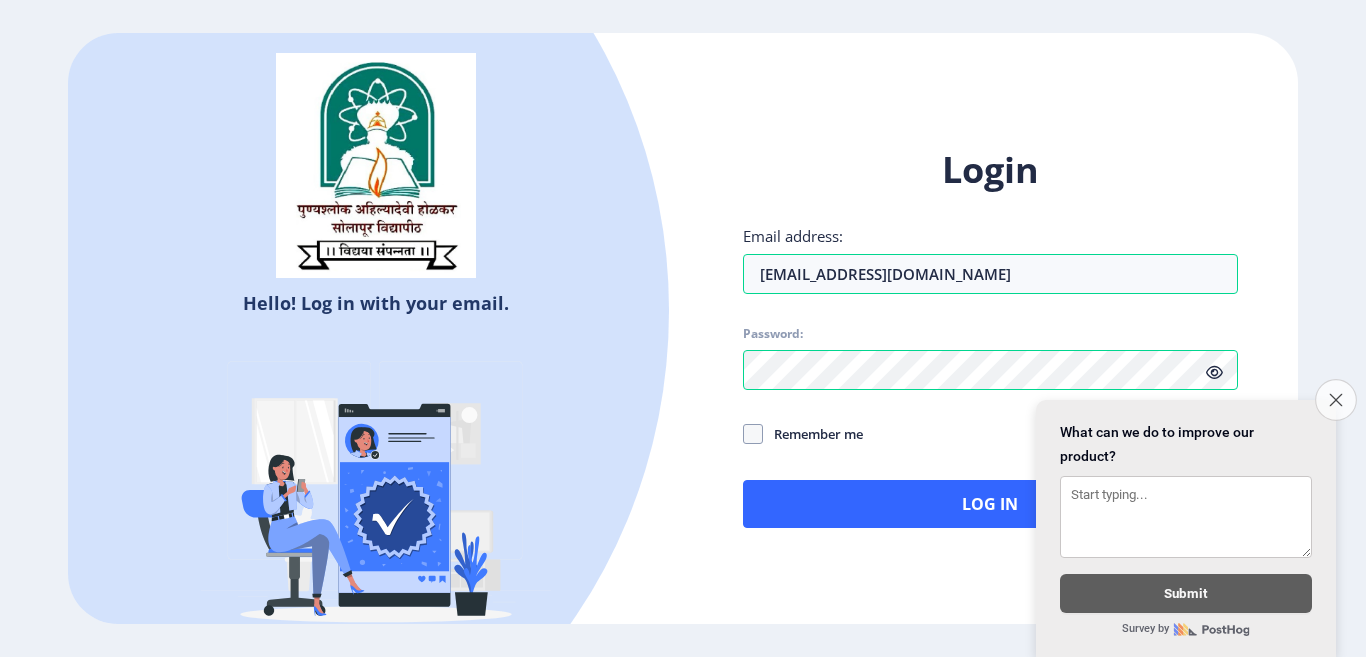 click on "Close survey" at bounding box center [1336, 400] 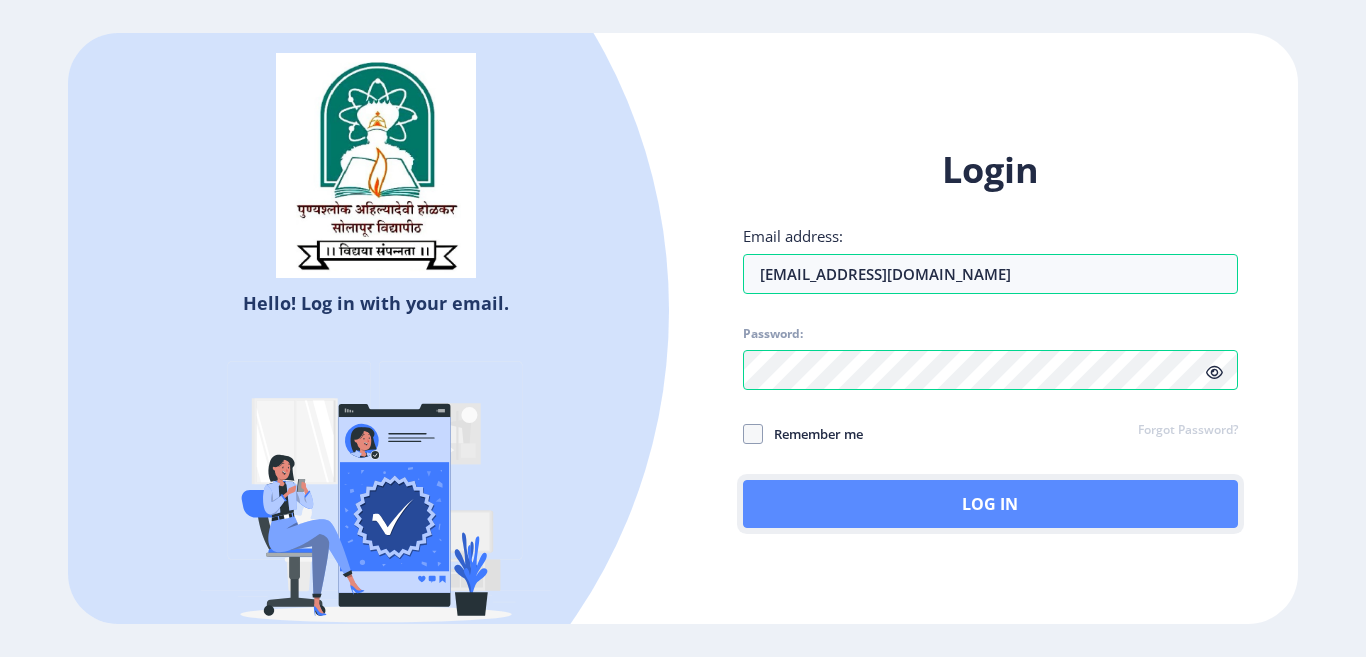 click on "Log In" 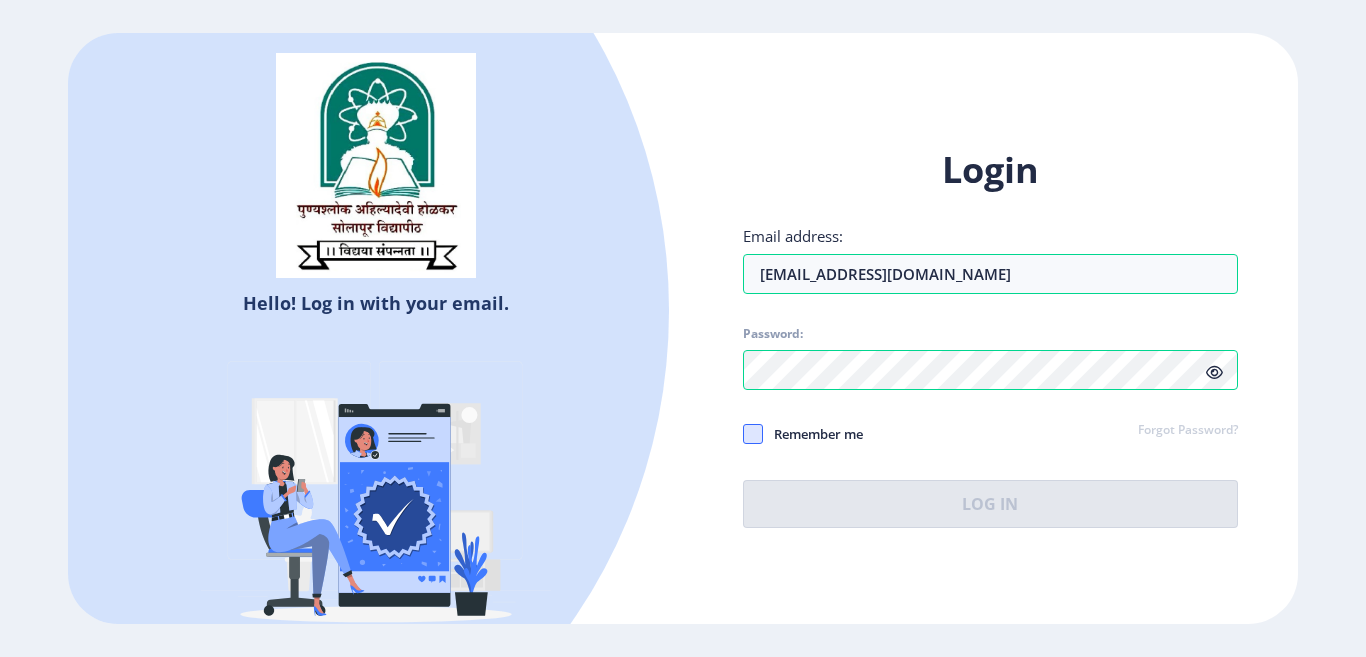 click on "Login Email address: [EMAIL_ADDRESS][DOMAIN_NAME] Password: Remember me Forgot Password?  Log In" 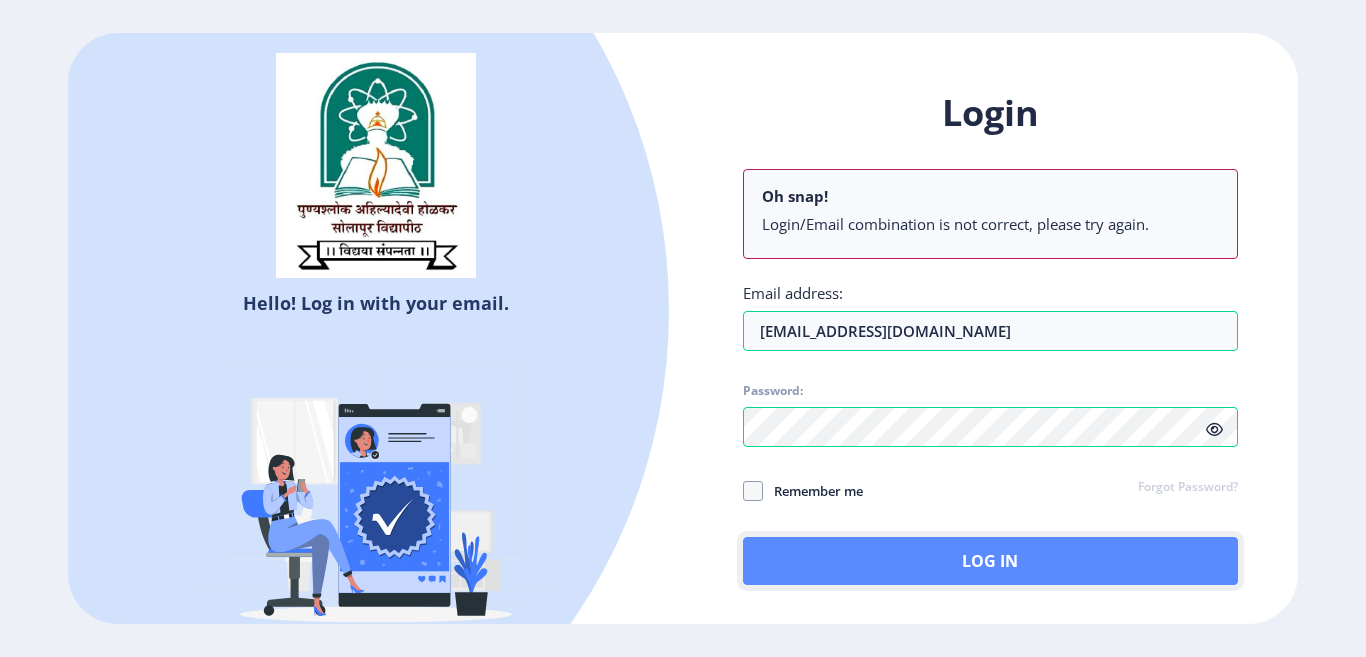 click on "Log In" 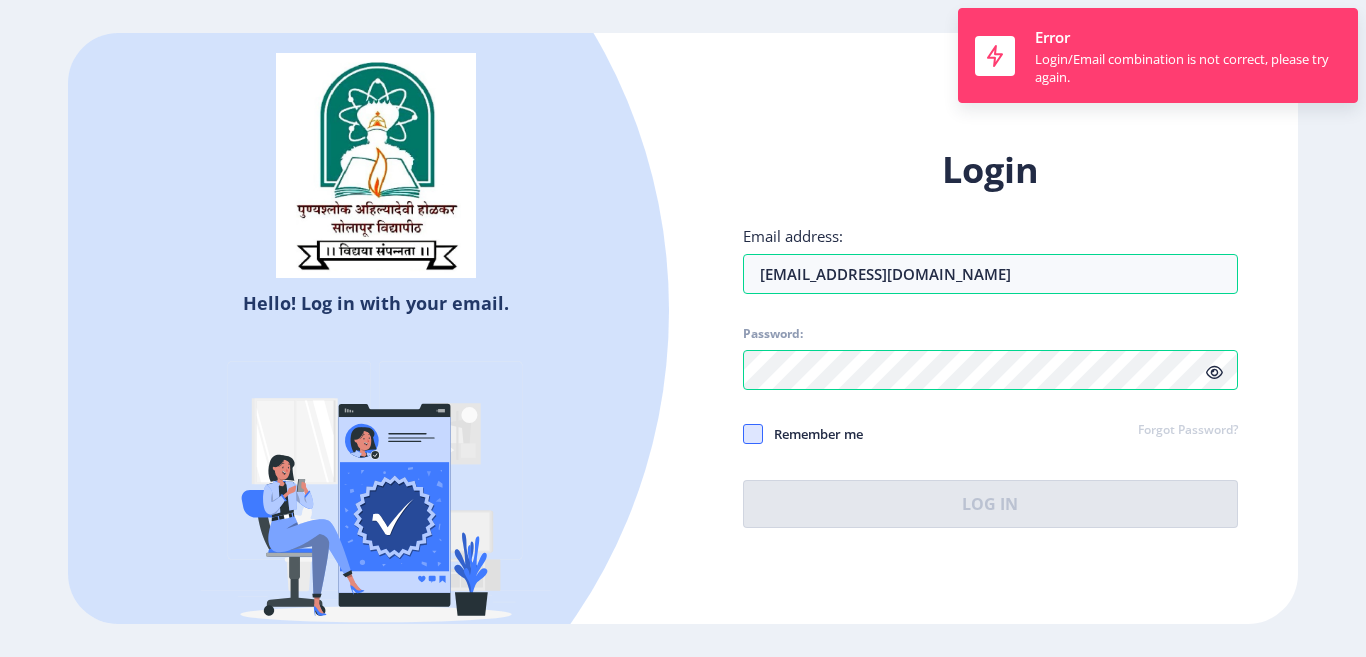 click 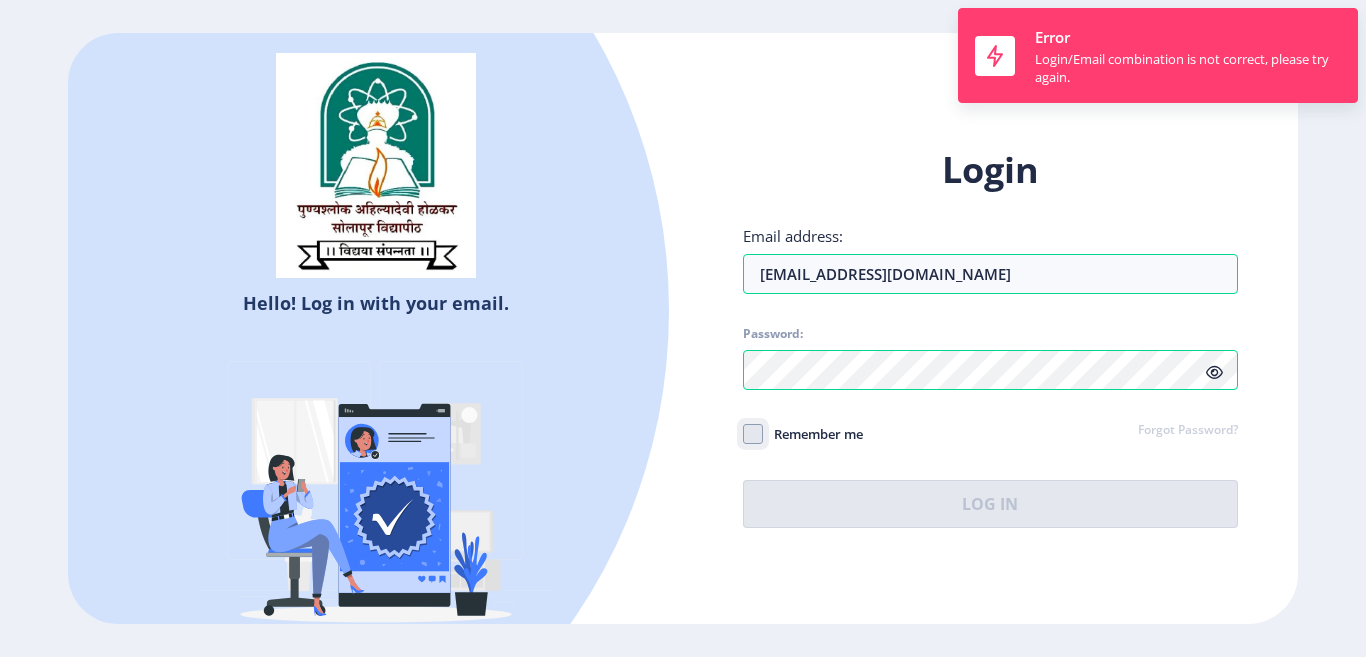 click on "Remember me" 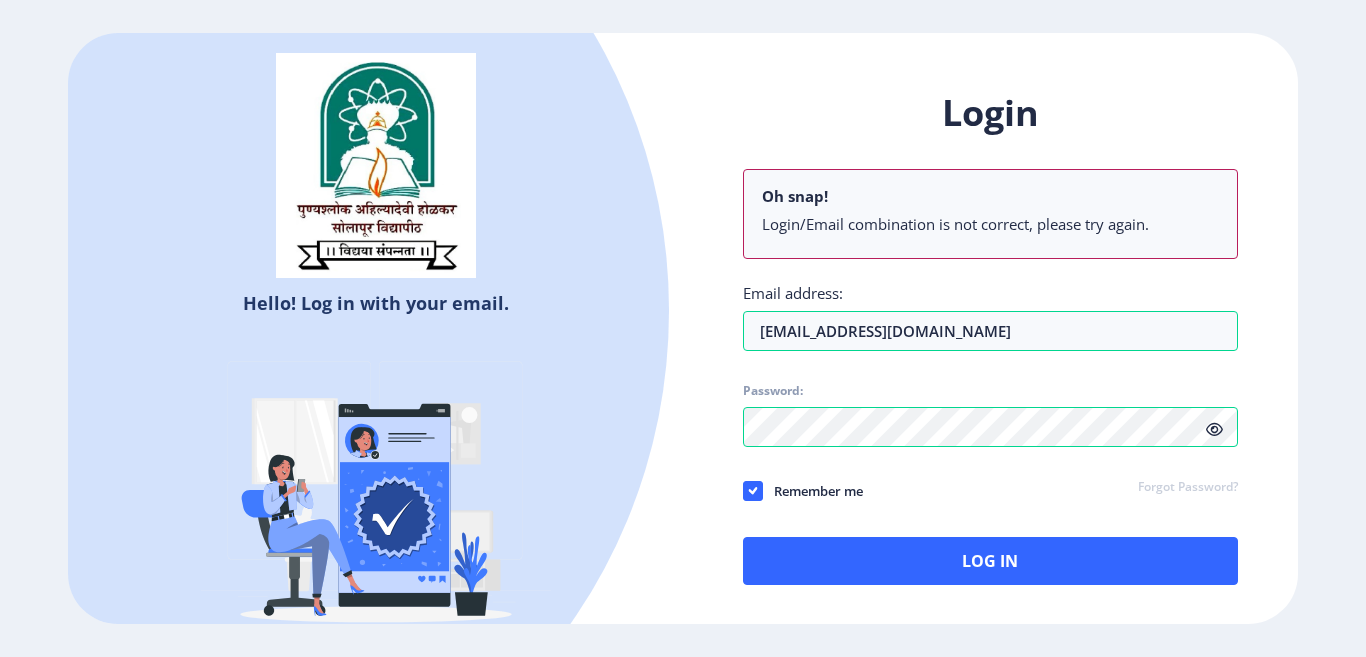 click on "Forgot Password?" 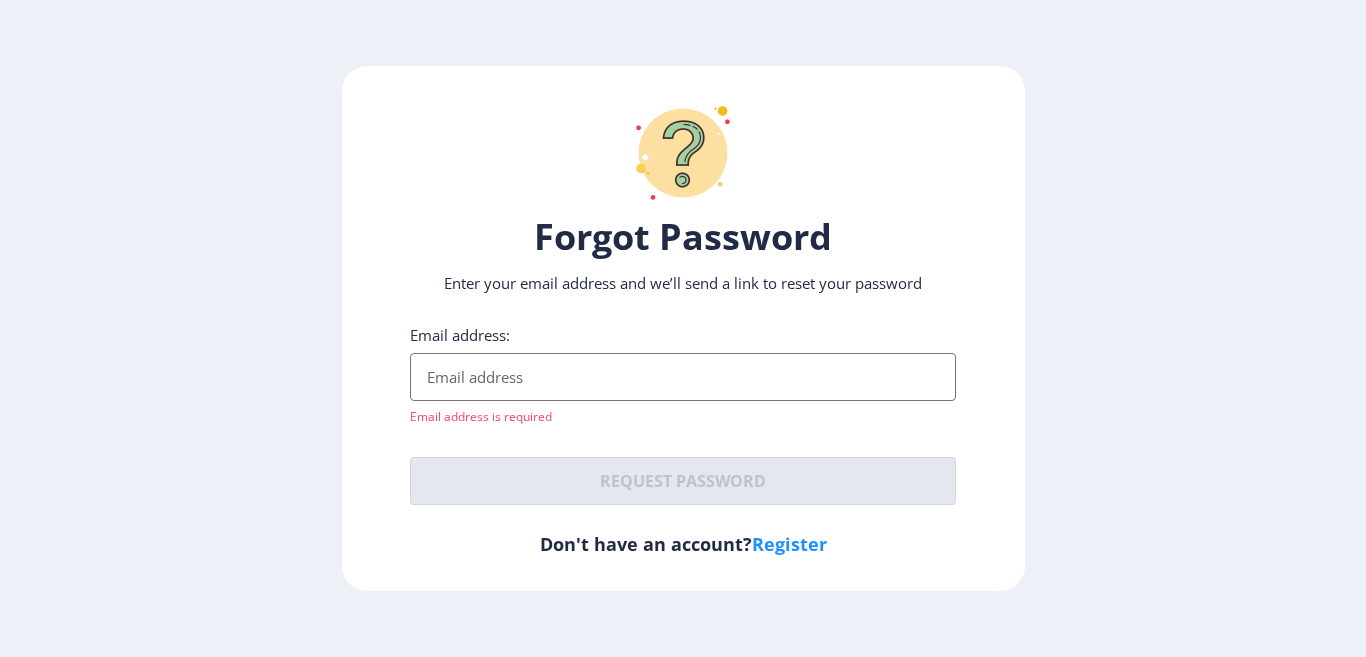 click on "Email address:" at bounding box center (683, 377) 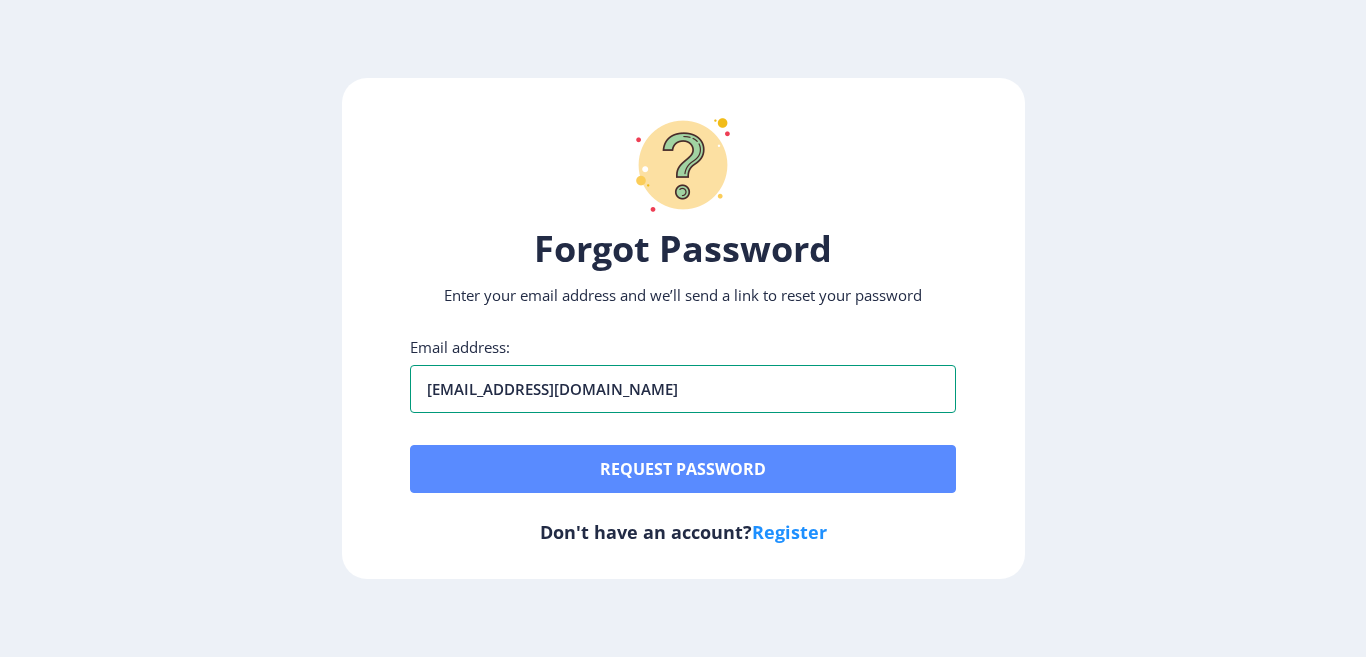 type on "[EMAIL_ADDRESS][DOMAIN_NAME]" 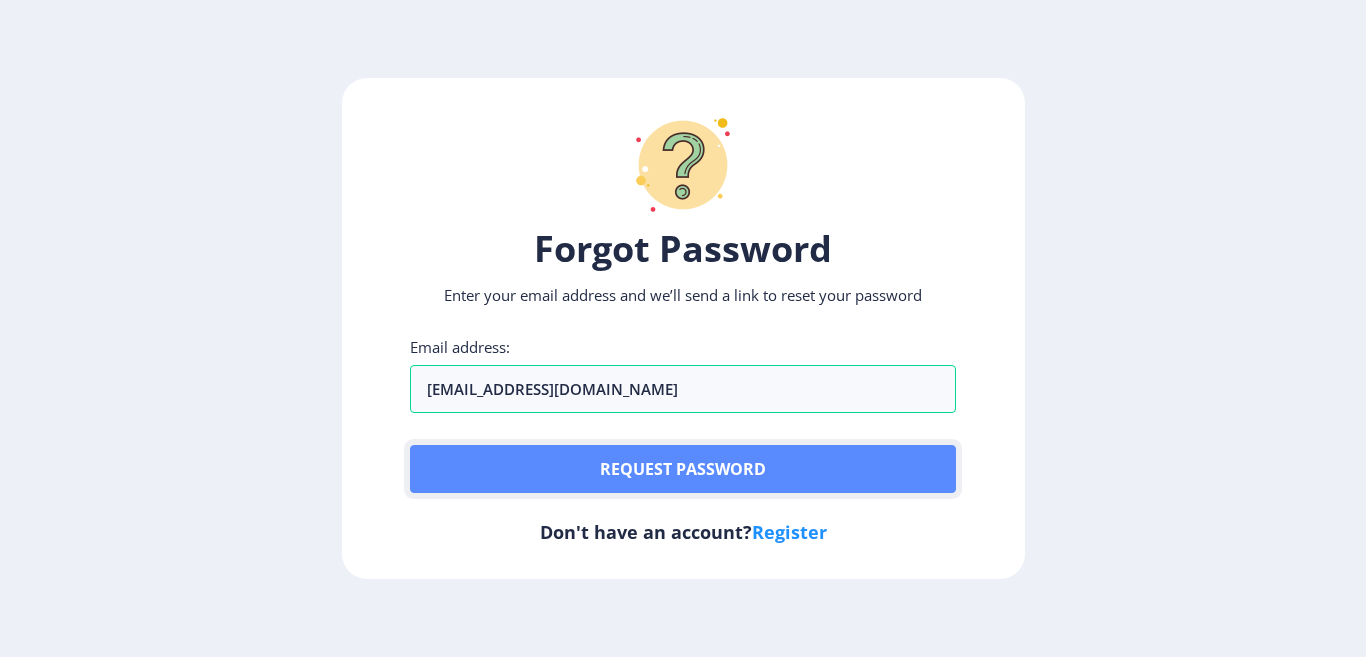 click on "Request password" 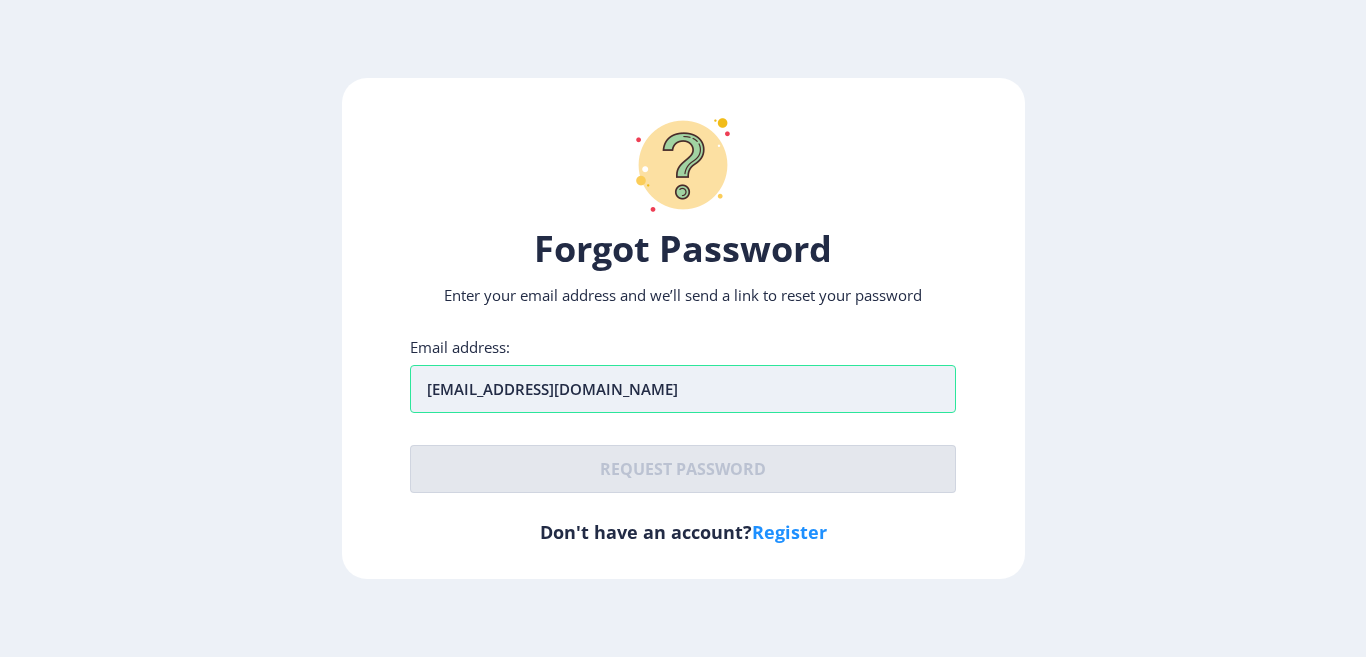 click on "[EMAIL_ADDRESS][DOMAIN_NAME]" at bounding box center (683, 389) 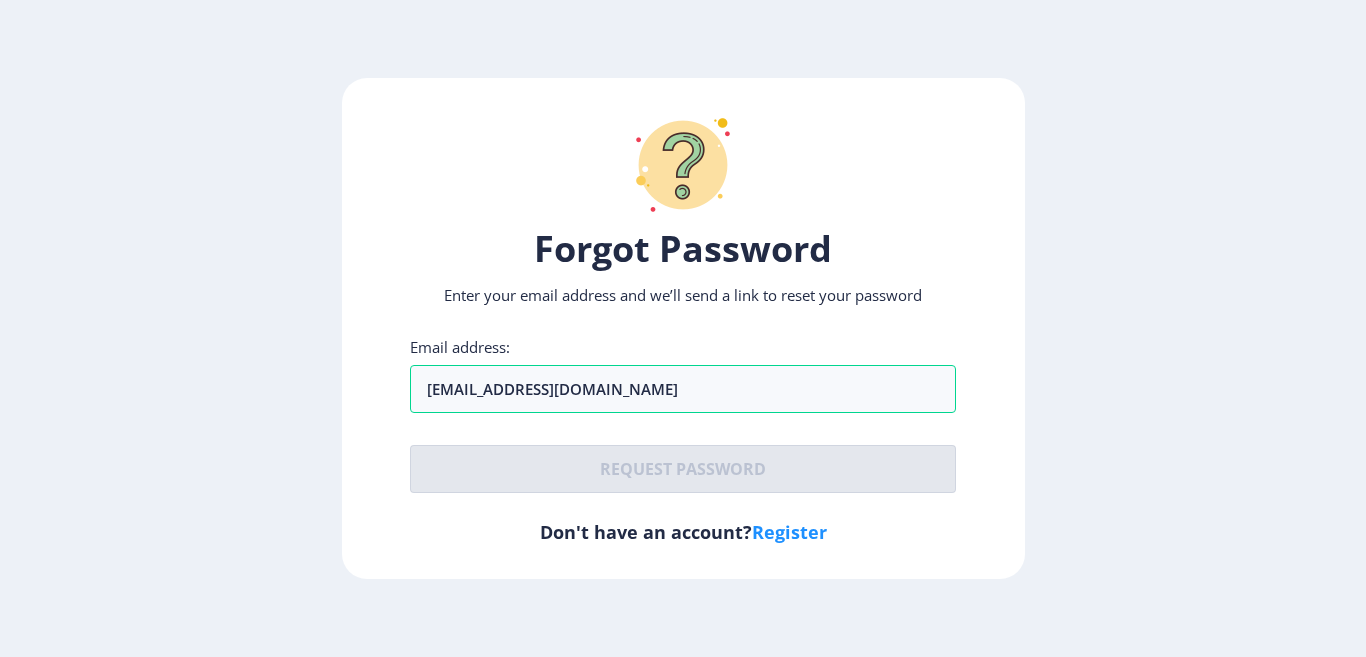 click on "Register" 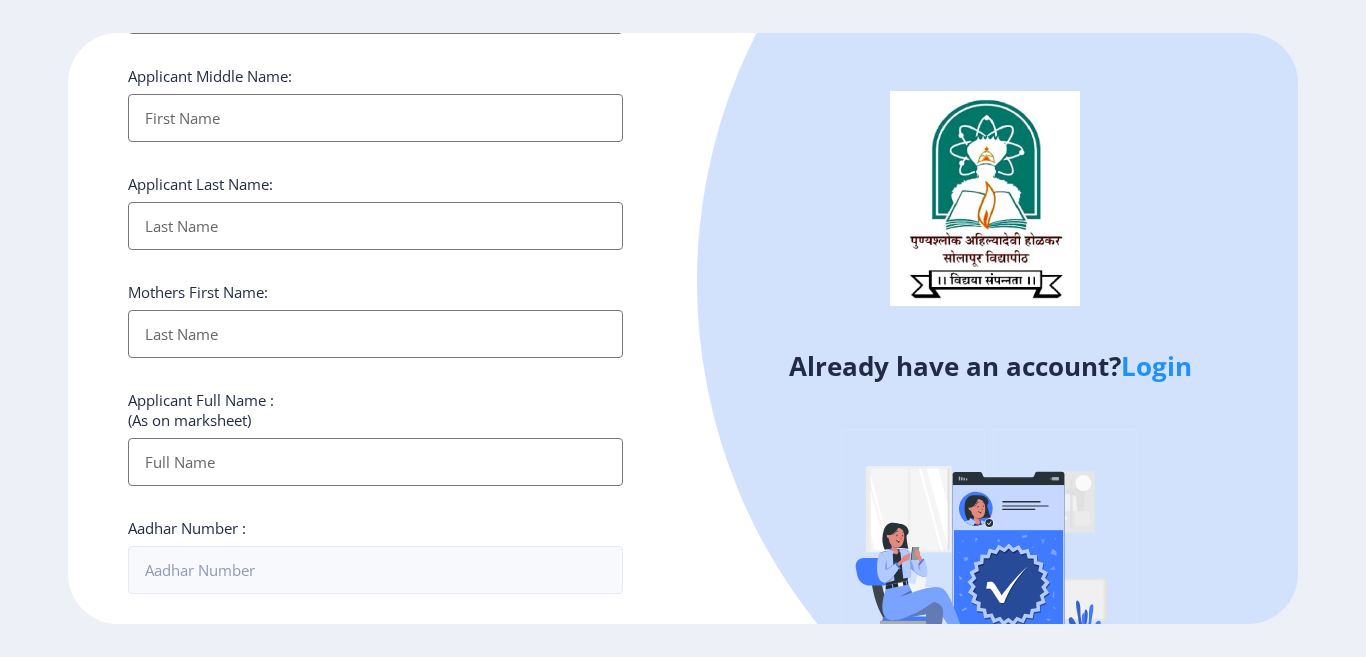 scroll, scrollTop: 0, scrollLeft: 0, axis: both 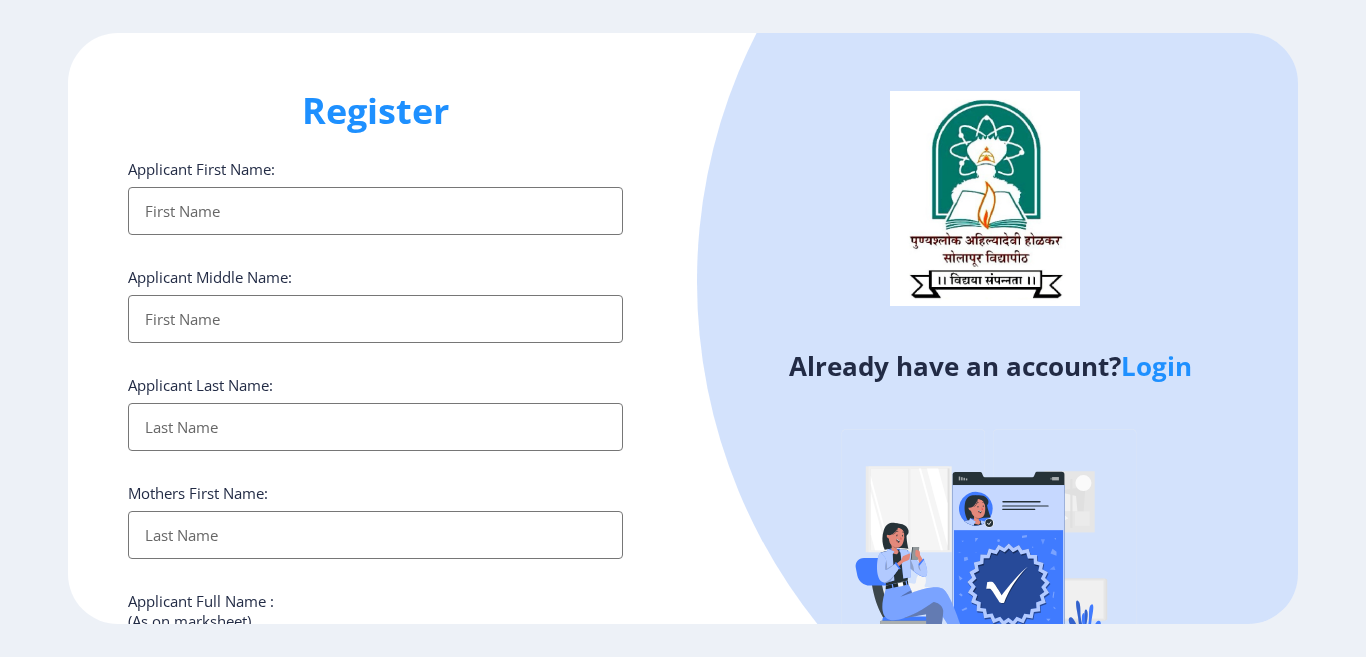 click on "Applicant First Name:" at bounding box center (375, 211) 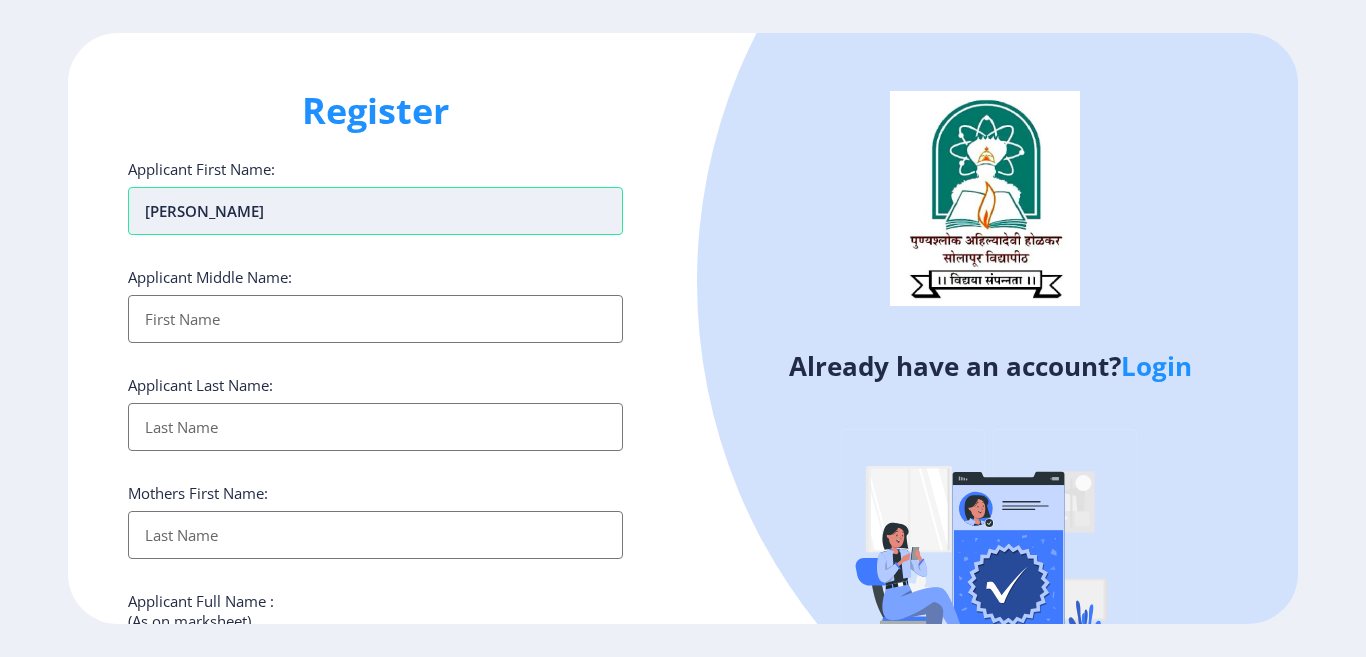 type on "[PERSON_NAME]" 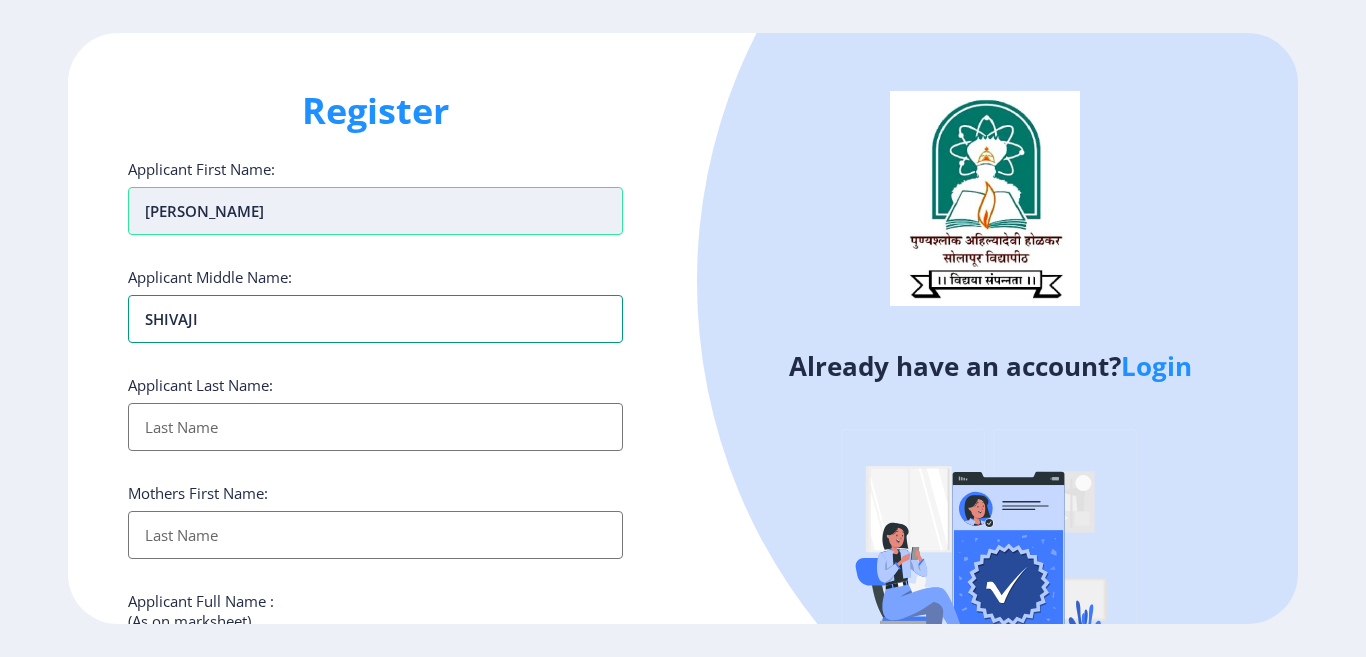type on "sHIVAJI" 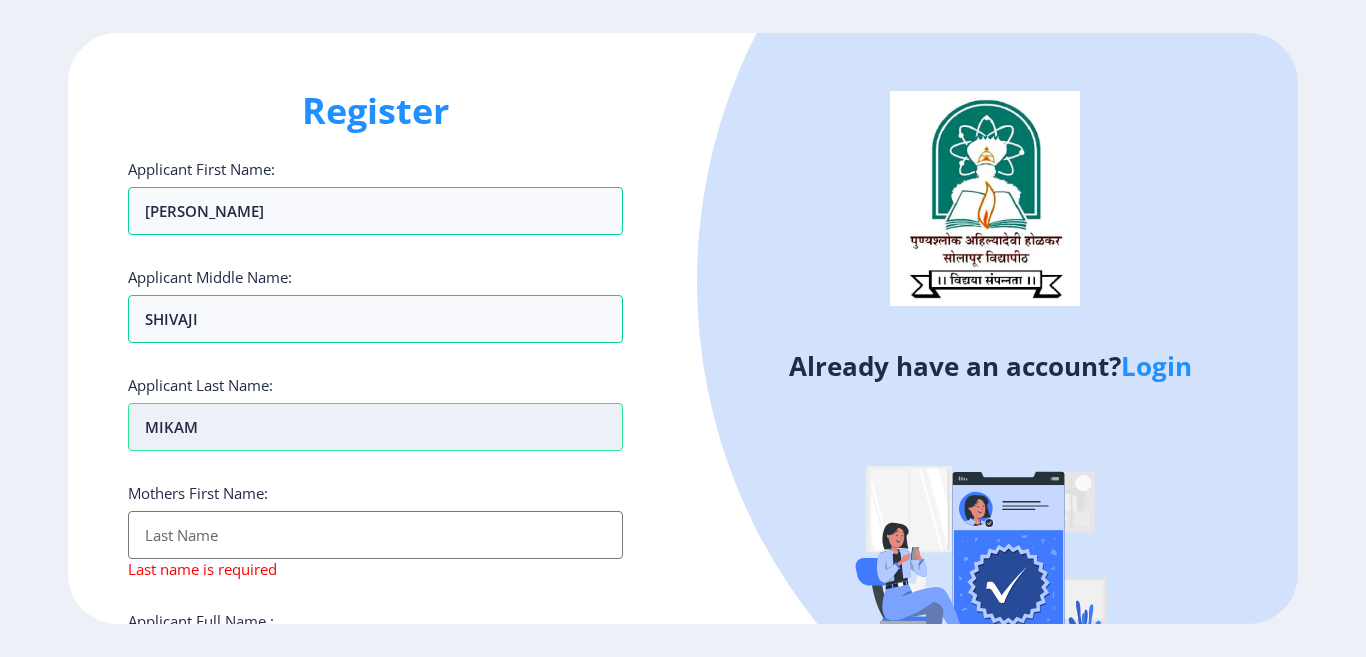 click on "MIKAM" at bounding box center [375, 427] 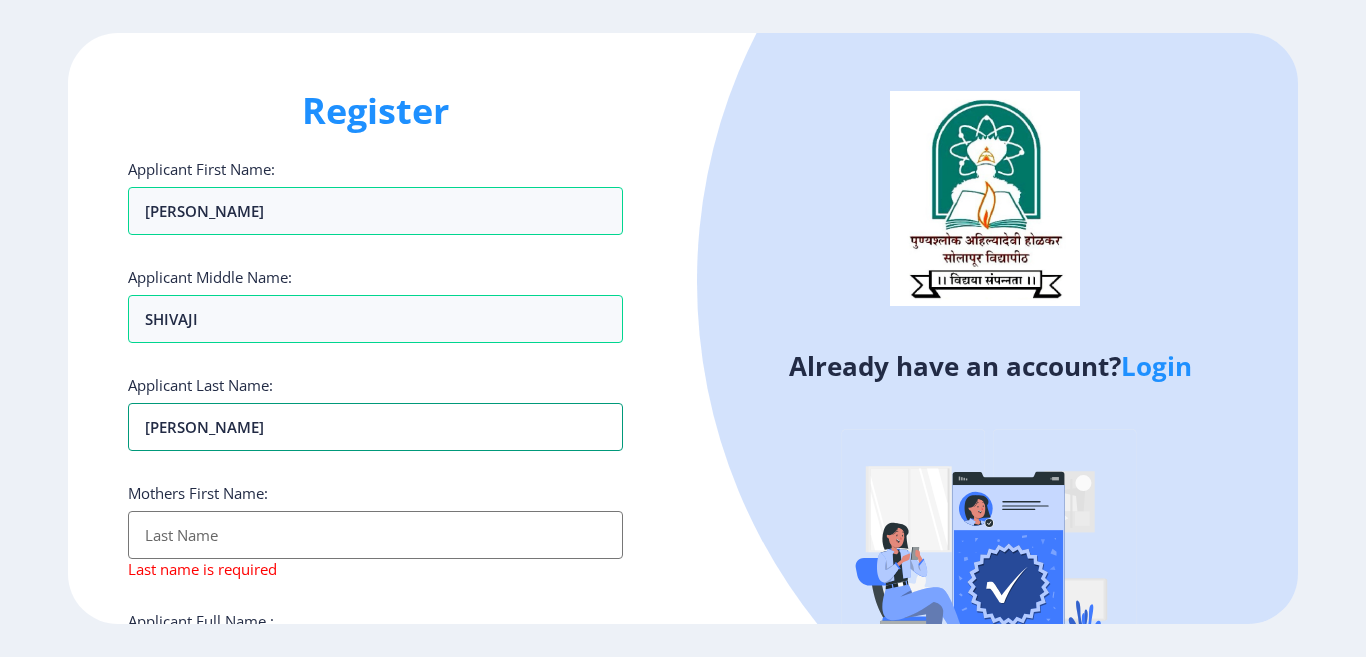 type on "[PERSON_NAME]" 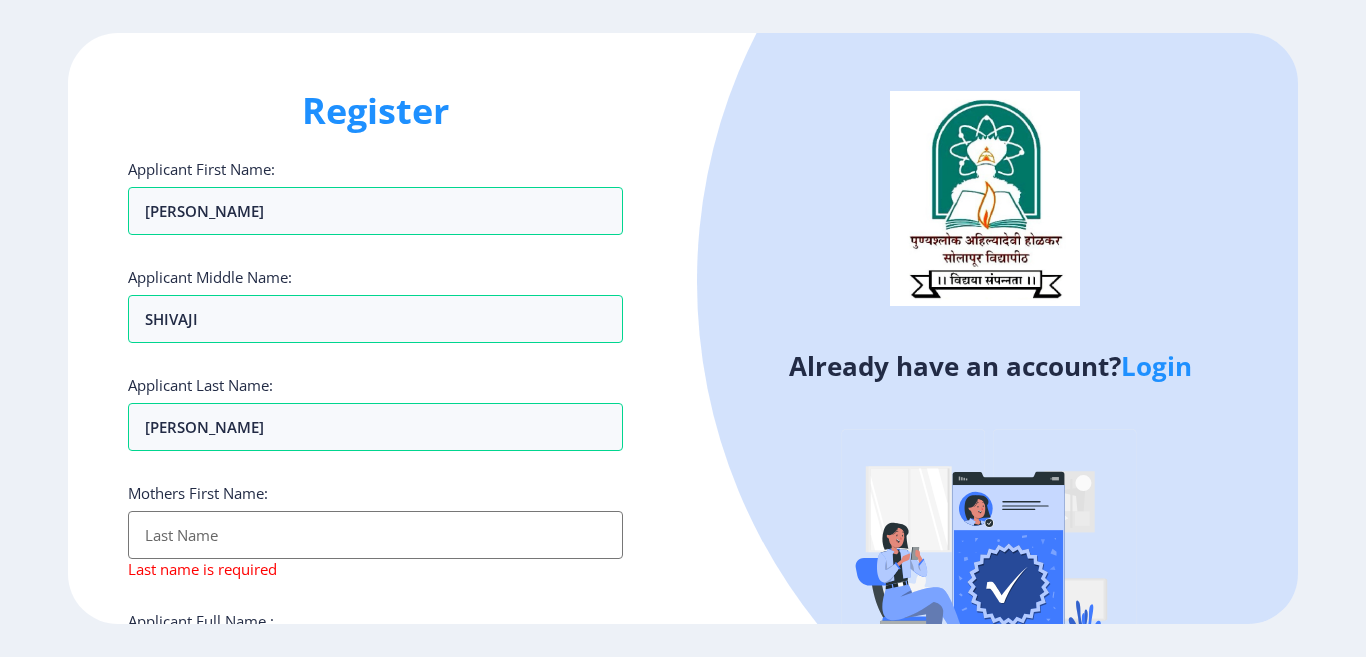 click on "Applicant First Name:" at bounding box center [375, 535] 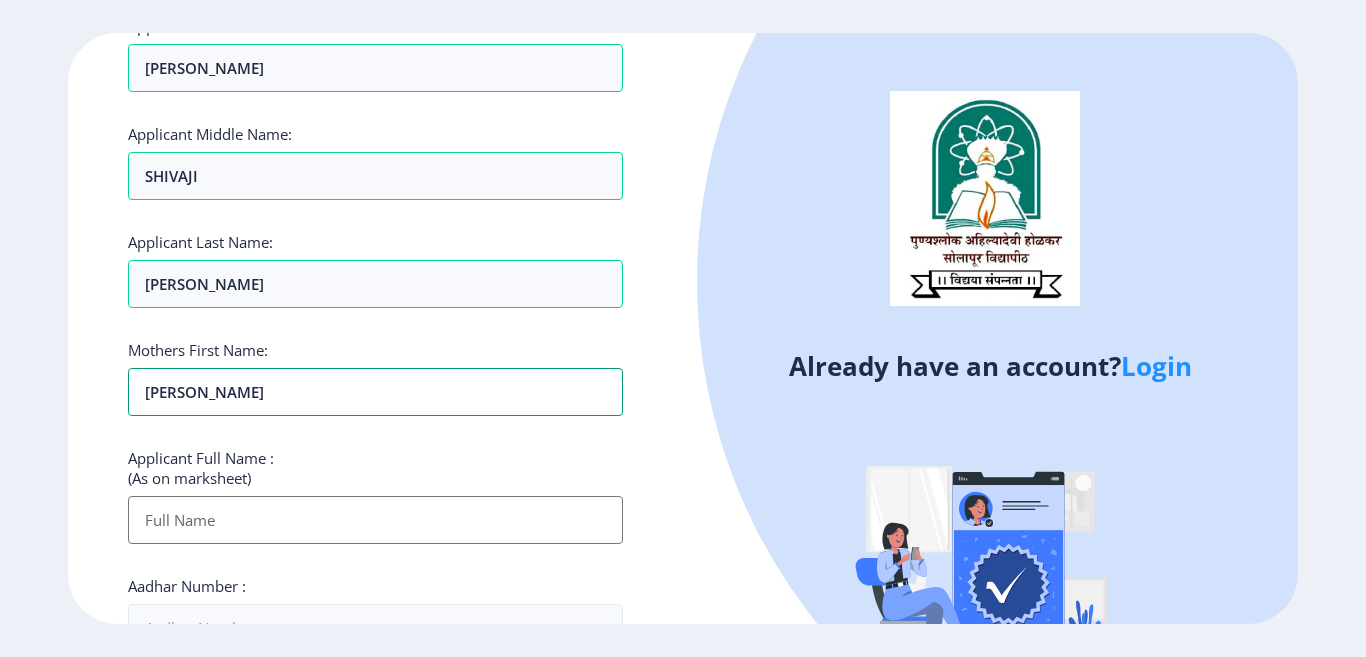 scroll, scrollTop: 300, scrollLeft: 0, axis: vertical 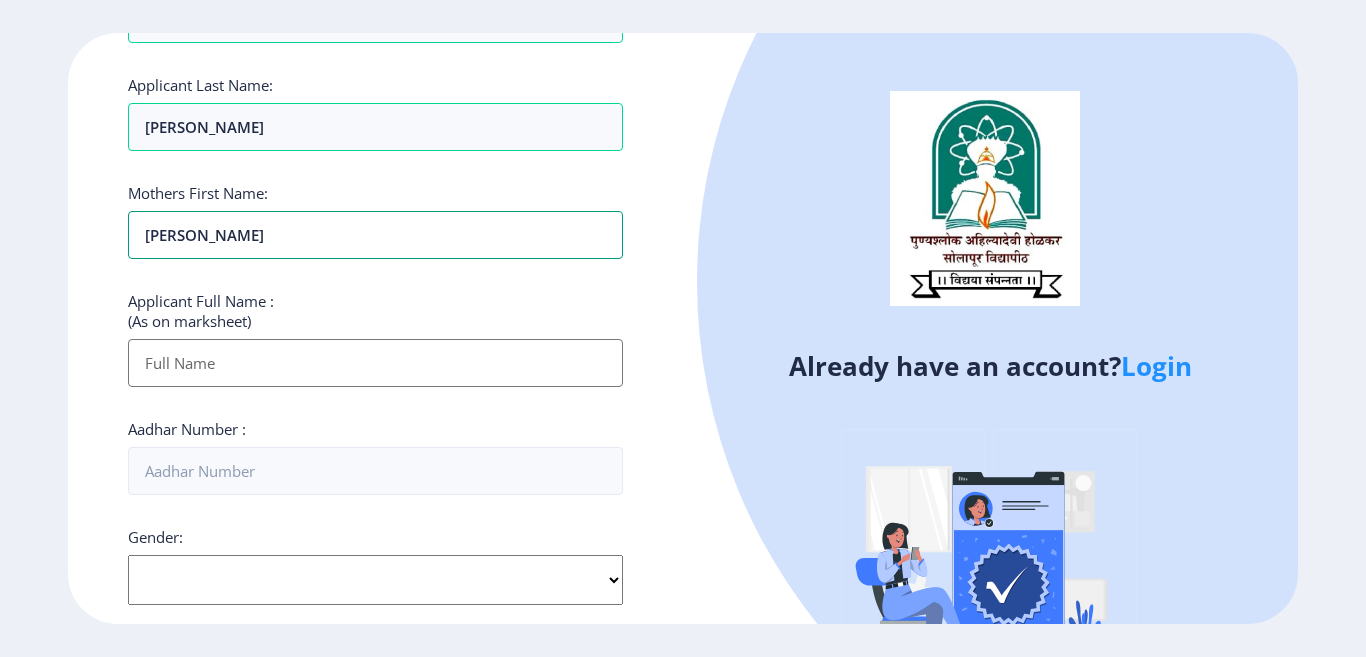 type on "[PERSON_NAME]" 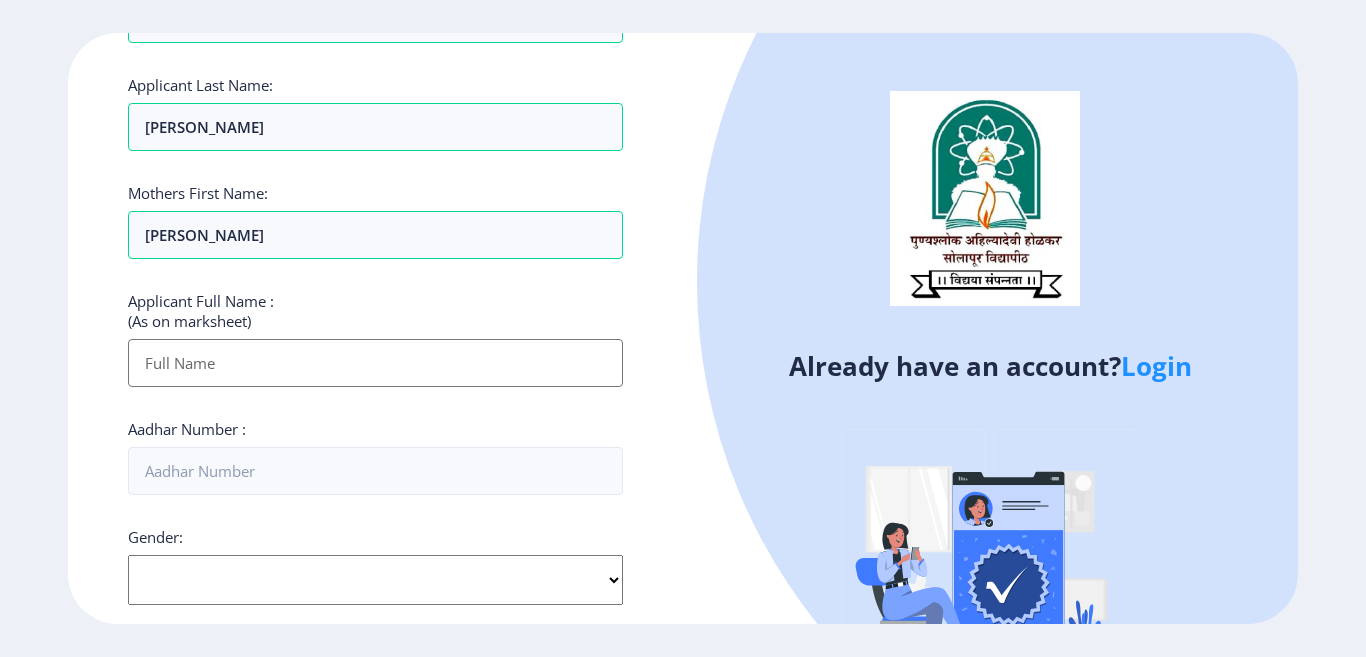 click on "Applicant First Name:" at bounding box center (375, 363) 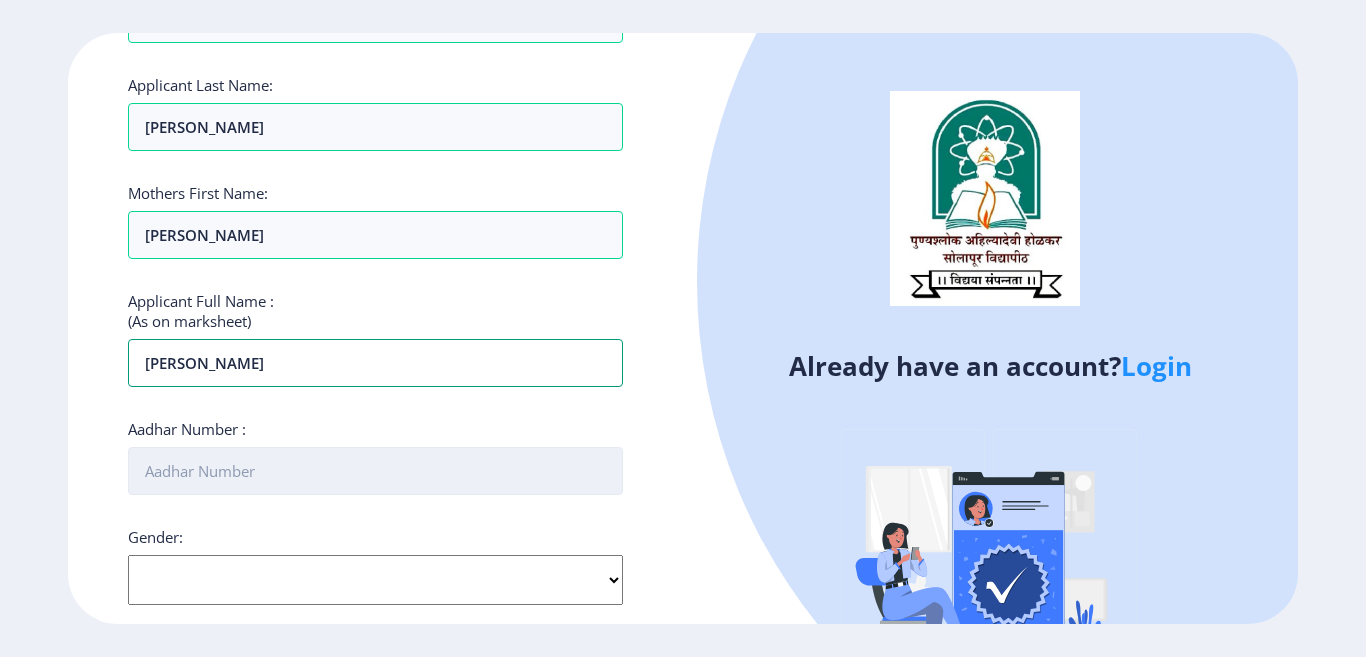 type on "[PERSON_NAME]" 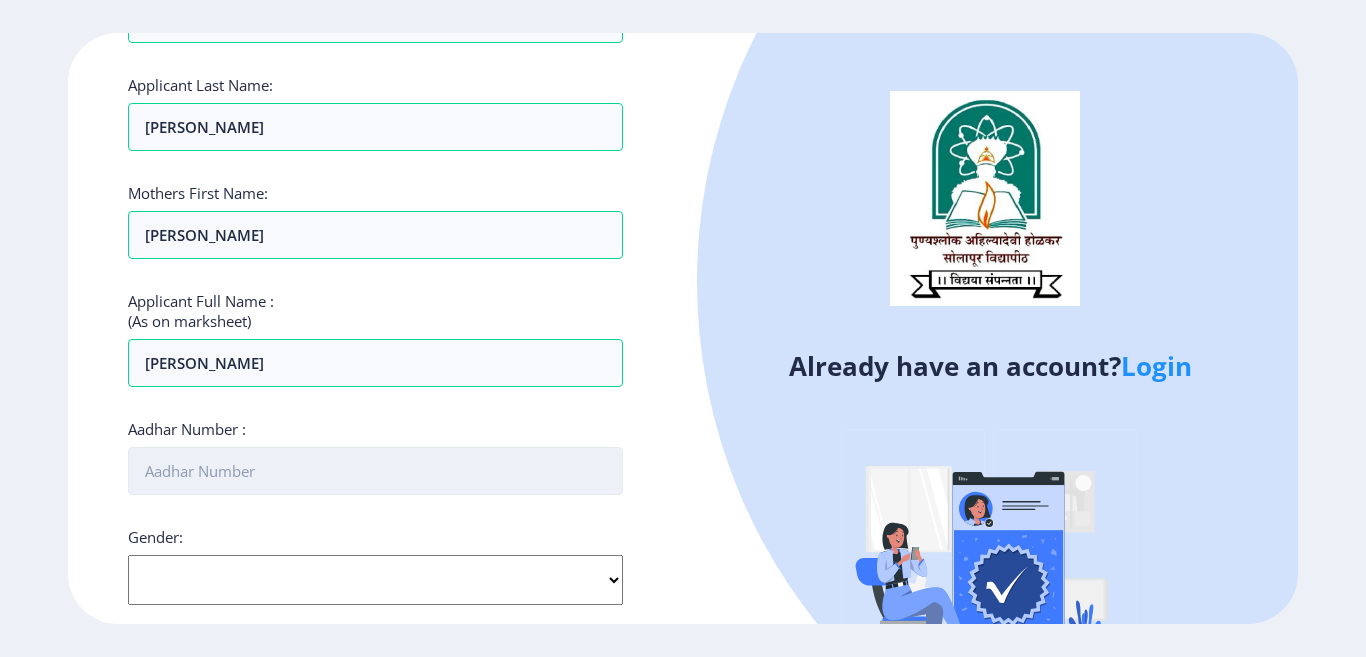 click on "Aadhar Number :" at bounding box center (375, 471) 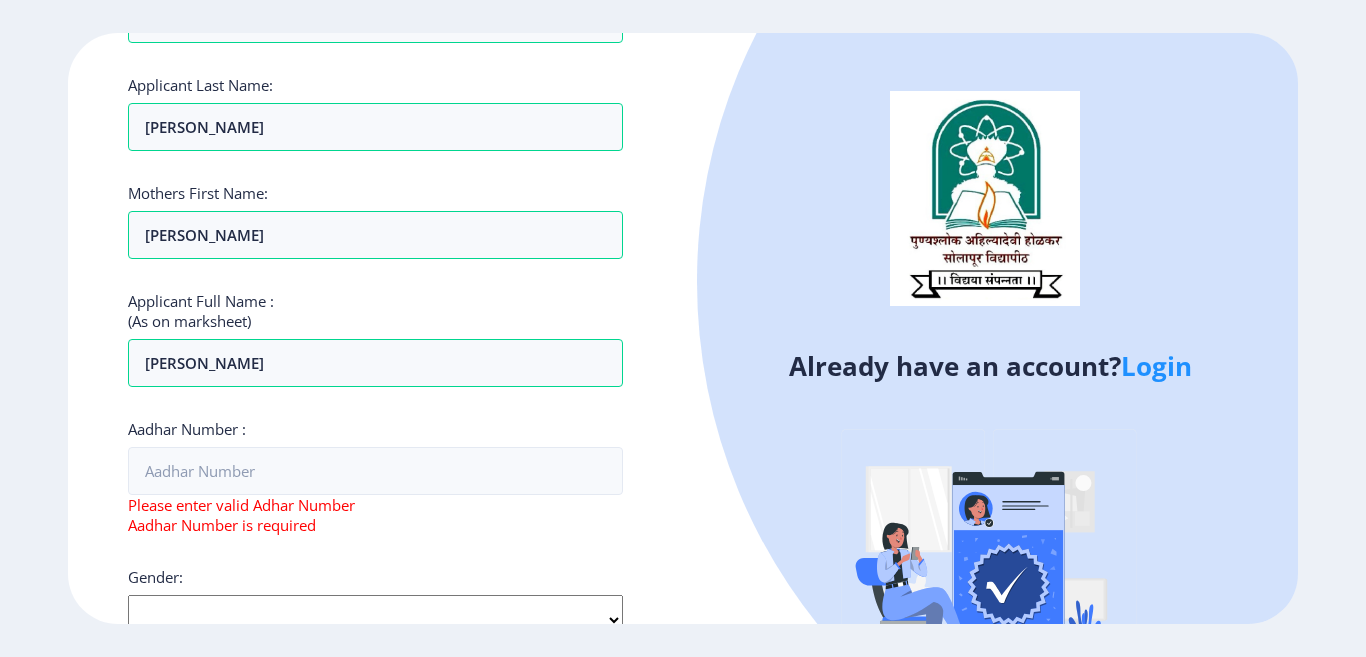 click on "Select Gender [DEMOGRAPHIC_DATA] [DEMOGRAPHIC_DATA] Other" 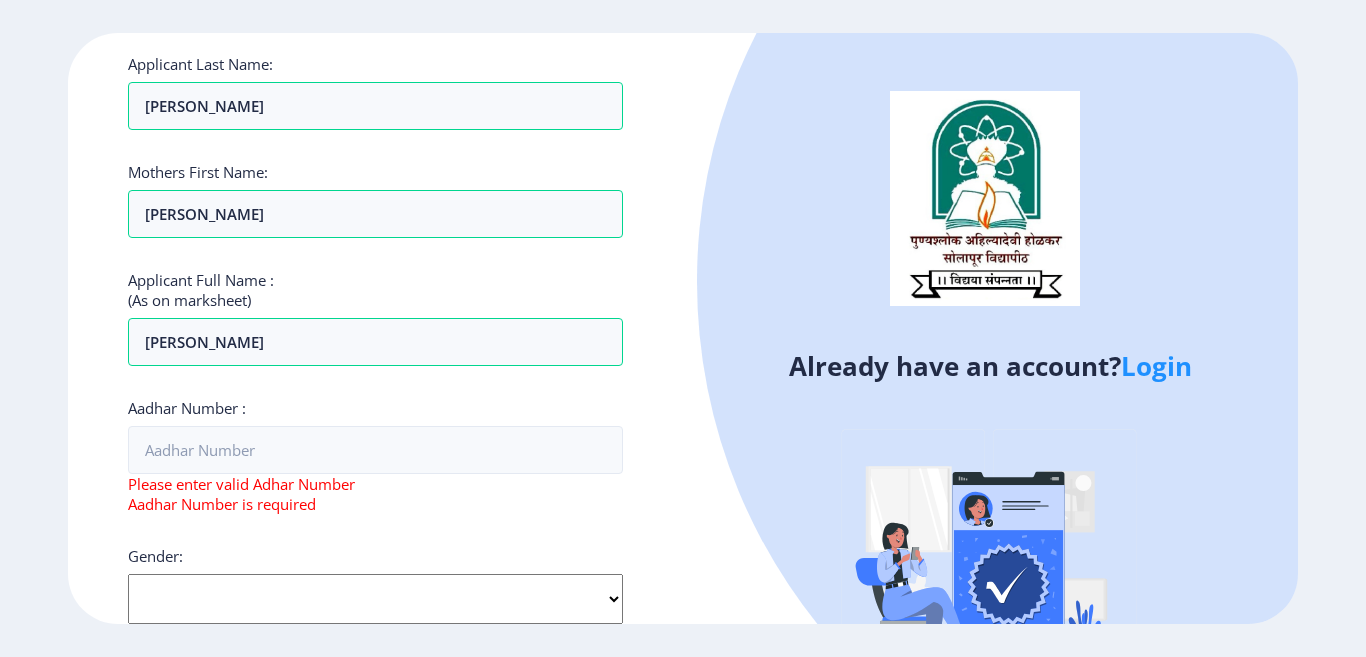 select on "[DEMOGRAPHIC_DATA]" 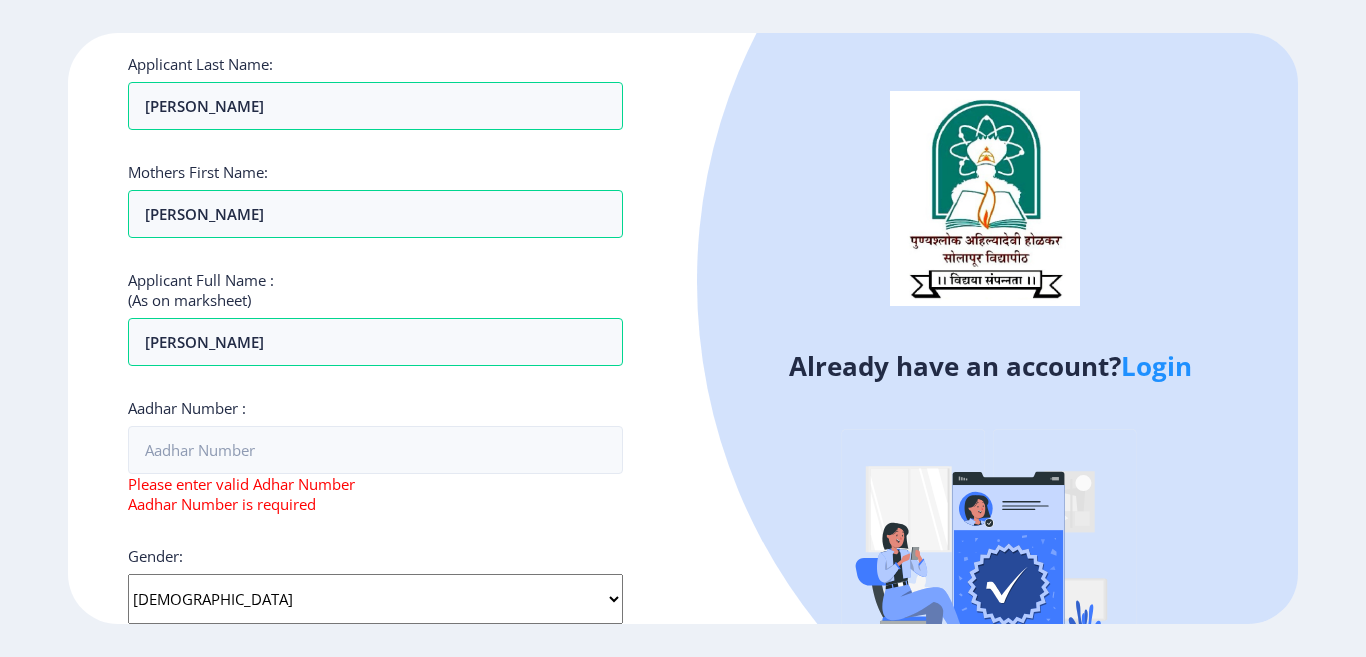 click on "Select Gender [DEMOGRAPHIC_DATA] [DEMOGRAPHIC_DATA] Other" 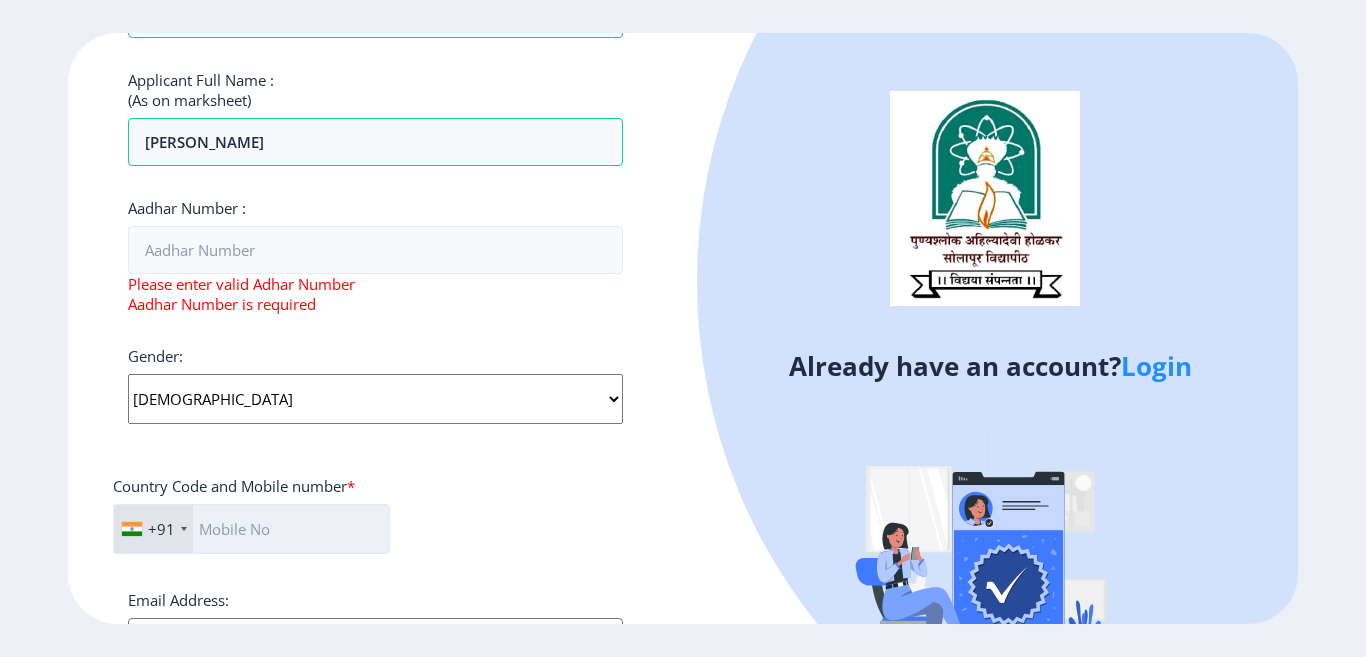 scroll, scrollTop: 721, scrollLeft: 0, axis: vertical 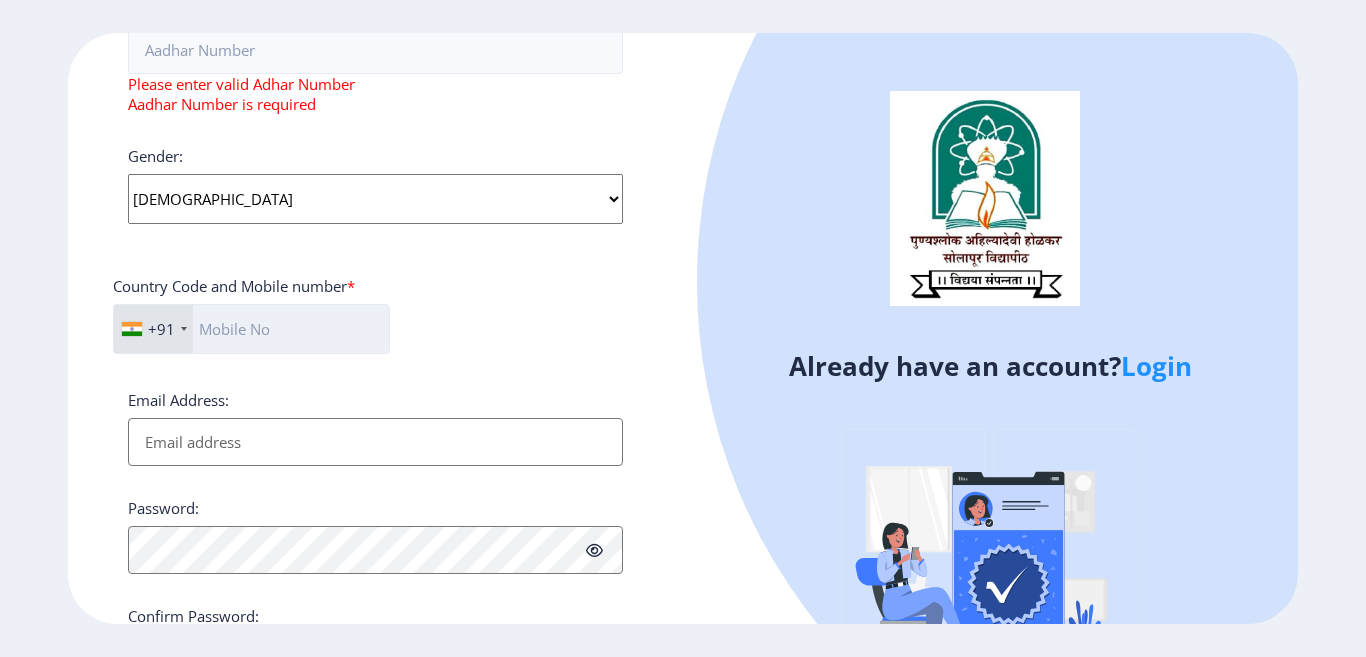 click 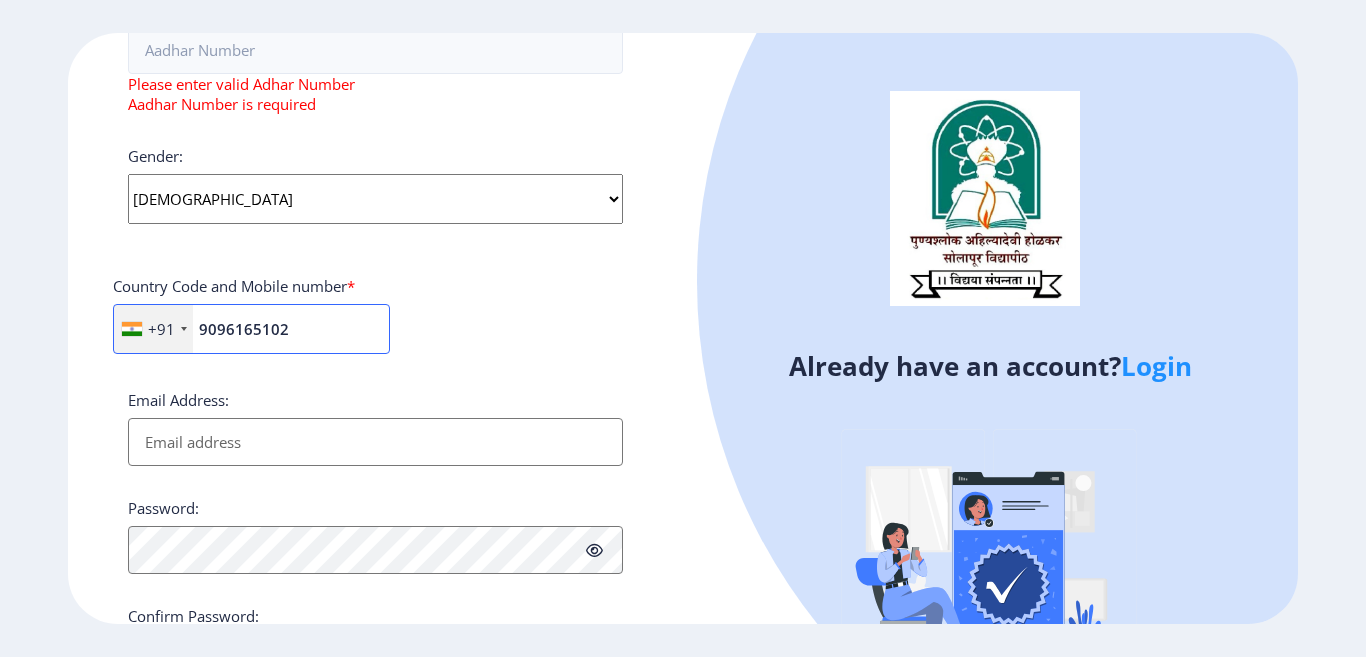 type on "9096165102" 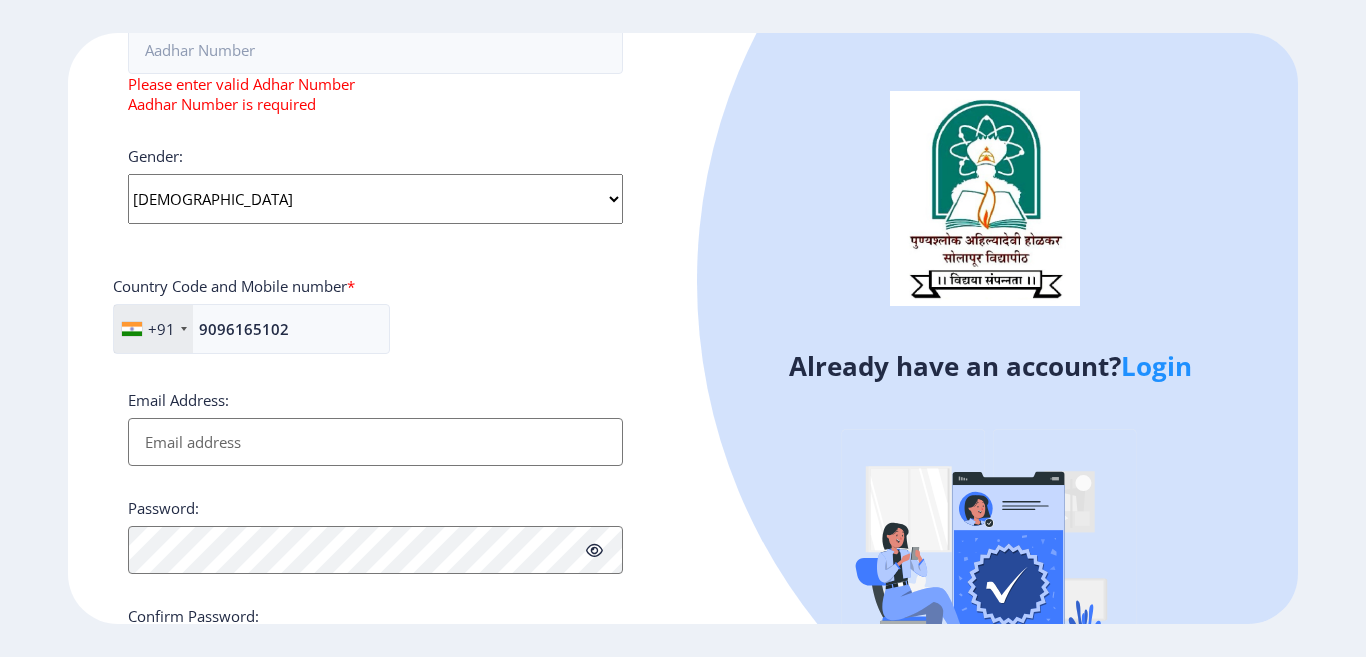 click on "Email Address:" at bounding box center (375, 442) 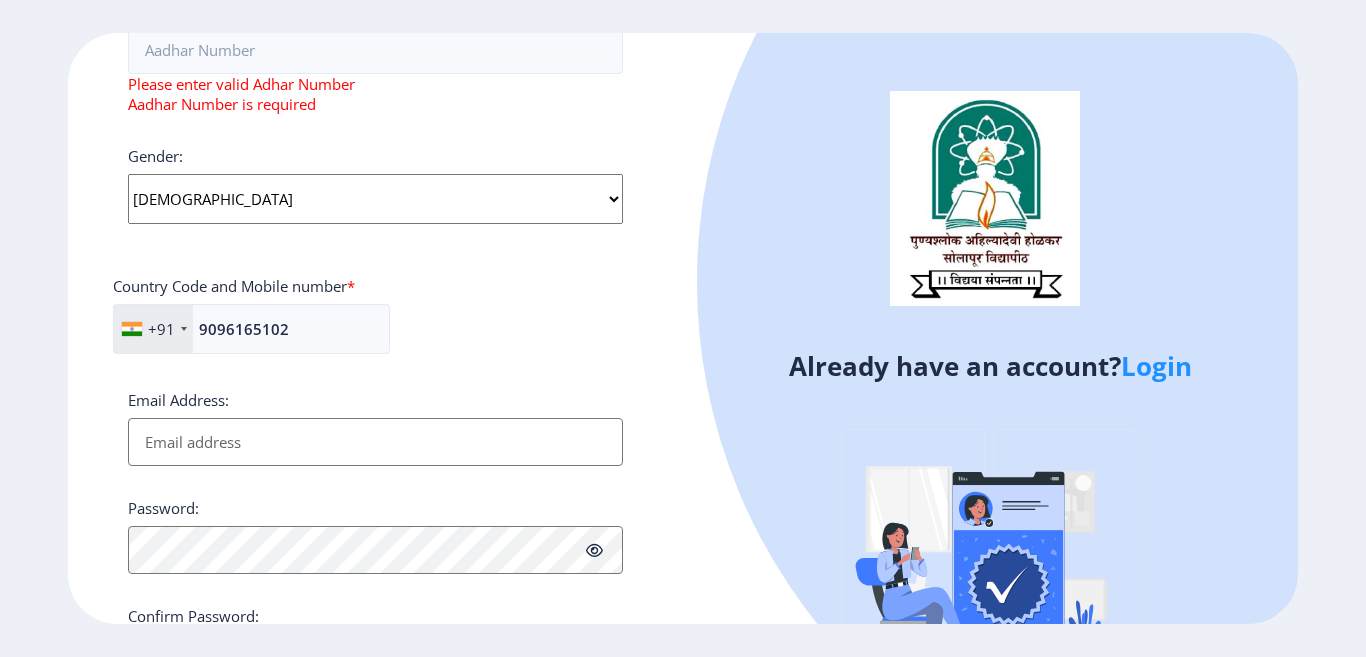 type on "A" 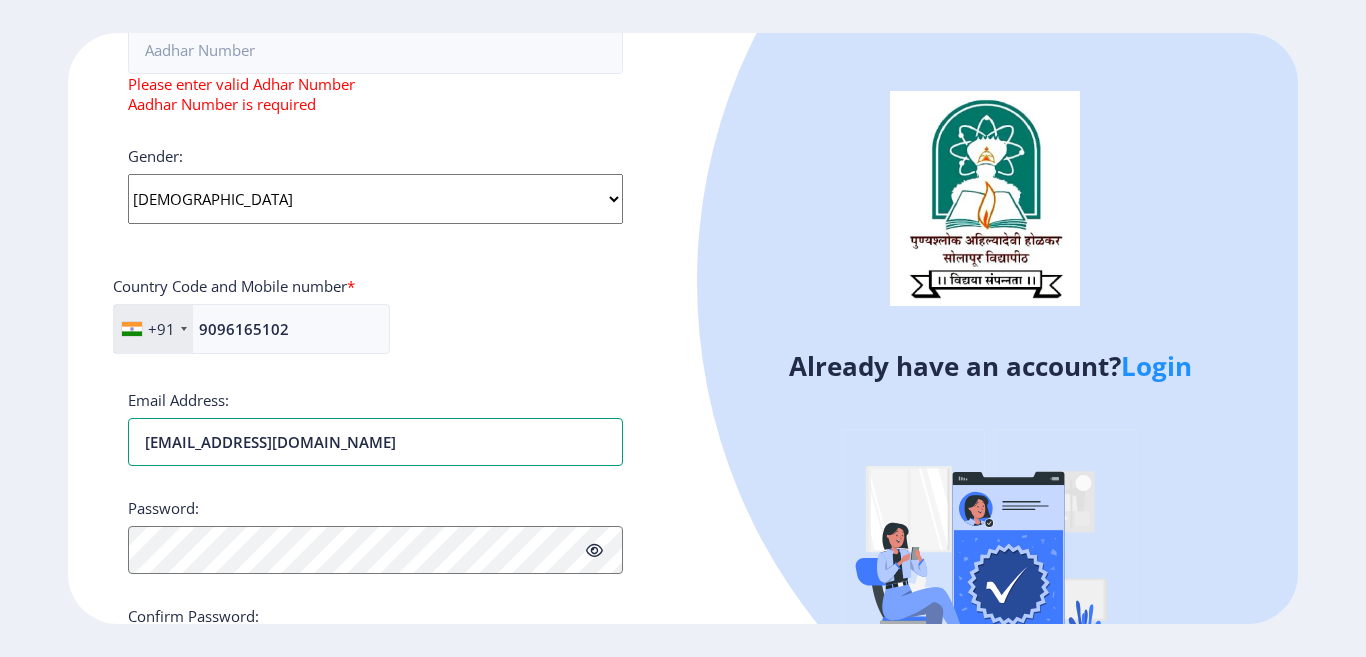 type on "[EMAIL_ADDRESS][DOMAIN_NAME]" 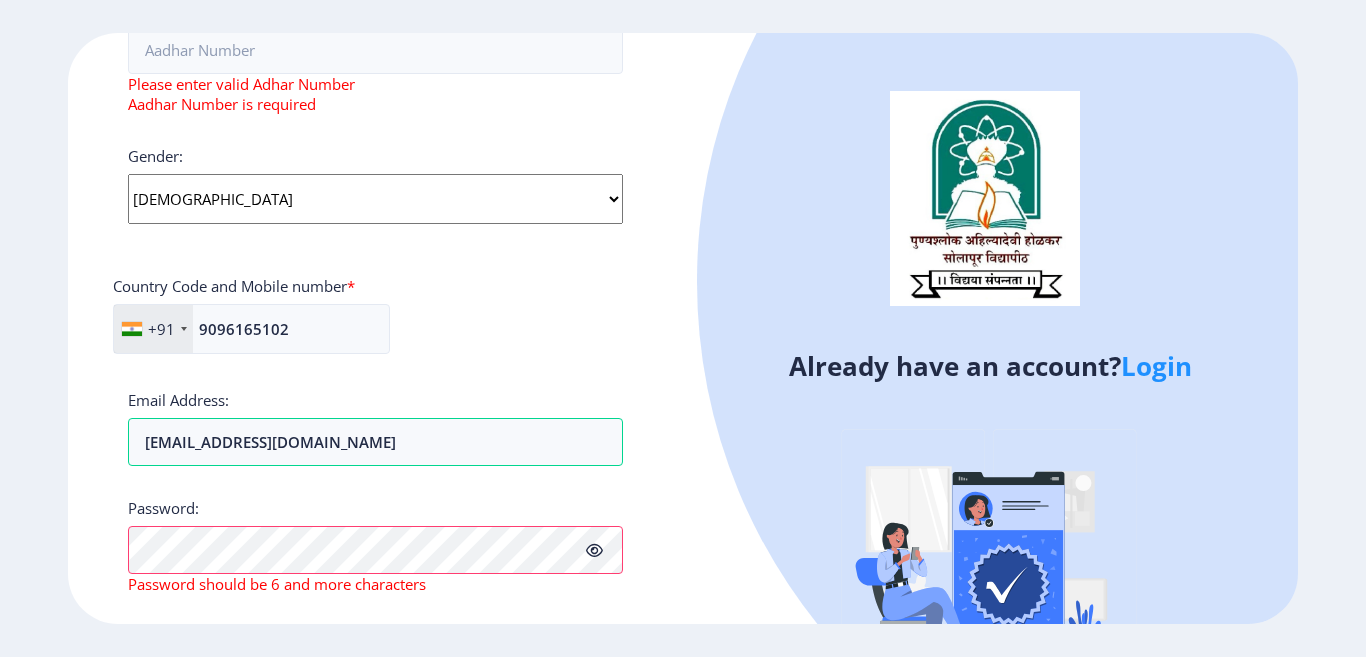 click 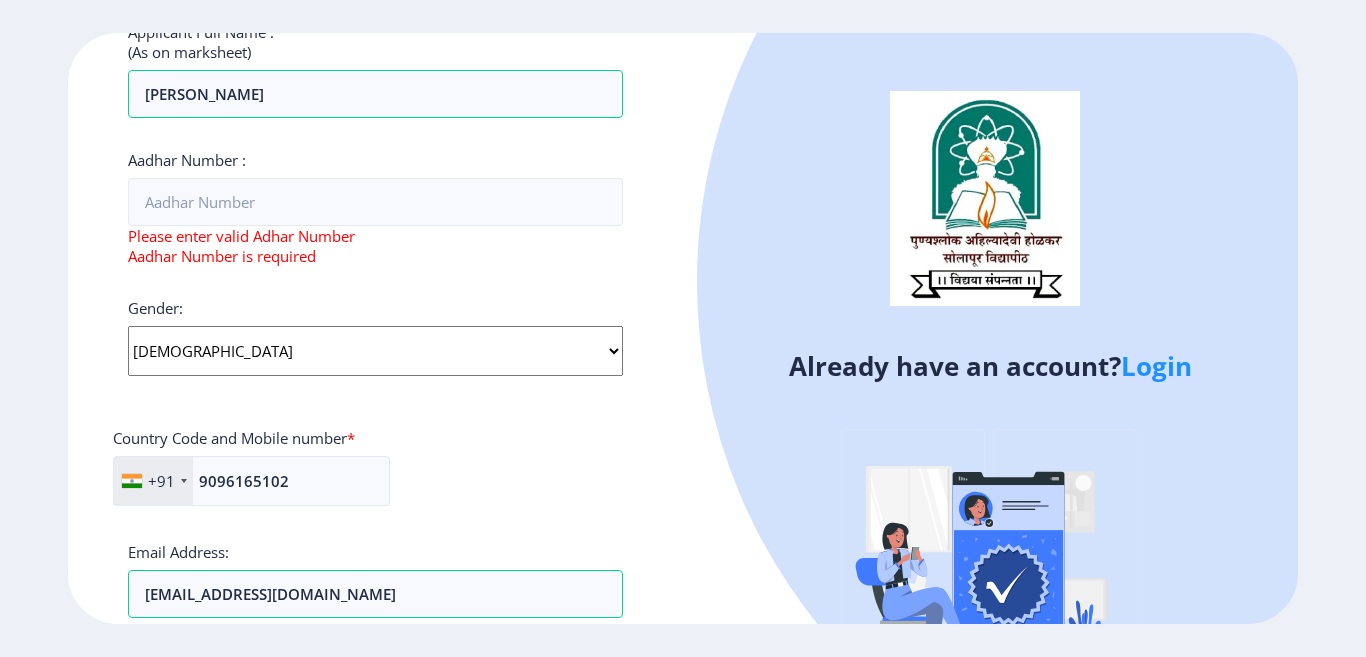 scroll, scrollTop: 521, scrollLeft: 0, axis: vertical 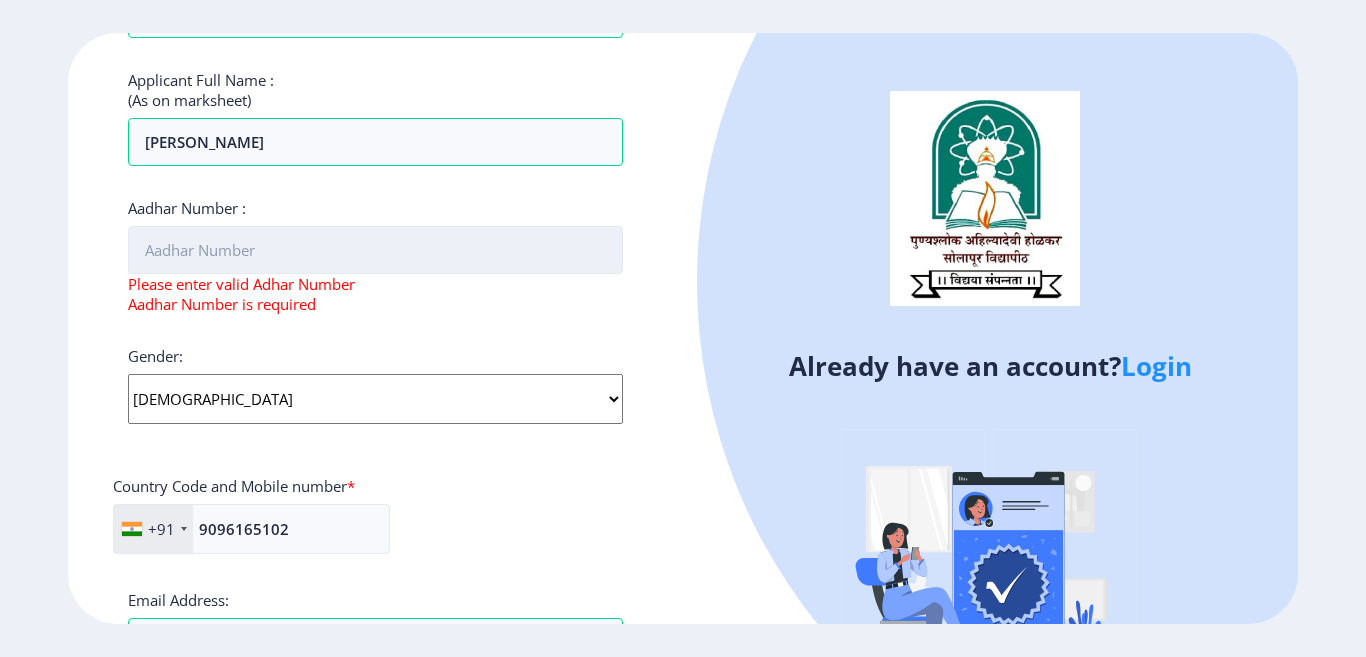 click on "Aadhar Number :" at bounding box center [375, 250] 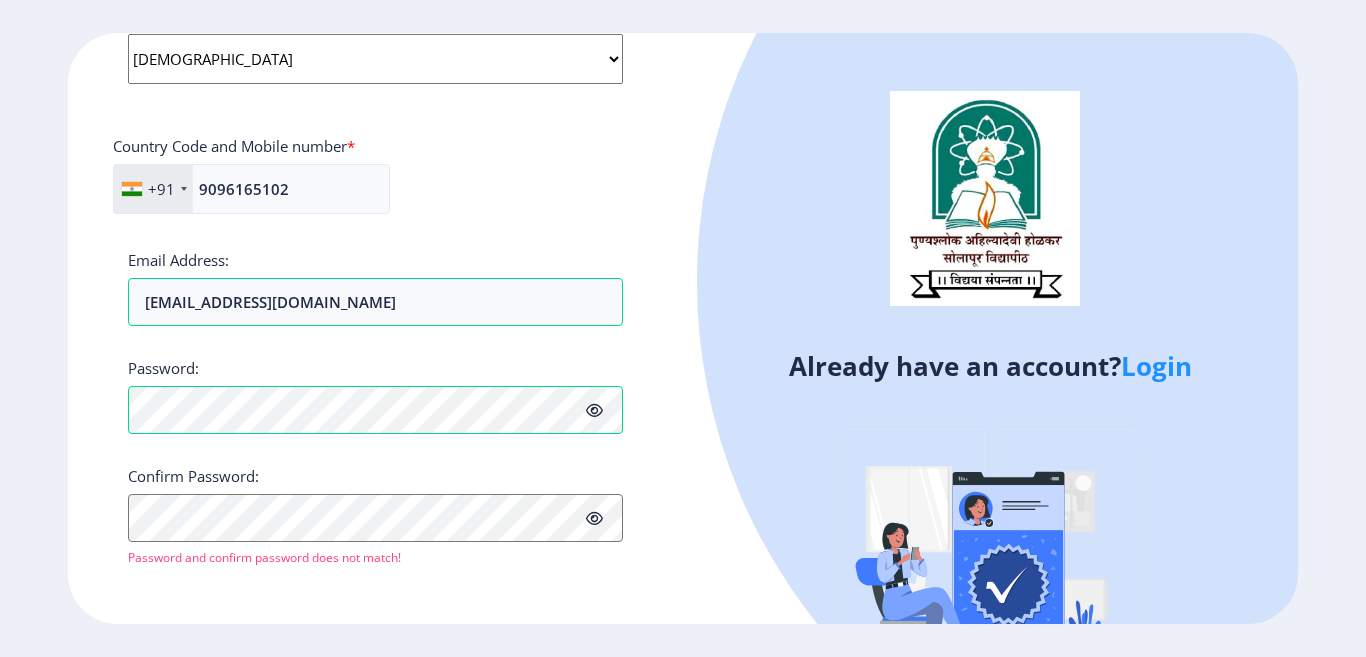scroll, scrollTop: 825, scrollLeft: 0, axis: vertical 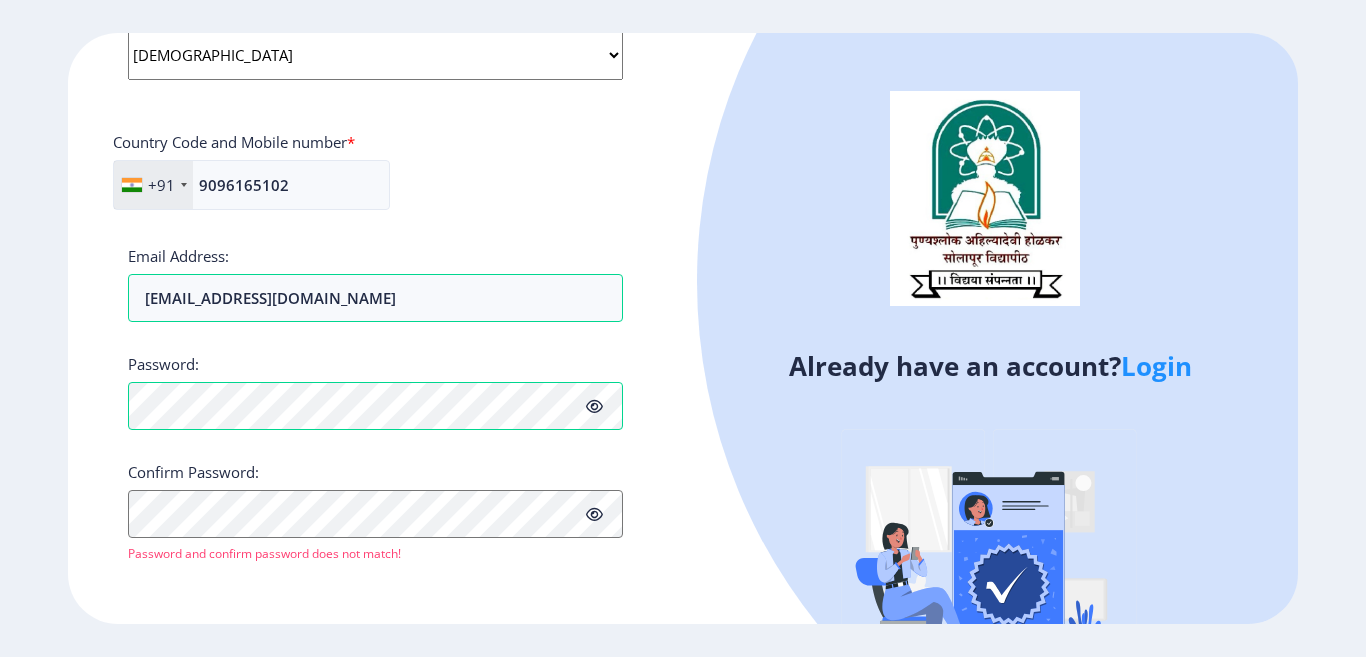 type on "220612921431" 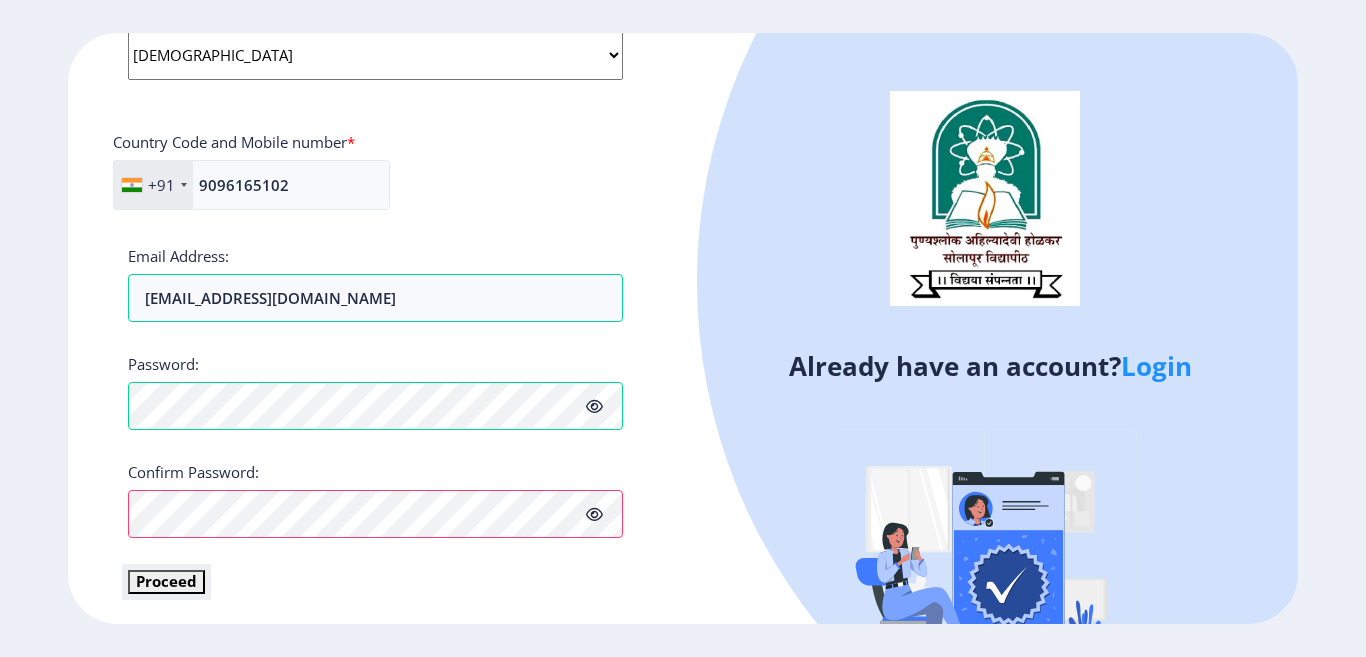 click on "Proceed" 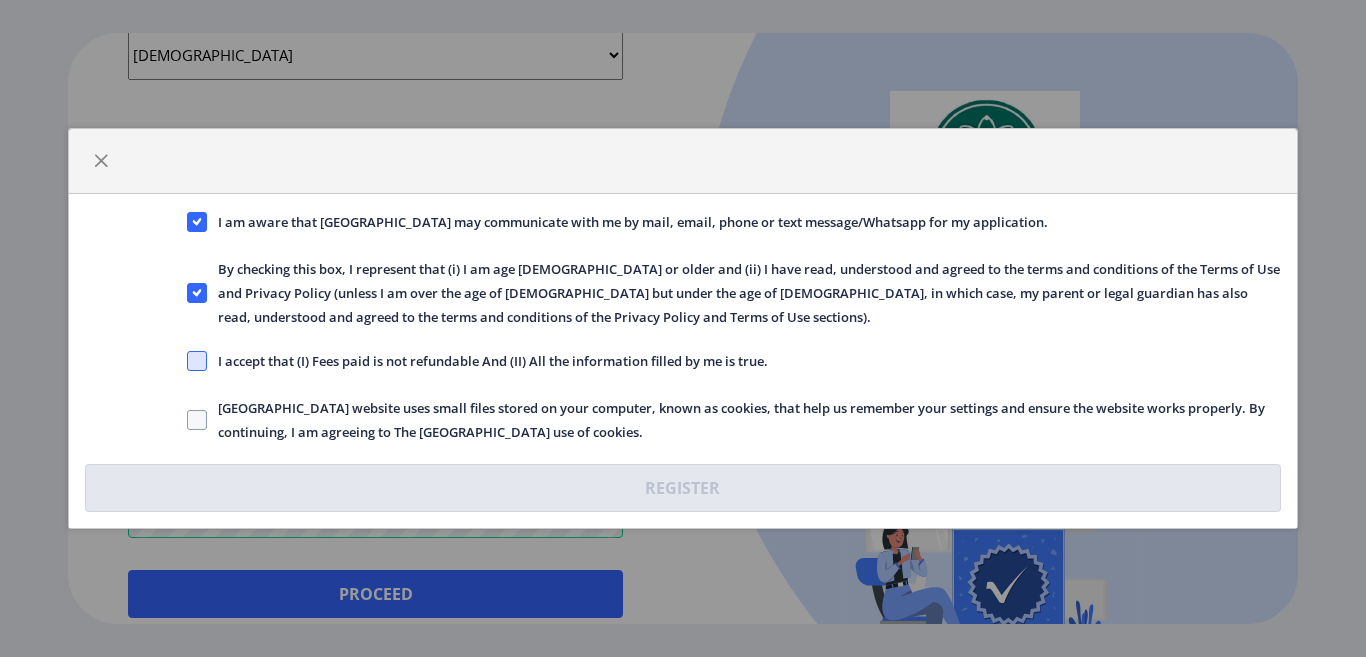 click 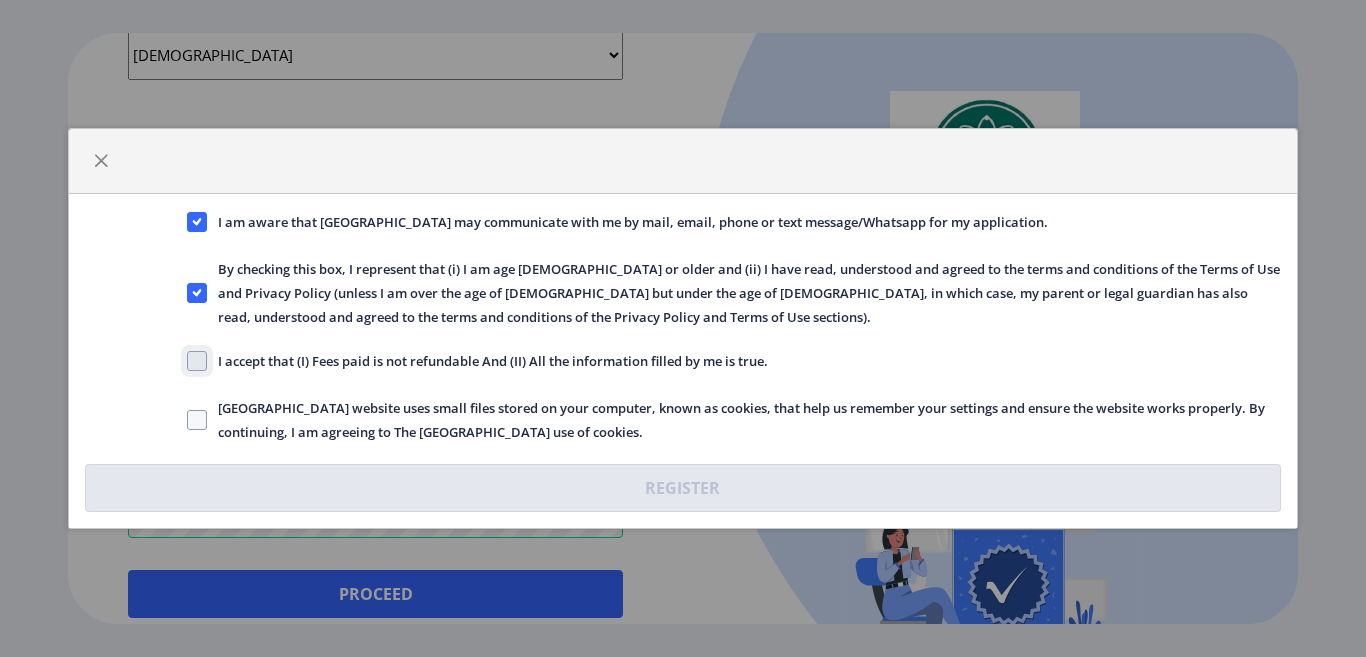 click on "I accept that (I) Fees paid is not refundable And (II) All the information filled by me is true." 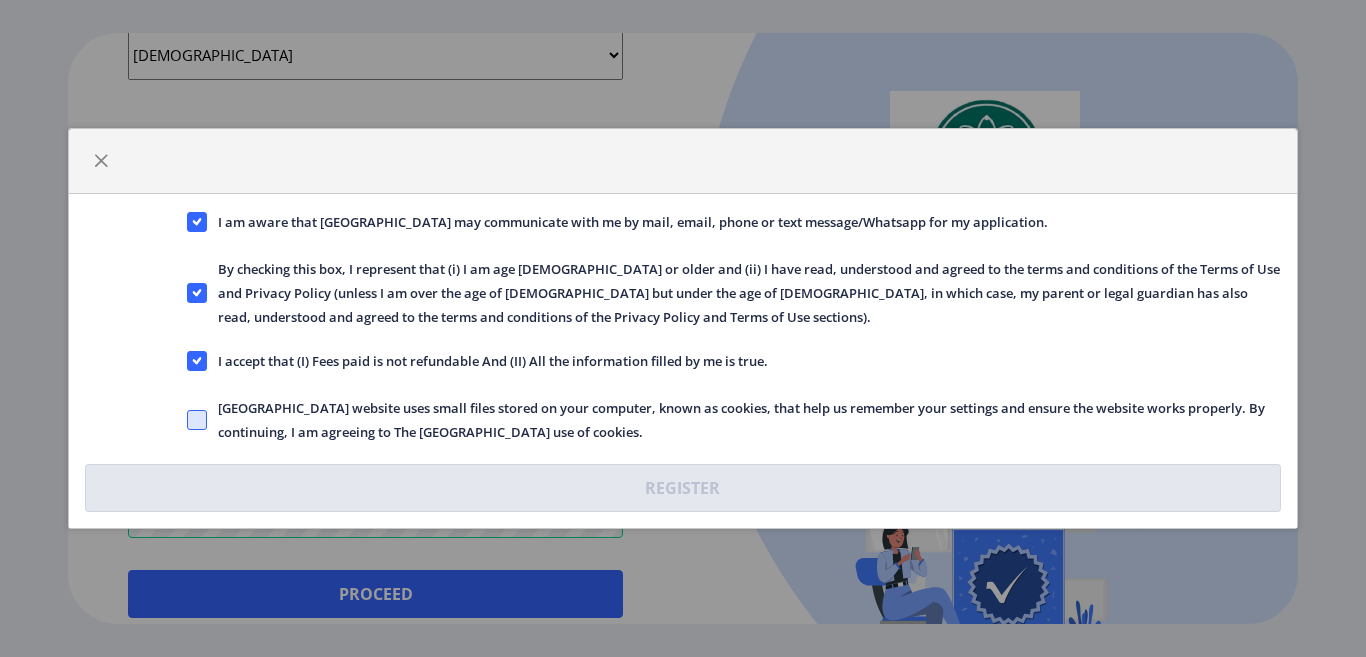 click 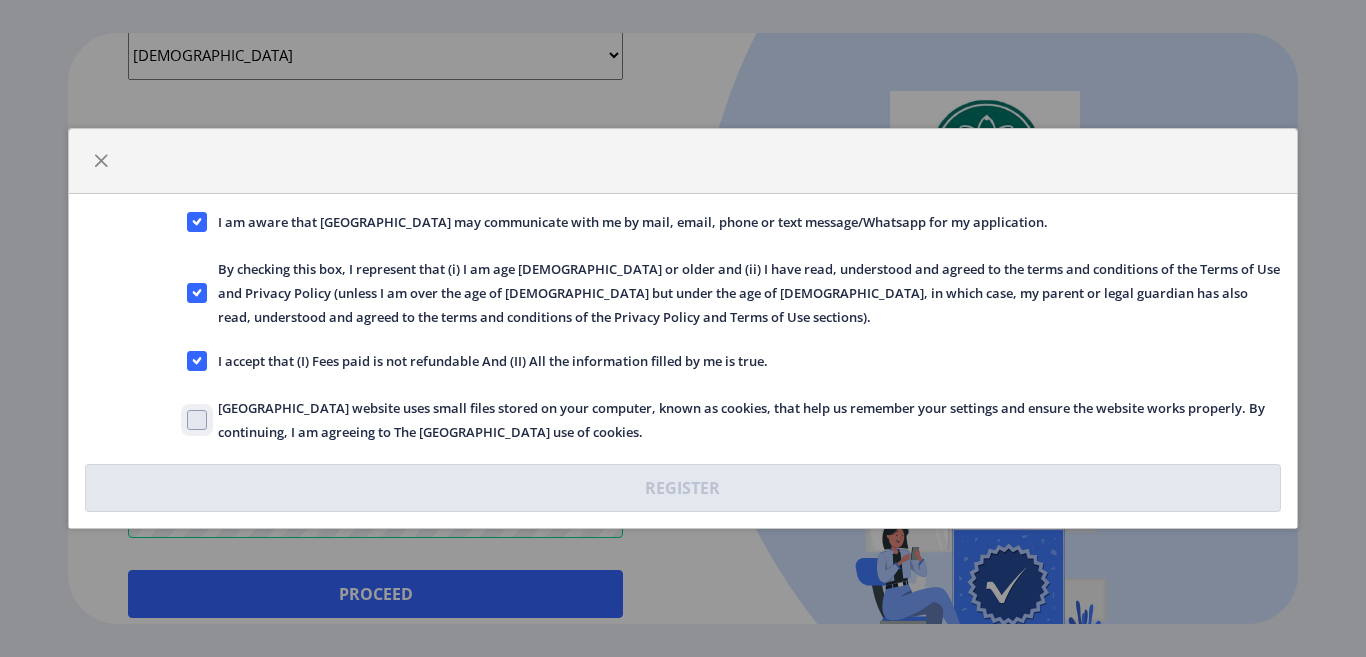 checkbox on "true" 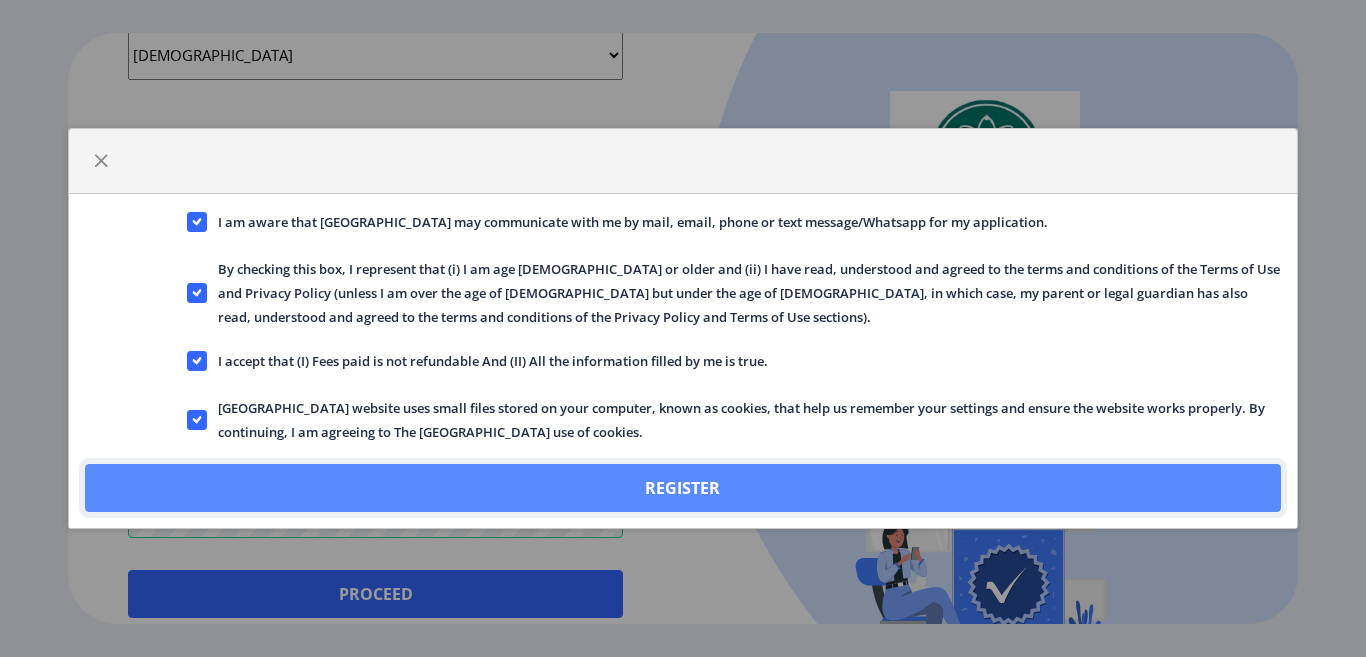 click on "Register" 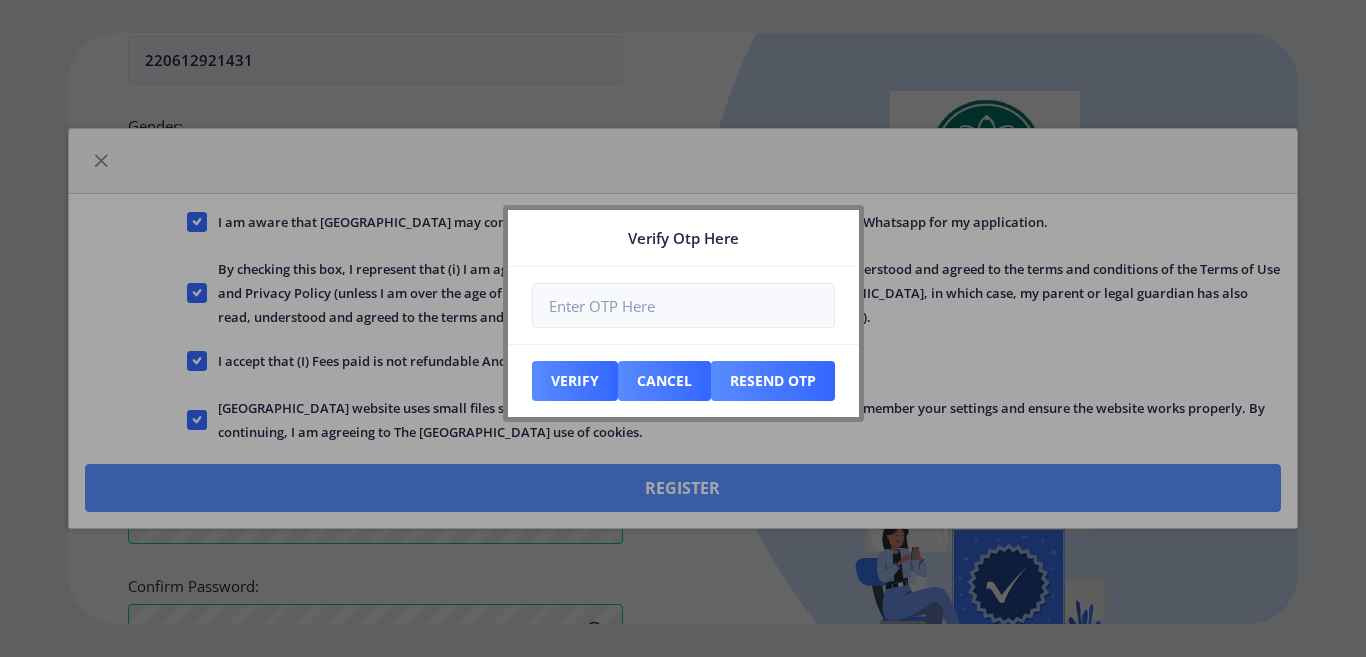 scroll, scrollTop: 939, scrollLeft: 0, axis: vertical 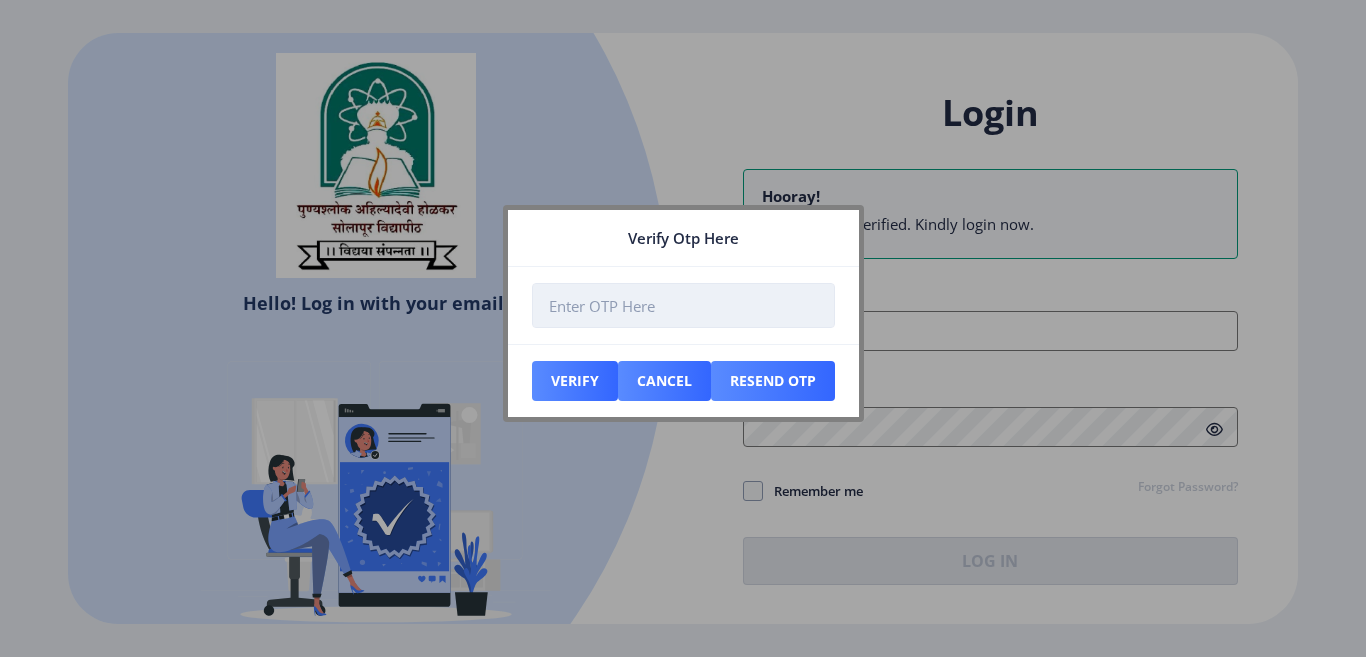 click at bounding box center (683, 305) 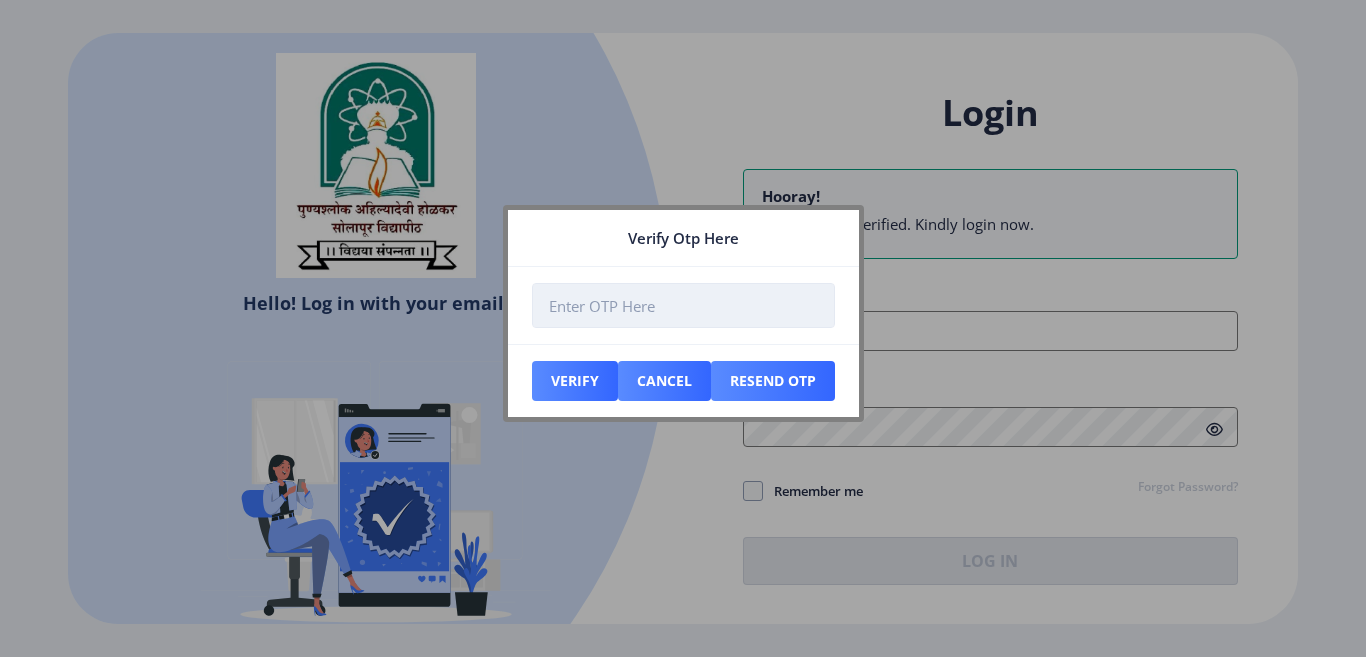 click at bounding box center (683, 305) 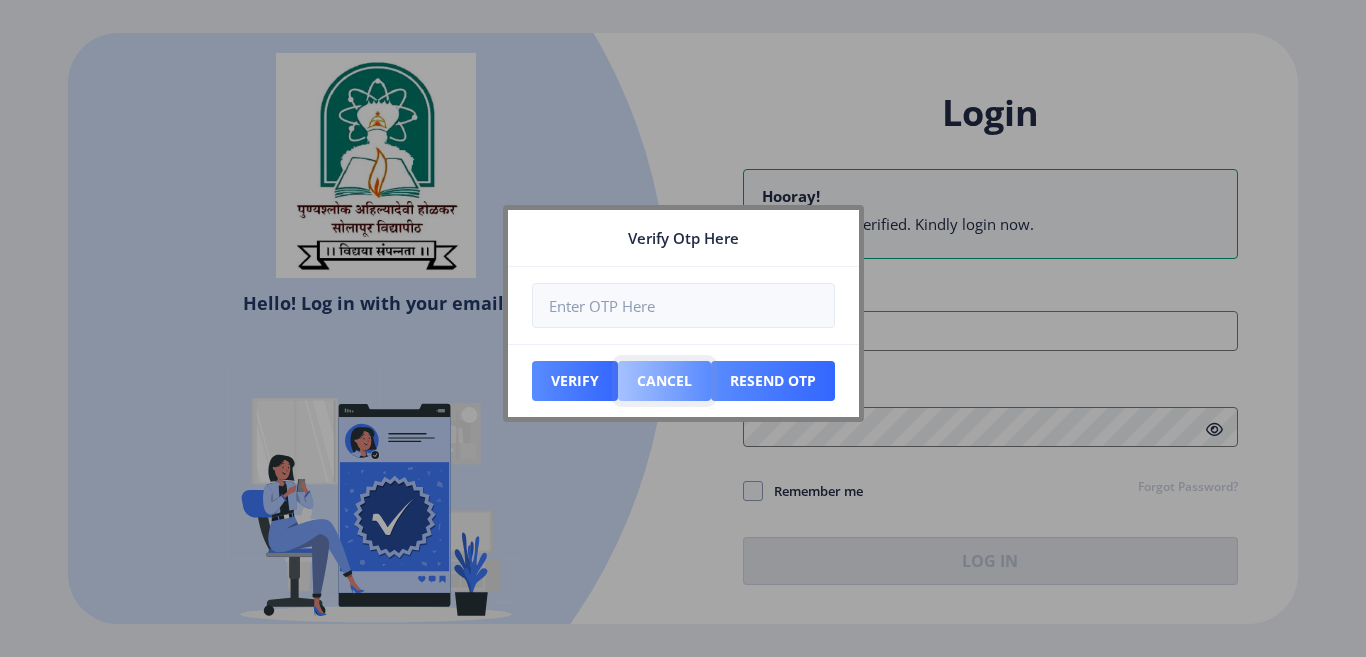click on "Cancel" at bounding box center [575, 381] 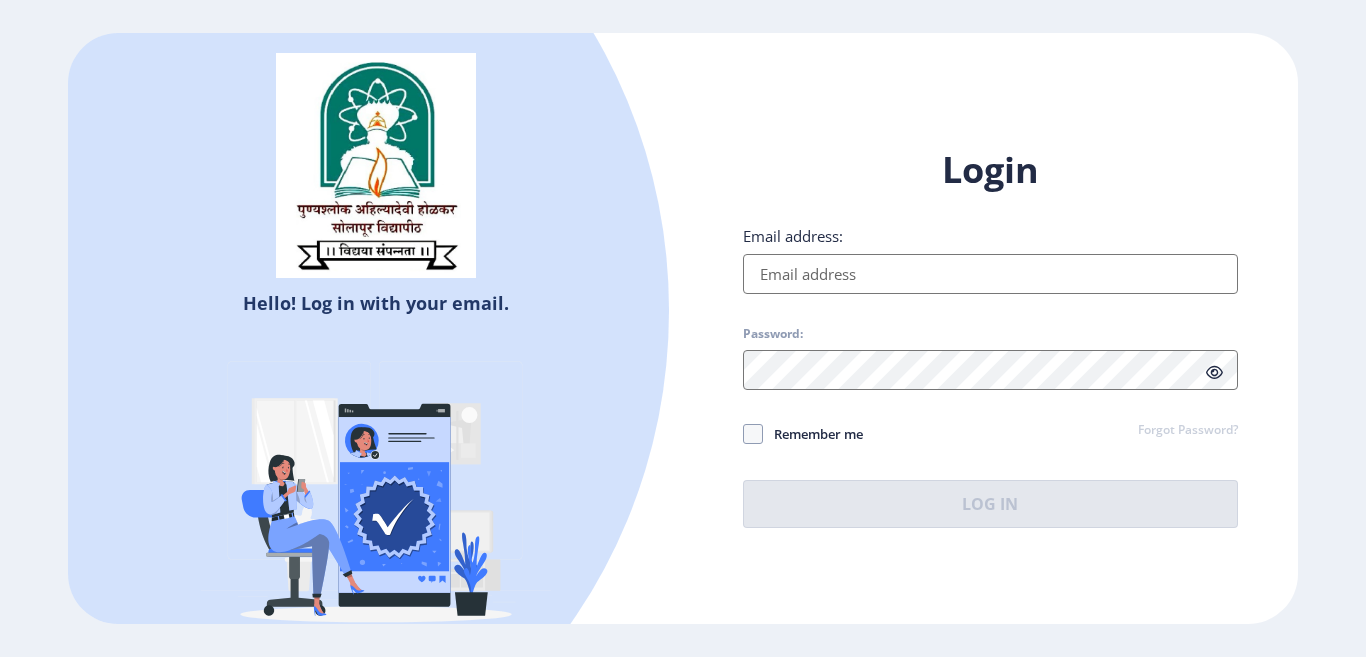 click on "Email address:" at bounding box center [990, 274] 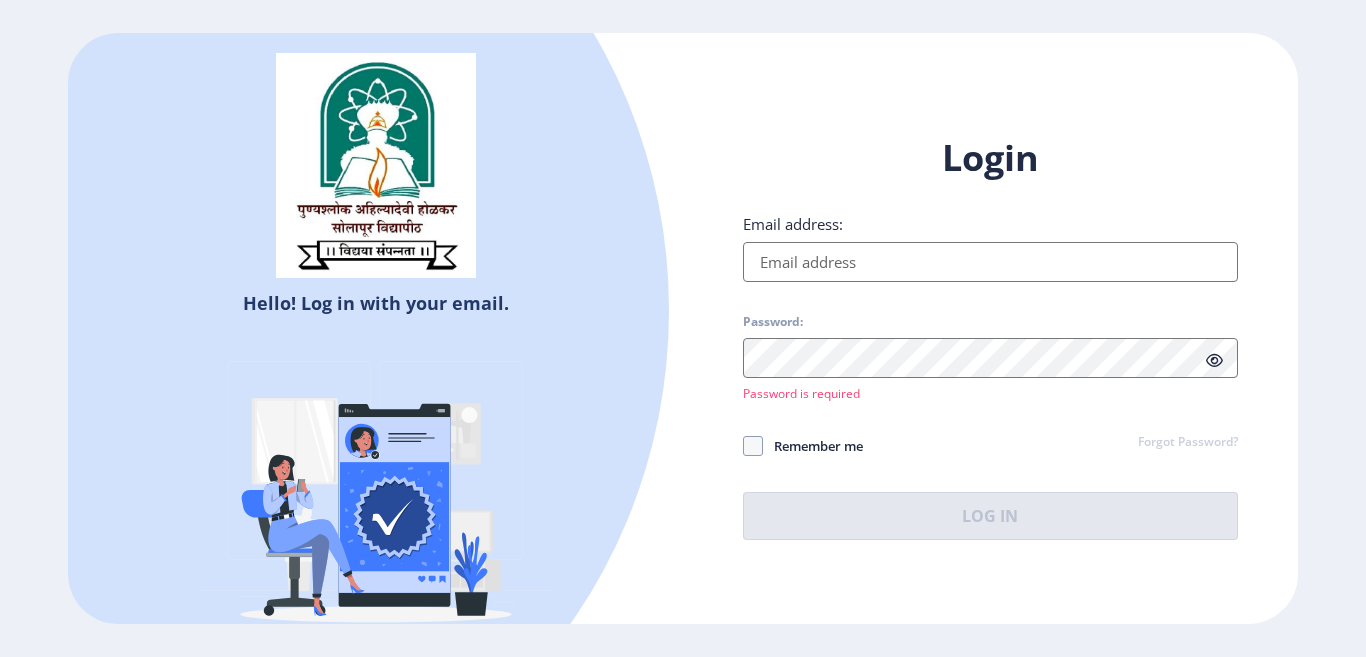 click on "Email address:" at bounding box center [990, 262] 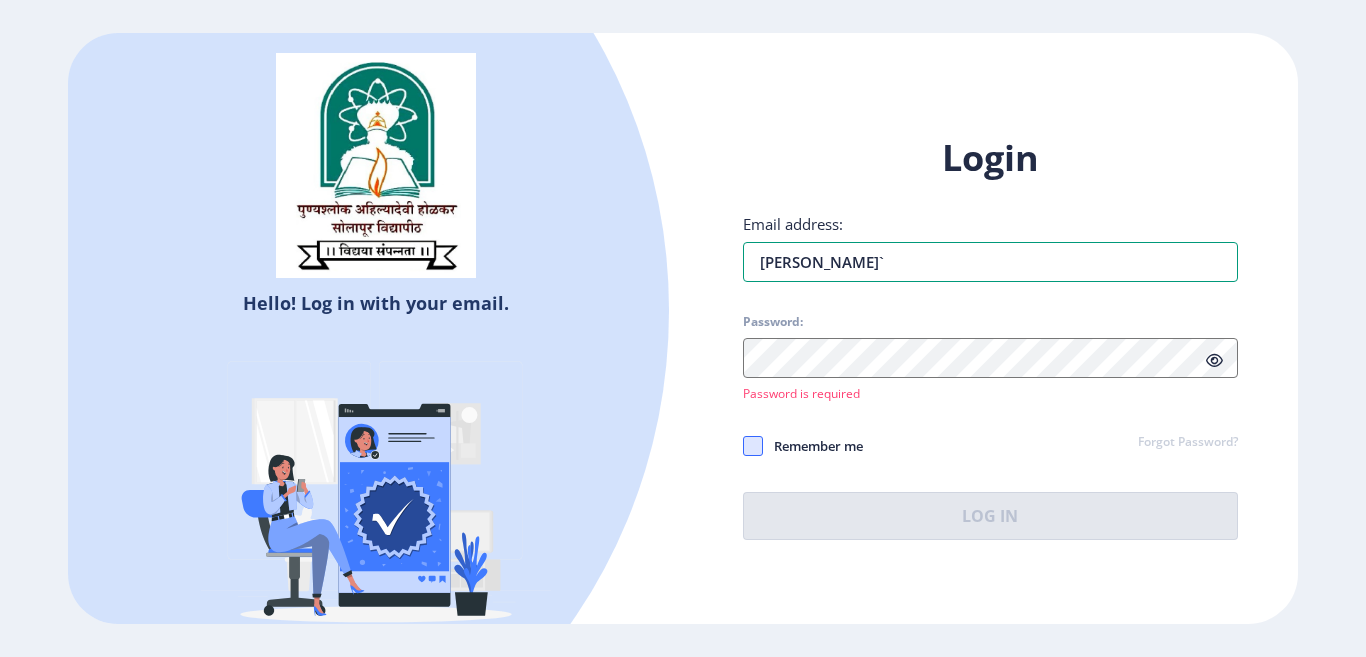 type on "[PERSON_NAME]`" 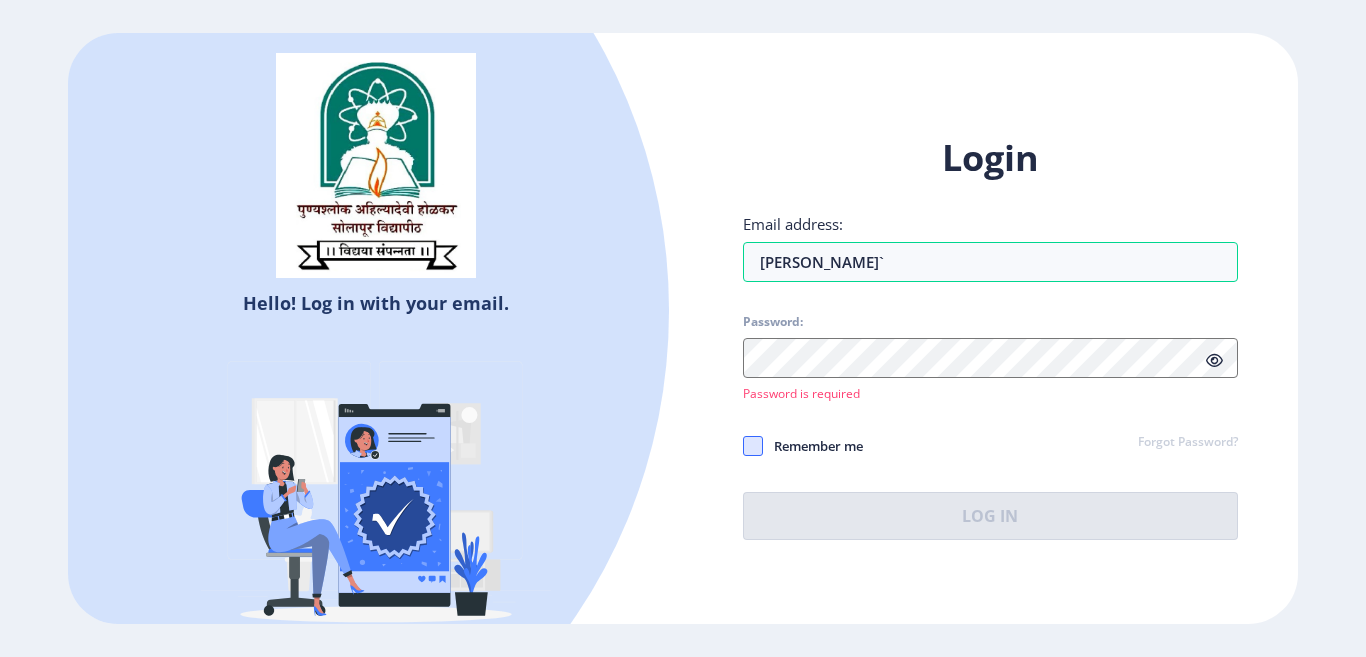 click 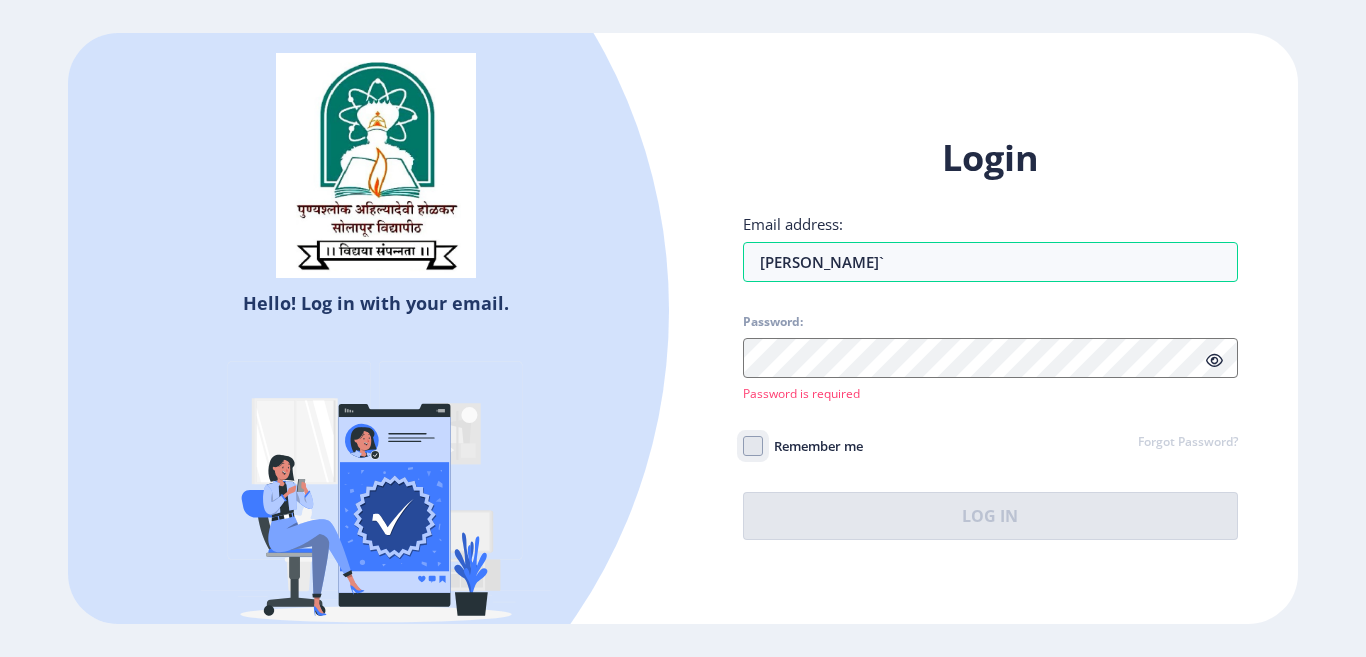 checkbox on "true" 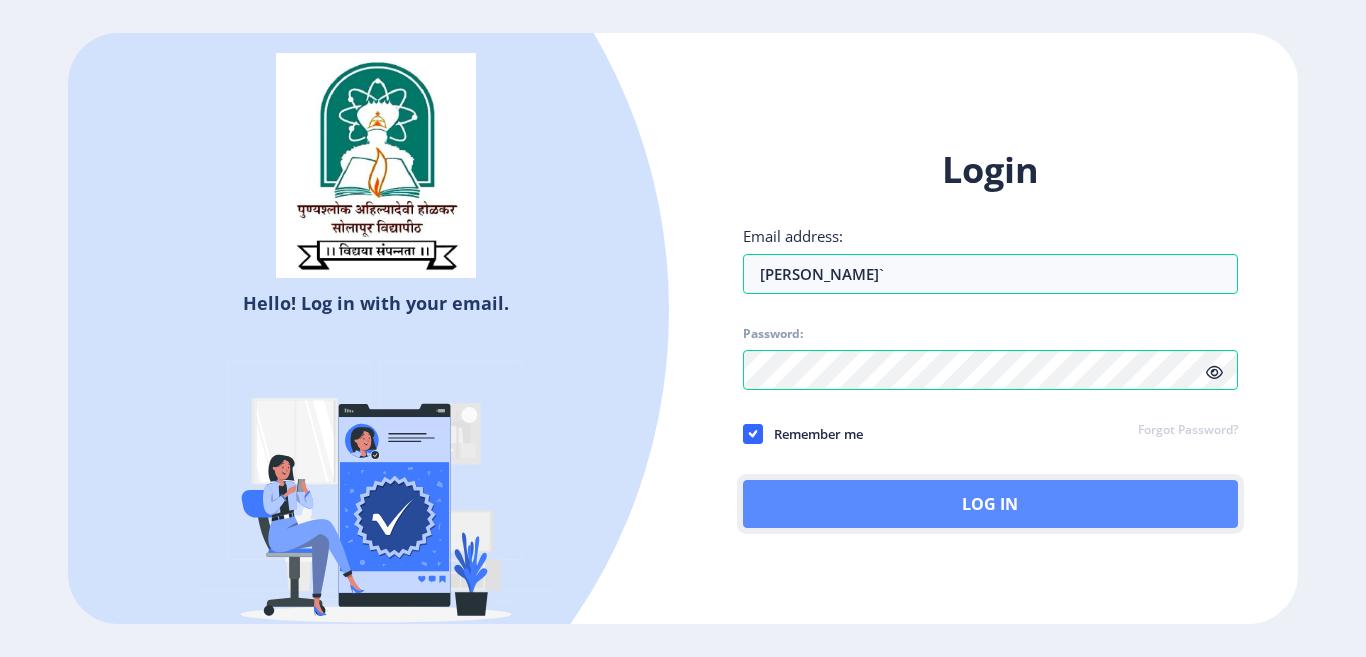 click on "Log In" 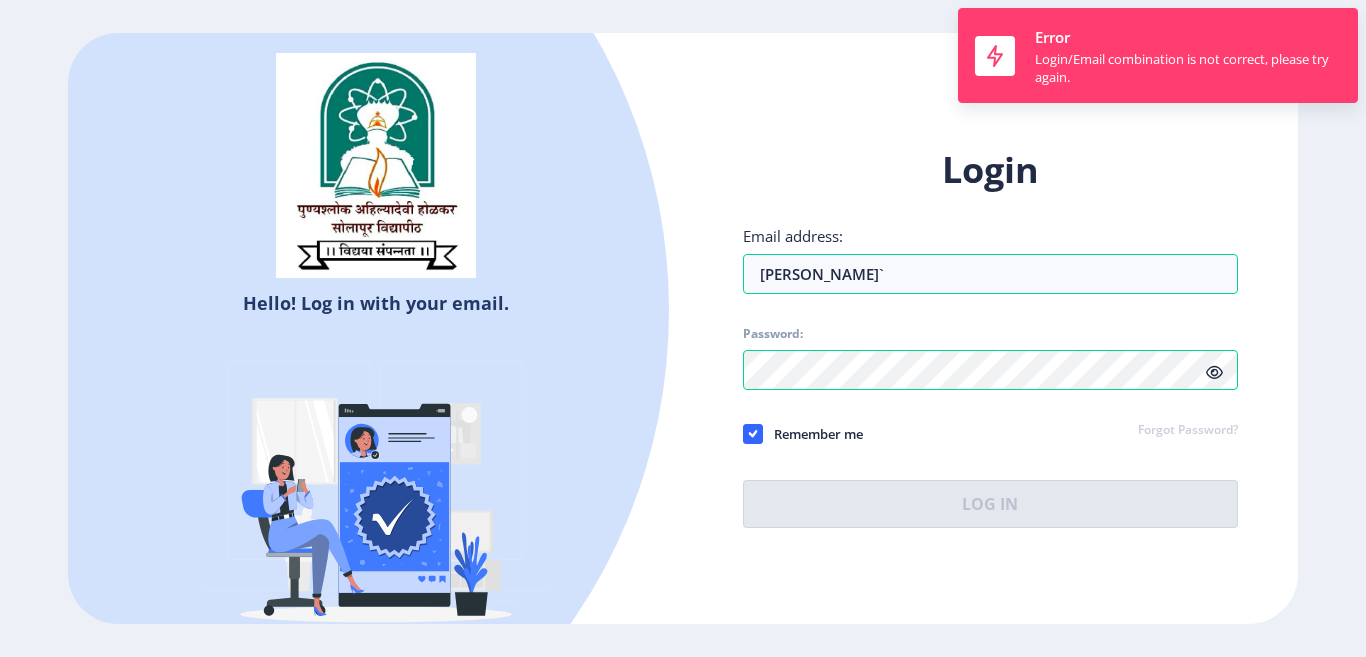 click 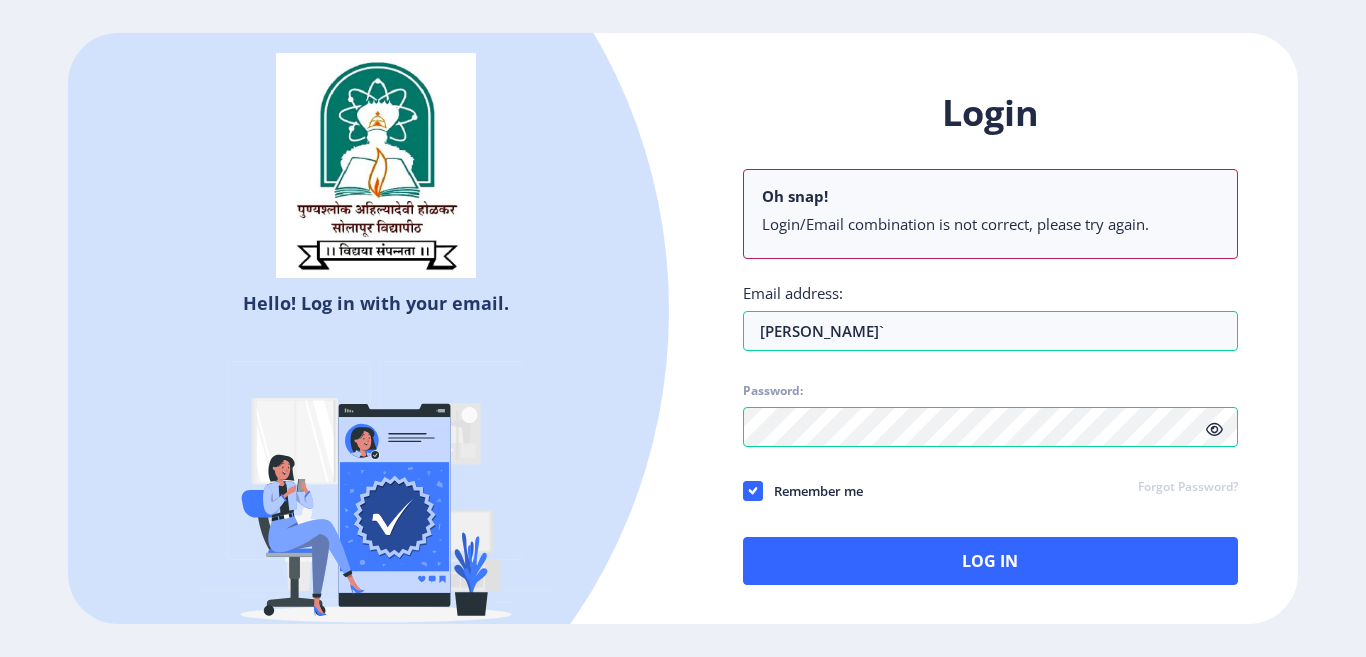 click 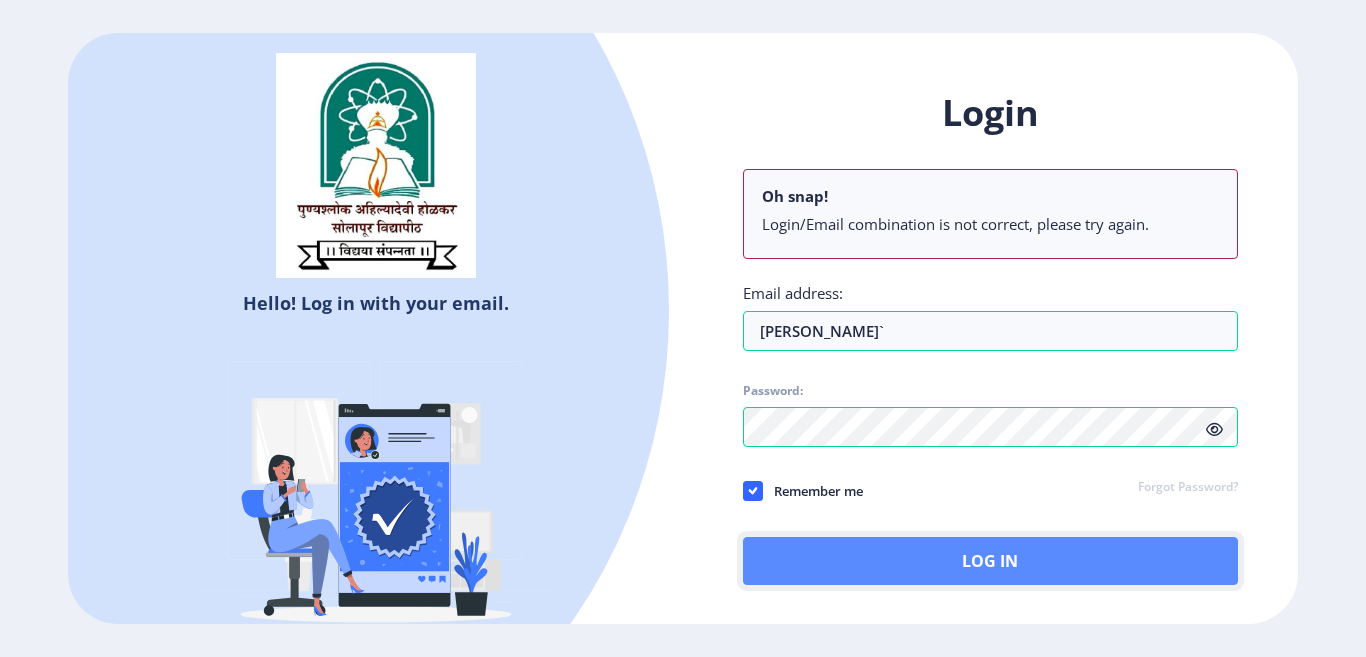 click on "Log In" 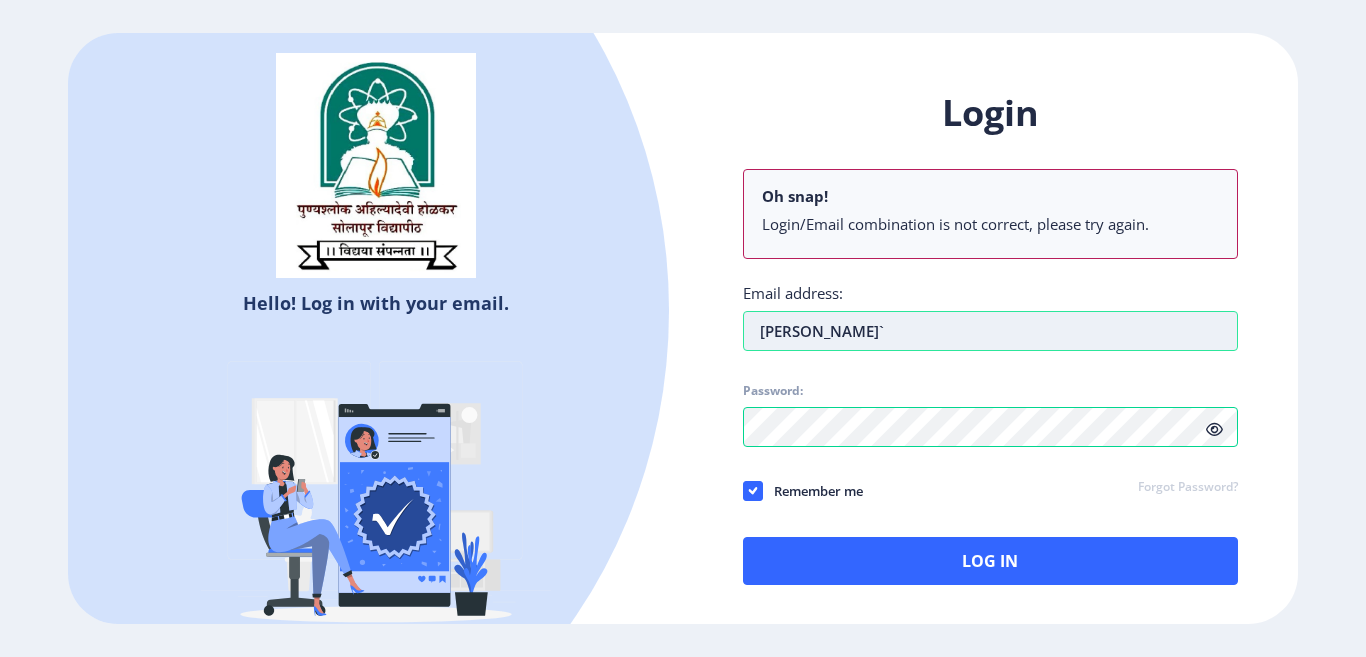 click on "[PERSON_NAME]`" at bounding box center [990, 331] 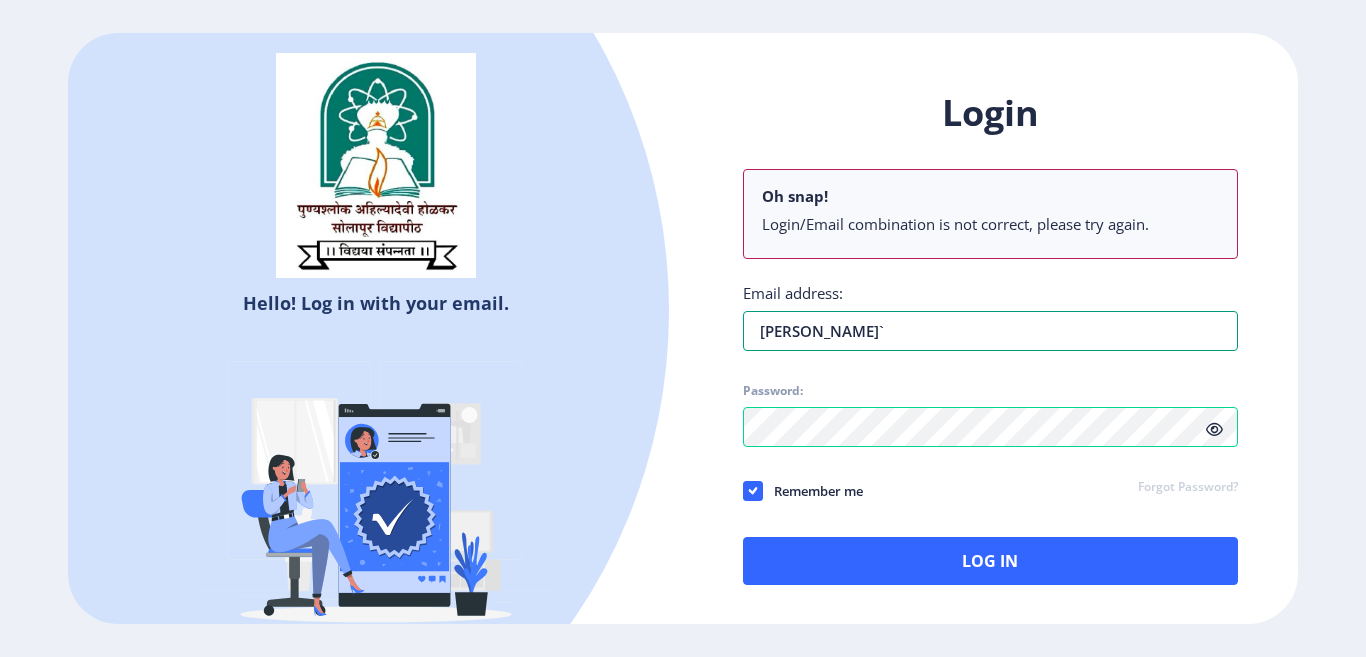 drag, startPoint x: 835, startPoint y: 335, endPoint x: 720, endPoint y: 335, distance: 115 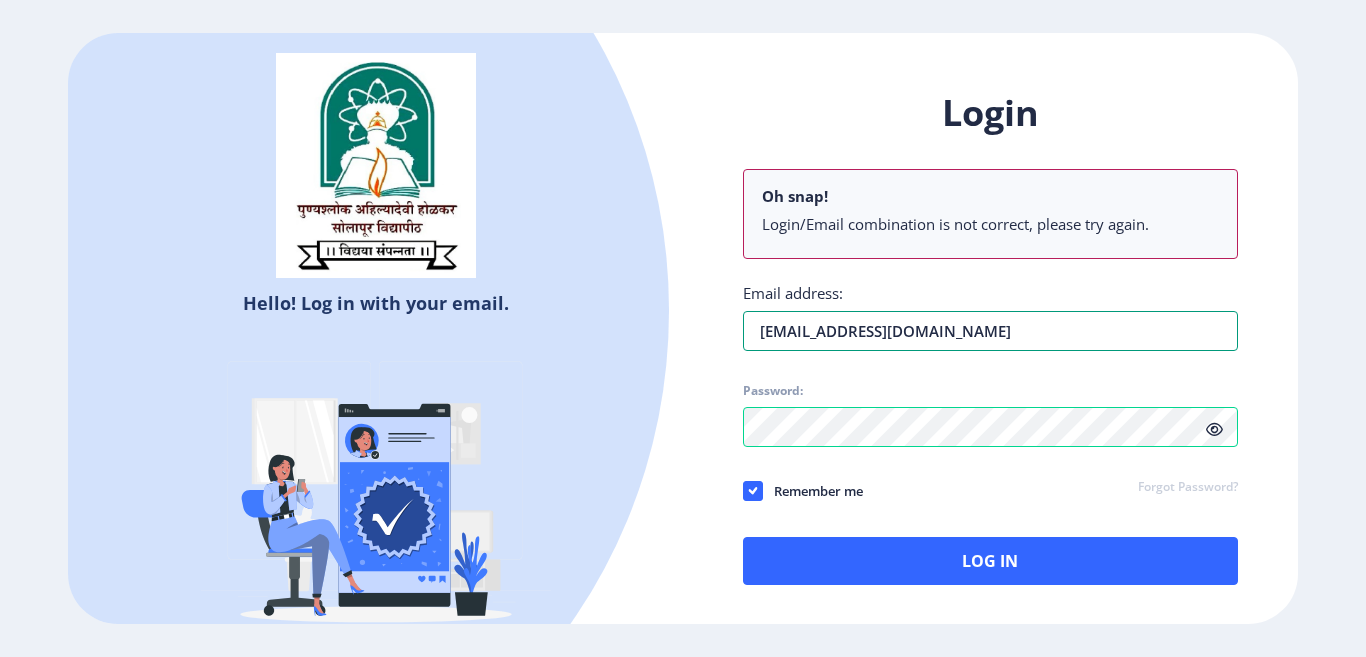 type on "[EMAIL_ADDRESS][DOMAIN_NAME]" 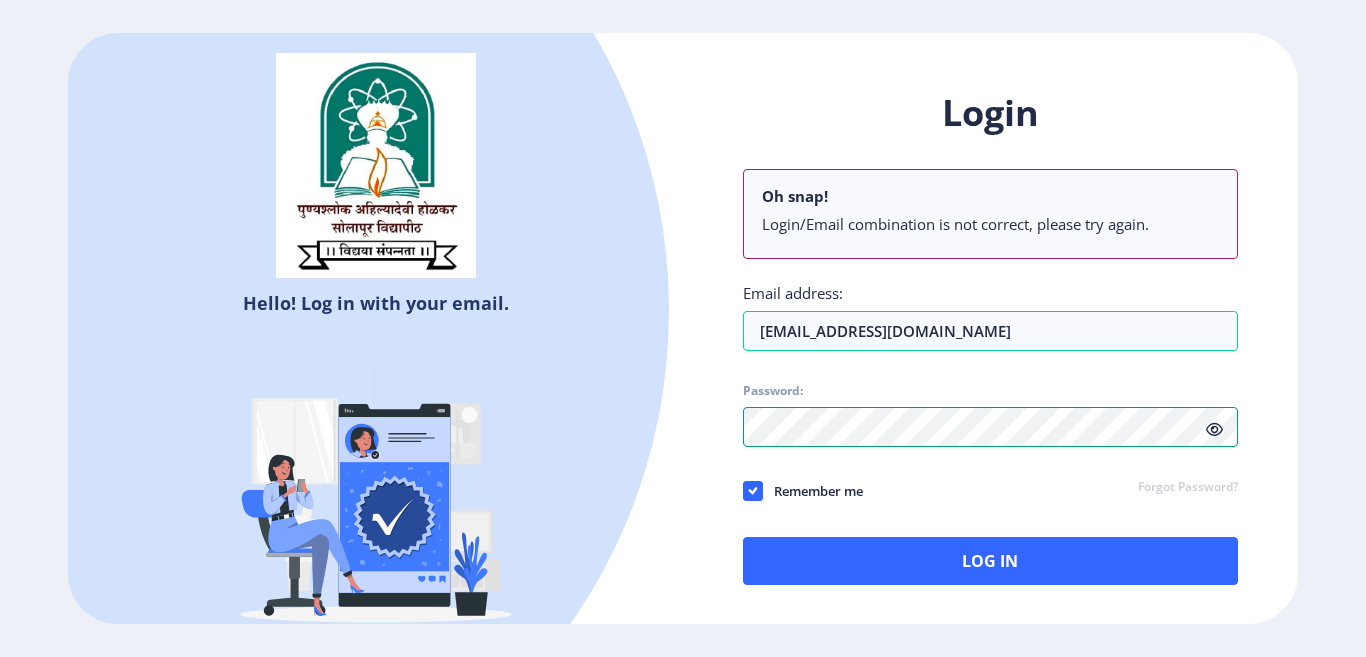 click on "Login Oh snap! Login/Email combination is not correct, please try again. Email address: [EMAIL_ADDRESS][DOMAIN_NAME] Password: Remember me Forgot Password?  Log In   Don't have an account?  Register" 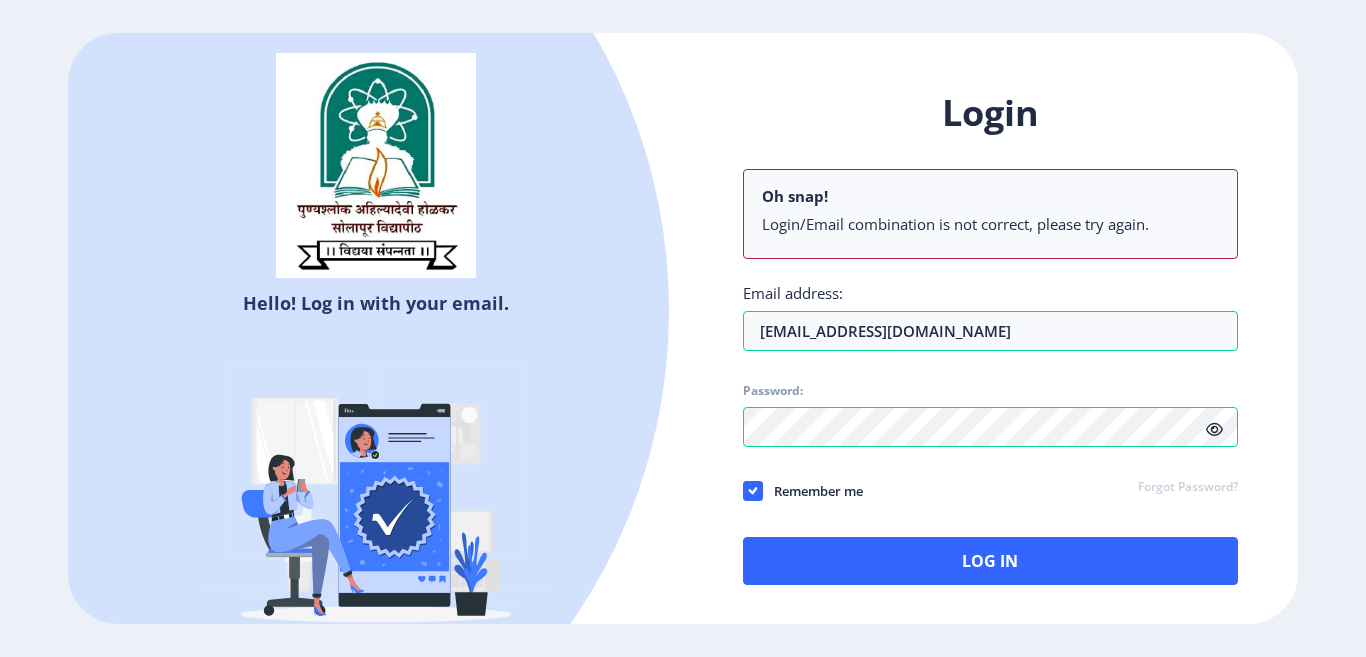 click on "Forgot Password?" 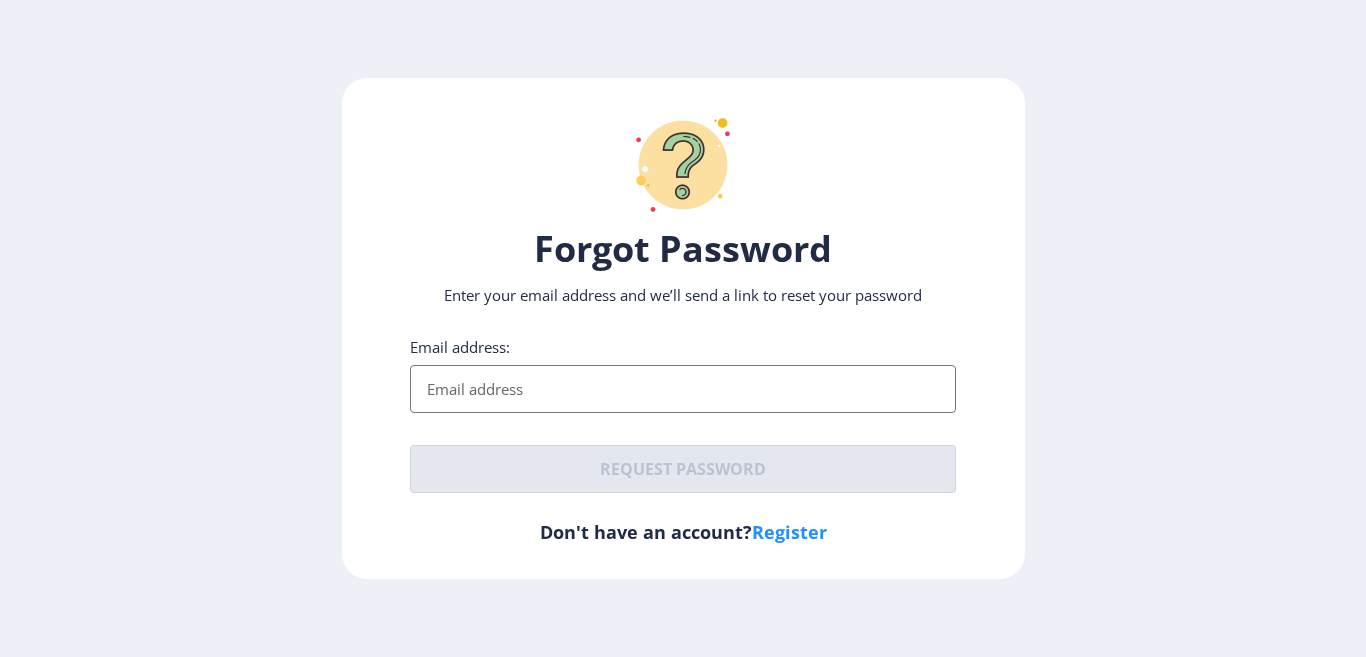 click on "Email address:" at bounding box center (683, 389) 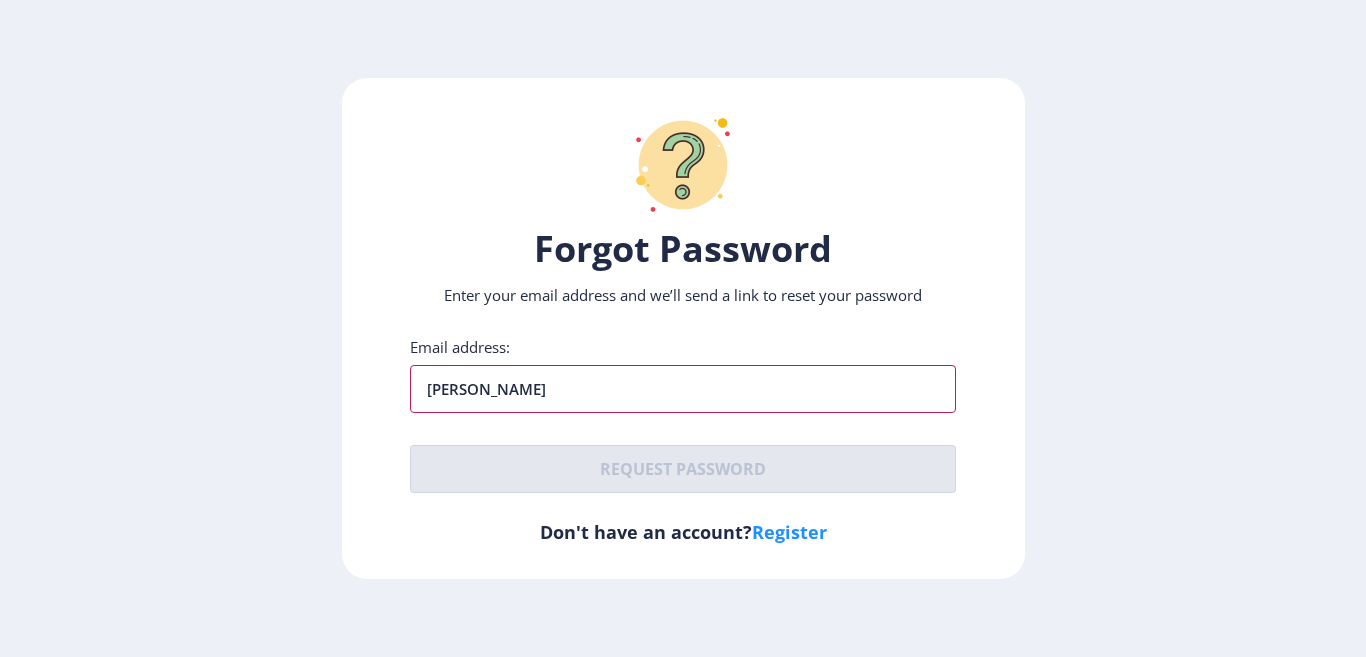 type on "[PERSON_NAME]" 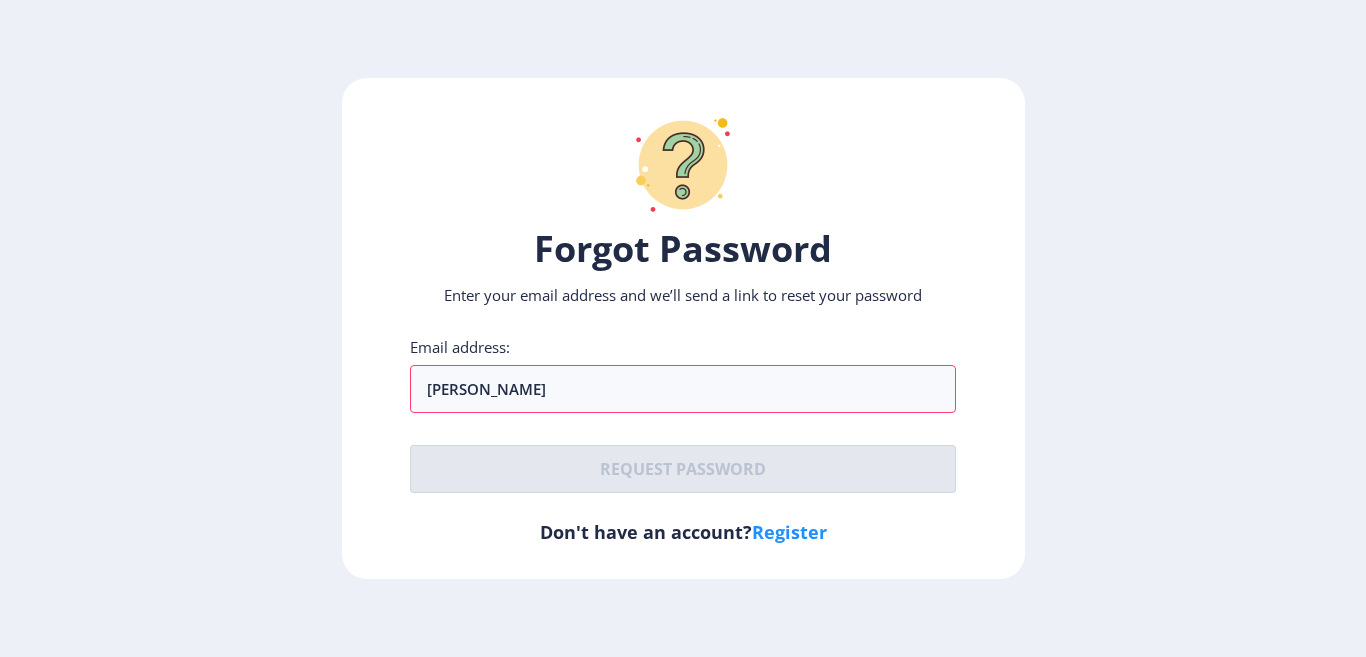 click on "Forgot Password Enter your email address and we’ll send a link to reset your password Email address: [PERSON_NAME]  Request password   Don't have an account?  Register" 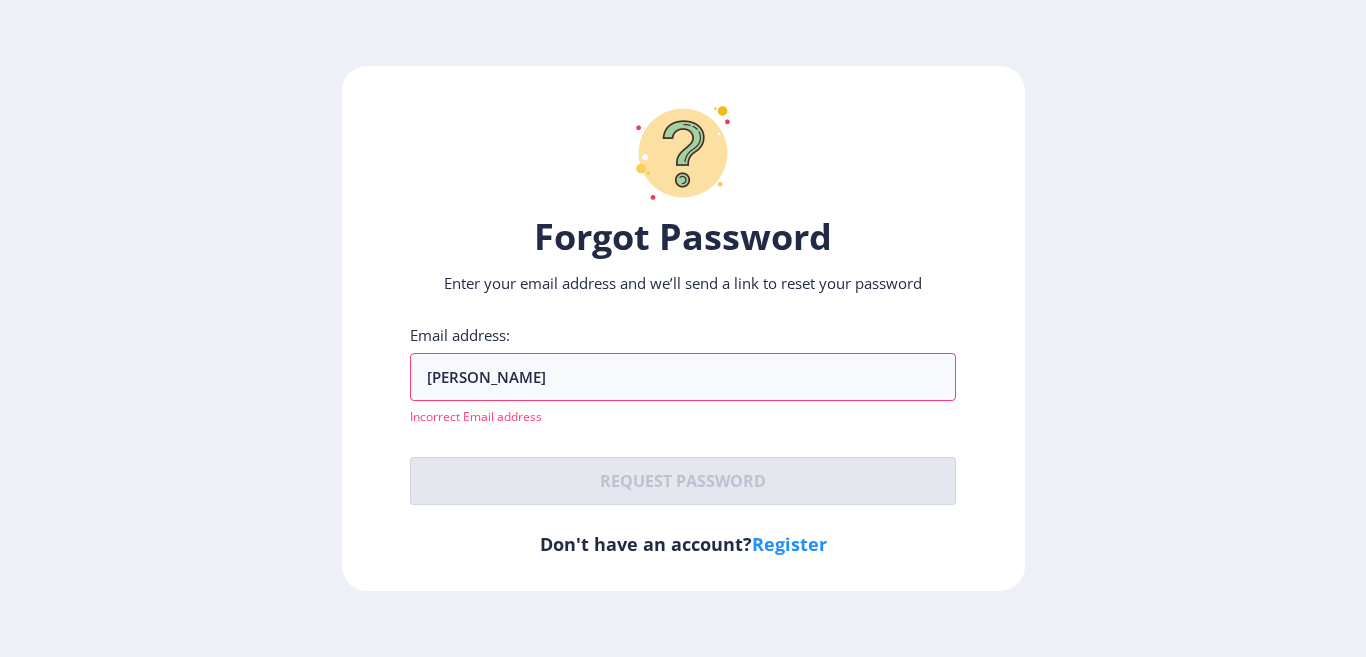 click on "Register" 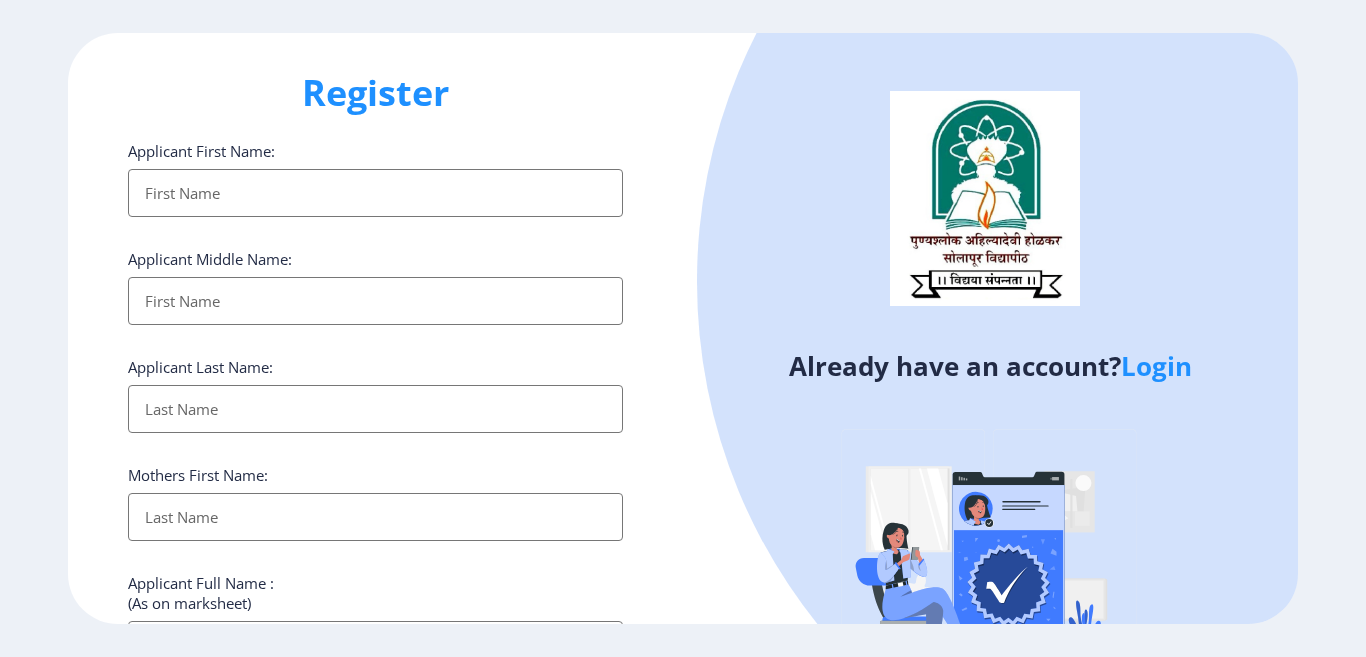 scroll, scrollTop: 0, scrollLeft: 0, axis: both 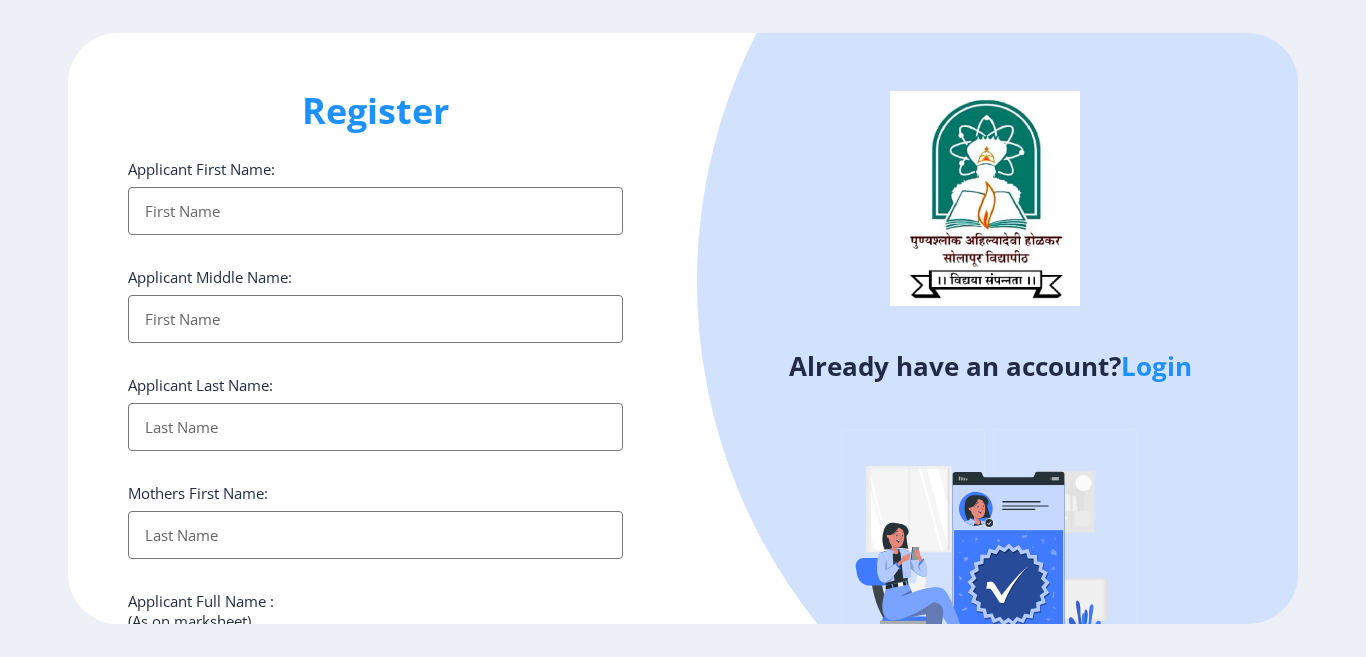 click on "Applicant First Name:" at bounding box center [375, 211] 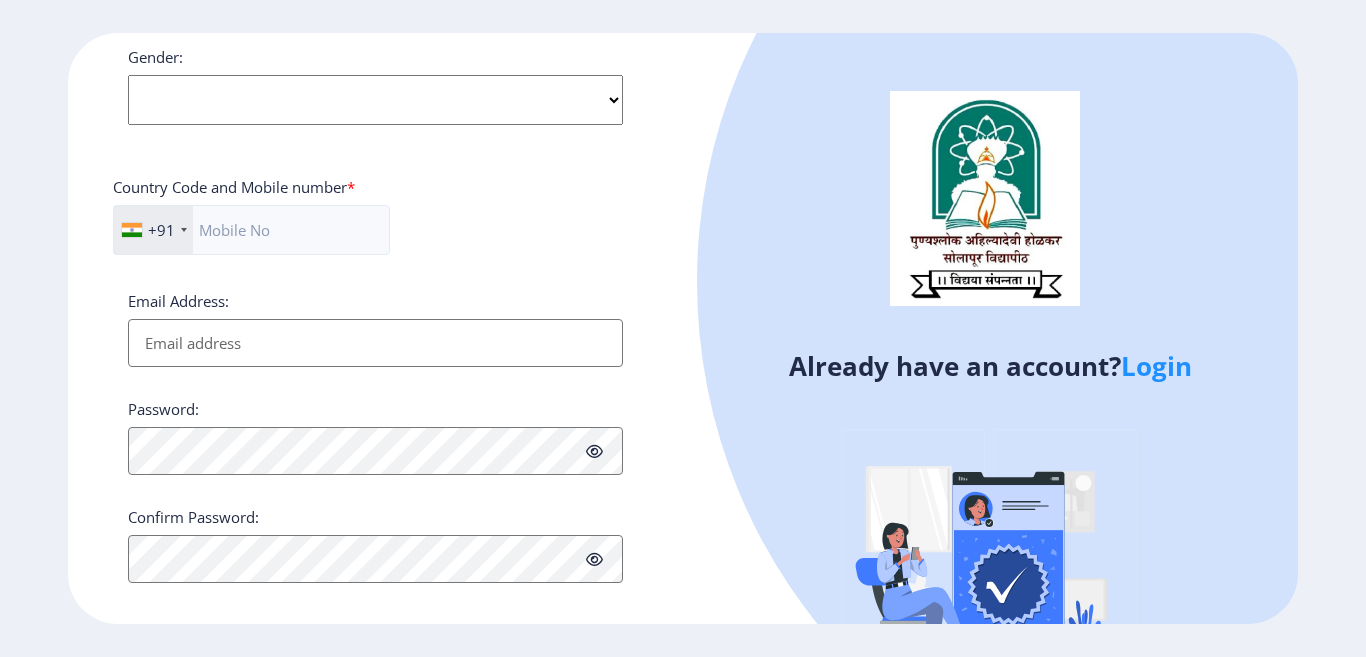 scroll, scrollTop: 801, scrollLeft: 0, axis: vertical 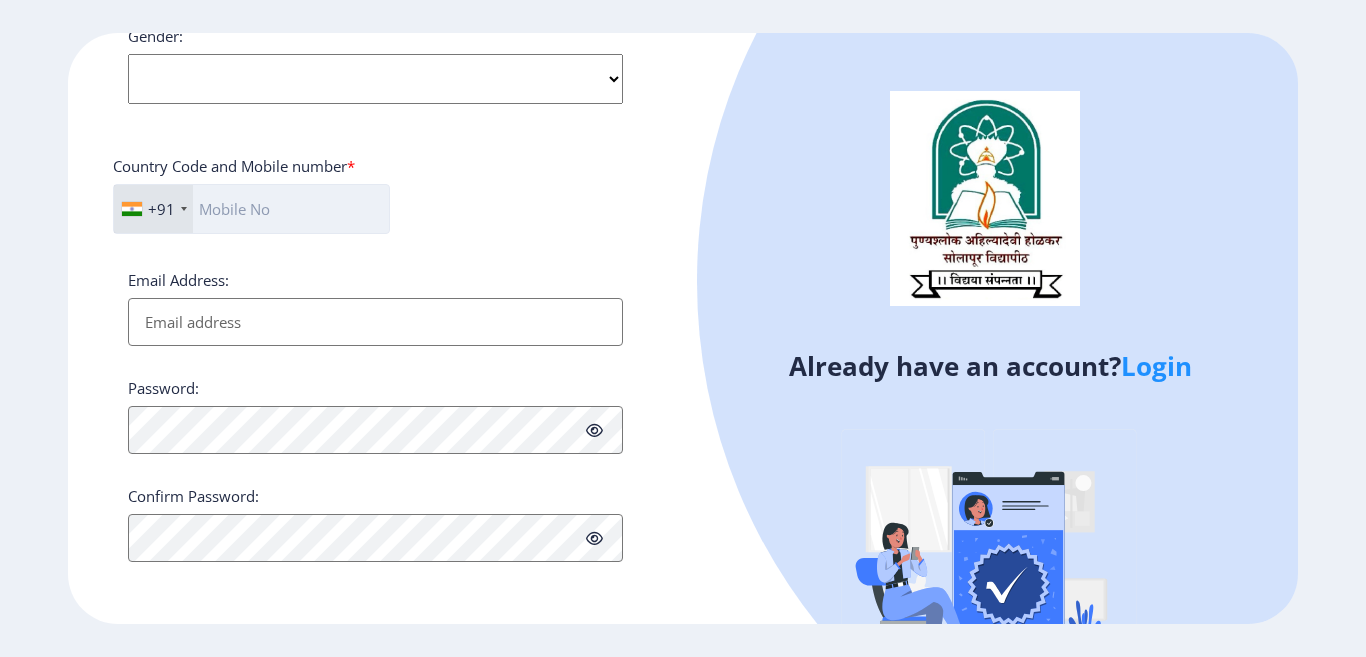 click 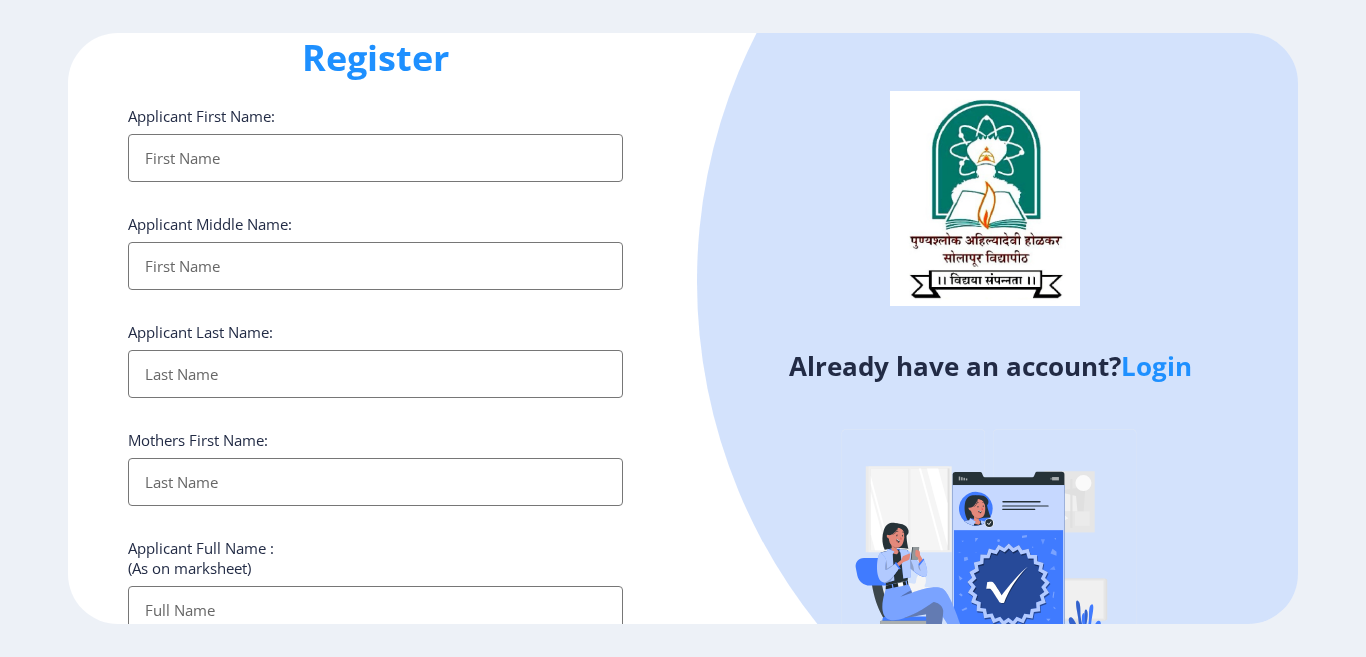 scroll, scrollTop: 0, scrollLeft: 0, axis: both 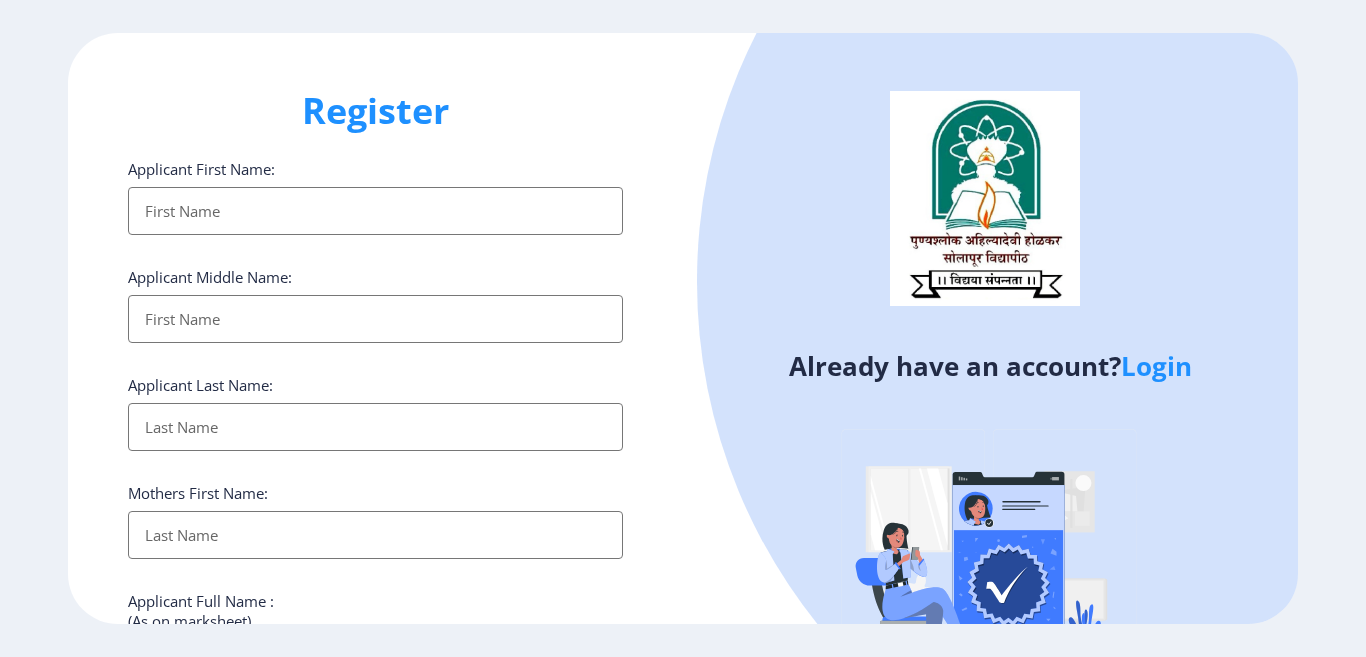 click on "Applicant First Name:" at bounding box center (375, 211) 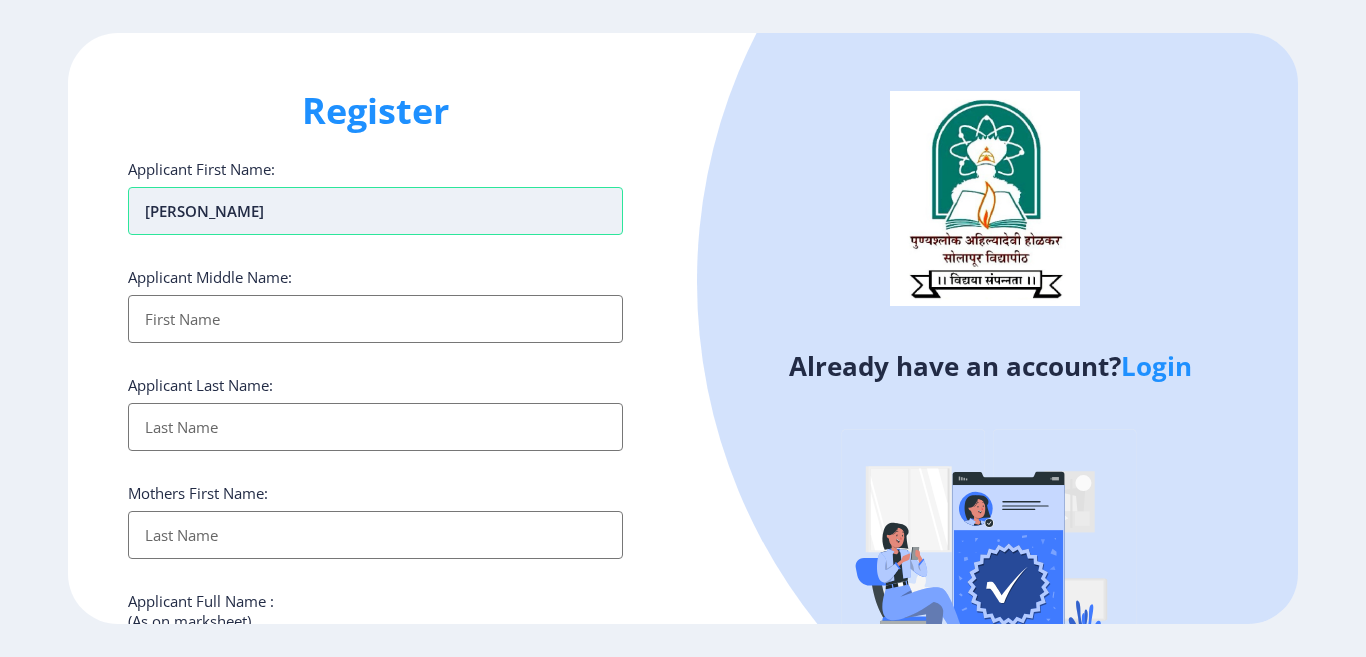 type on "[PERSON_NAME]" 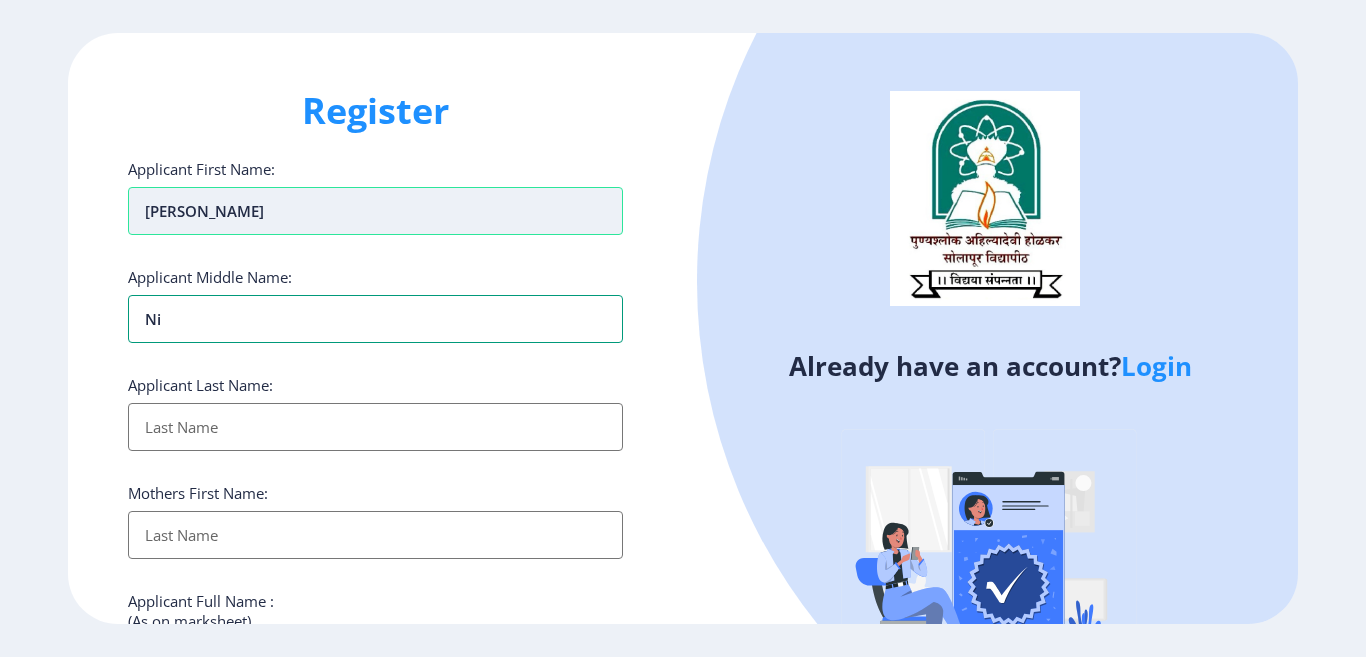 type on "n" 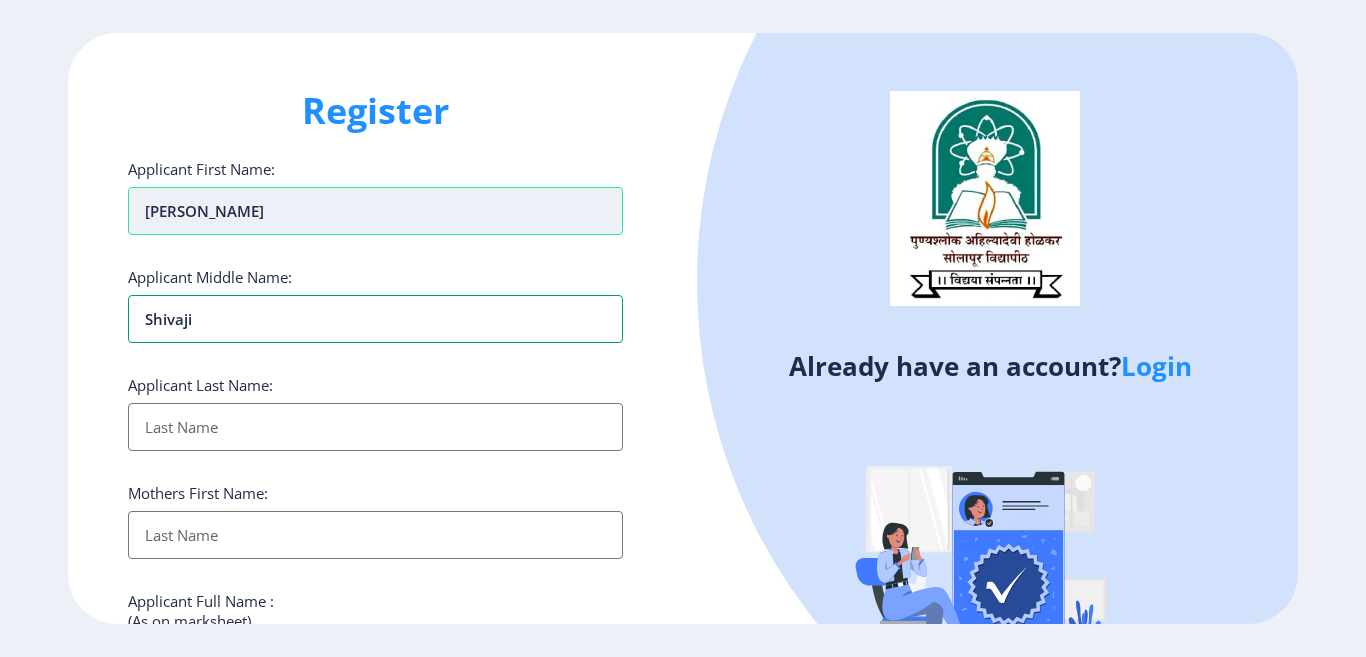 type on "shivaji" 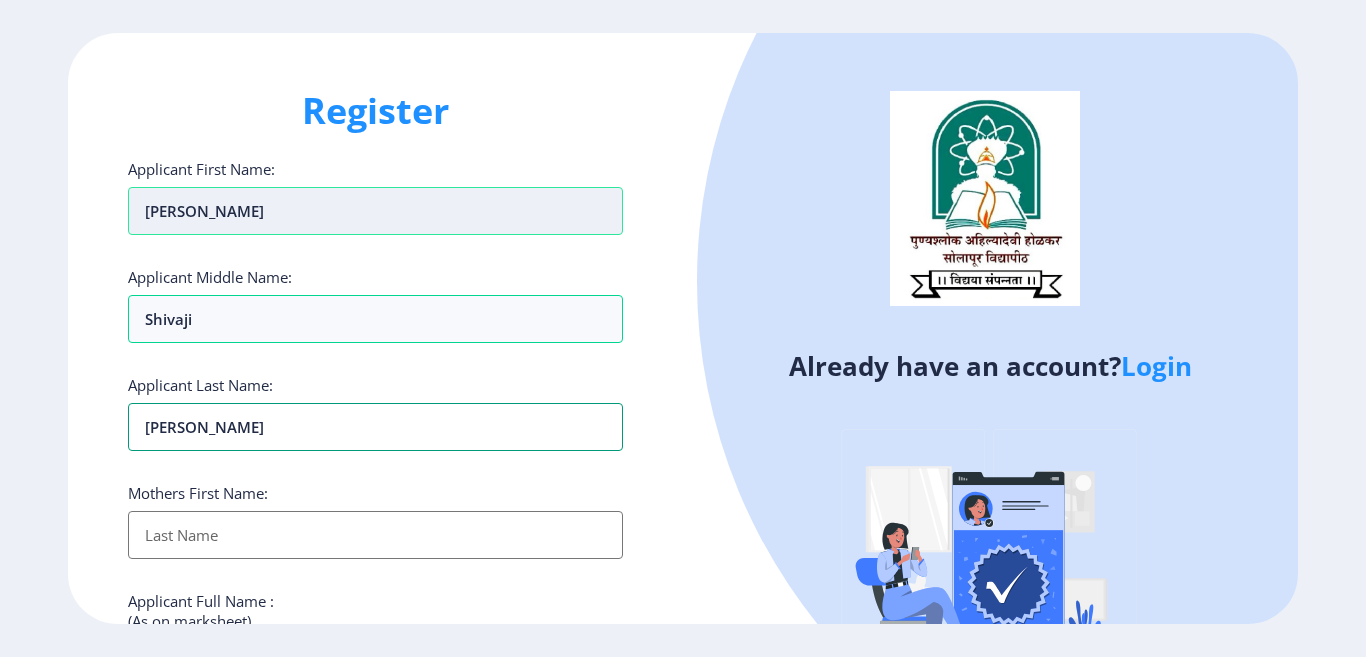 type on "[PERSON_NAME]" 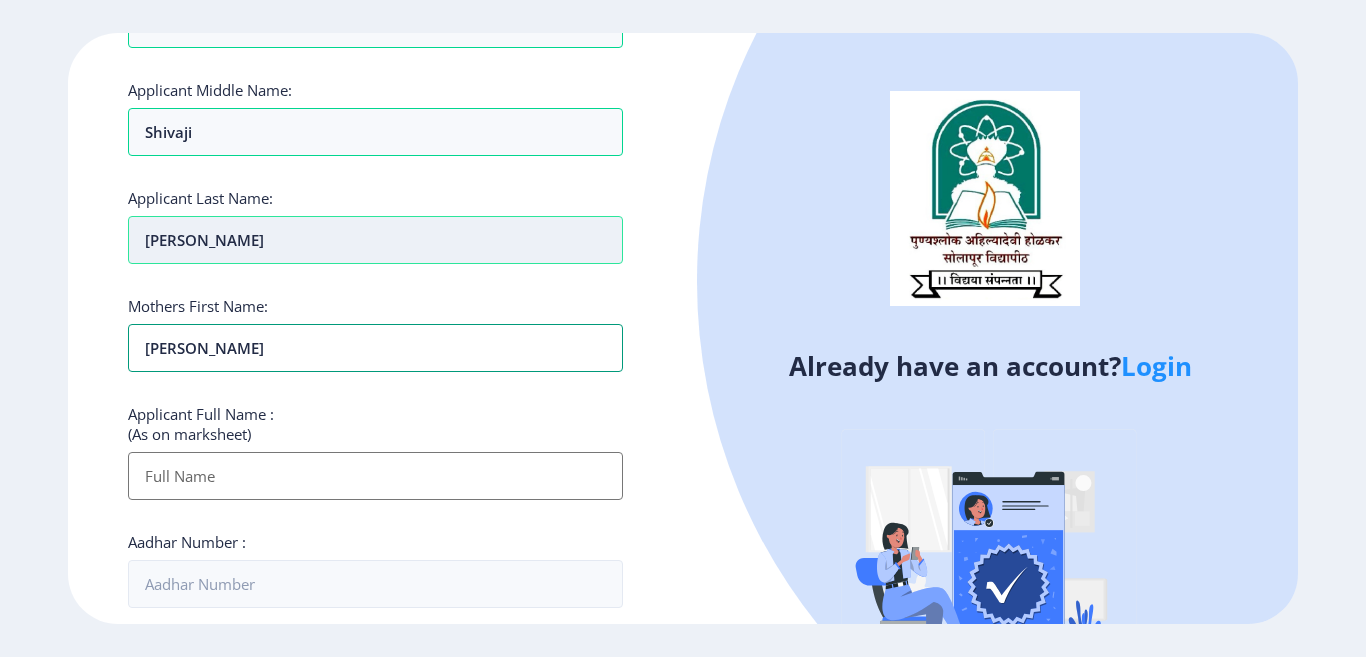 scroll, scrollTop: 300, scrollLeft: 0, axis: vertical 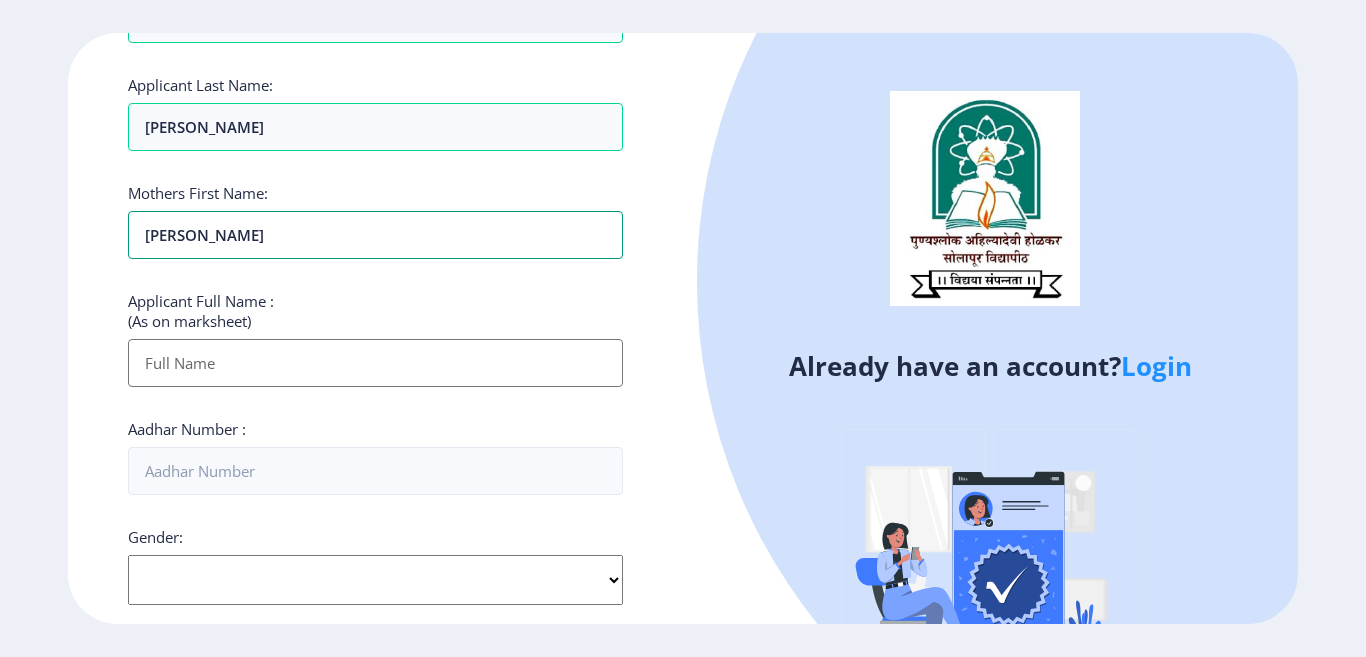 type on "[PERSON_NAME]" 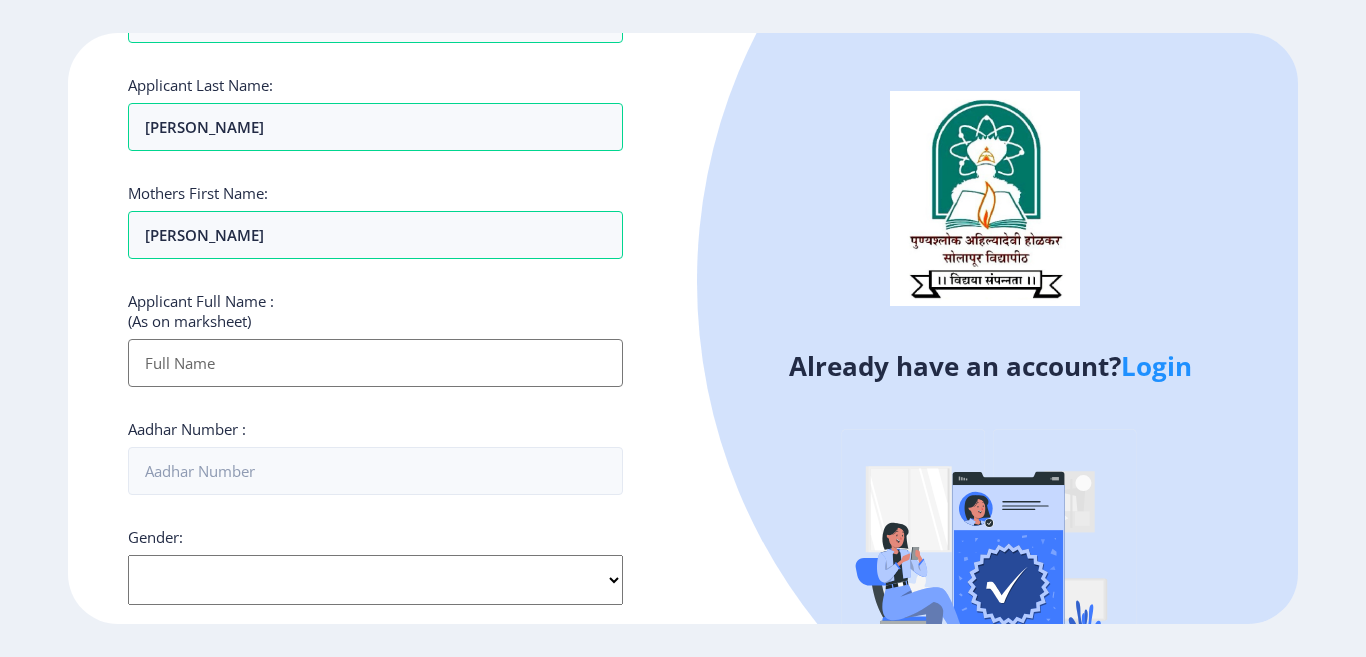 click on "Applicant First Name:" at bounding box center (375, 363) 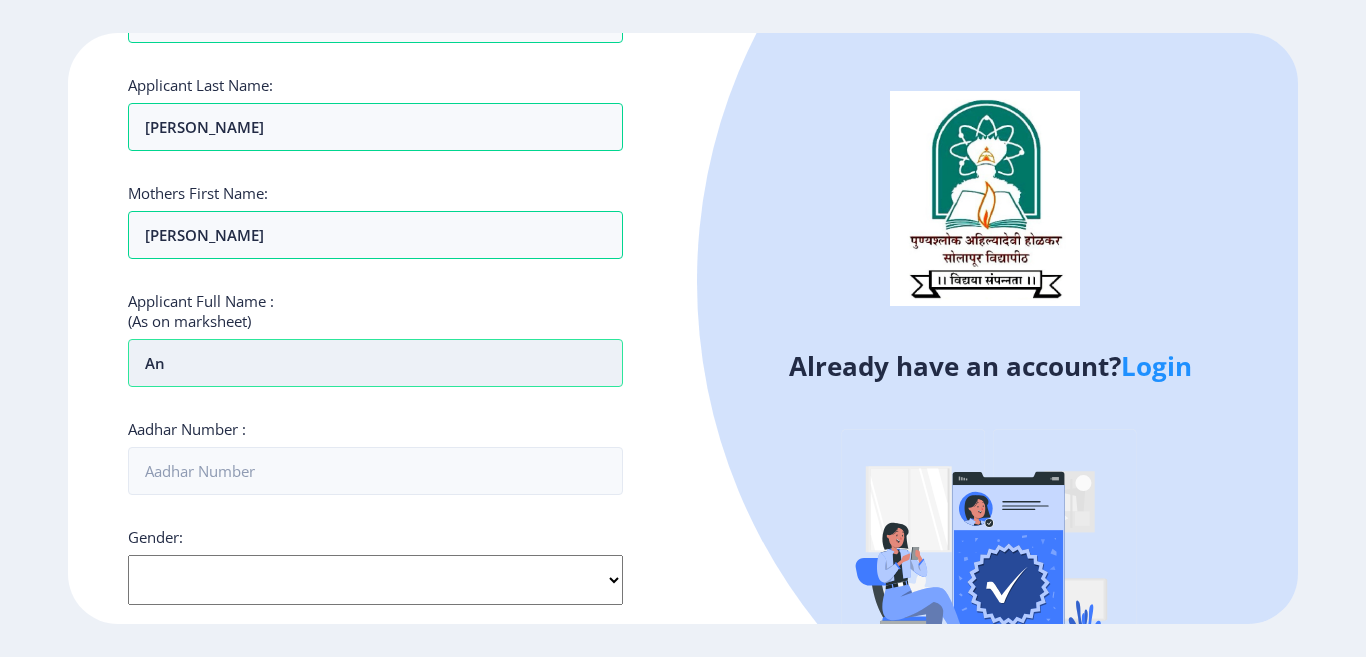 type on "a" 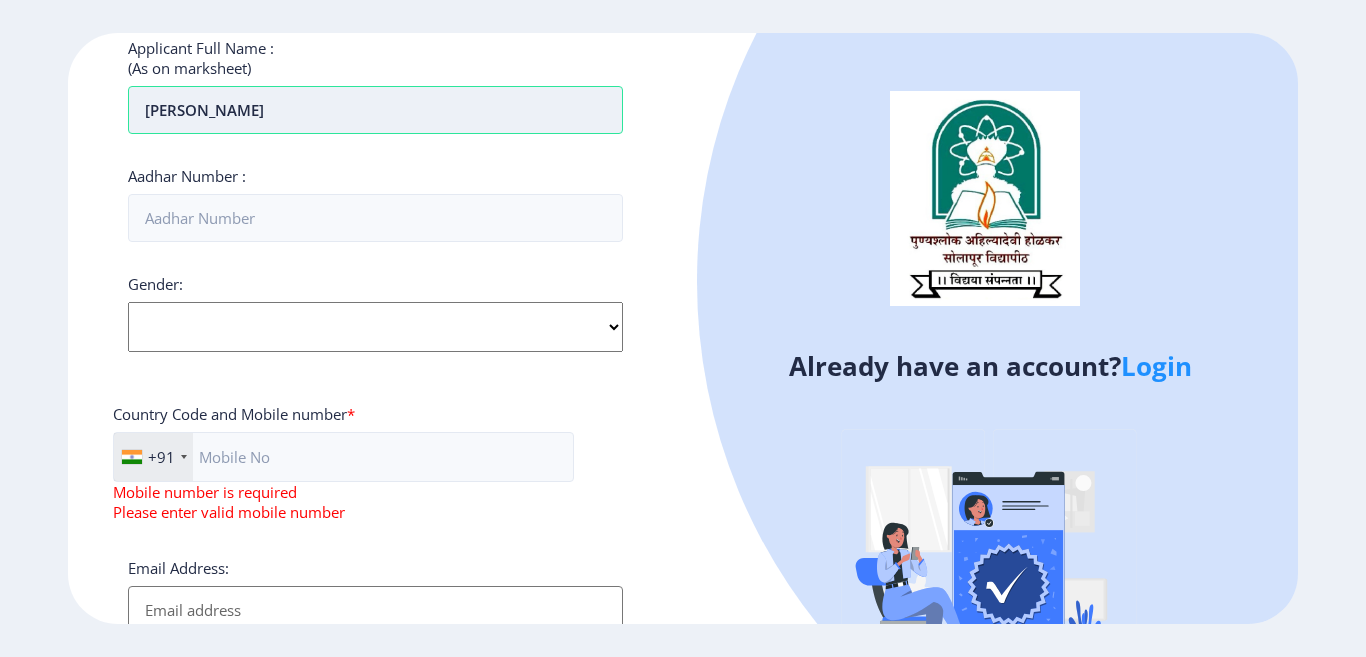scroll, scrollTop: 600, scrollLeft: 0, axis: vertical 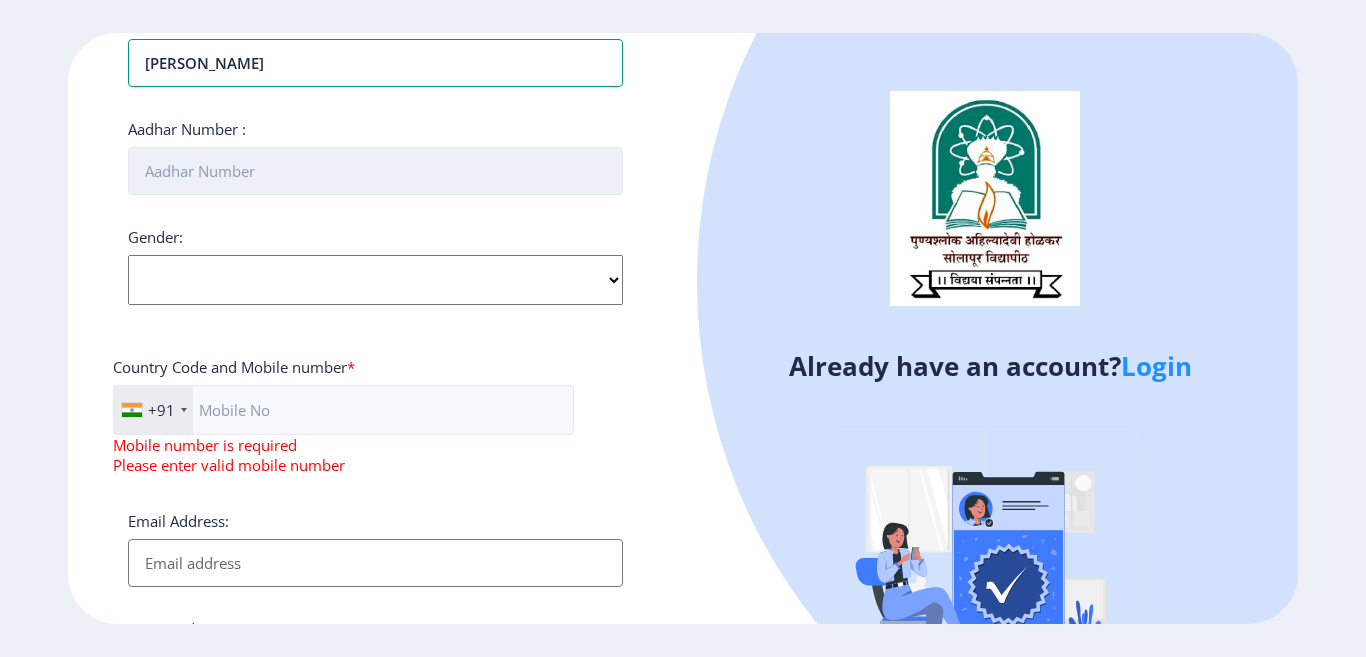type on "[PERSON_NAME]" 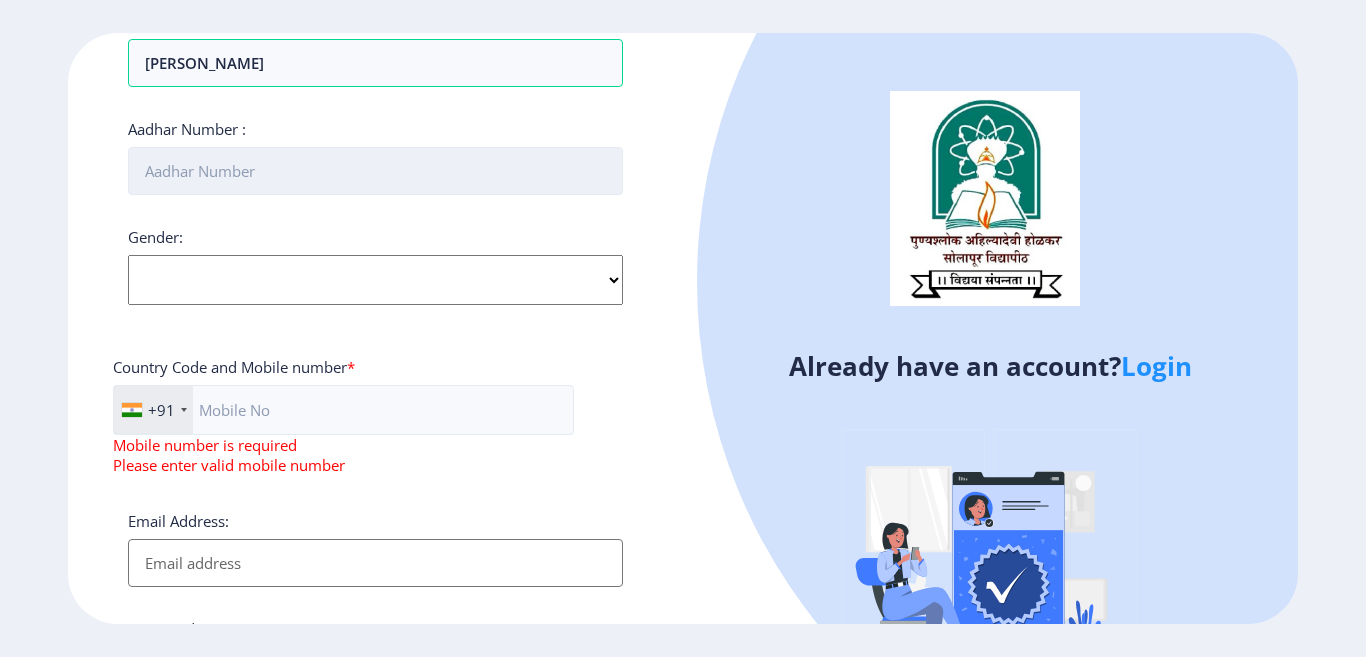 click on "Aadhar Number :" at bounding box center (375, 171) 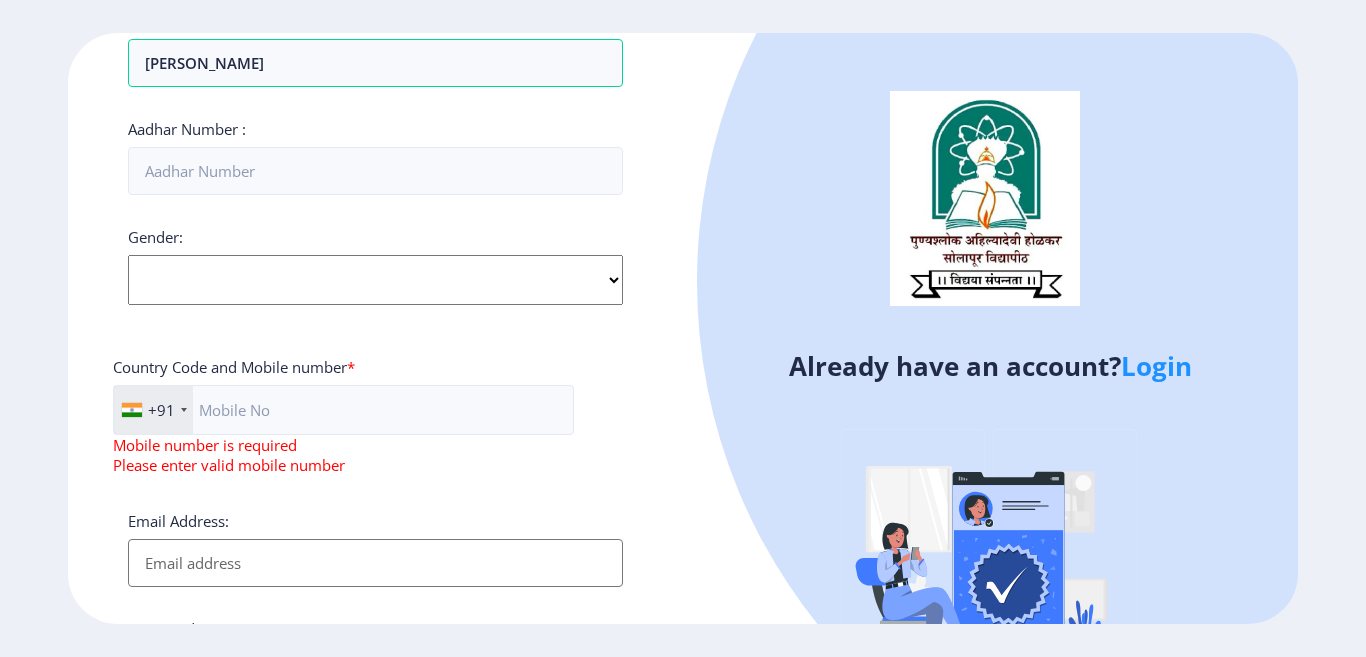click on "Applicant First Name: [PERSON_NAME] Middle Name: [PERSON_NAME] Applicant Last Name: [PERSON_NAME] Mothers First Name: [PERSON_NAME] Applicant Full Name : (As on marksheet) [PERSON_NAME] Number :  Gender: Select Gender [DEMOGRAPHIC_DATA] [DEMOGRAPHIC_DATA] Other  Country Code and Mobile number  *  +91 [GEOGRAPHIC_DATA] ([GEOGRAPHIC_DATA]) +91 [GEOGRAPHIC_DATA] (‫[GEOGRAPHIC_DATA]‬‎) +93 [GEOGRAPHIC_DATA] ([GEOGRAPHIC_DATA]) +355 [GEOGRAPHIC_DATA] (‫[GEOGRAPHIC_DATA]‬‎) +213 [US_STATE] +1 [GEOGRAPHIC_DATA] +376 [GEOGRAPHIC_DATA] +244 [GEOGRAPHIC_DATA] +1 [GEOGRAPHIC_DATA] +1 [GEOGRAPHIC_DATA] +54 [GEOGRAPHIC_DATA] ([GEOGRAPHIC_DATA]) +374 [GEOGRAPHIC_DATA] +297 [GEOGRAPHIC_DATA] +61 [GEOGRAPHIC_DATA] ([GEOGRAPHIC_DATA]) +43 [GEOGRAPHIC_DATA] ([GEOGRAPHIC_DATA]) +994 [GEOGRAPHIC_DATA] +1 [GEOGRAPHIC_DATA] ([GEOGRAPHIC_DATA][GEOGRAPHIC_DATA]‬‎) +973 [GEOGRAPHIC_DATA] ([GEOGRAPHIC_DATA]) +880 [GEOGRAPHIC_DATA] +1 [GEOGRAPHIC_DATA] ([GEOGRAPHIC_DATA]) +375 [GEOGRAPHIC_DATA] ([GEOGRAPHIC_DATA]) +32 [GEOGRAPHIC_DATA] +501 [GEOGRAPHIC_DATA] ([GEOGRAPHIC_DATA]) +229 [GEOGRAPHIC_DATA] +1 [GEOGRAPHIC_DATA] (འབྲུག) +975 [GEOGRAPHIC_DATA] +591 [GEOGRAPHIC_DATA] ([GEOGRAPHIC_DATA]) +387 [GEOGRAPHIC_DATA] +267 [GEOGRAPHIC_DATA] ([GEOGRAPHIC_DATA]) +55 [GEOGRAPHIC_DATA] +246 [GEOGRAPHIC_DATA] +1 [GEOGRAPHIC_DATA]" 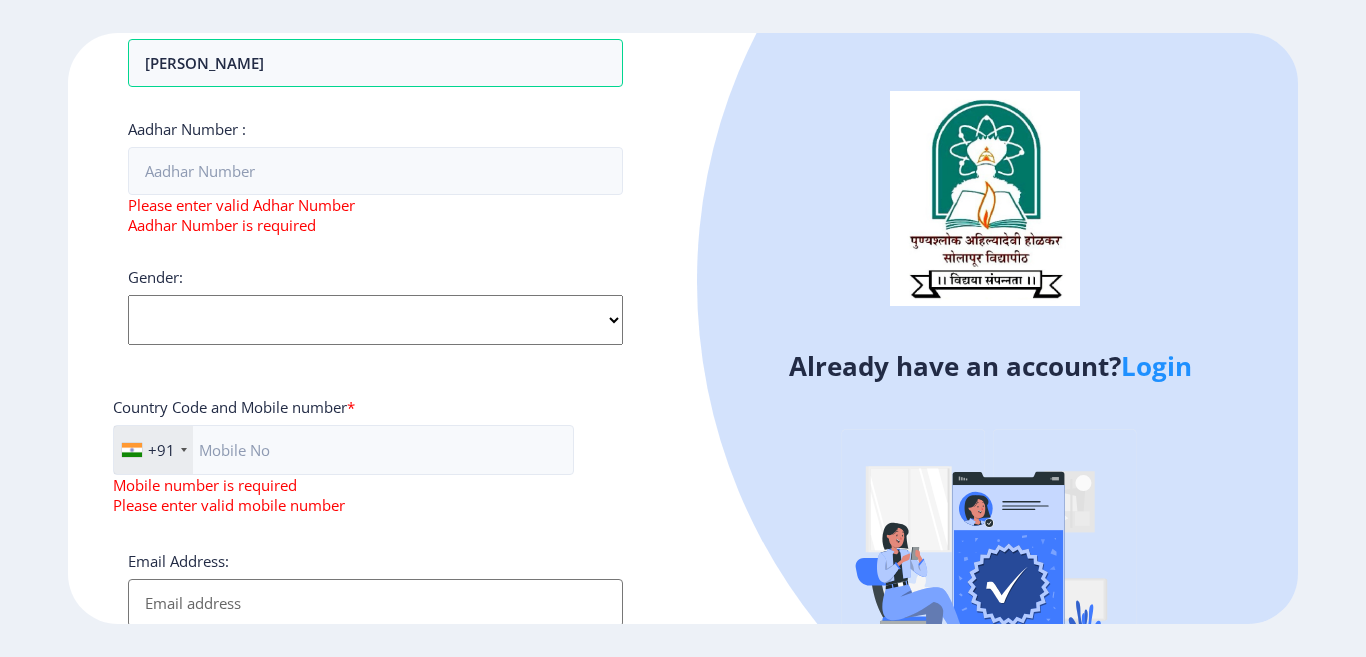select on "[DEMOGRAPHIC_DATA]" 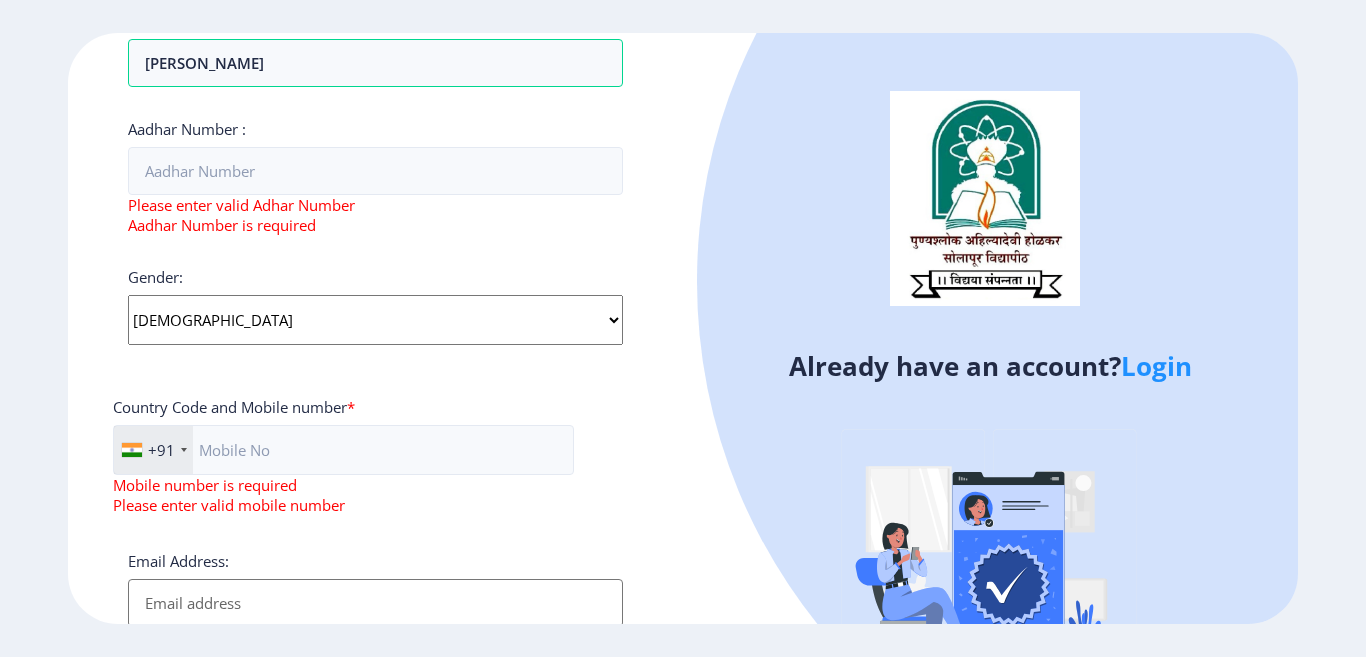 click on "Select Gender [DEMOGRAPHIC_DATA] [DEMOGRAPHIC_DATA] Other" 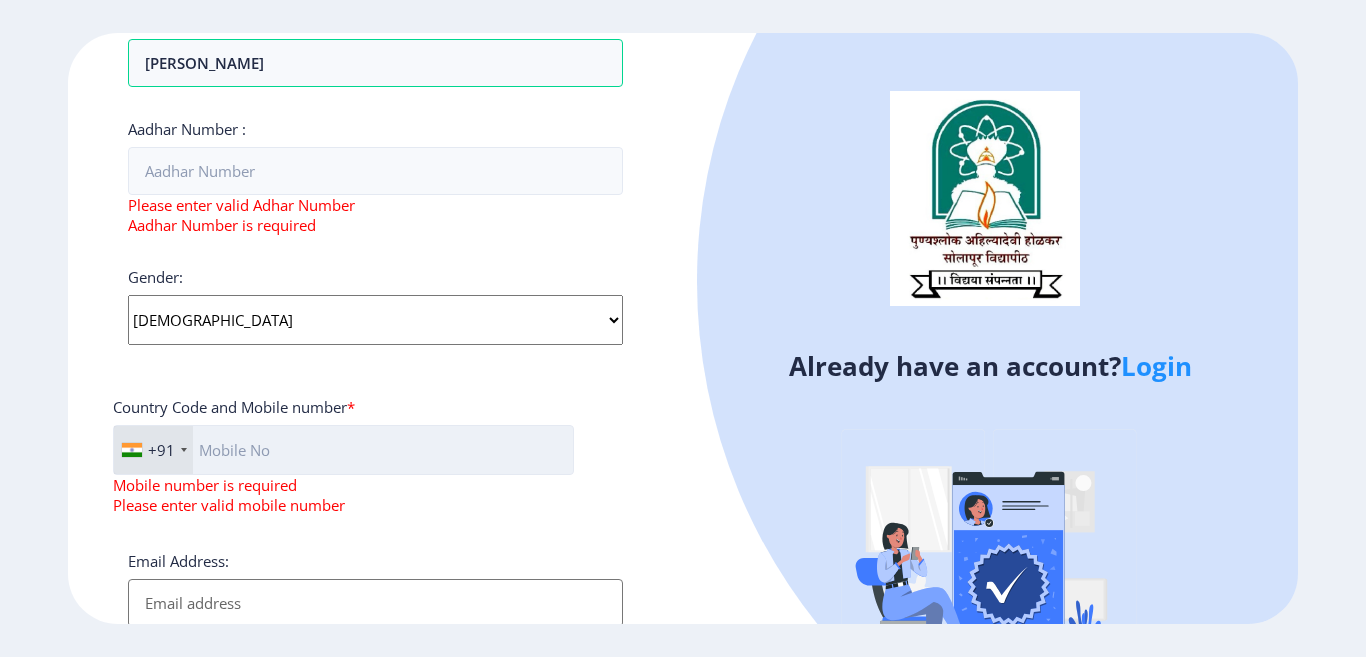click 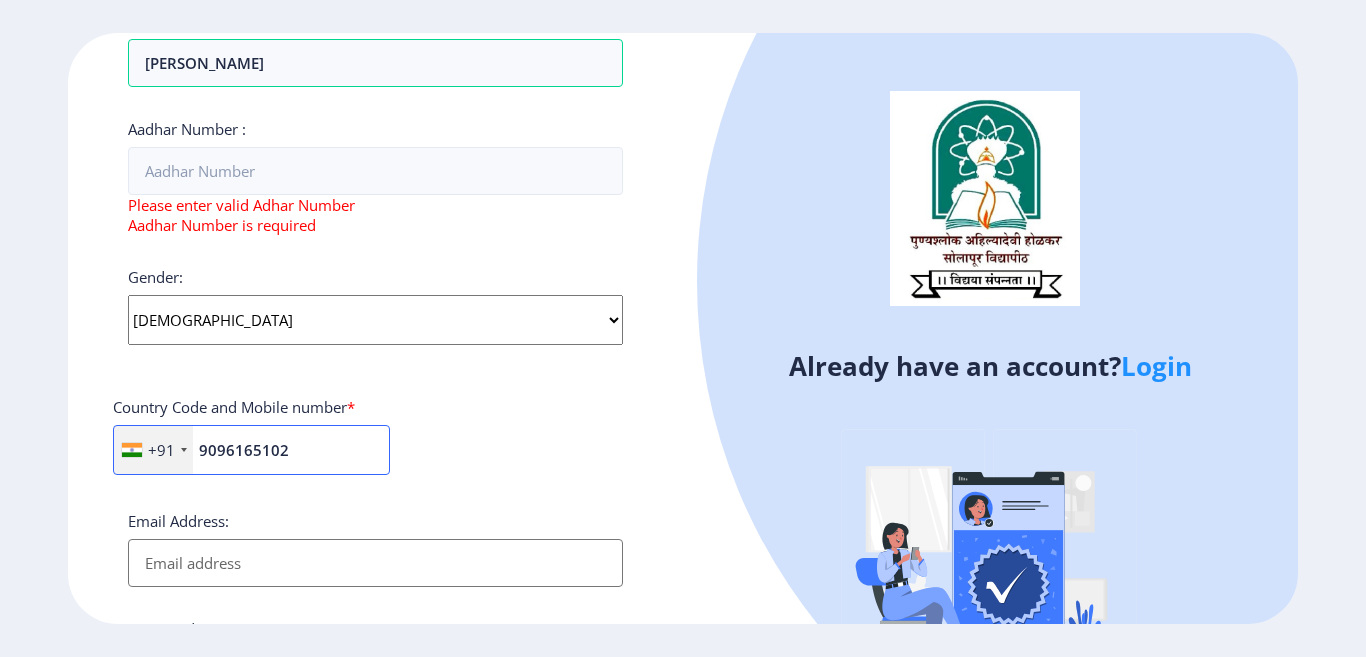 type on "9096165102" 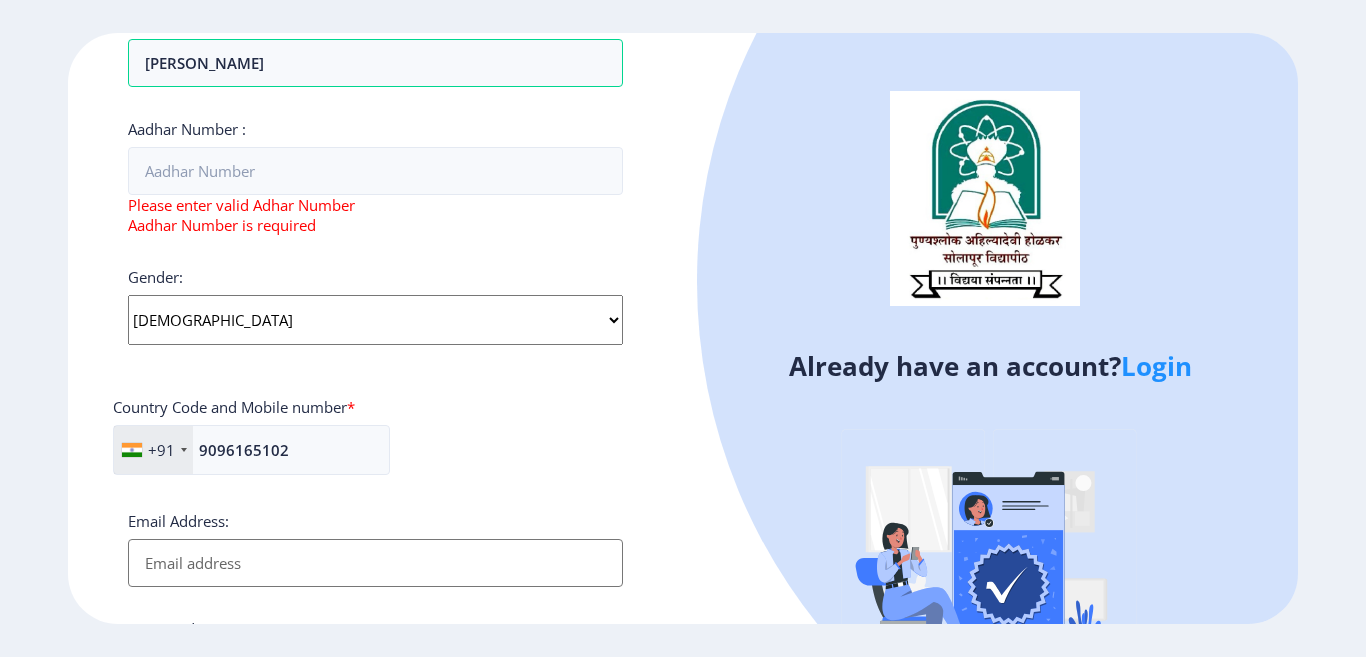 click on "Email Address:" at bounding box center (375, 563) 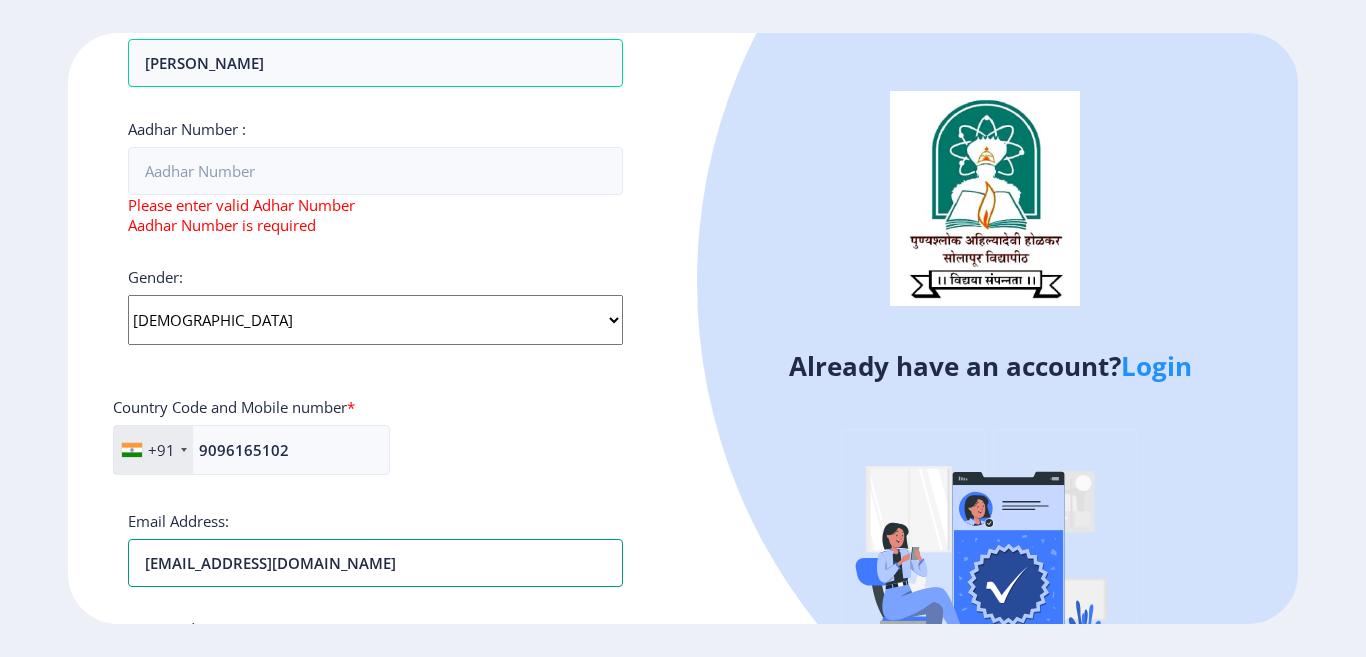 type on "[EMAIL_ADDRESS][DOMAIN_NAME]" 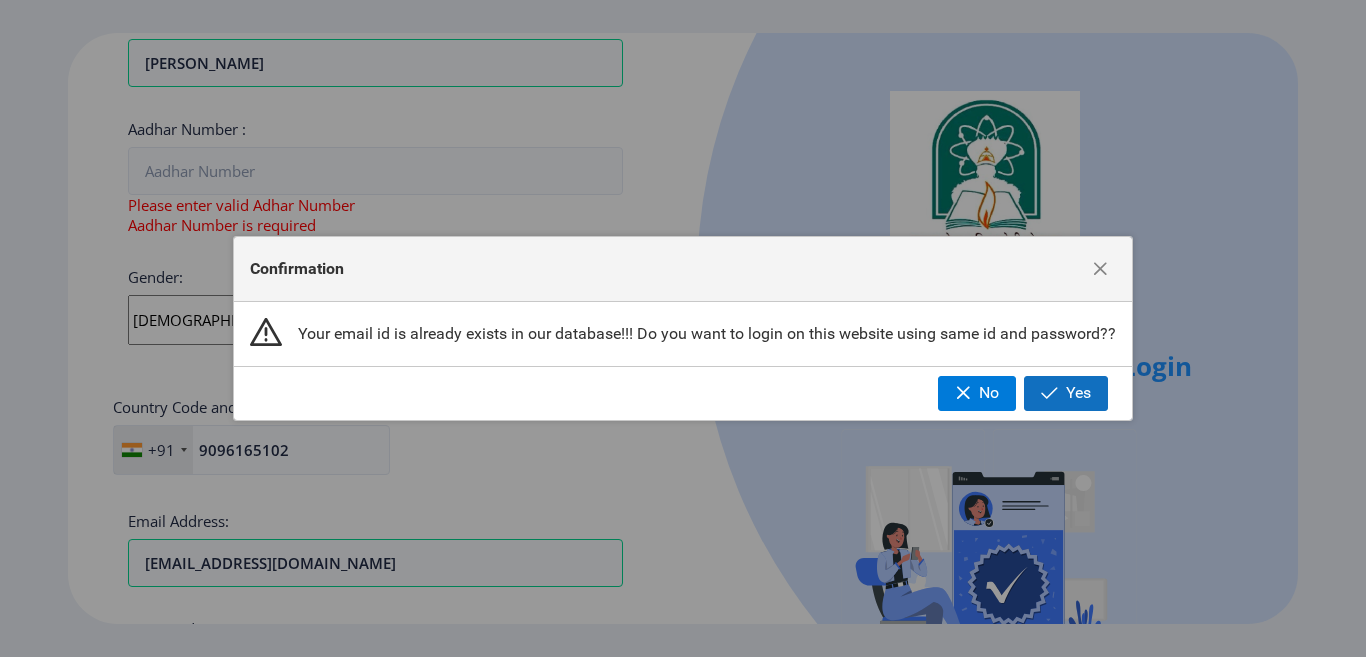 click on "Yes" 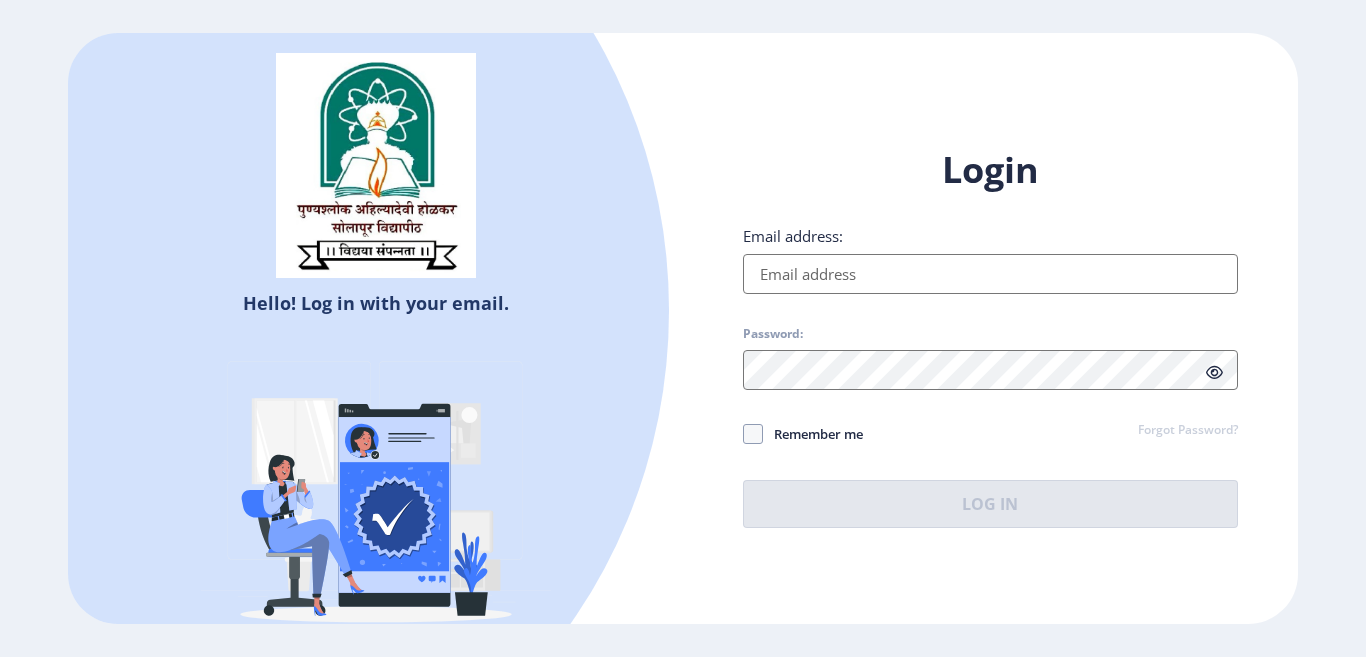 click on "Email address:" at bounding box center (990, 274) 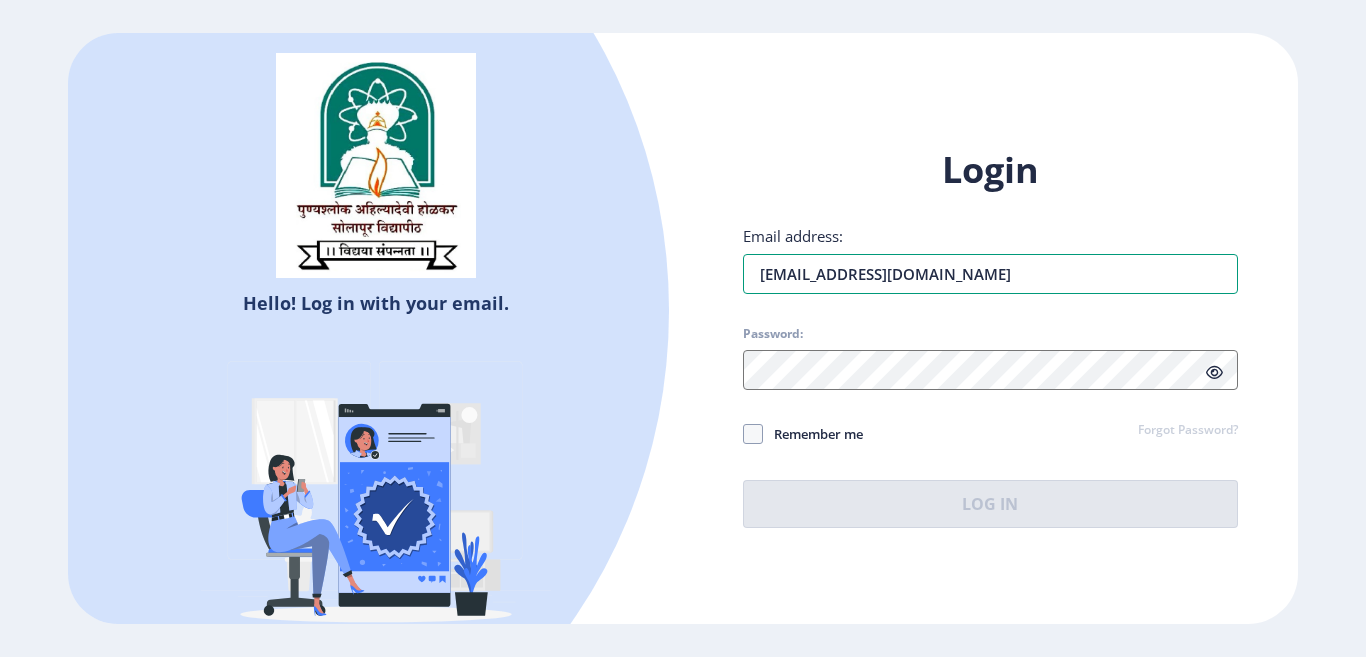 type on "[EMAIL_ADDRESS][DOMAIN_NAME]" 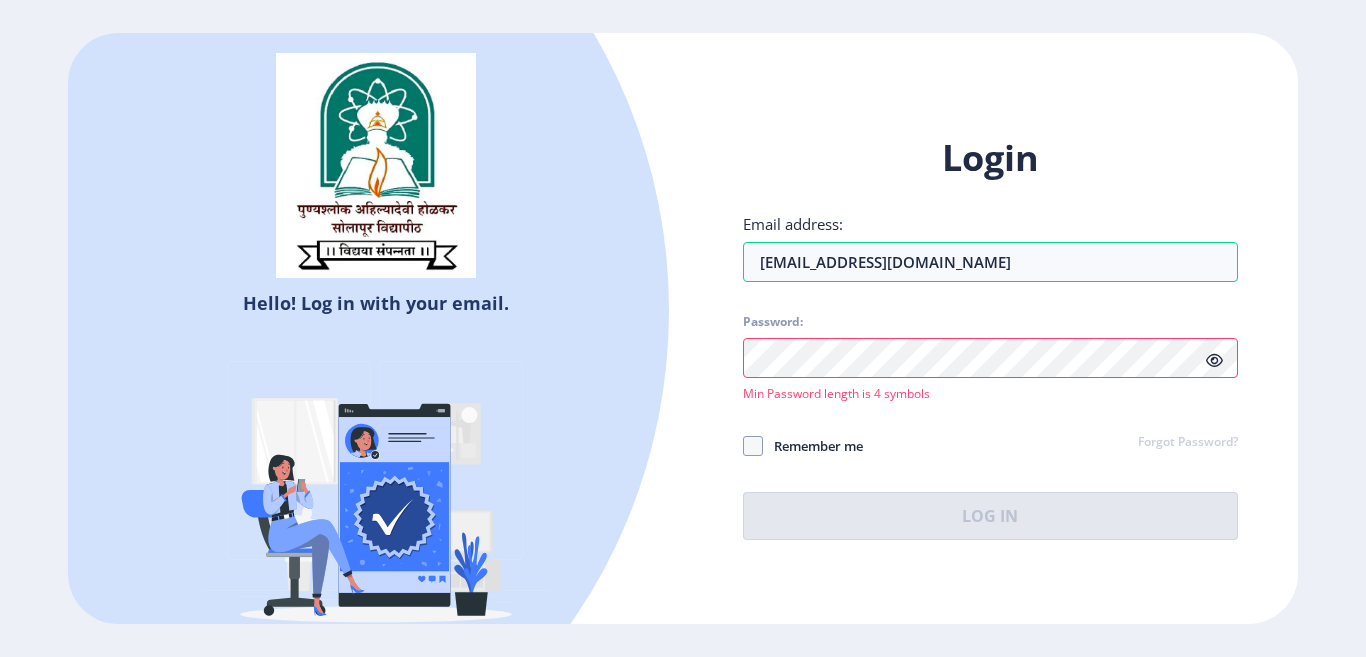 click 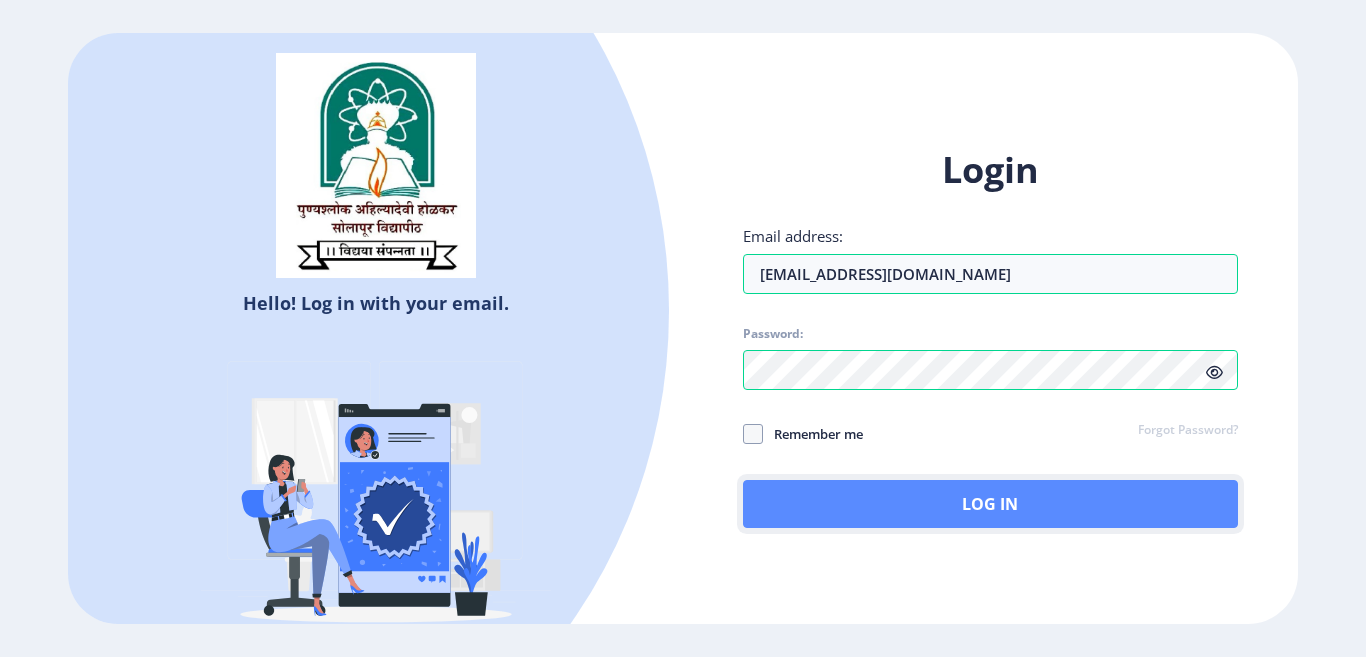 click on "Log In" 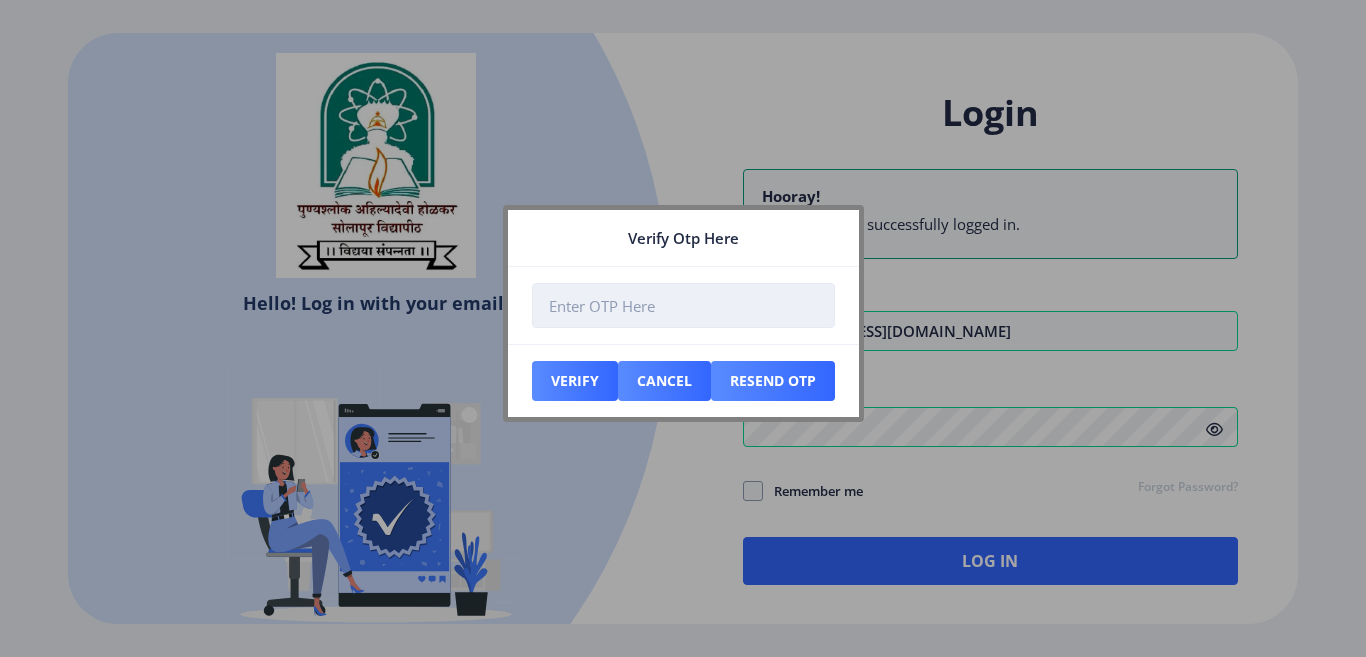 click at bounding box center (683, 305) 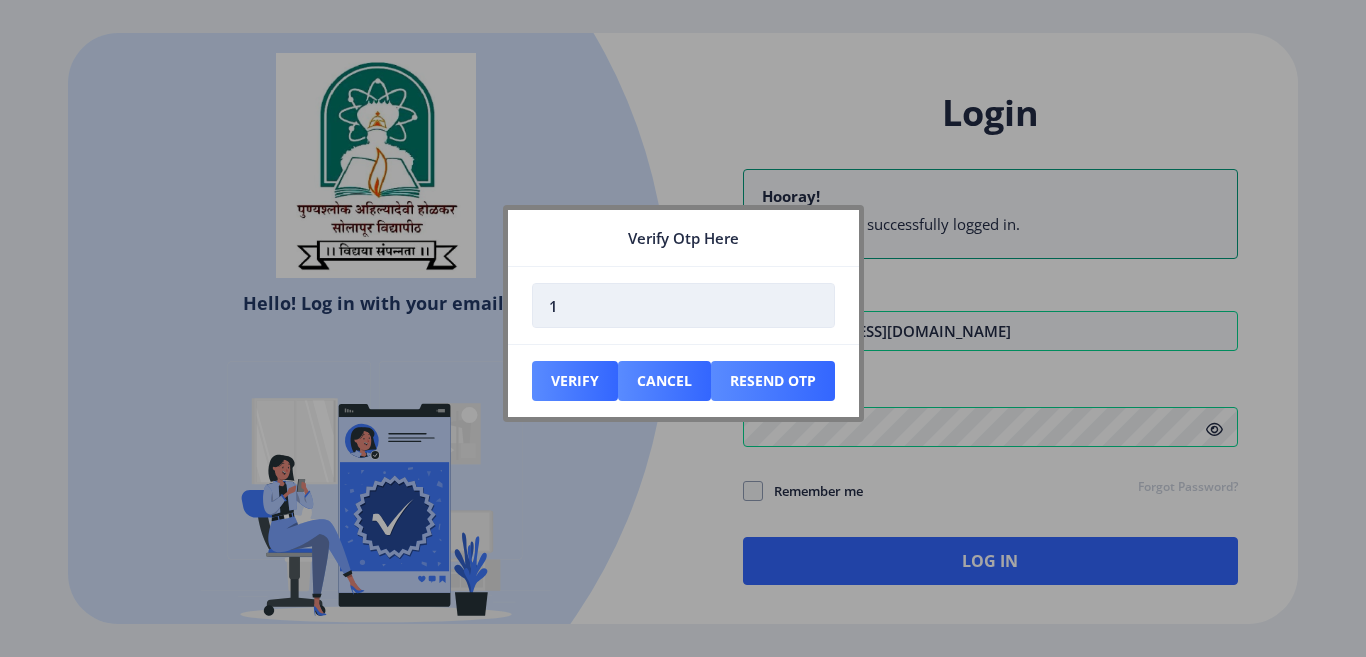 click on "1" at bounding box center (683, 305) 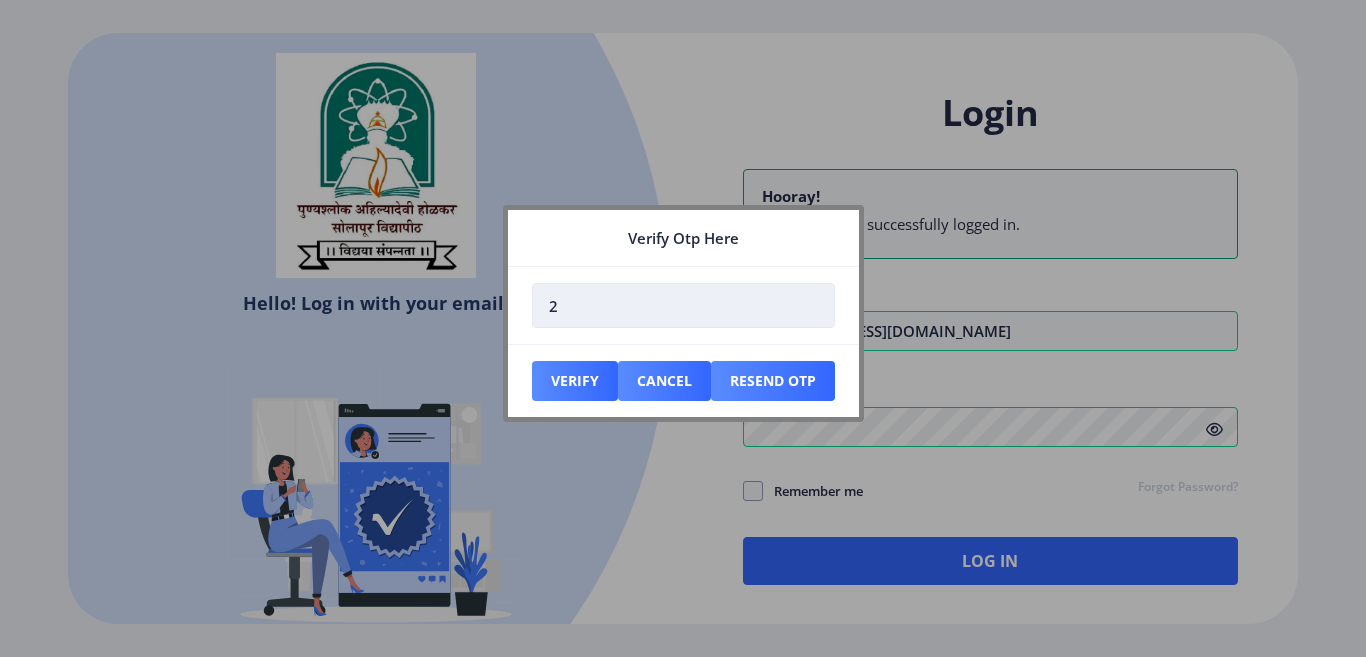 click on "2" at bounding box center (683, 305) 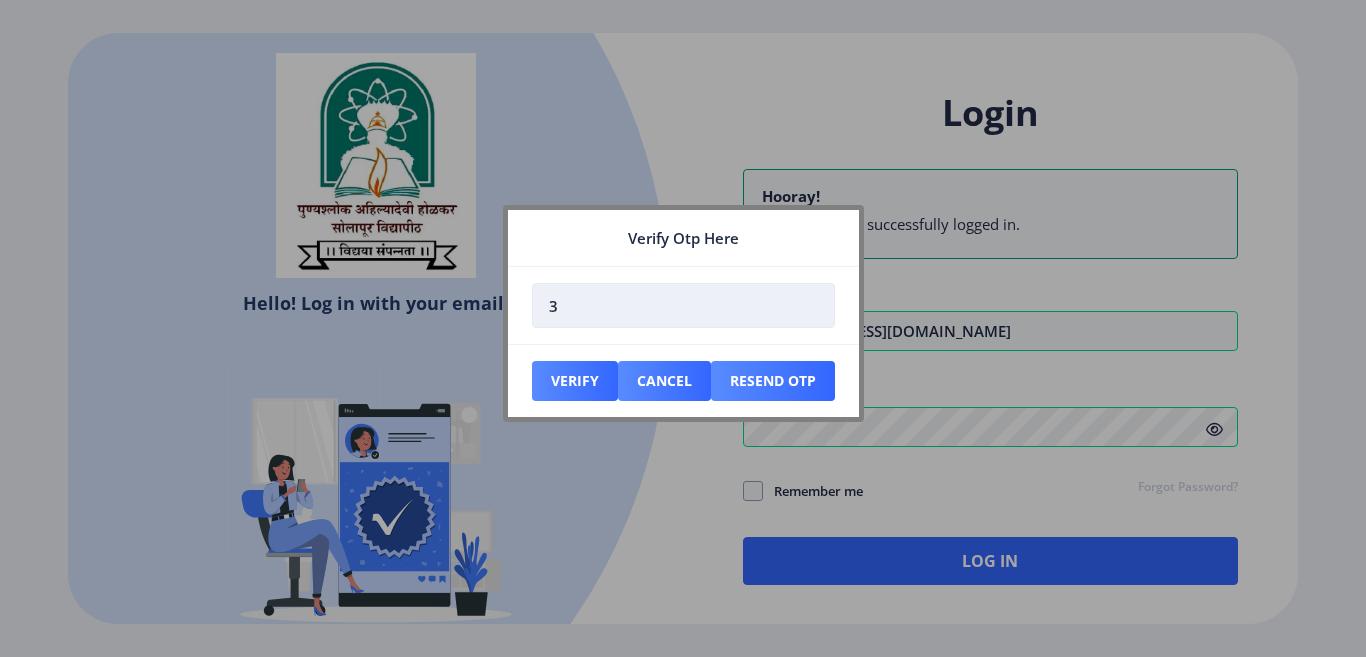click on "3" at bounding box center [683, 305] 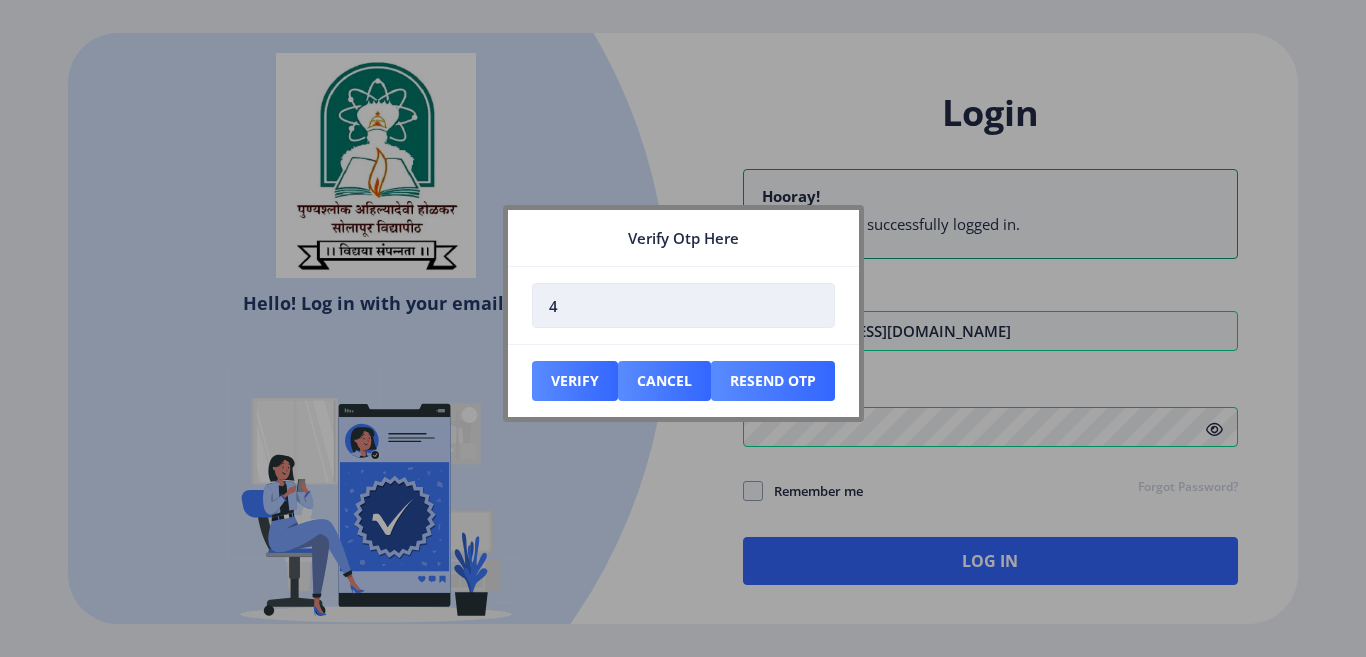click on "4" at bounding box center [683, 305] 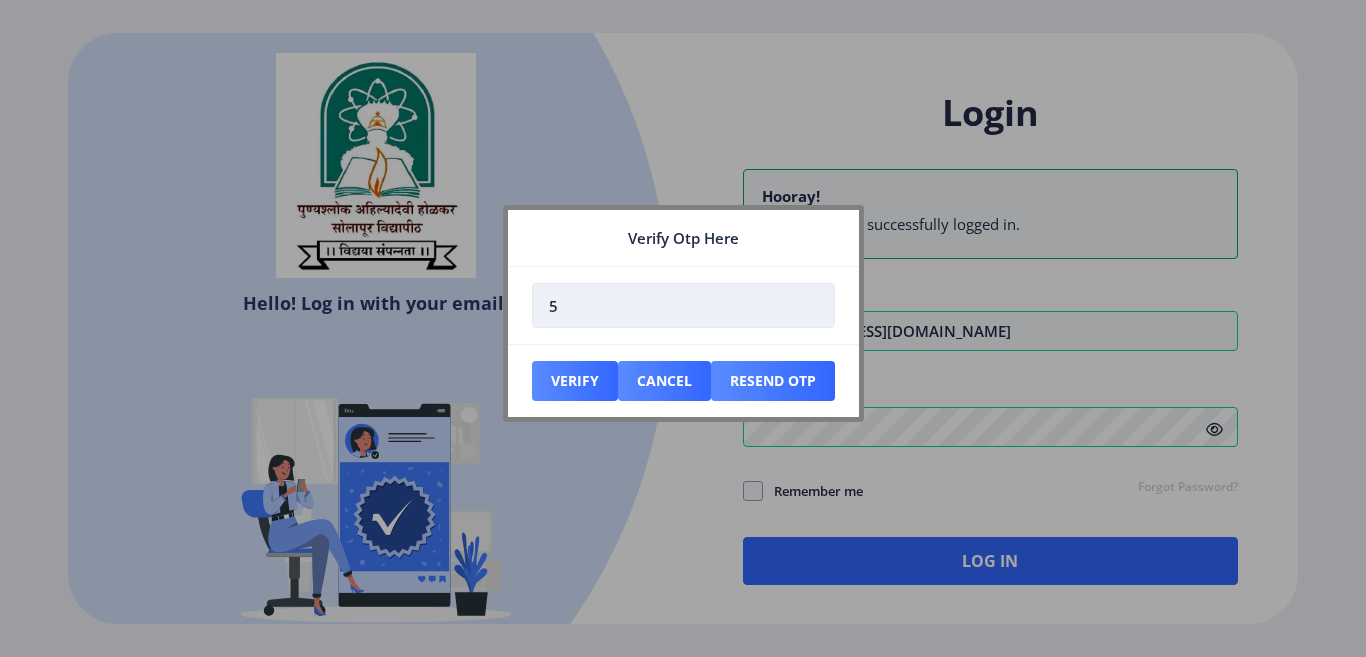 type on "5" 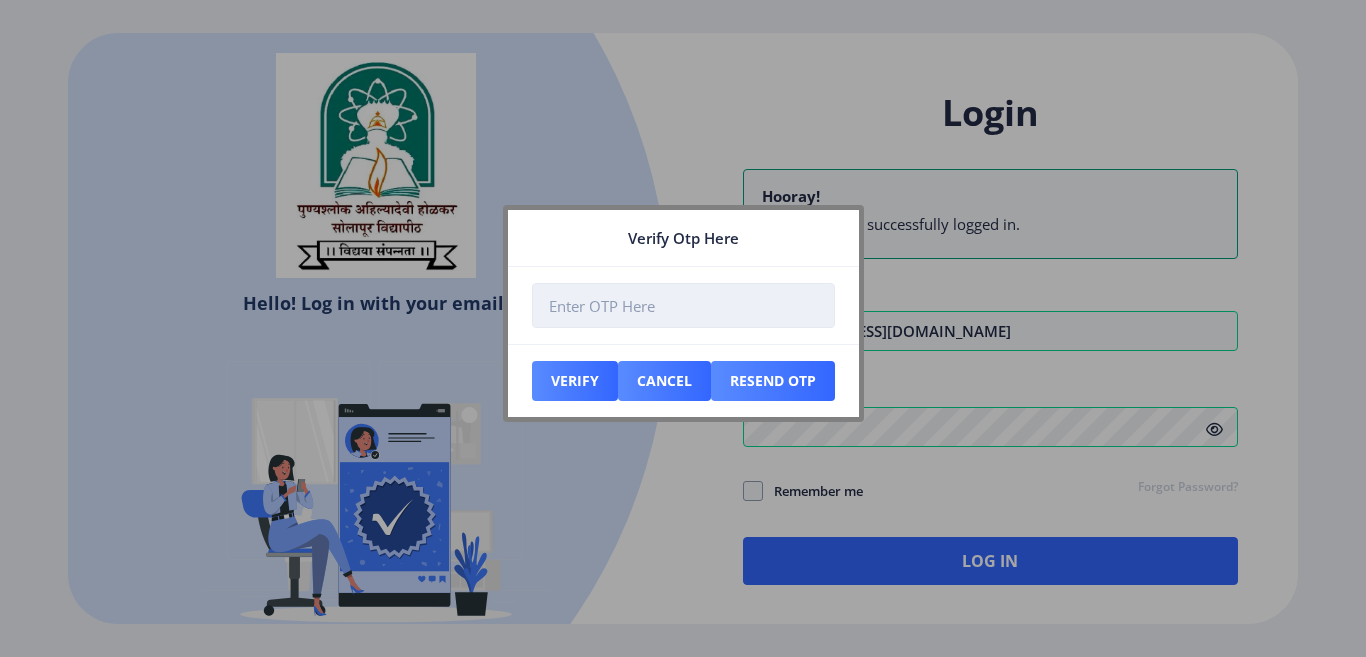 click at bounding box center [683, 305] 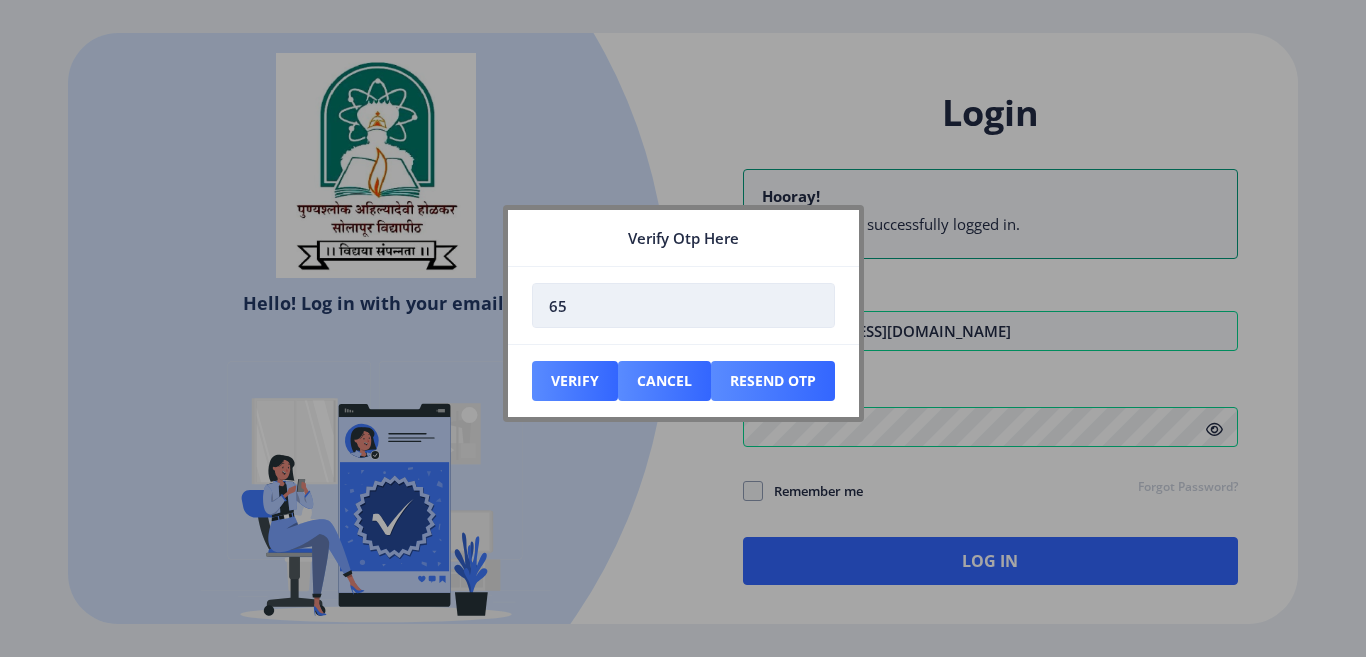type on "6" 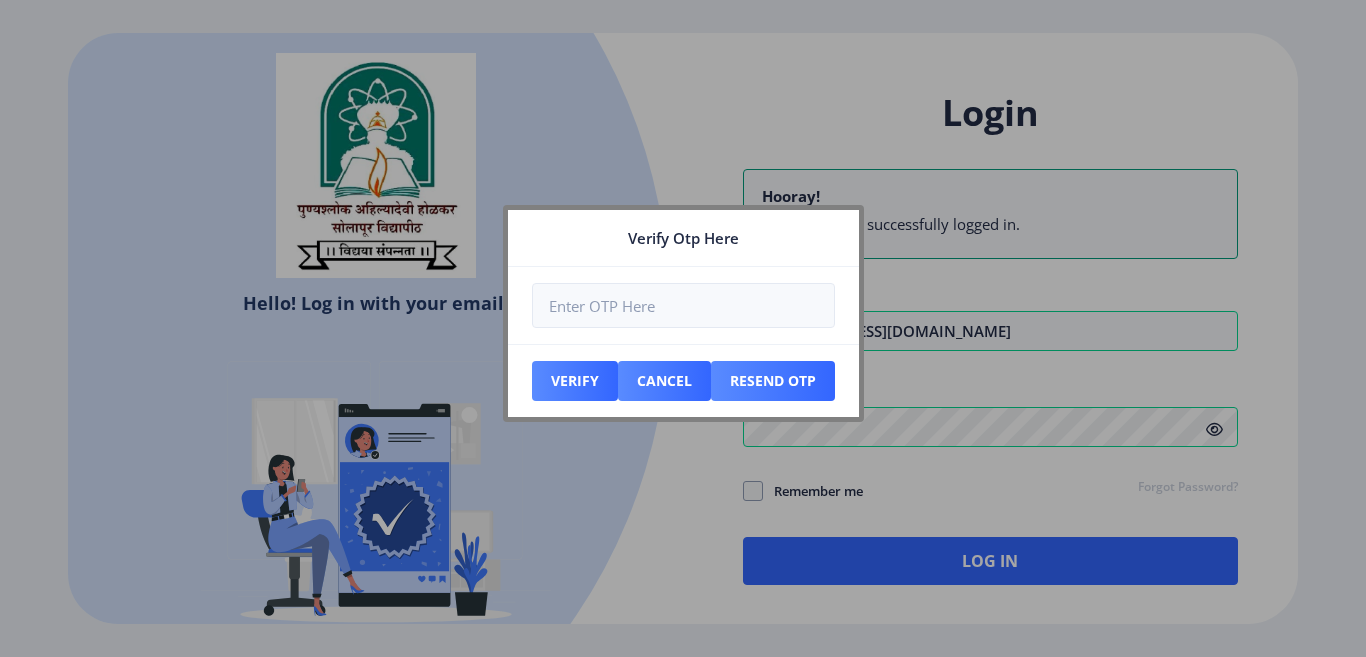 type 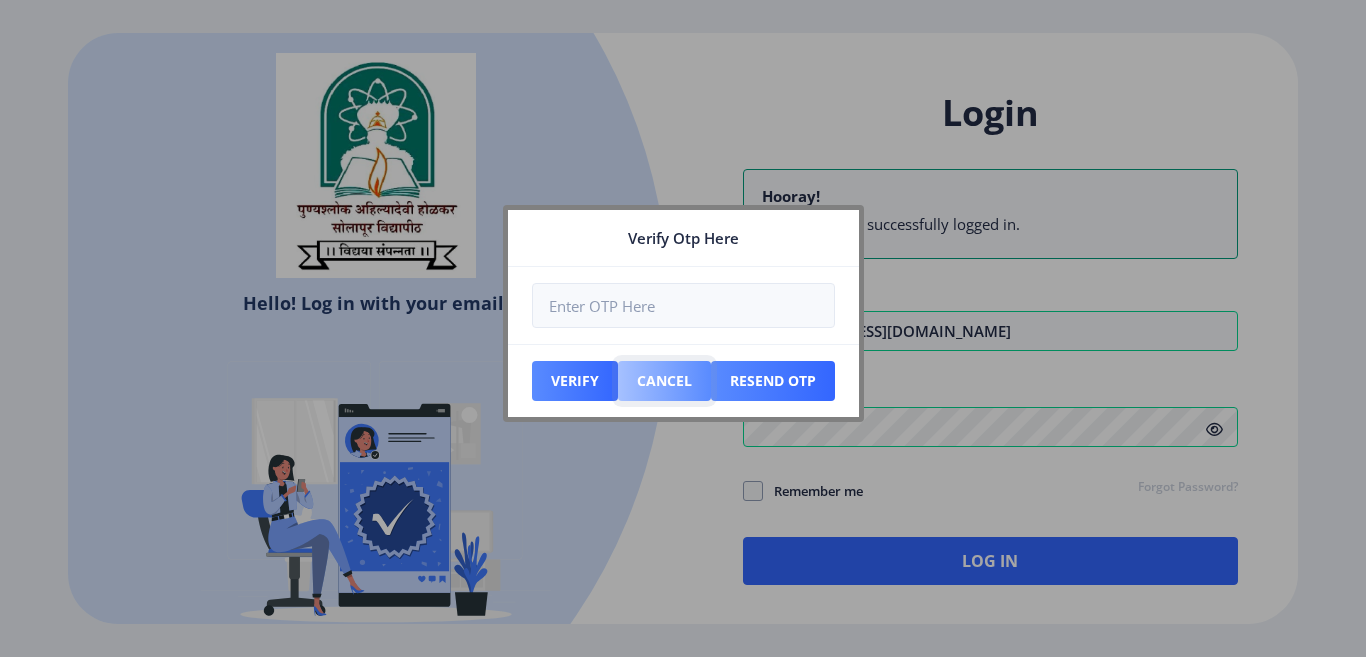 click on "Cancel" at bounding box center (575, 381) 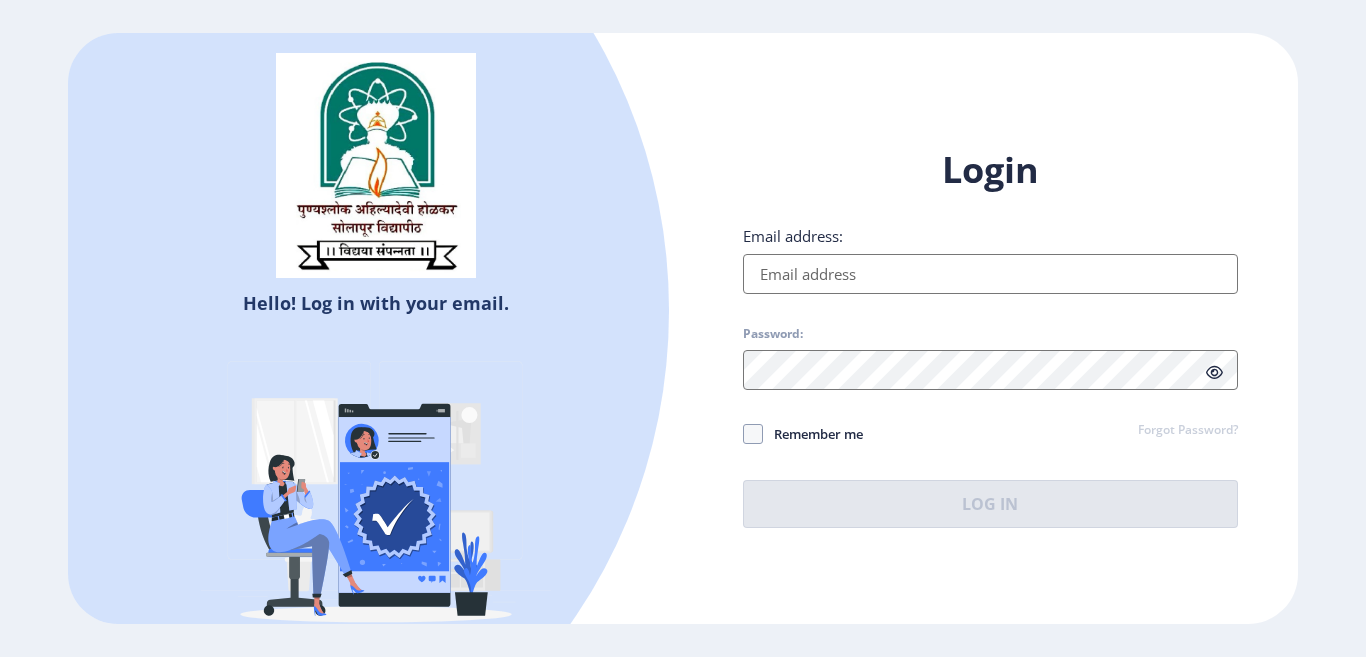 click on "Email address:" at bounding box center (990, 274) 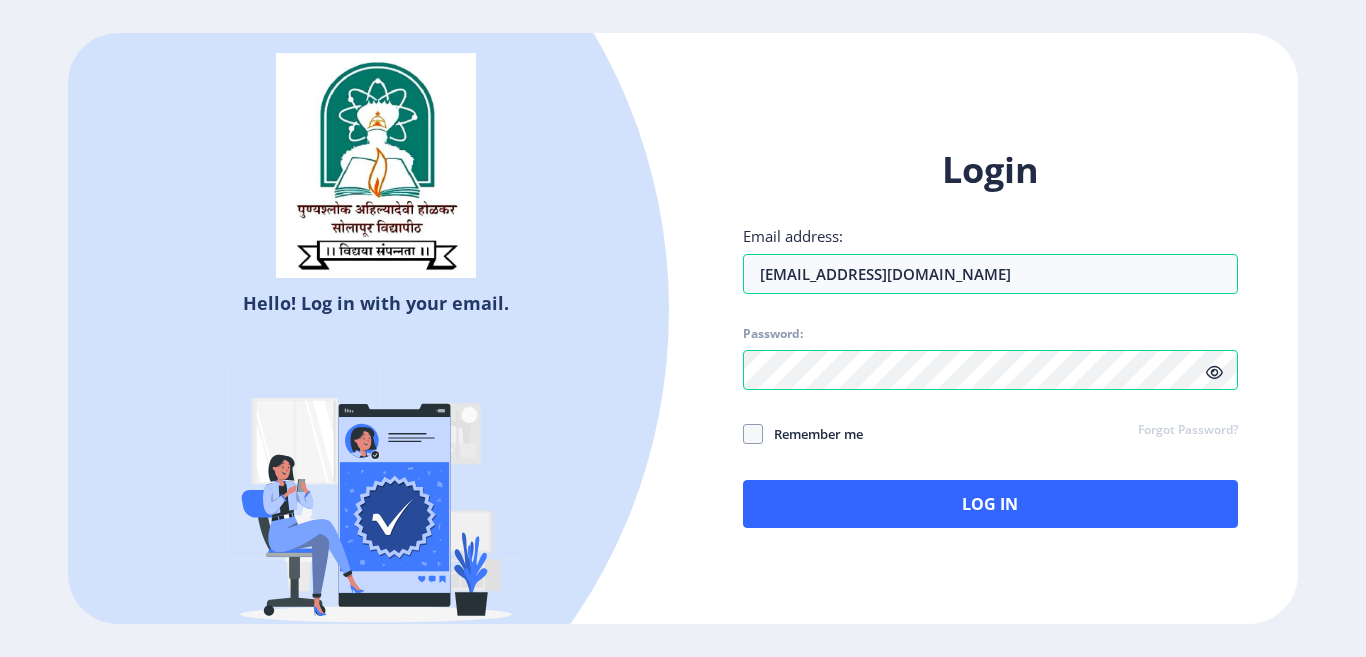 click 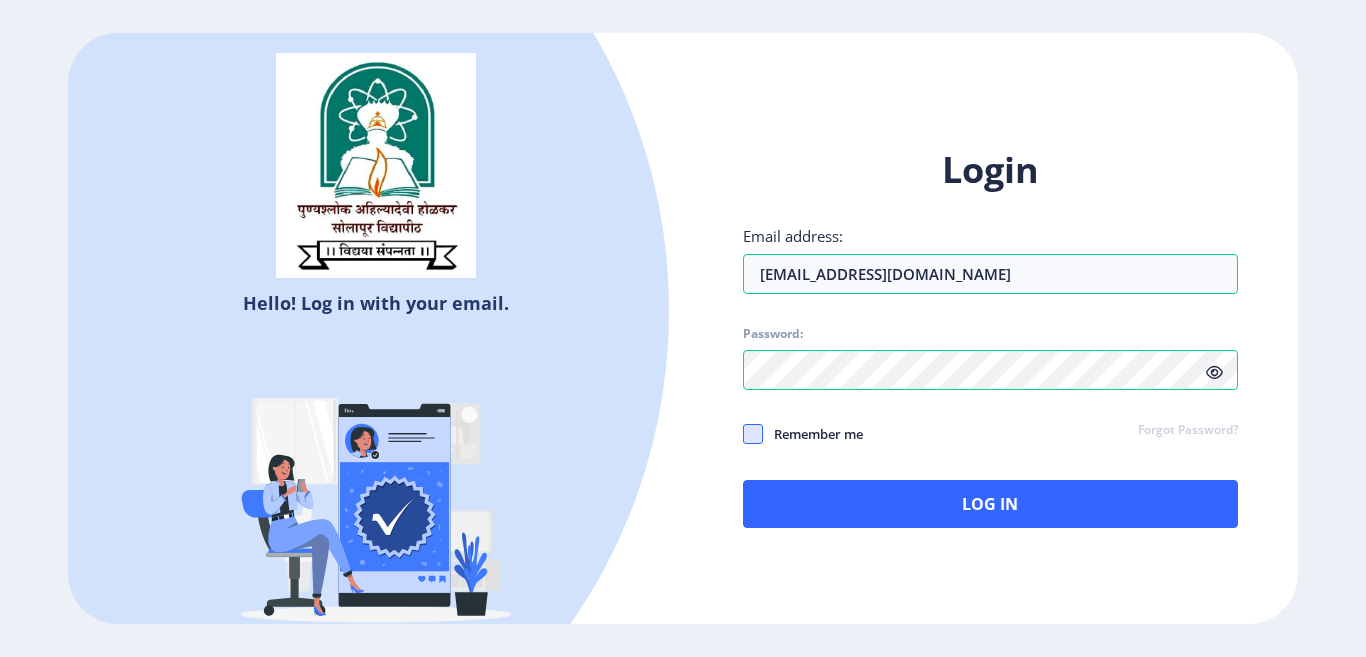 click 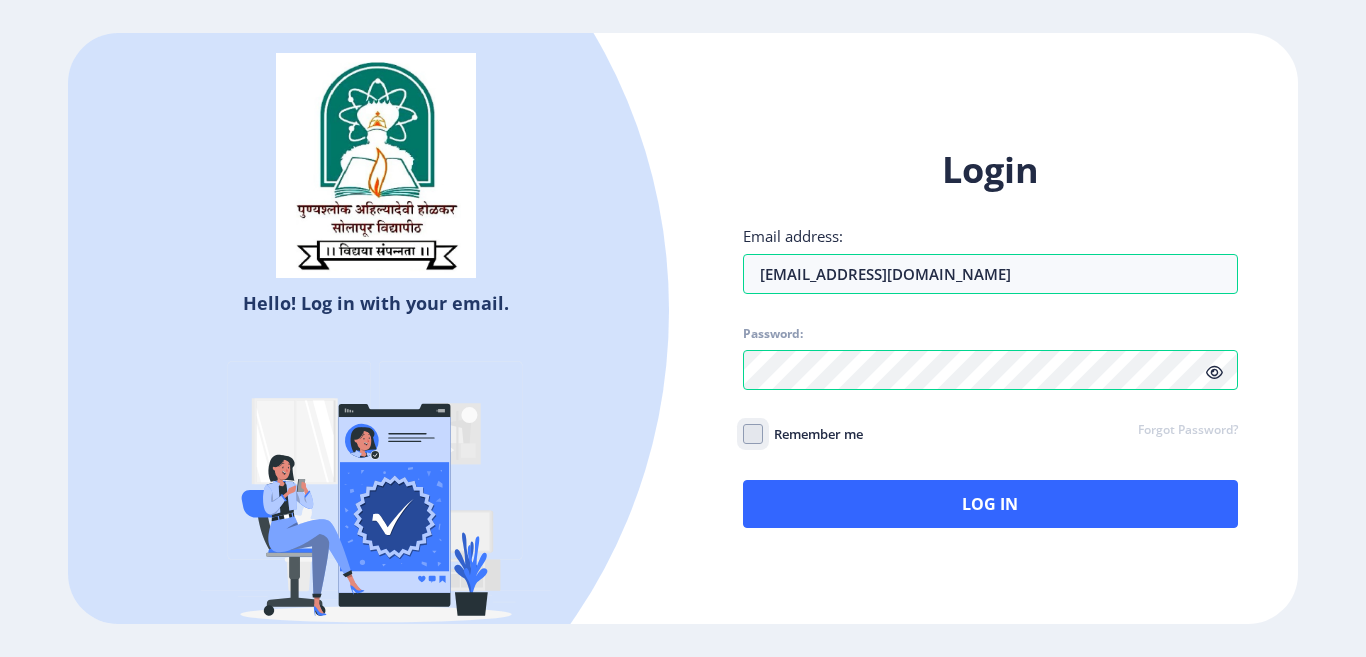 click on "Remember me" 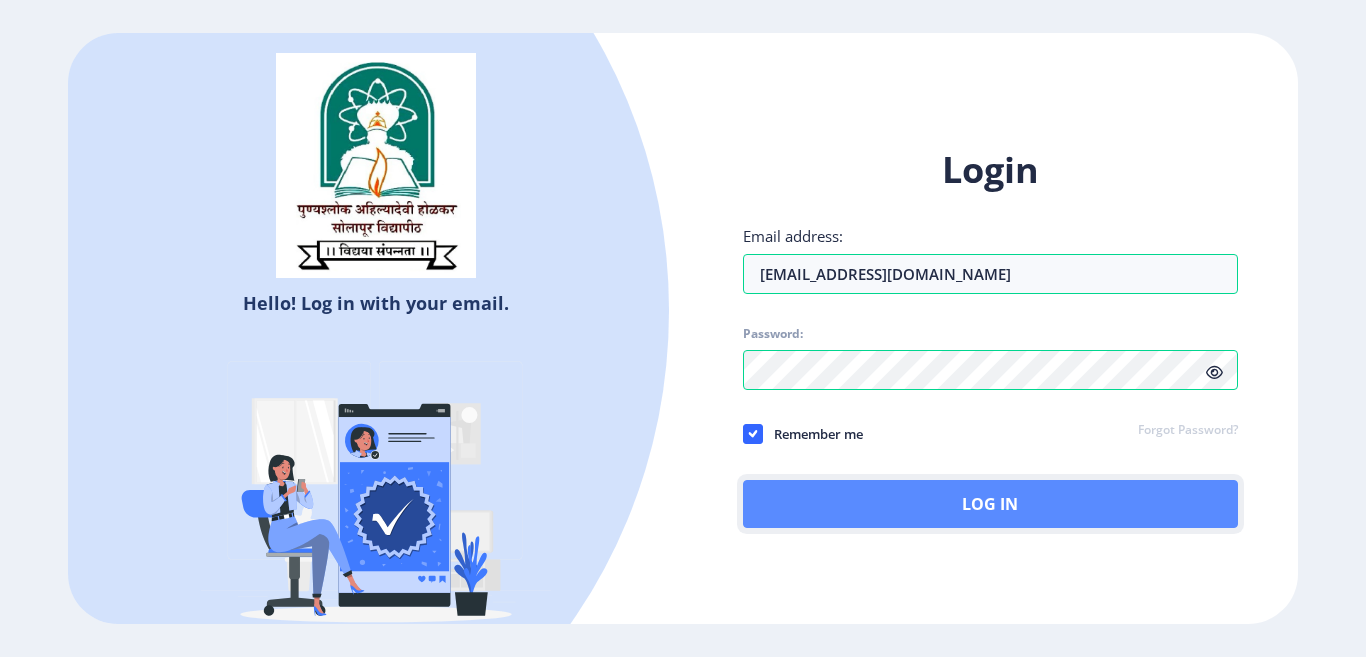 click on "Log In" 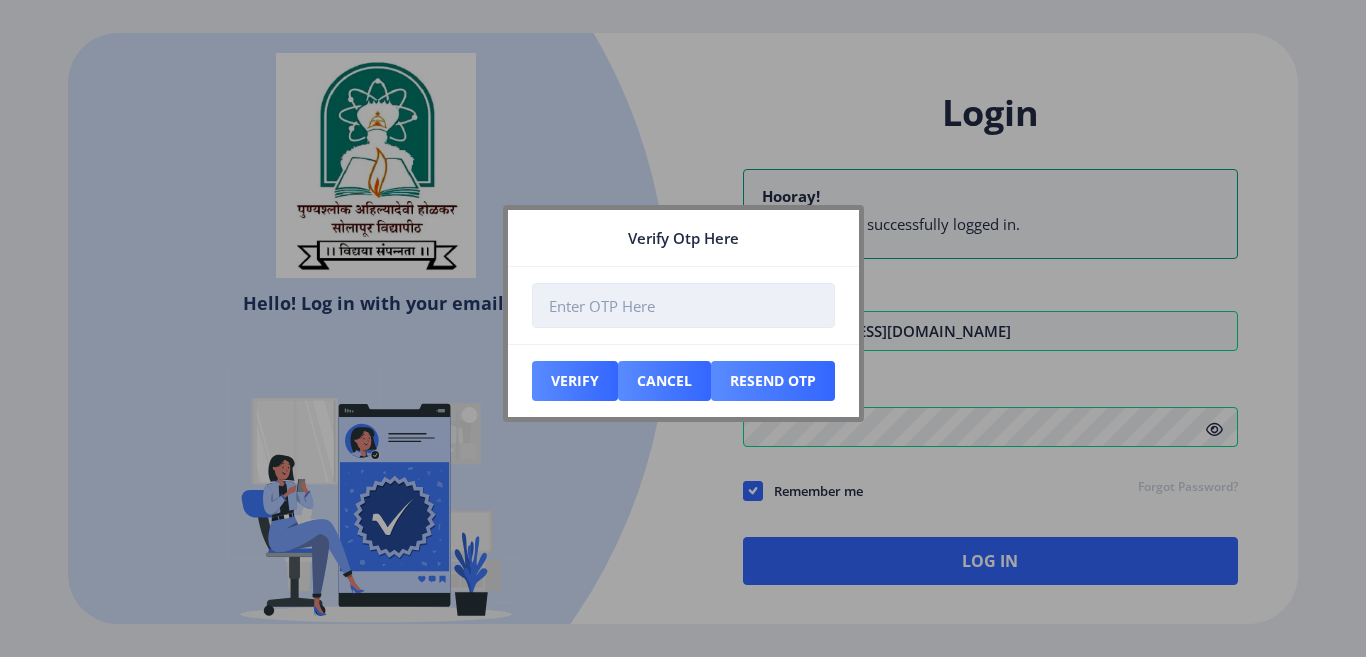 click at bounding box center (683, 305) 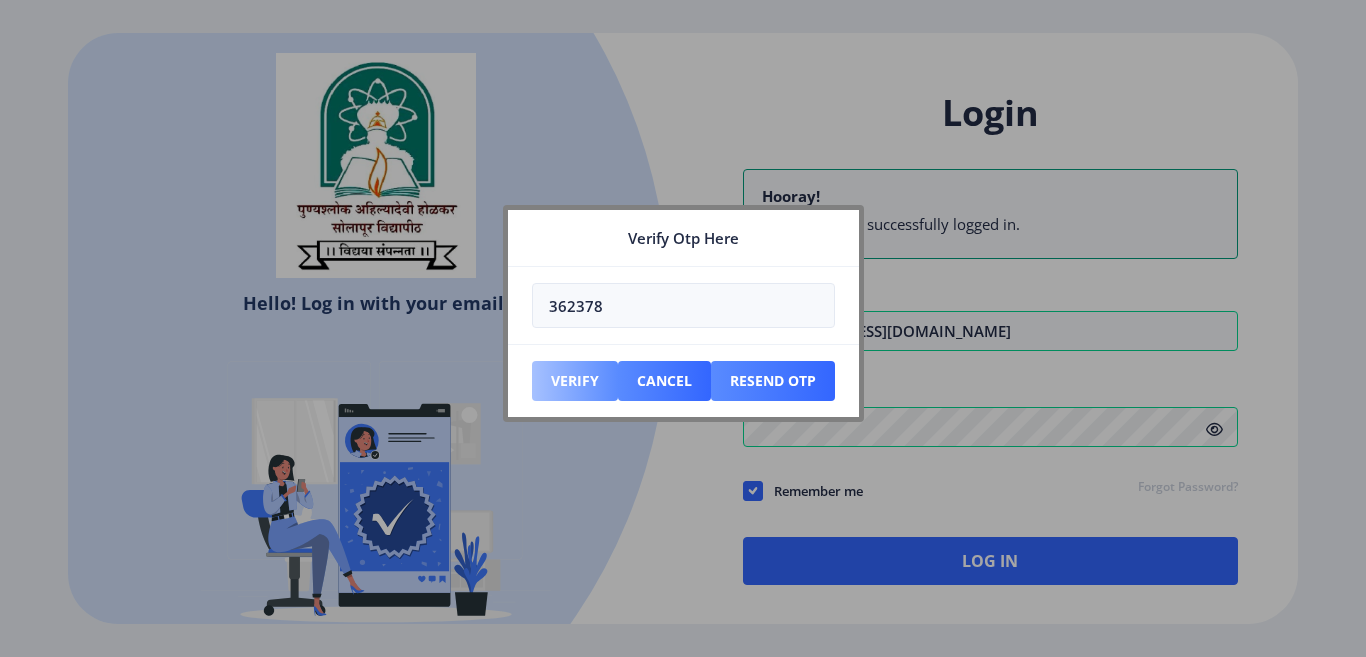 type on "362378" 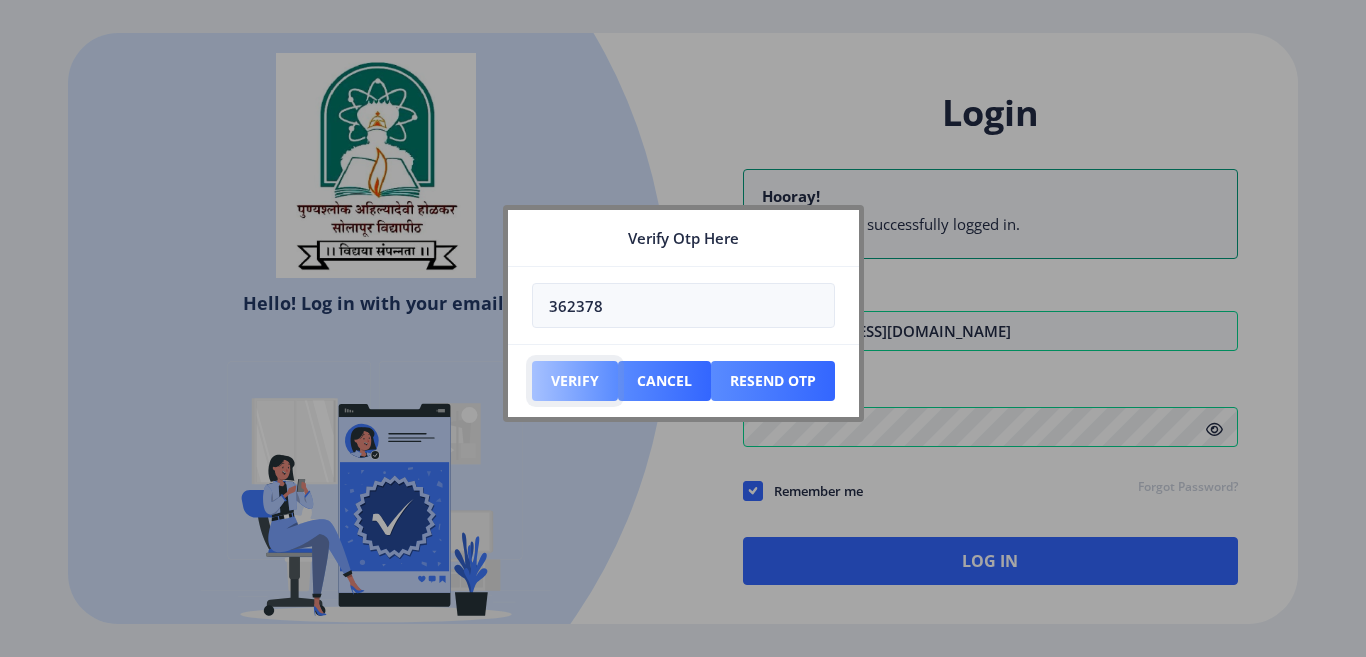 click on "Verify" at bounding box center (575, 381) 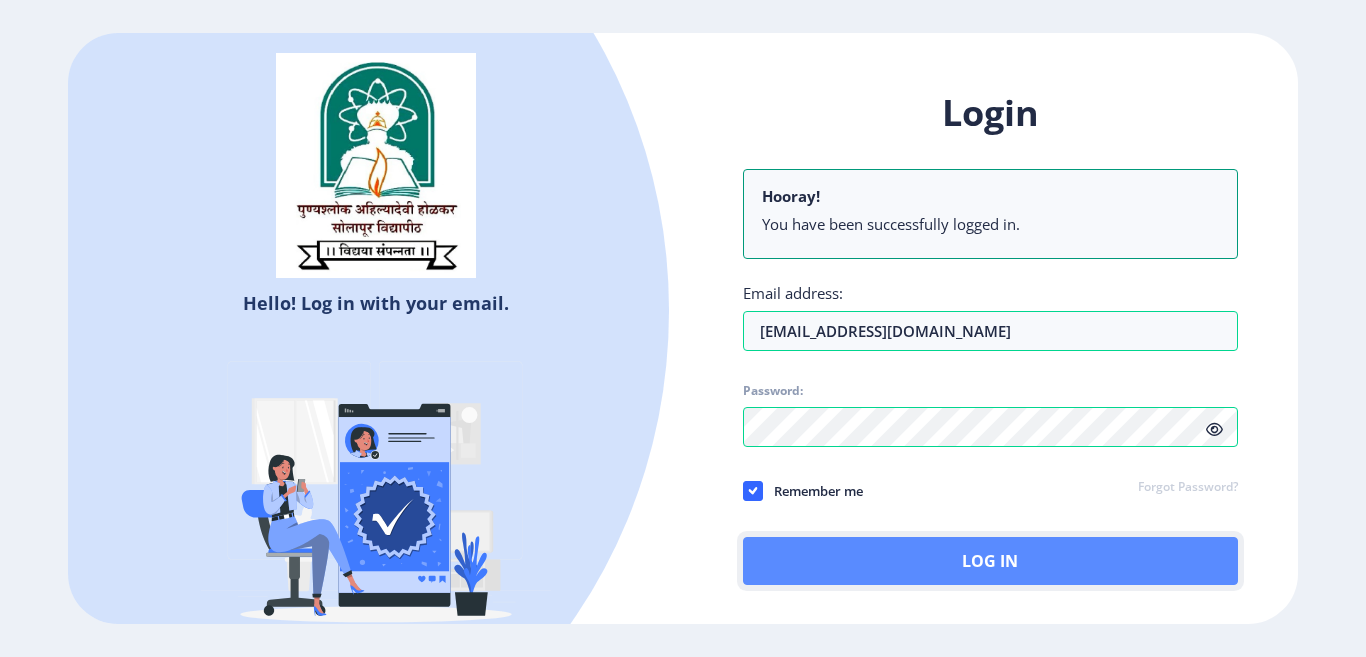 click on "Log In" 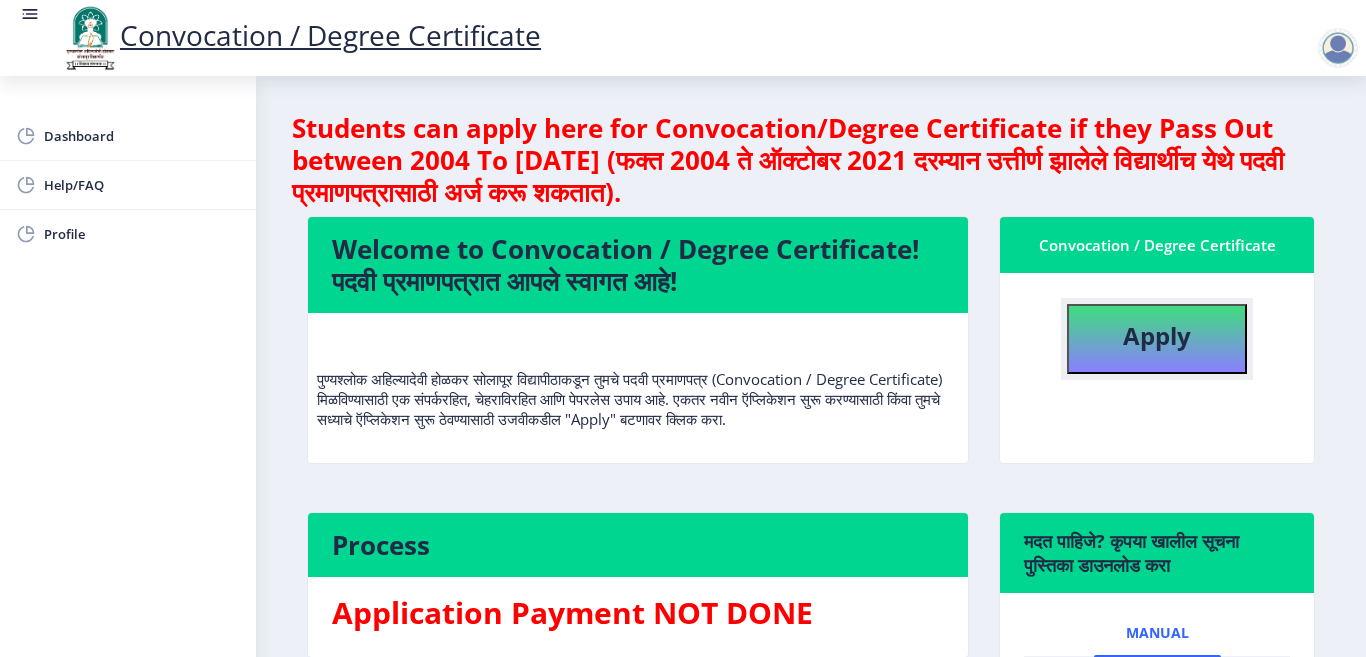 click on "Apply" 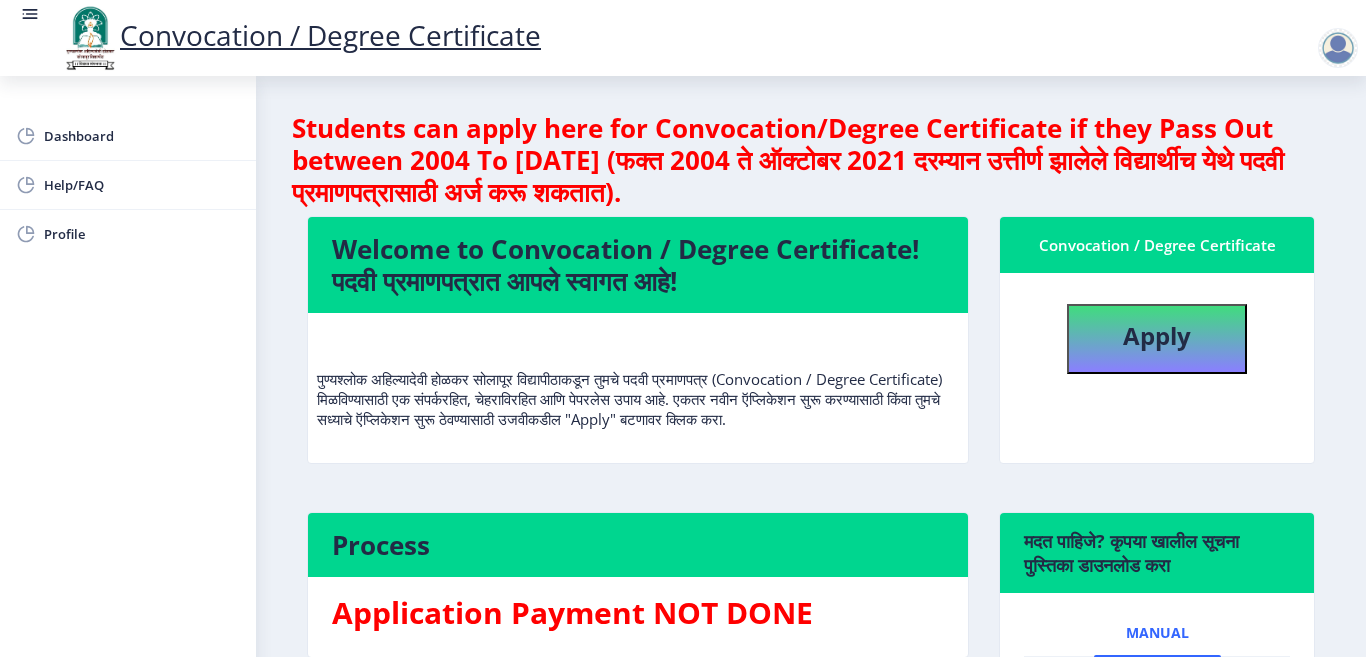 select 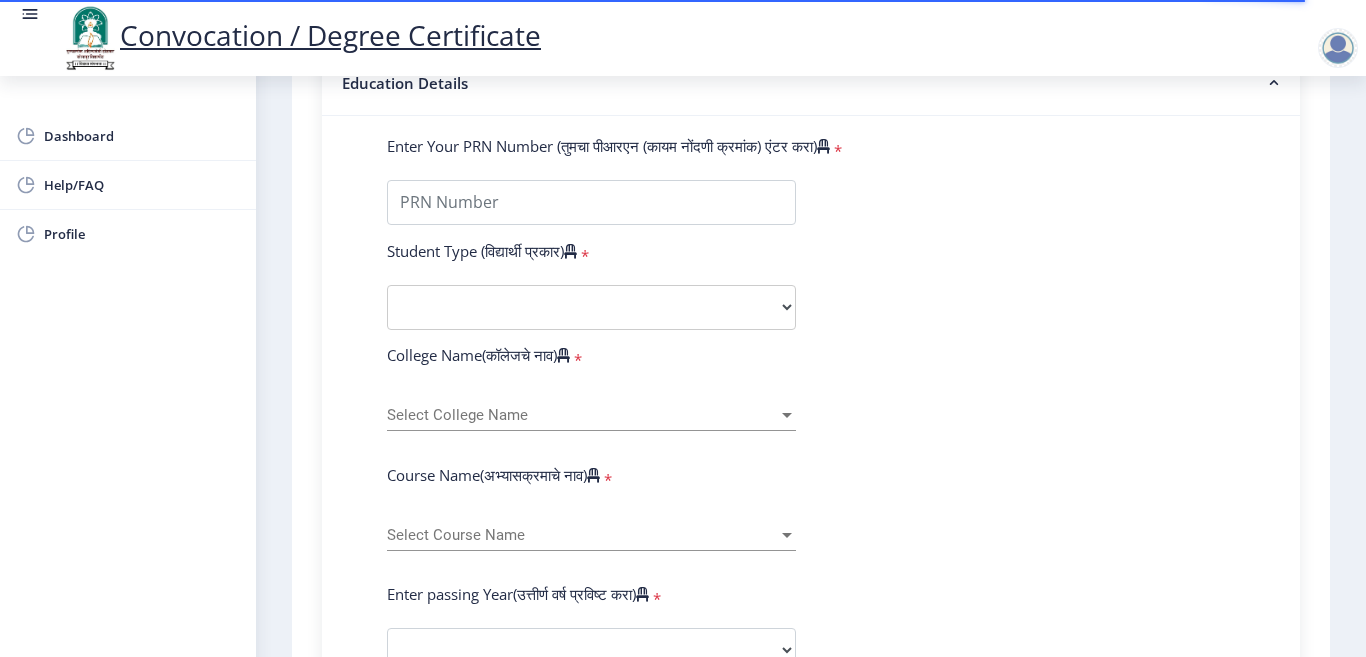 scroll, scrollTop: 500, scrollLeft: 0, axis: vertical 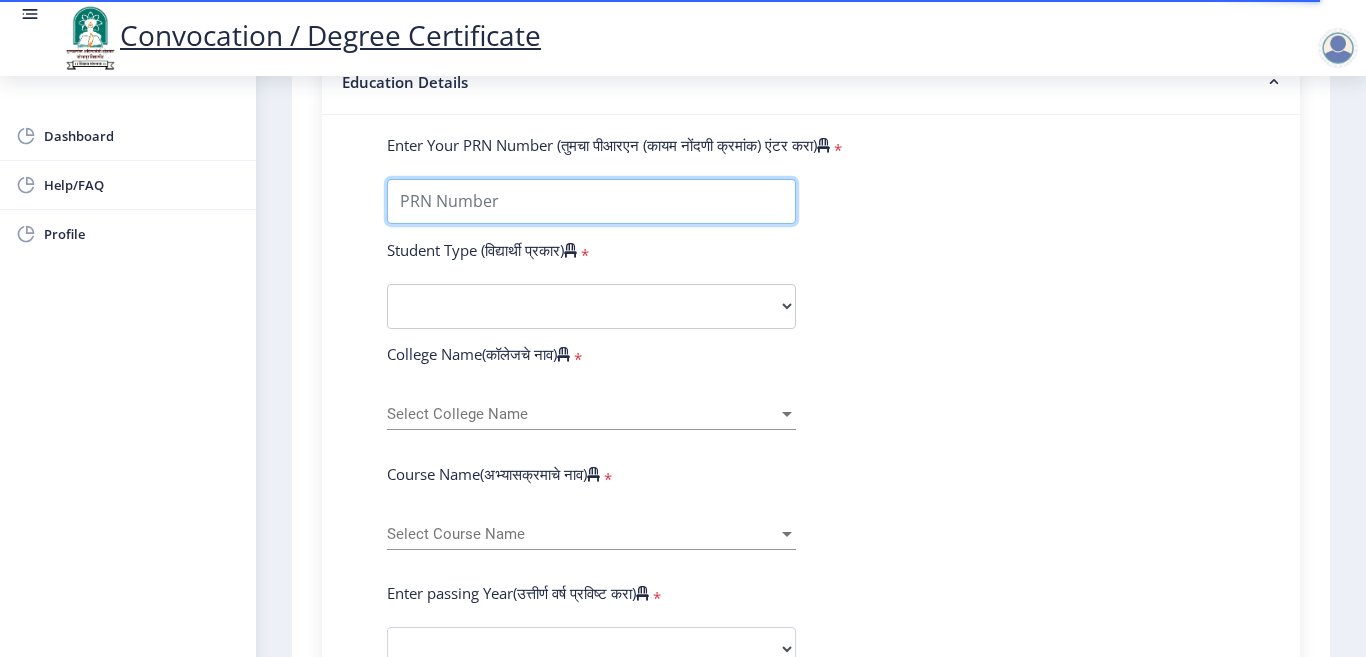 click on "Enter Your PRN Number (तुमचा पीआरएन (कायम नोंदणी क्रमांक) एंटर करा)" at bounding box center [591, 201] 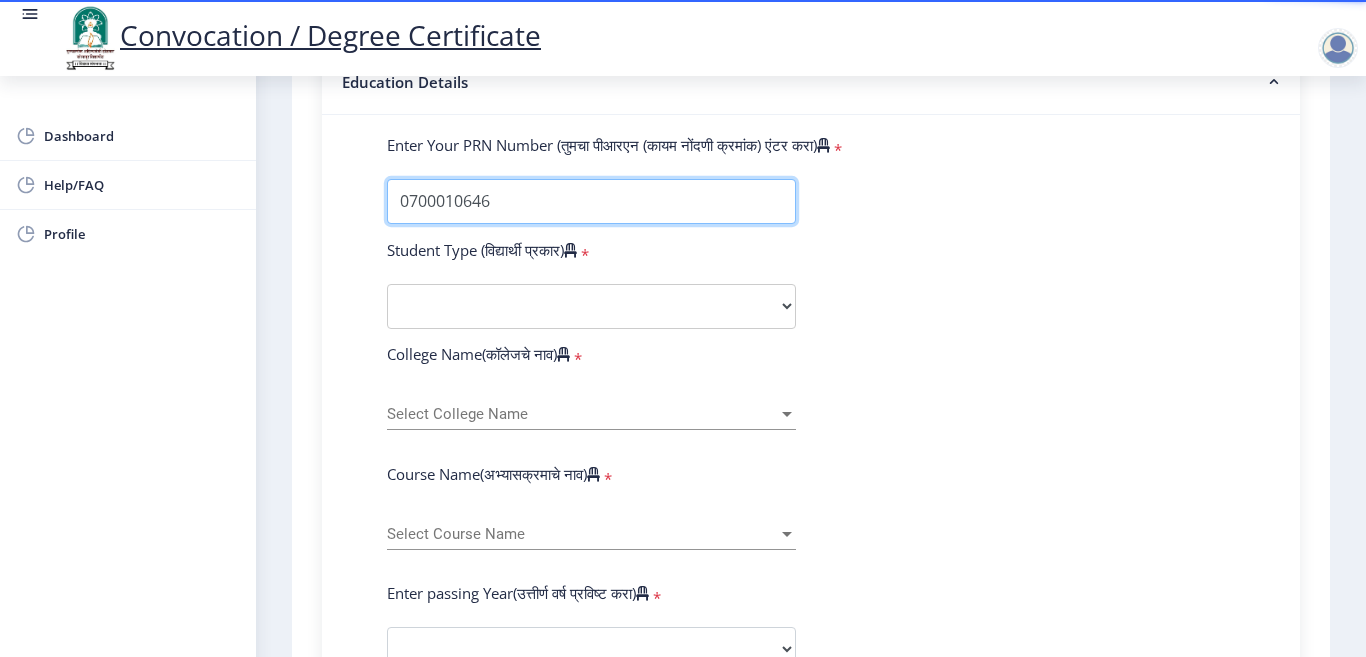 type on "0700010646" 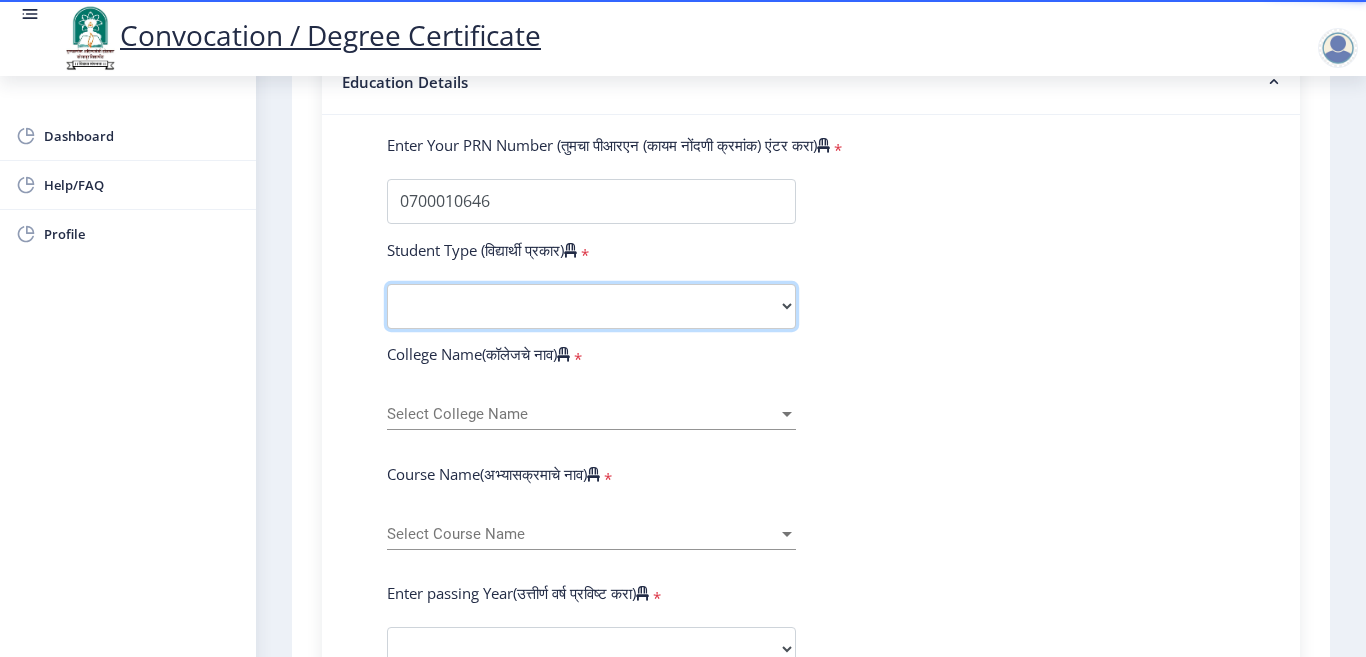 click on "Select Student Type Regular External" at bounding box center [591, 306] 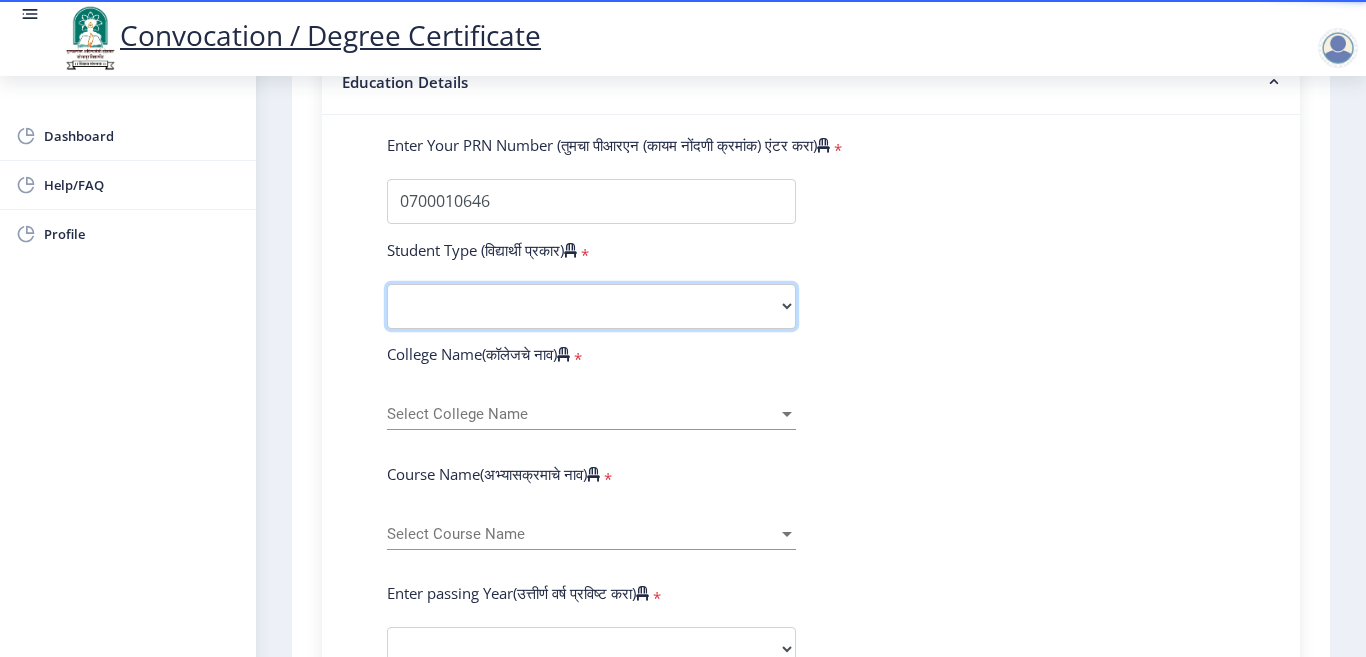 select on "Regular" 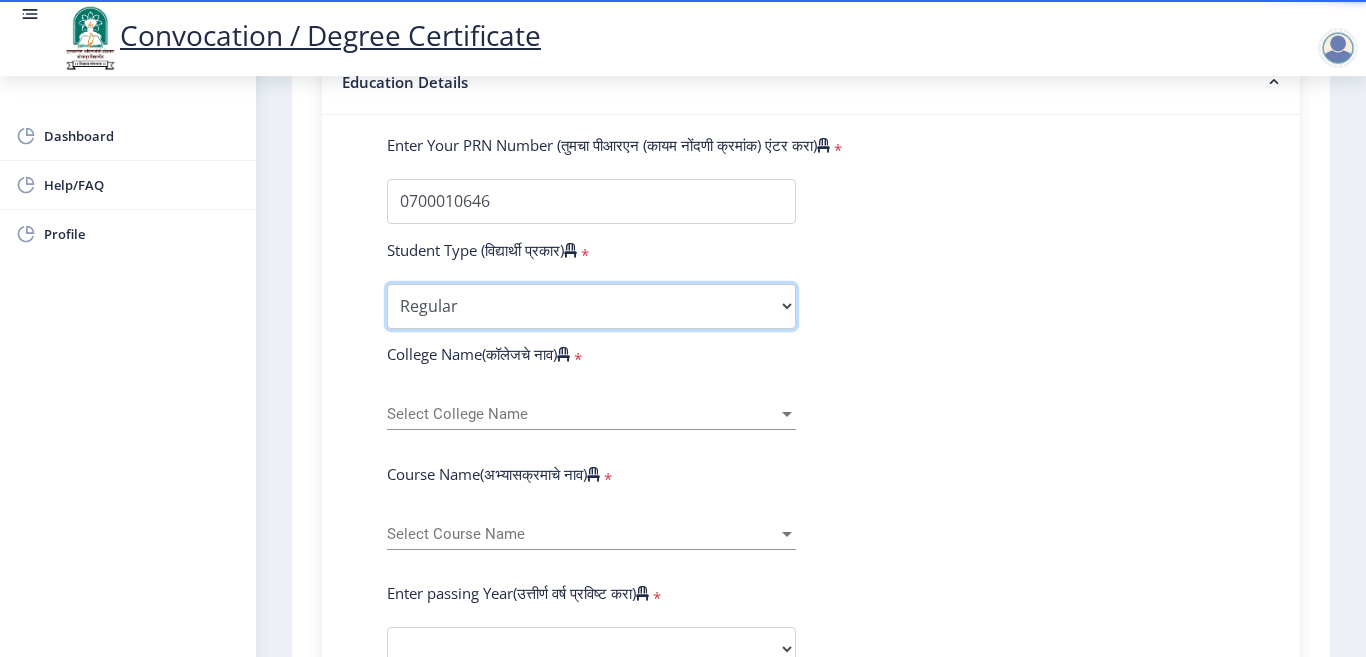 click on "Select Student Type Regular External" at bounding box center [591, 306] 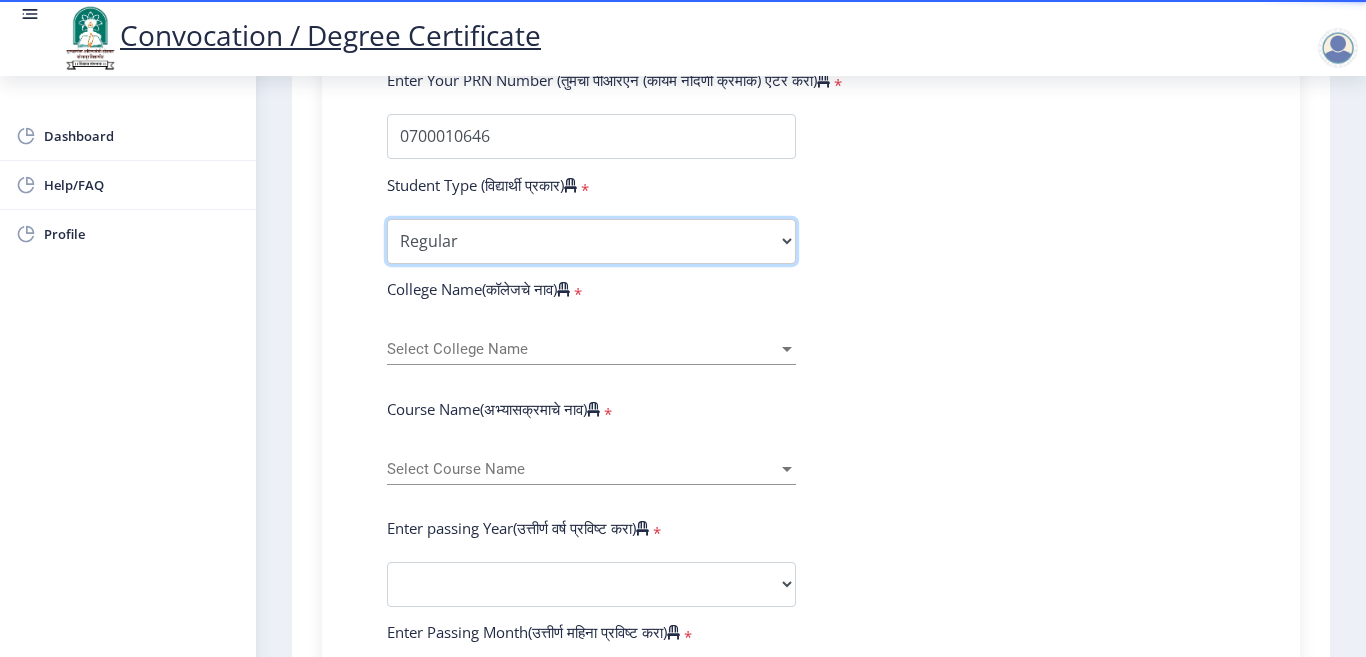 scroll, scrollTop: 600, scrollLeft: 0, axis: vertical 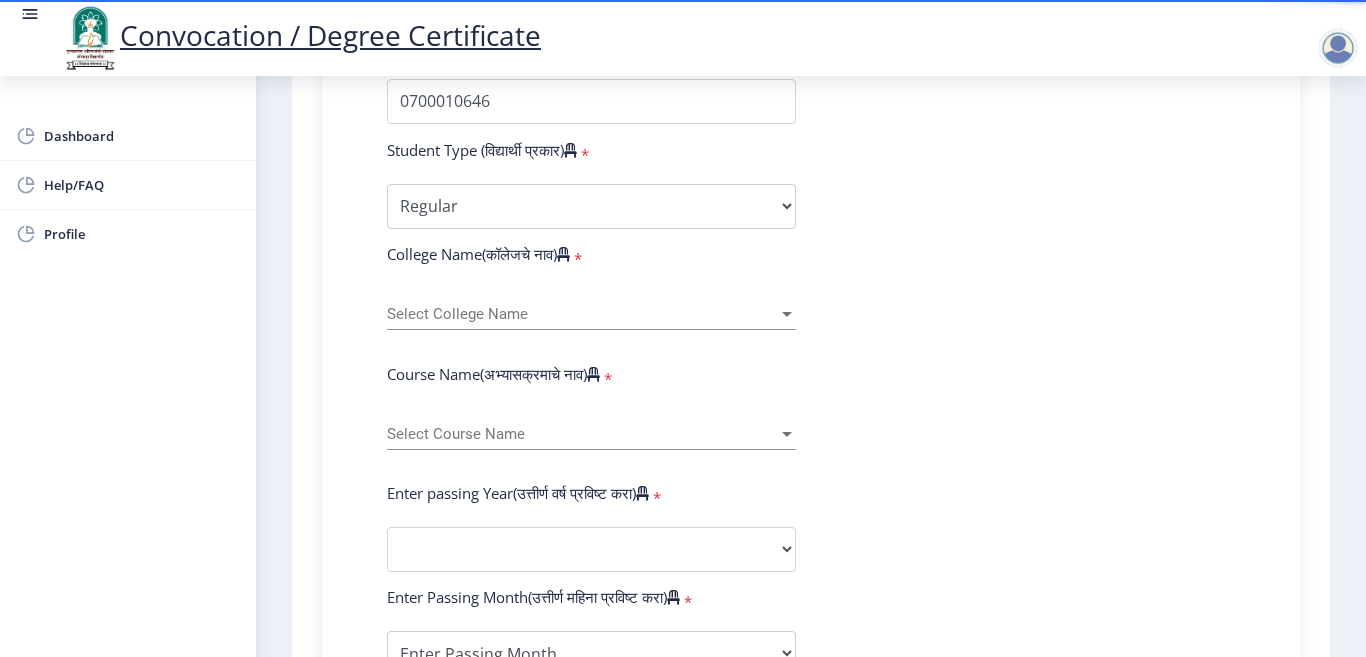 click on "Select College Name" at bounding box center (582, 314) 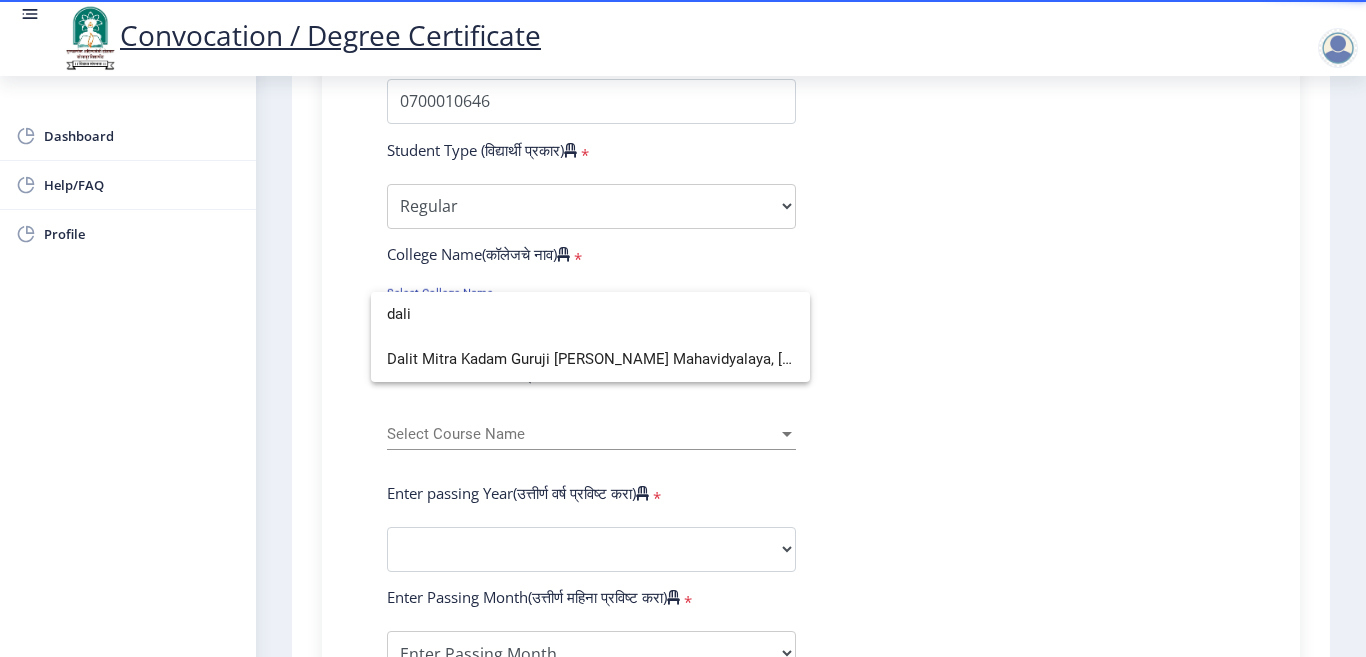 scroll, scrollTop: 0, scrollLeft: 0, axis: both 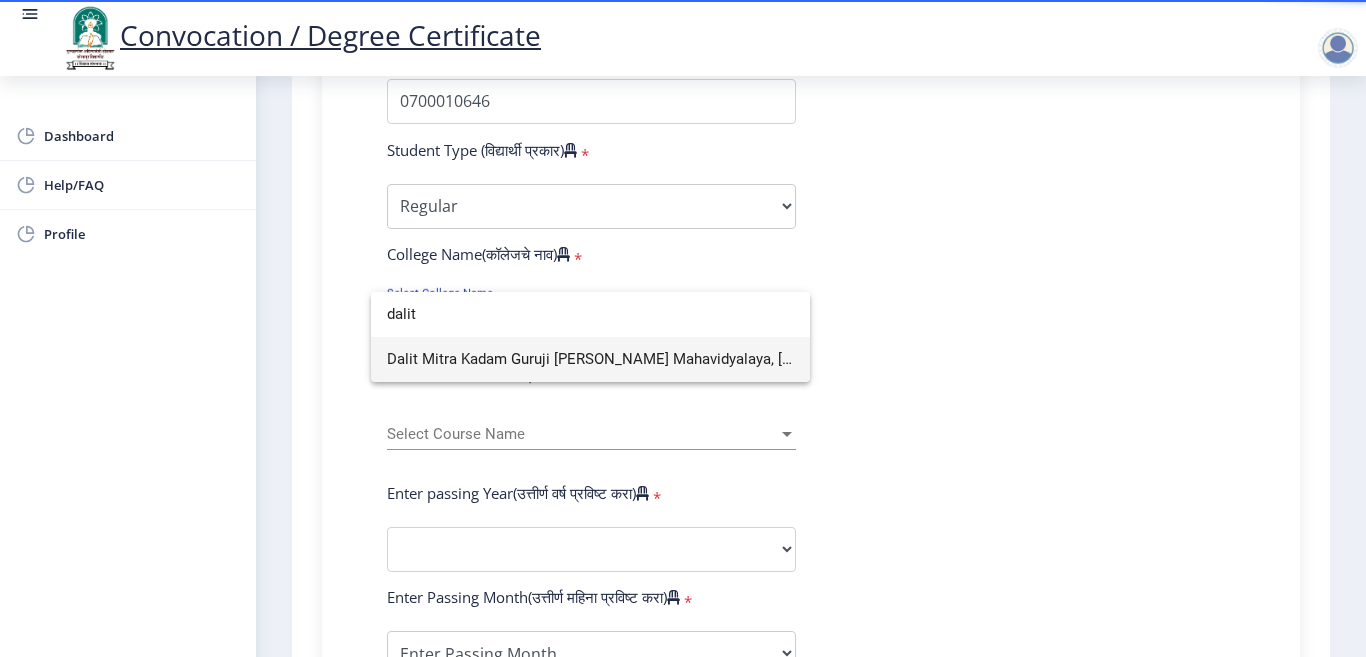 type on "dalit" 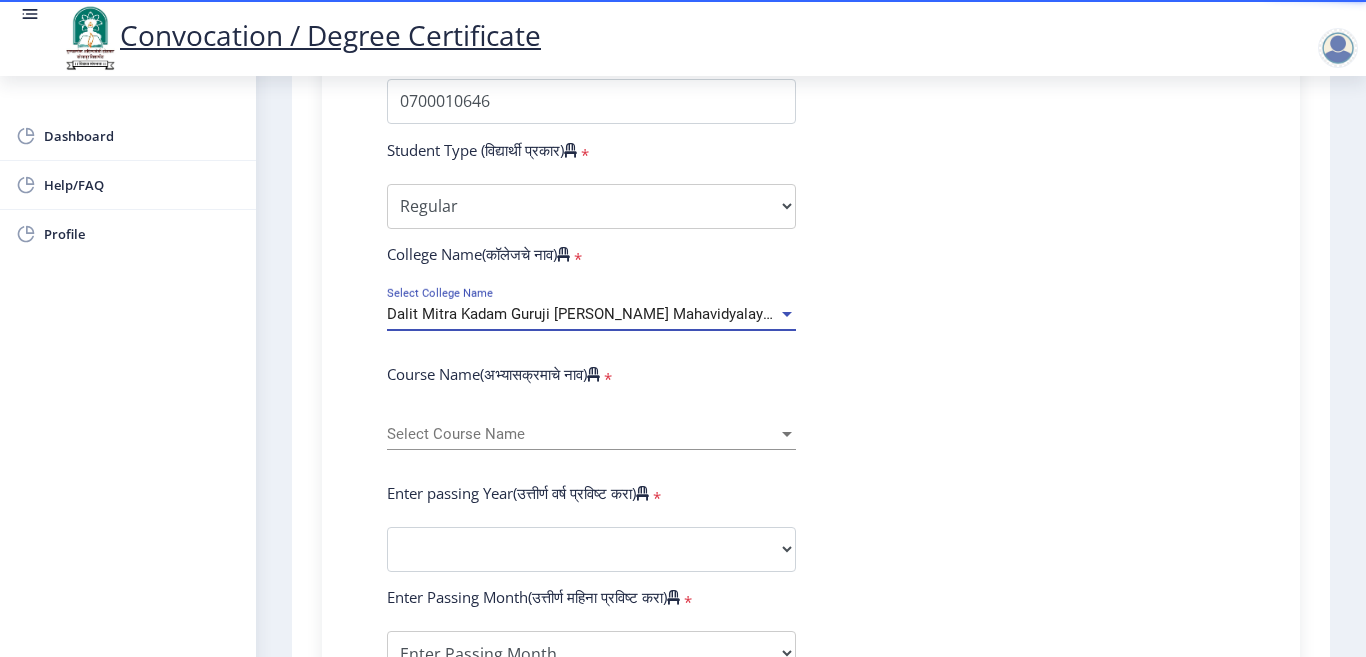 click on "Select Course Name" at bounding box center (582, 434) 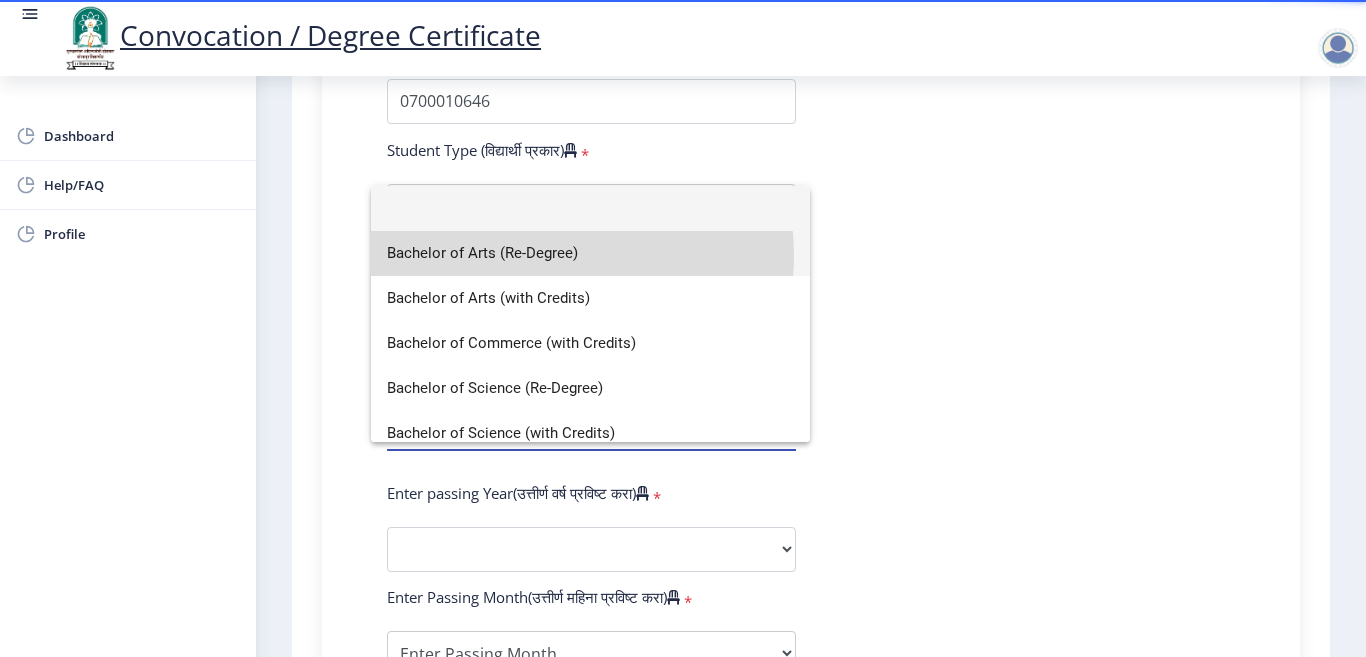 click on "Bachelor of Arts (Re-Degree)" at bounding box center (590, 253) 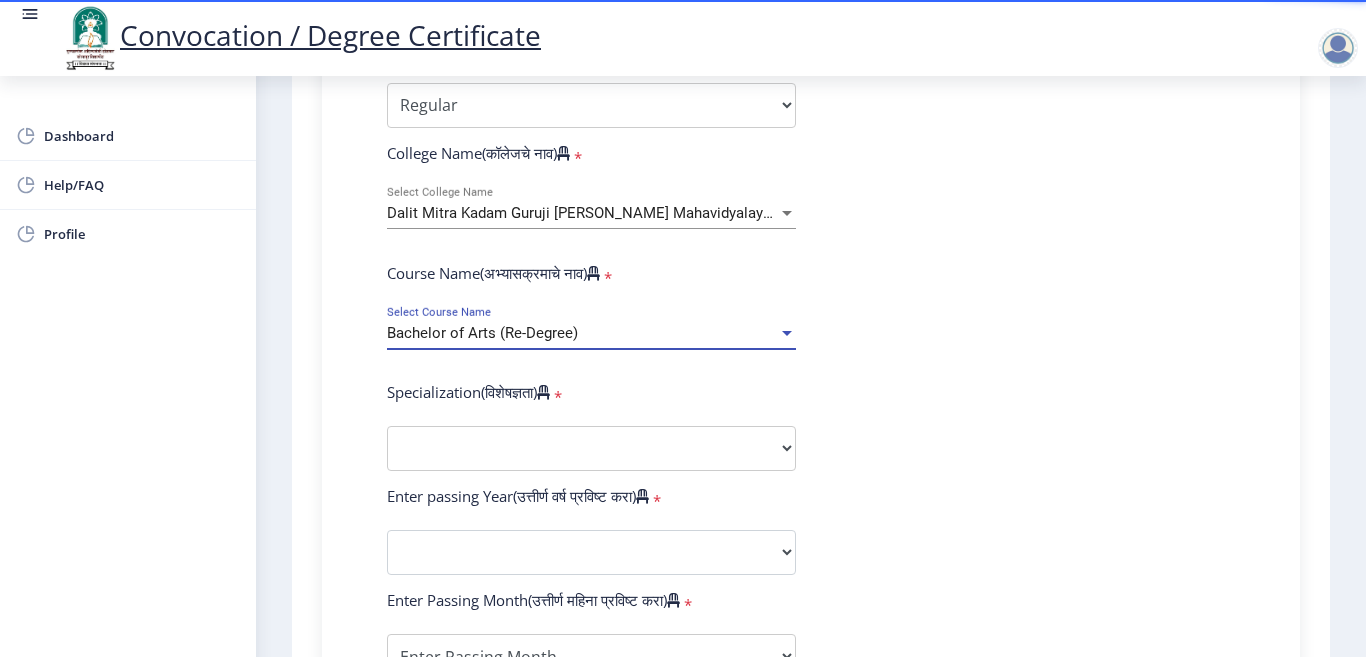 scroll, scrollTop: 800, scrollLeft: 0, axis: vertical 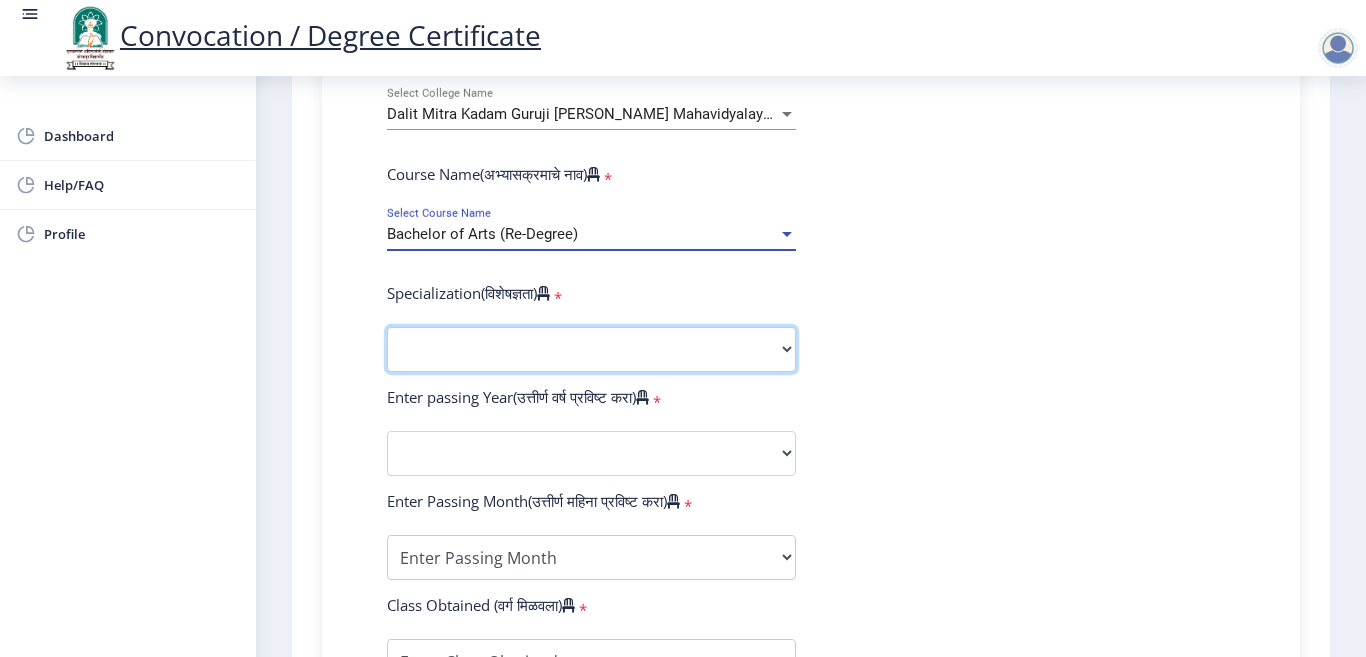 click on "Specialization English Geography Hindi Marathi Music Sanskrit Urdu Ancient Indian History Culture & Archaeology Economics History Physical Education Political Science Psychology Sociology Kannada Philosophy Other" at bounding box center [591, 349] 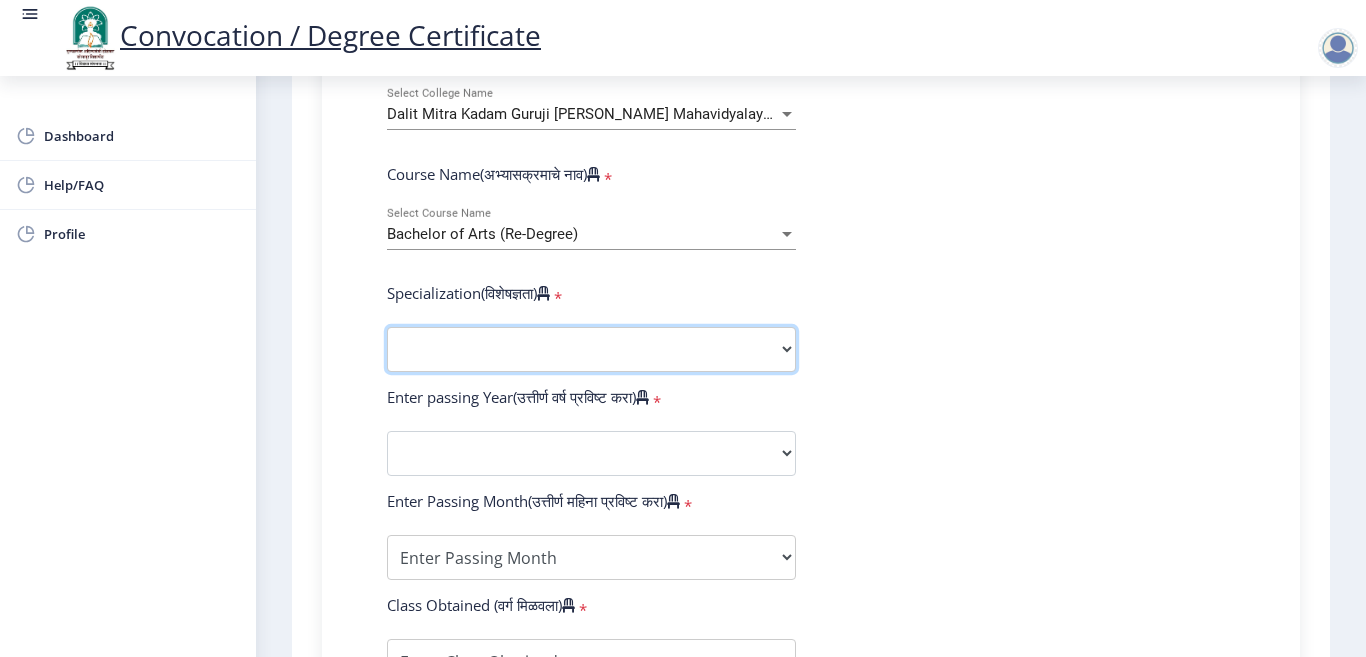 select on "Marathi" 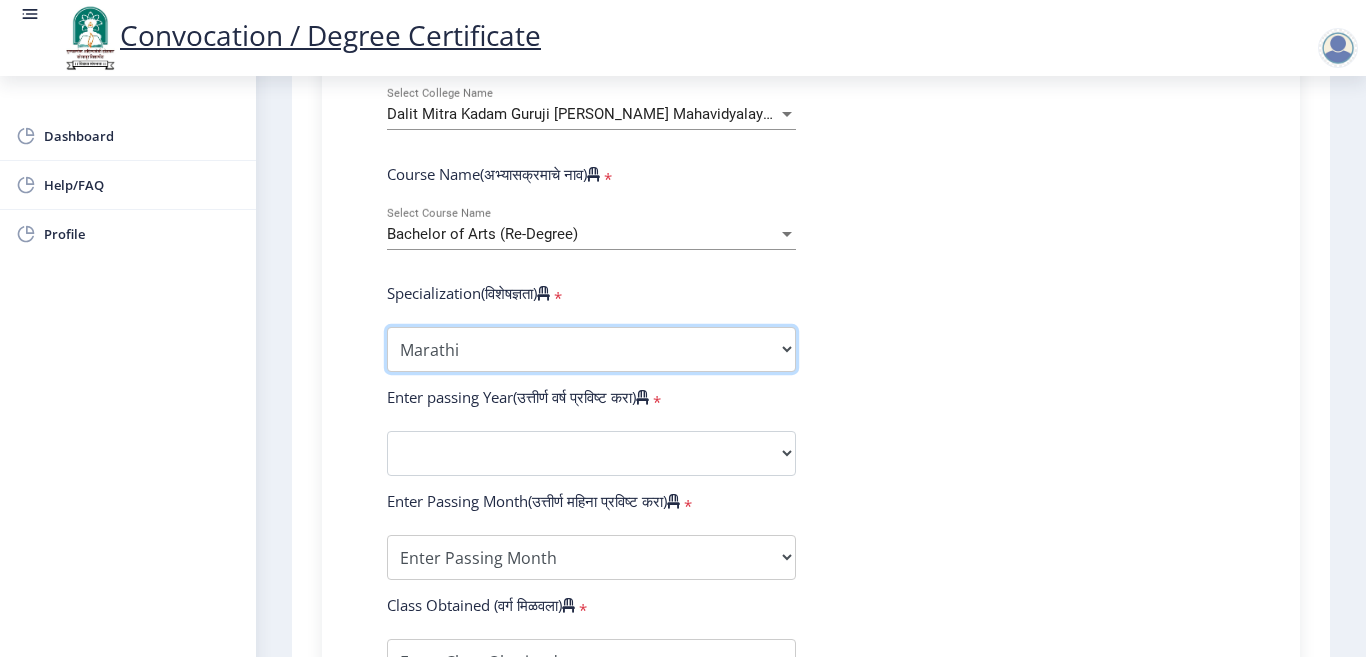 click on "Specialization English Geography Hindi Marathi Music Sanskrit Urdu Ancient Indian History Culture & Archaeology Economics History Physical Education Political Science Psychology Sociology Kannada Philosophy Other" at bounding box center [591, 349] 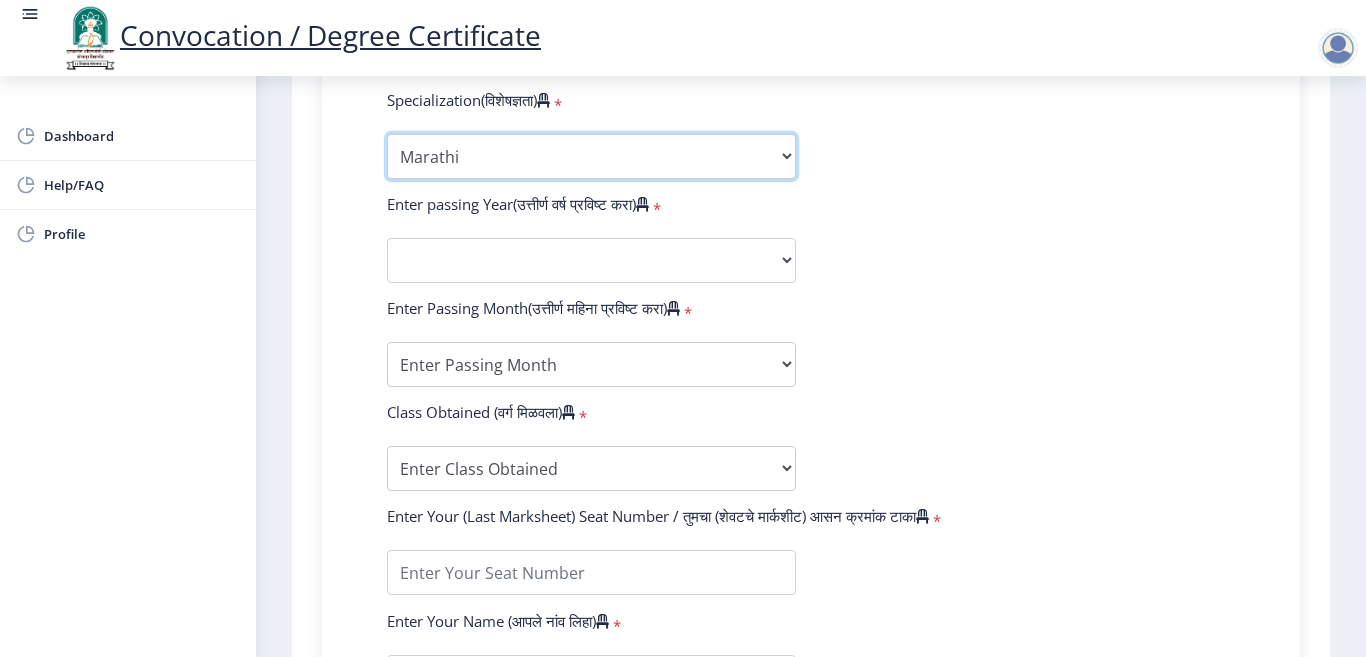 scroll, scrollTop: 1000, scrollLeft: 0, axis: vertical 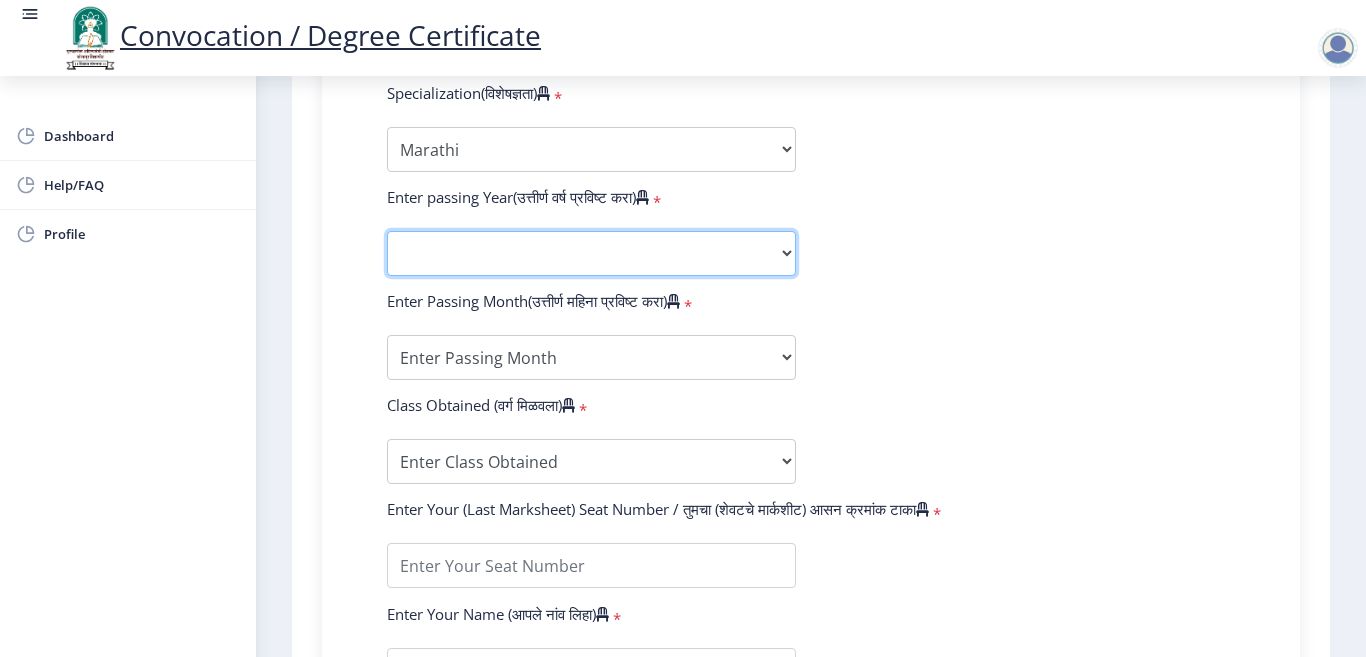 click on "2025   2024   2023   2022   2021   2020   2019   2018   2017   2016   2015   2014   2013   2012   2011   2010   2009   2008   2007   2006   2005   2004   2003   2002   2001   2000   1999   1998   1997   1996   1995   1994   1993   1992   1991   1990   1989   1988   1987   1986   1985   1984   1983   1982   1981   1980   1979   1978   1977   1976" 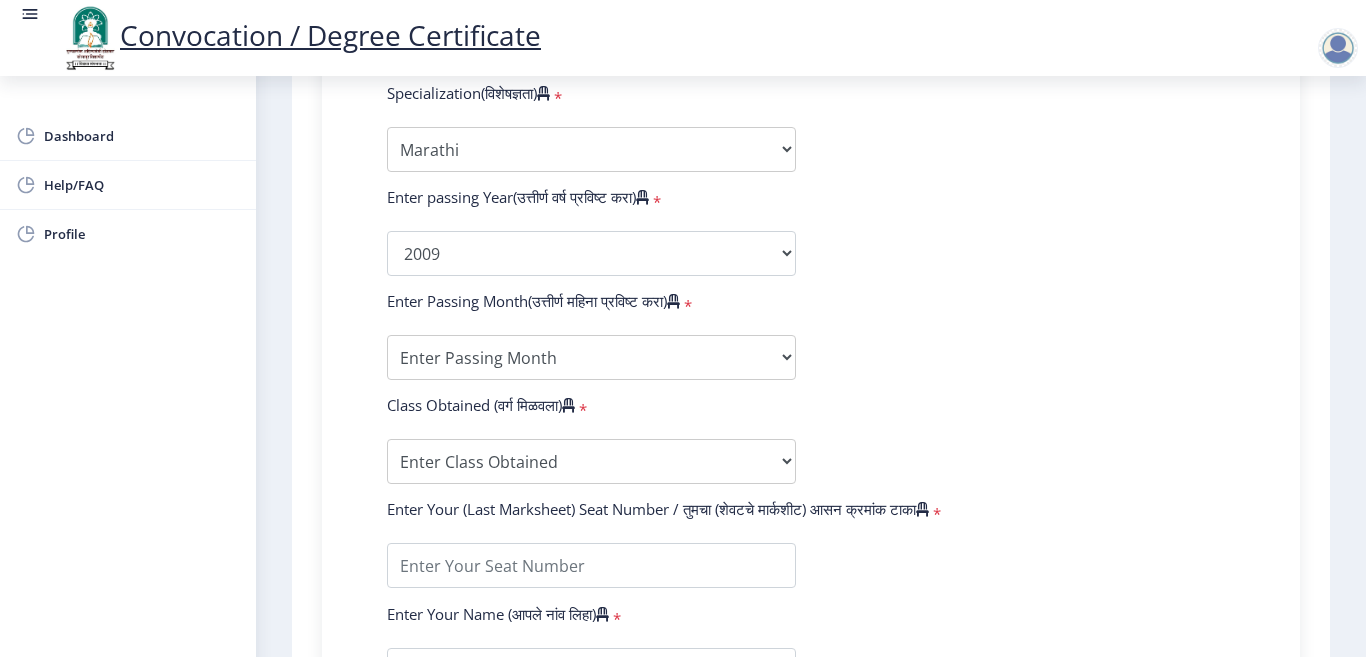 click on "Dashboard Help/FAQ Profile" 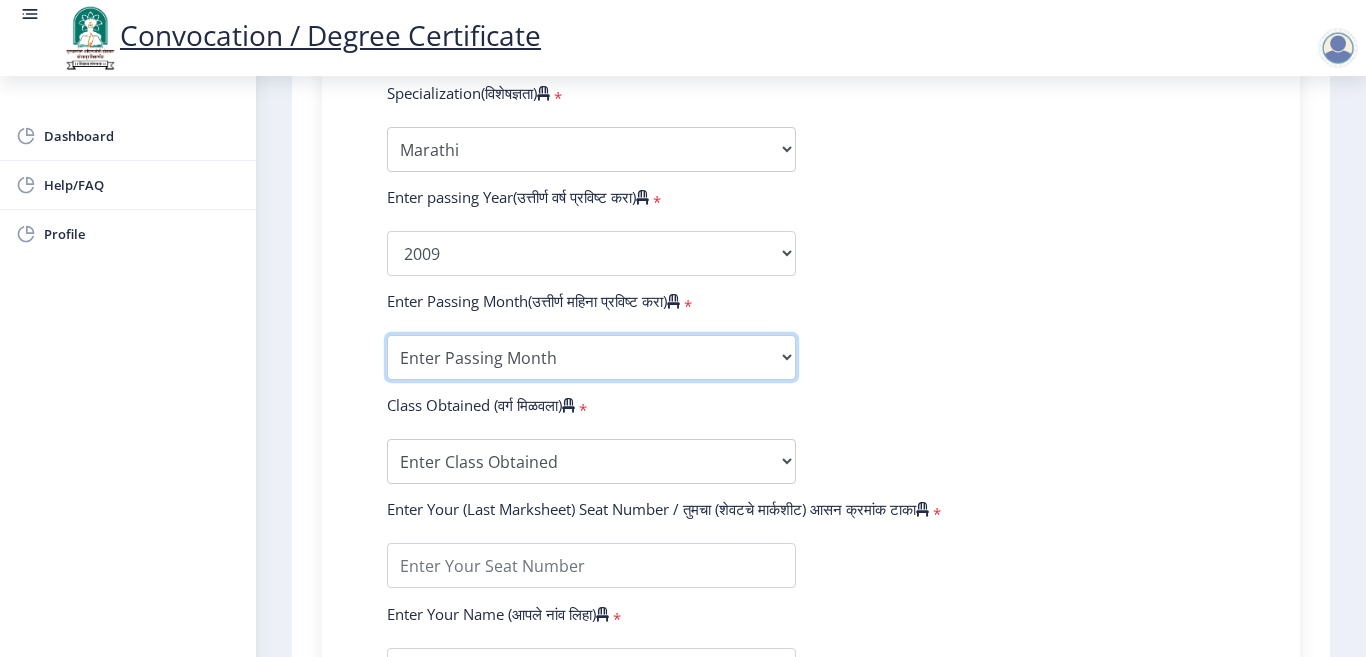 click on "Enter Passing Month March April May October November December" at bounding box center [591, 357] 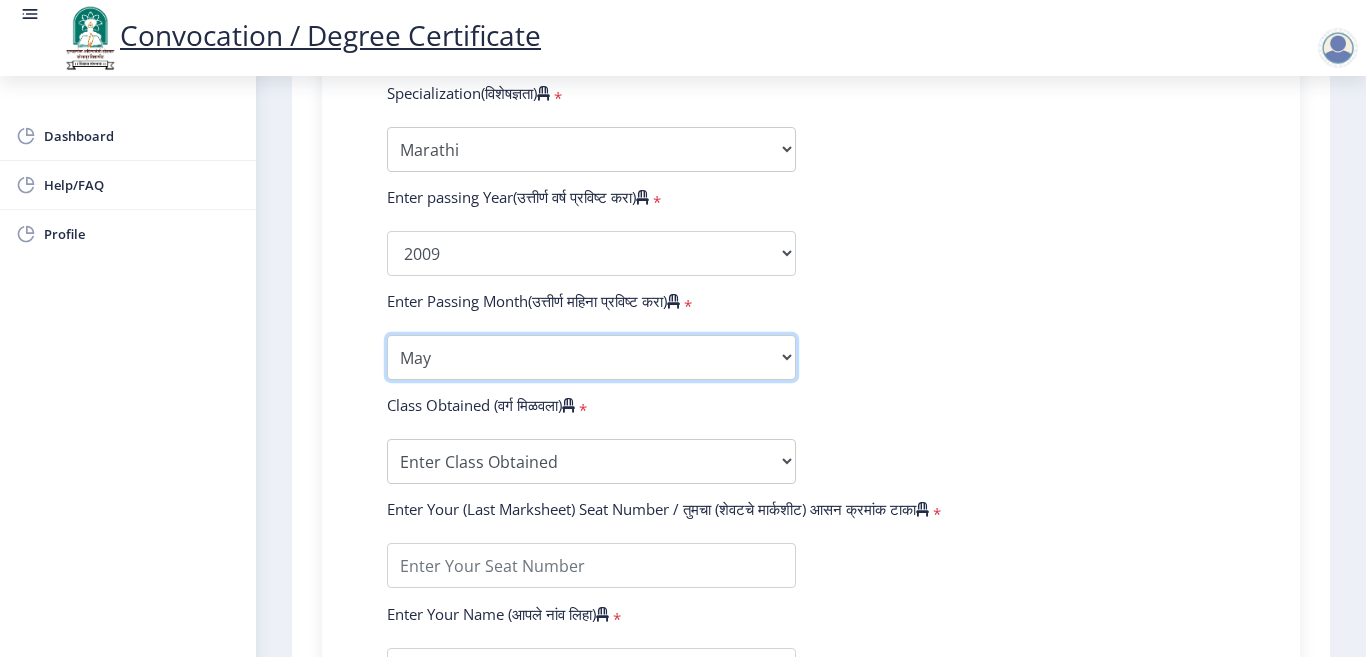 click on "Enter Passing Month March April May October November December" at bounding box center [591, 357] 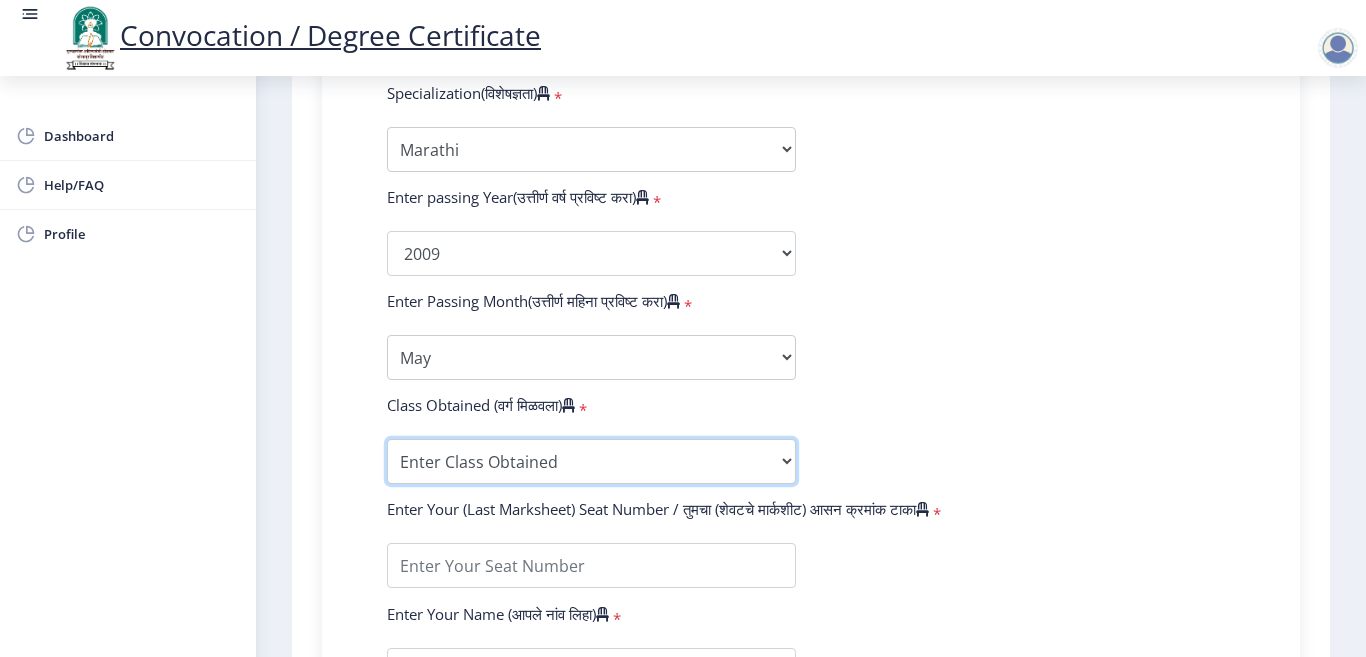 click on "Enter Class Obtained FIRST CLASS WITH DISTINCTION FIRST CLASS HIGHER SECOND CLASS SECOND CLASS PASS CLASS Grade O Grade A+ Grade A Grade B+ Grade B Grade C+ Grade C Grade D Grade E" at bounding box center (591, 461) 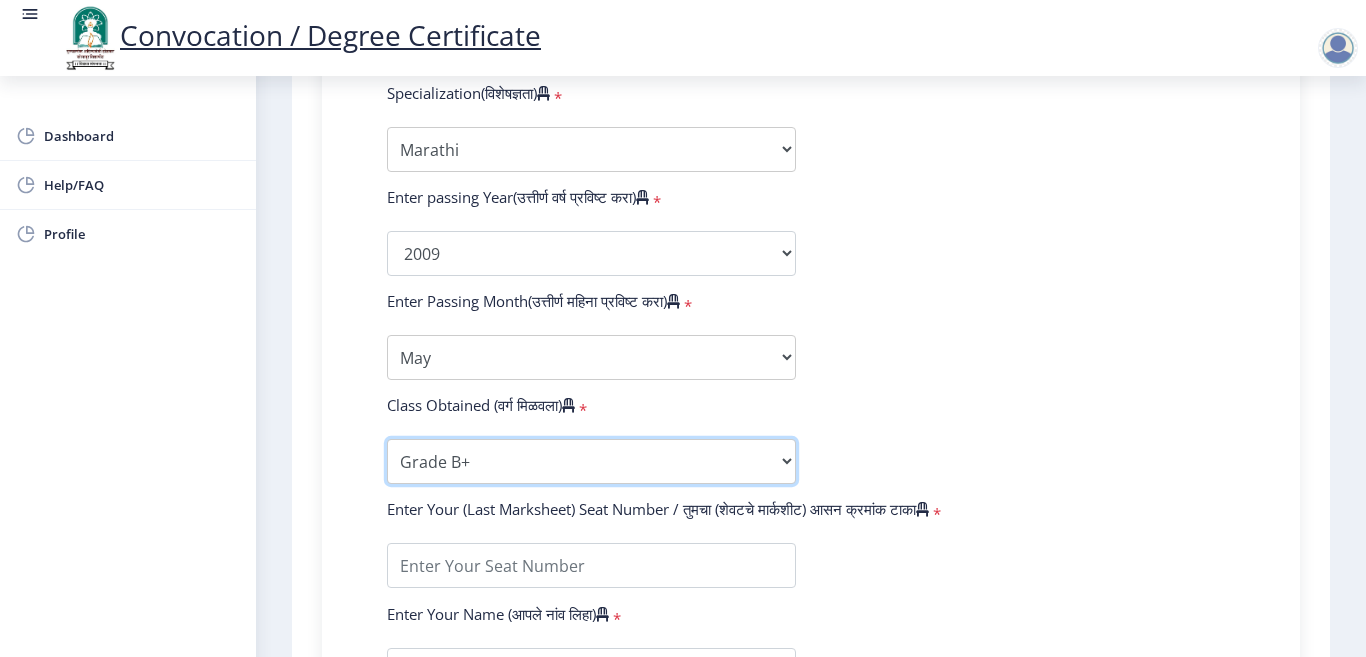 click on "Enter Class Obtained FIRST CLASS WITH DISTINCTION FIRST CLASS HIGHER SECOND CLASS SECOND CLASS PASS CLASS Grade O Grade A+ Grade A Grade B+ Grade B Grade C+ Grade C Grade D Grade E" at bounding box center (591, 461) 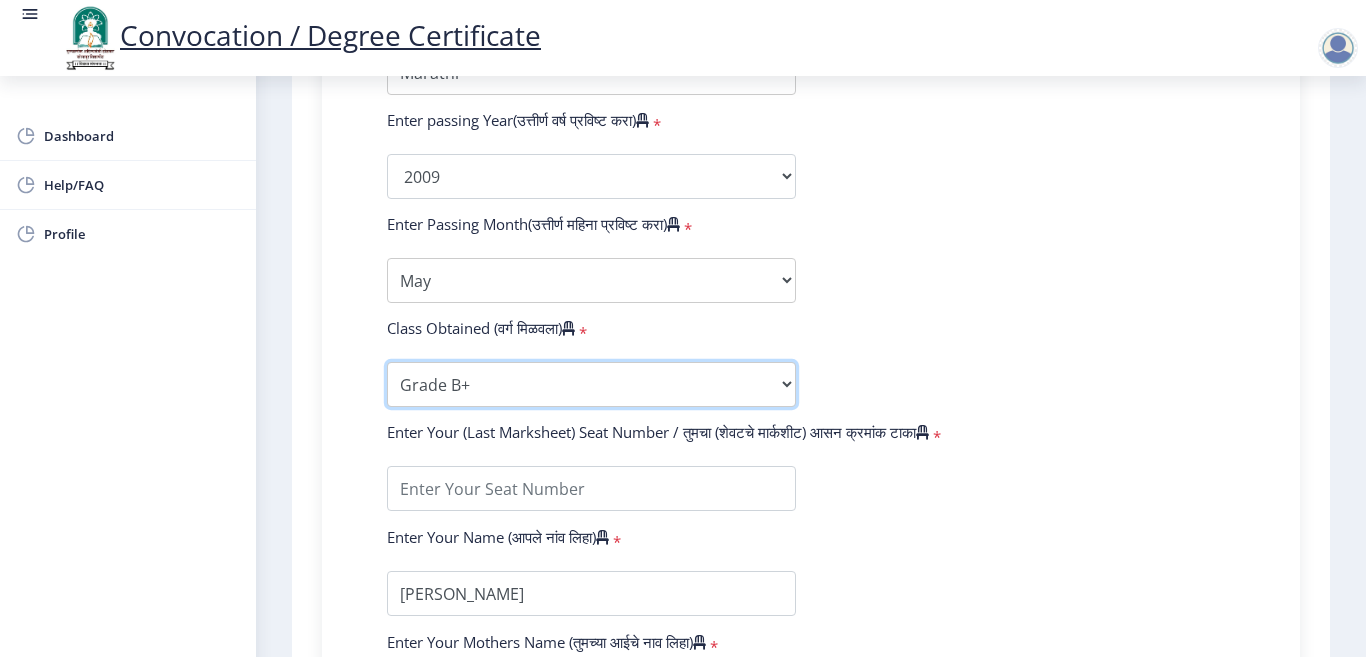 scroll, scrollTop: 1100, scrollLeft: 0, axis: vertical 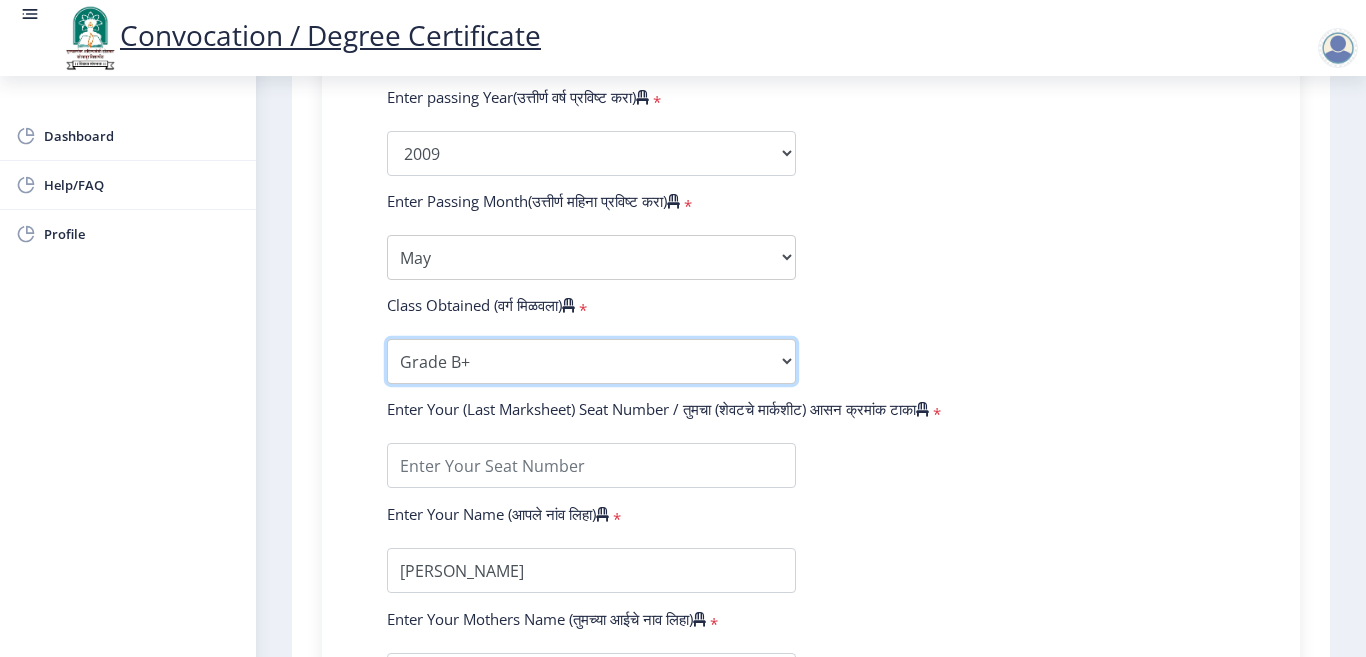 click on "Enter Class Obtained FIRST CLASS WITH DISTINCTION FIRST CLASS HIGHER SECOND CLASS SECOND CLASS PASS CLASS Grade O Grade A+ Grade A Grade B+ Grade B Grade C+ Grade C Grade D Grade E" at bounding box center (591, 361) 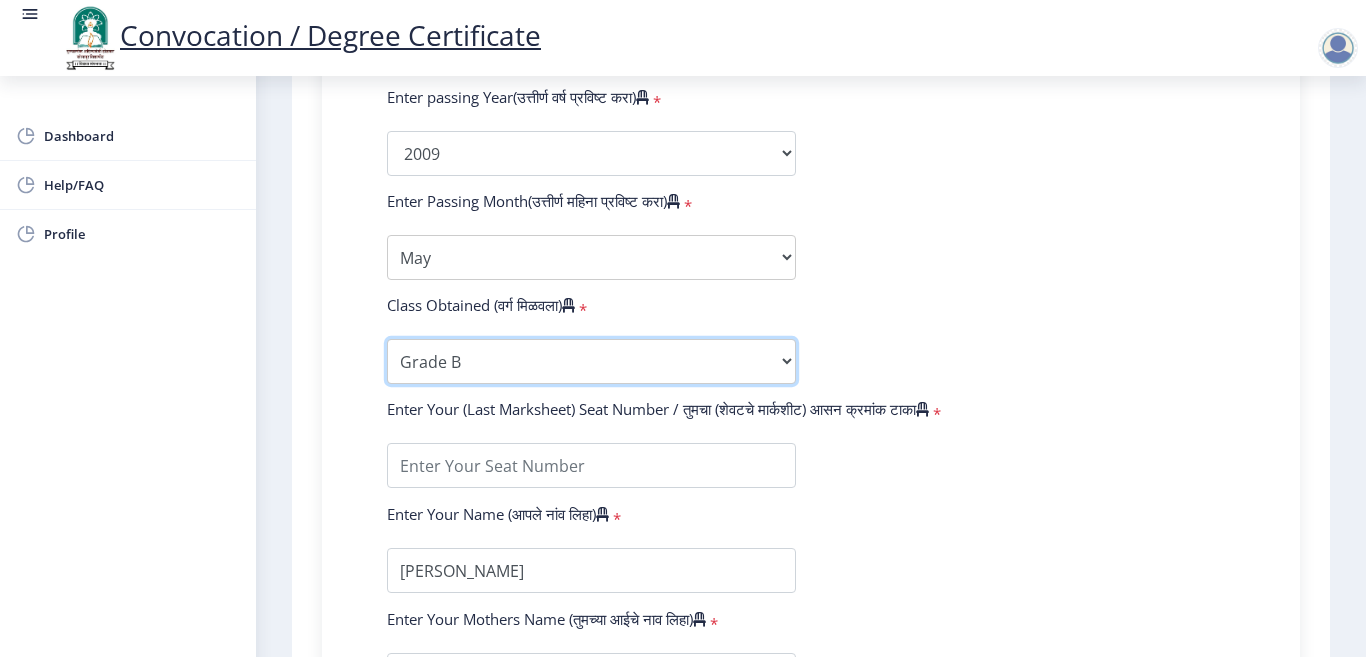 click on "Enter Class Obtained FIRST CLASS WITH DISTINCTION FIRST CLASS HIGHER SECOND CLASS SECOND CLASS PASS CLASS Grade O Grade A+ Grade A Grade B+ Grade B Grade C+ Grade C Grade D Grade E" at bounding box center [591, 361] 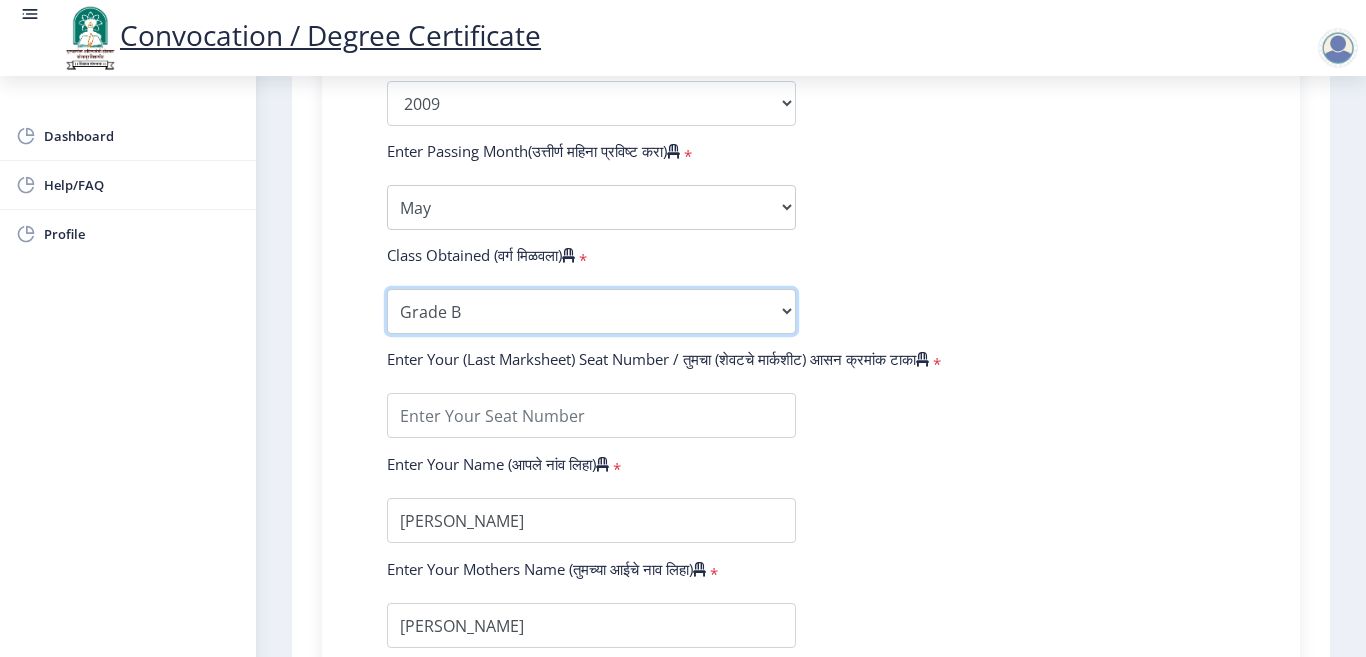 scroll, scrollTop: 1200, scrollLeft: 0, axis: vertical 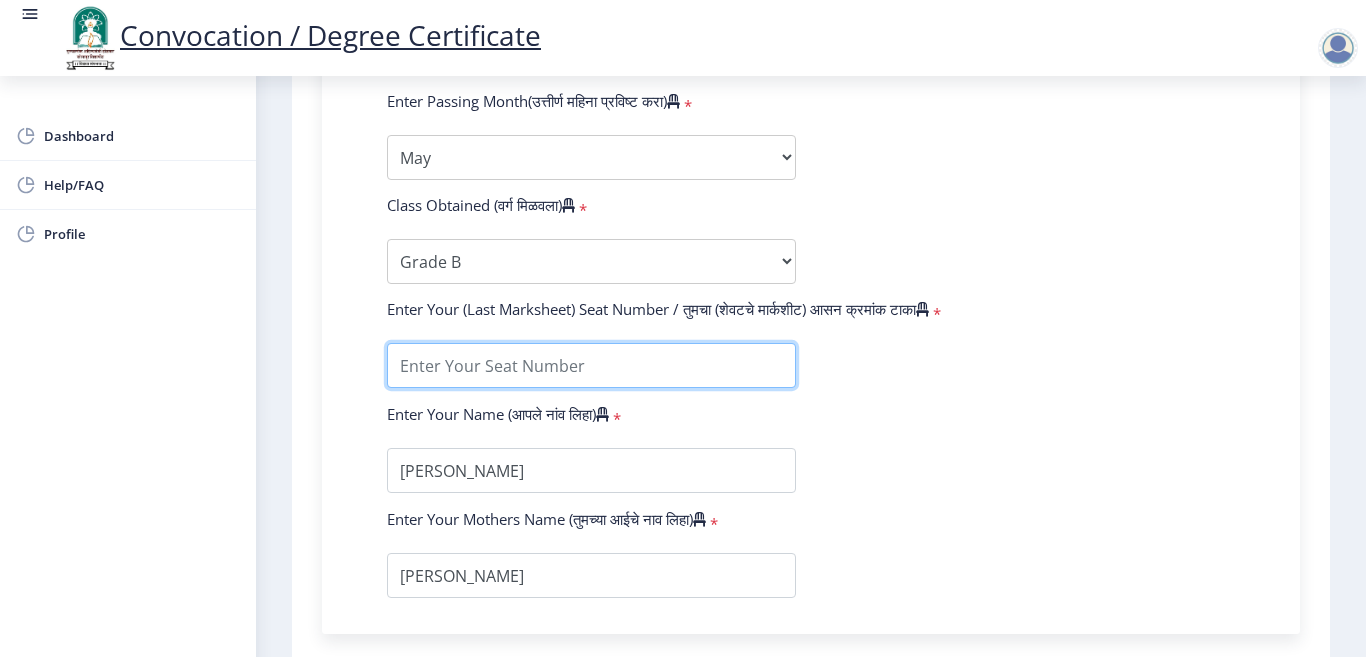 click at bounding box center [591, 365] 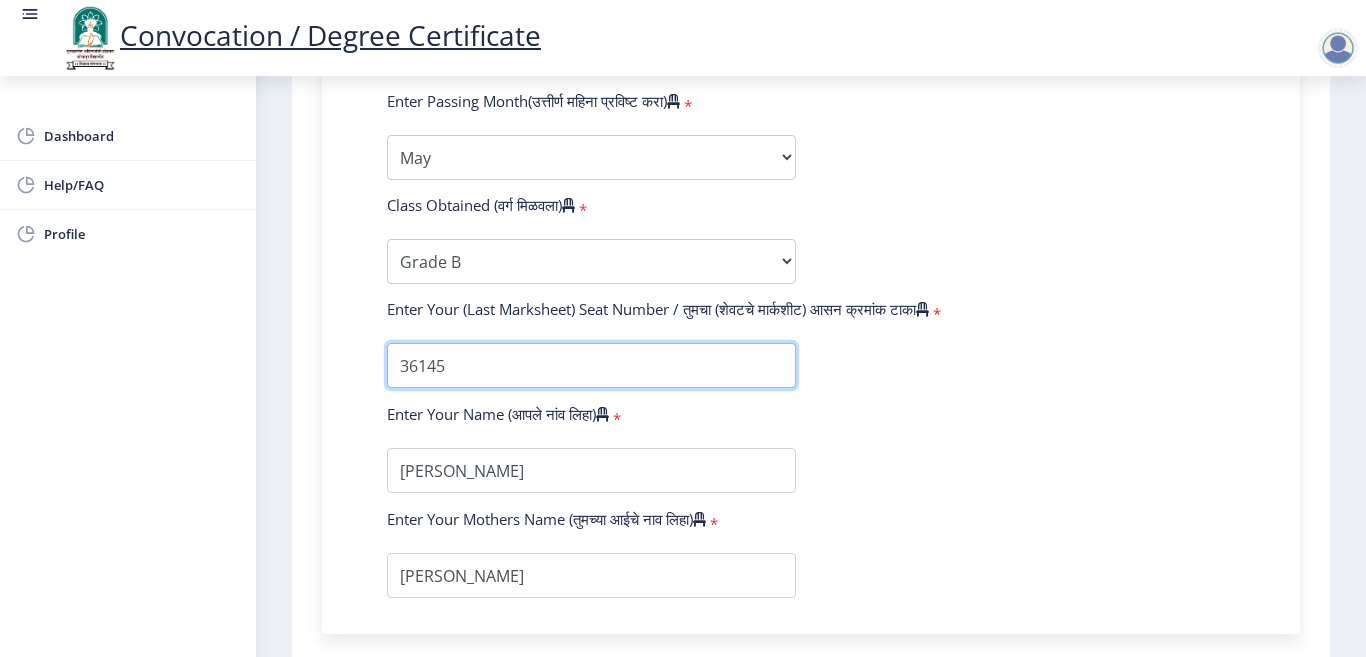 type on "36145" 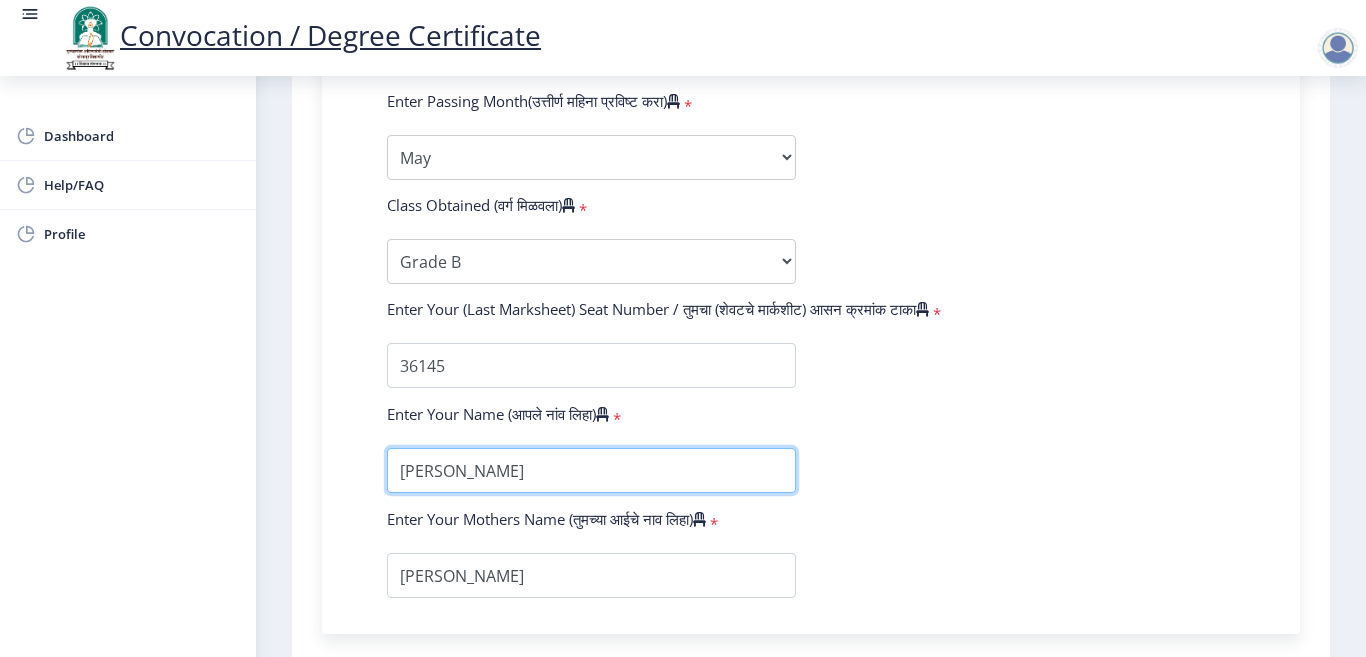 click at bounding box center [591, 470] 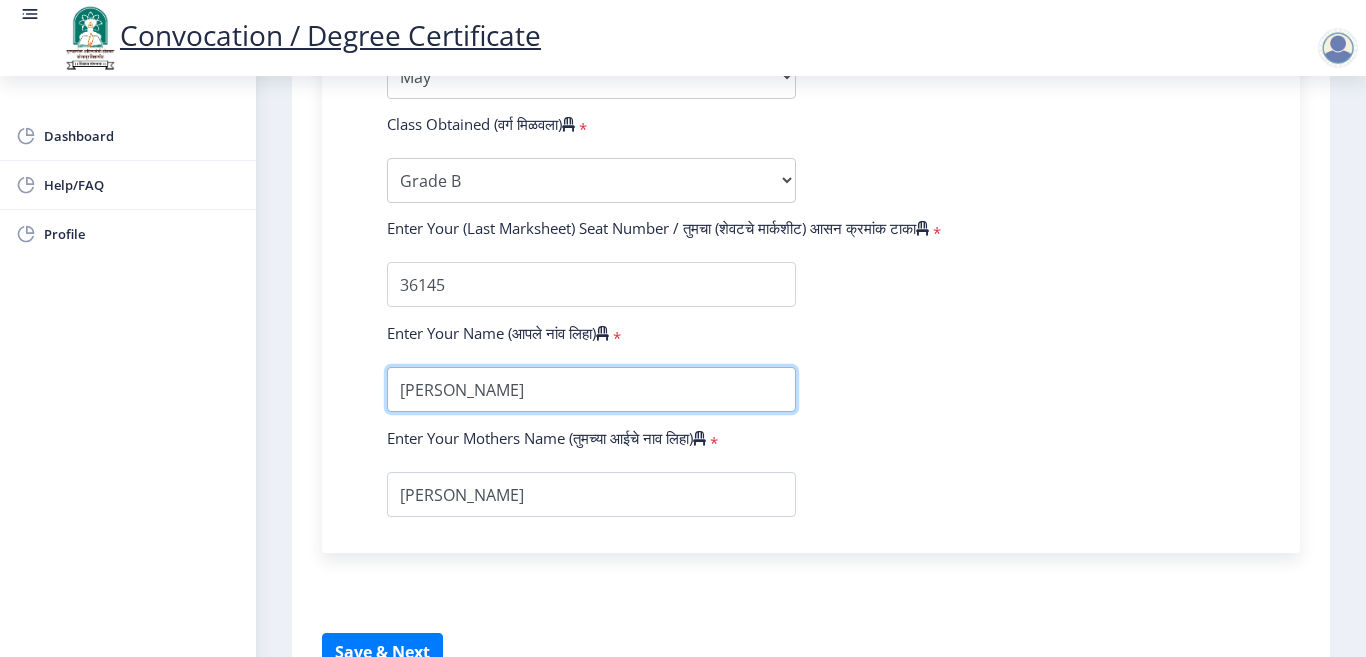scroll, scrollTop: 1398, scrollLeft: 0, axis: vertical 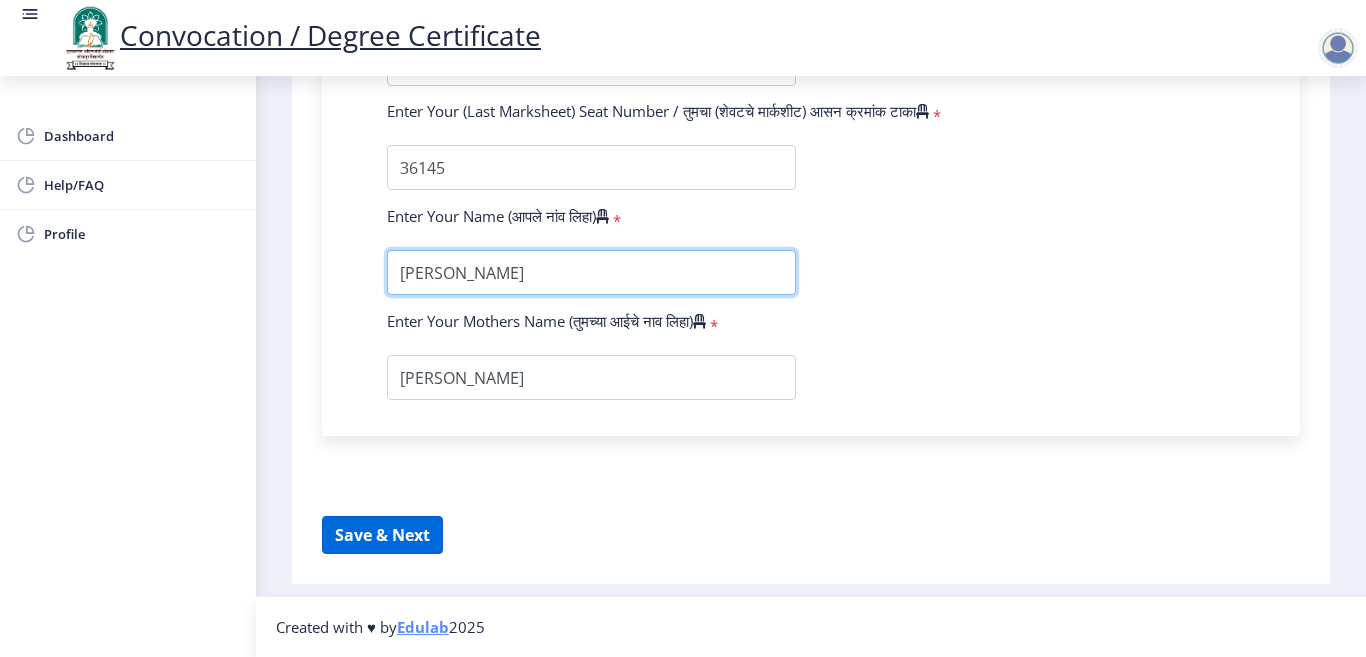 type on "[PERSON_NAME]" 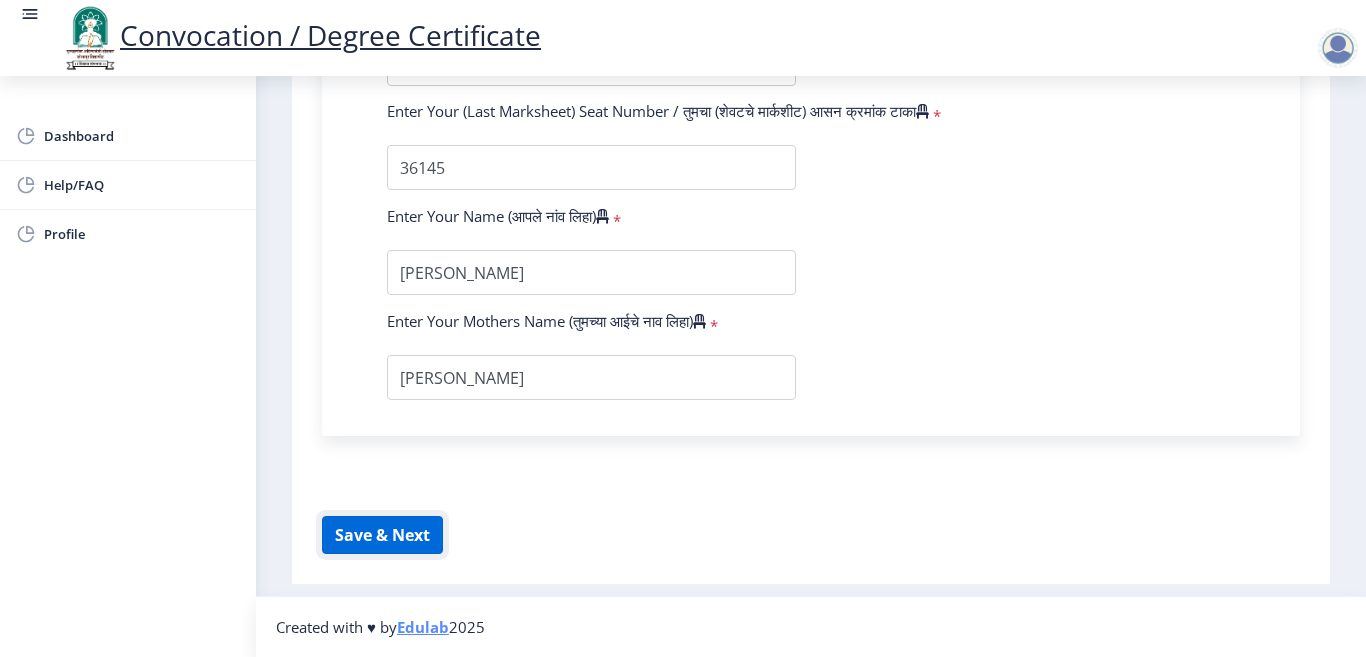 click on "Save & Next" 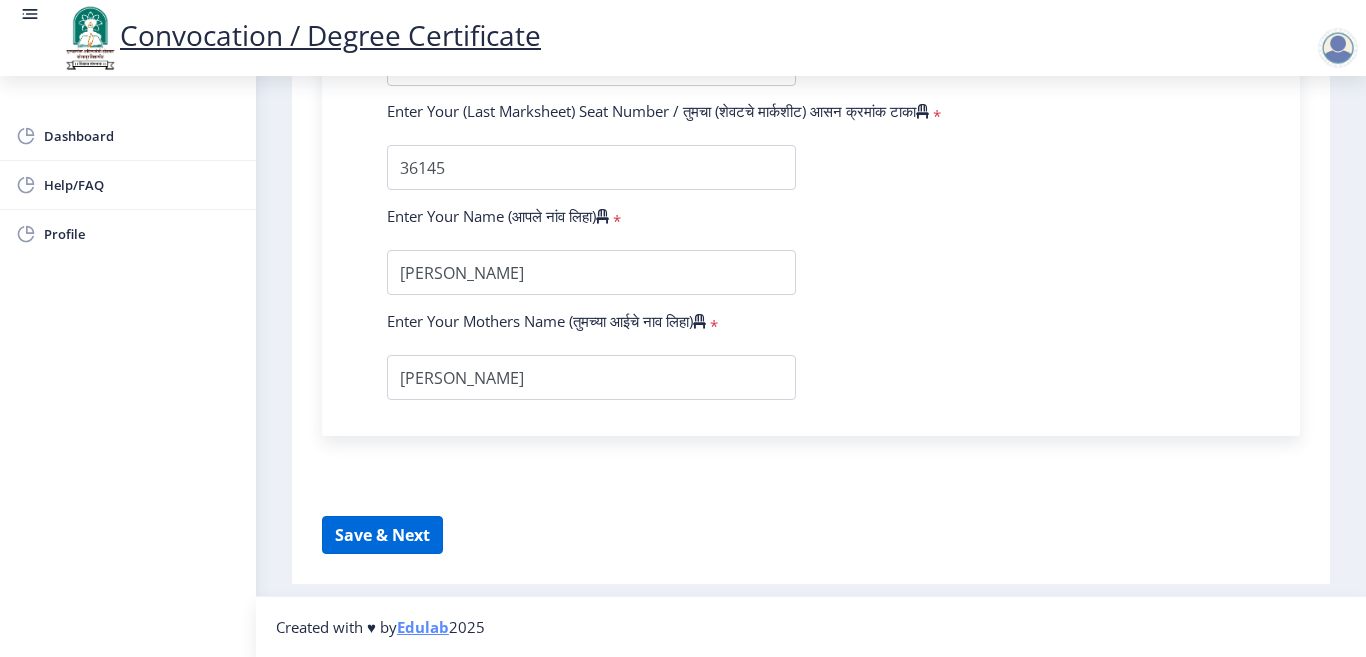 select 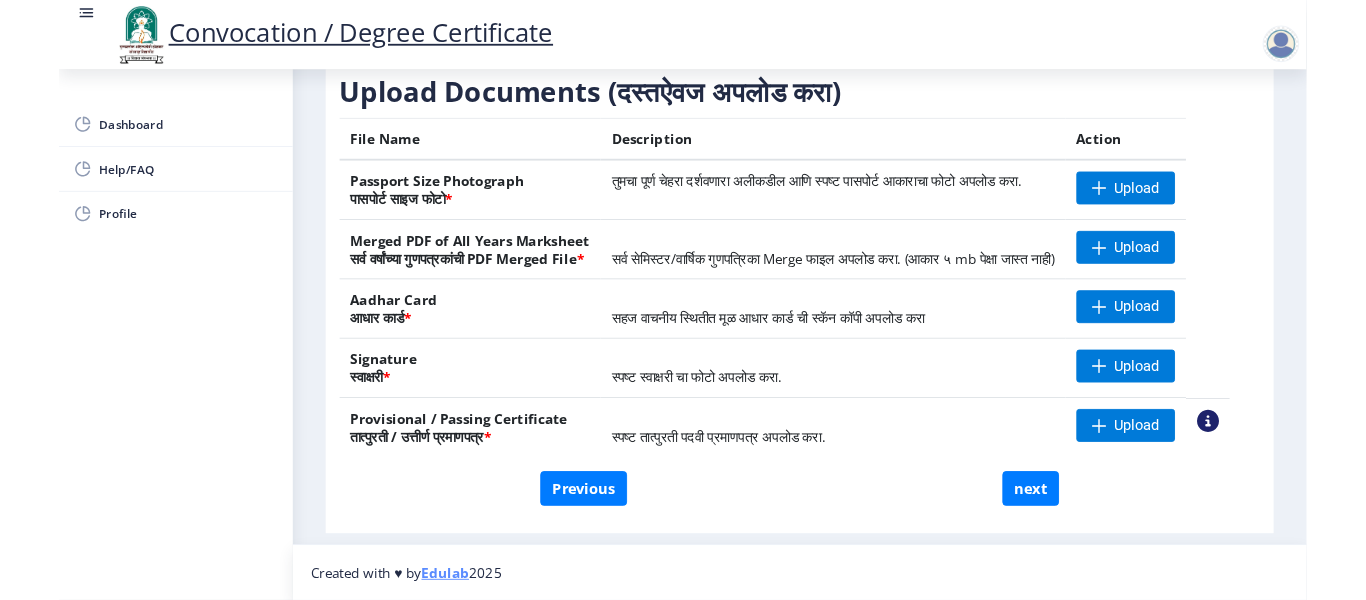 scroll, scrollTop: 353, scrollLeft: 0, axis: vertical 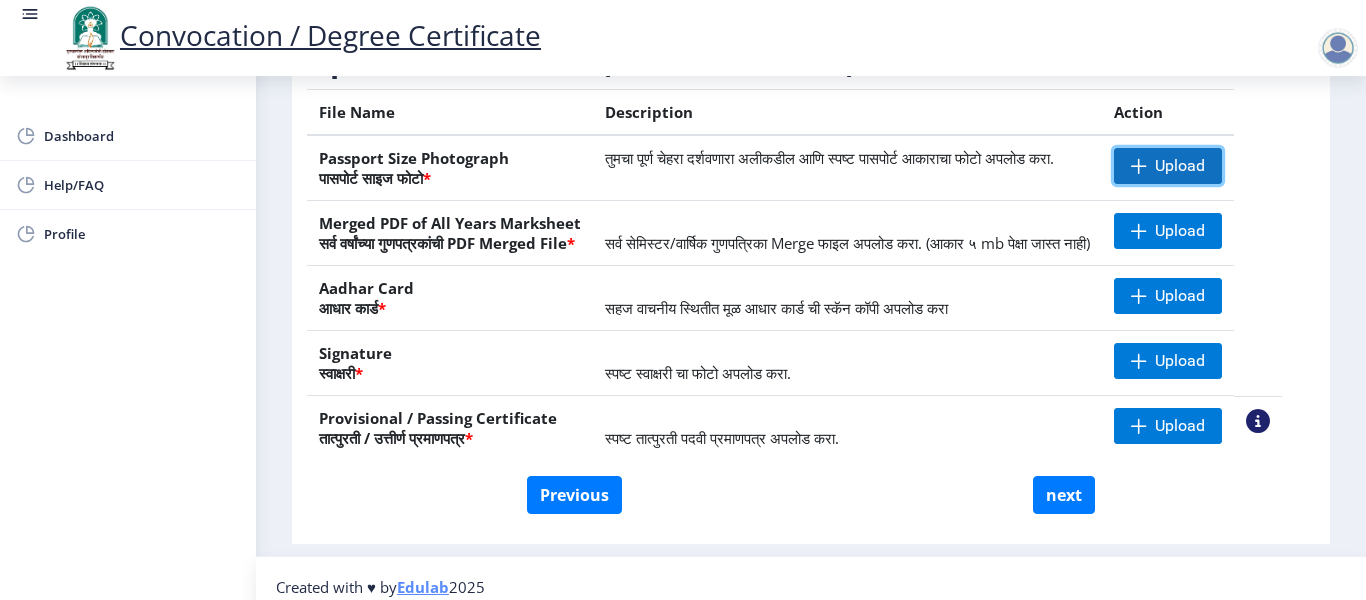 click on "Upload" 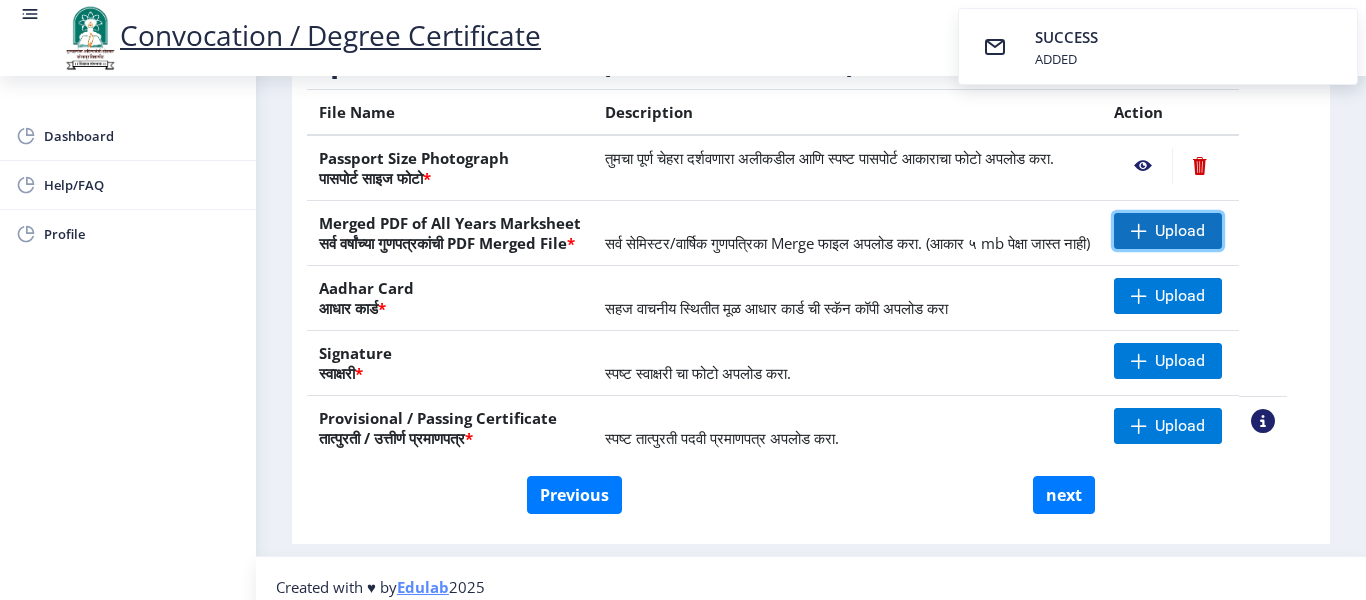 click on "Upload" 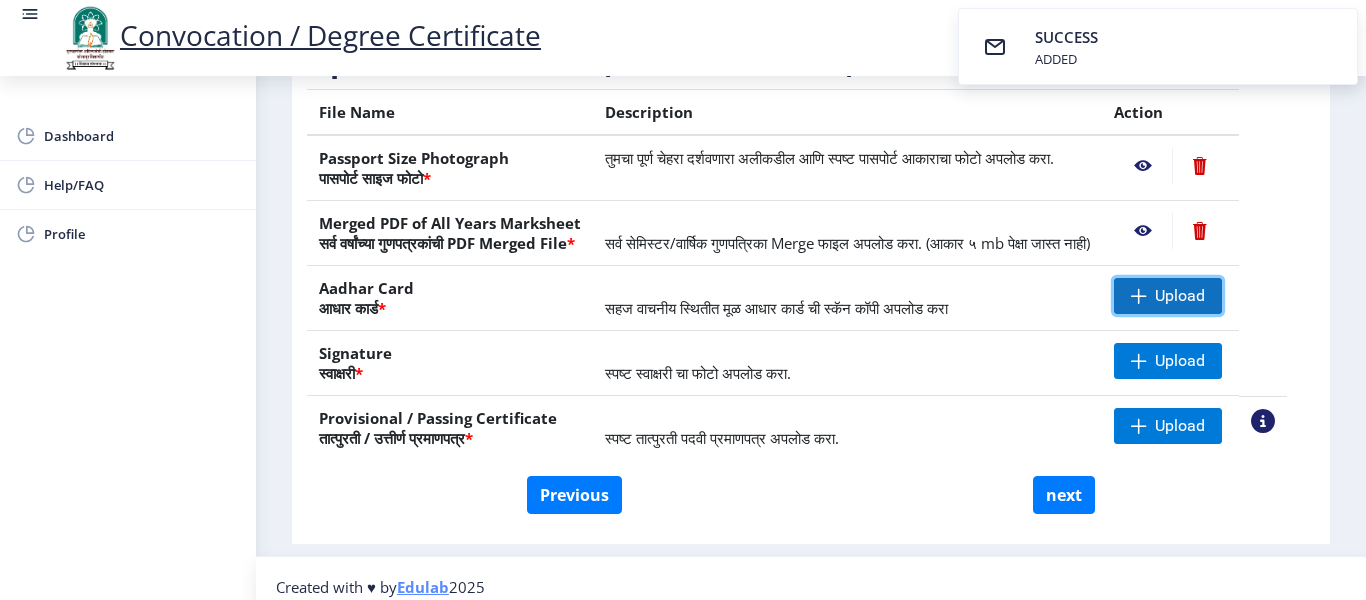 click on "Upload" 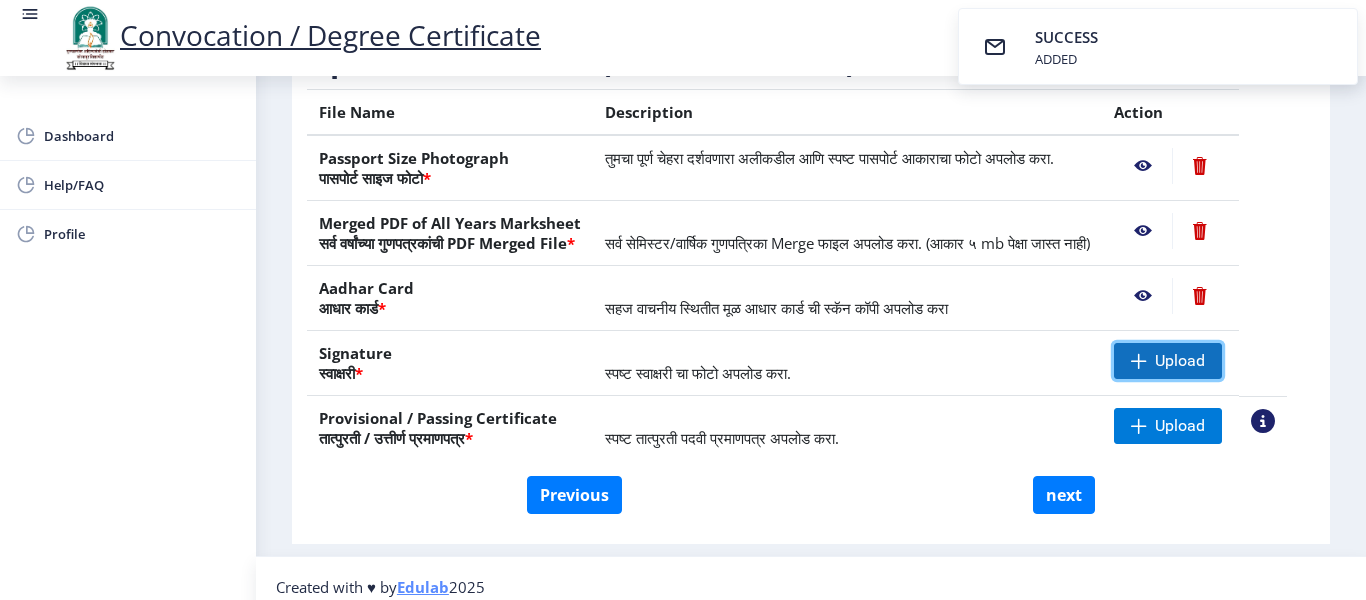click on "Upload" 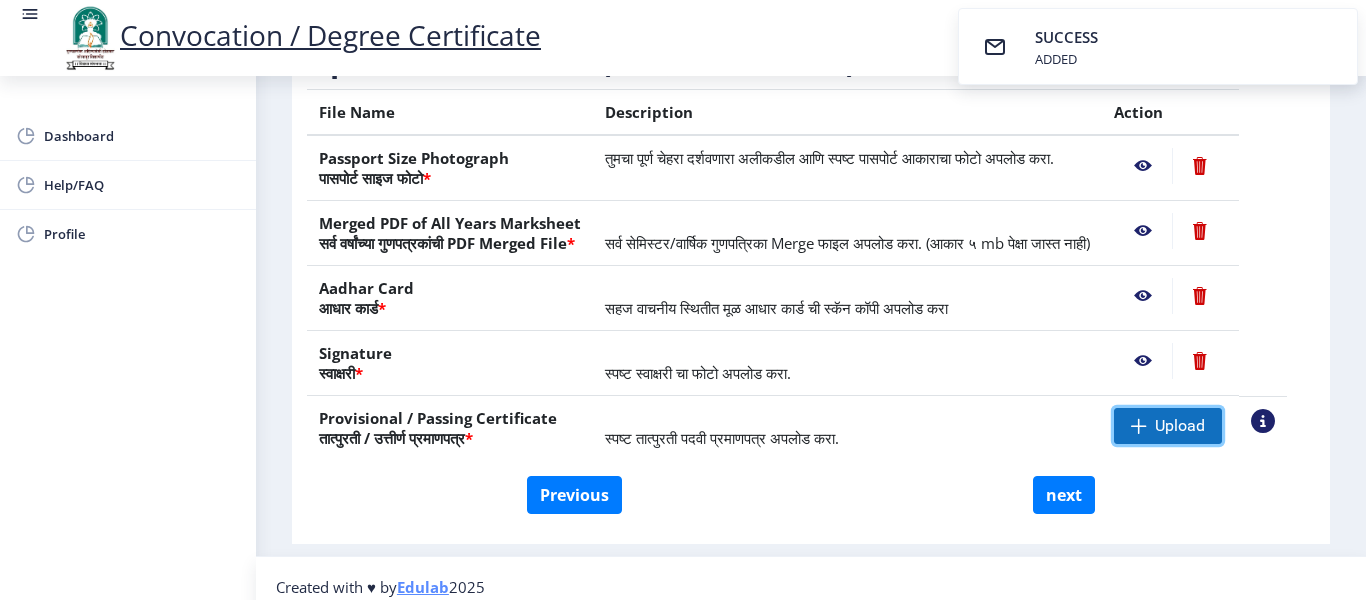 click 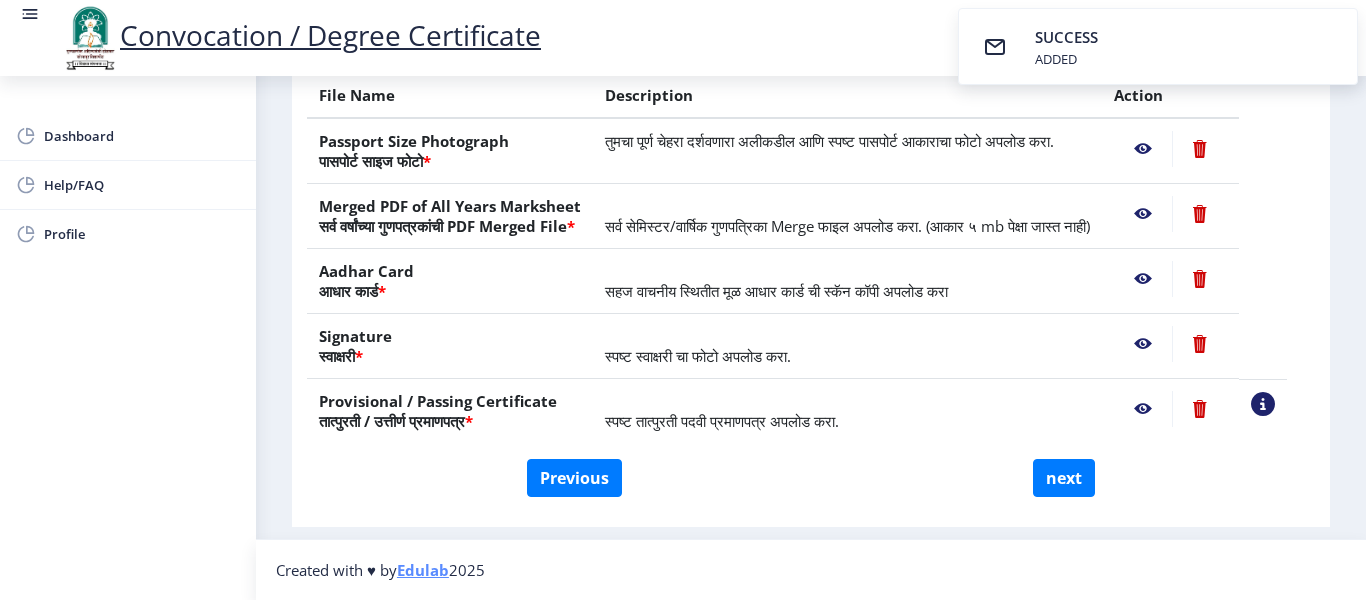 scroll, scrollTop: 410, scrollLeft: 0, axis: vertical 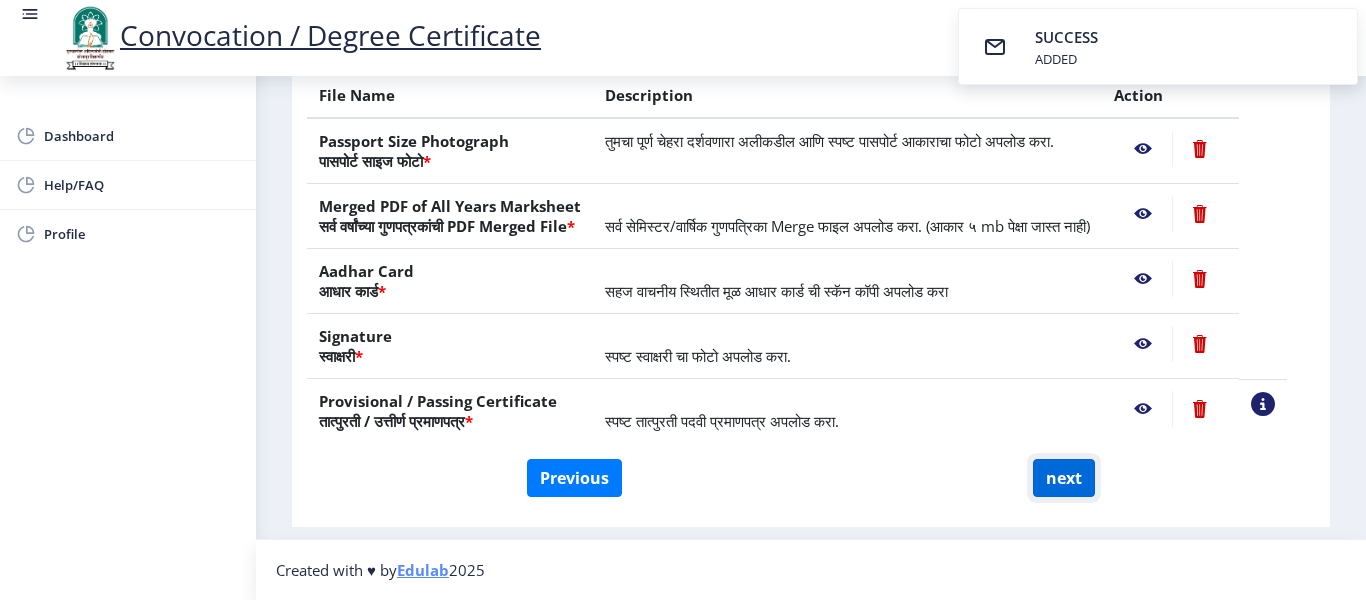 click on "next" 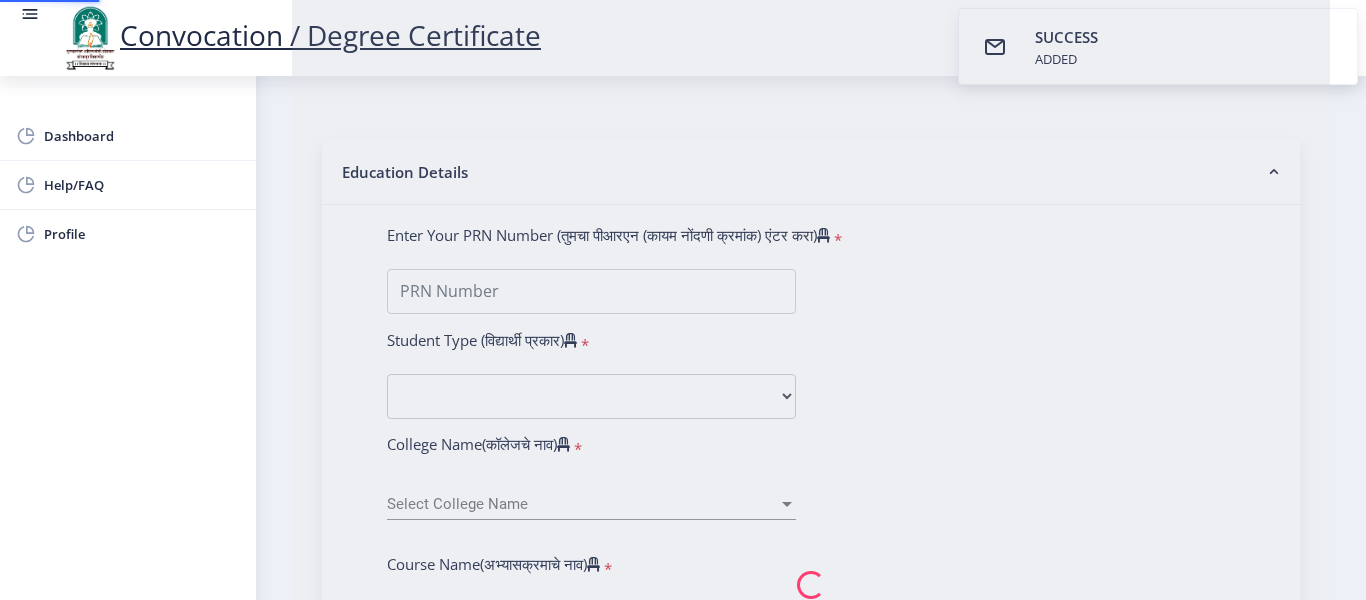scroll, scrollTop: 0, scrollLeft: 0, axis: both 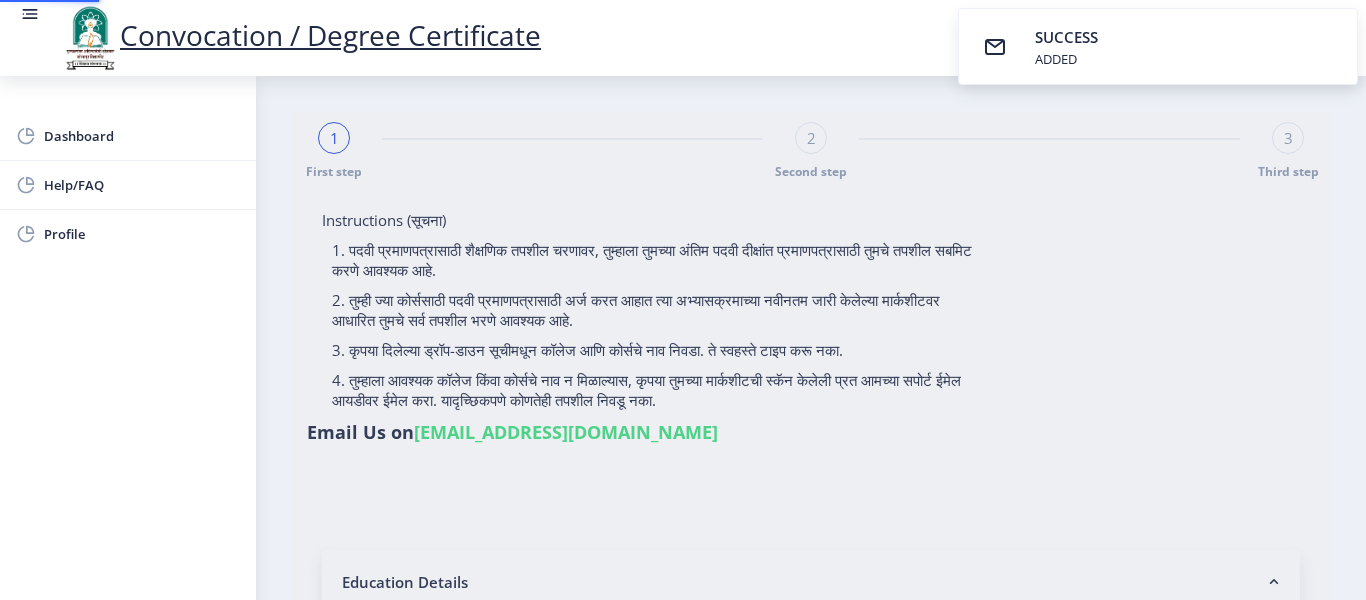 select 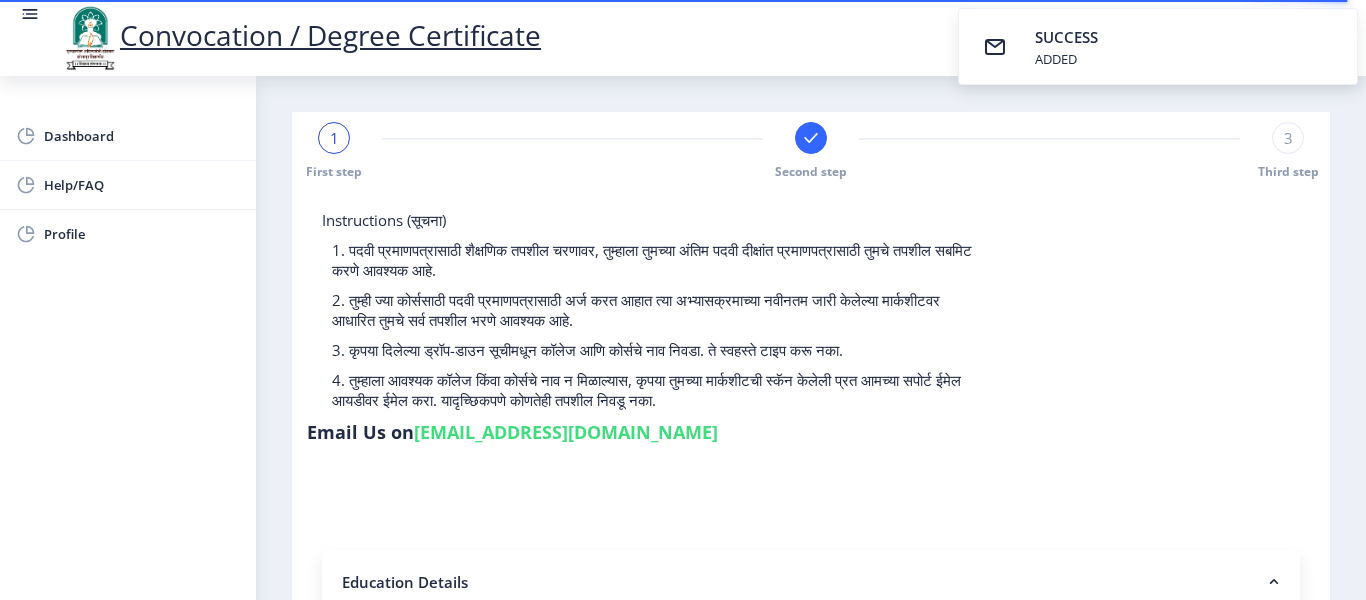 select 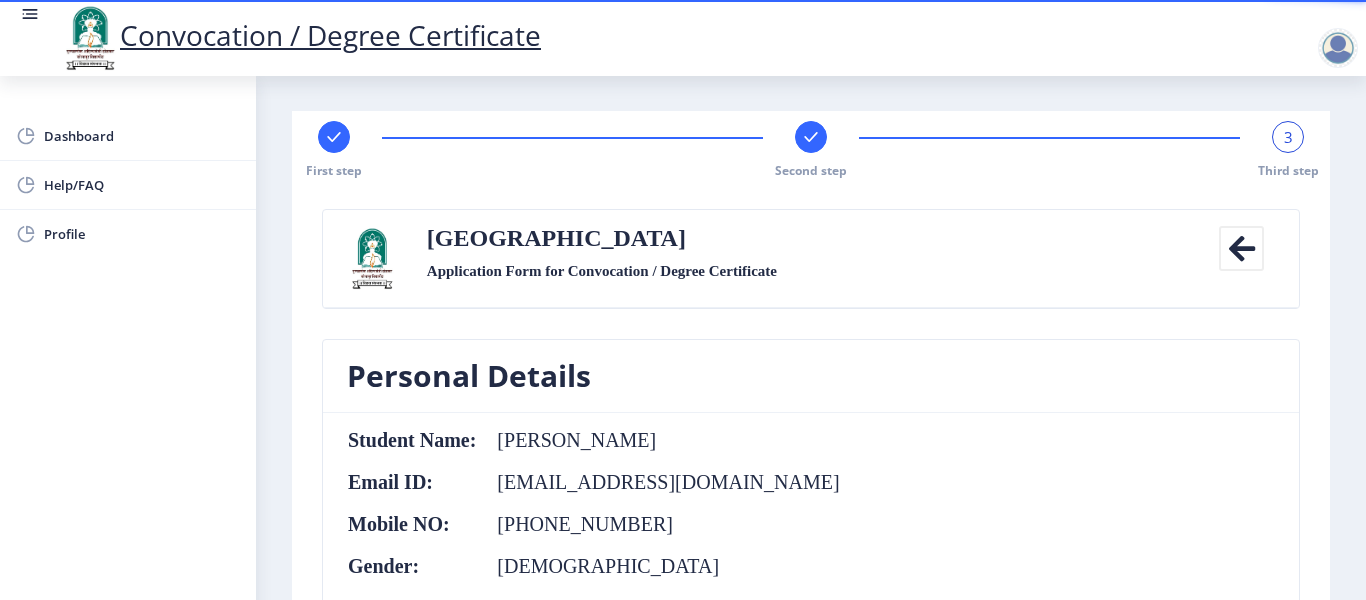 scroll, scrollTop: 0, scrollLeft: 0, axis: both 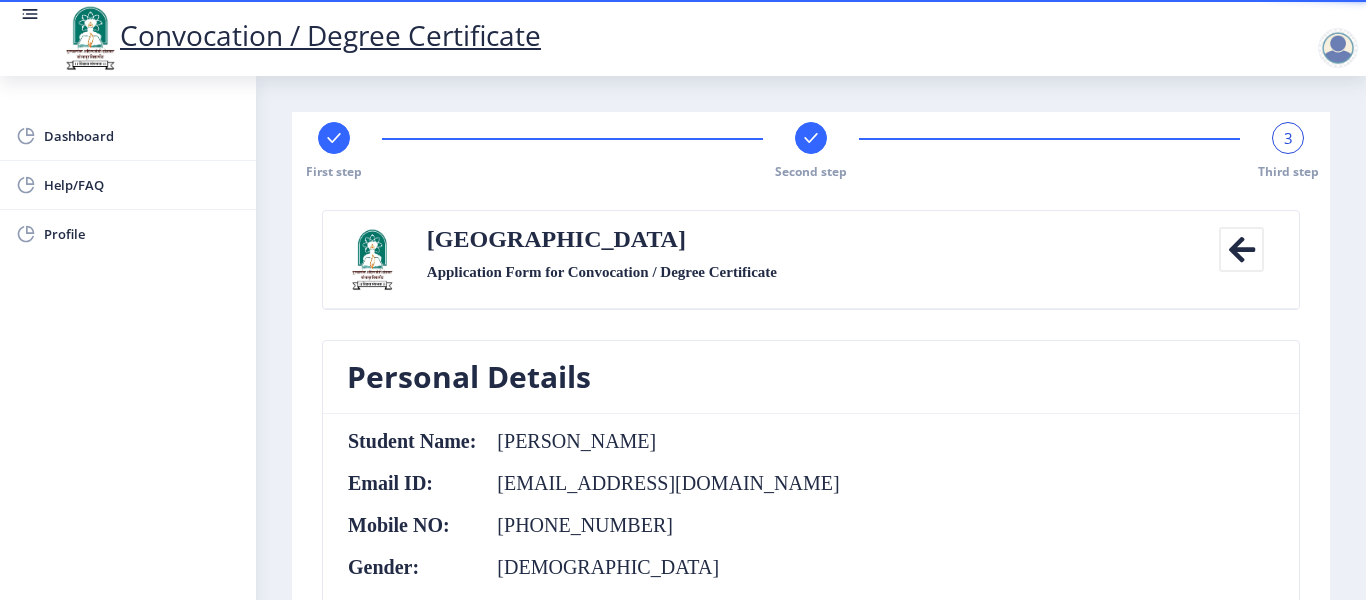 click 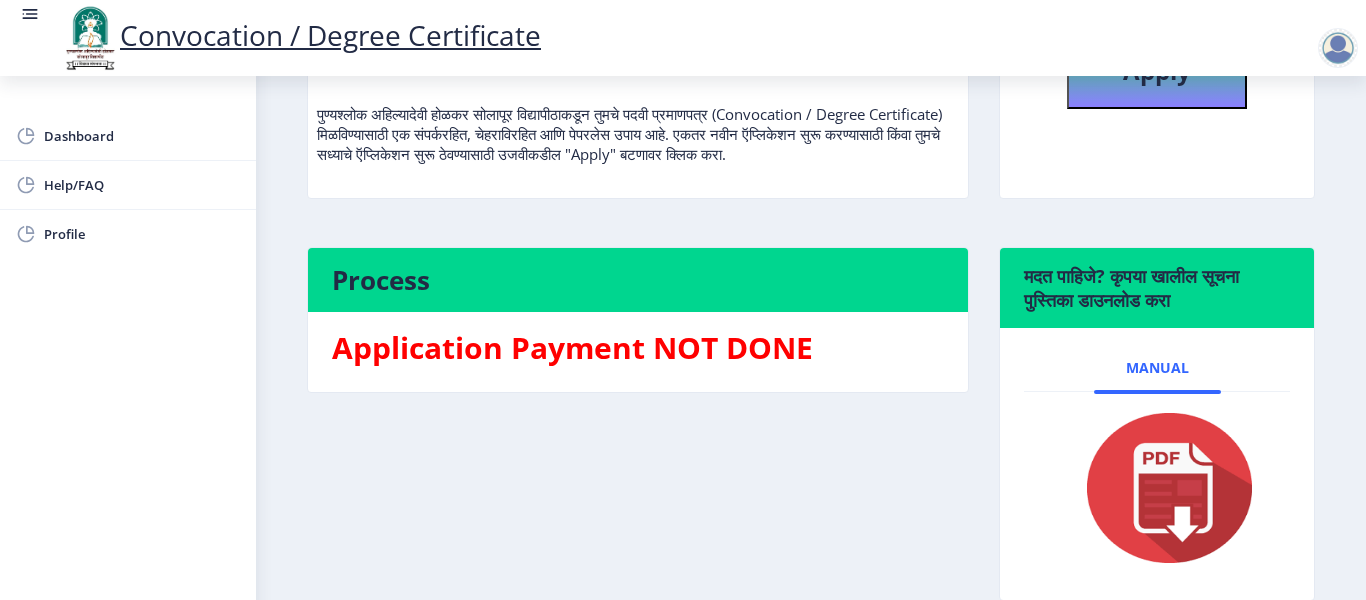 scroll, scrollTop: 89, scrollLeft: 0, axis: vertical 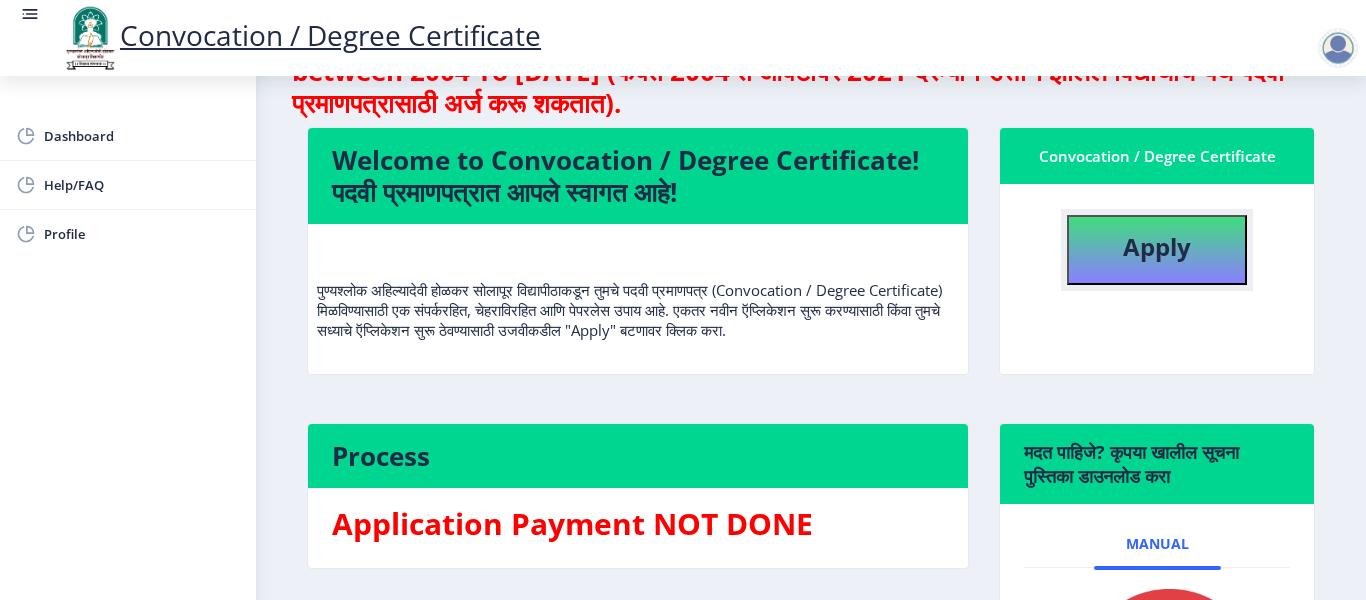 click on "Apply" 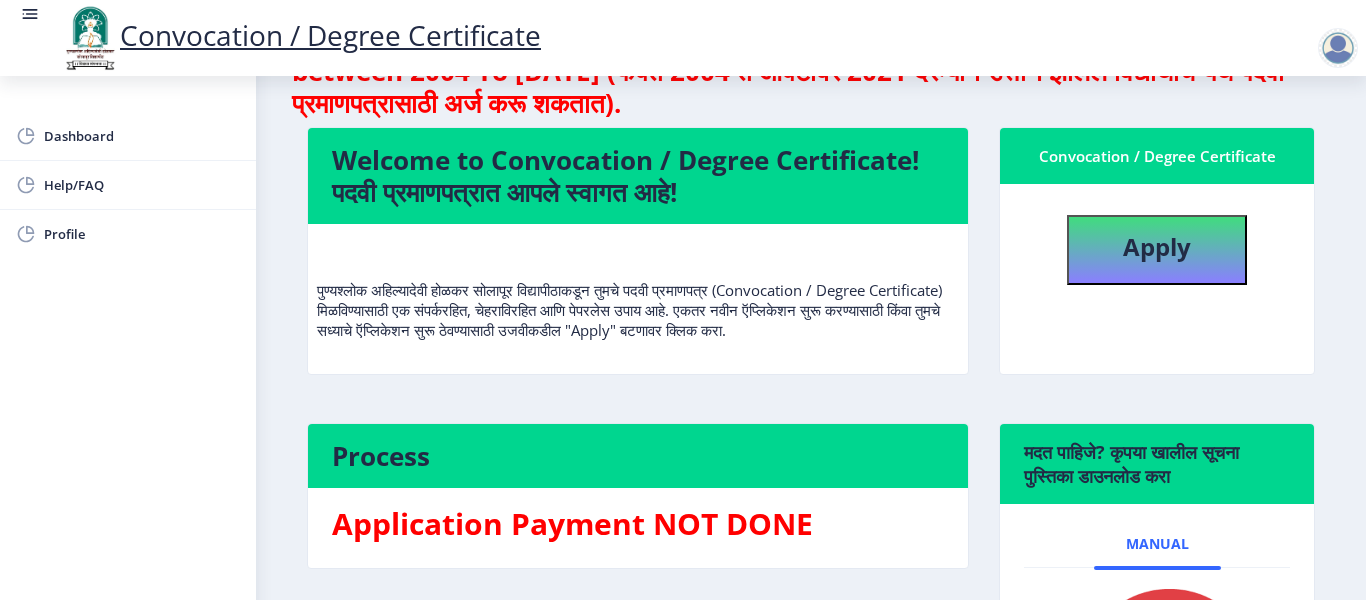 select 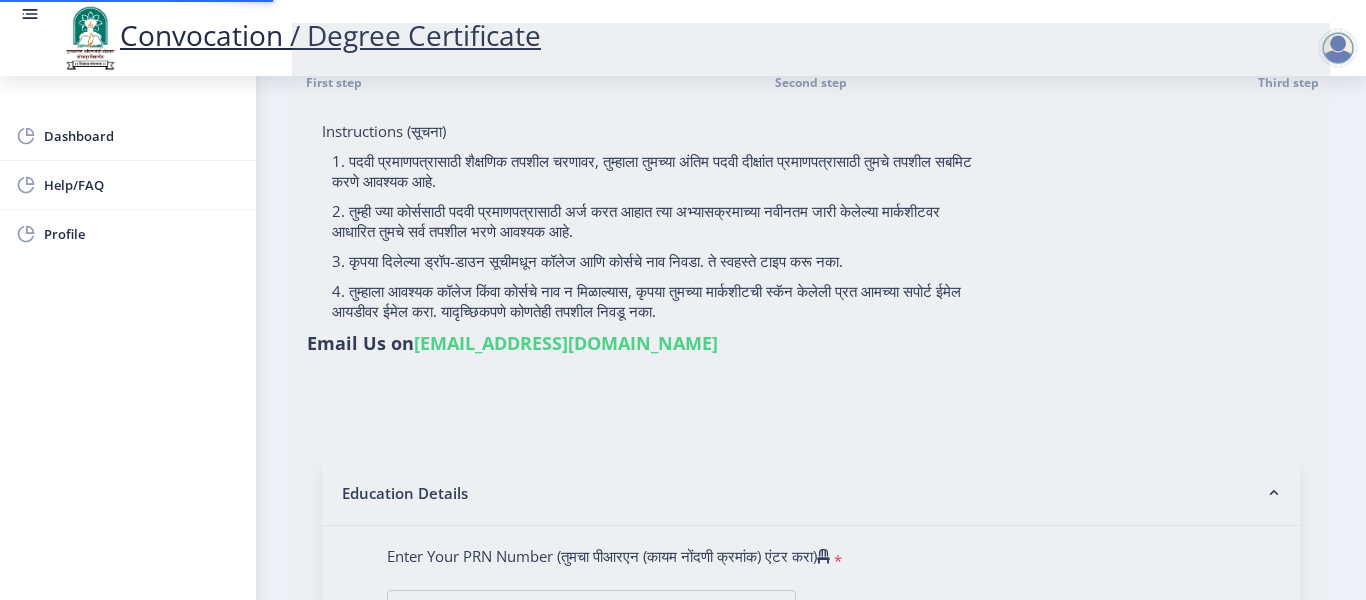 scroll, scrollTop: 0, scrollLeft: 0, axis: both 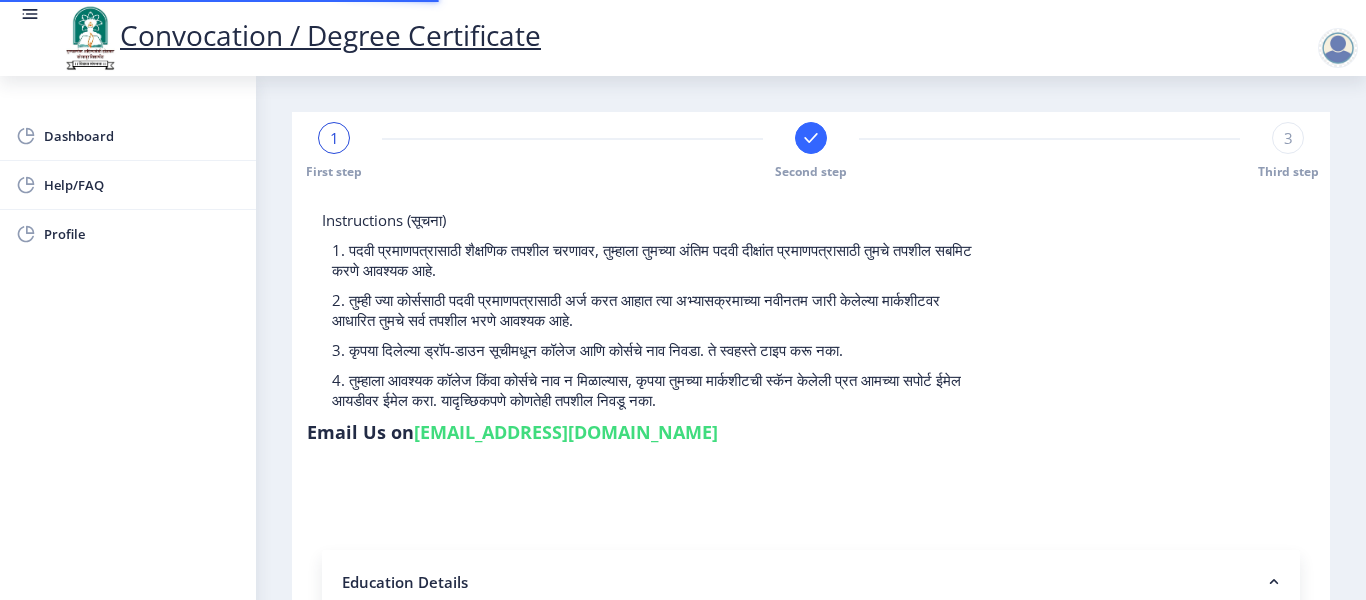 select 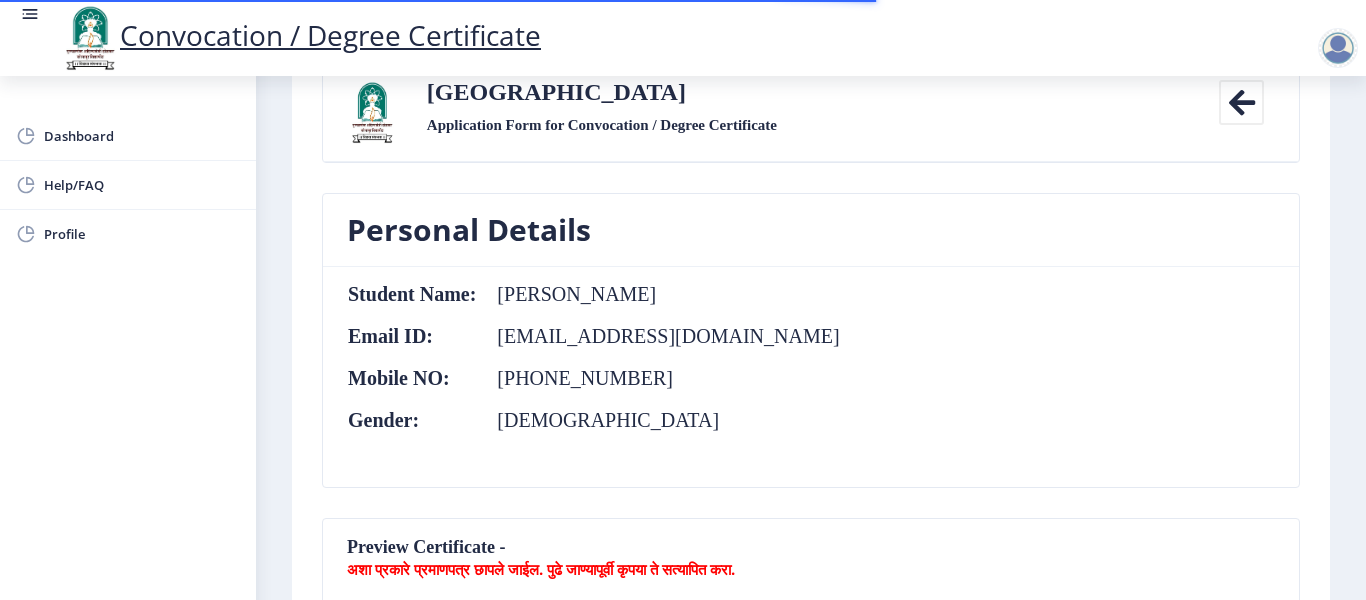 scroll, scrollTop: 0, scrollLeft: 0, axis: both 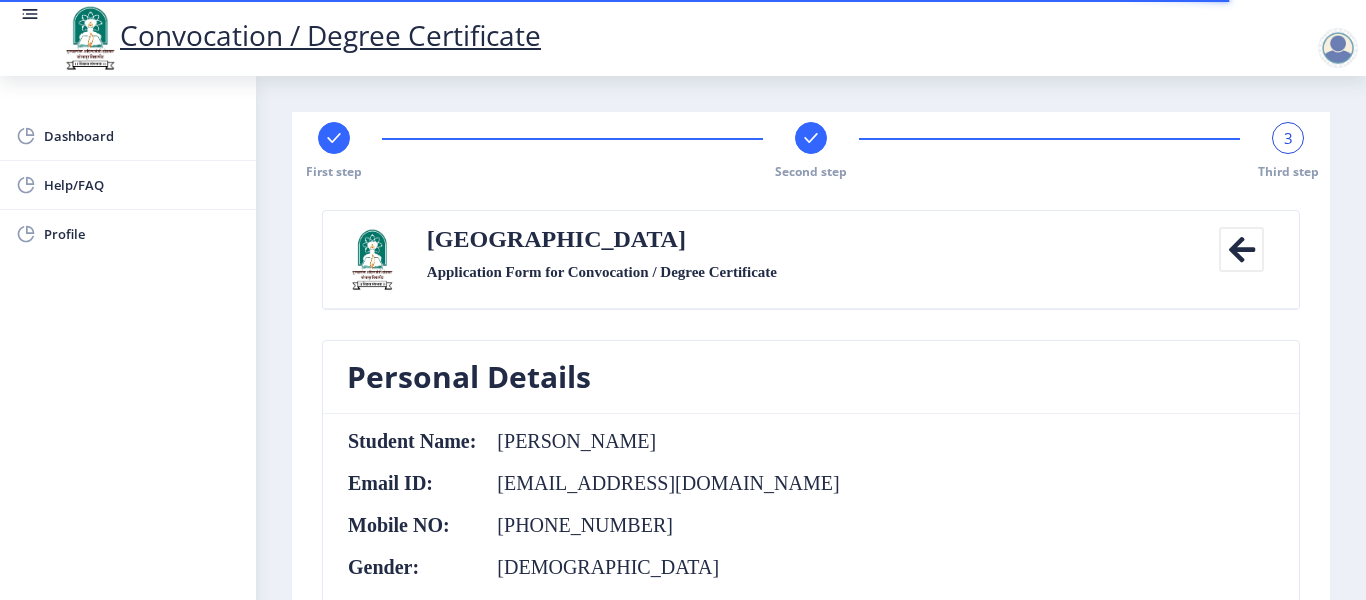 click 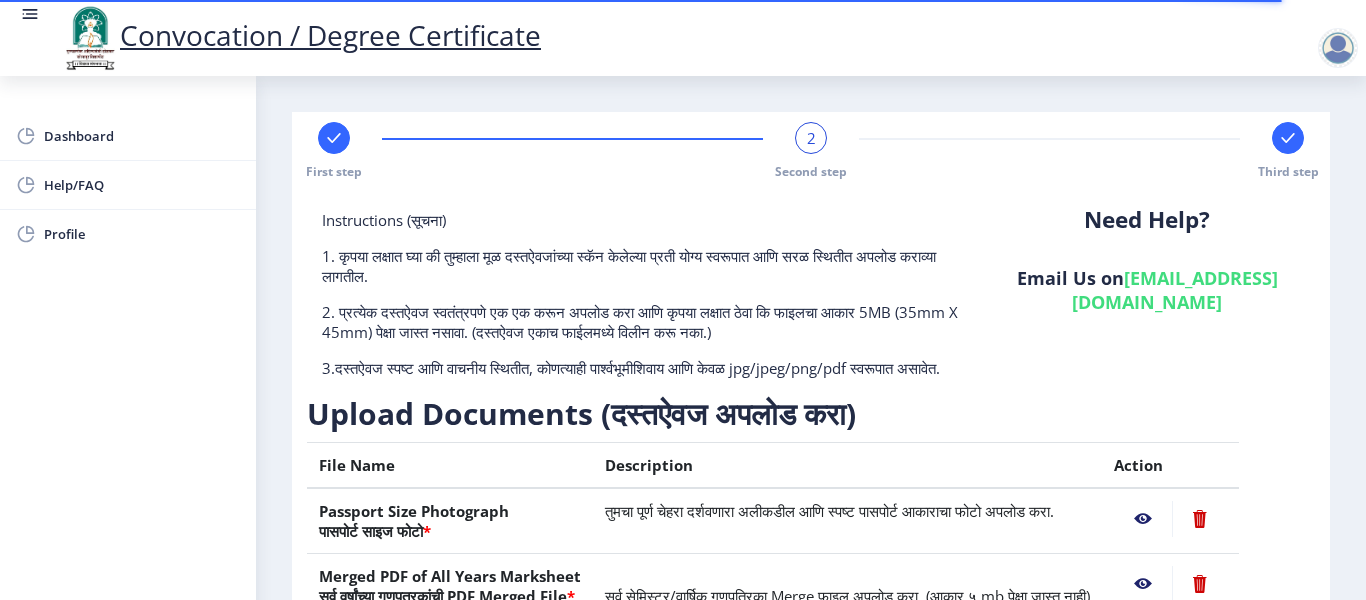 click 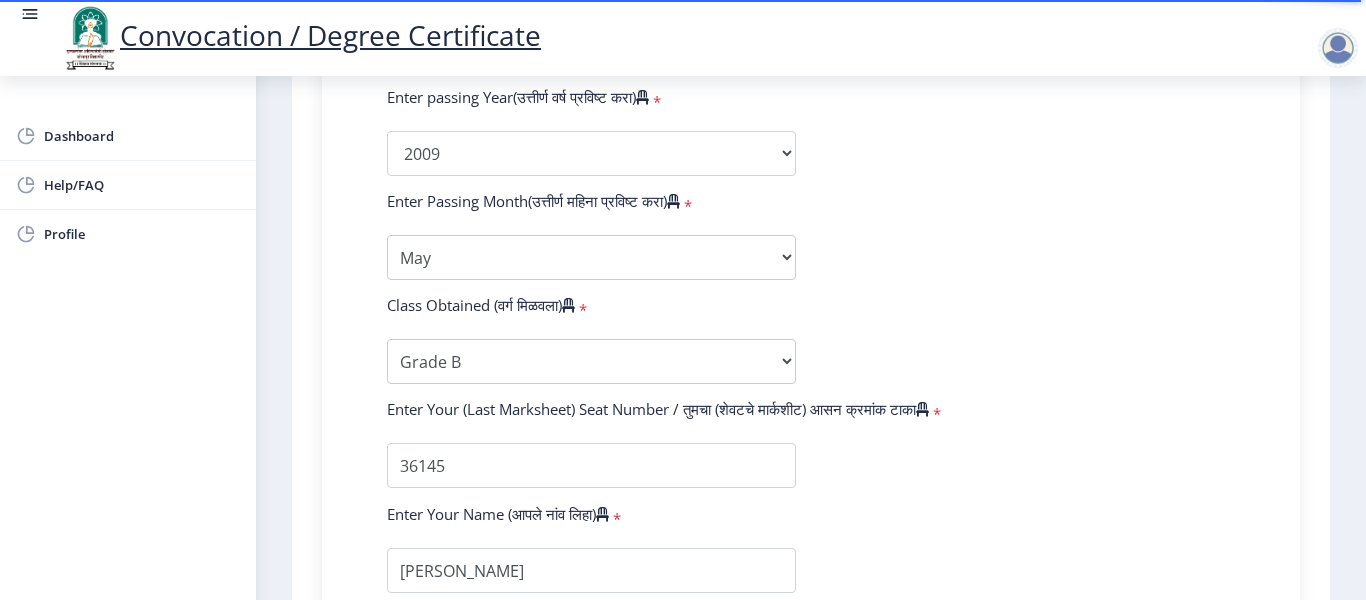 scroll, scrollTop: 1300, scrollLeft: 0, axis: vertical 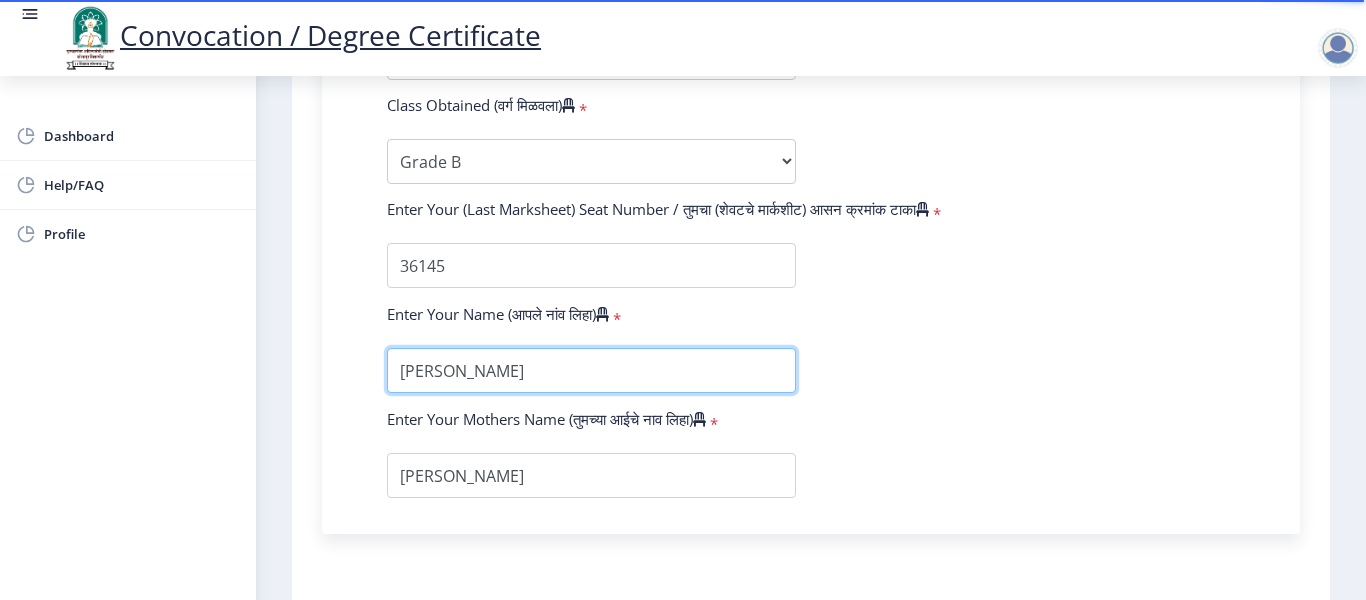 click at bounding box center [591, 370] 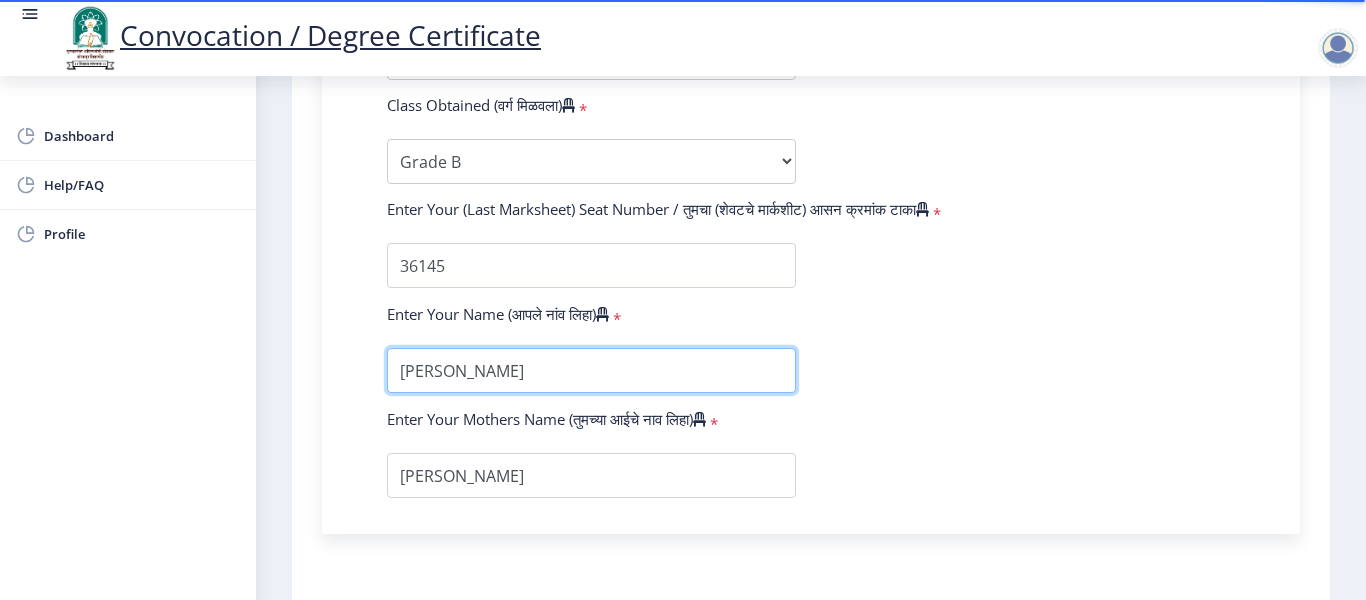 click at bounding box center [591, 370] 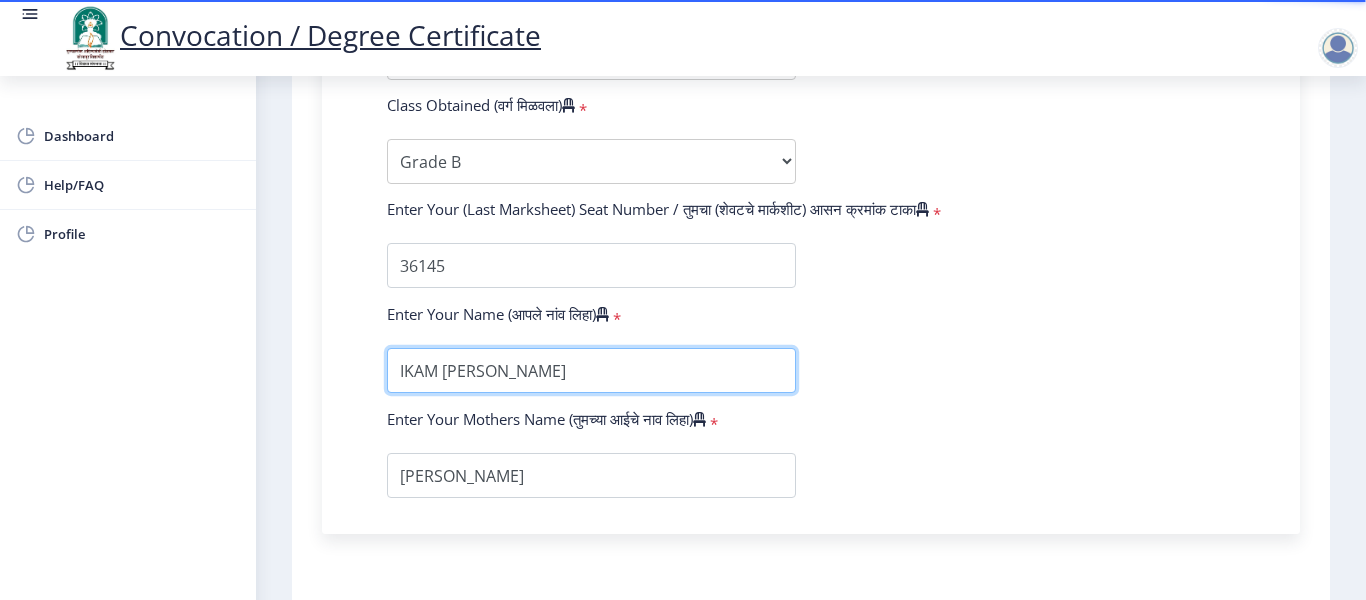 type on "[PERSON_NAME]" 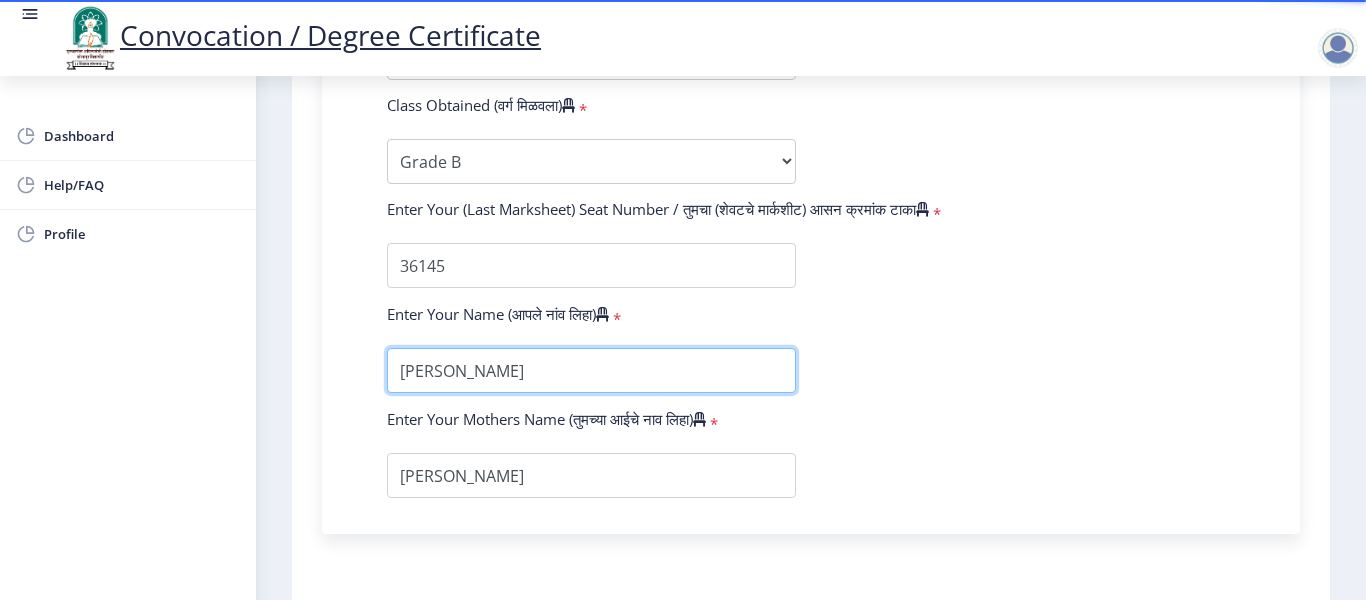 scroll, scrollTop: 1455, scrollLeft: 0, axis: vertical 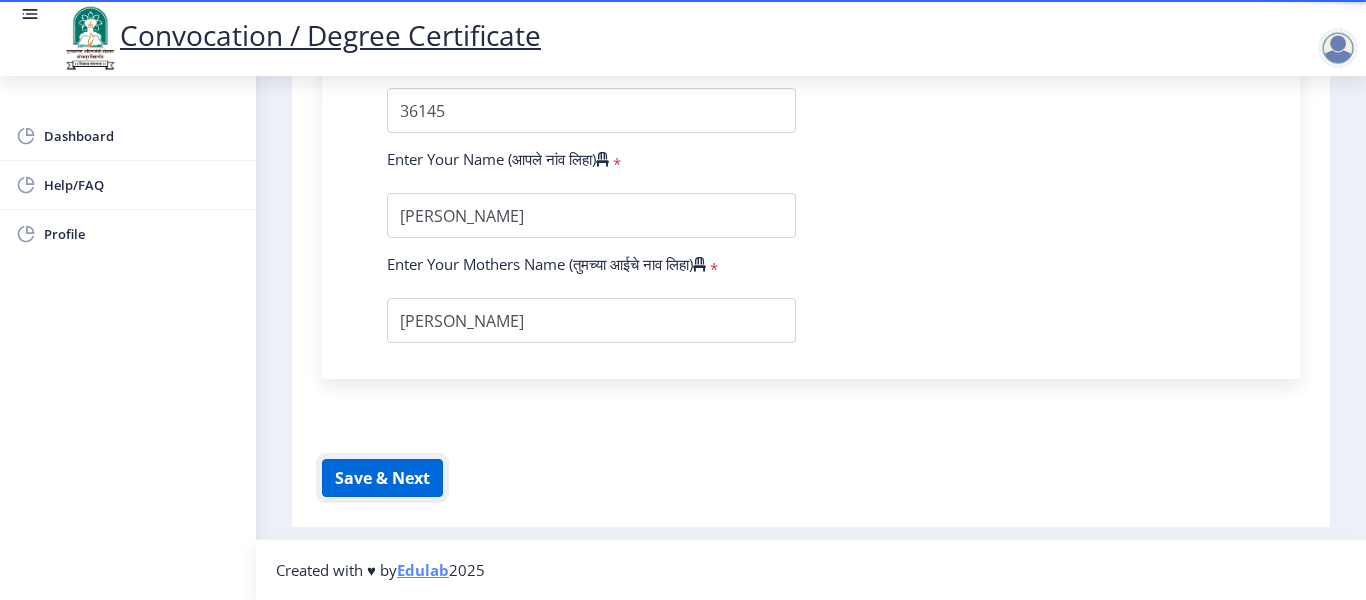 click on "Save & Next" 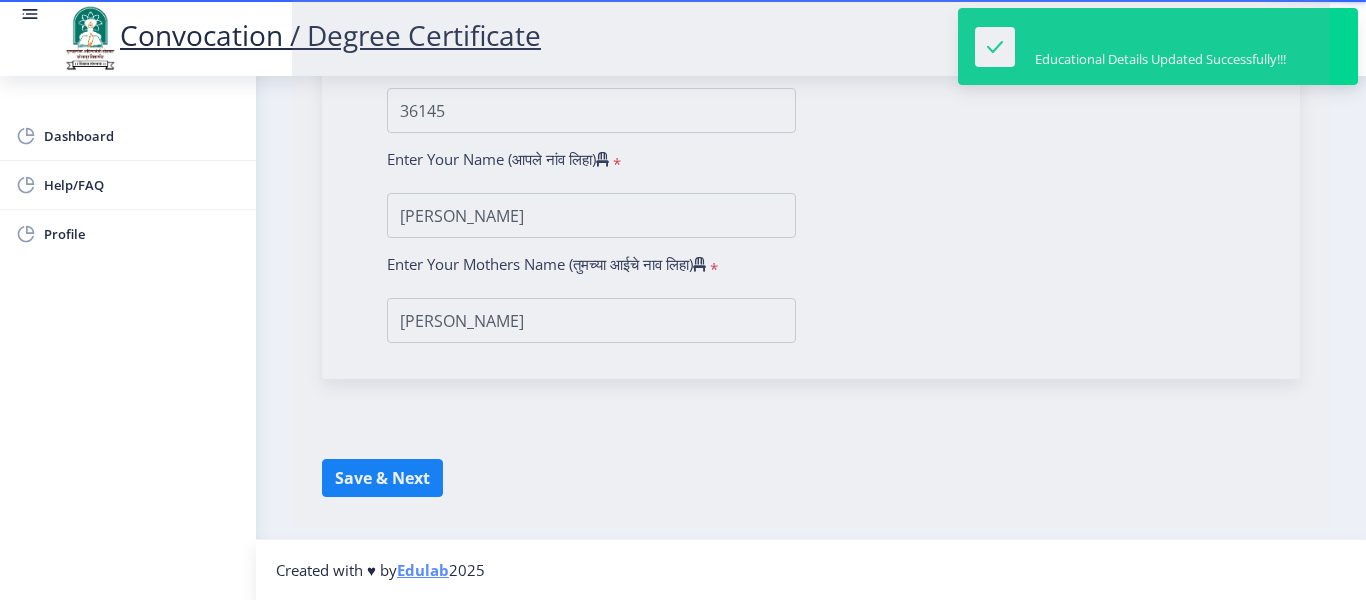 select 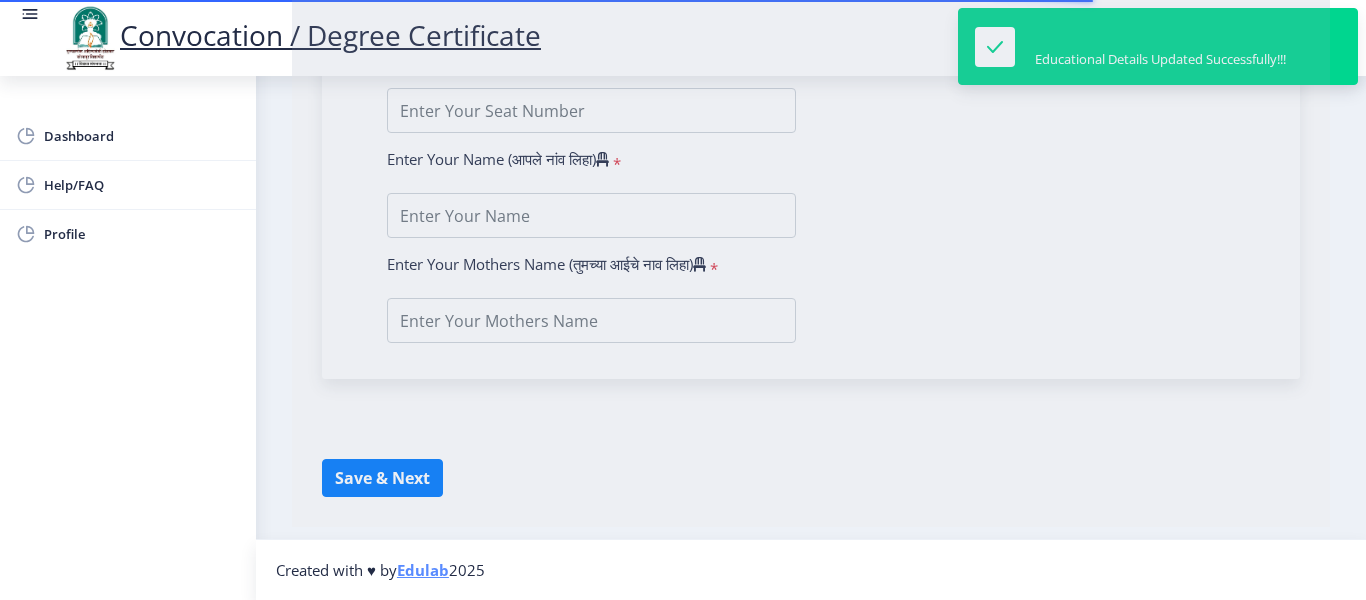 type on "[PERSON_NAME]" 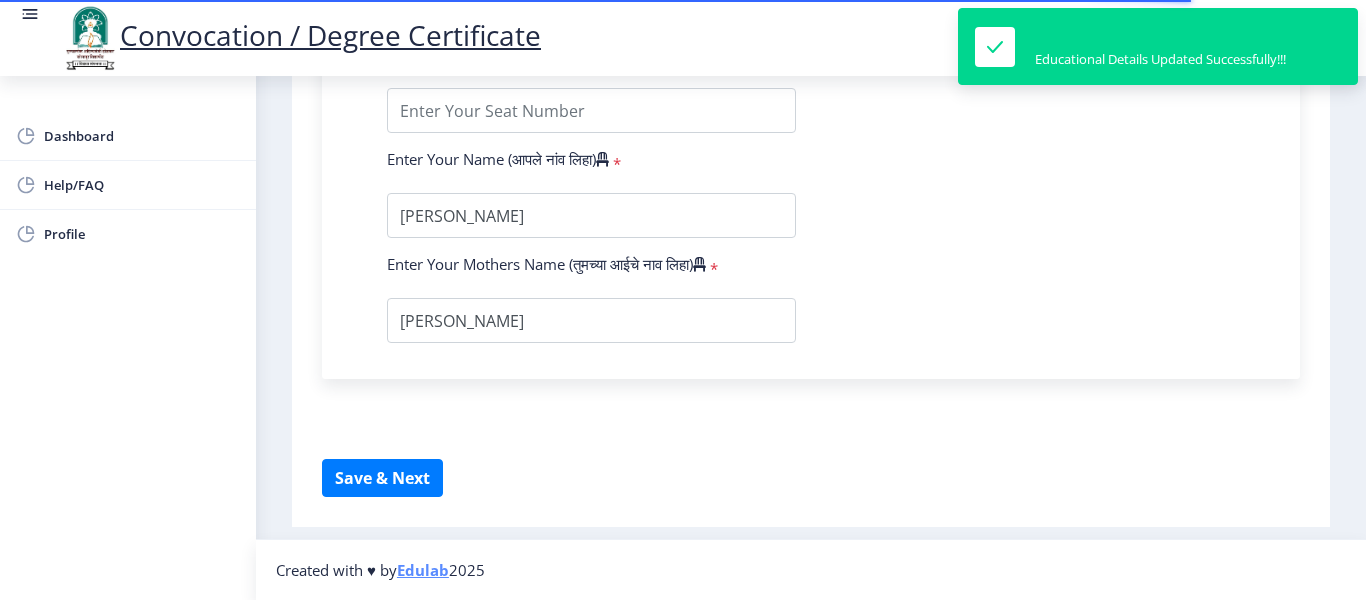 scroll, scrollTop: 0, scrollLeft: 0, axis: both 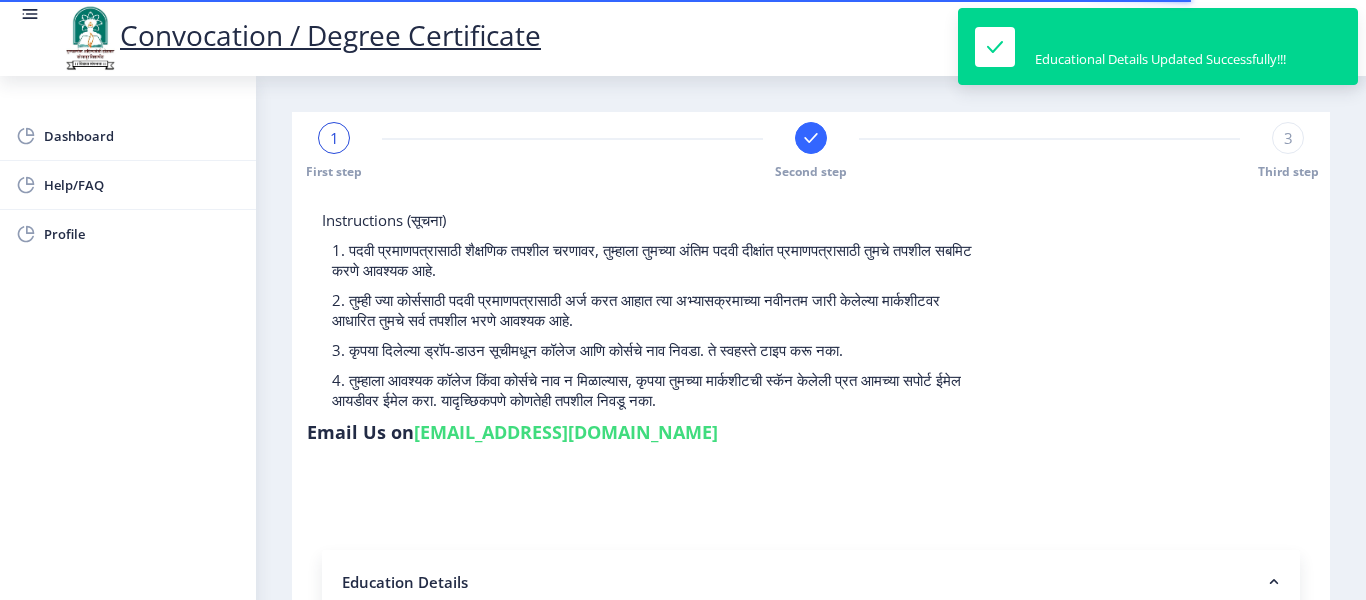 select 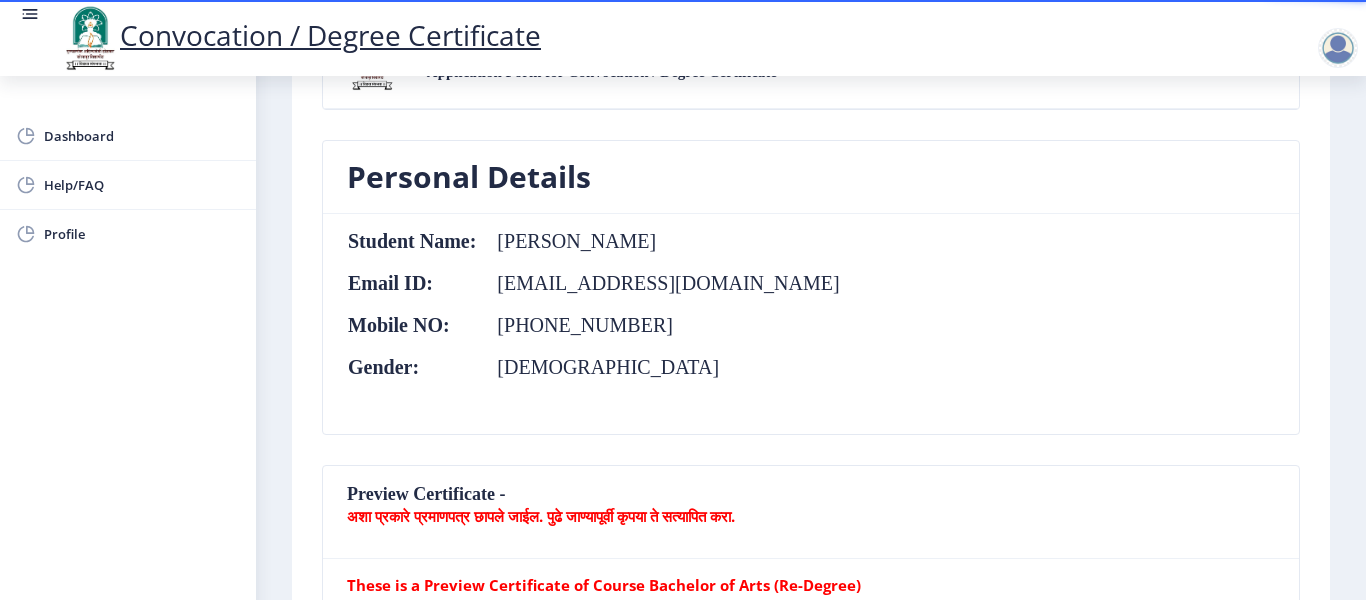scroll, scrollTop: 0, scrollLeft: 0, axis: both 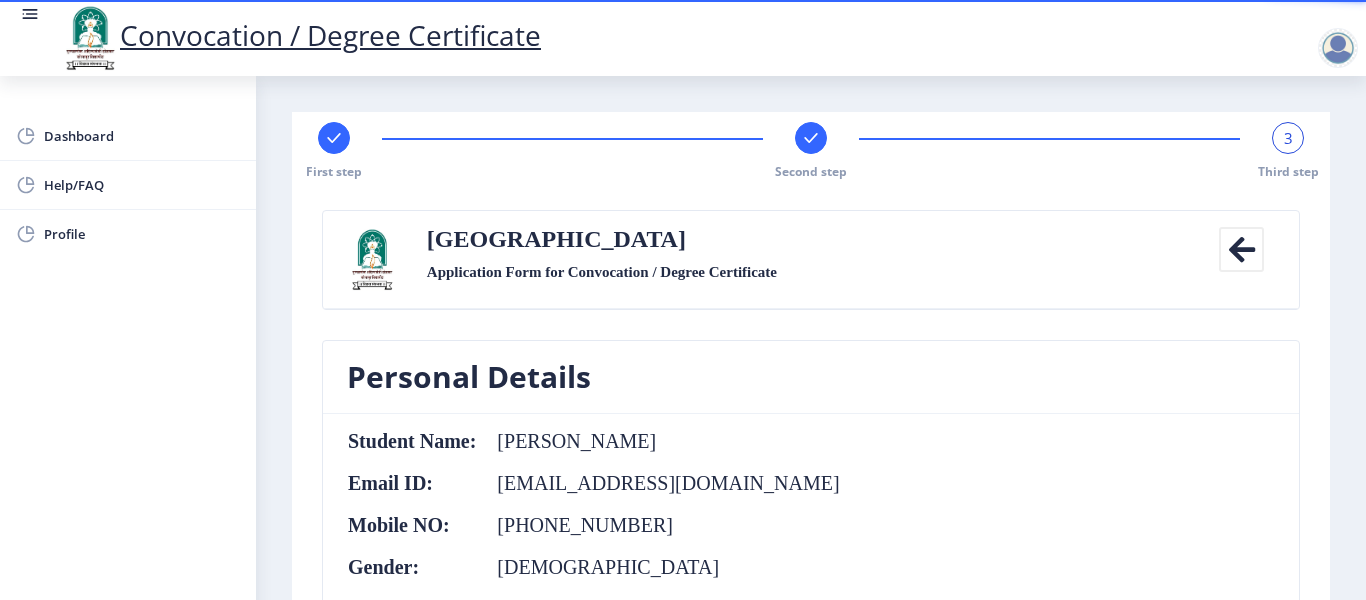 click 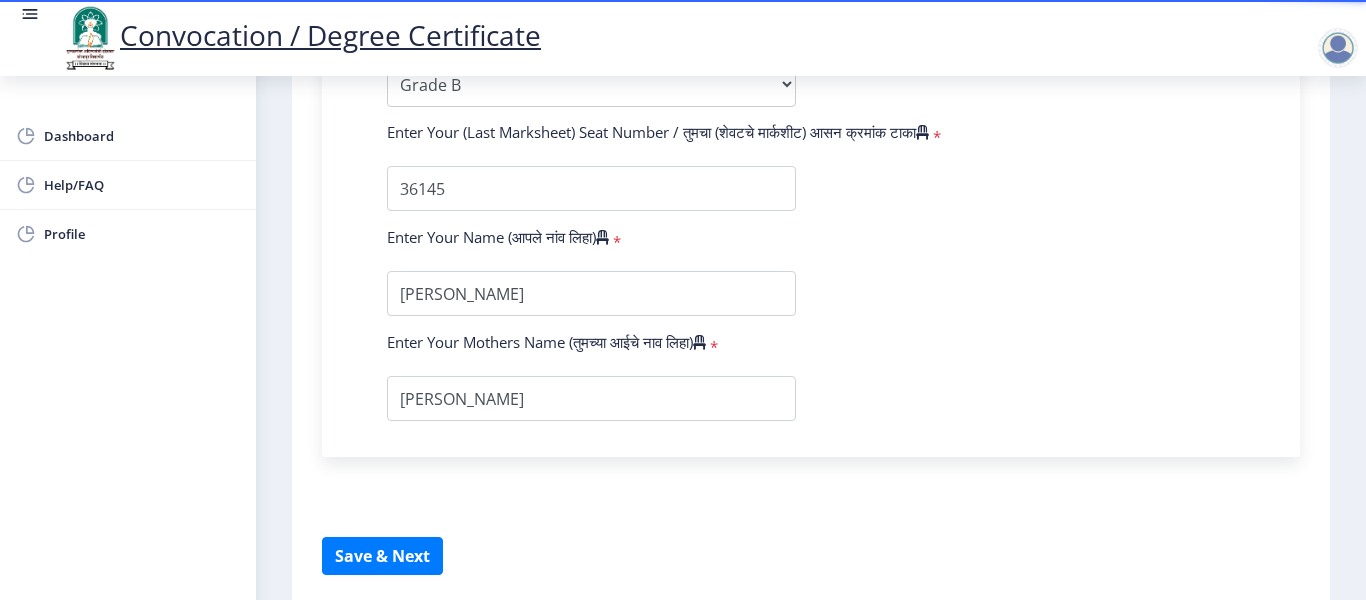 scroll, scrollTop: 1455, scrollLeft: 0, axis: vertical 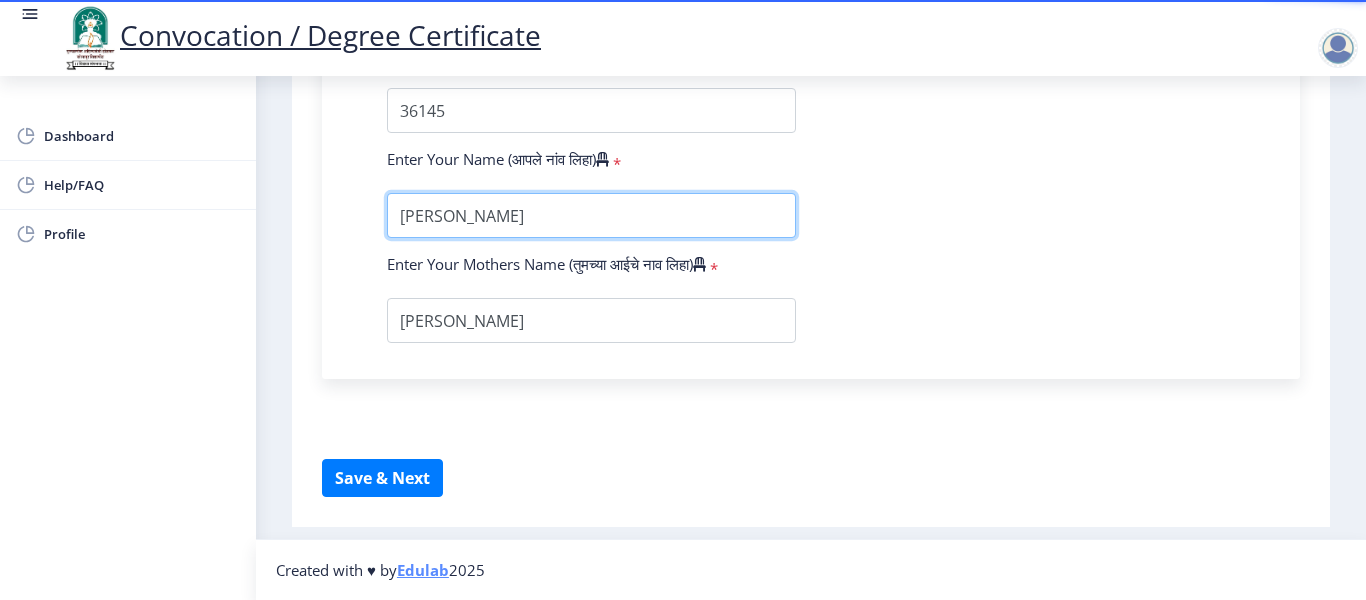 click at bounding box center [591, 215] 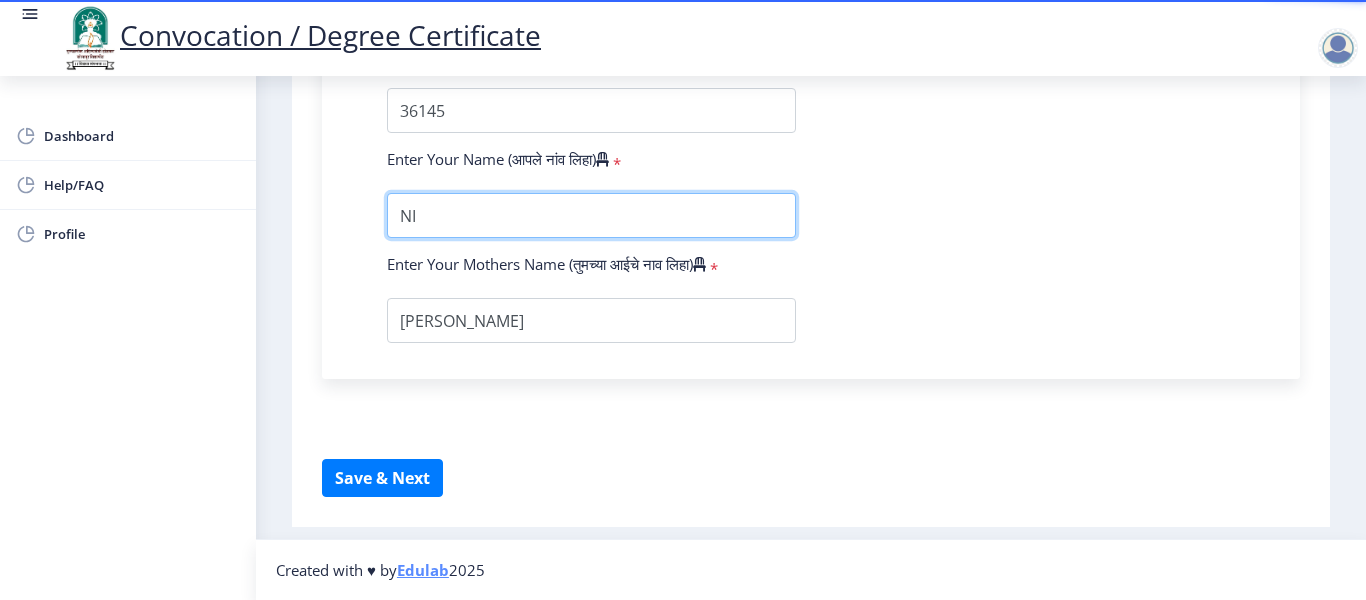 type on "N" 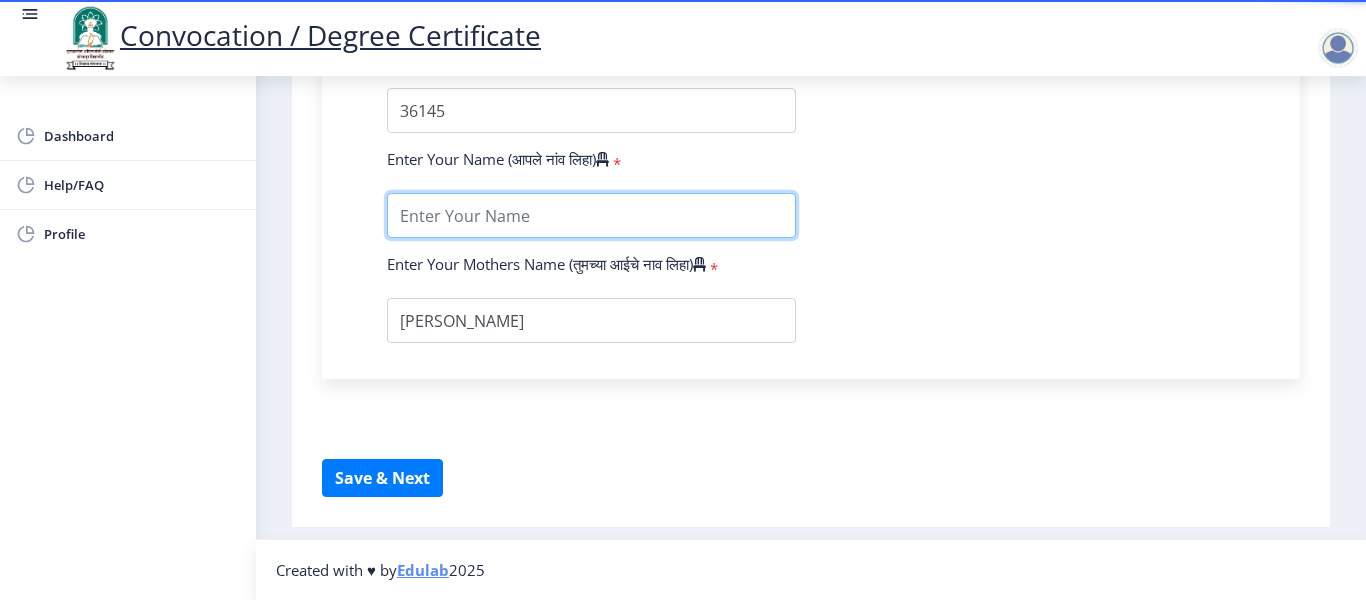 type on "n" 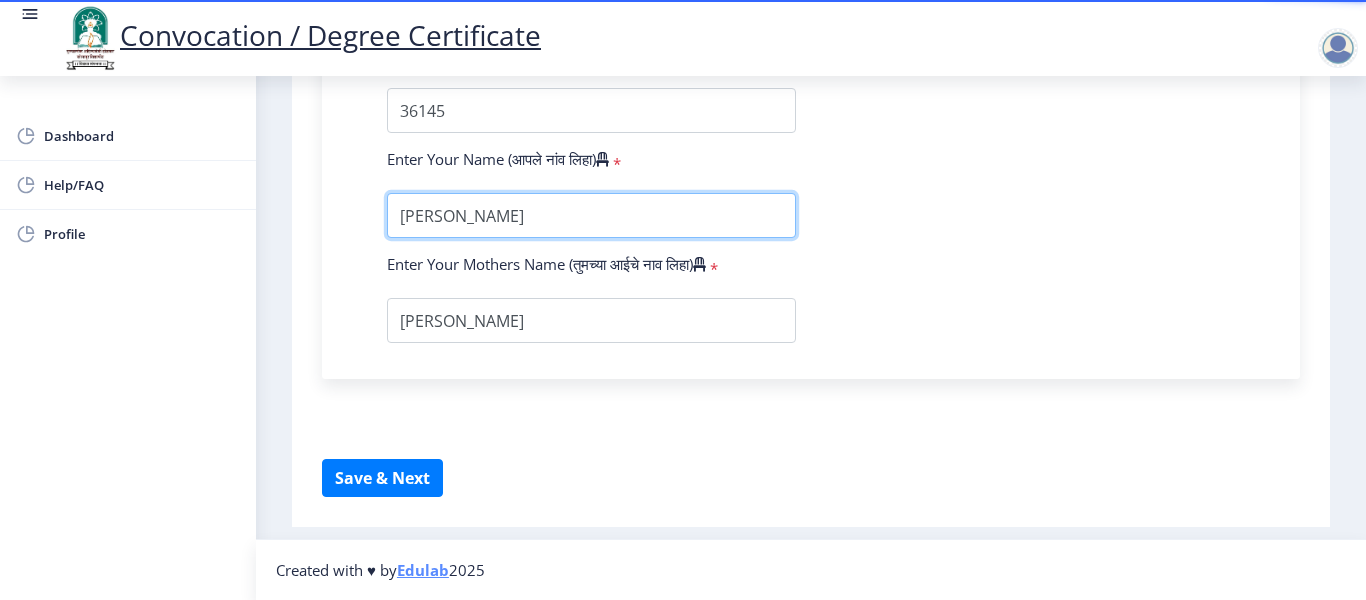 type on "[PERSON_NAME]" 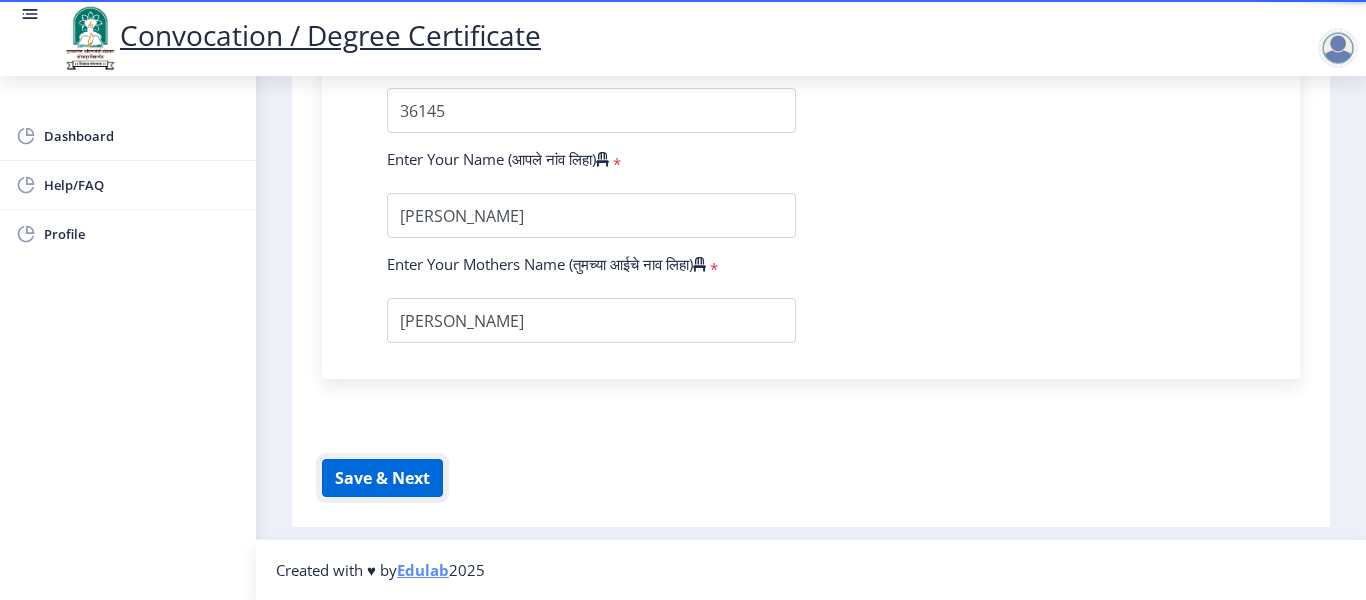 click on "Save & Next" 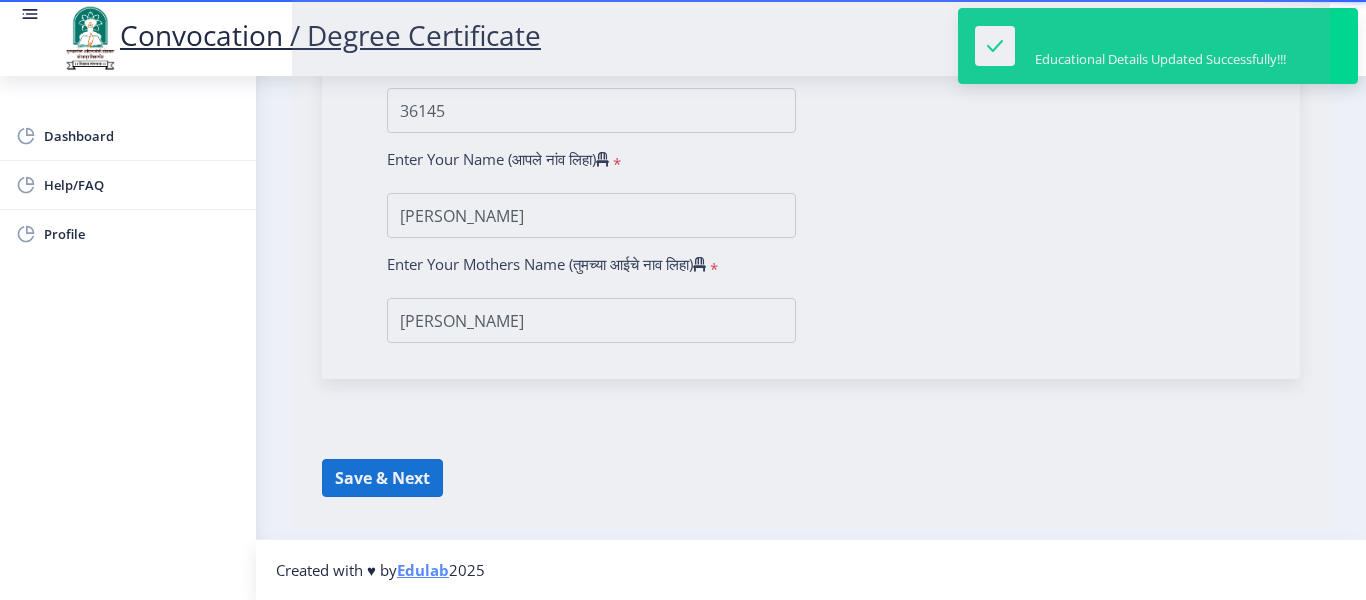 select 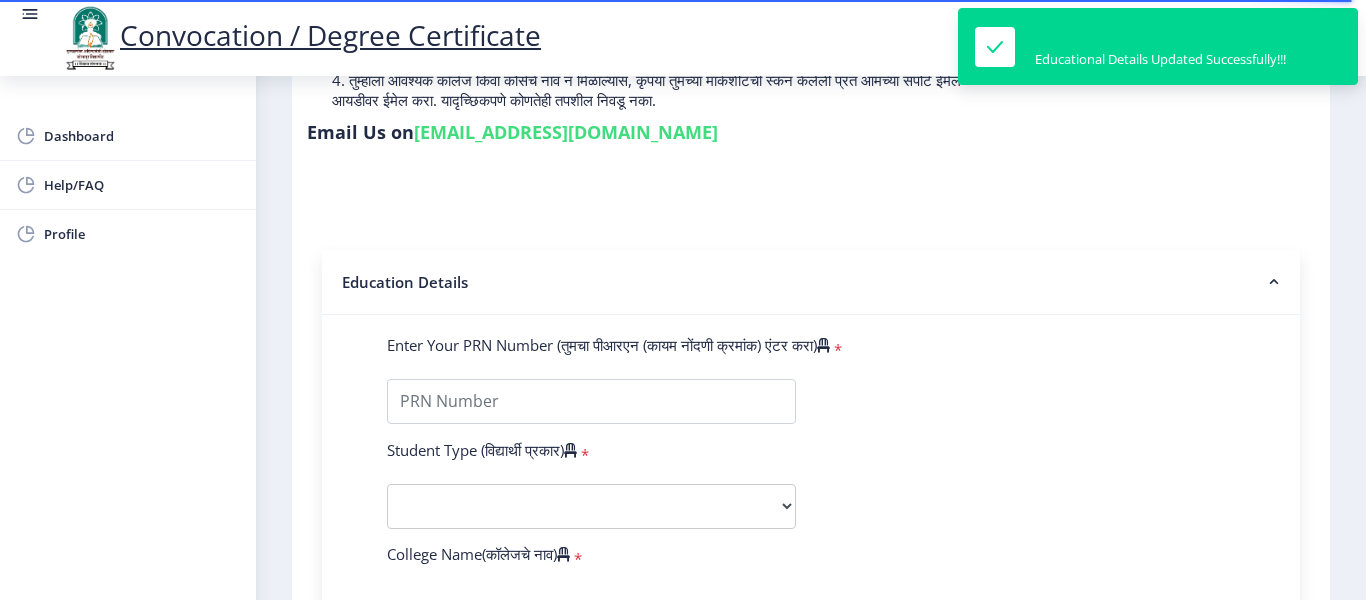select 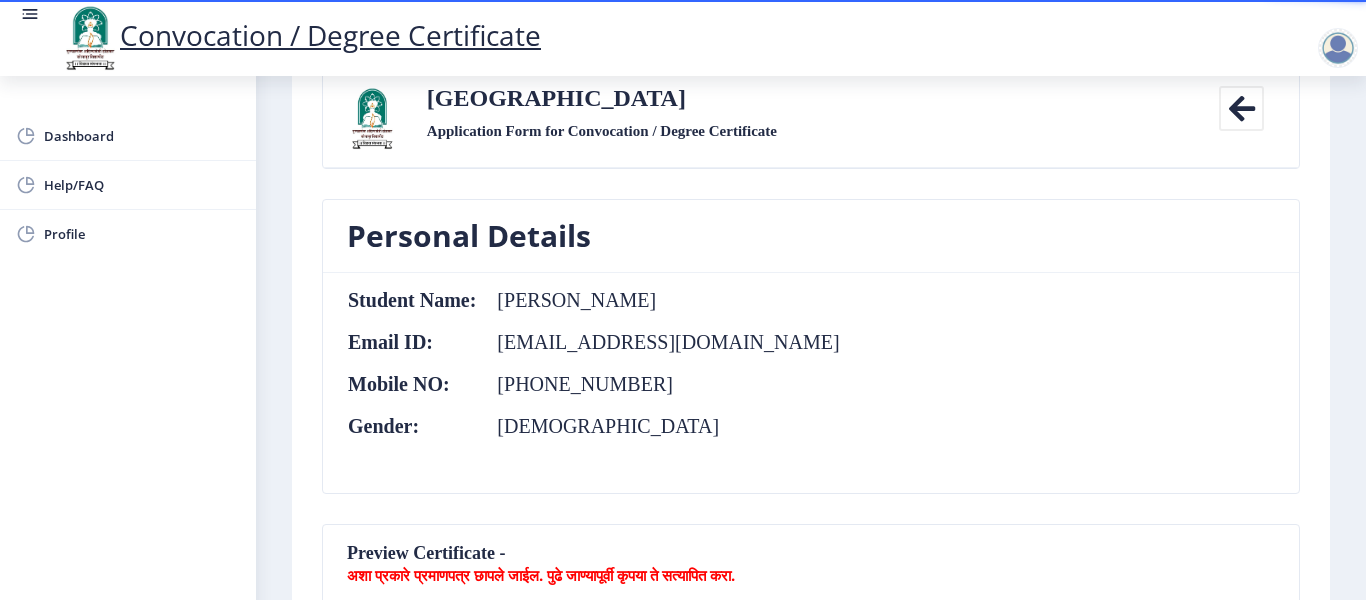 scroll, scrollTop: 0, scrollLeft: 0, axis: both 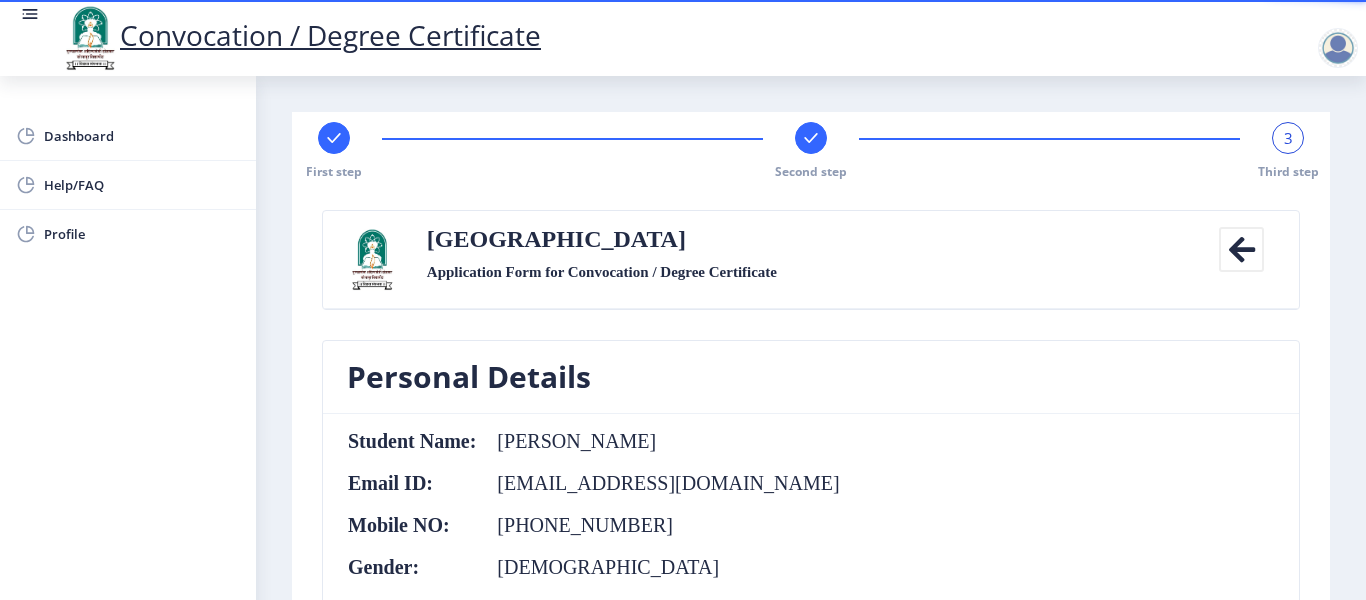 click 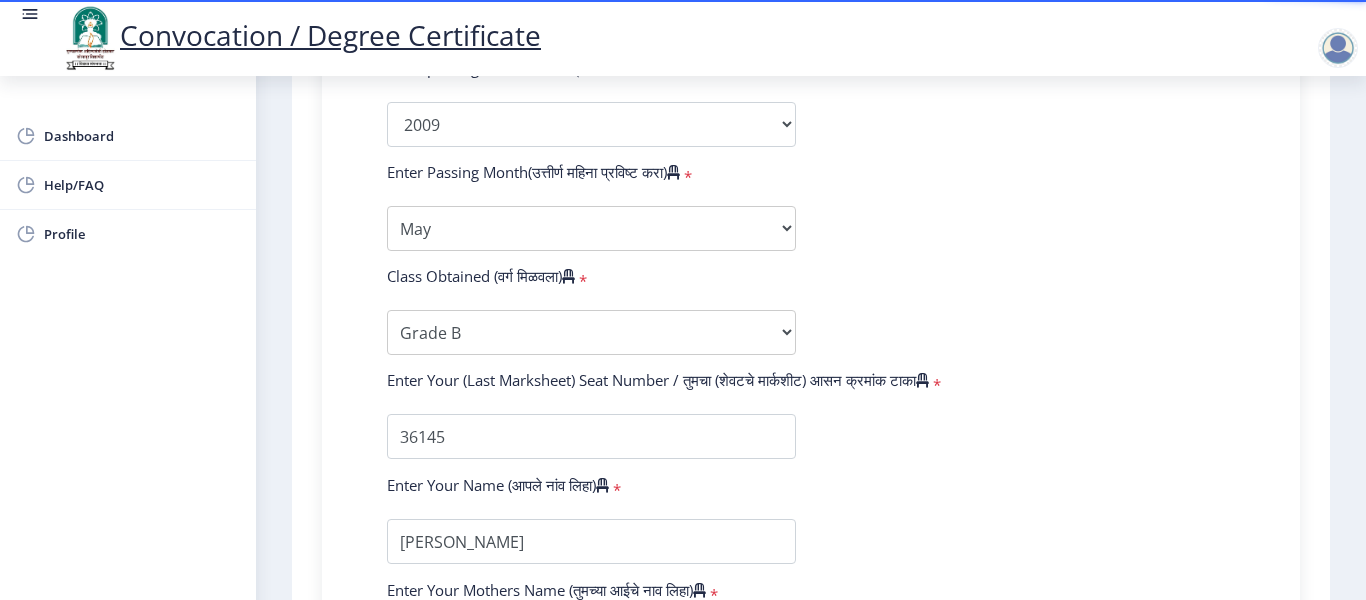 scroll, scrollTop: 1300, scrollLeft: 0, axis: vertical 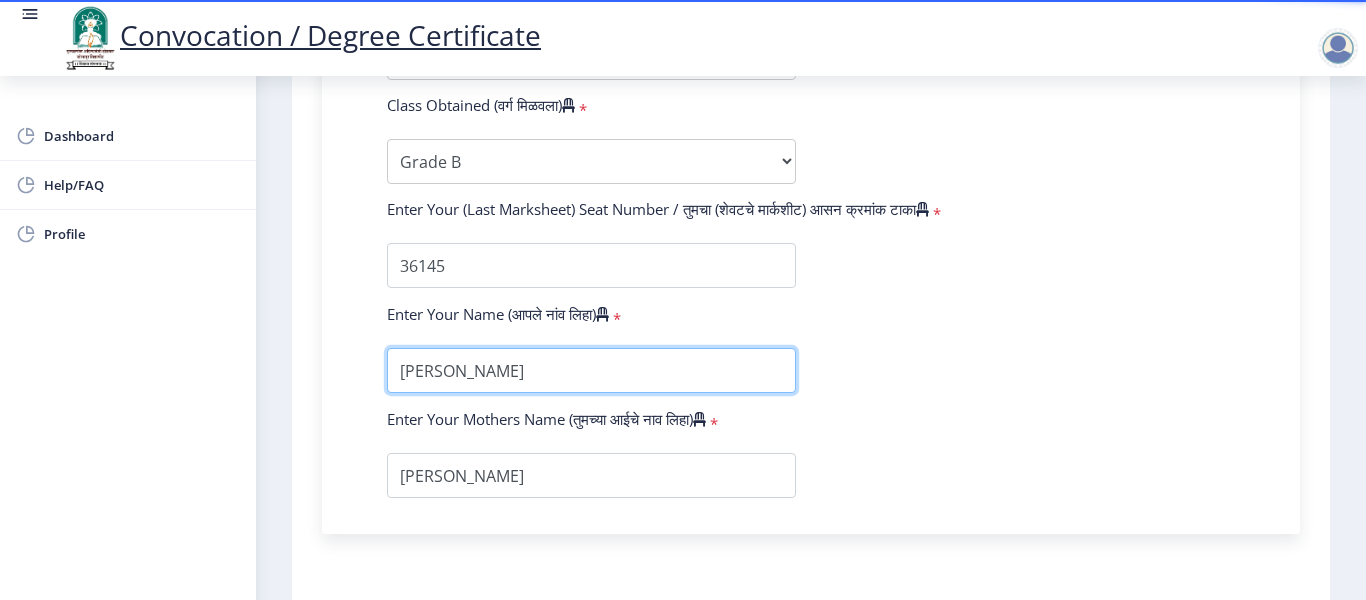 click at bounding box center [591, 370] 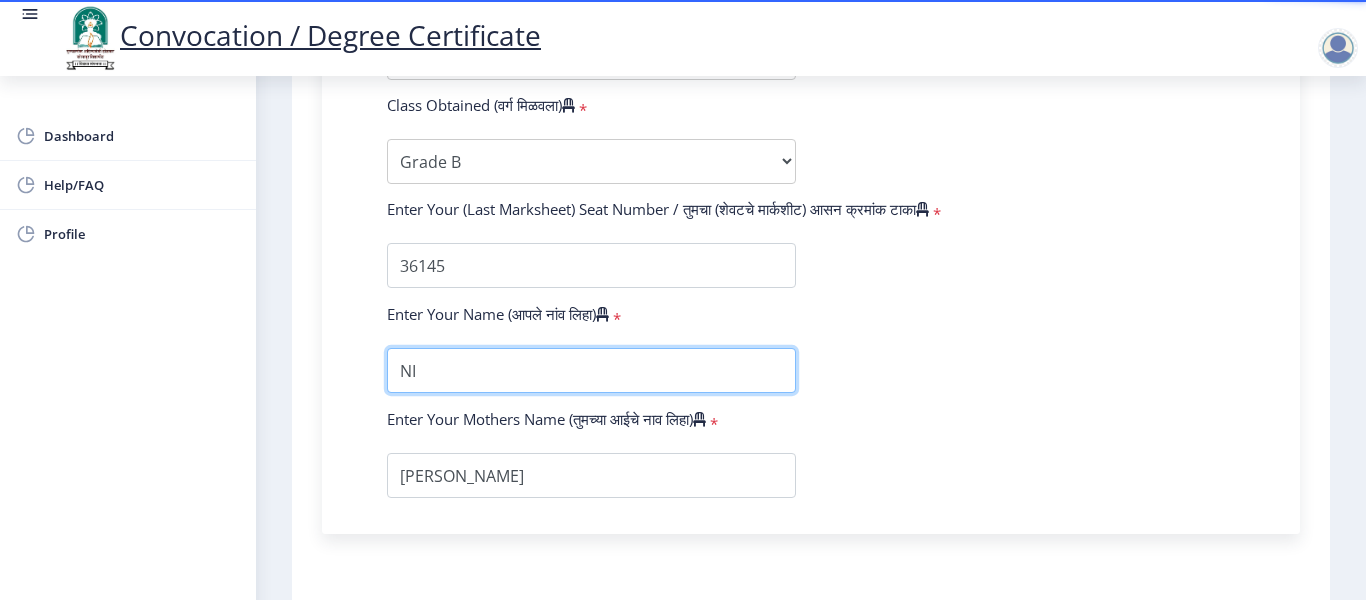 type on "N" 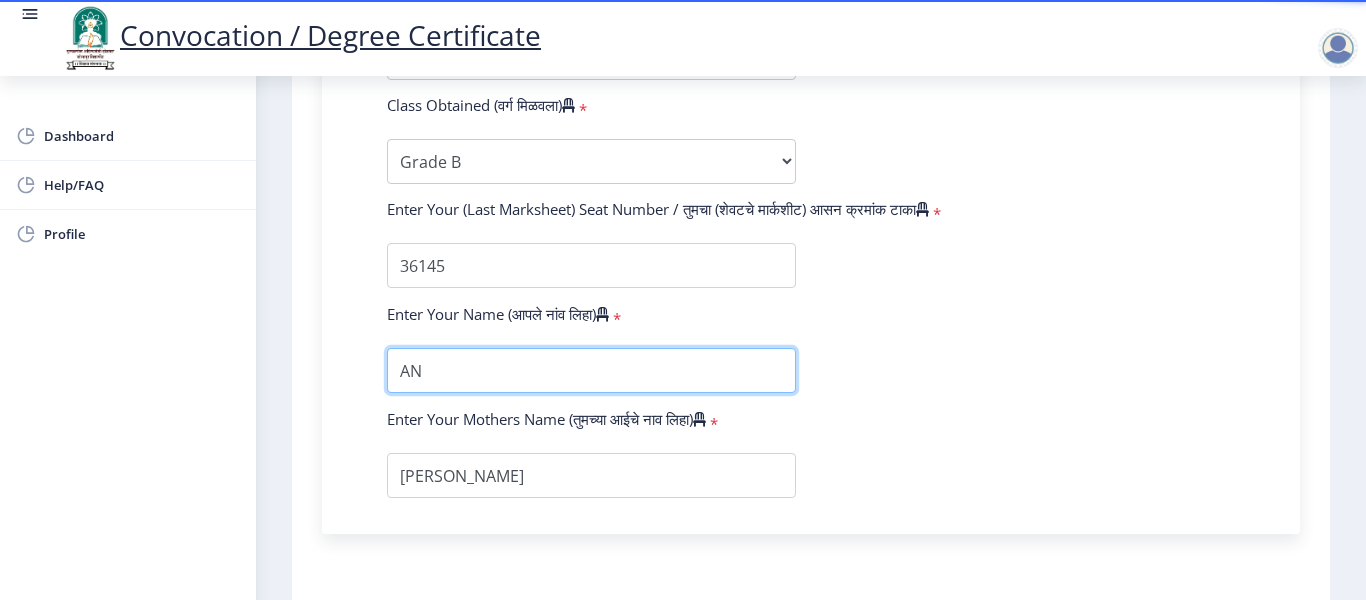 type on "A" 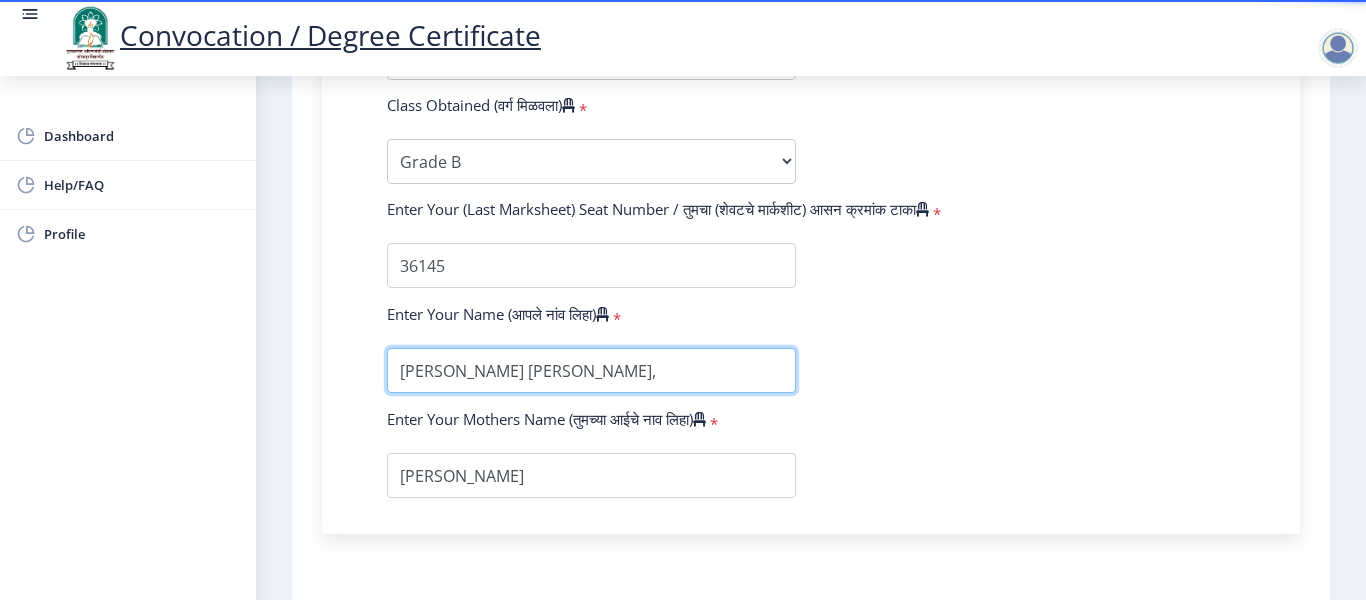 scroll, scrollTop: 0, scrollLeft: 88, axis: horizontal 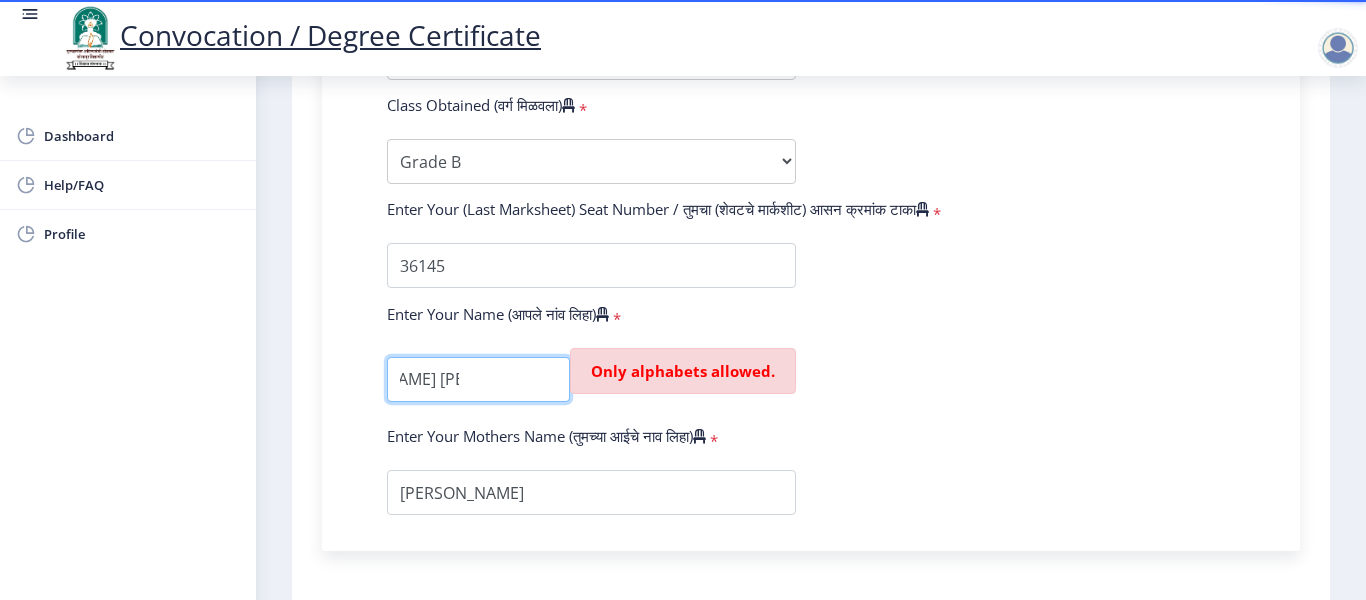 click at bounding box center (478, 379) 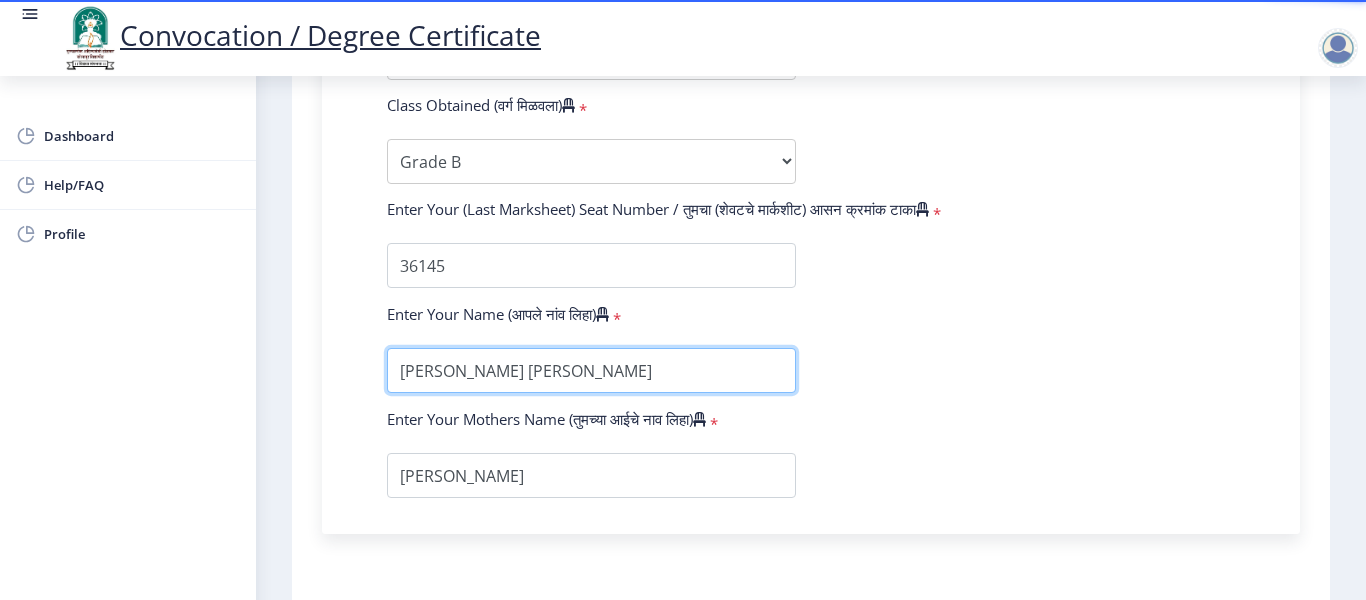 scroll, scrollTop: 0, scrollLeft: 0, axis: both 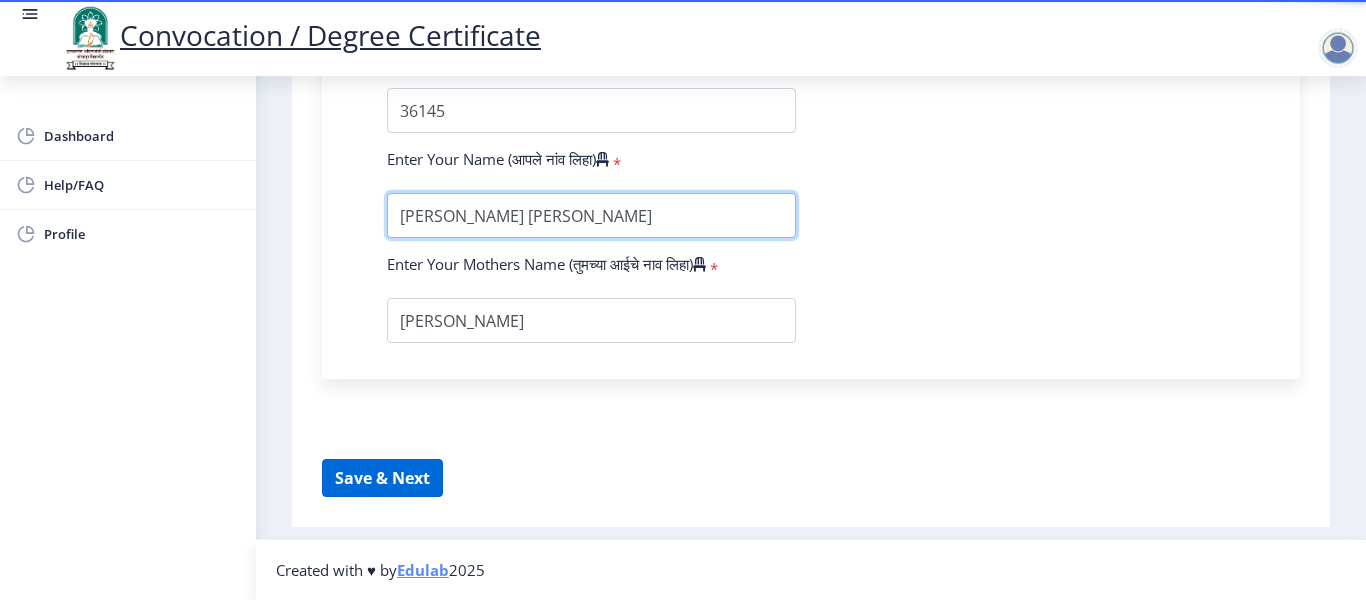 type on "[PERSON_NAME] [PERSON_NAME]" 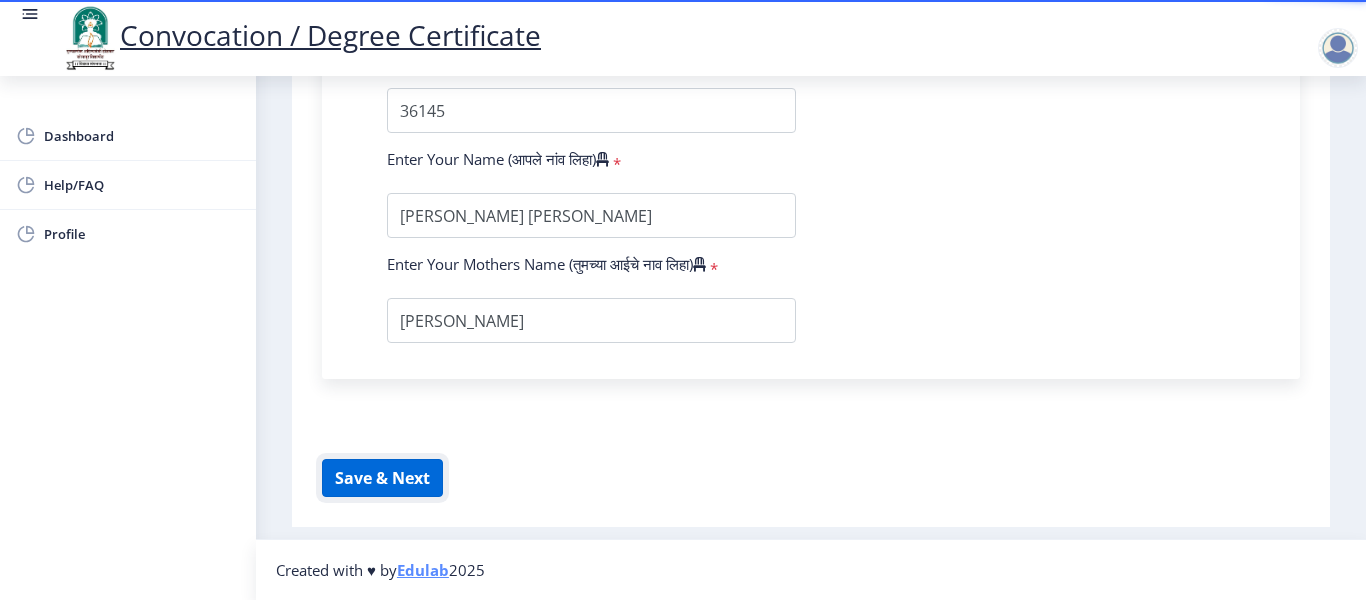 click on "Save & Next" 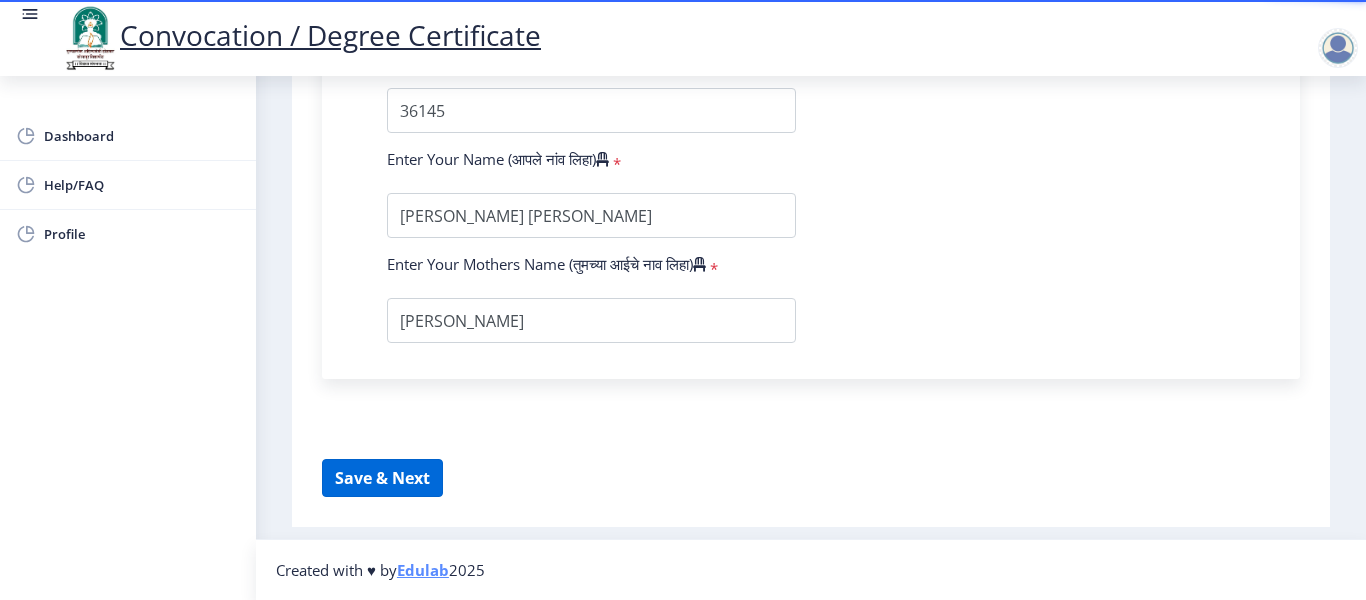 select 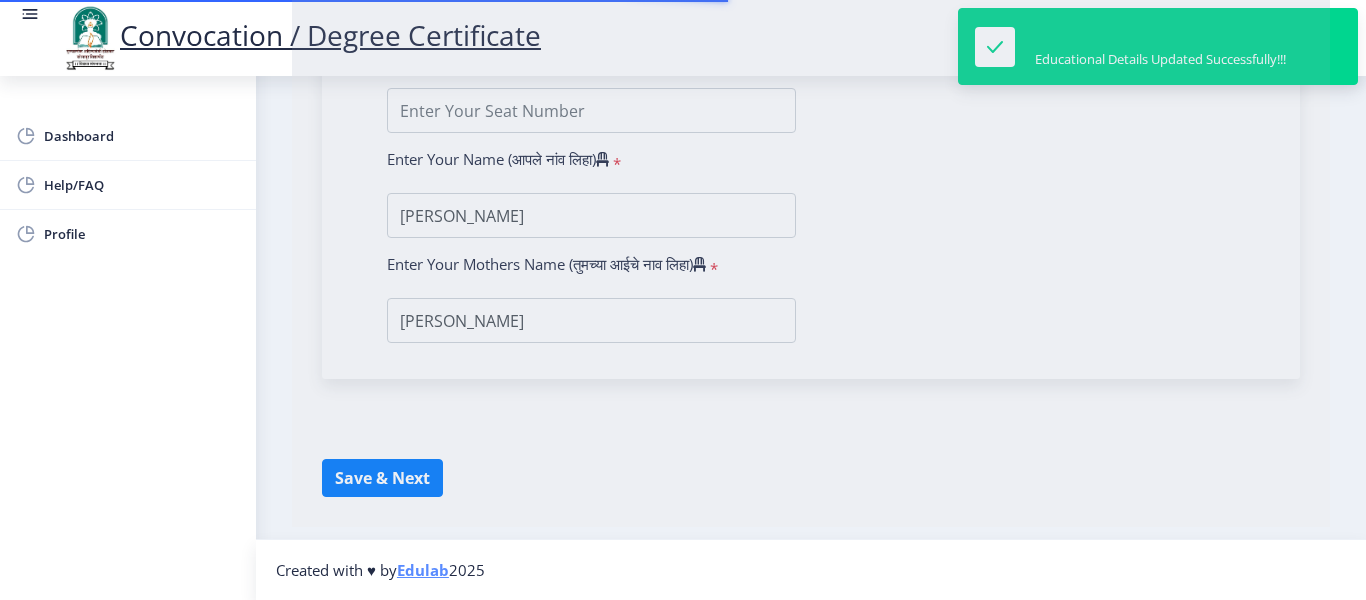 scroll, scrollTop: 0, scrollLeft: 0, axis: both 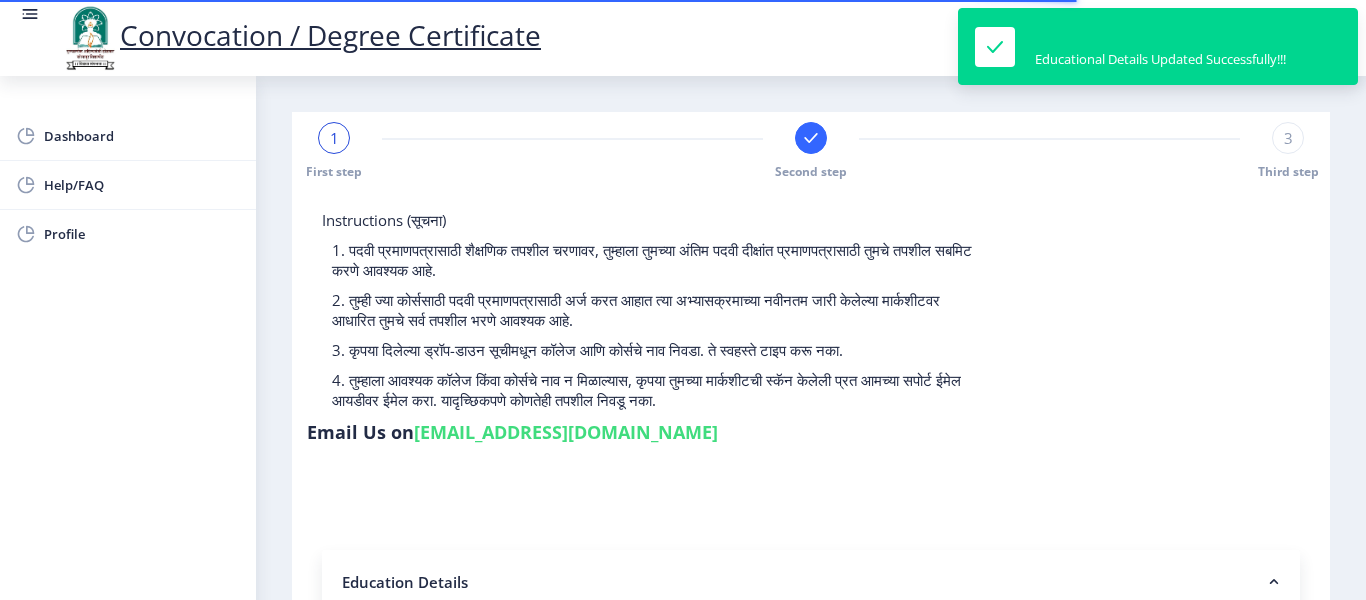 select 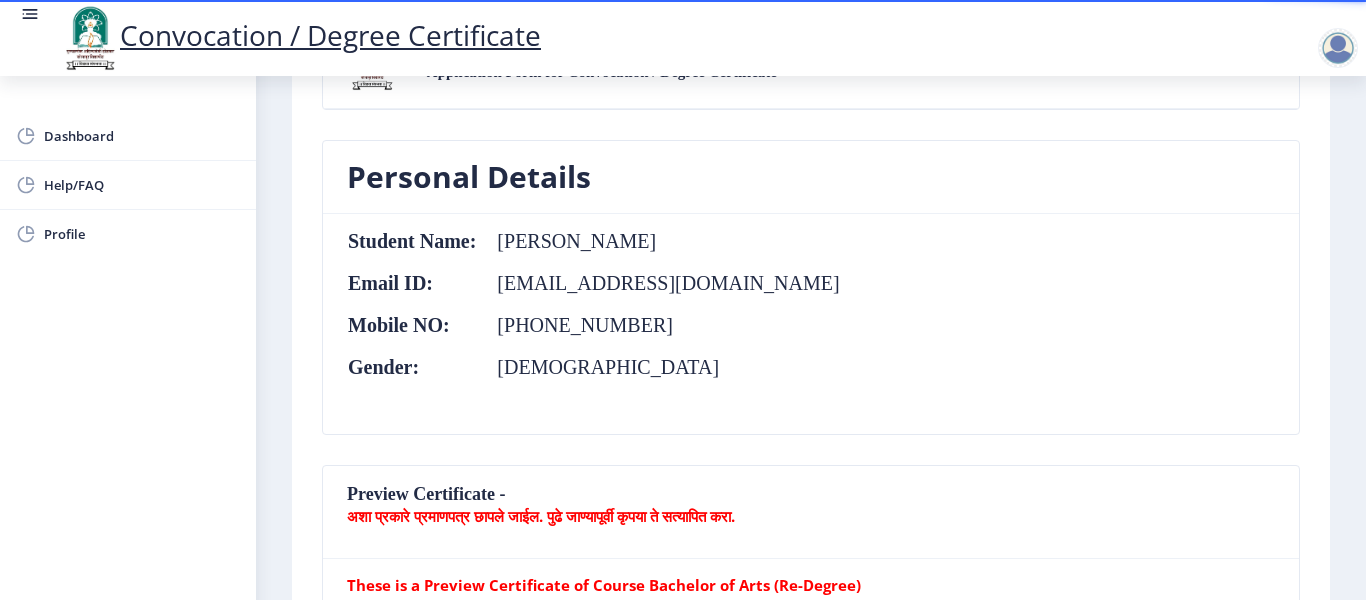 scroll, scrollTop: 0, scrollLeft: 0, axis: both 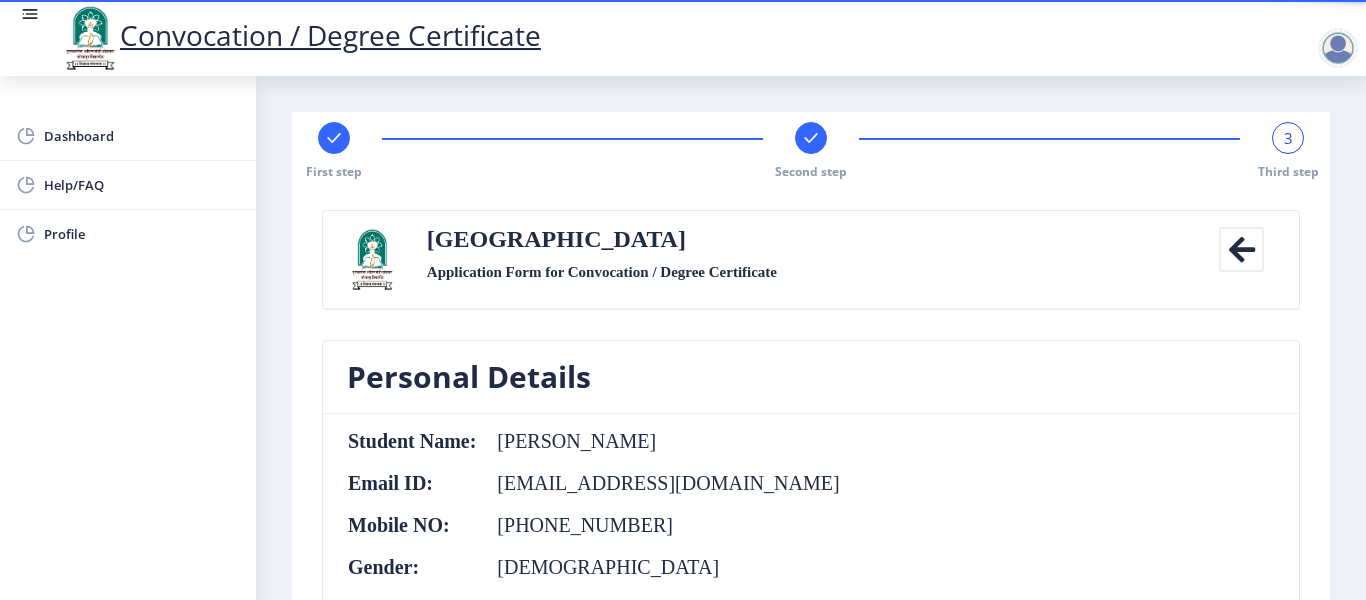 click 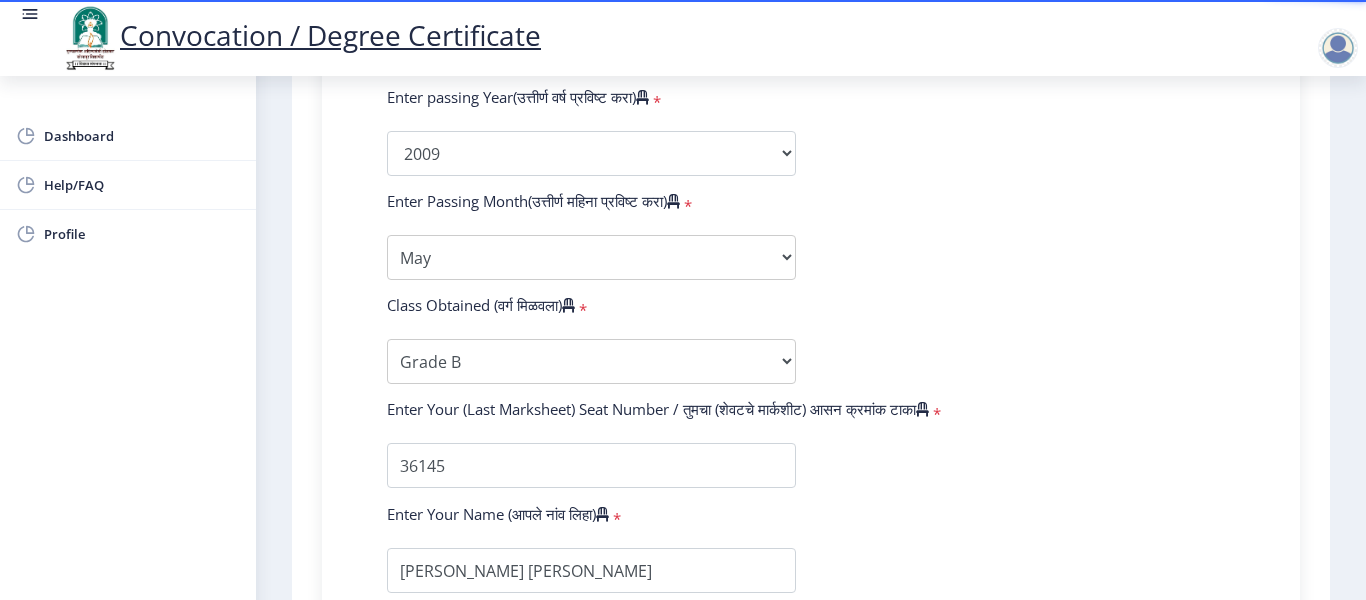 scroll, scrollTop: 1200, scrollLeft: 0, axis: vertical 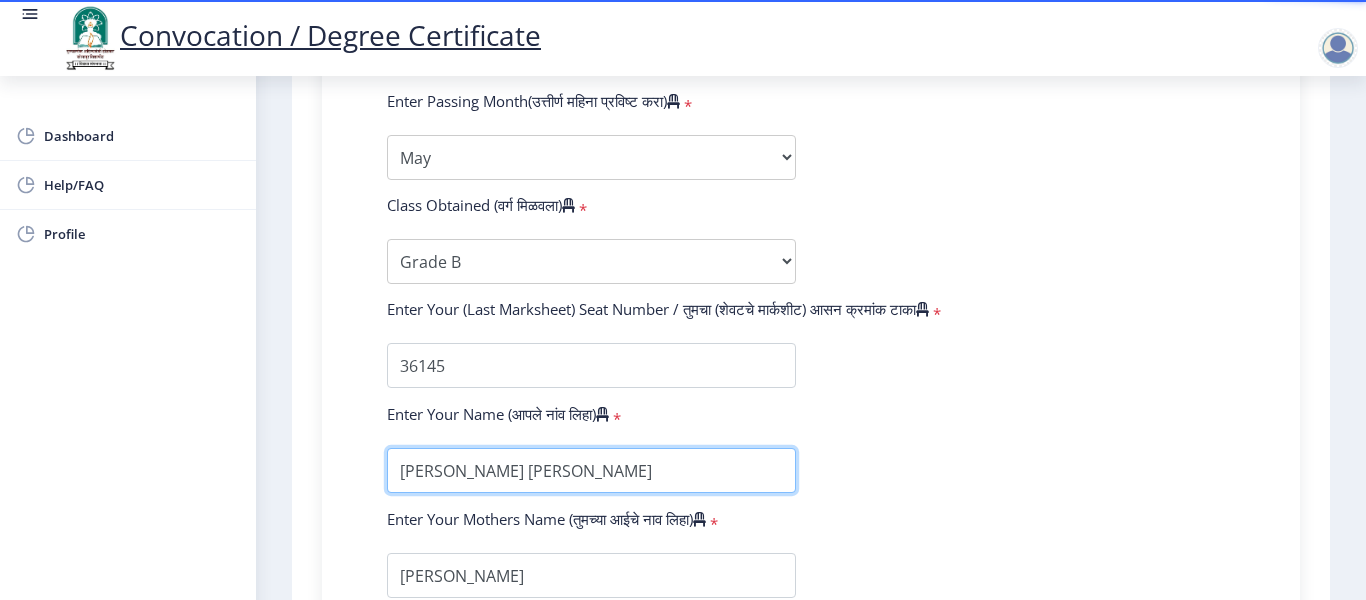 drag, startPoint x: 581, startPoint y: 470, endPoint x: 363, endPoint y: 471, distance: 218.00229 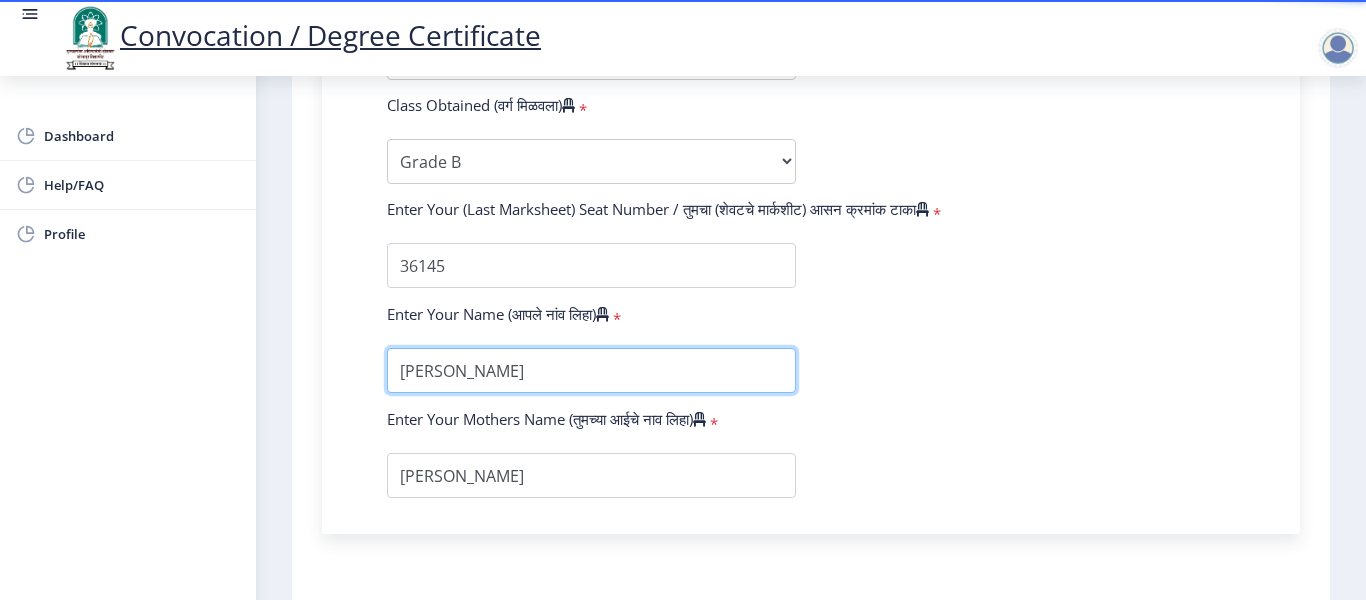 scroll, scrollTop: 1455, scrollLeft: 0, axis: vertical 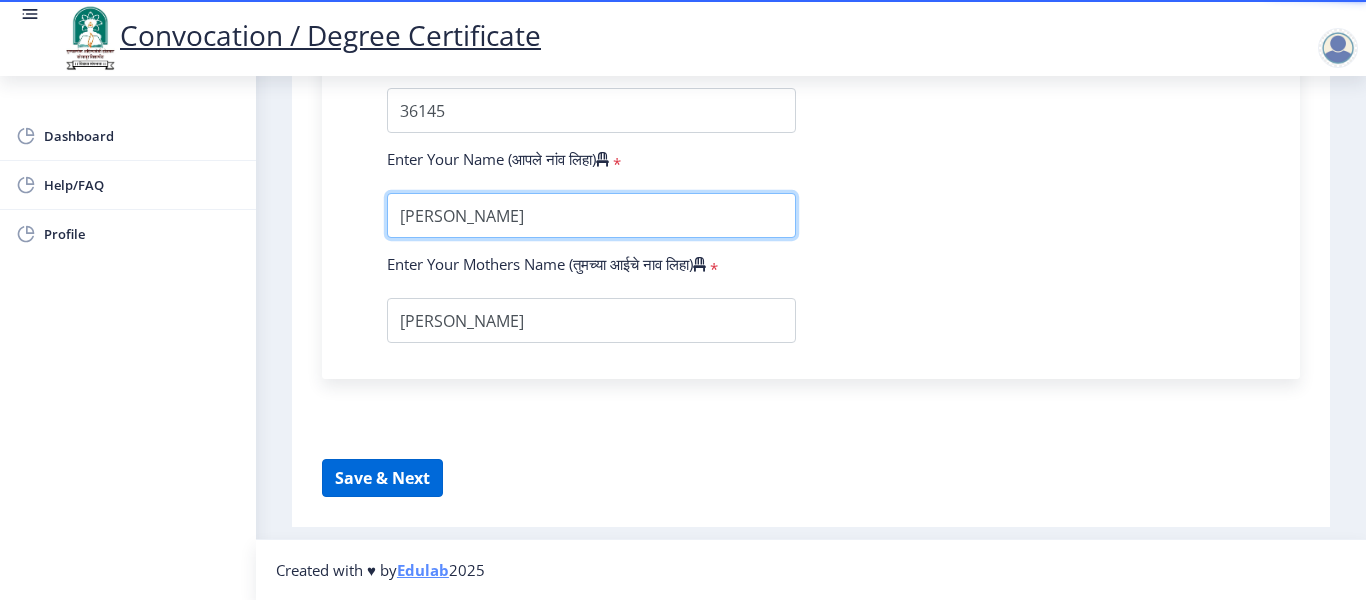 type on "[PERSON_NAME]" 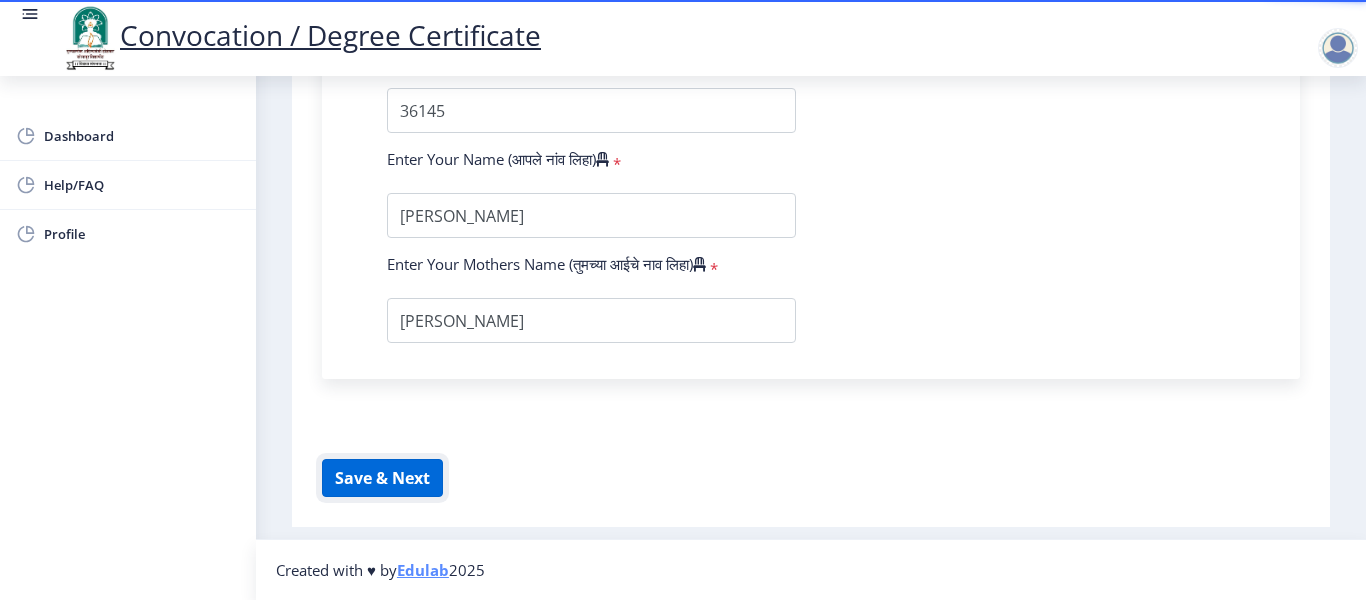 click on "Save & Next" 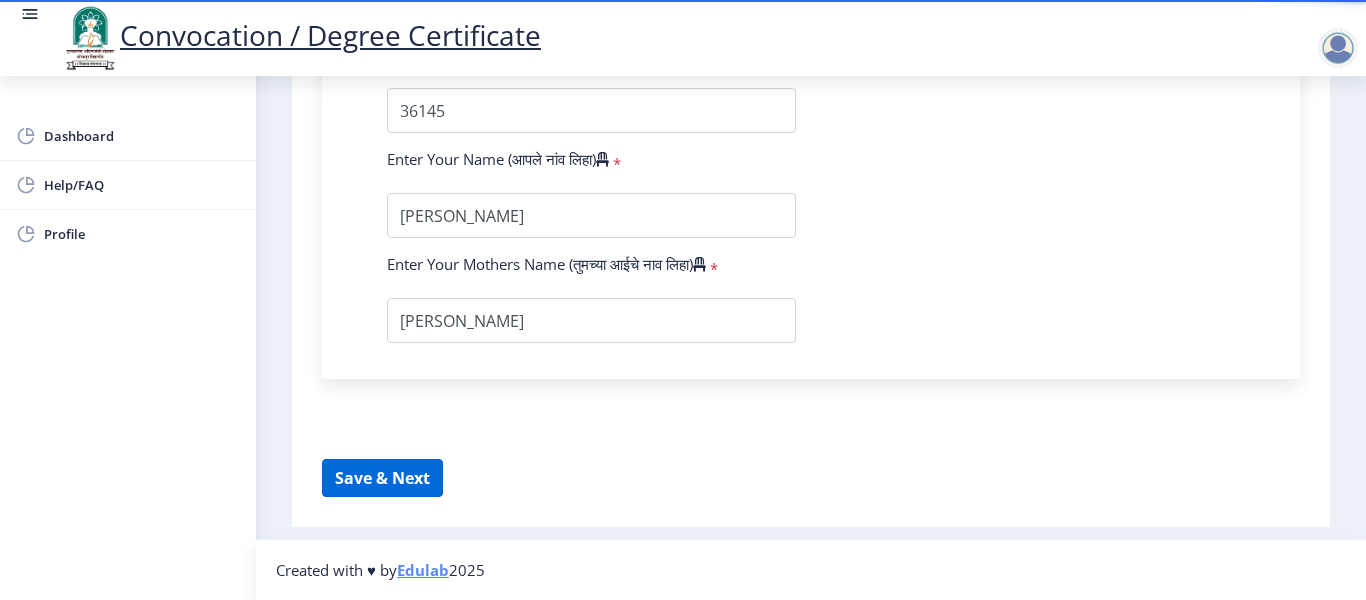 select 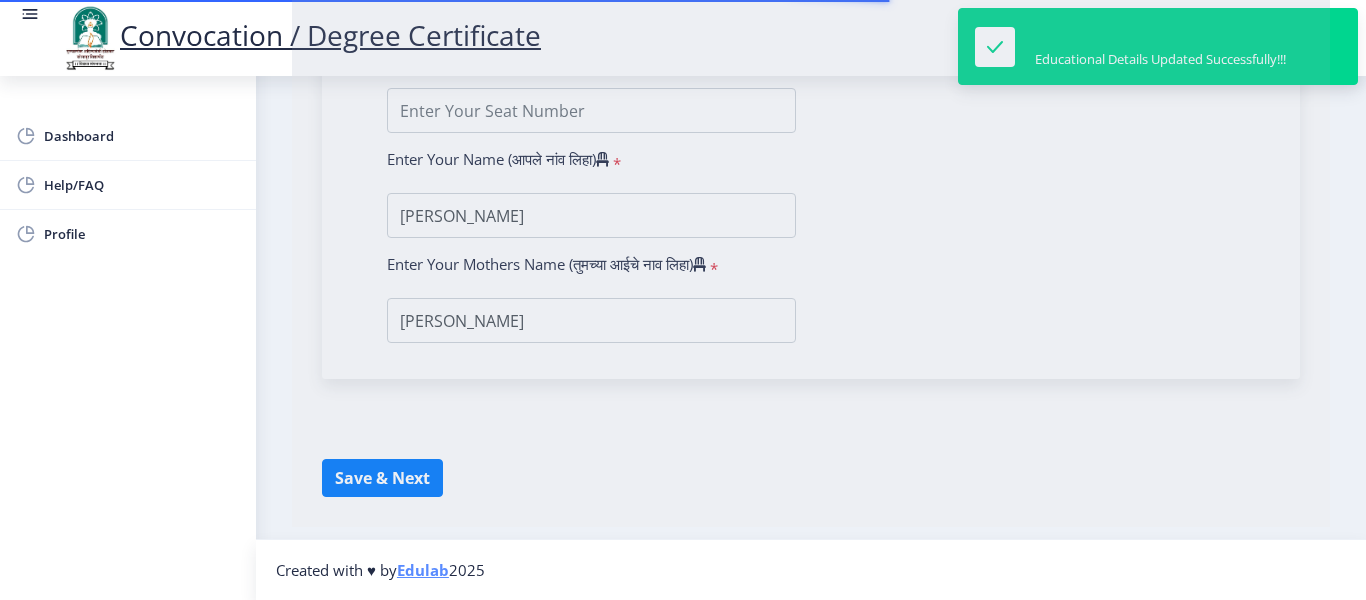 scroll, scrollTop: 0, scrollLeft: 0, axis: both 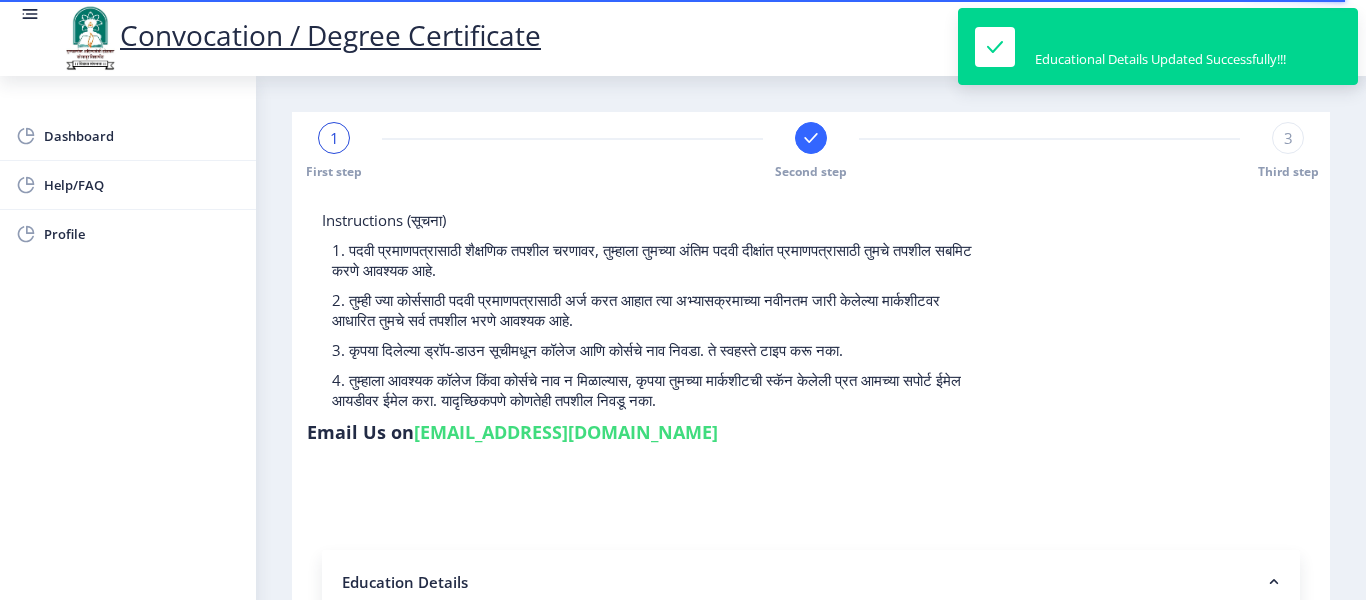 select 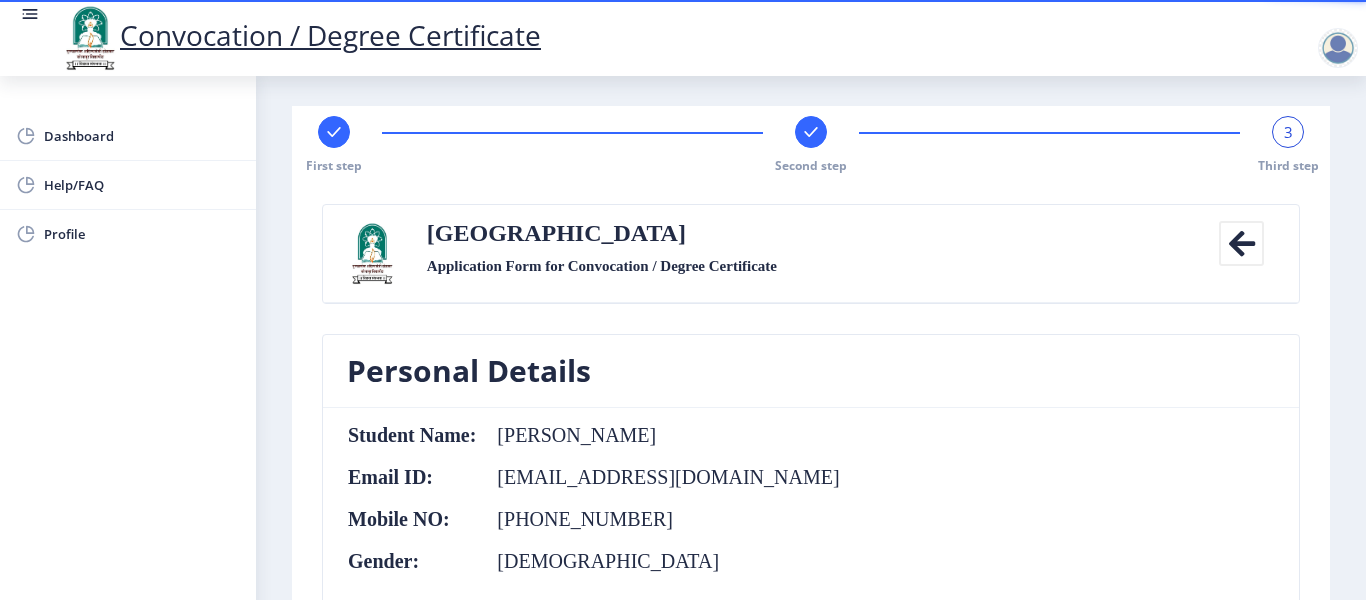 scroll, scrollTop: 0, scrollLeft: 0, axis: both 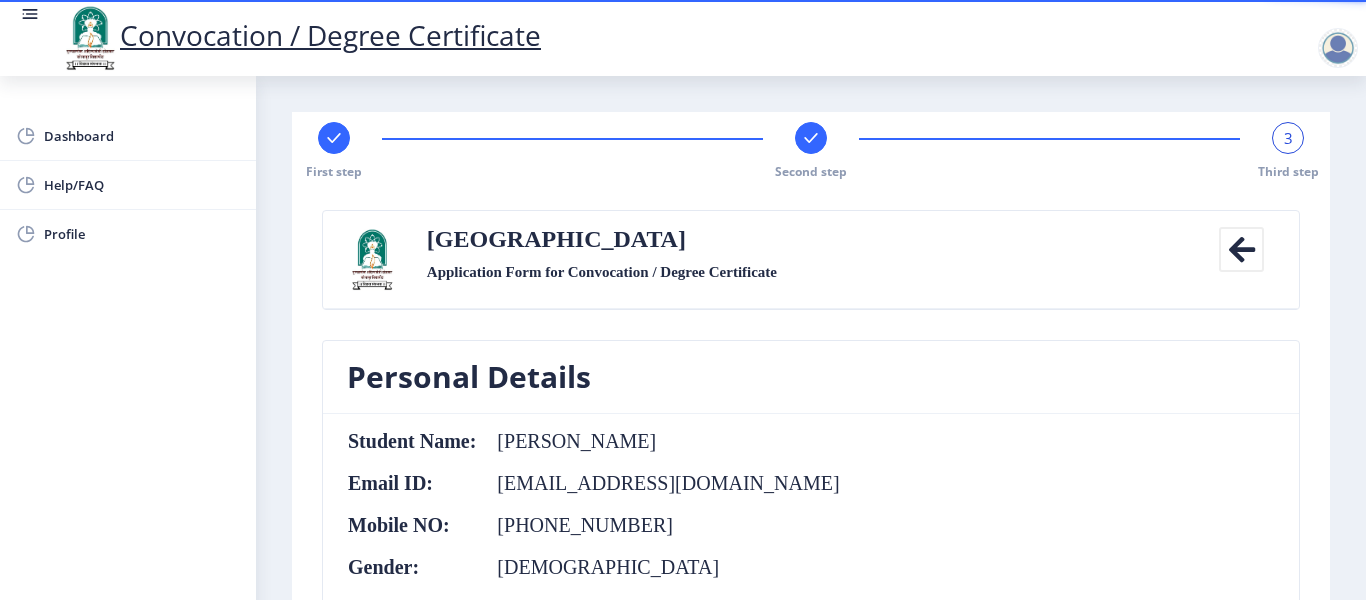 click on "3" 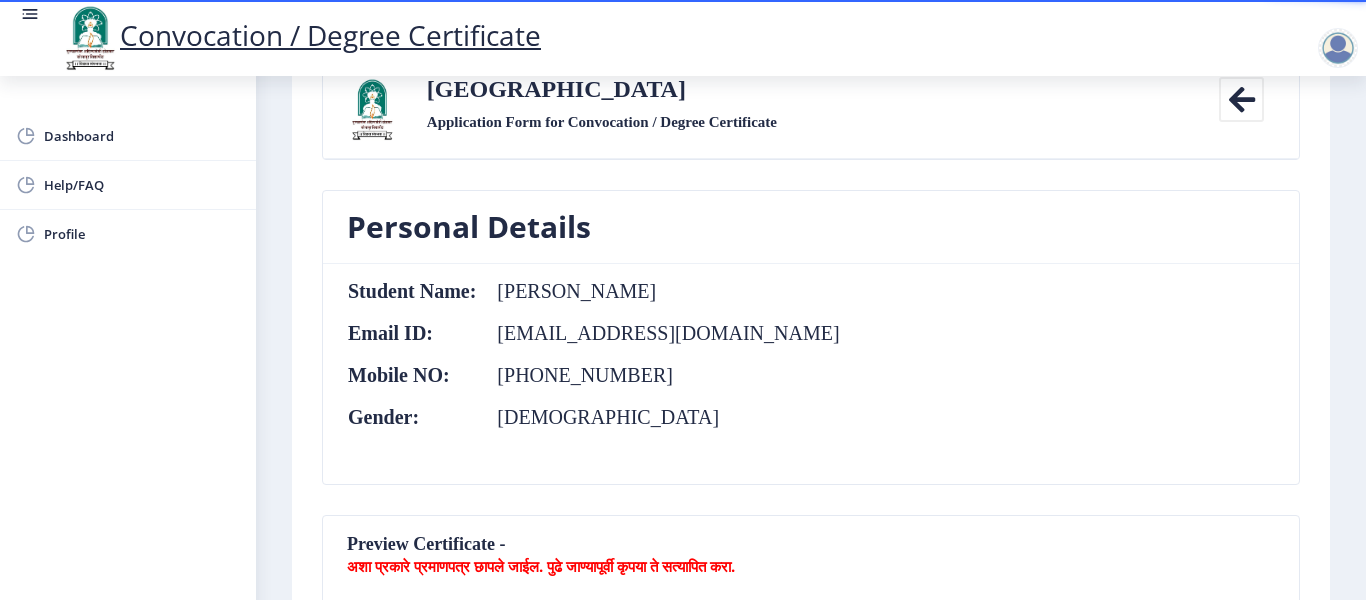 scroll, scrollTop: 0, scrollLeft: 0, axis: both 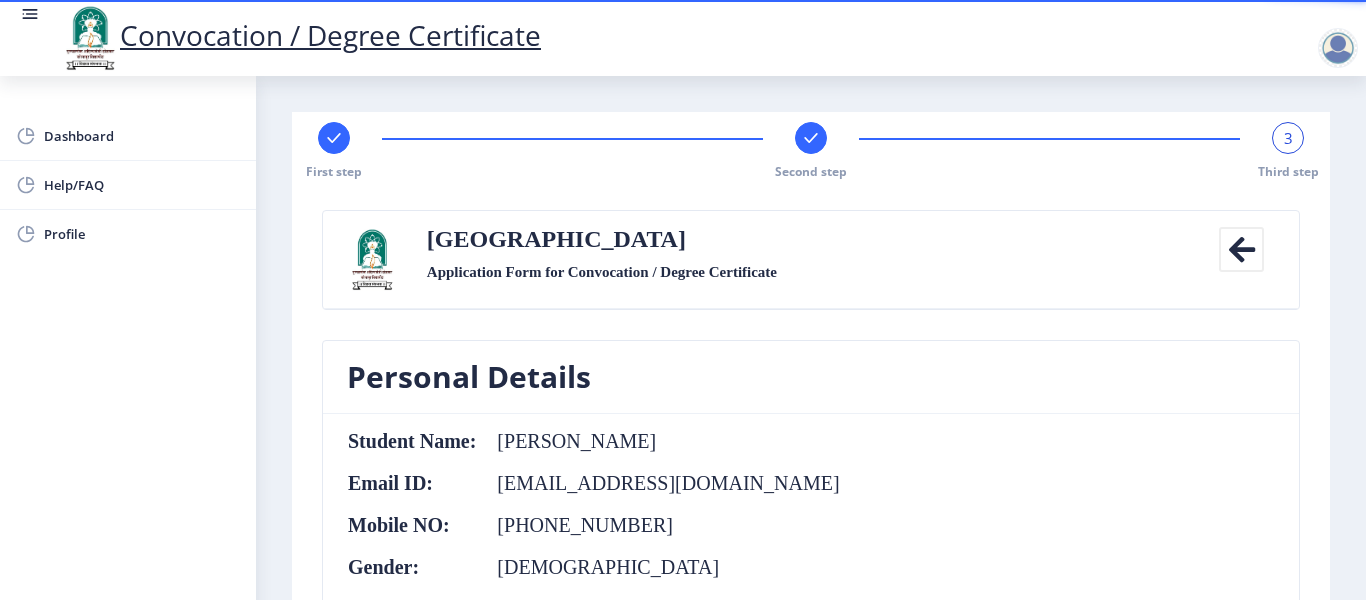 click 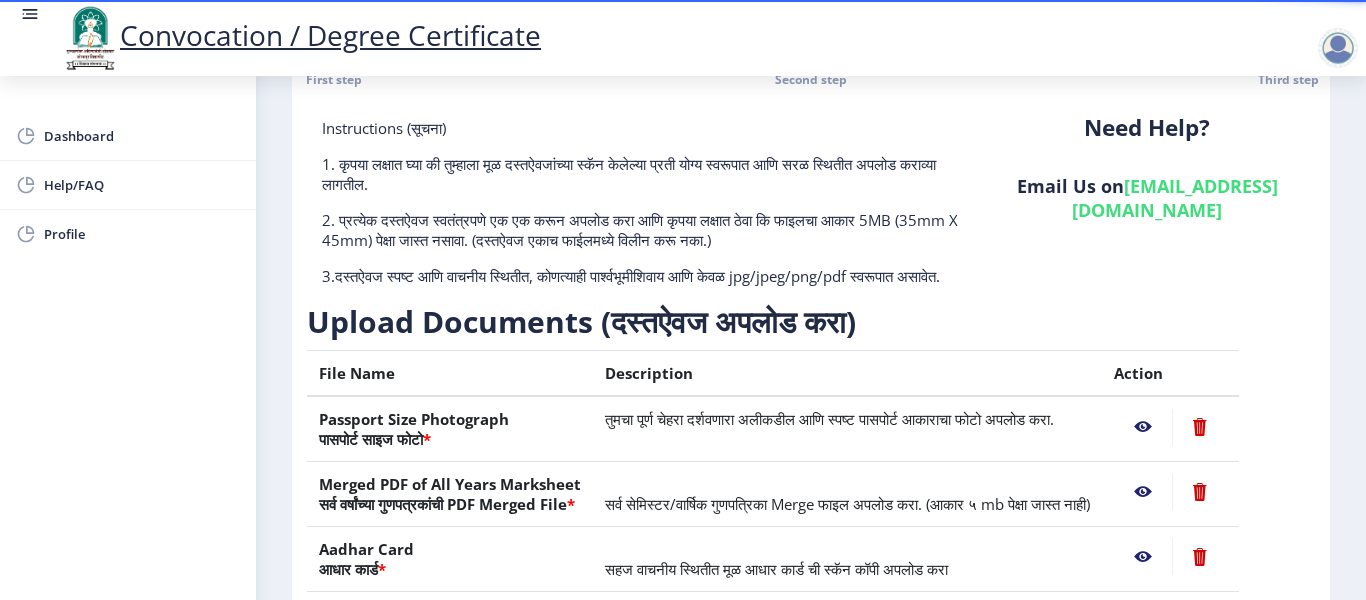 scroll, scrollTop: 0, scrollLeft: 0, axis: both 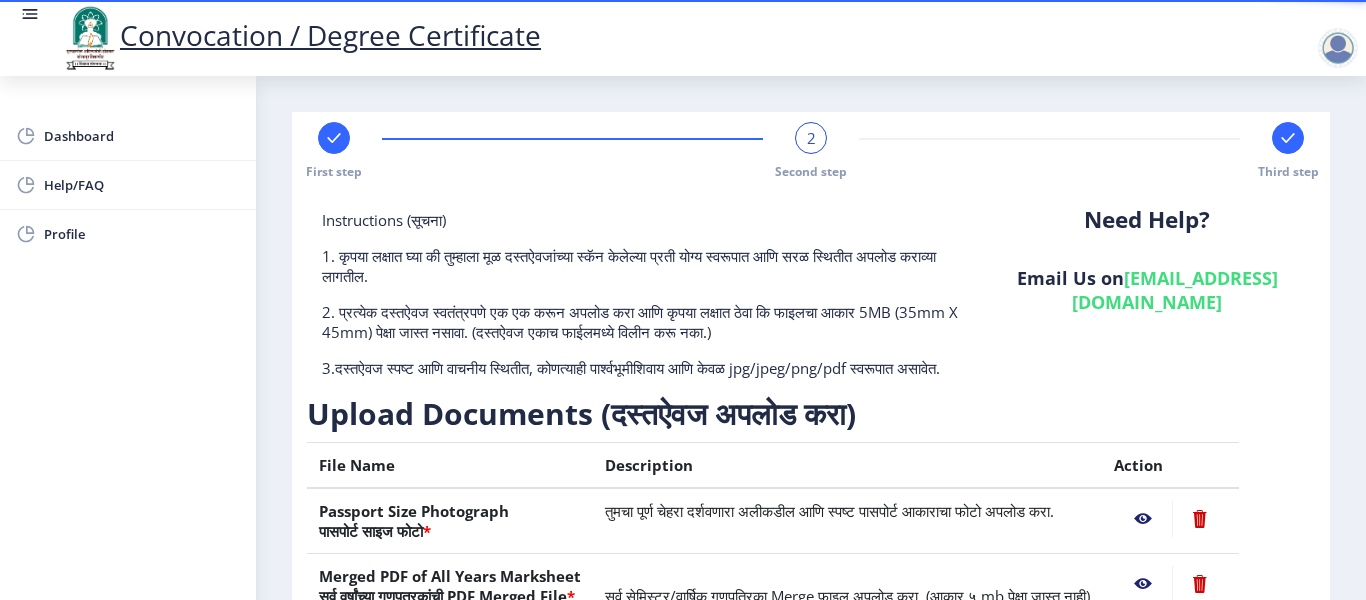 click 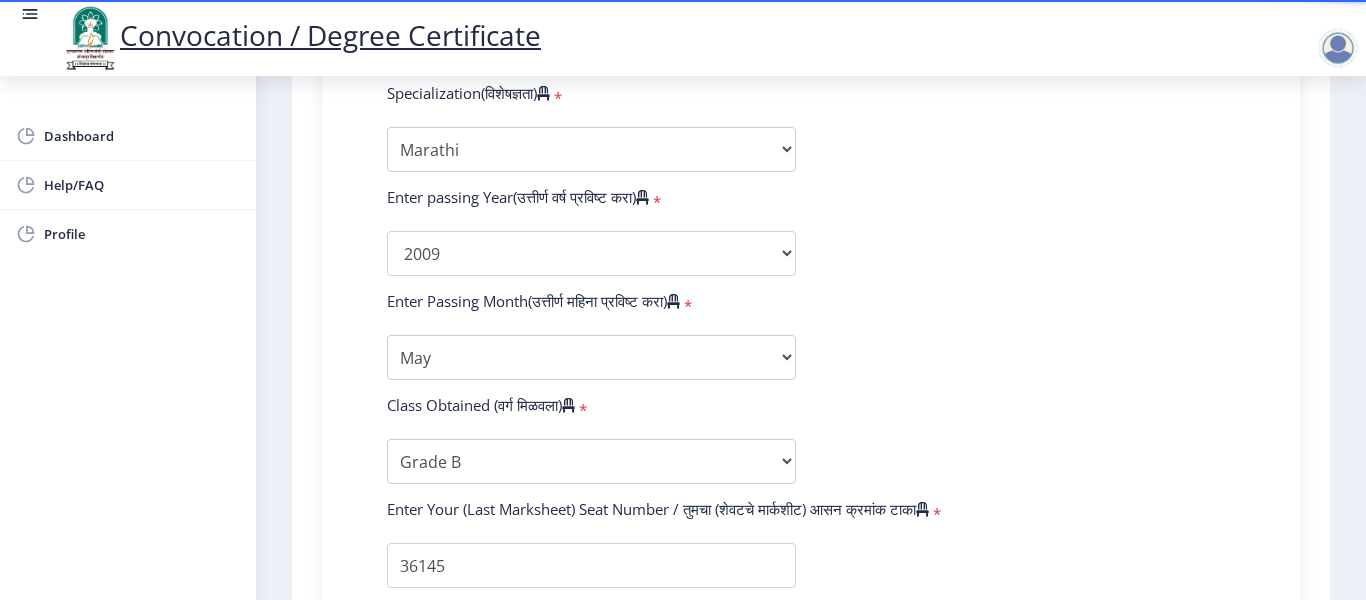 scroll, scrollTop: 1200, scrollLeft: 0, axis: vertical 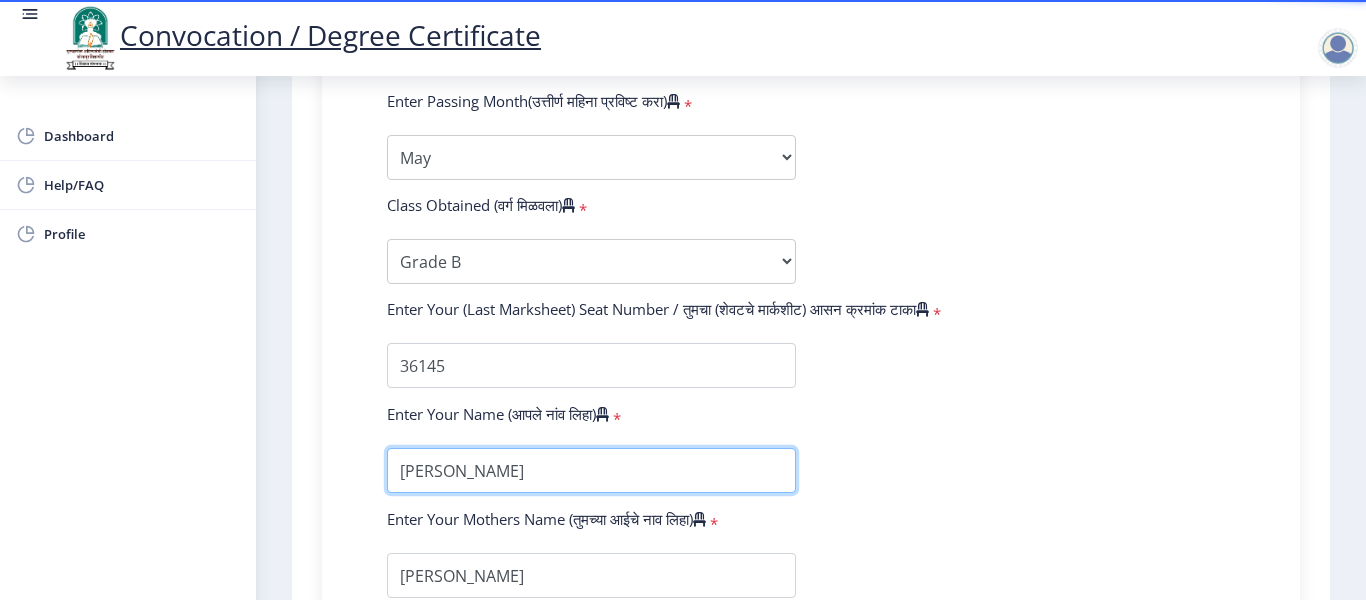 drag, startPoint x: 572, startPoint y: 471, endPoint x: 271, endPoint y: 447, distance: 301.9553 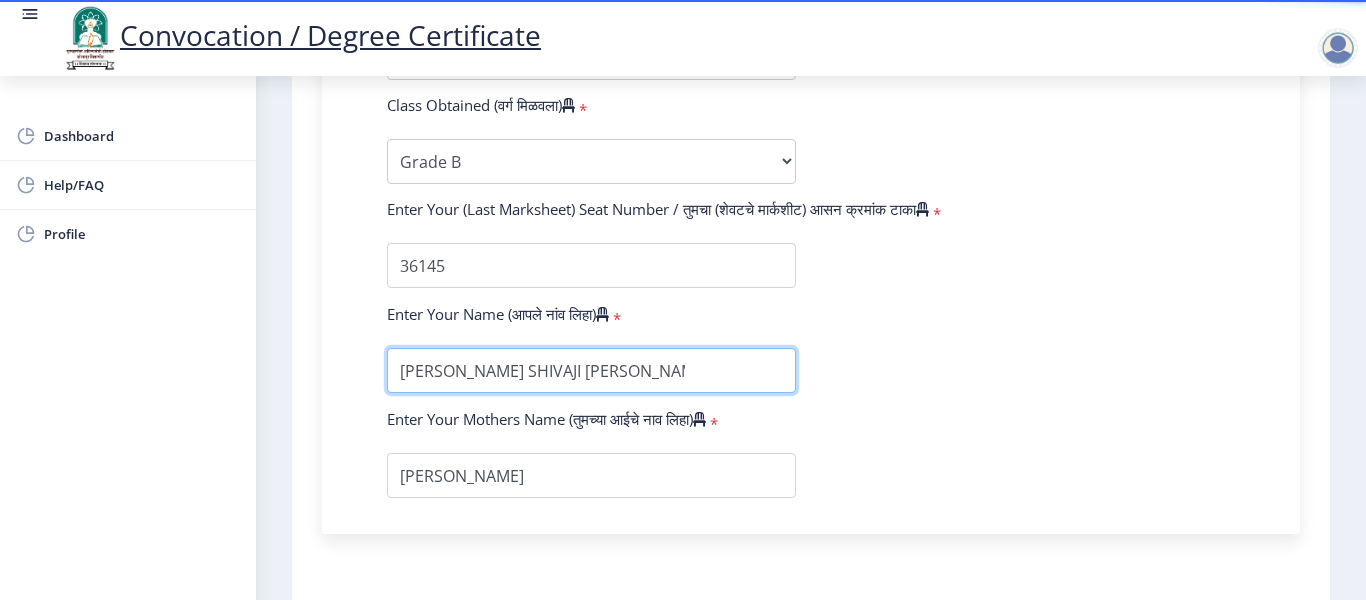 scroll, scrollTop: 1455, scrollLeft: 0, axis: vertical 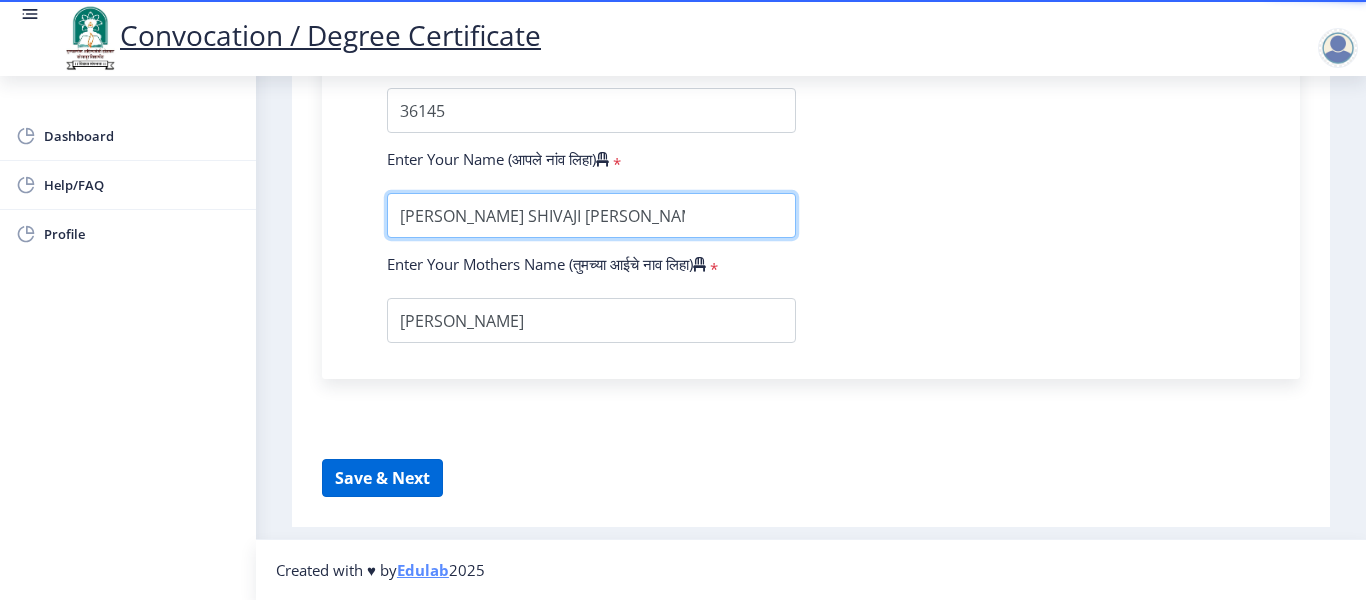 type on "[PERSON_NAME] SHIVAJI [PERSON_NAME]" 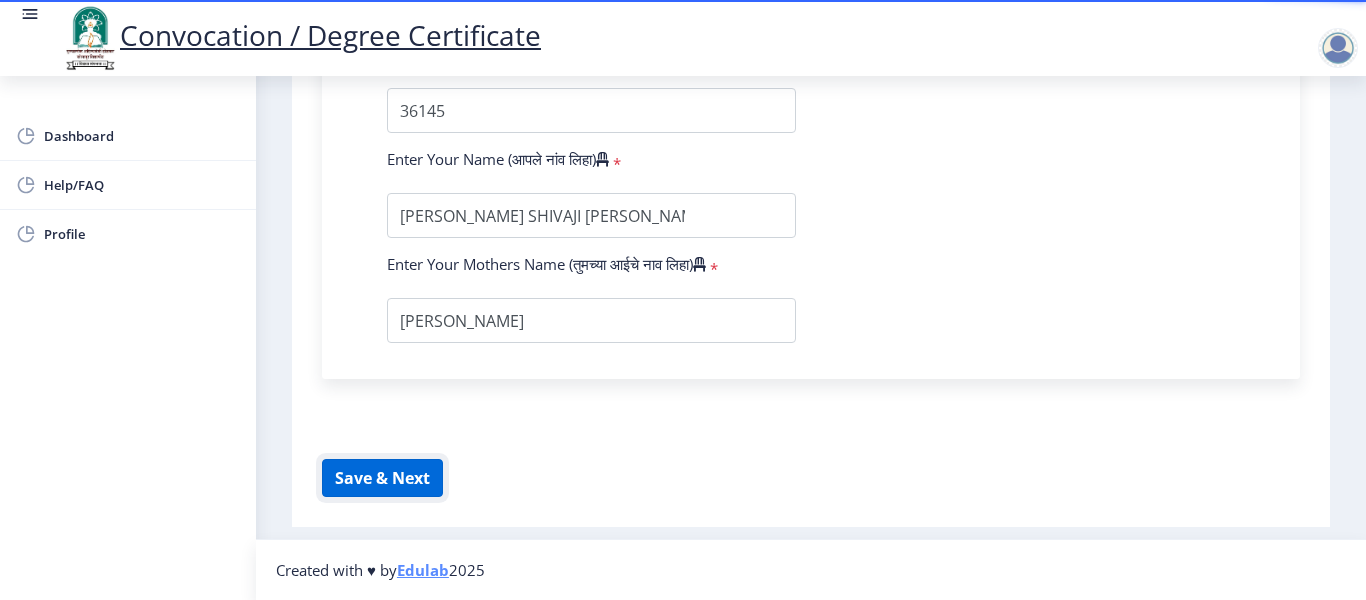 click on "Save & Next" 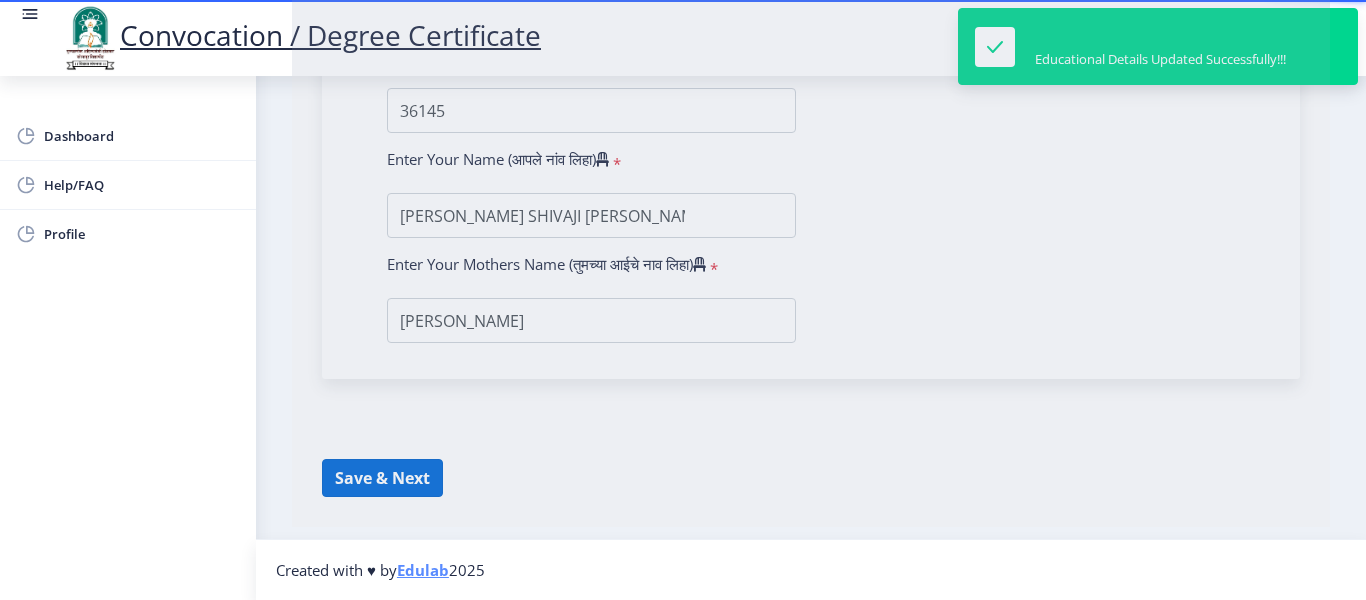 select 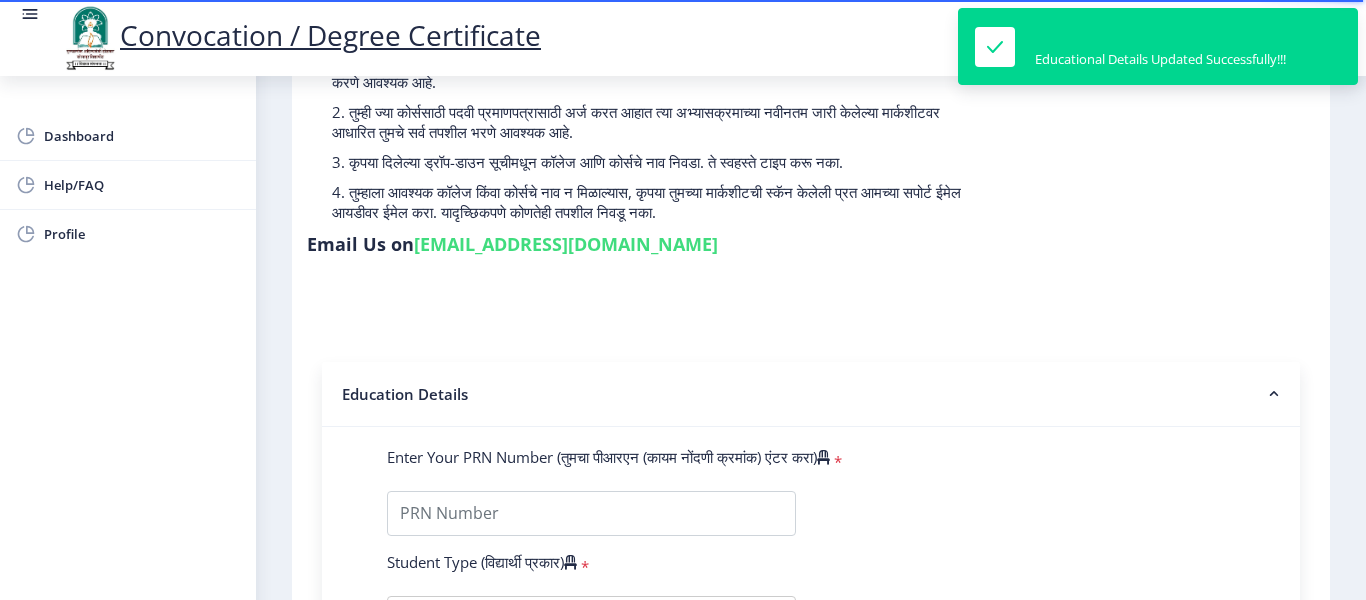 select 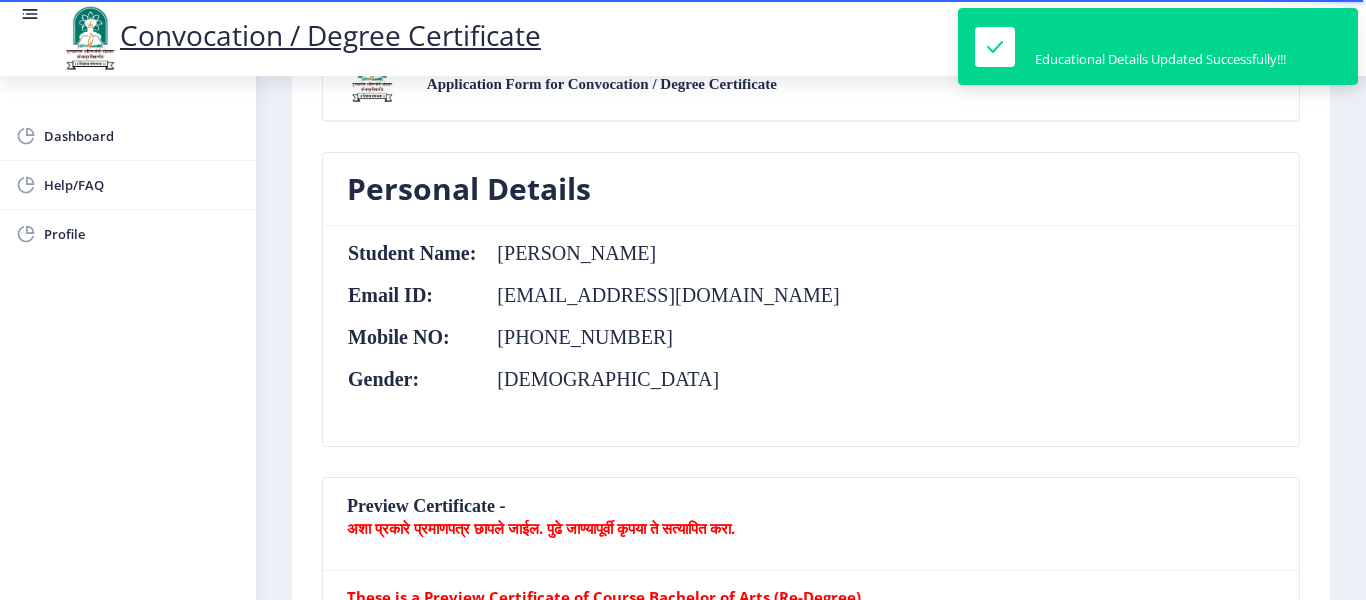 scroll, scrollTop: 300, scrollLeft: 0, axis: vertical 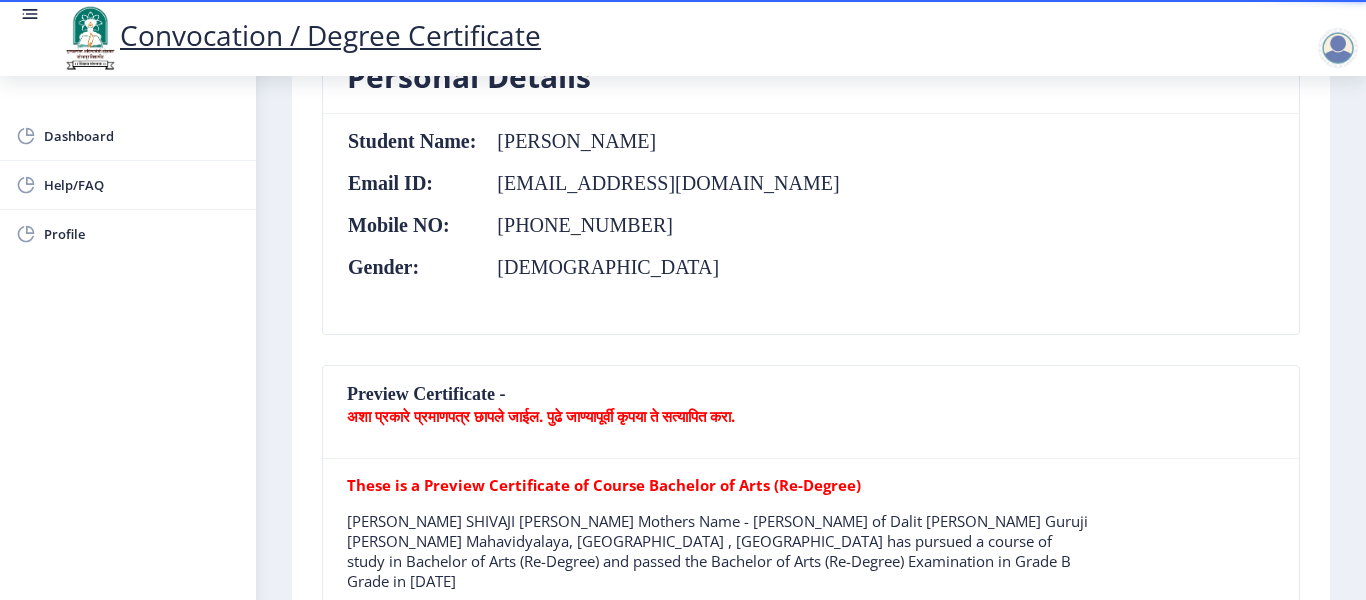 click 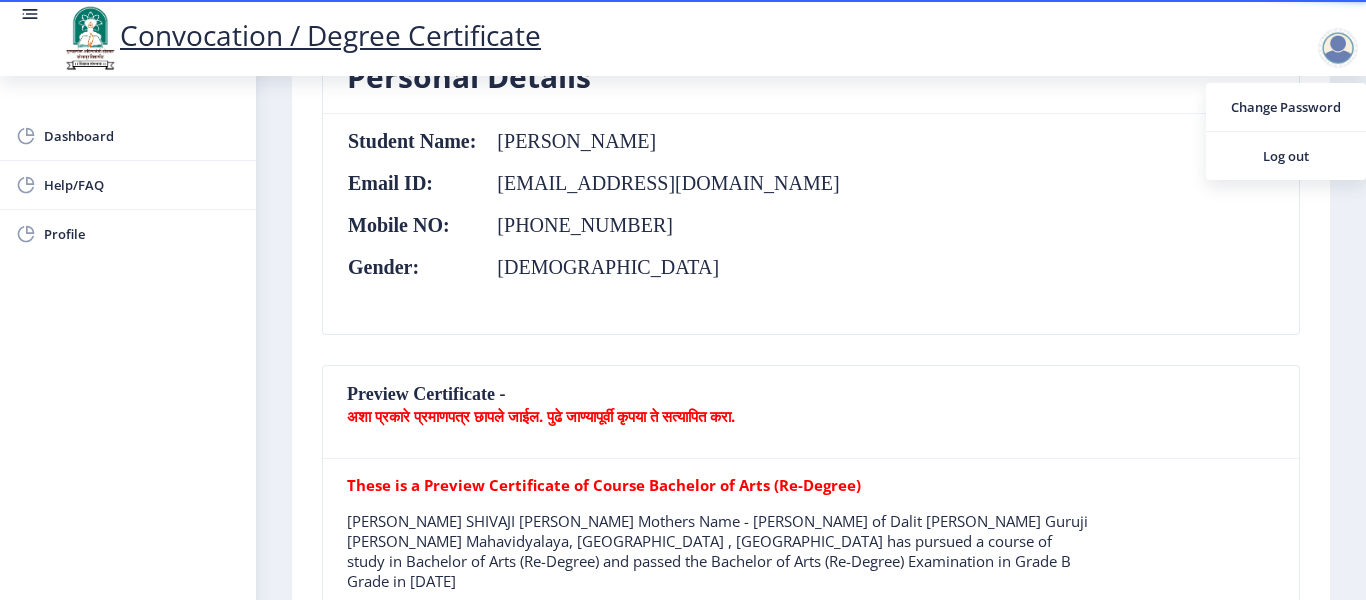 click on "Student Name:  [PERSON_NAME] Email ID:  [EMAIL_ADDRESS][DOMAIN_NAME] Mobile NO:  [PHONE_NUMBER] Gender:  [DEMOGRAPHIC_DATA]" 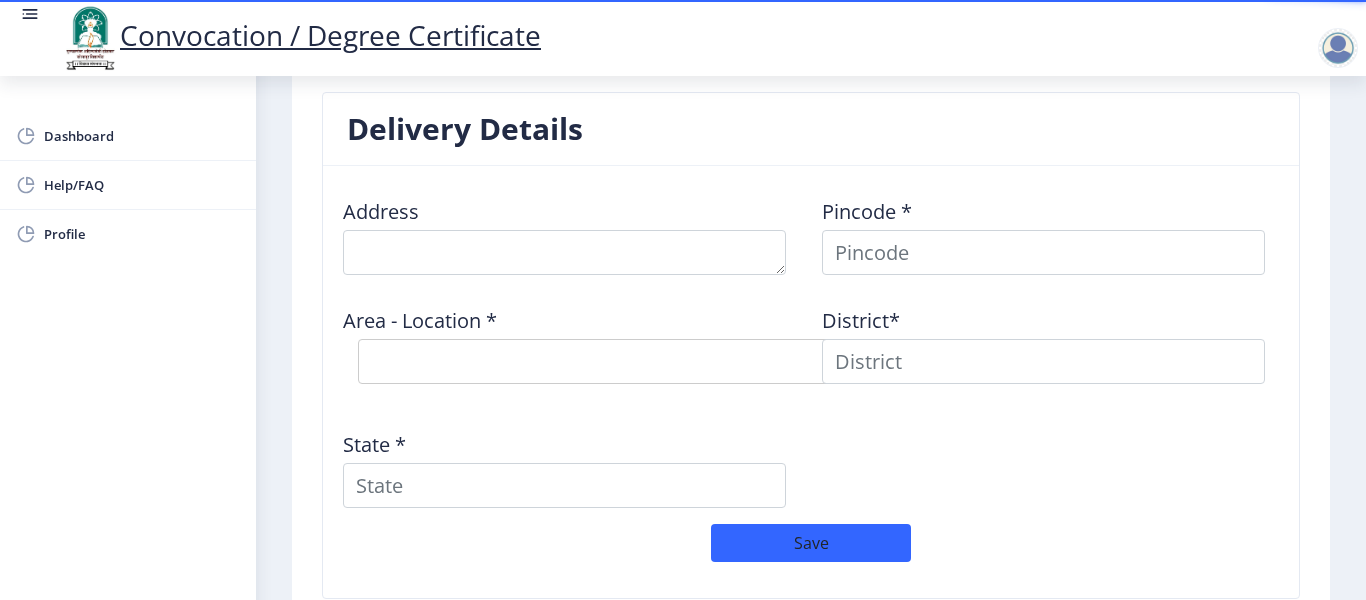 scroll, scrollTop: 1750, scrollLeft: 0, axis: vertical 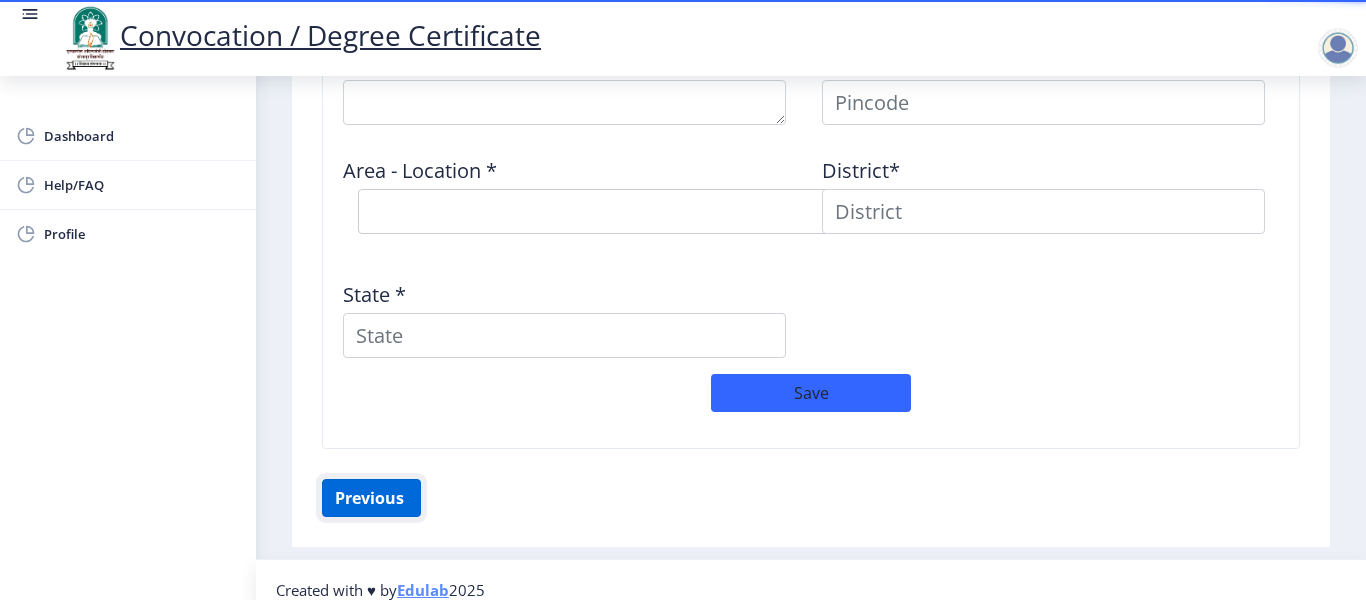 click on "Previous ‍" 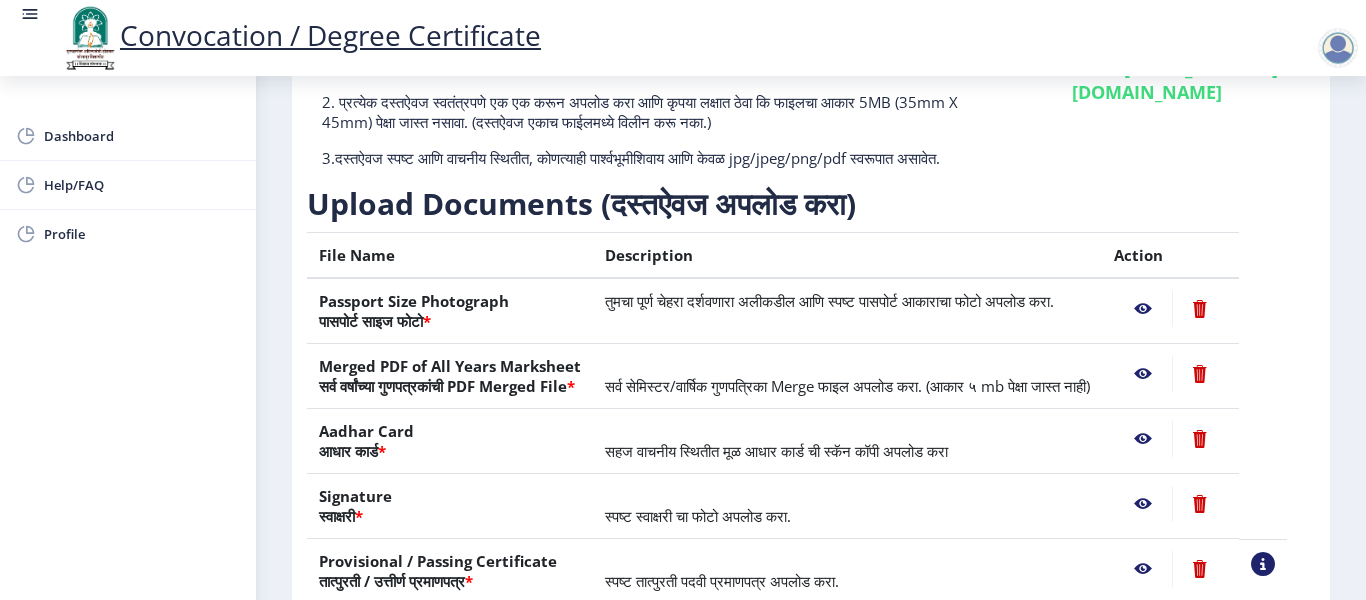 scroll, scrollTop: 410, scrollLeft: 0, axis: vertical 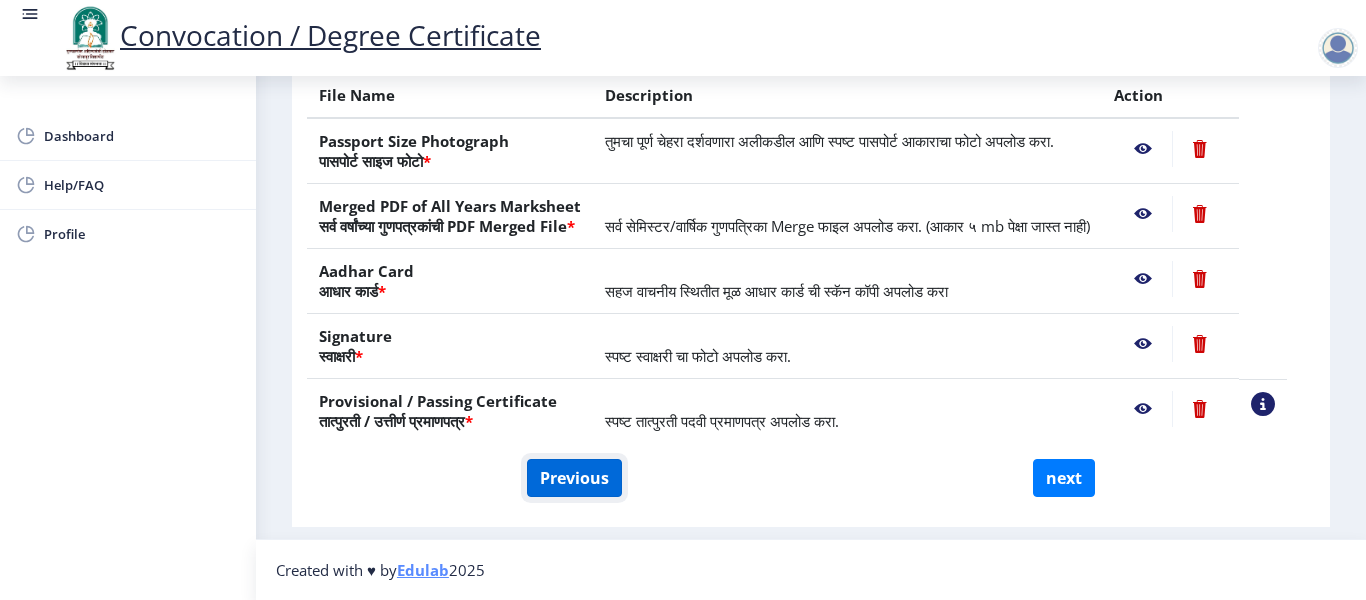 click on "Previous" 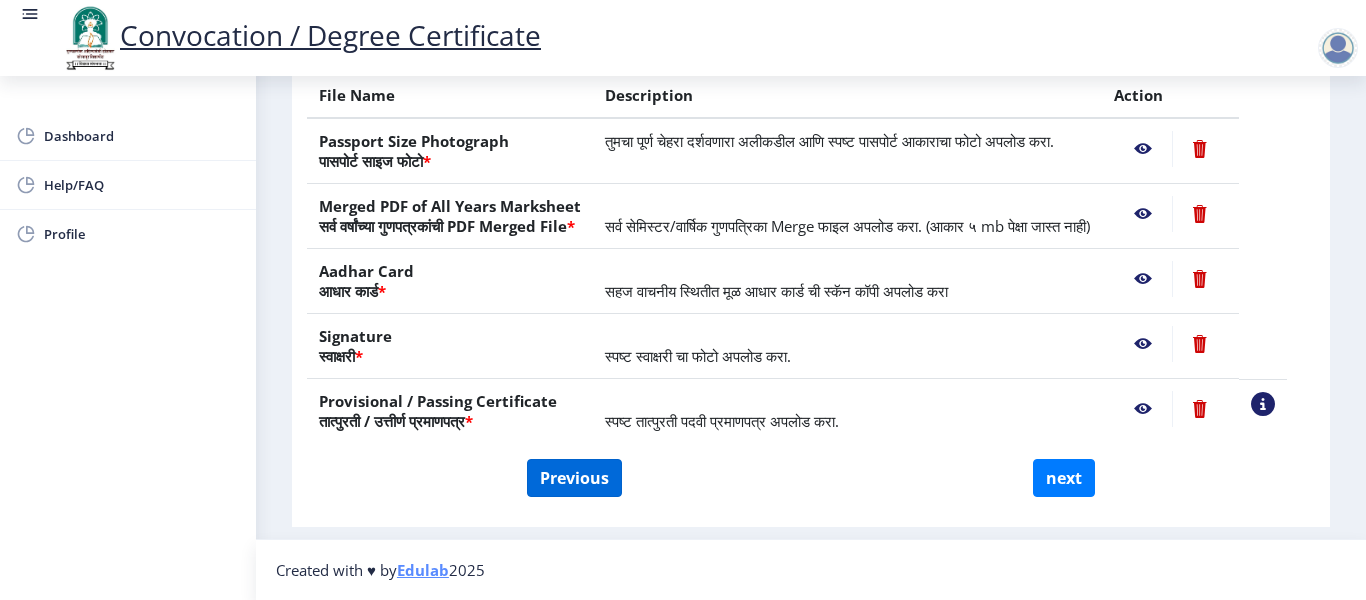 select on "Regular" 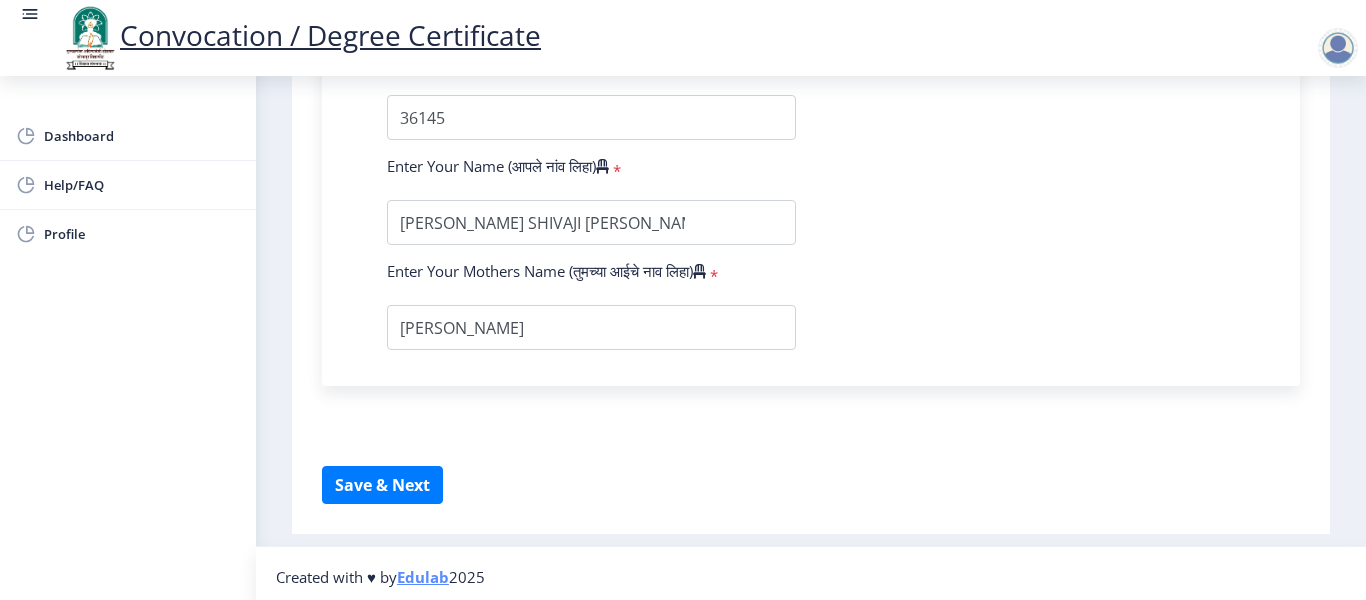 scroll, scrollTop: 1455, scrollLeft: 0, axis: vertical 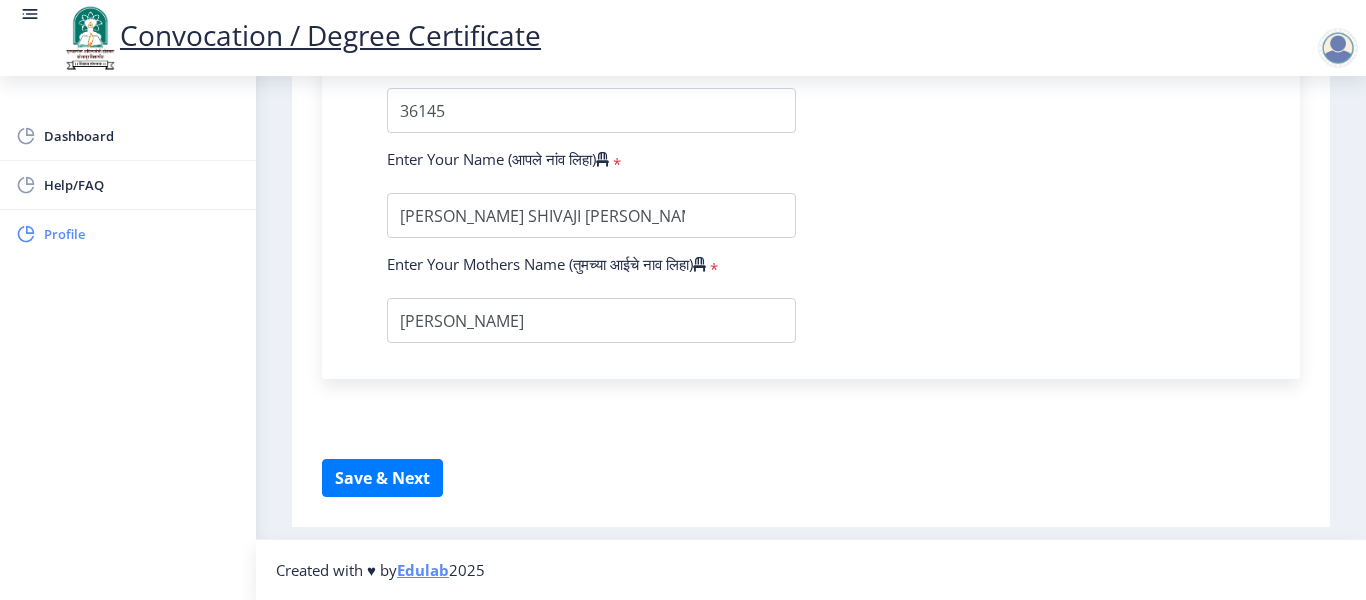 click on "Profile" 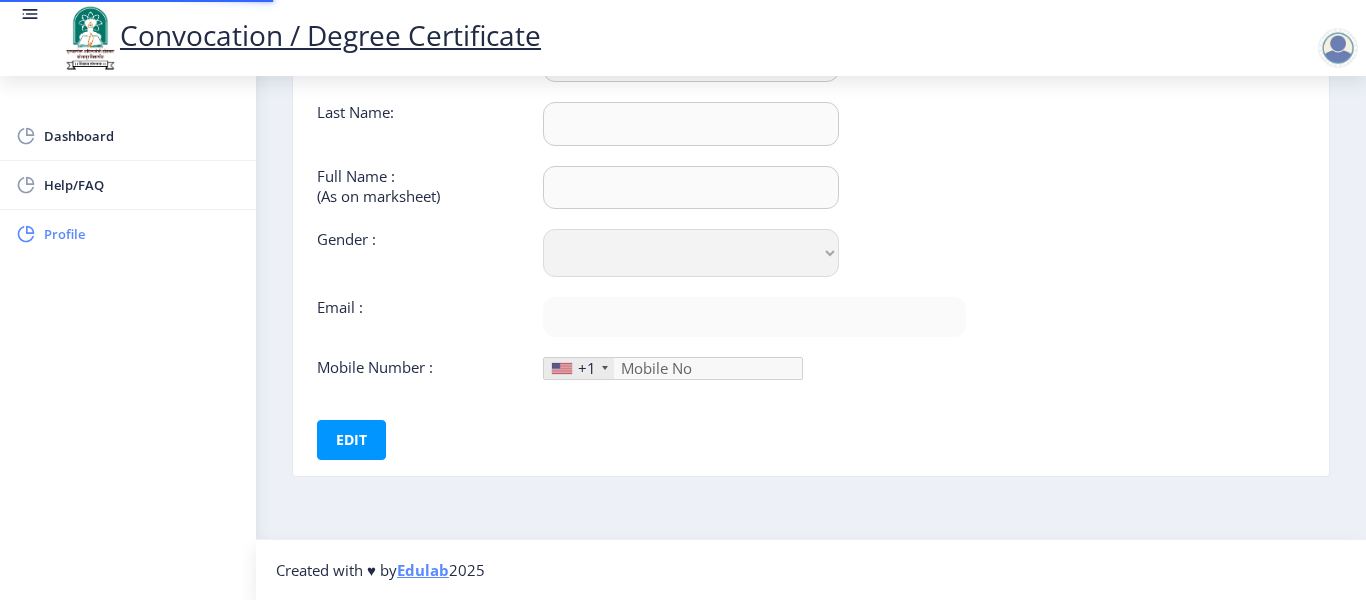 type on "[PERSON_NAME]" 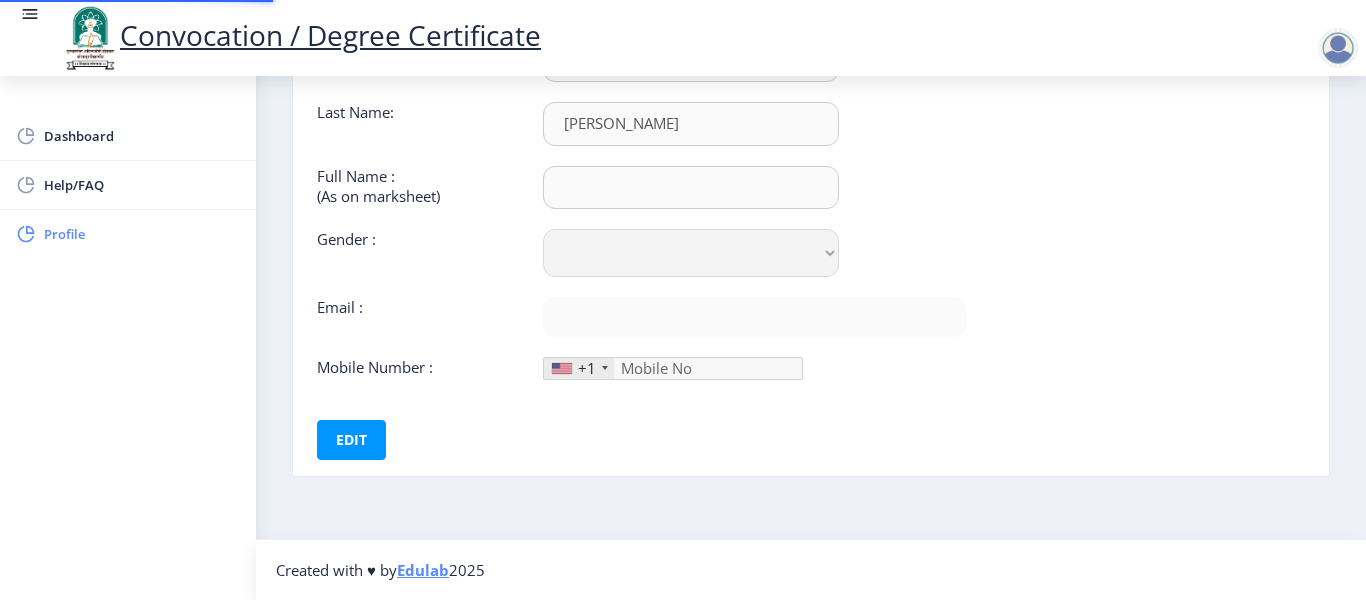 type on "[PERSON_NAME]" 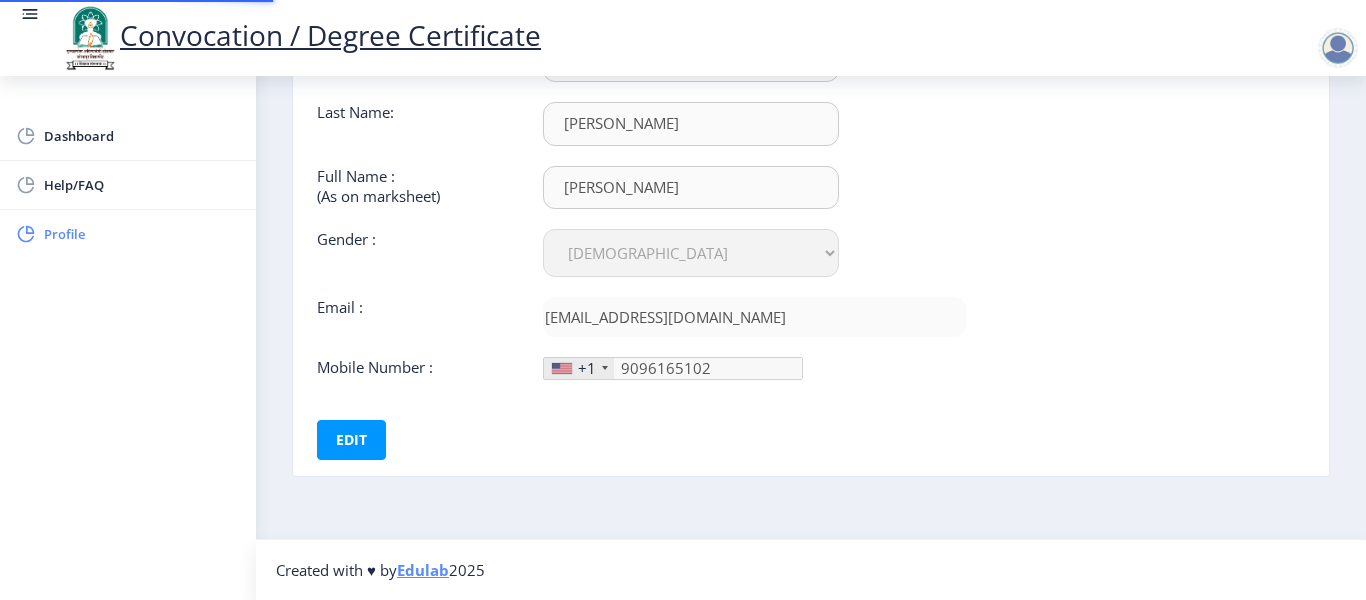 scroll, scrollTop: 0, scrollLeft: 0, axis: both 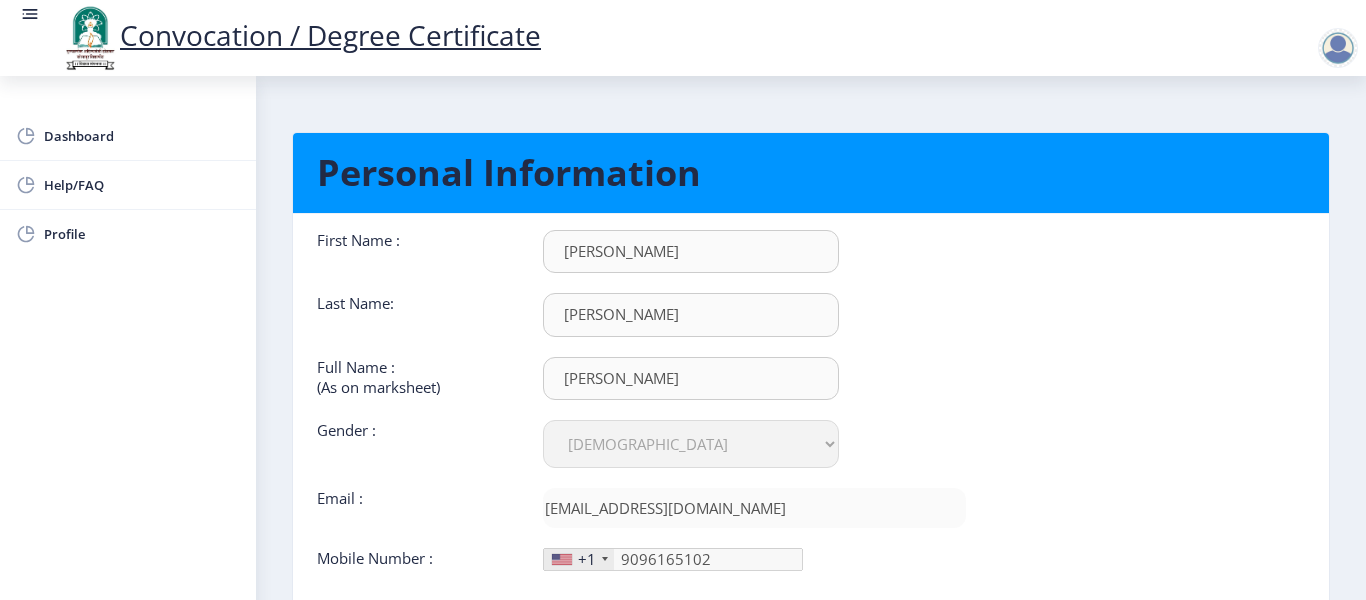 click on "[PERSON_NAME]" at bounding box center [691, 251] 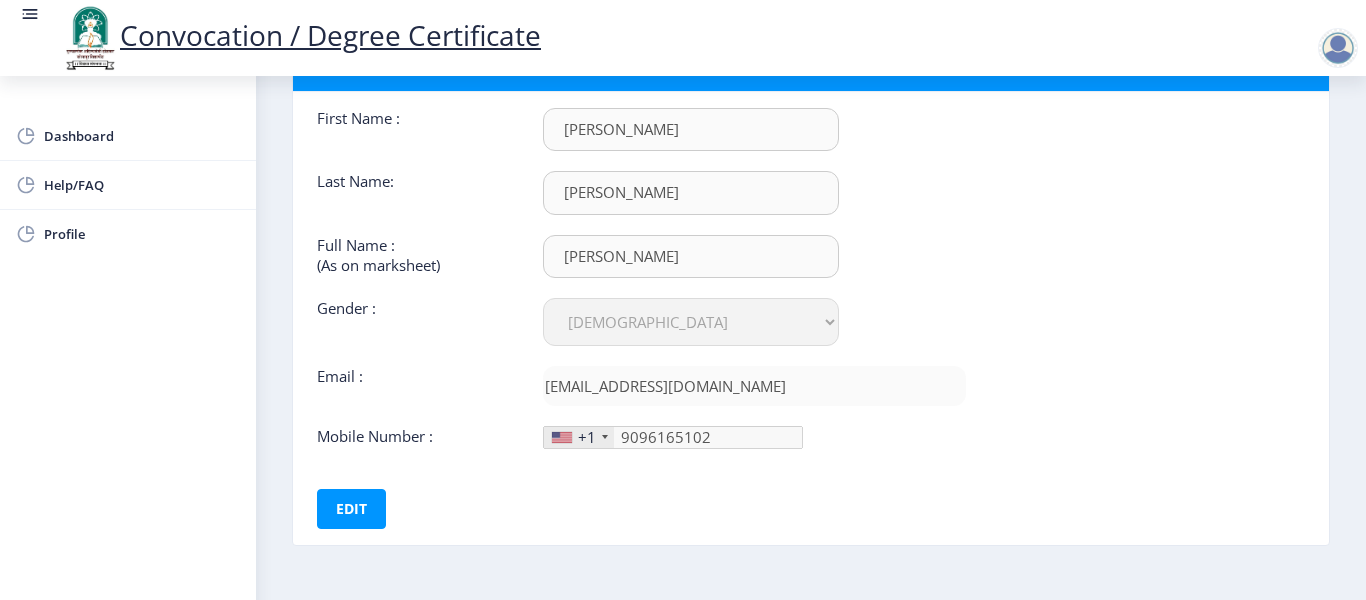 scroll, scrollTop: 191, scrollLeft: 0, axis: vertical 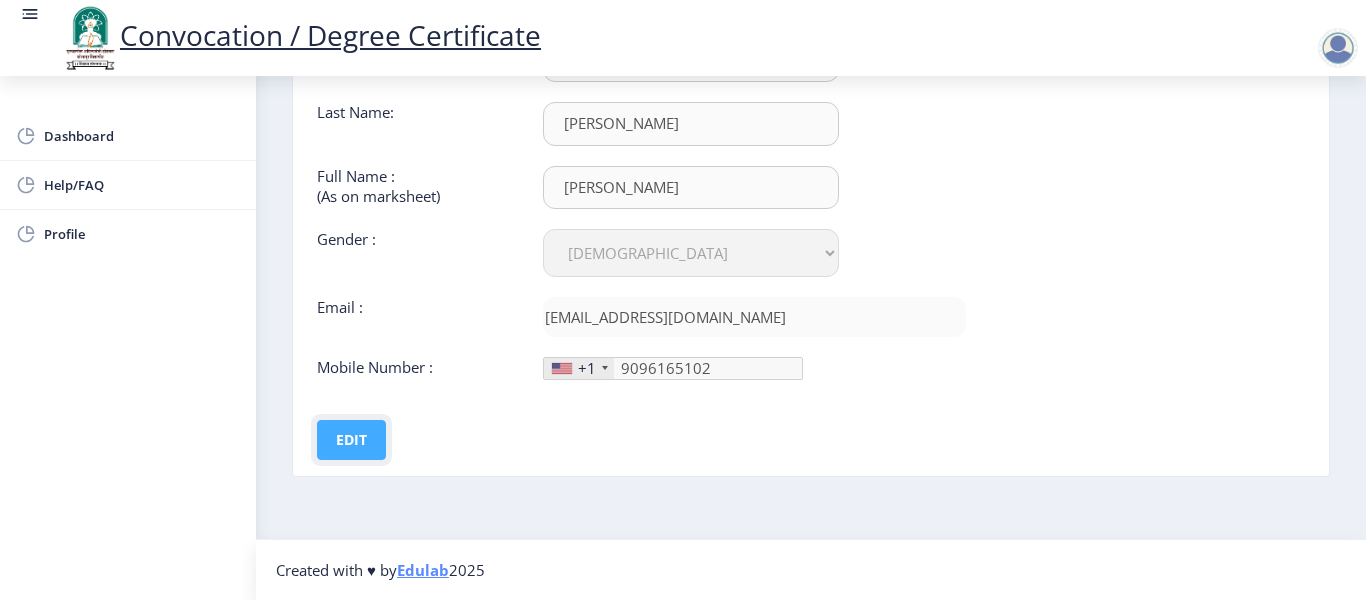 click on "Edit" 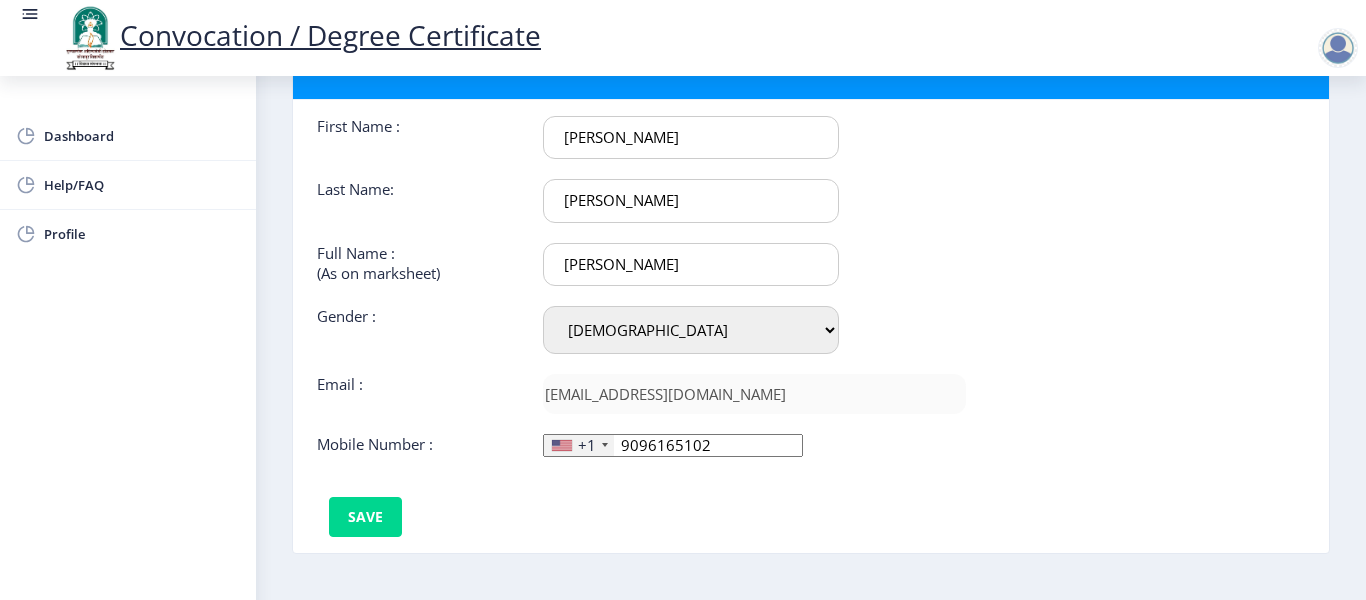 scroll, scrollTop: 91, scrollLeft: 0, axis: vertical 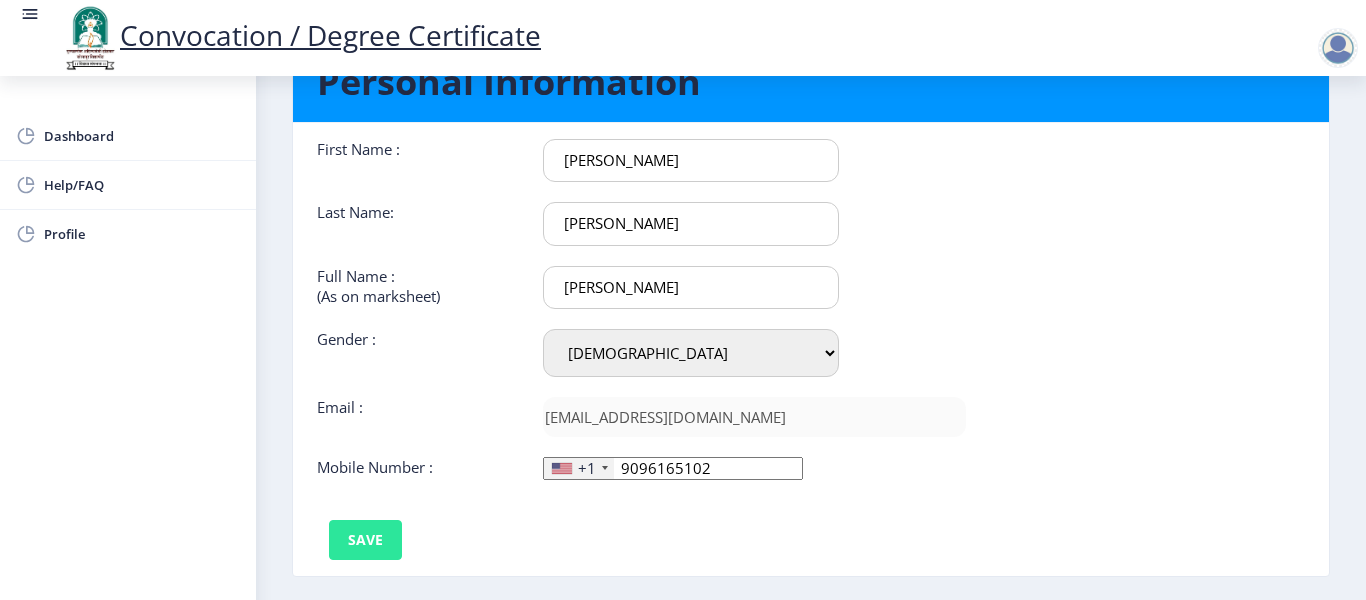 type on "[PERSON_NAME]" 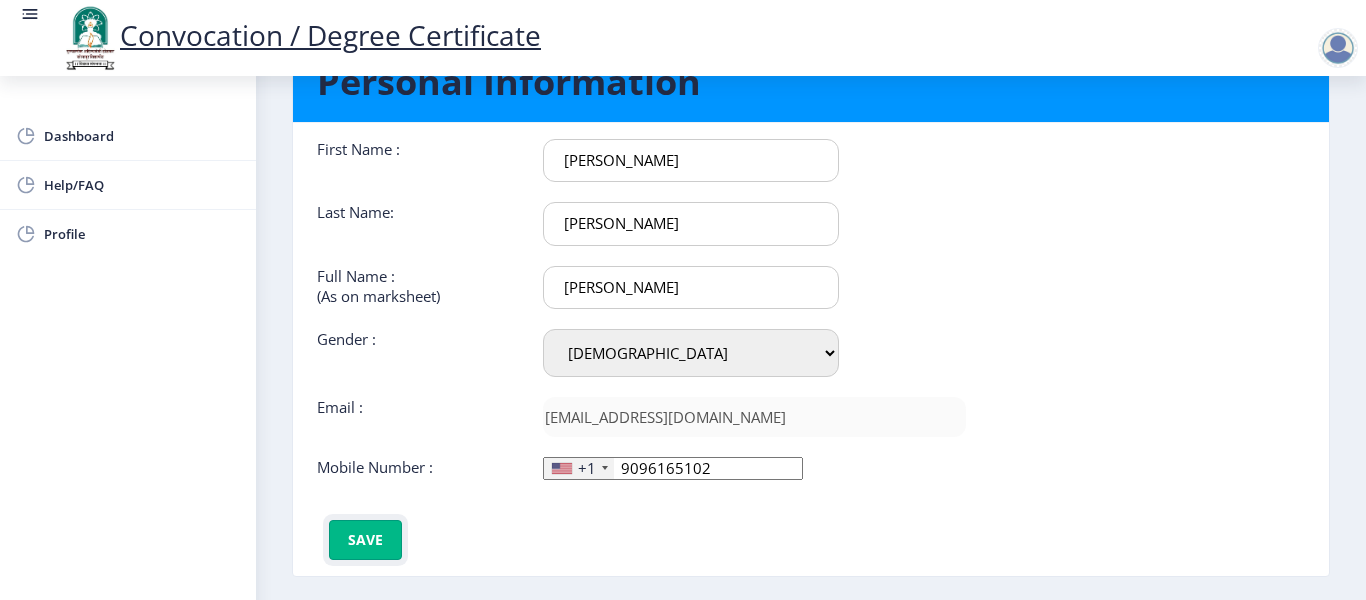 click on "Save" 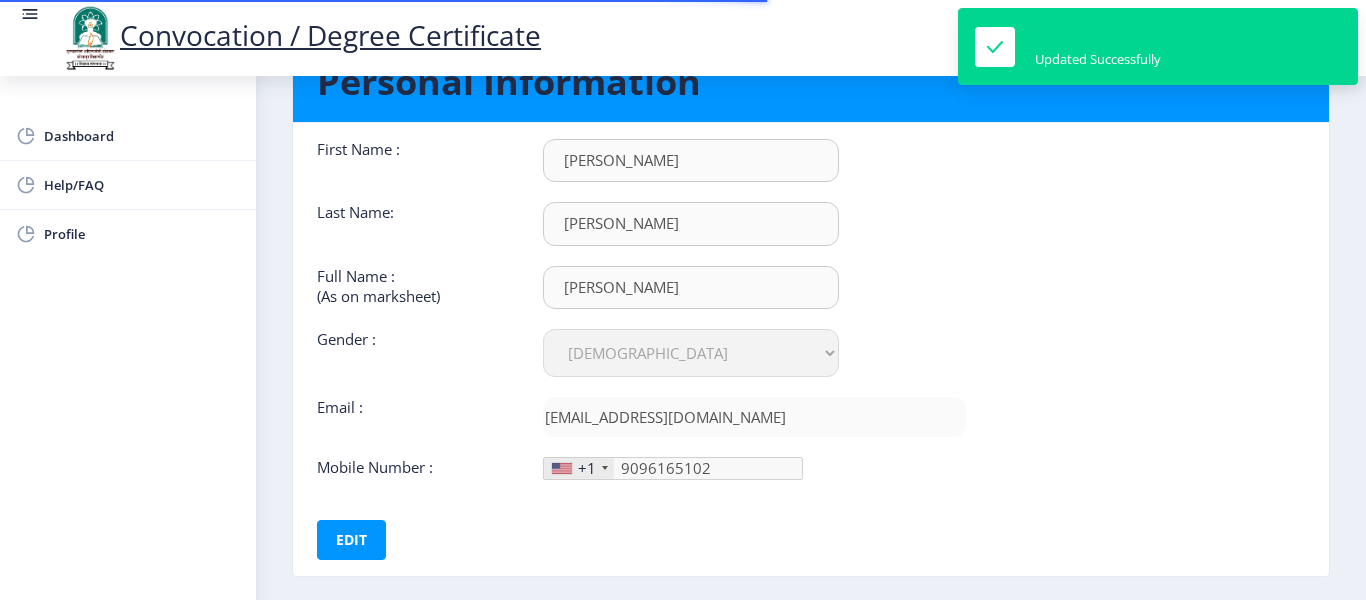 scroll, scrollTop: 1, scrollLeft: 0, axis: vertical 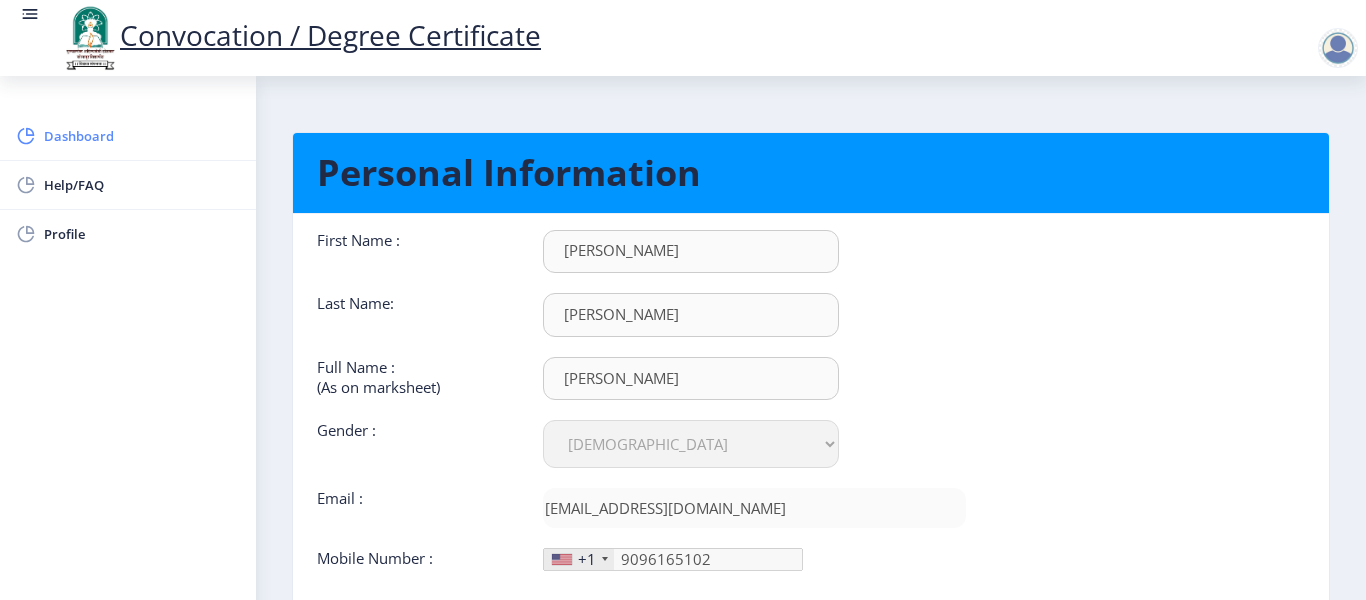 click on "Dashboard" 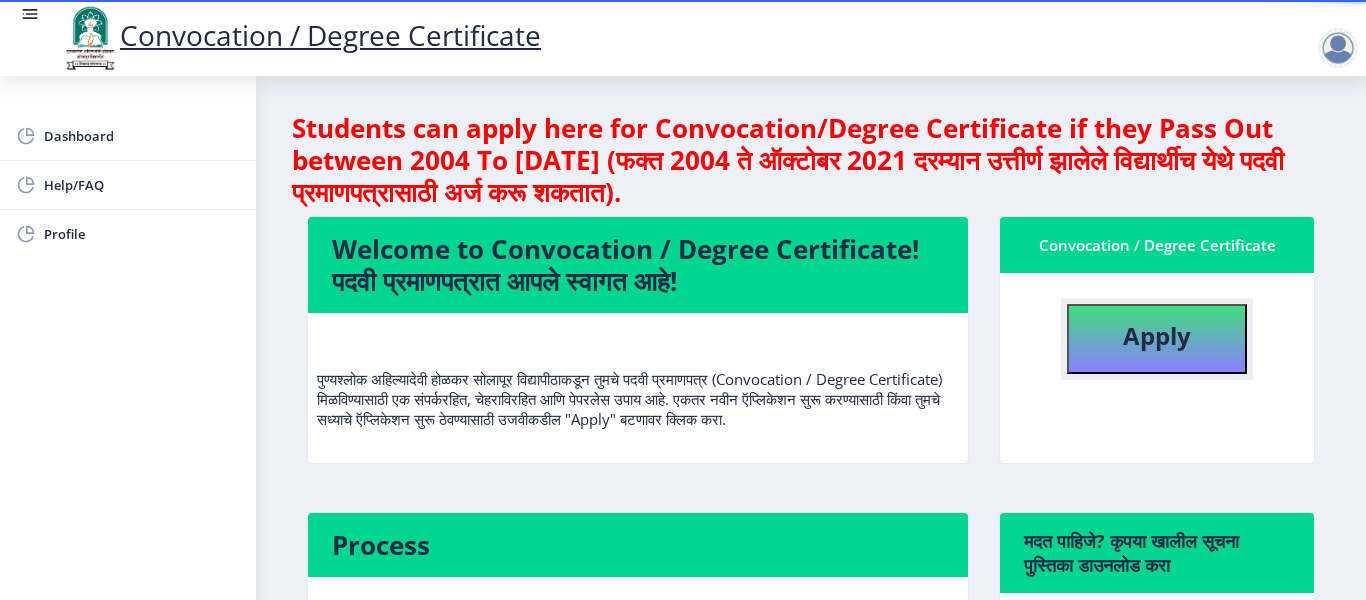 click on "Apply" 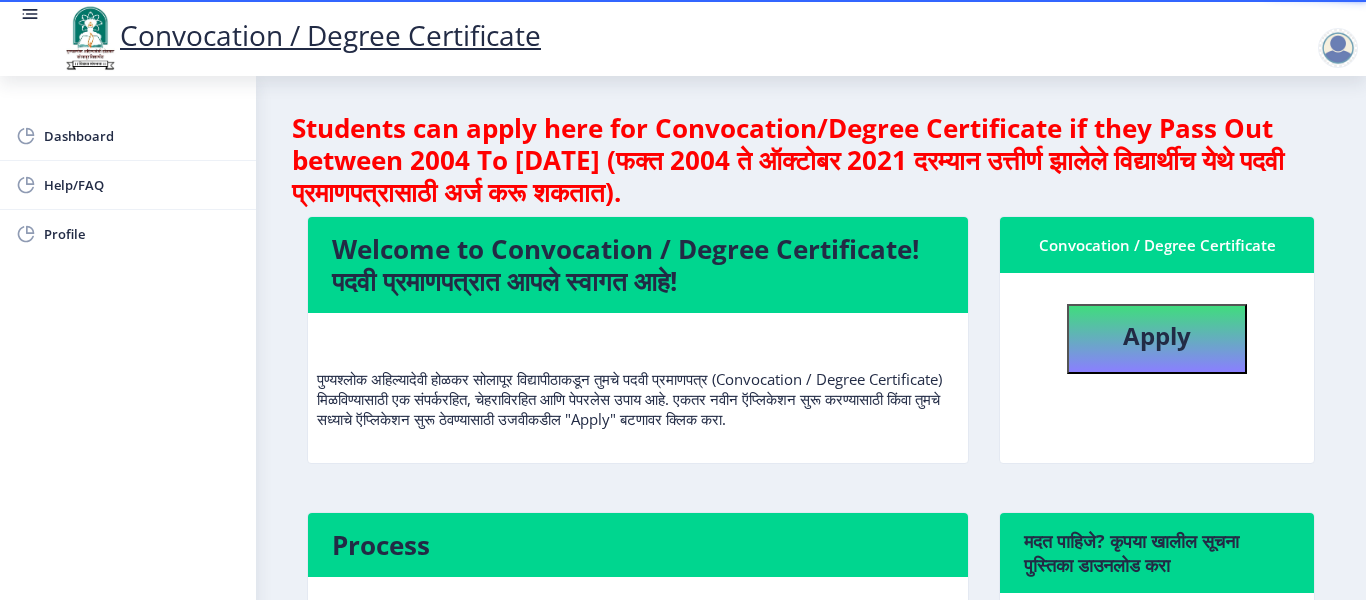 select 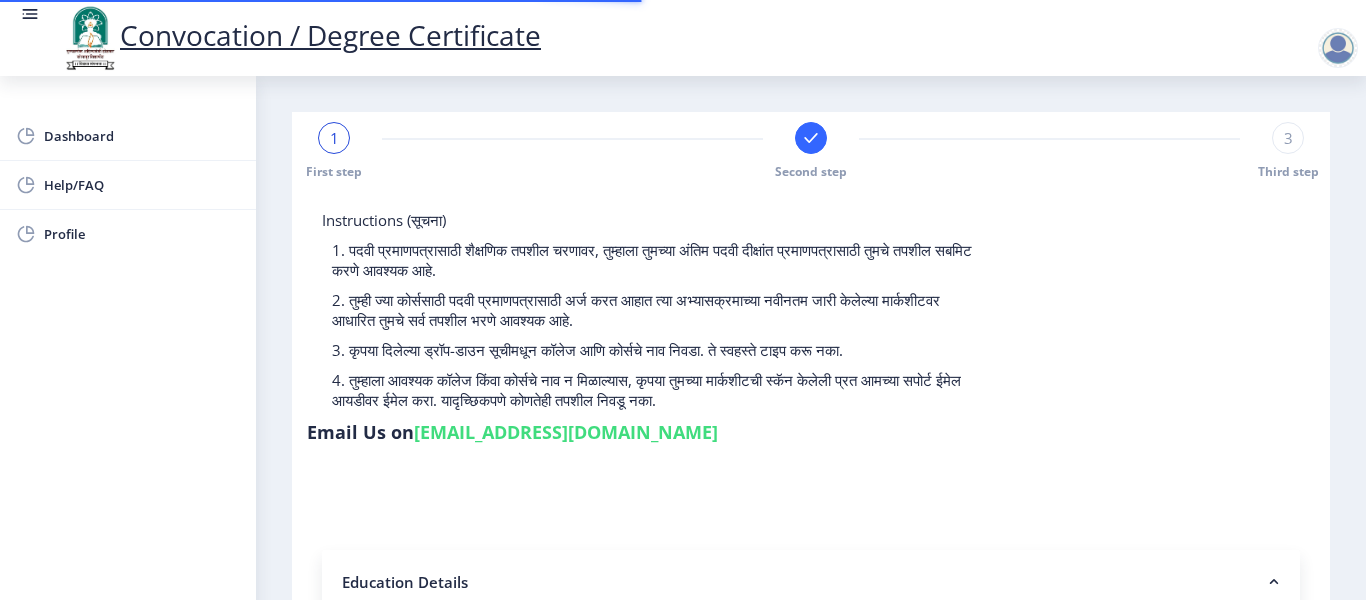 select 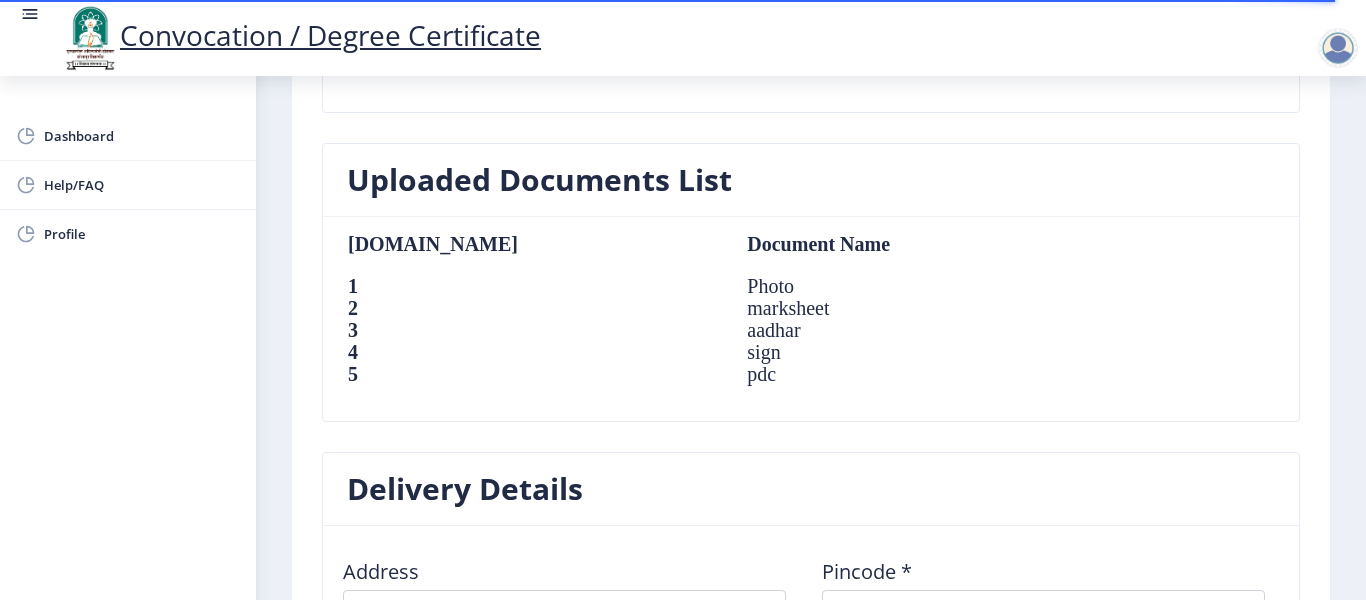 scroll, scrollTop: 1500, scrollLeft: 0, axis: vertical 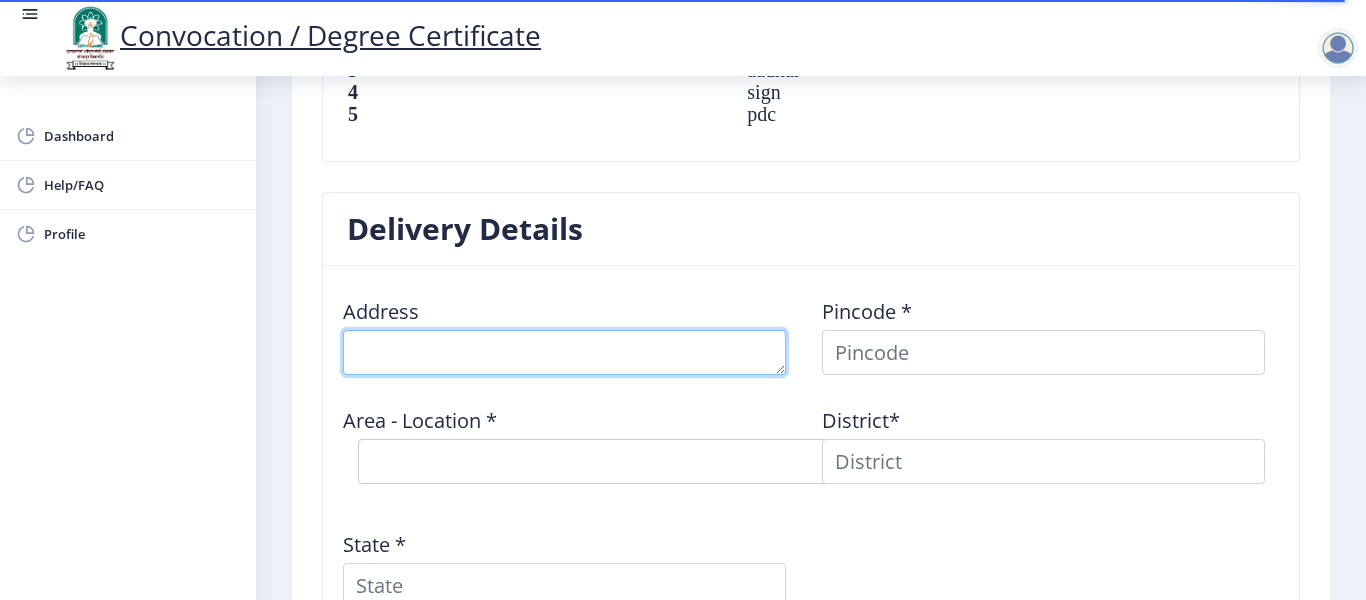 click at bounding box center (564, 352) 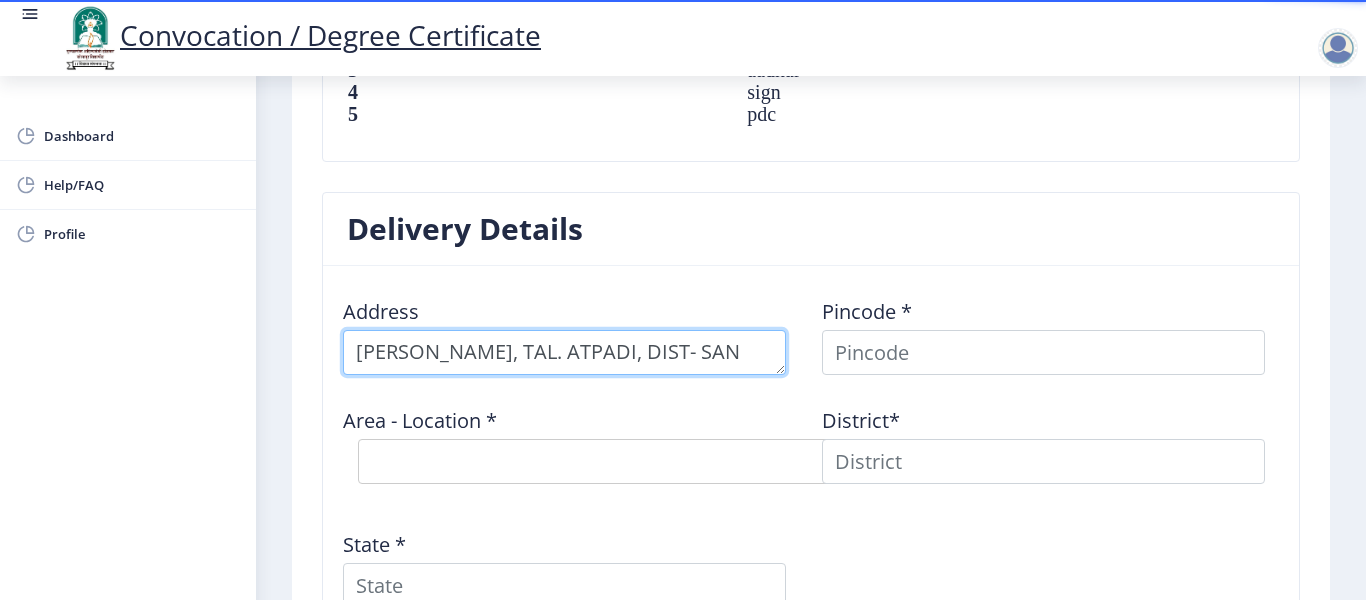 scroll, scrollTop: 21, scrollLeft: 0, axis: vertical 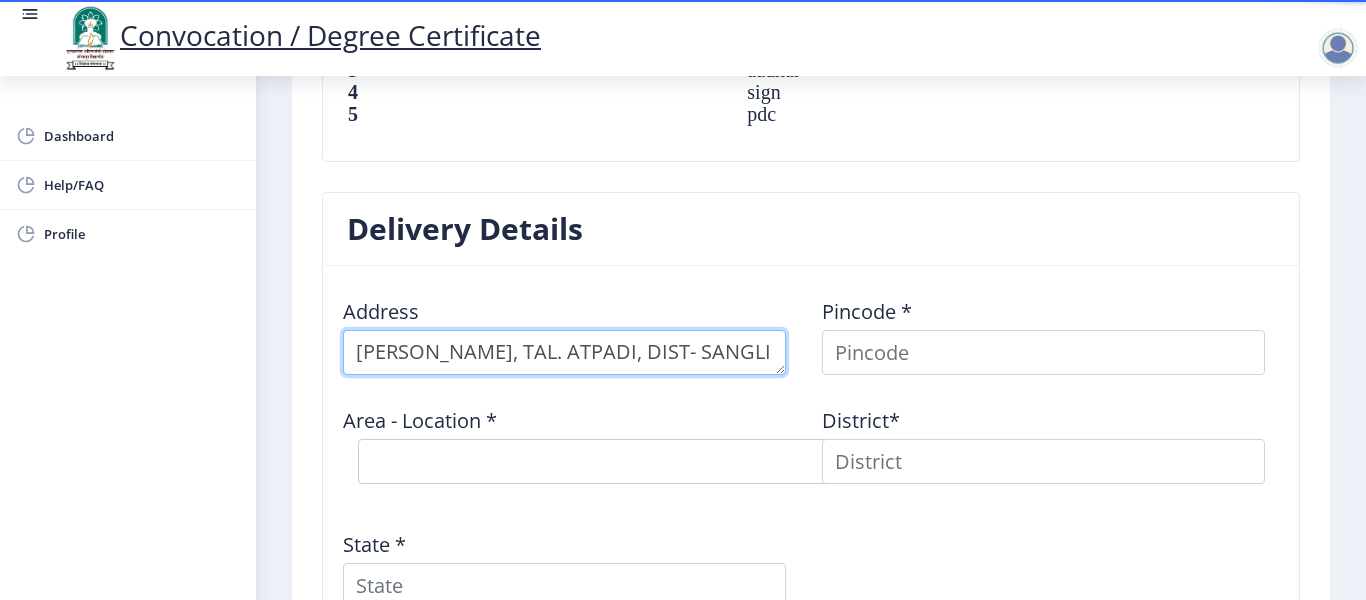 type on "[PERSON_NAME], TAL. ATPADI, DIST- SANGLI" 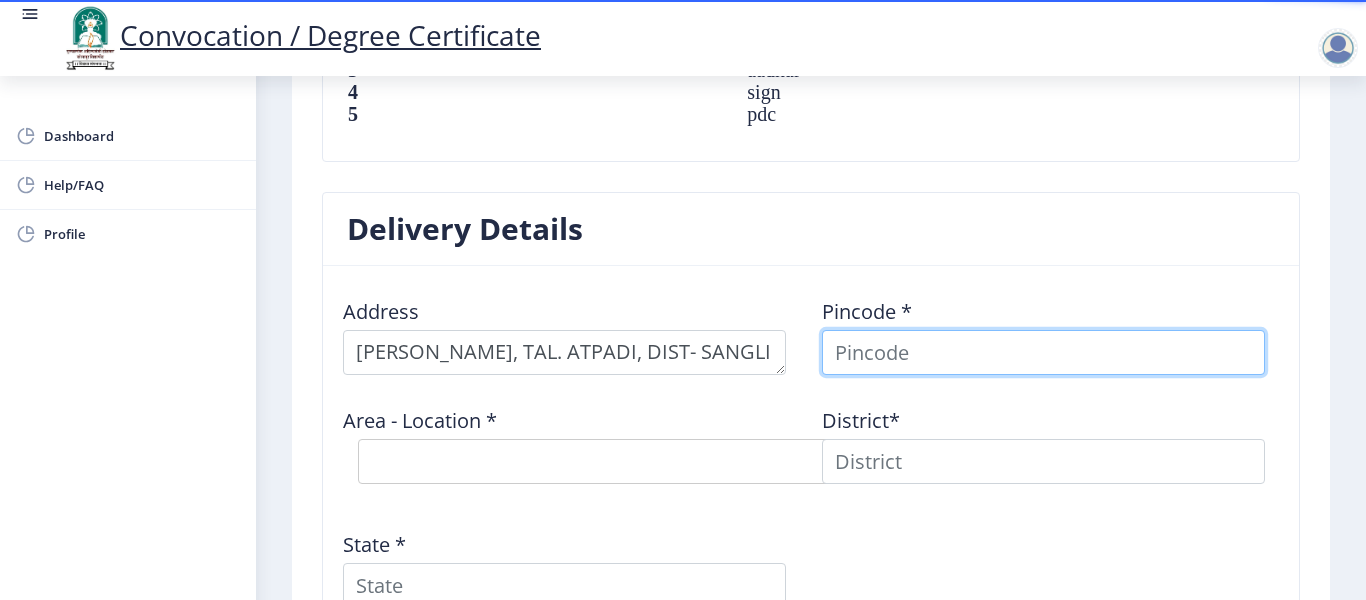 click at bounding box center [1043, 352] 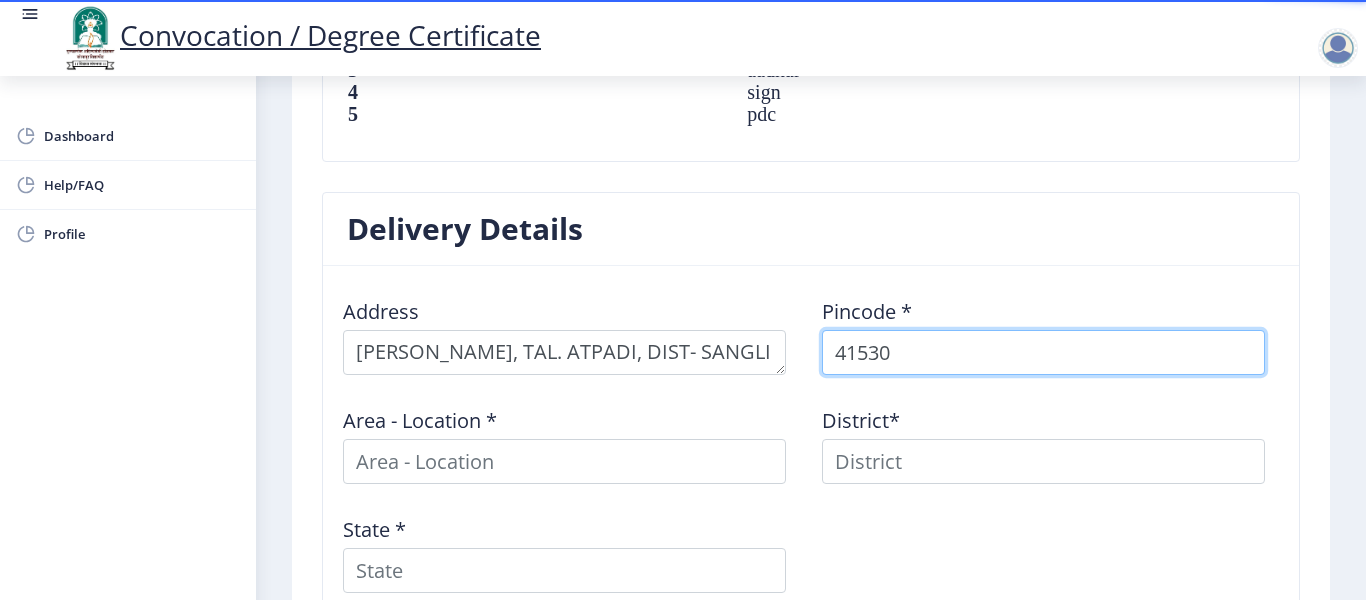 type on "415301" 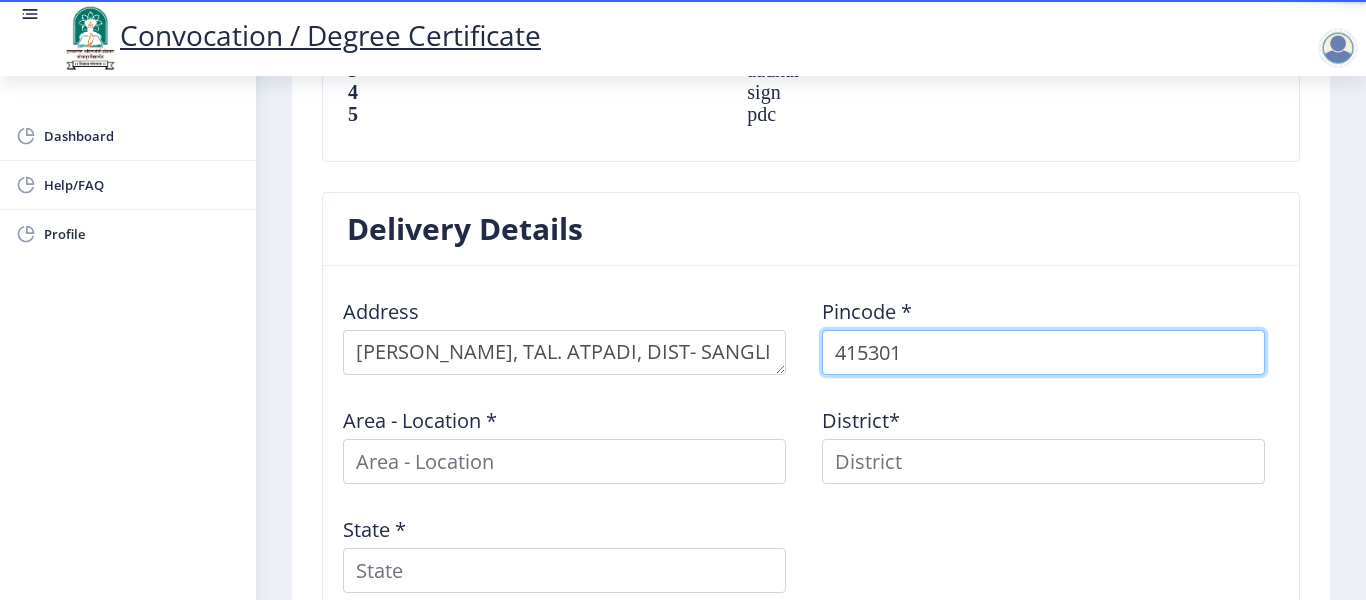 select 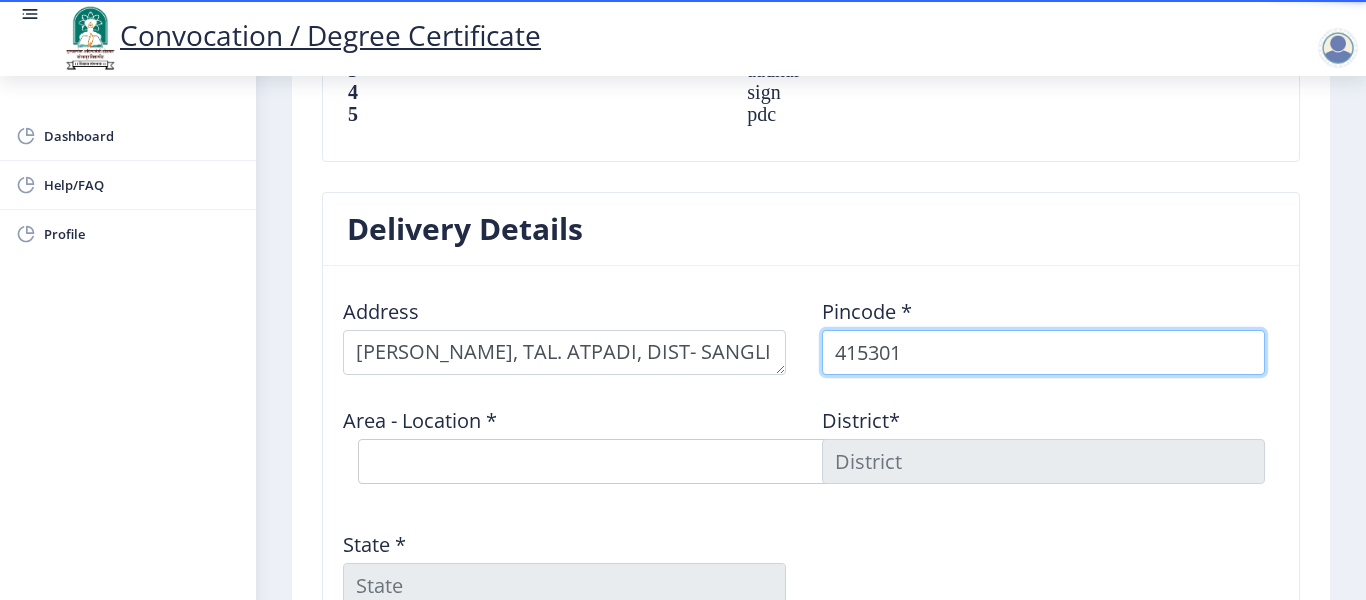 type on "415301" 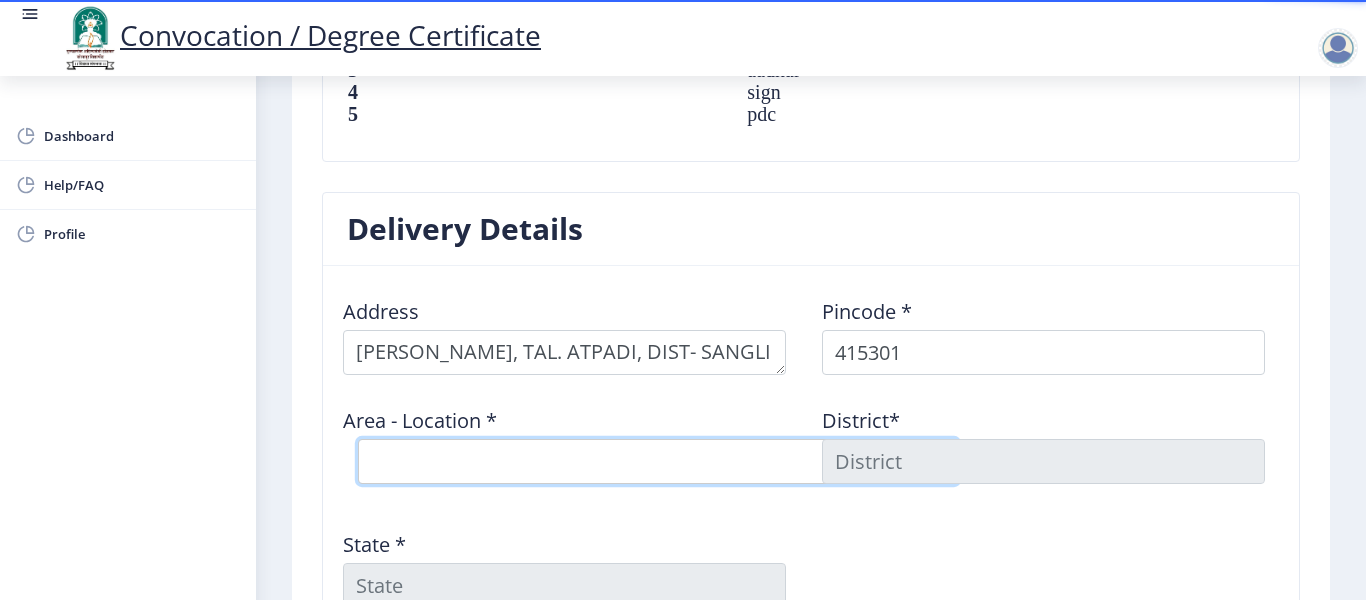 click on "Select Area Location Atpadi S.O Kautholi B.O Madgule B.O Nimbavade B.O Vibhutwadi [PERSON_NAME] B.O" at bounding box center [658, 461] 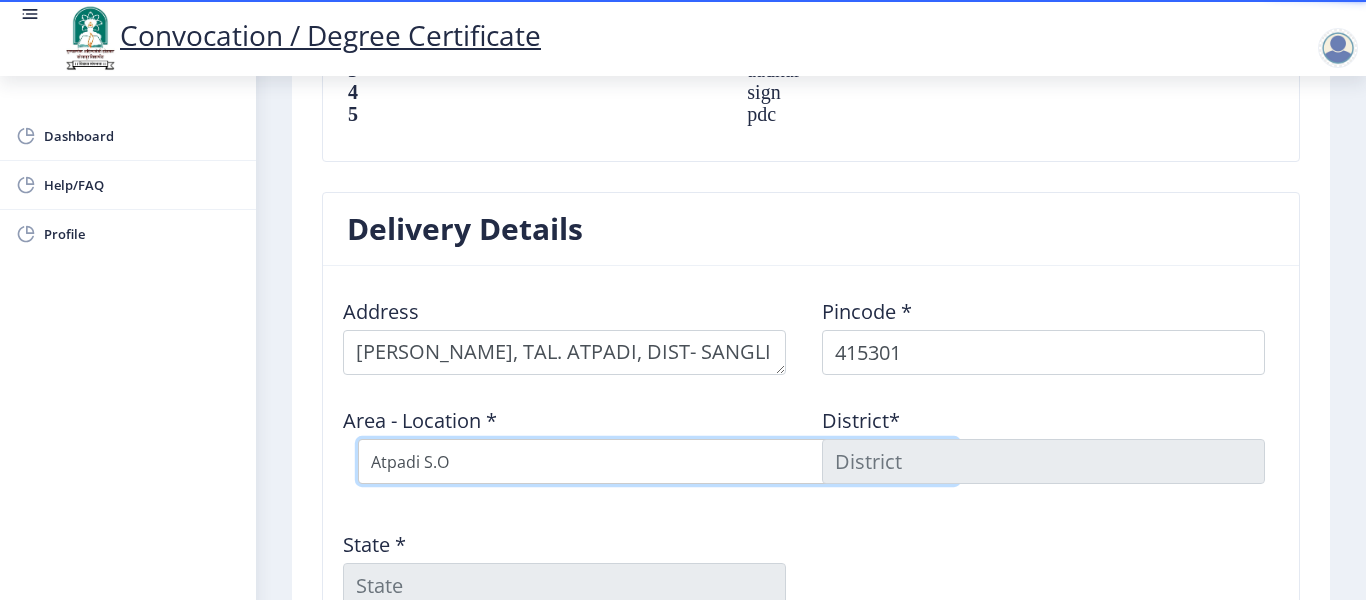 click on "Select Area Location Atpadi S.O Kautholi B.O Madgule B.O Nimbavade B.O Vibhutwadi [PERSON_NAME] B.O" at bounding box center (658, 461) 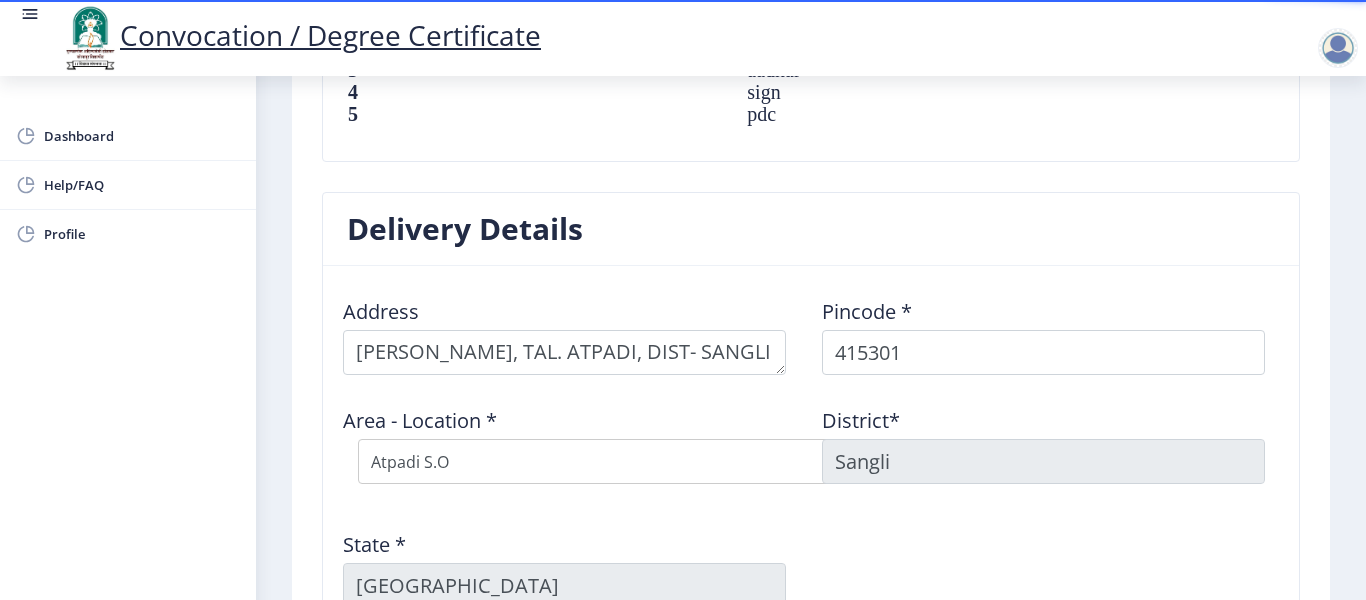click on "Sangli" at bounding box center [1043, 461] 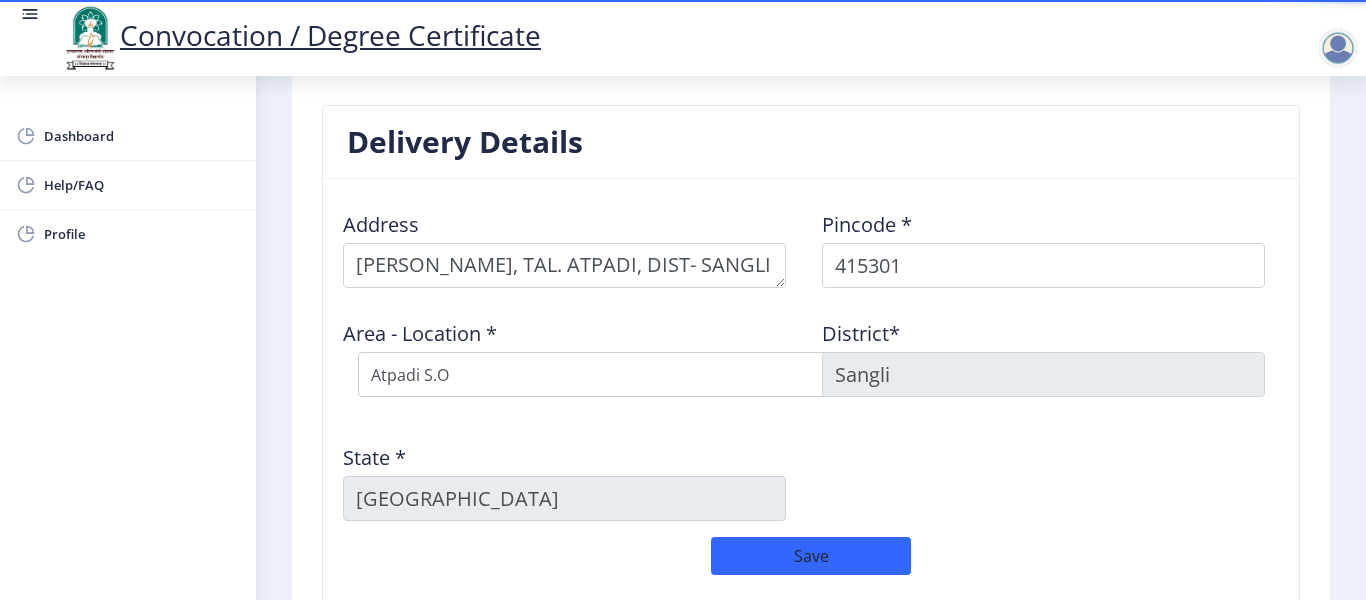 scroll, scrollTop: 1600, scrollLeft: 0, axis: vertical 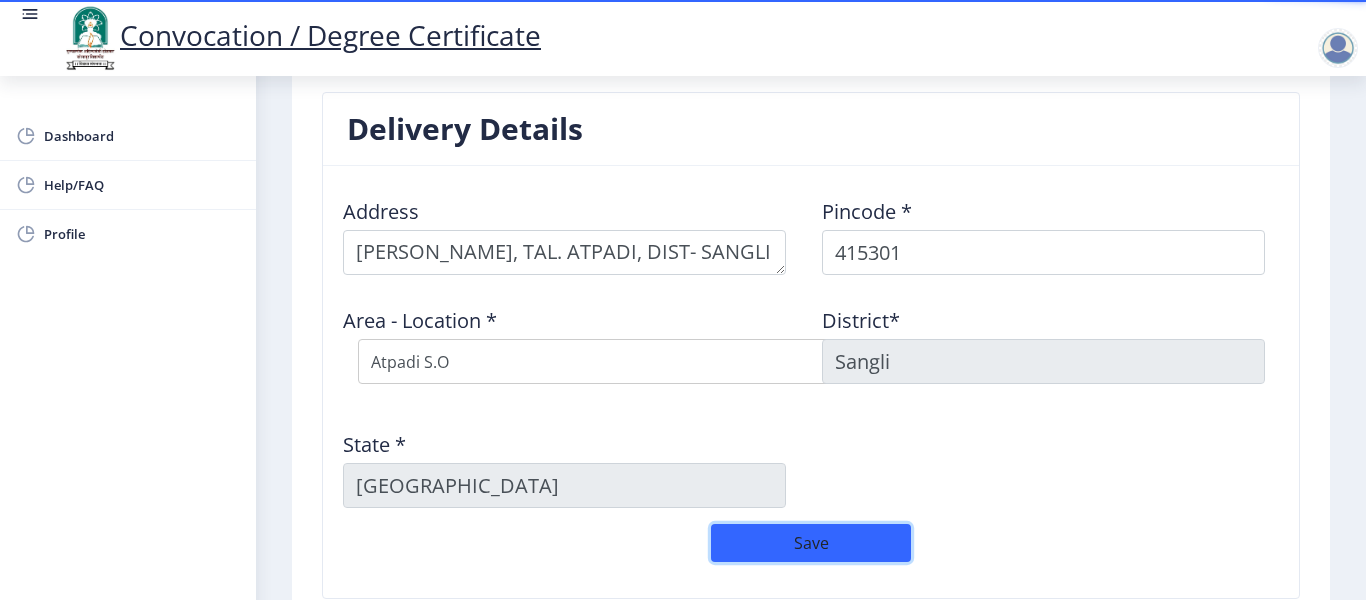click on "Save" 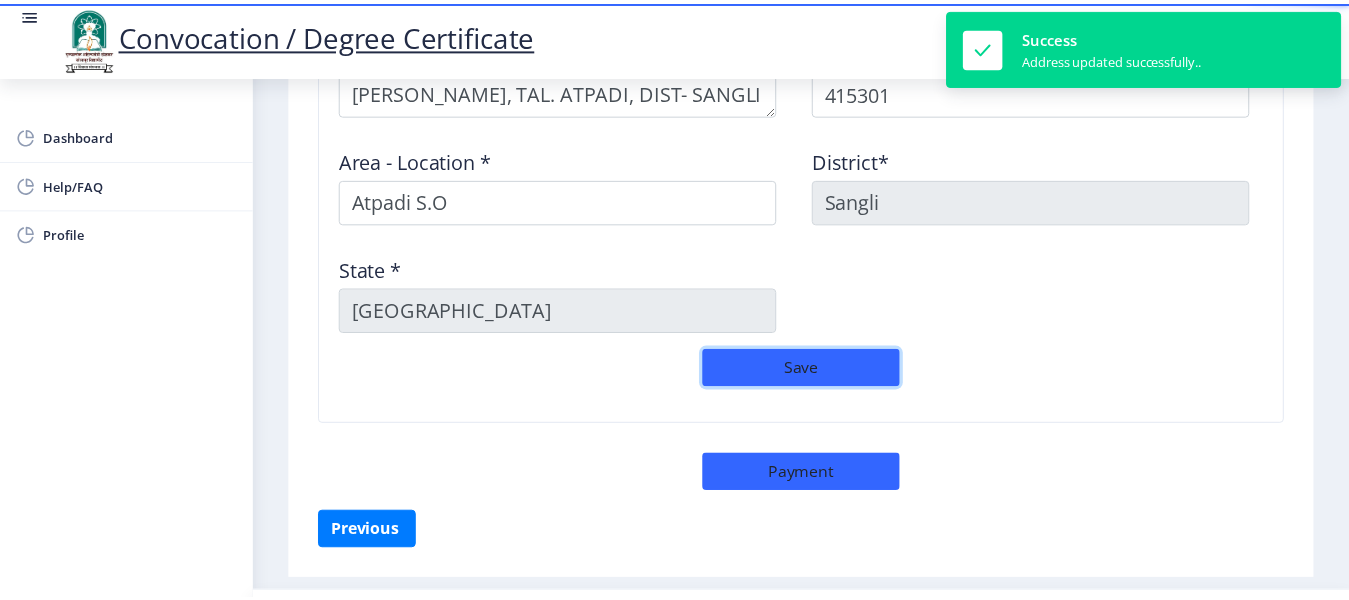 scroll, scrollTop: 1793, scrollLeft: 0, axis: vertical 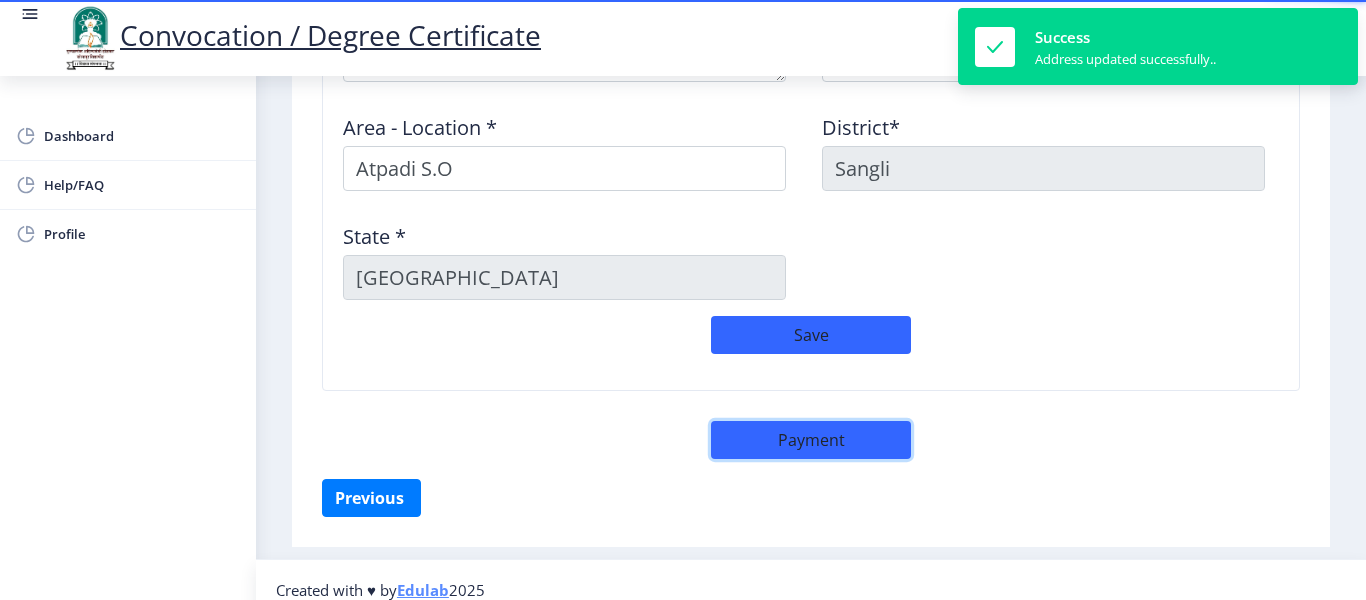 click on "Payment" 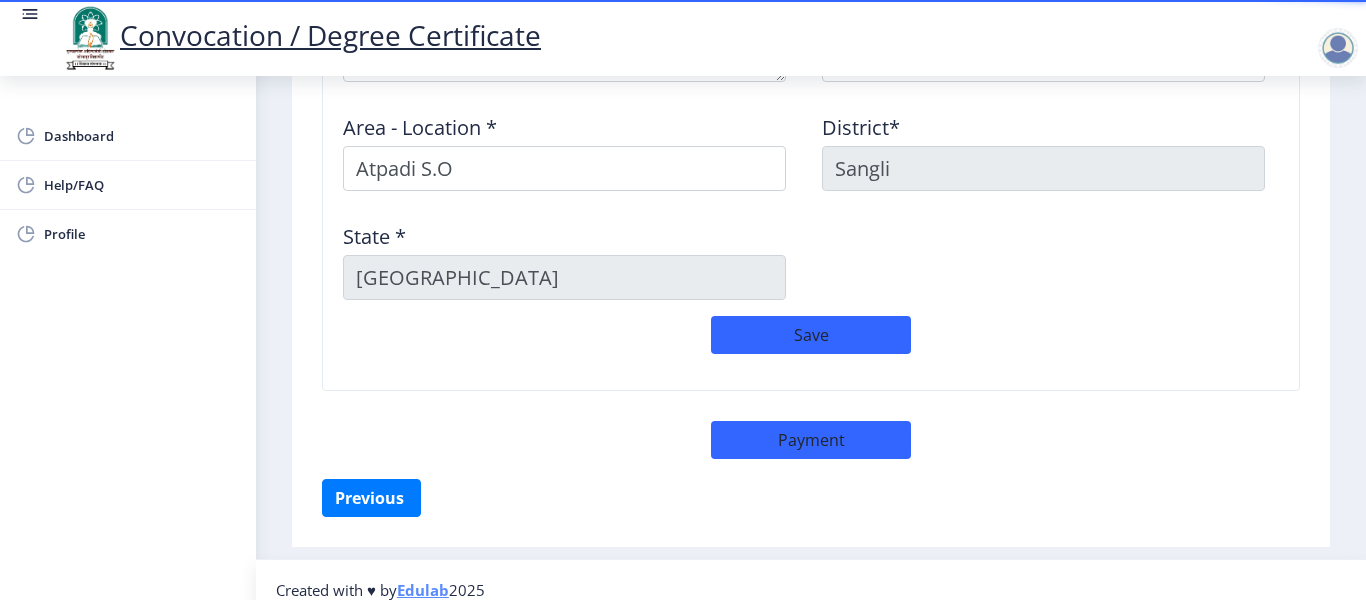 select on "sealed" 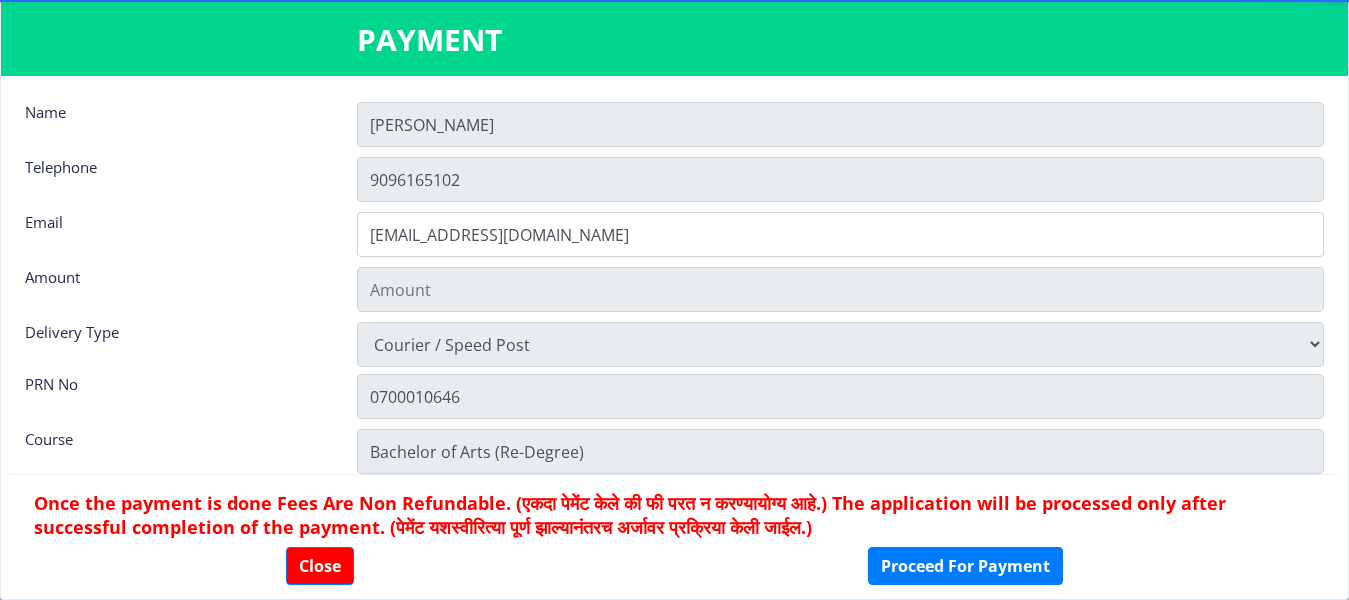 type on "900" 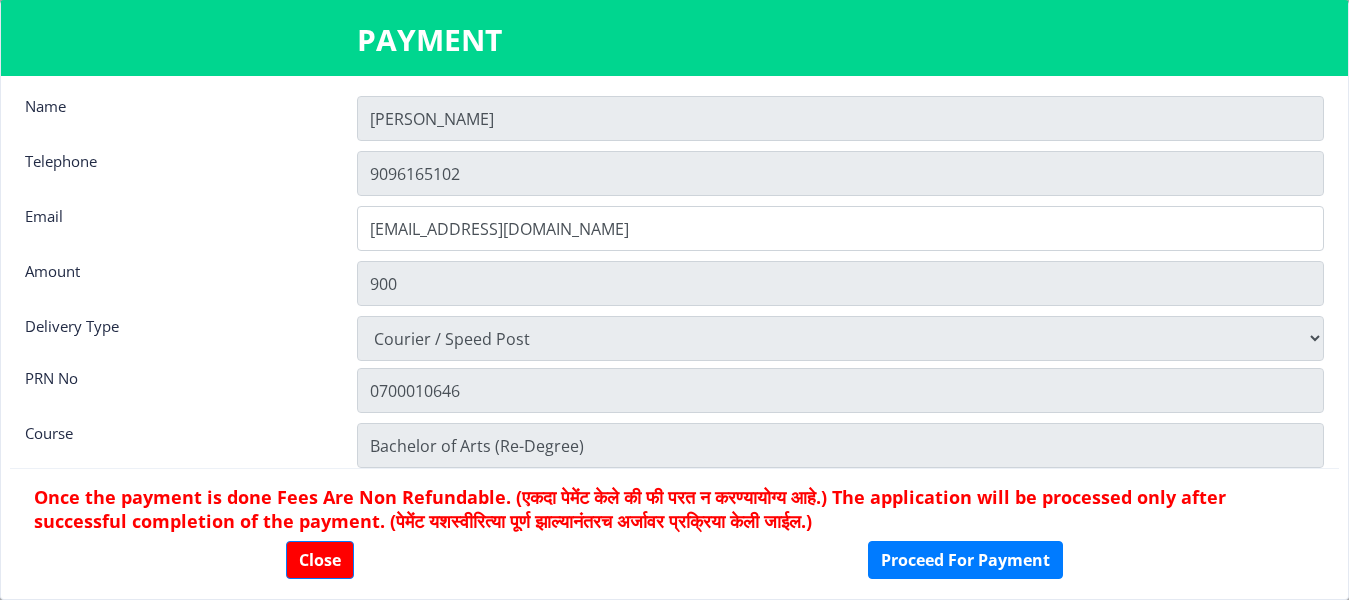 scroll, scrollTop: 0, scrollLeft: 0, axis: both 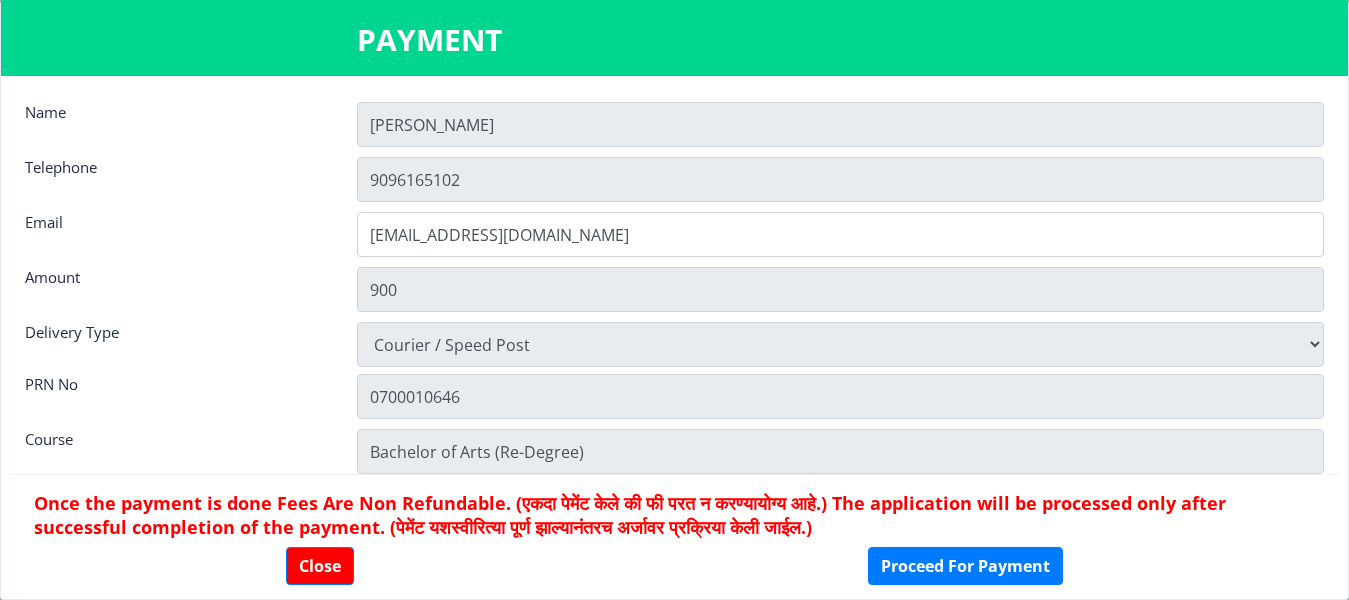 click on "Name [PERSON_NAME] Telephone [PHONE_NUMBER] Email [EMAIL_ADDRESS][DOMAIN_NAME] Amount 900 Delivery Type Physically Attending Courier / Speed Post PRN No 0700010646 Course Bachelor of Arts (Re-Degree) Once the payment is done Fees Are Non Refundable. (एकदा पेमेंट केले की फी परत न करण्यायोग्य आहे.) The application will be processed only after successful completion of the payment. (पेमेंट यशस्वीरित्या पूर्ण झाल्यानंतरच अर्जावर प्रक्रिया केली जाईल.)  Close Proceed For Payment" 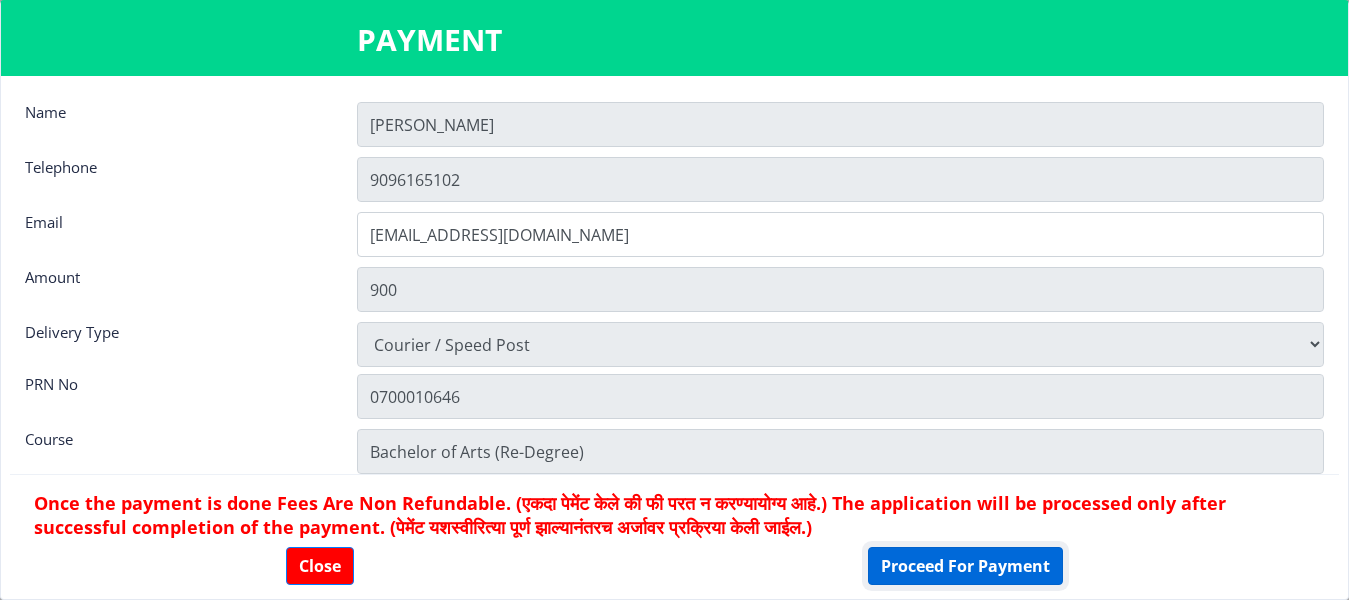 click on "Proceed For Payment" 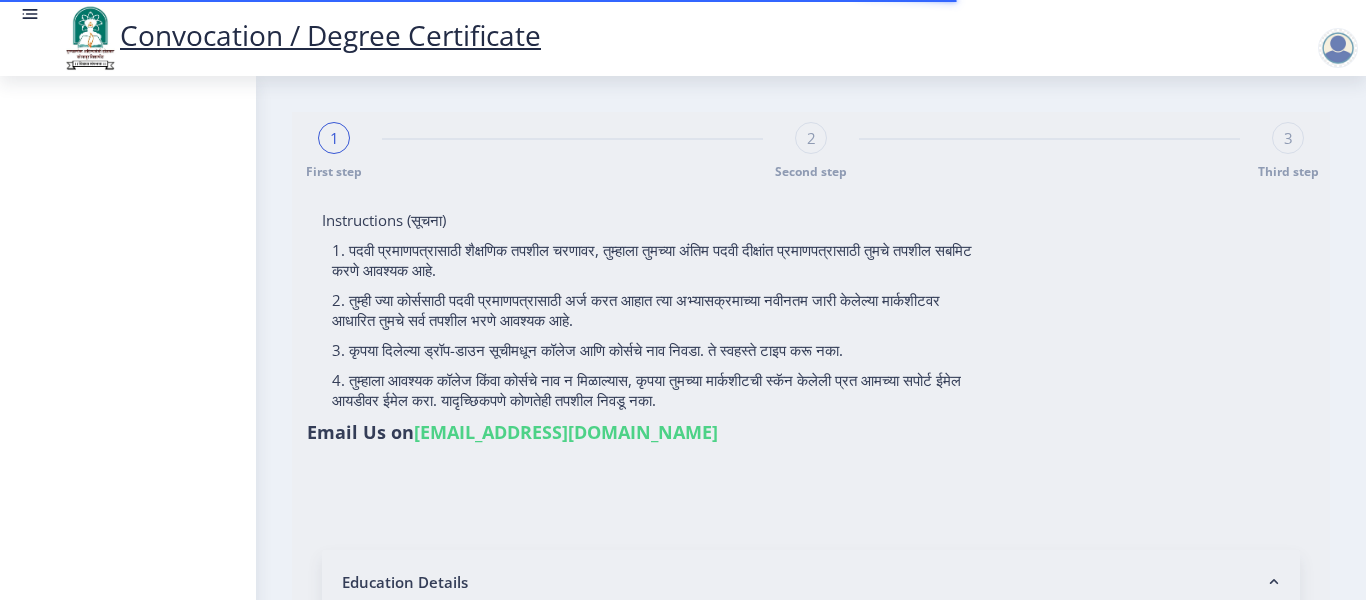 scroll, scrollTop: 0, scrollLeft: 0, axis: both 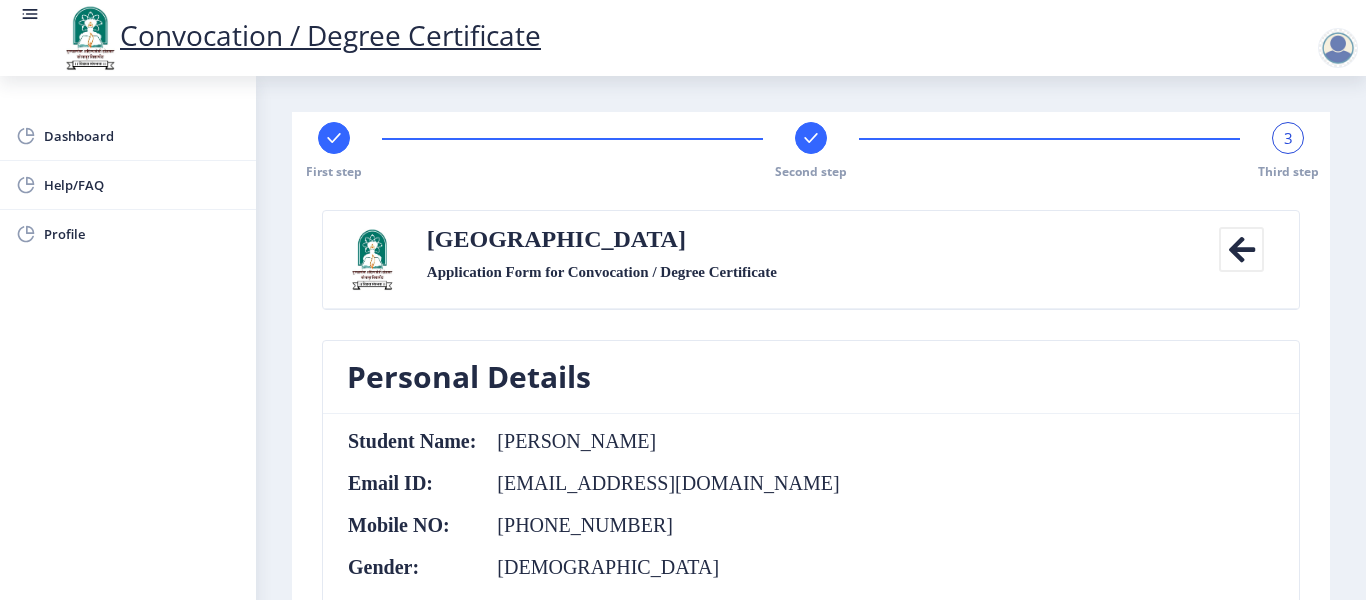 click on "Third step" 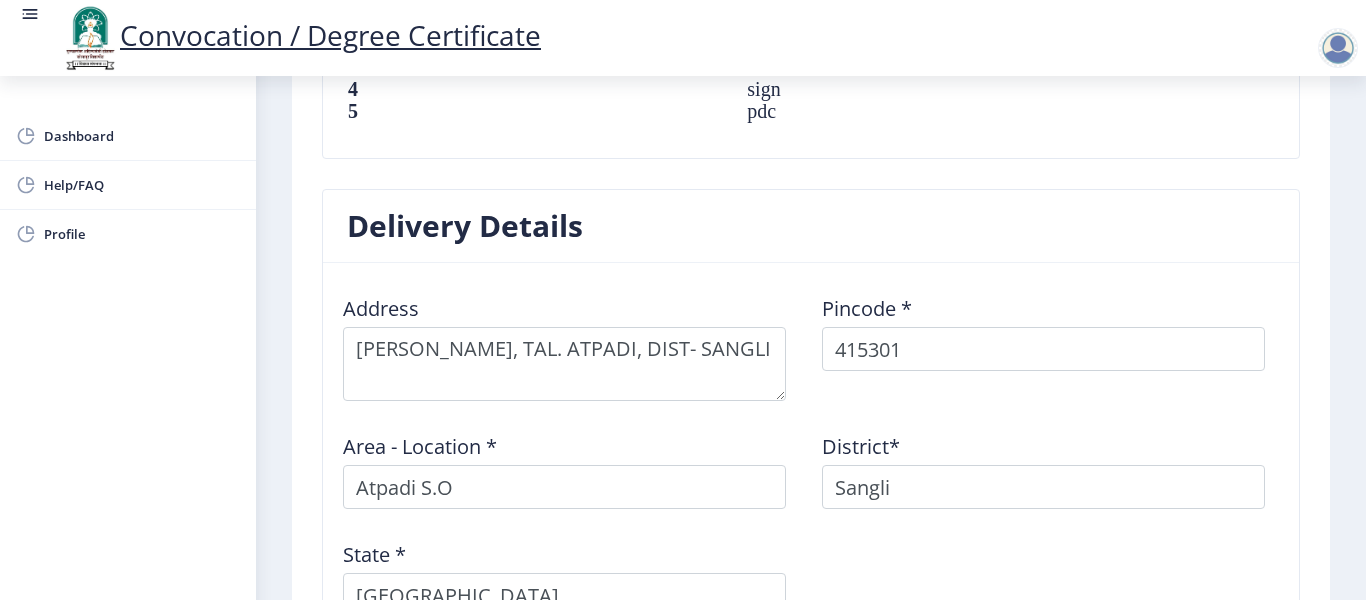 scroll, scrollTop: 1620, scrollLeft: 0, axis: vertical 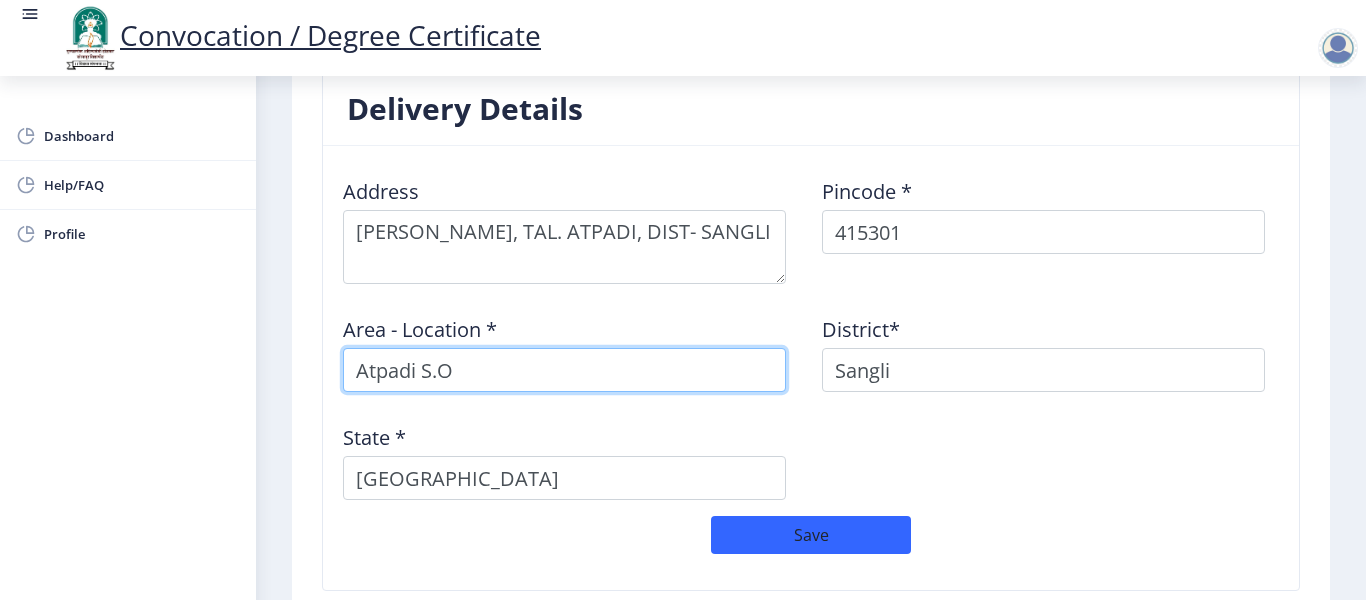 click on "Atpadi S.O" at bounding box center [564, 370] 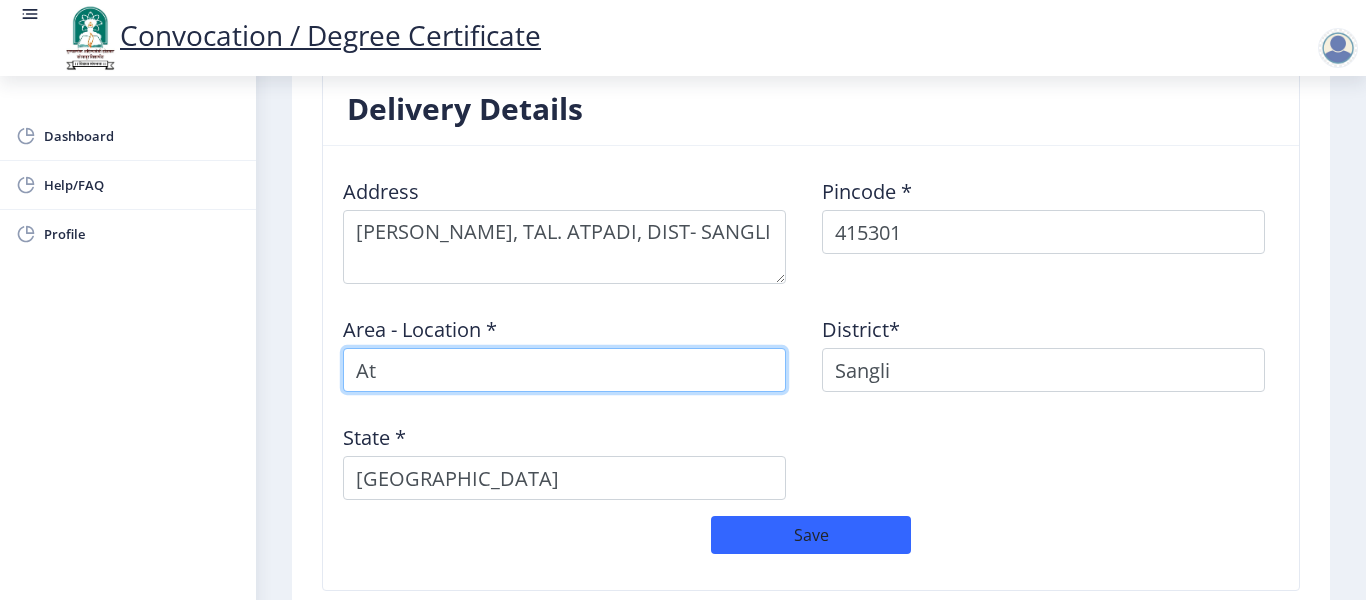 type on "A" 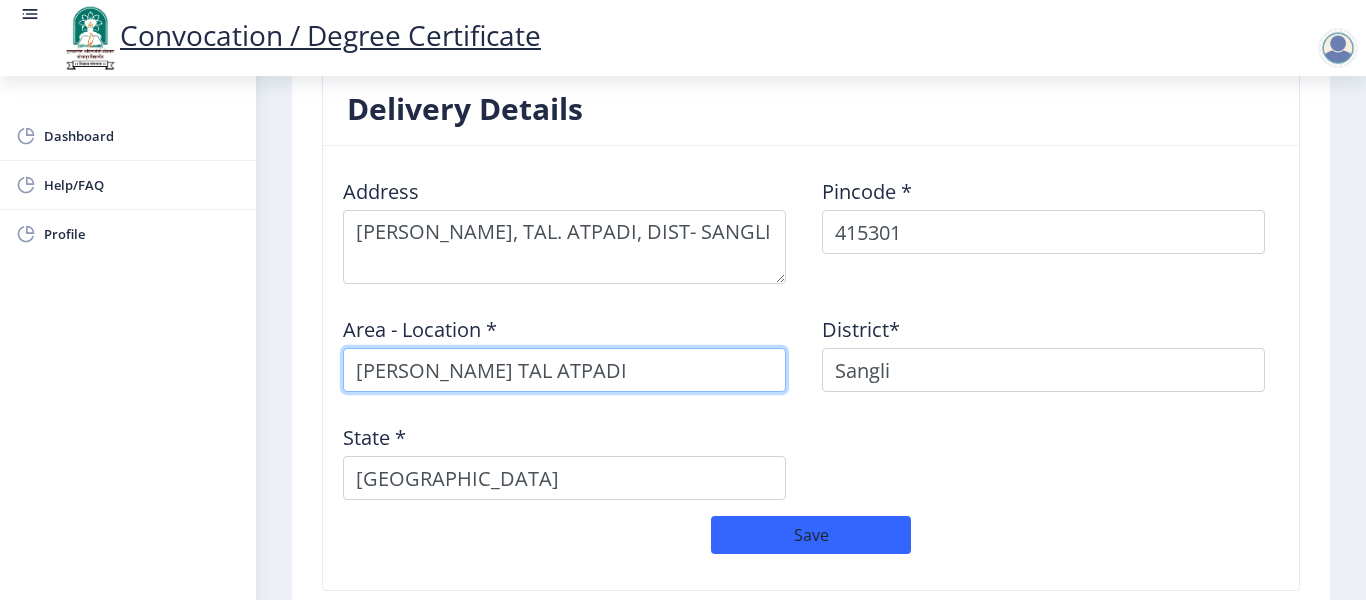 type on "PANDHAREWADI TAL ATPADI" 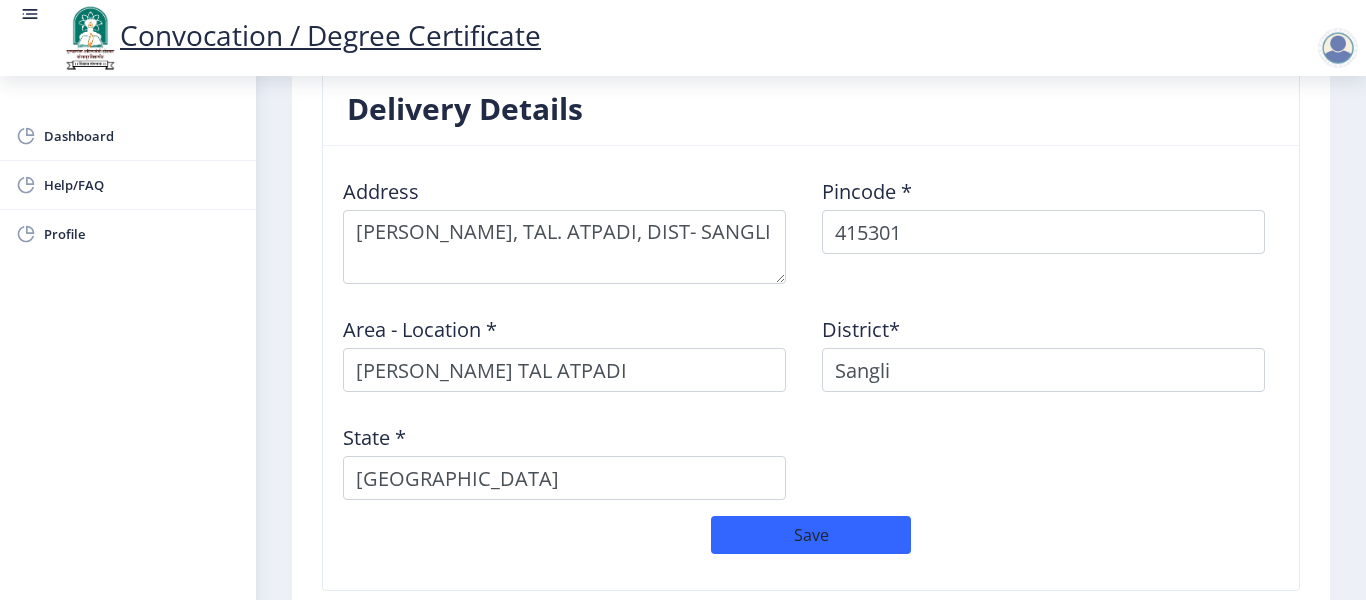 click on "Address    Pincode *  415301 Area - Location * PANDHAREWADI TAL ATPADI District*  Sangli State *  Maharashtra" 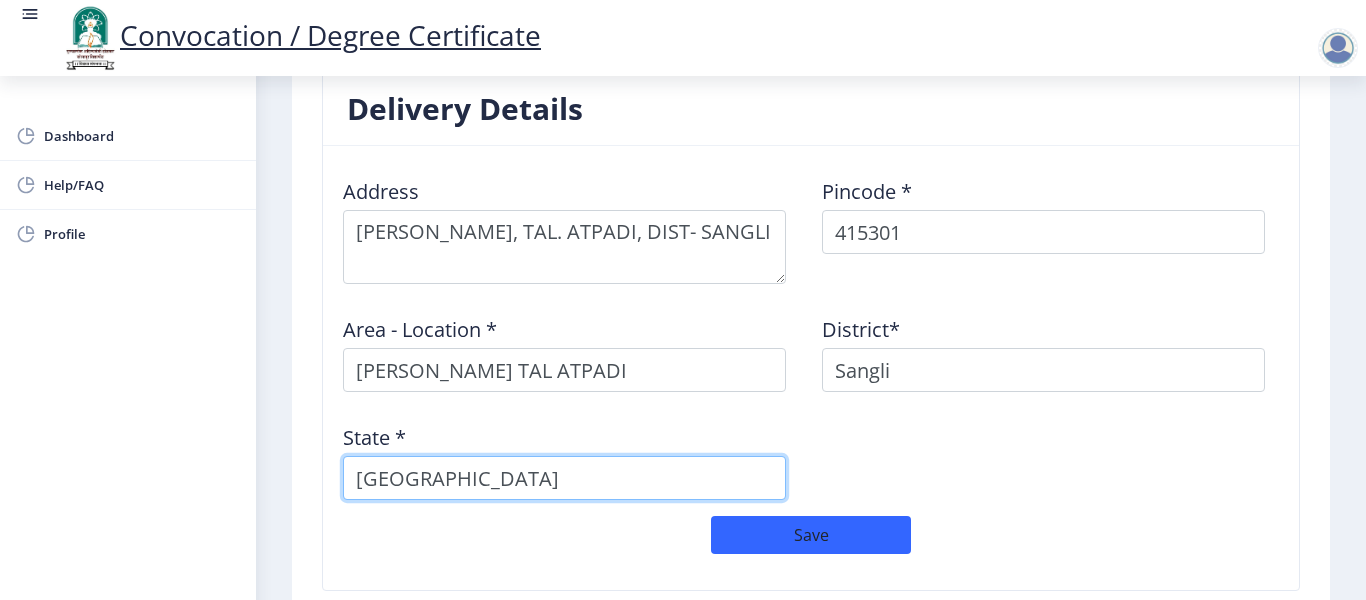 click on "[GEOGRAPHIC_DATA]" at bounding box center [564, 478] 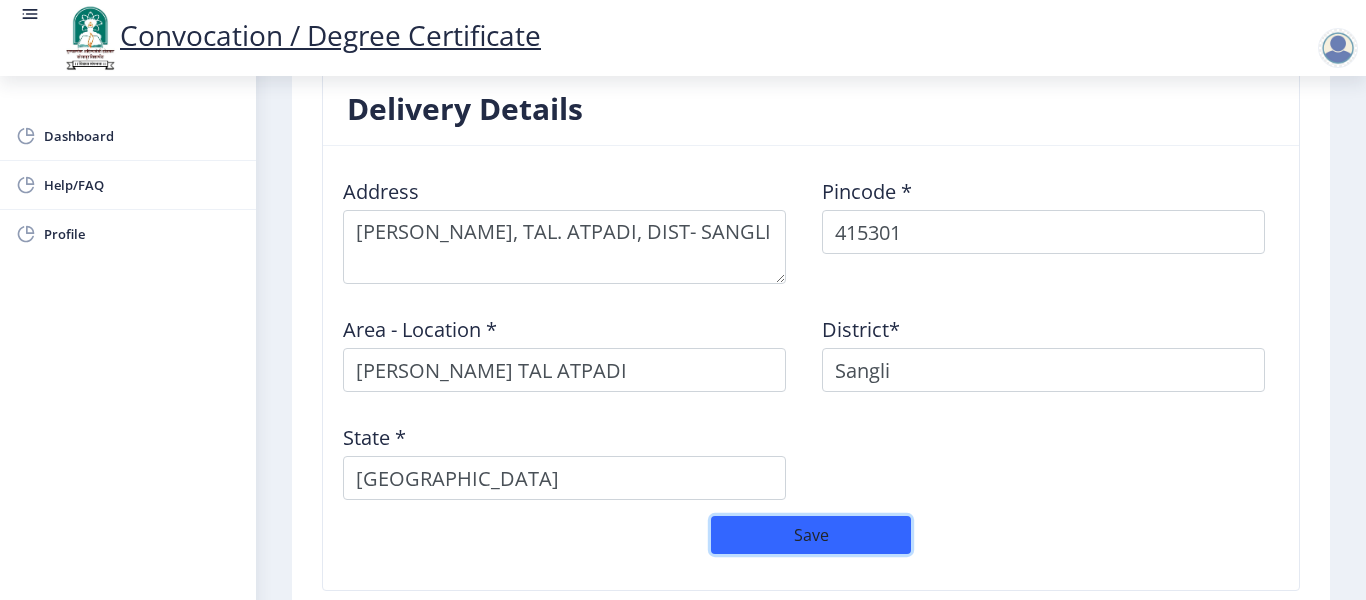 click on "Save" 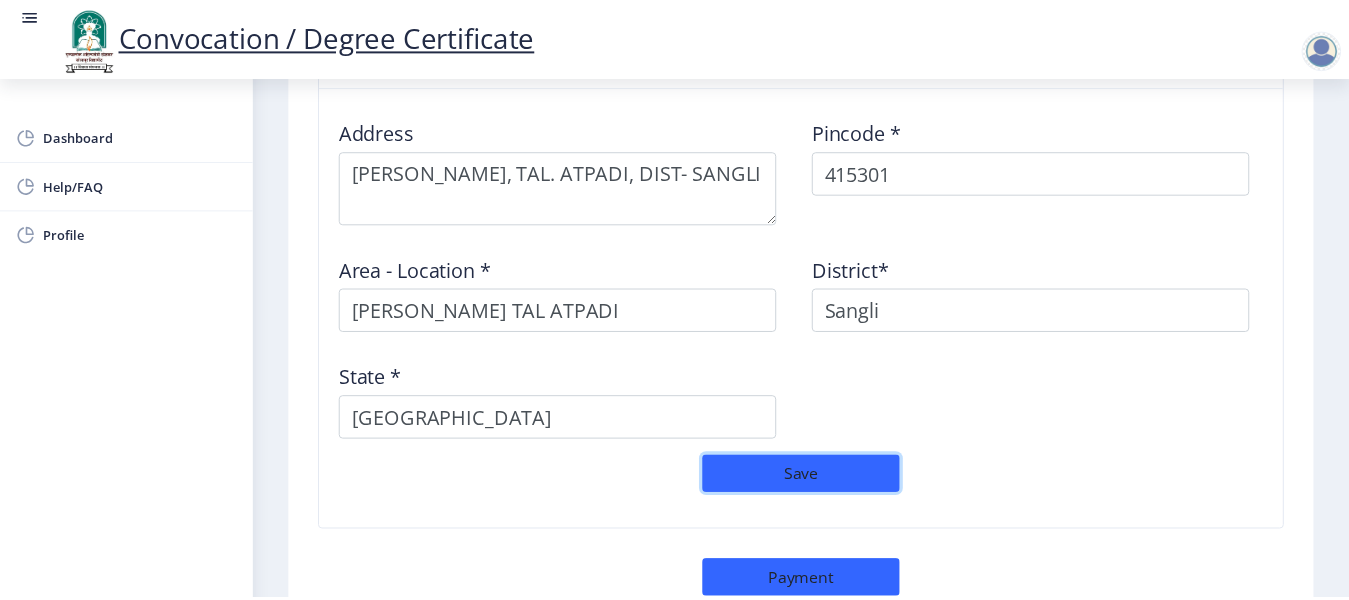 scroll, scrollTop: 1820, scrollLeft: 0, axis: vertical 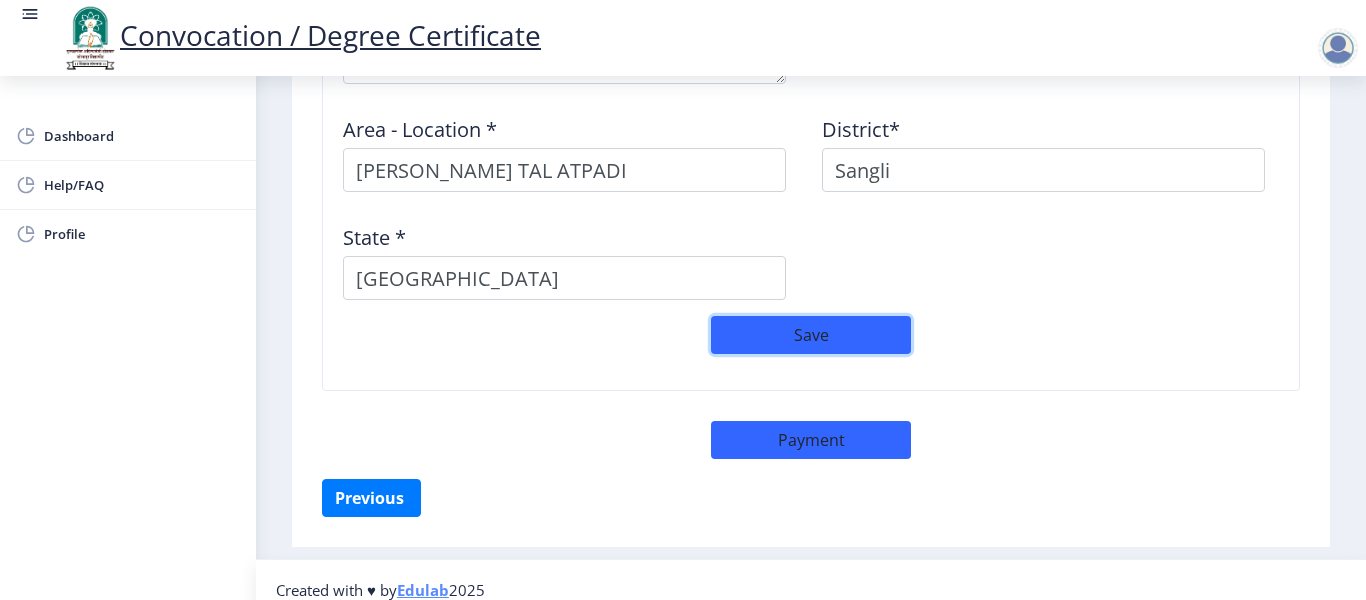 click on "Save" 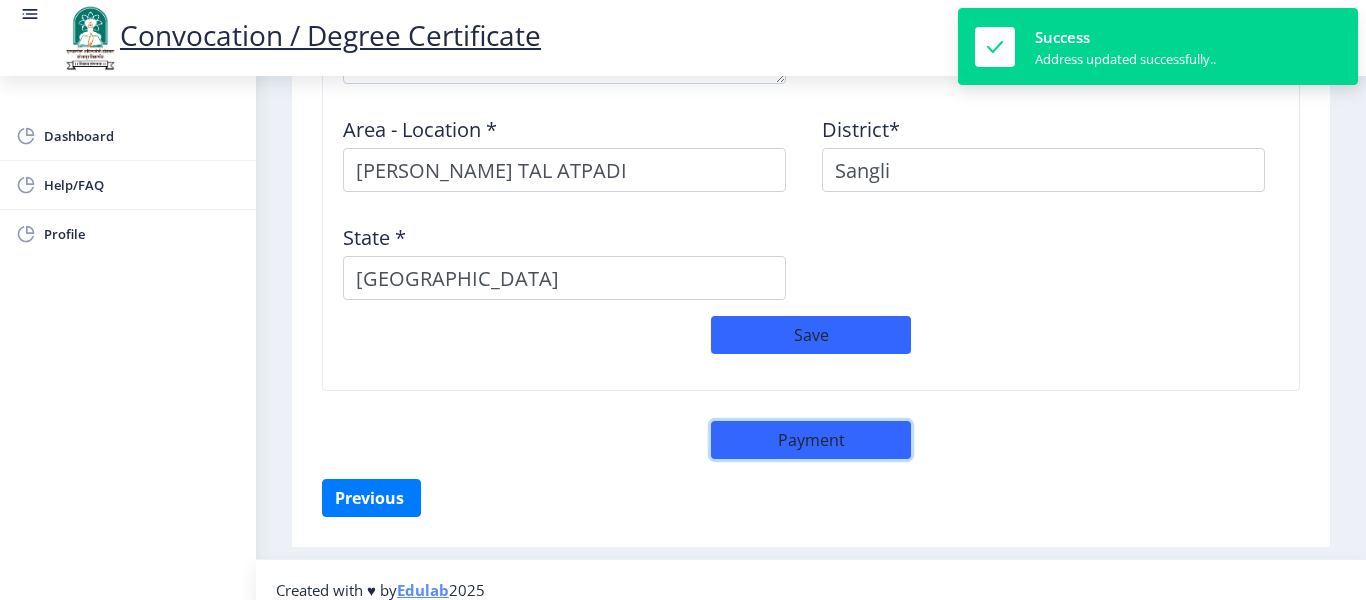 click on "Payment" 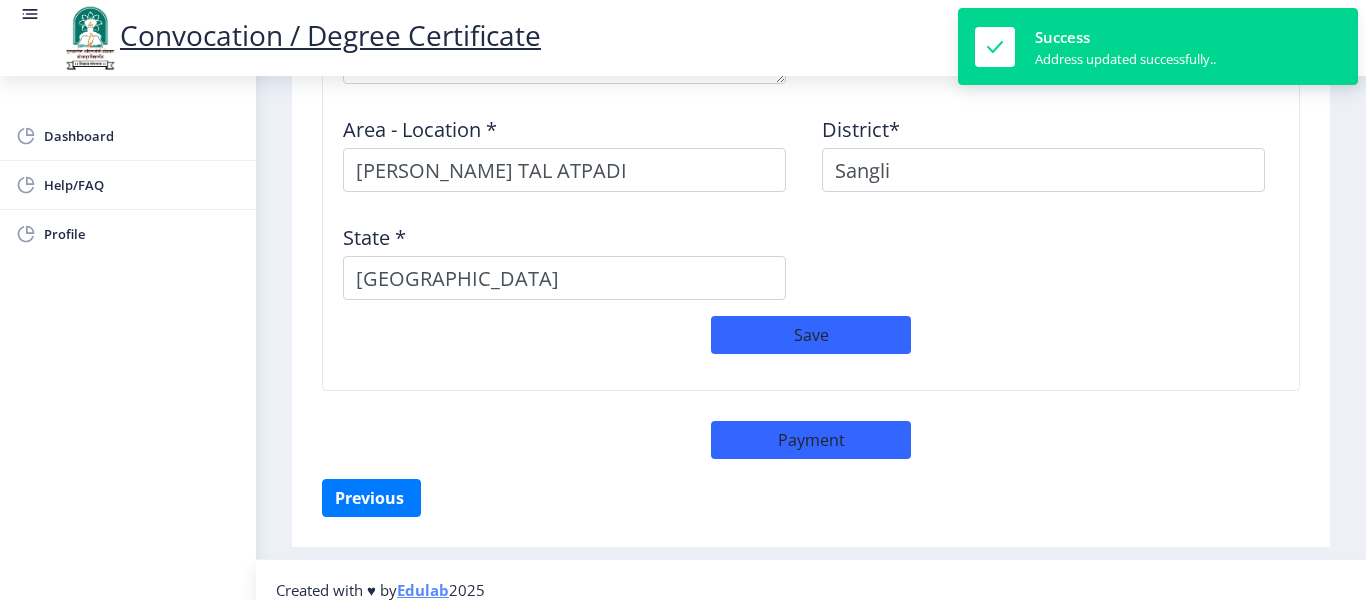 select on "sealed" 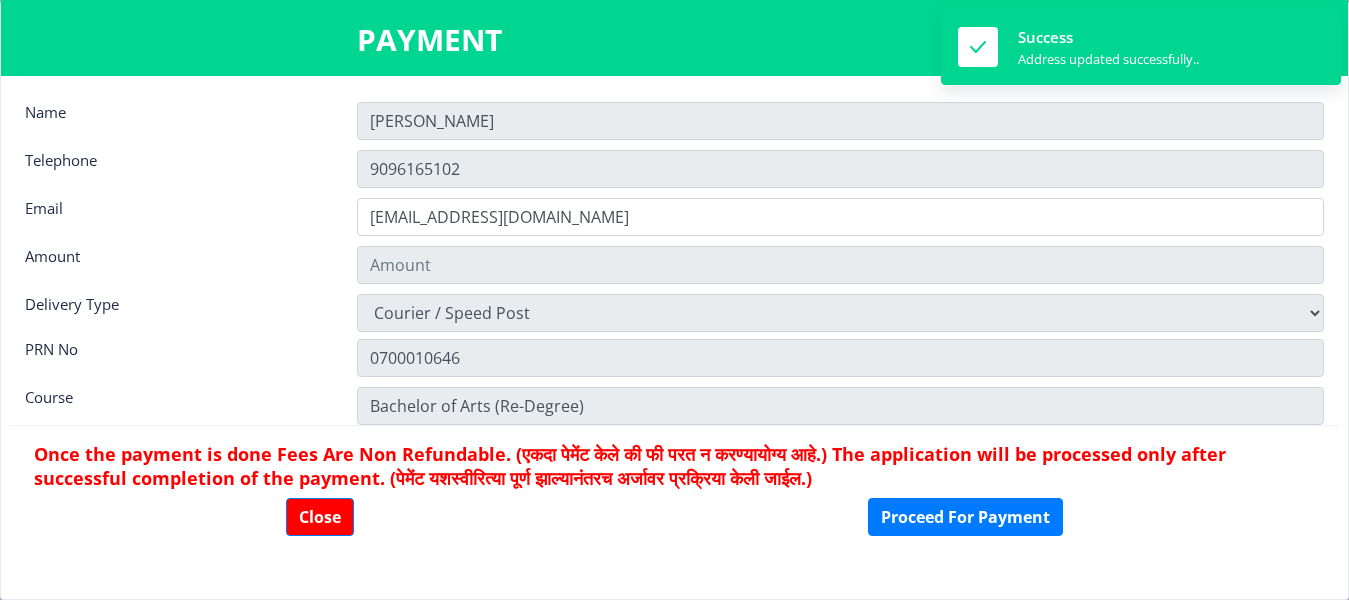 type on "900" 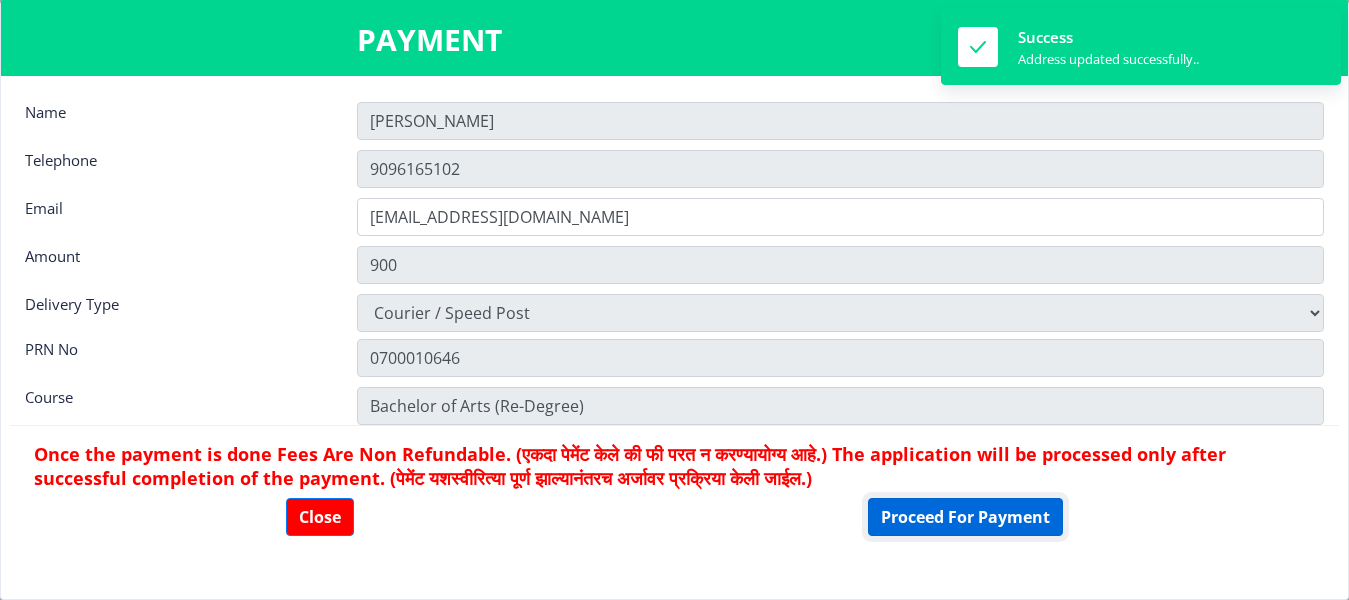 click on "Proceed For Payment" 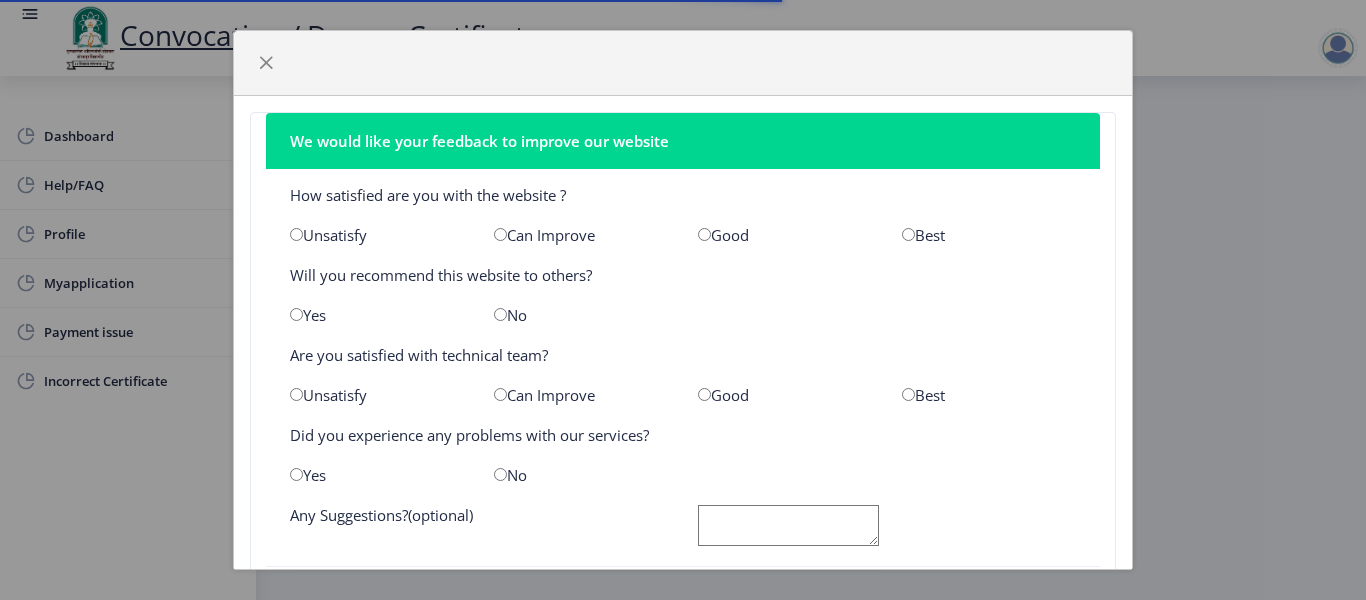 scroll, scrollTop: 0, scrollLeft: 0, axis: both 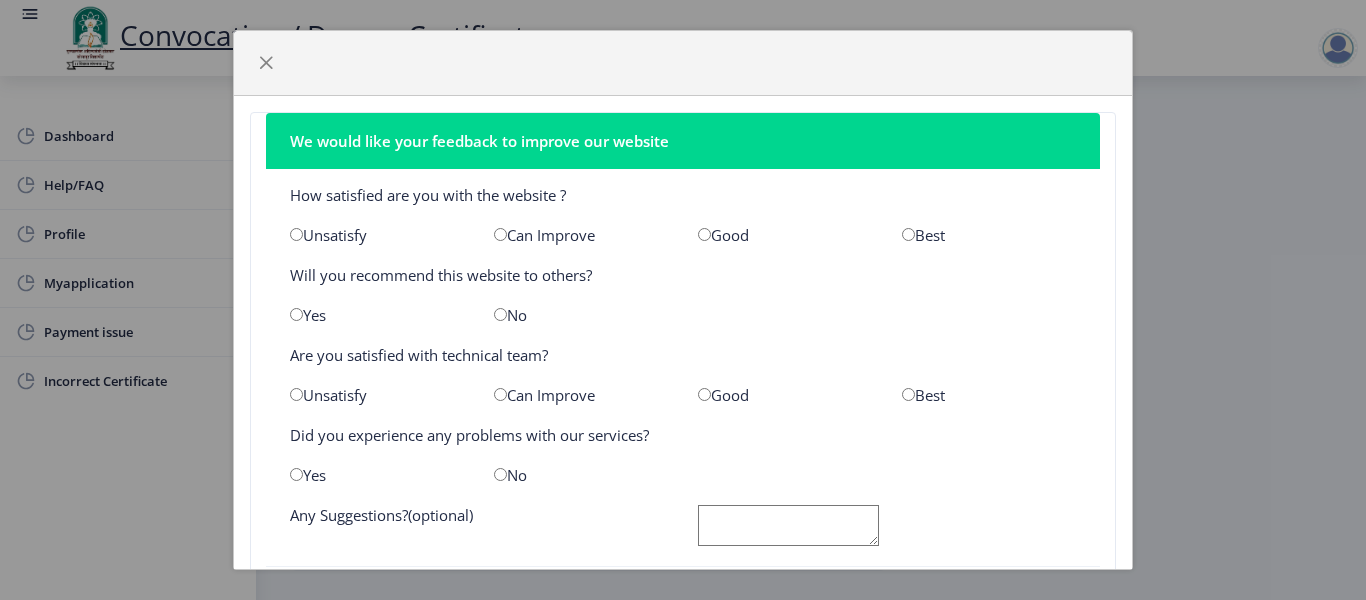 click at bounding box center [704, 234] 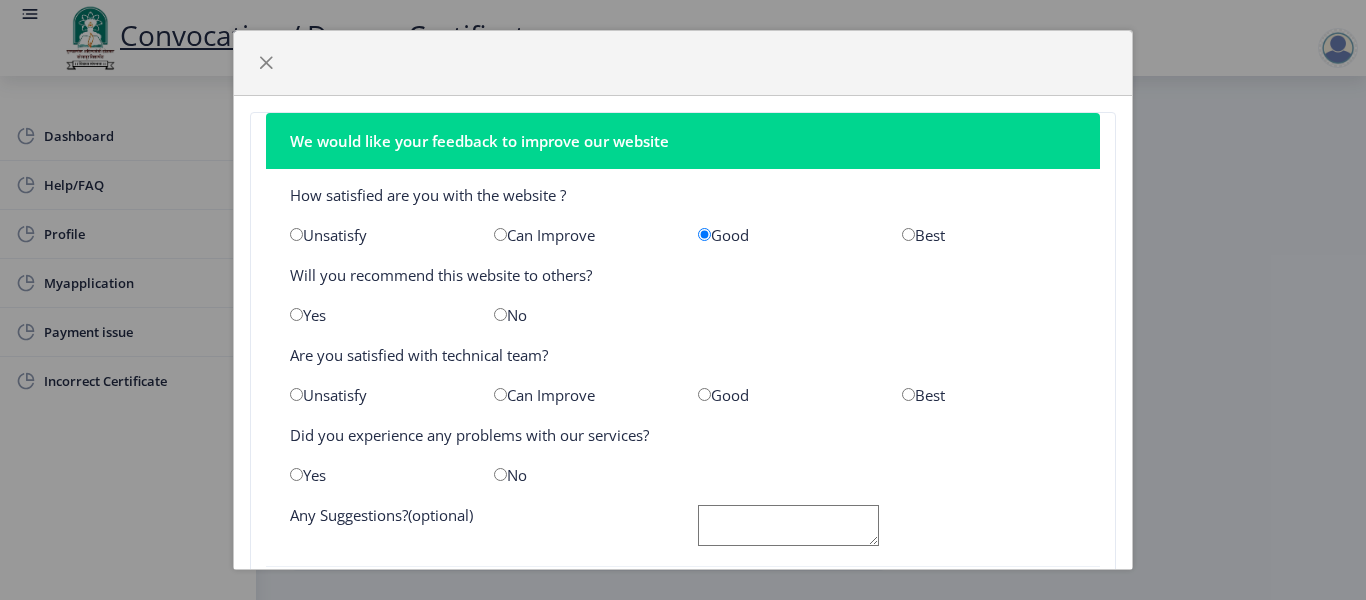 click at bounding box center (296, 314) 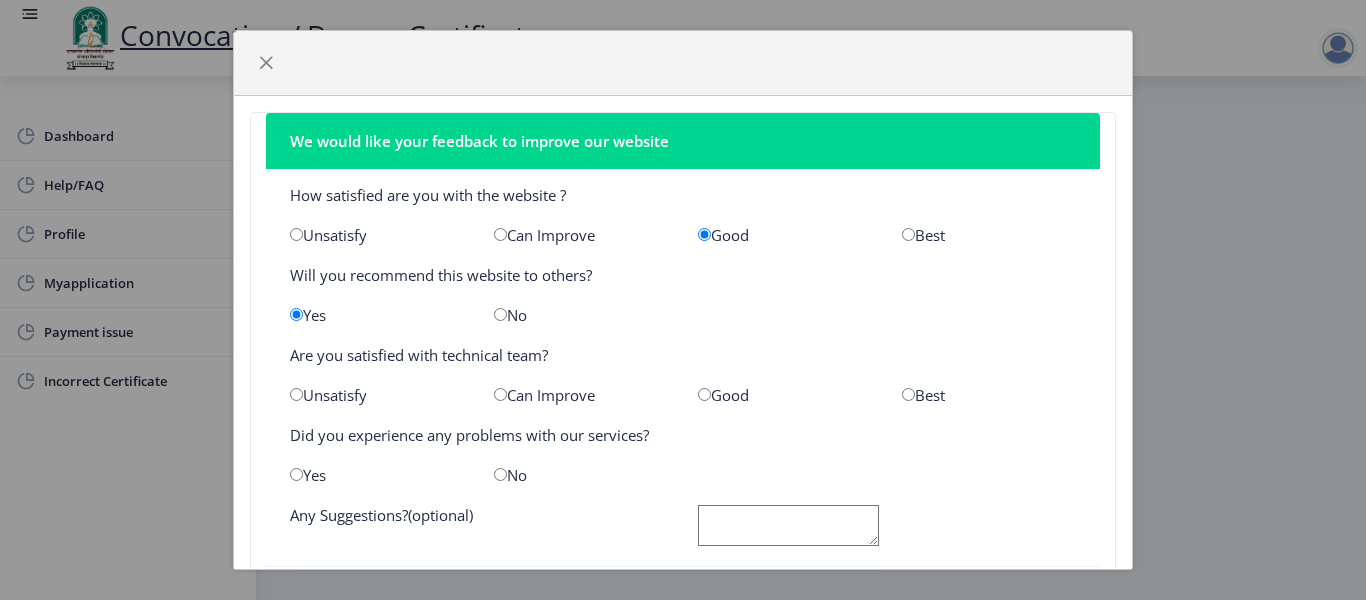 click at bounding box center [704, 394] 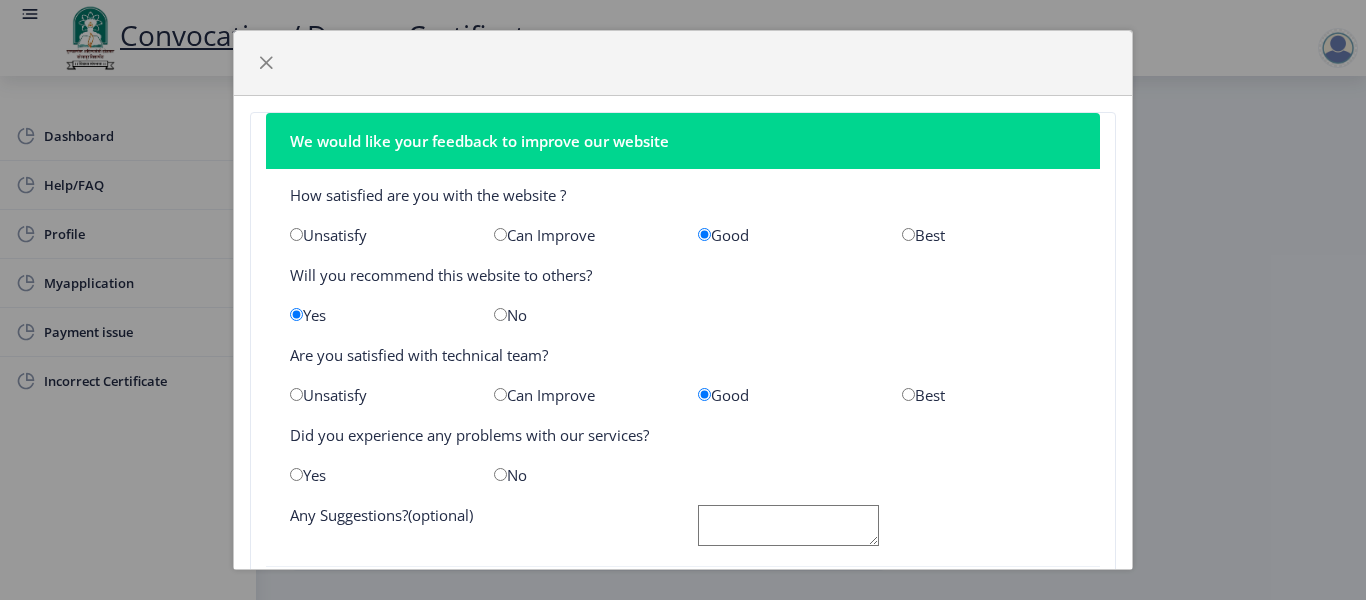 click at bounding box center [296, 474] 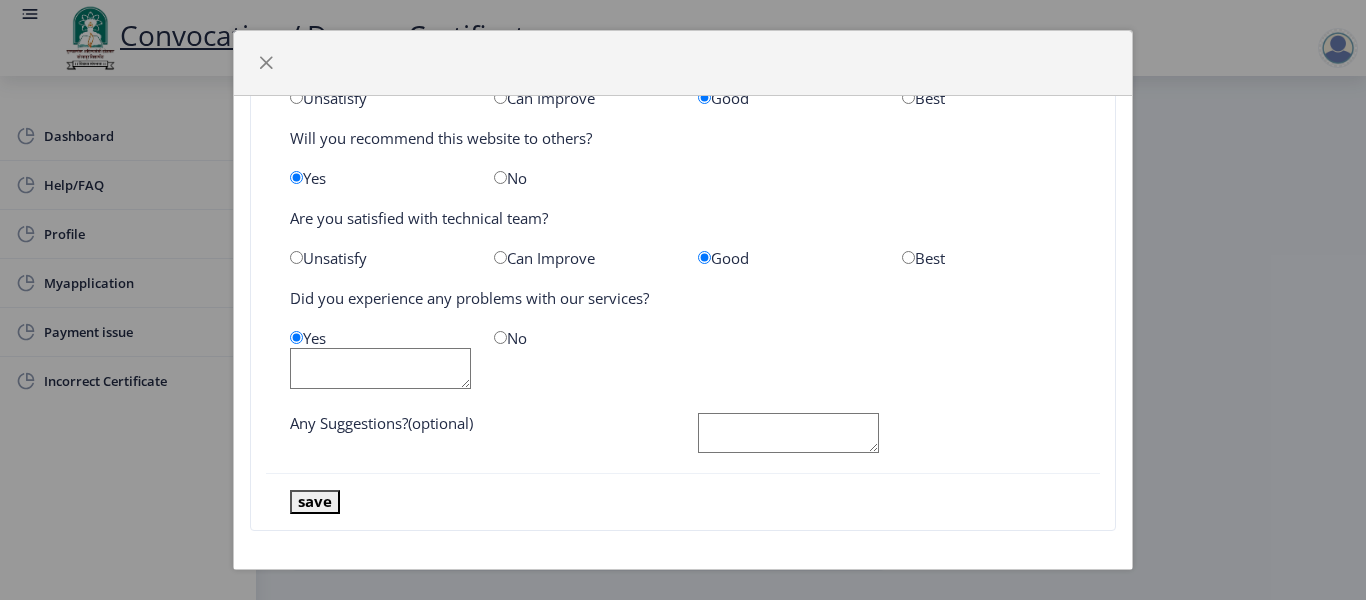 scroll, scrollTop: 145, scrollLeft: 0, axis: vertical 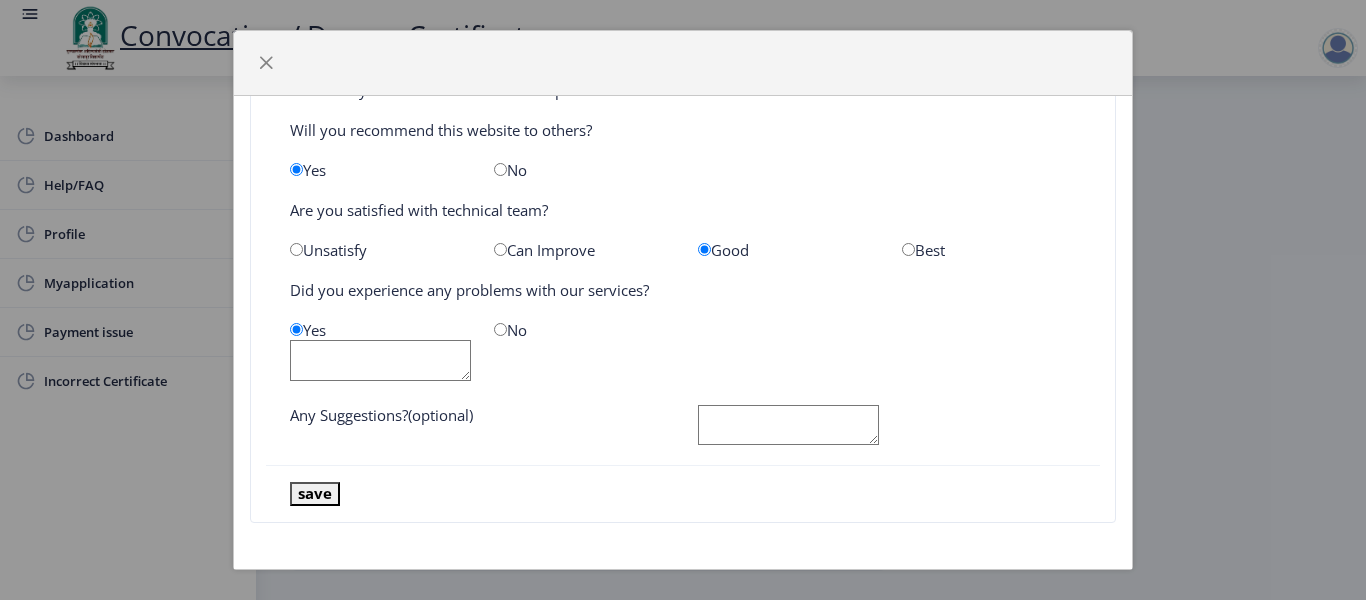 click at bounding box center [500, 329] 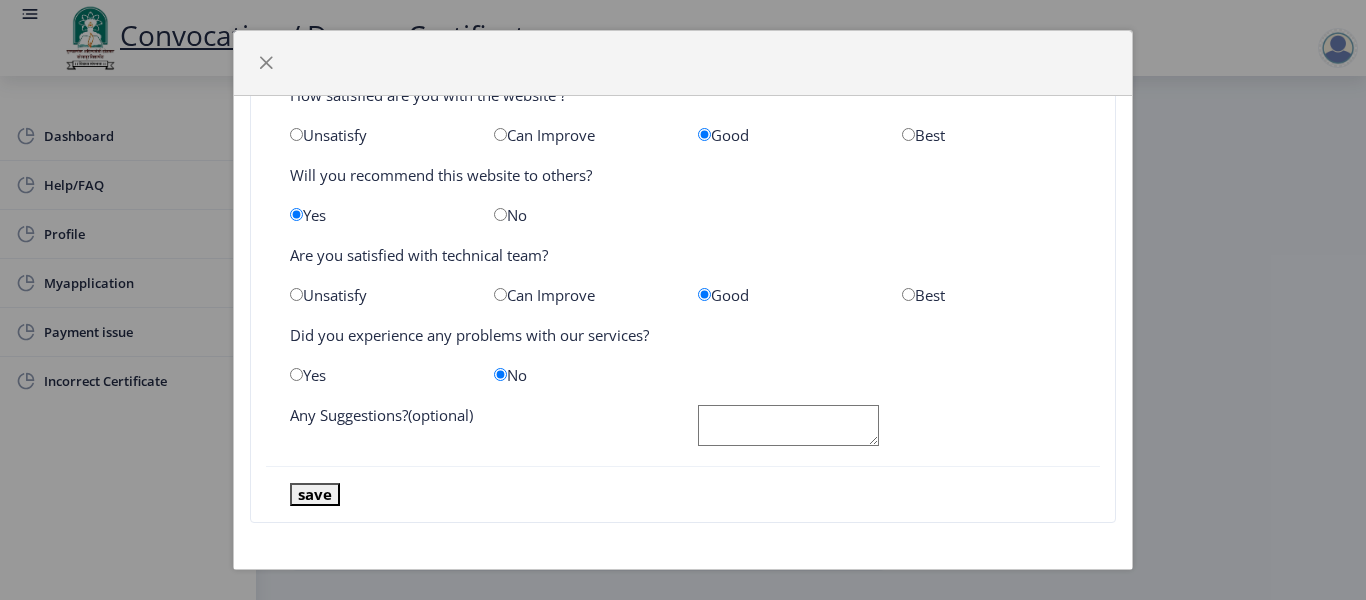 scroll, scrollTop: 100, scrollLeft: 0, axis: vertical 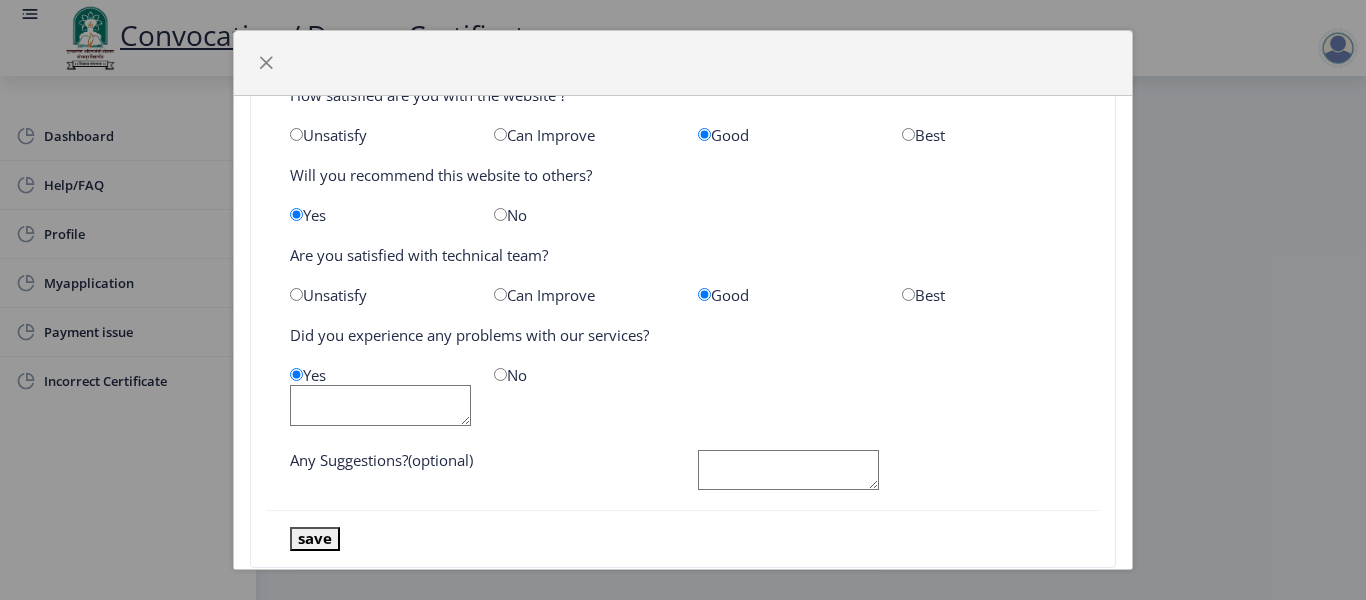 click 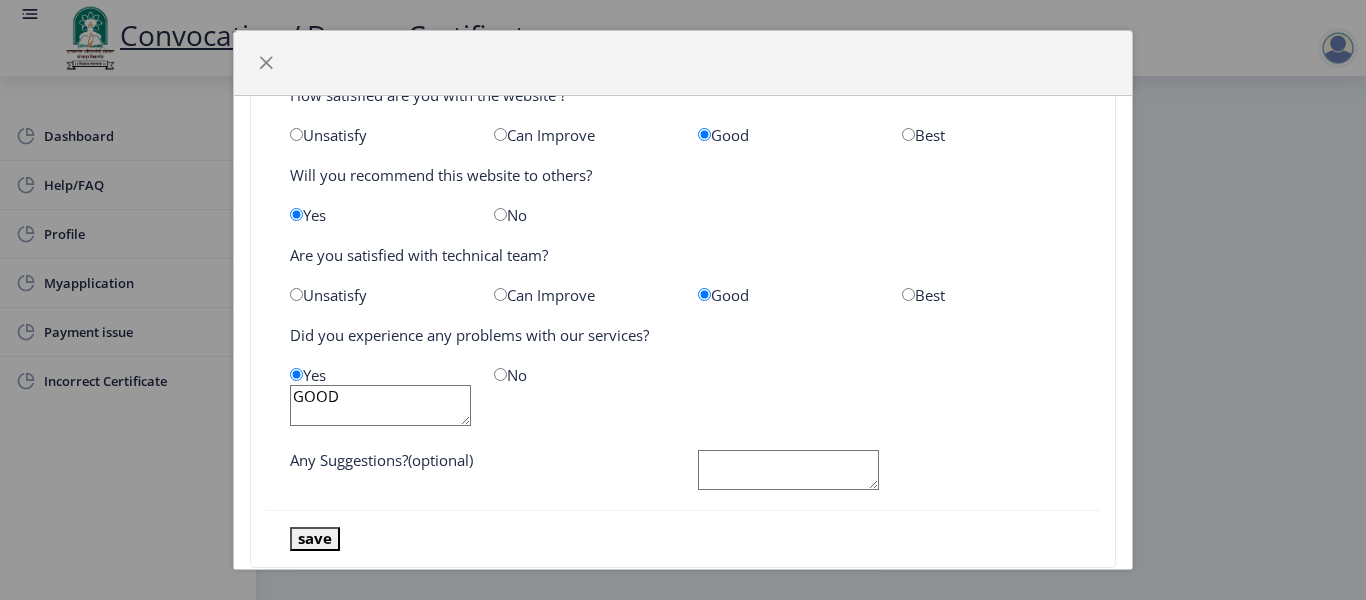 type on "GOOD" 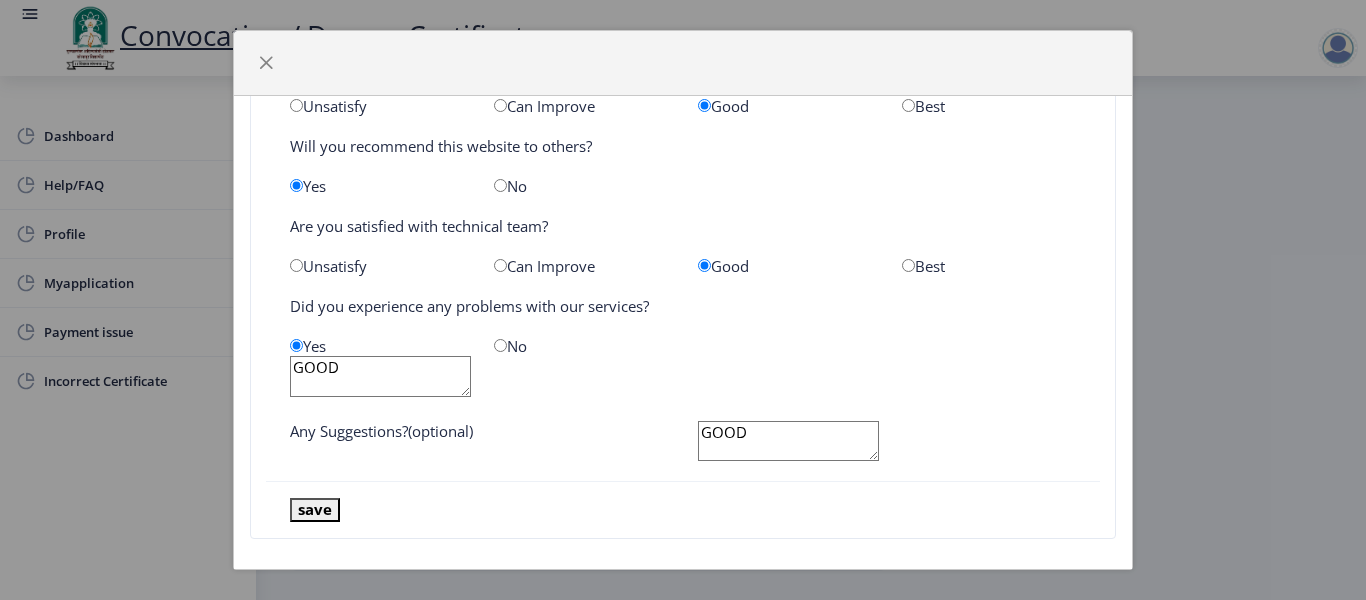 scroll, scrollTop: 145, scrollLeft: 0, axis: vertical 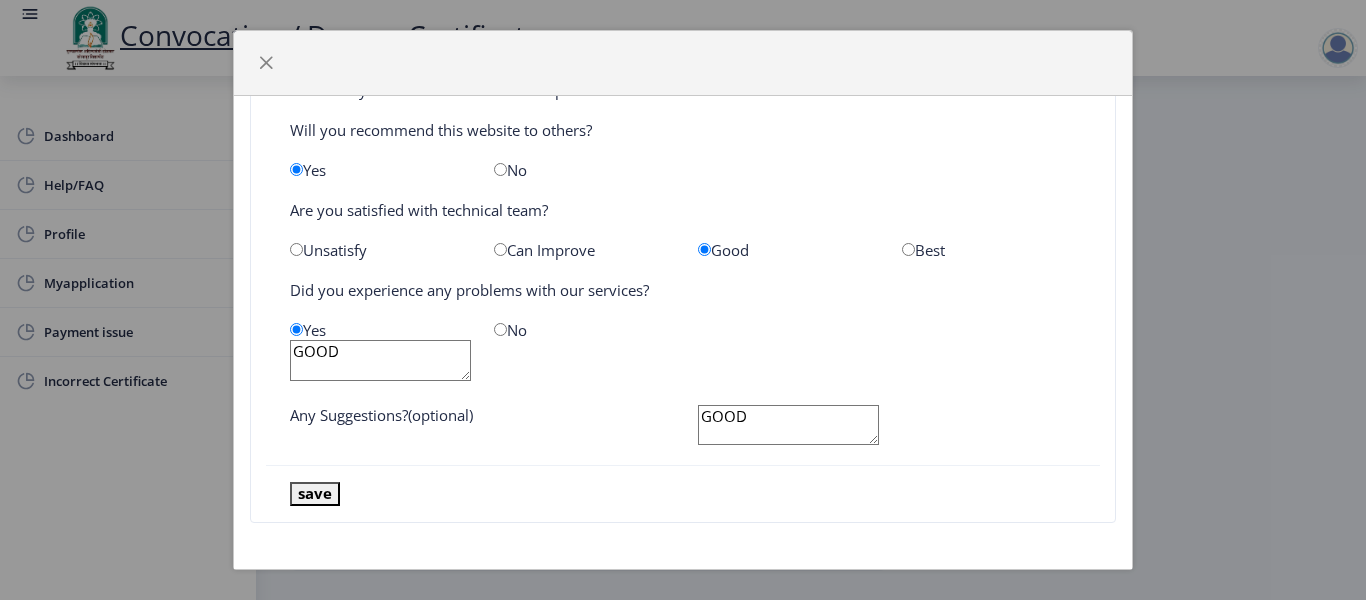 type on "GOOD" 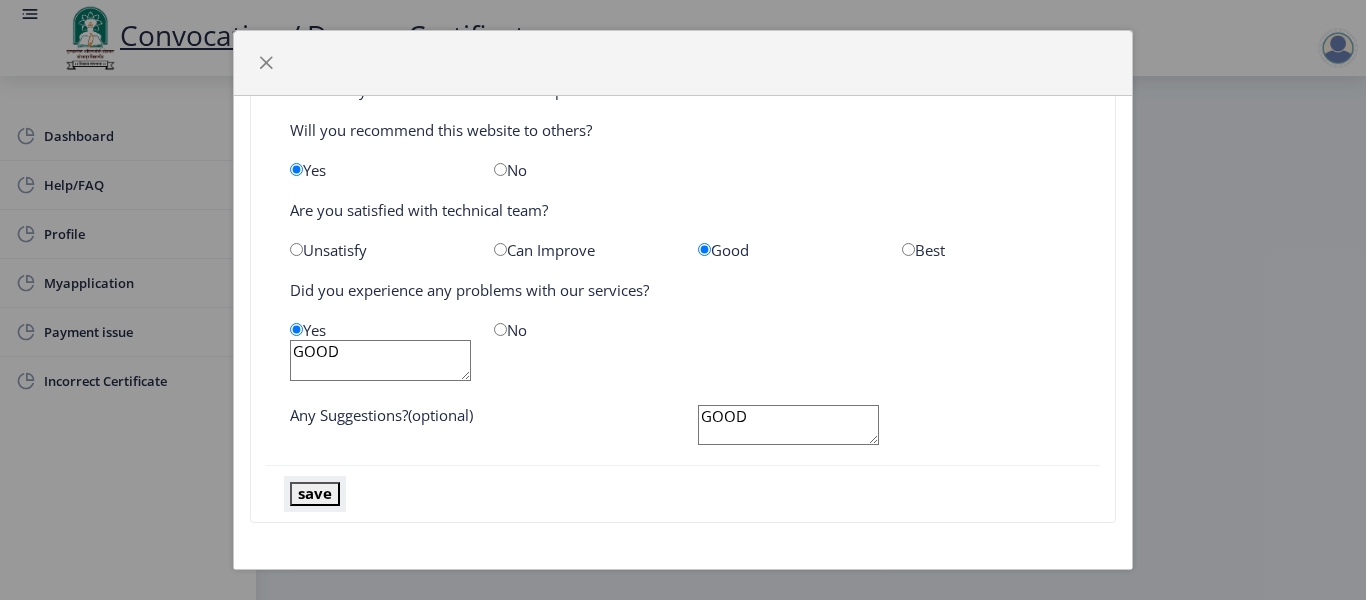 click on "save" 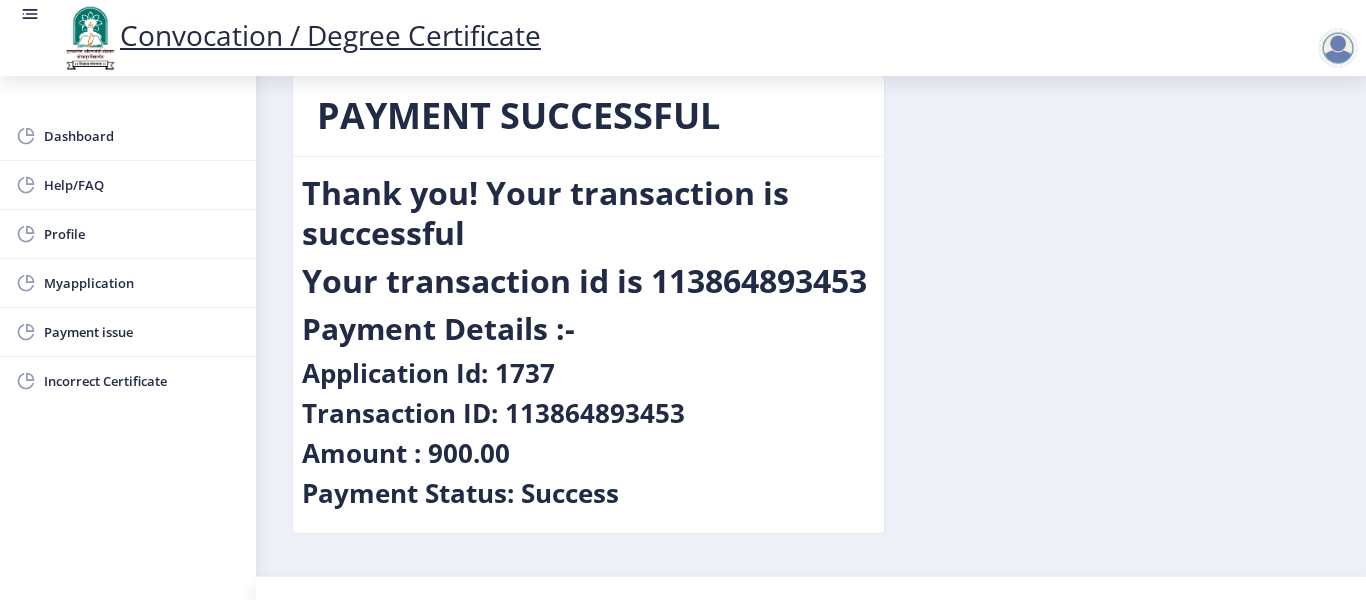 scroll, scrollTop: 0, scrollLeft: 0, axis: both 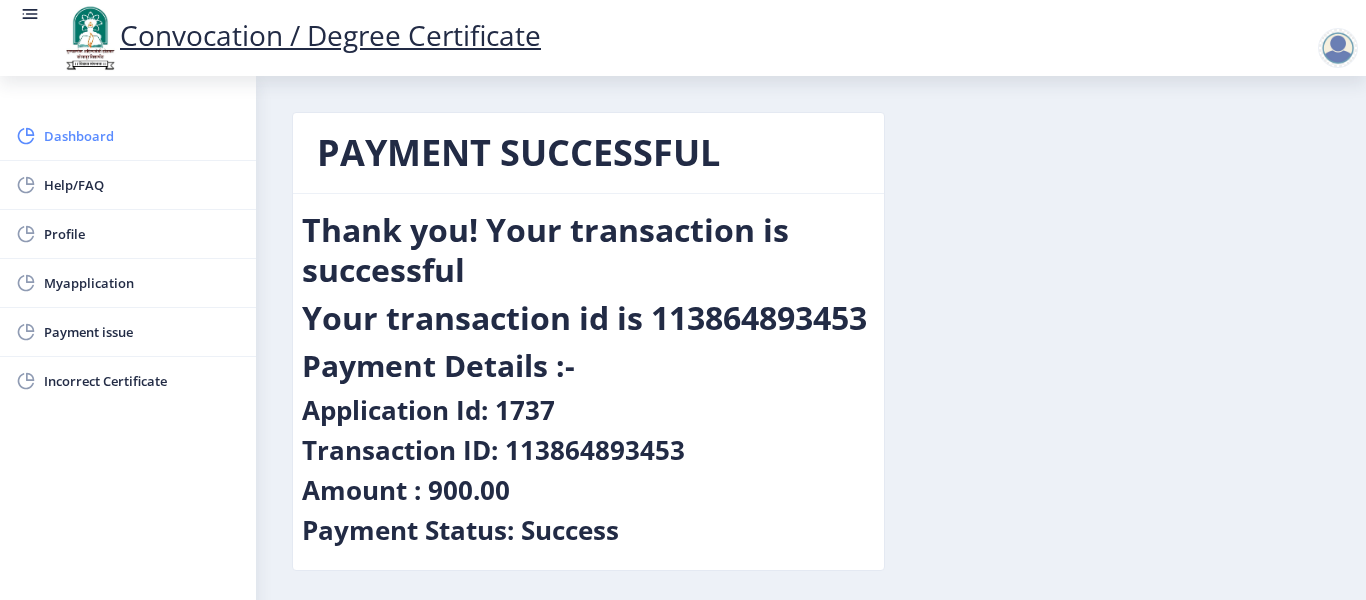 click on "Dashboard" 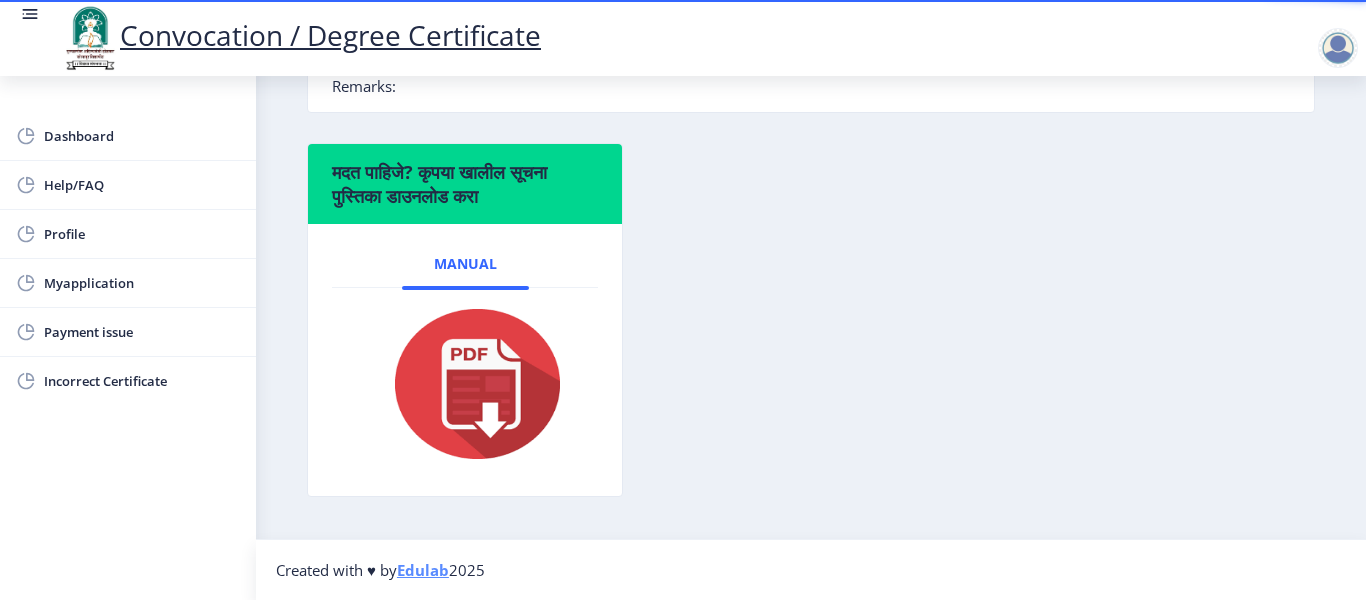 scroll, scrollTop: 666, scrollLeft: 0, axis: vertical 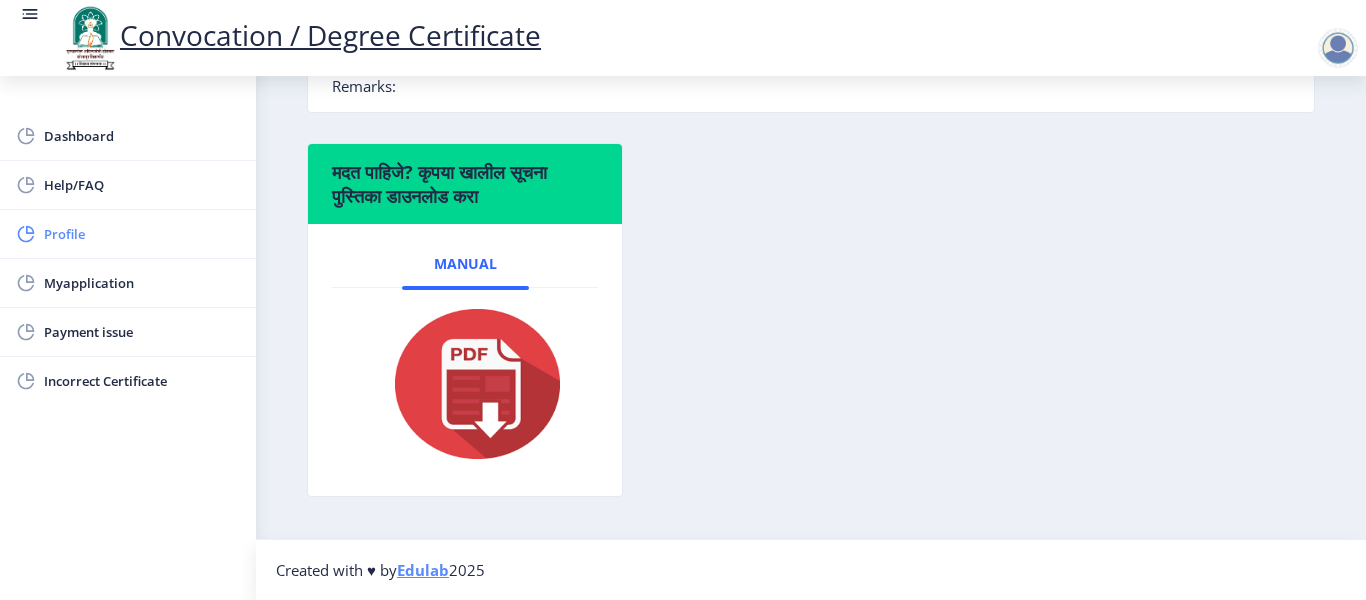 click on "Profile" 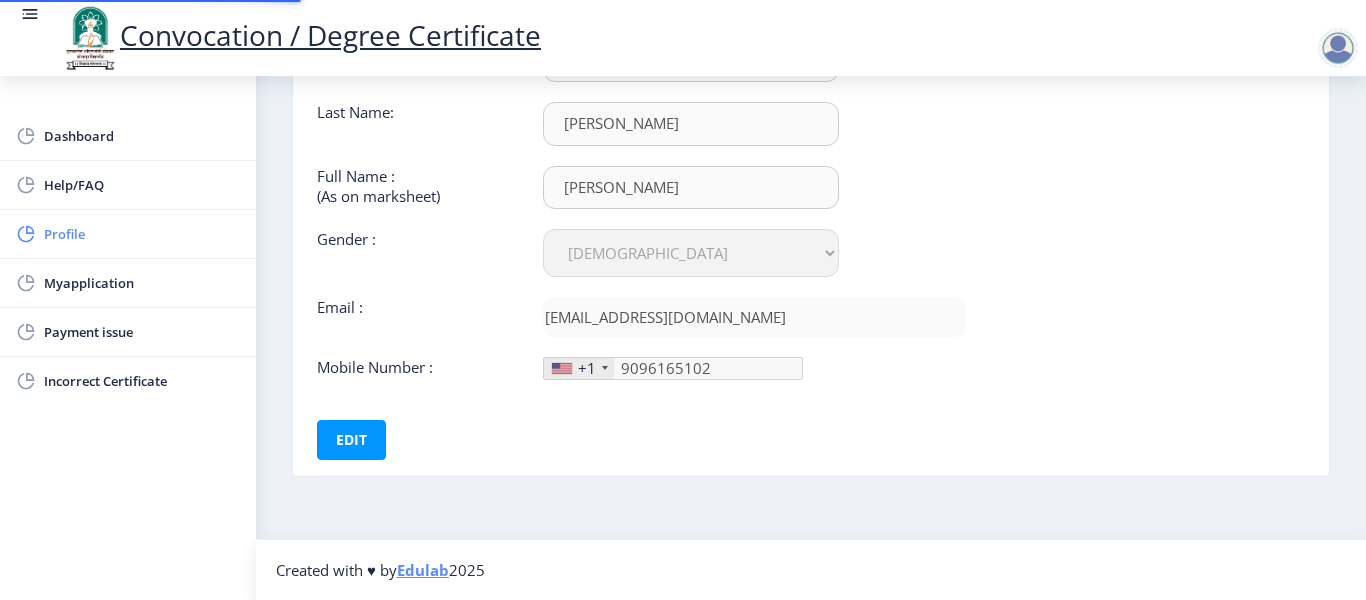 scroll, scrollTop: 0, scrollLeft: 0, axis: both 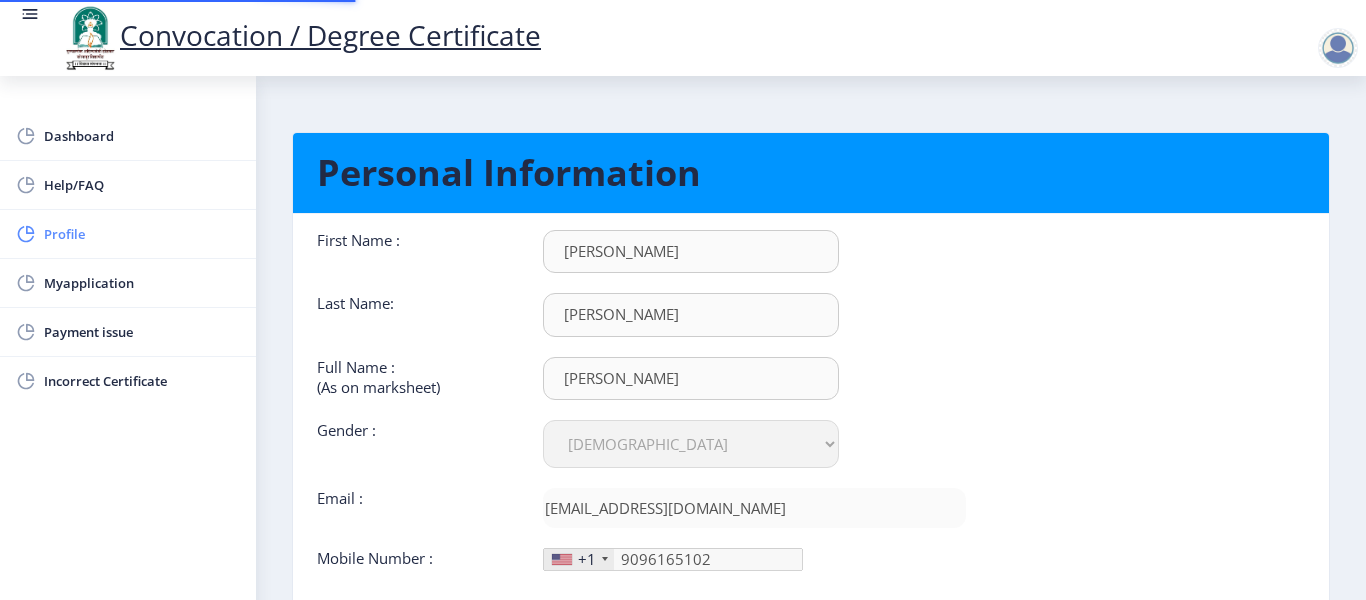 type on "909-616-51" 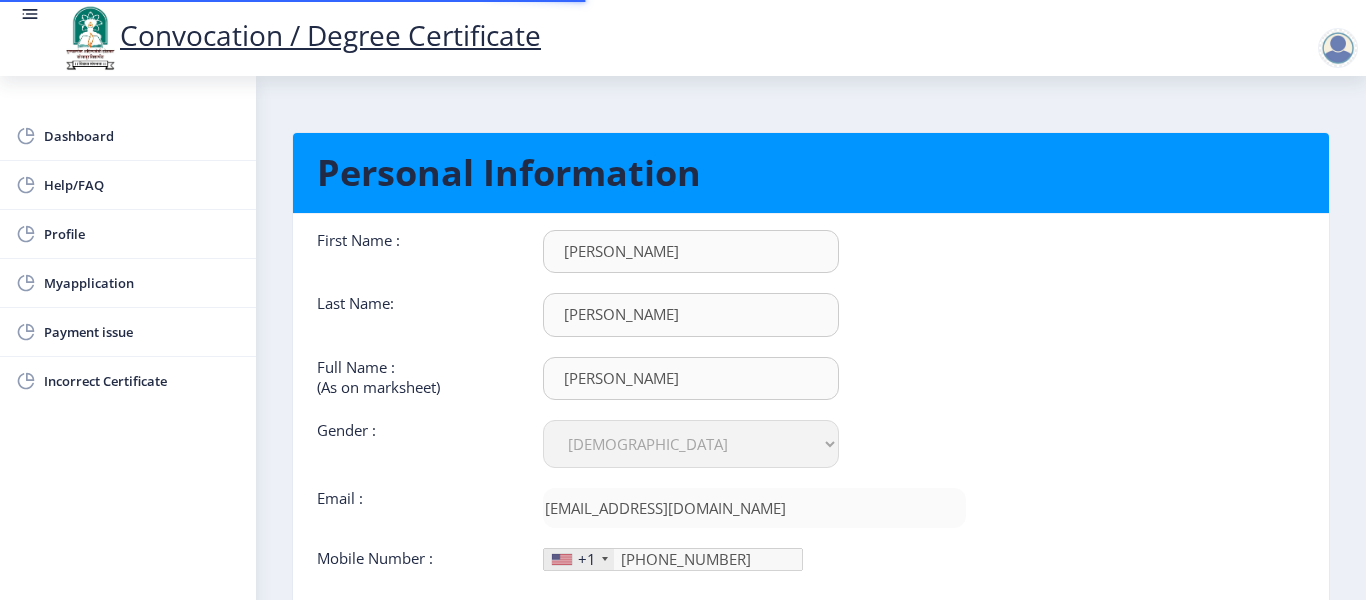 scroll, scrollTop: 1, scrollLeft: 0, axis: vertical 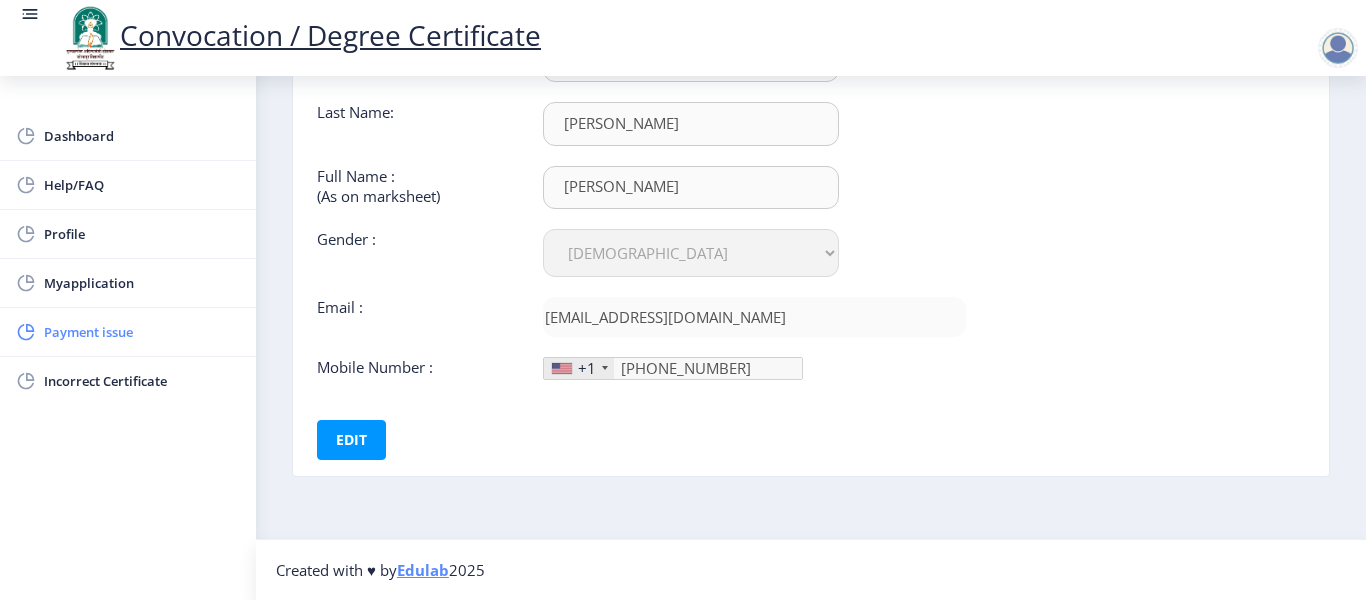 click on "Payment issue" 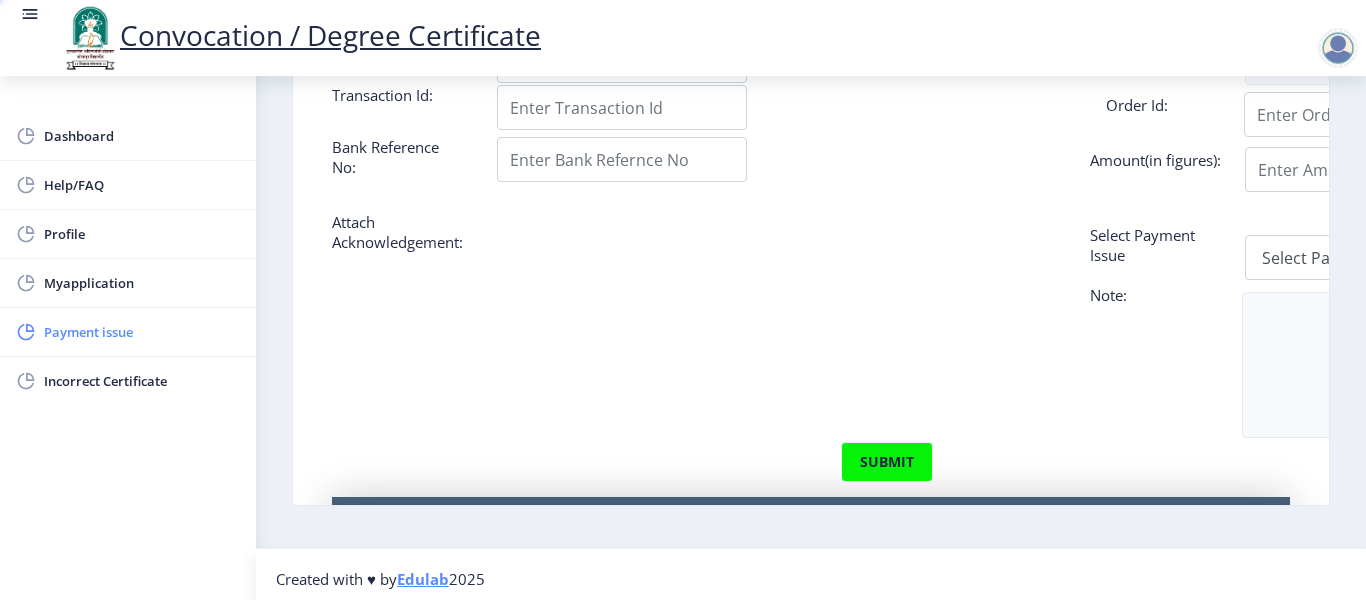 scroll, scrollTop: 0, scrollLeft: 0, axis: both 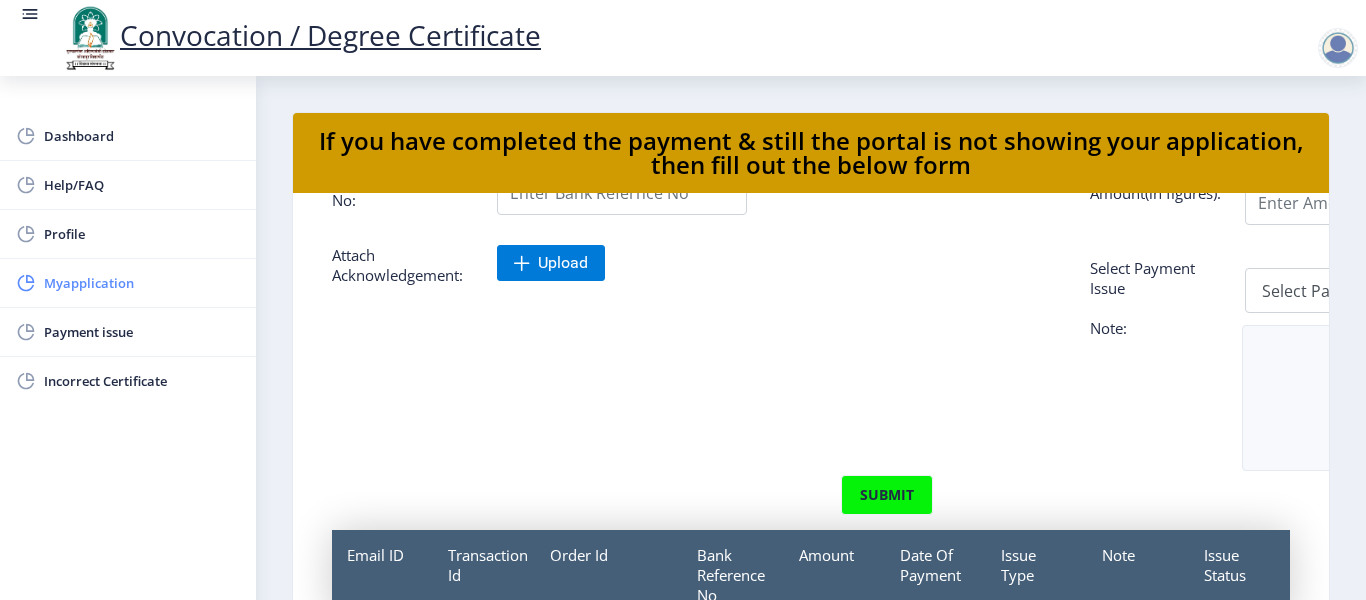 click on "Myapplication" 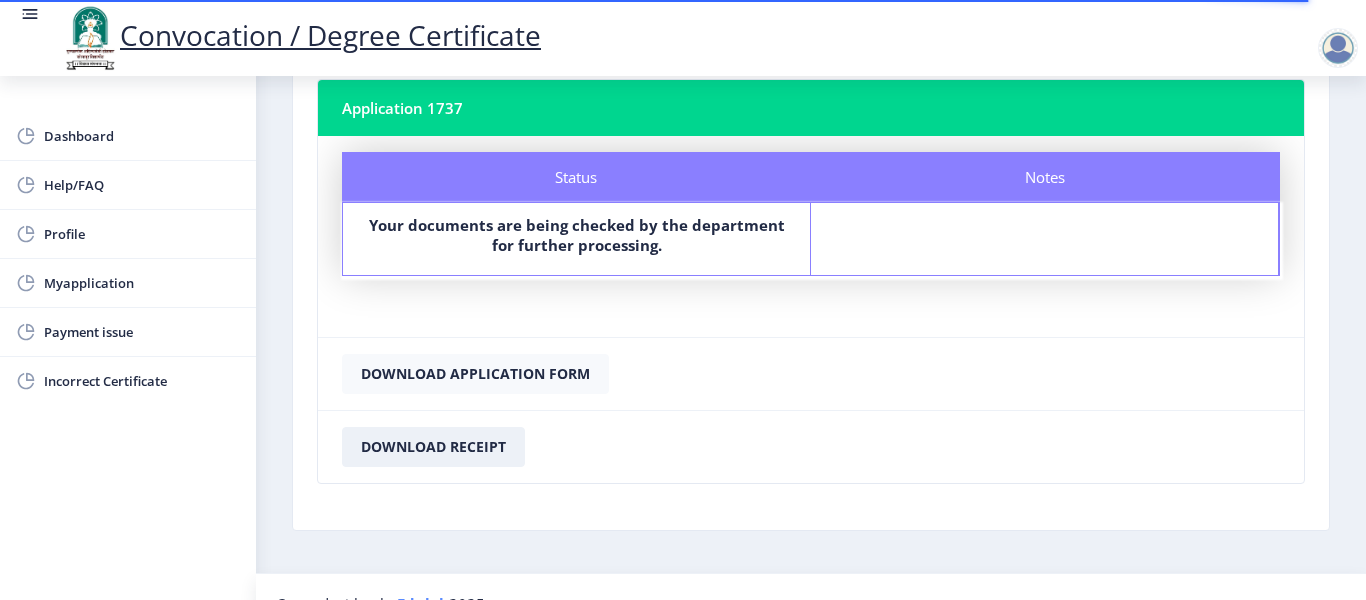 scroll, scrollTop: 156, scrollLeft: 0, axis: vertical 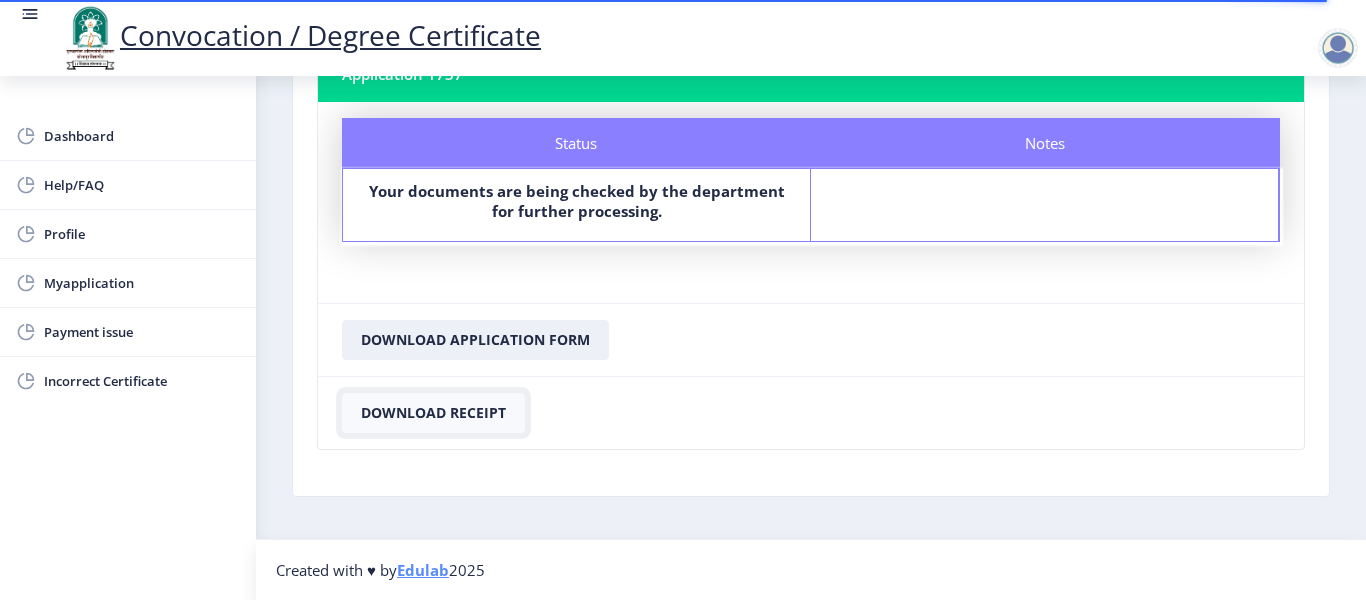 click on "Download Receipt" 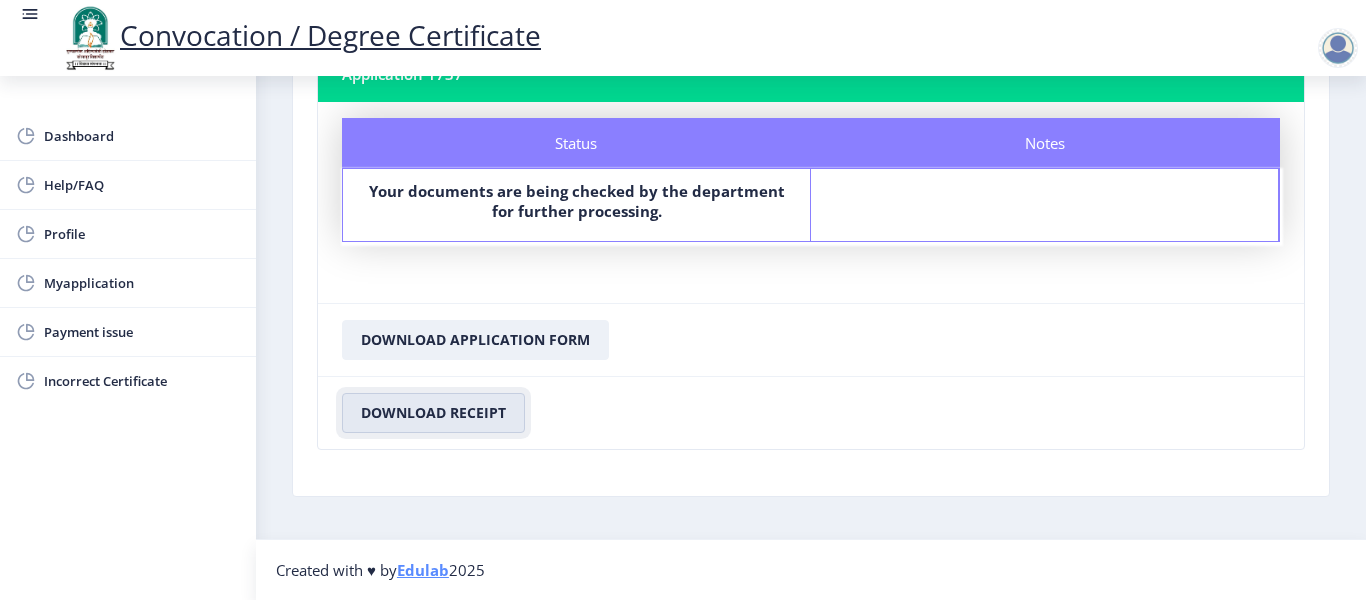 scroll, scrollTop: 0, scrollLeft: 0, axis: both 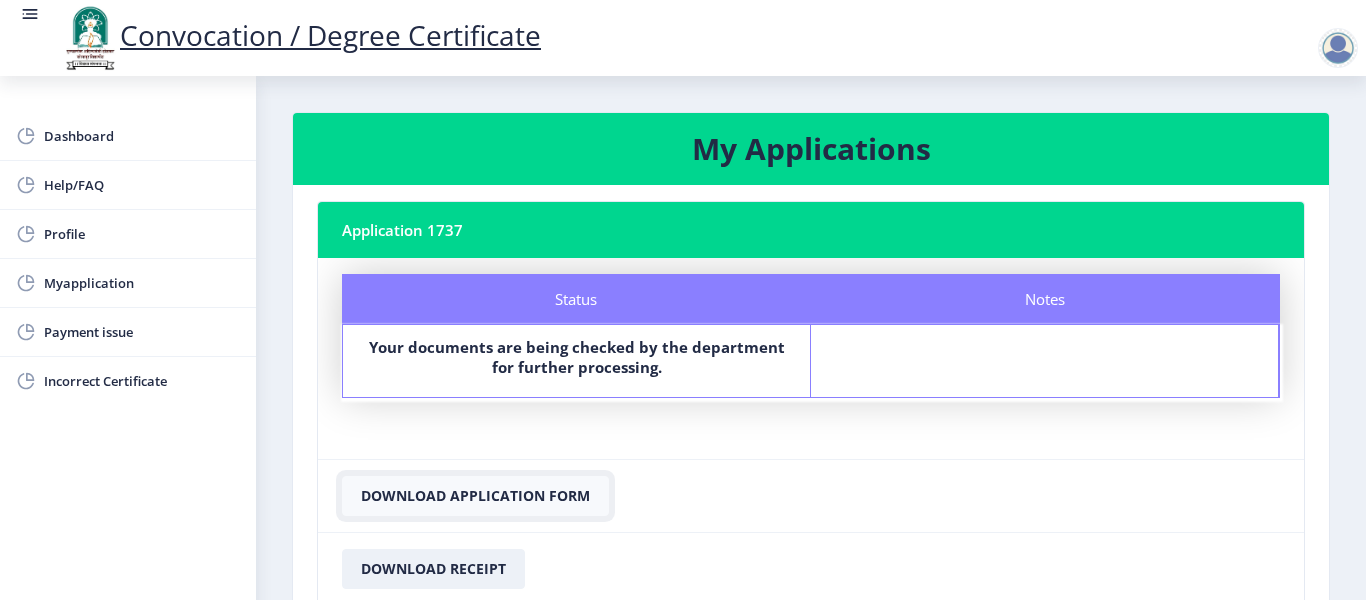 click on "Download Application Form" 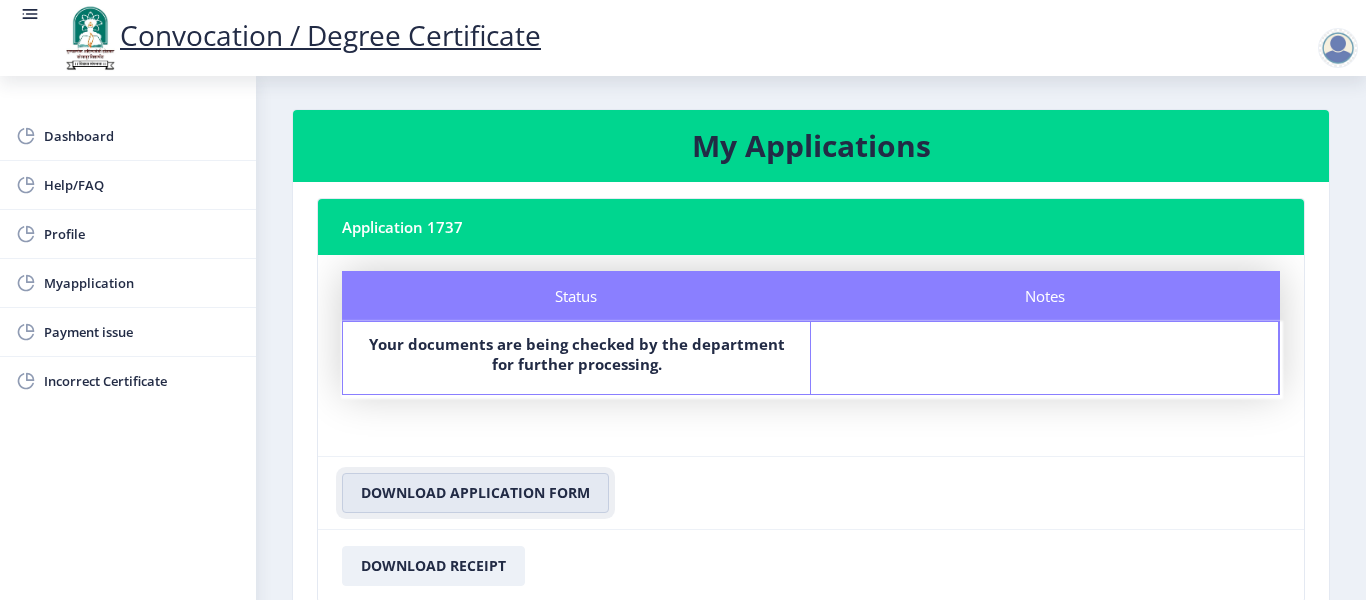 scroll, scrollTop: 0, scrollLeft: 0, axis: both 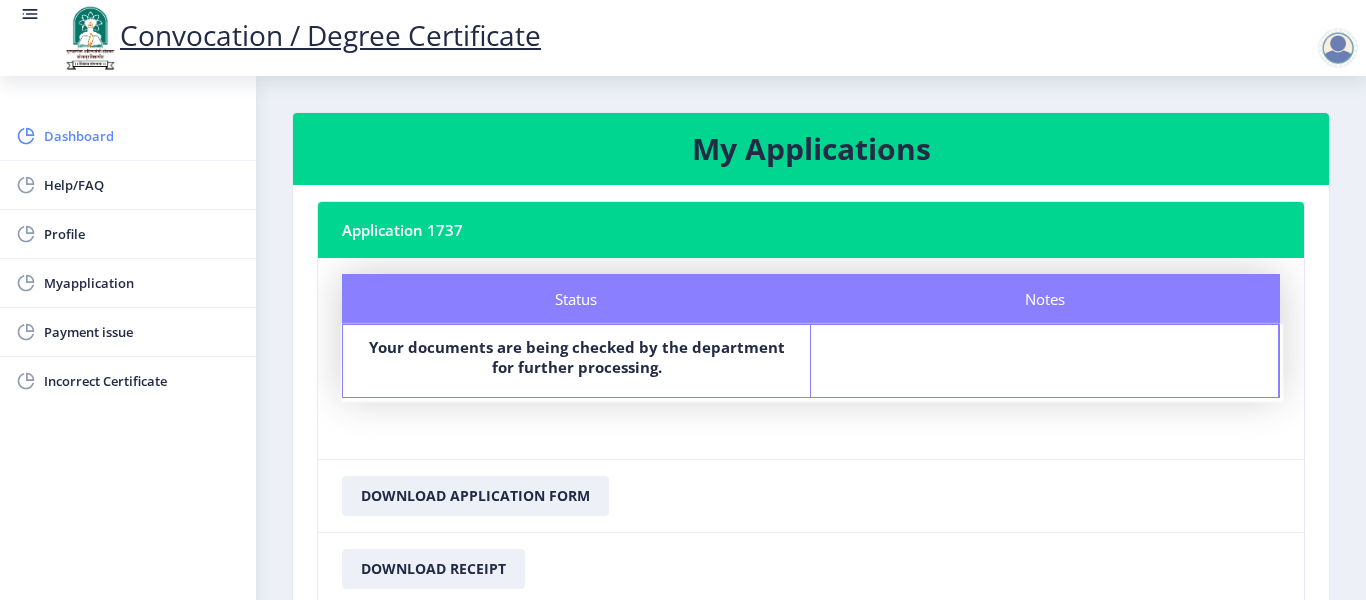 click on "Dashboard" 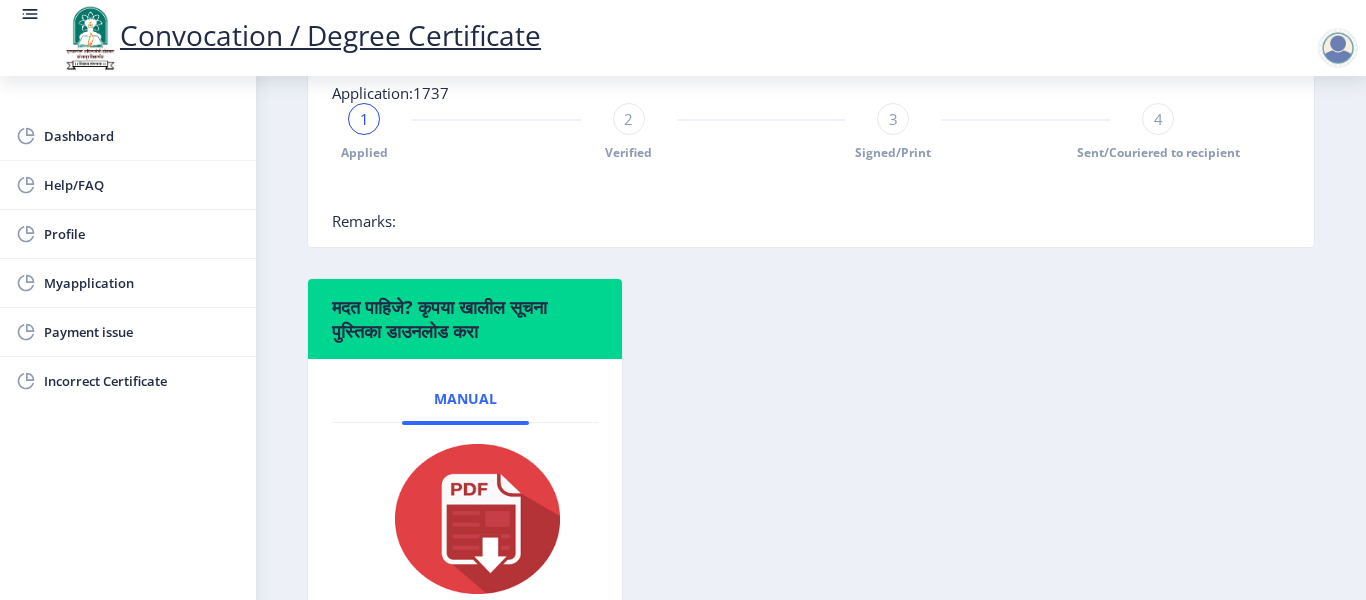 scroll, scrollTop: 666, scrollLeft: 0, axis: vertical 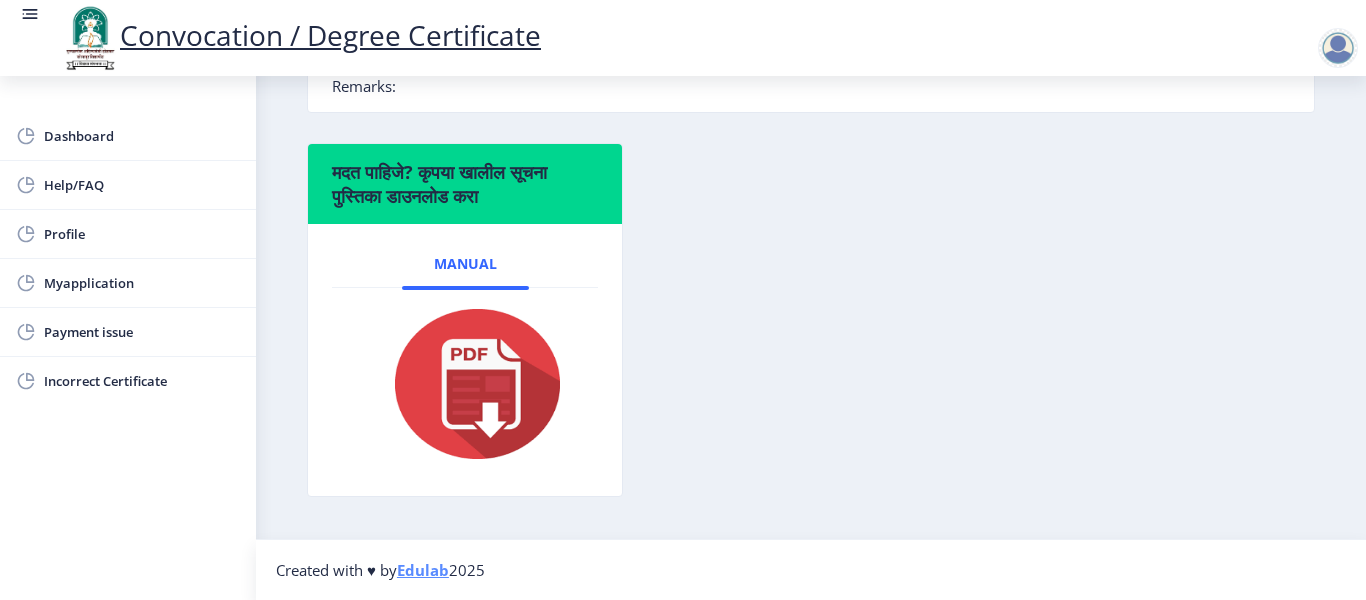 click 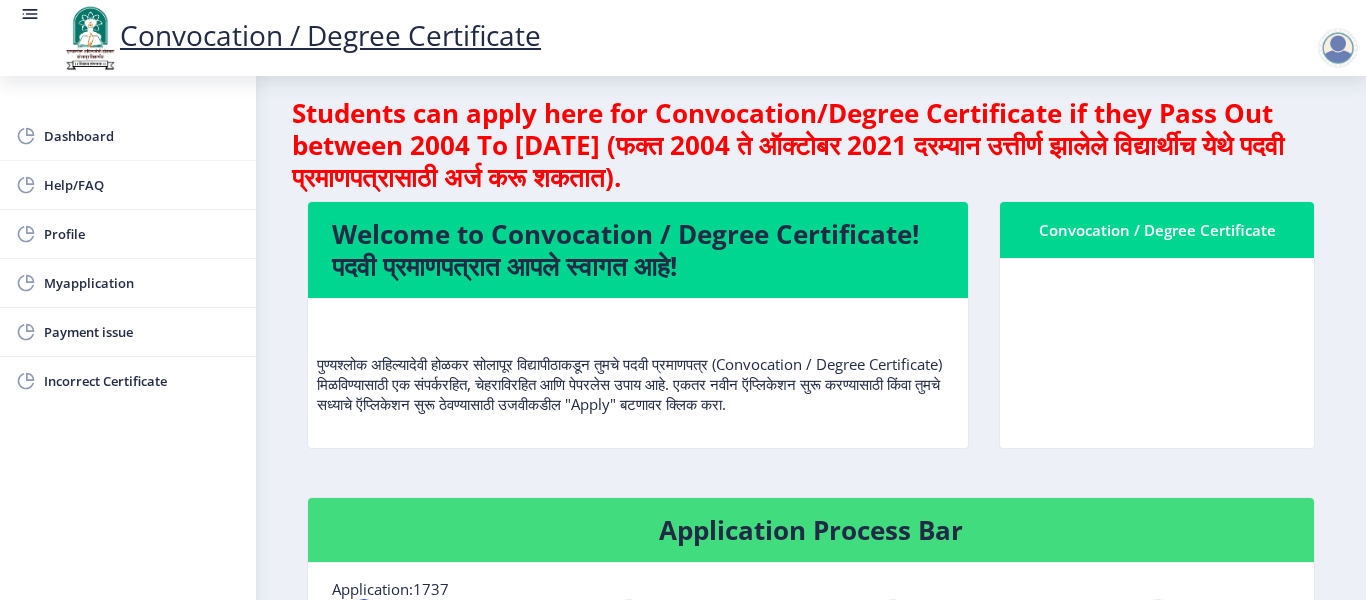 scroll, scrollTop: 0, scrollLeft: 0, axis: both 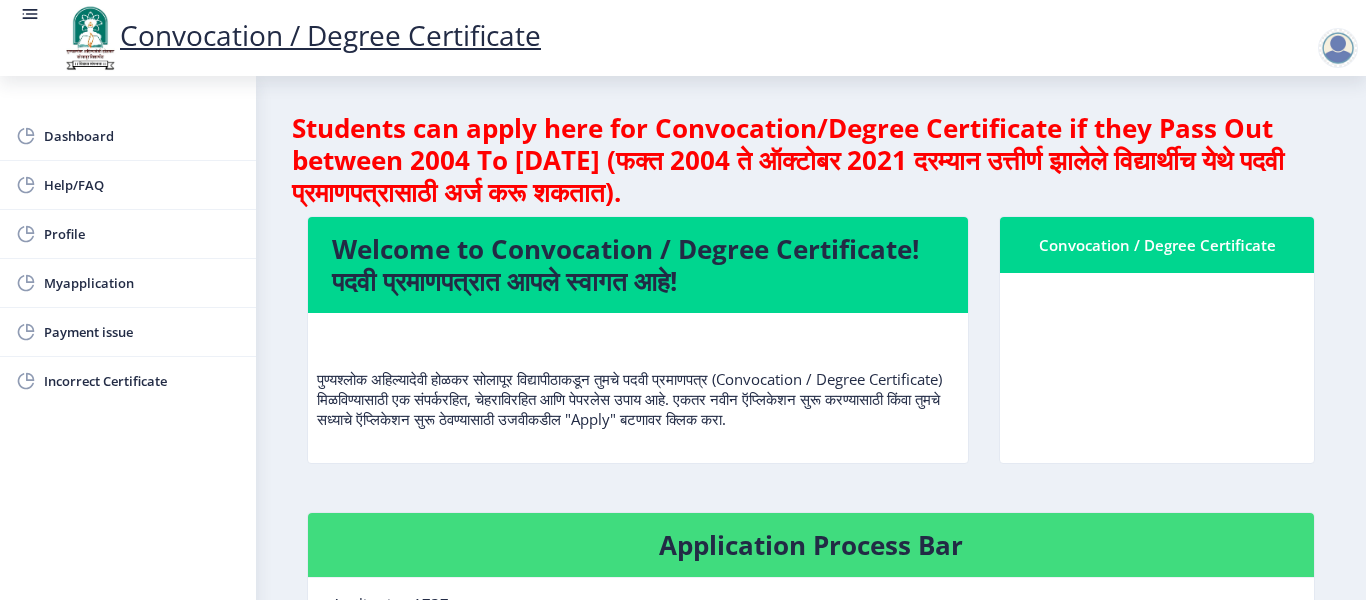 click 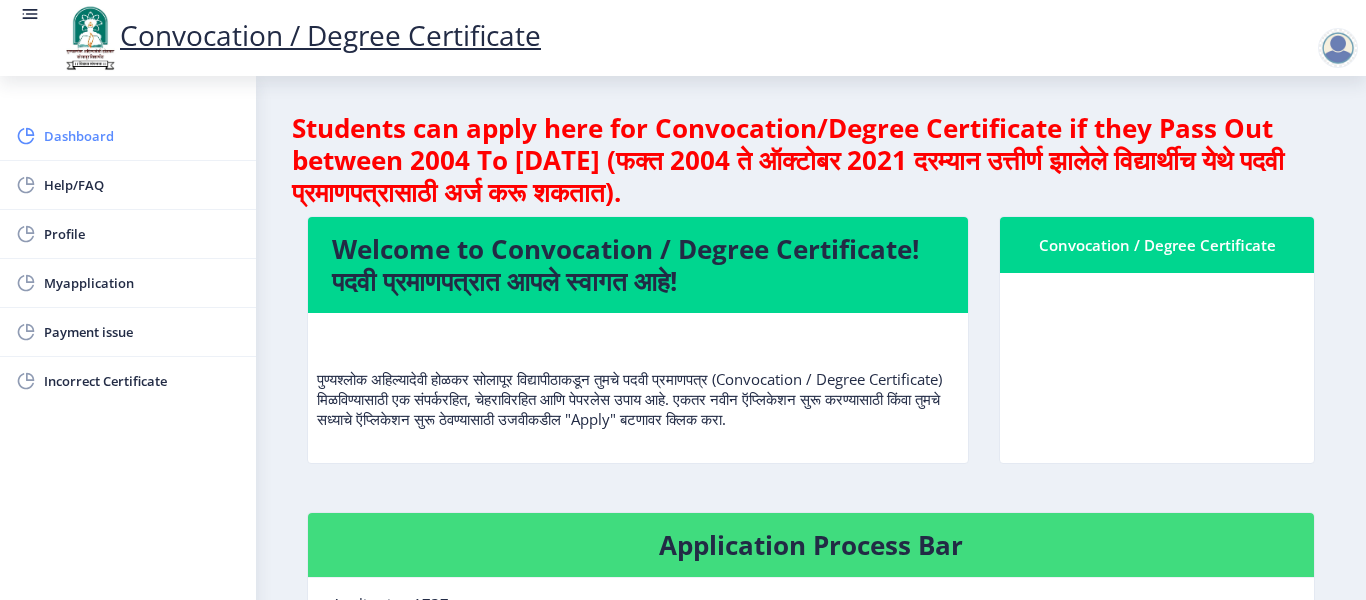 click on "Dashboard" 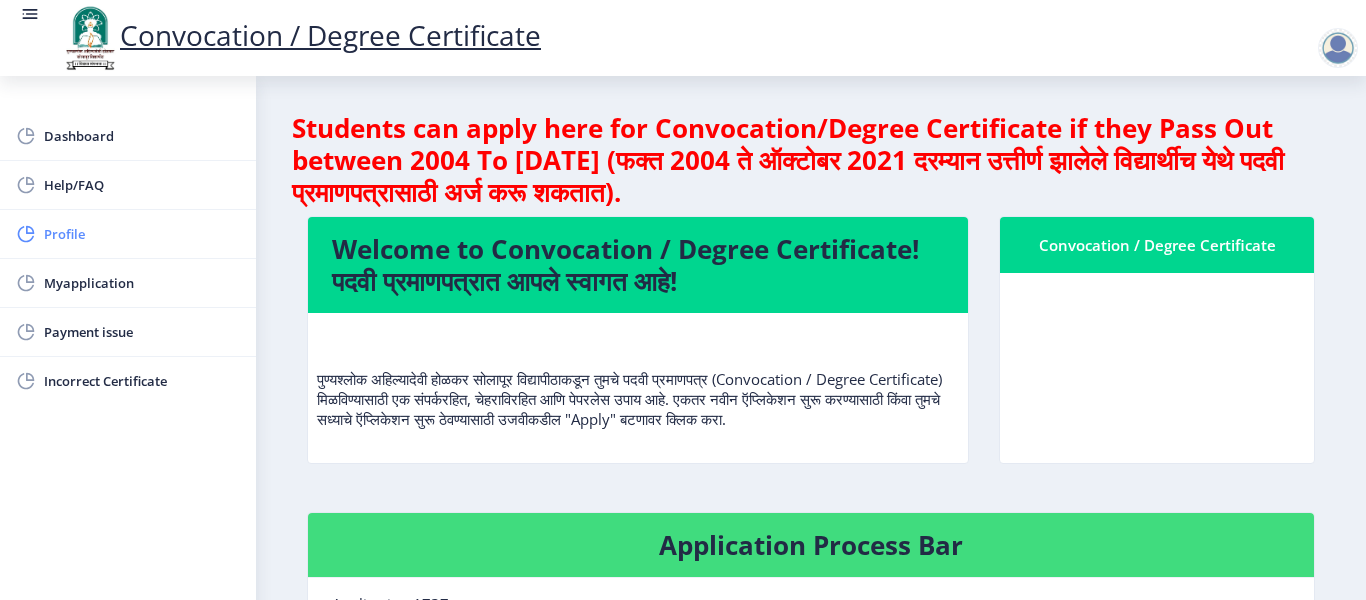 click on "Profile" 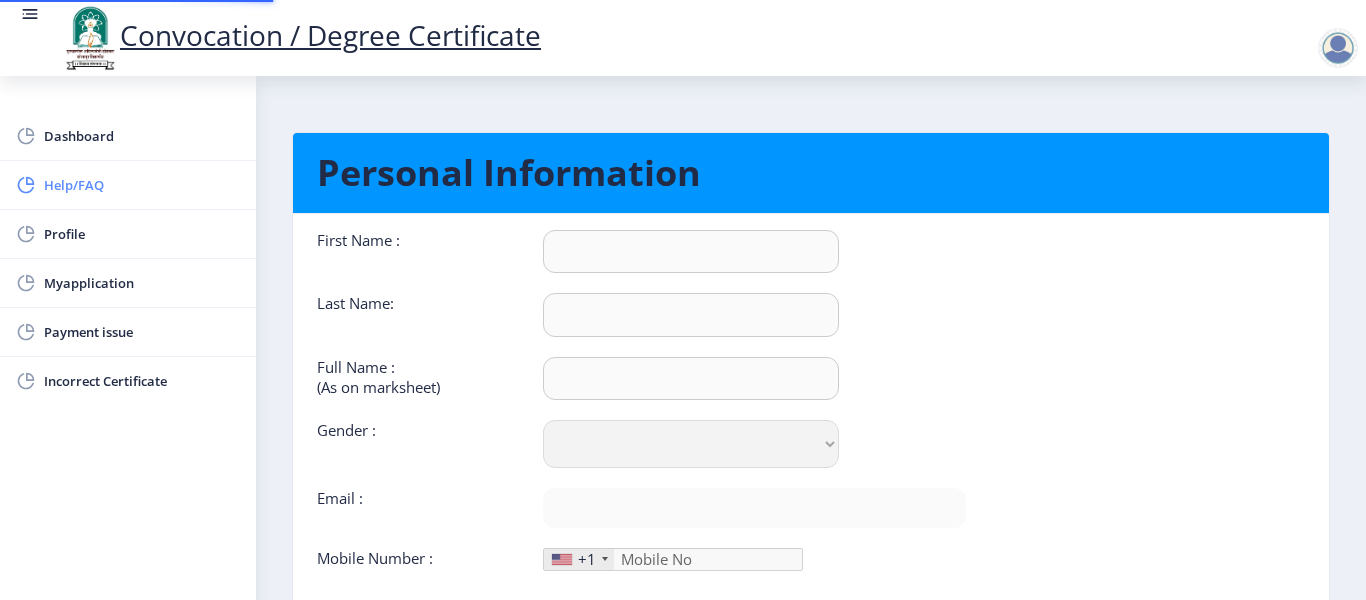 type on "[PERSON_NAME]" 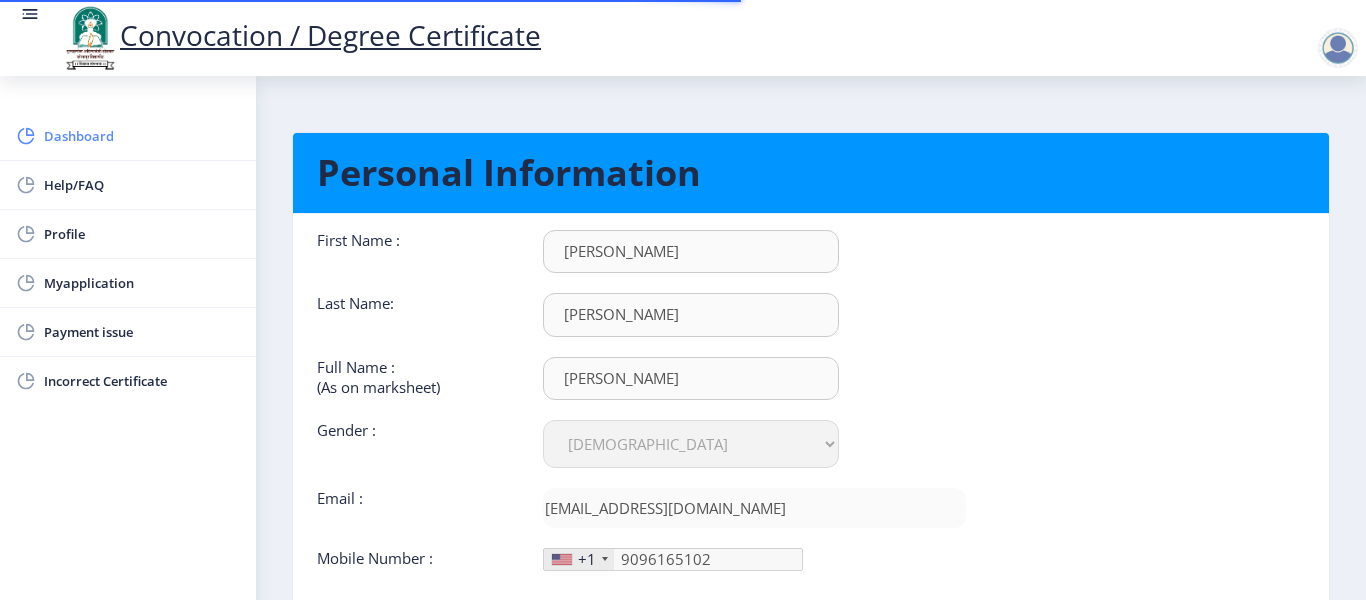 click on "Dashboard" 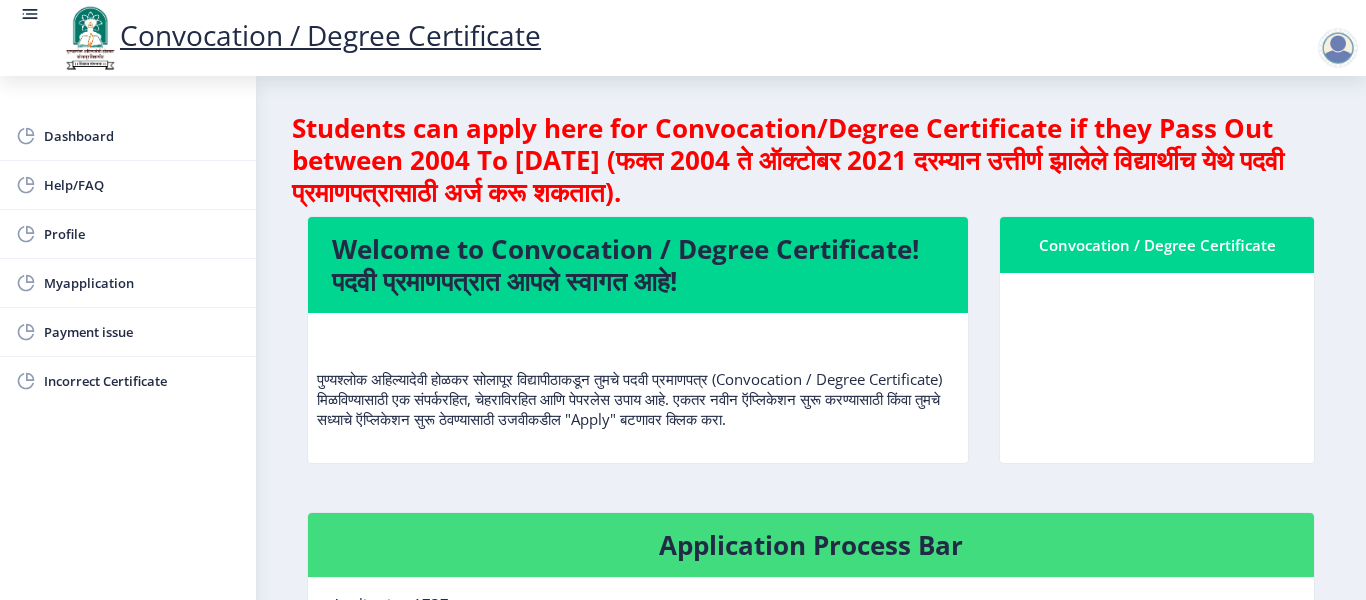 click on "Convocation / Degree Certificate" 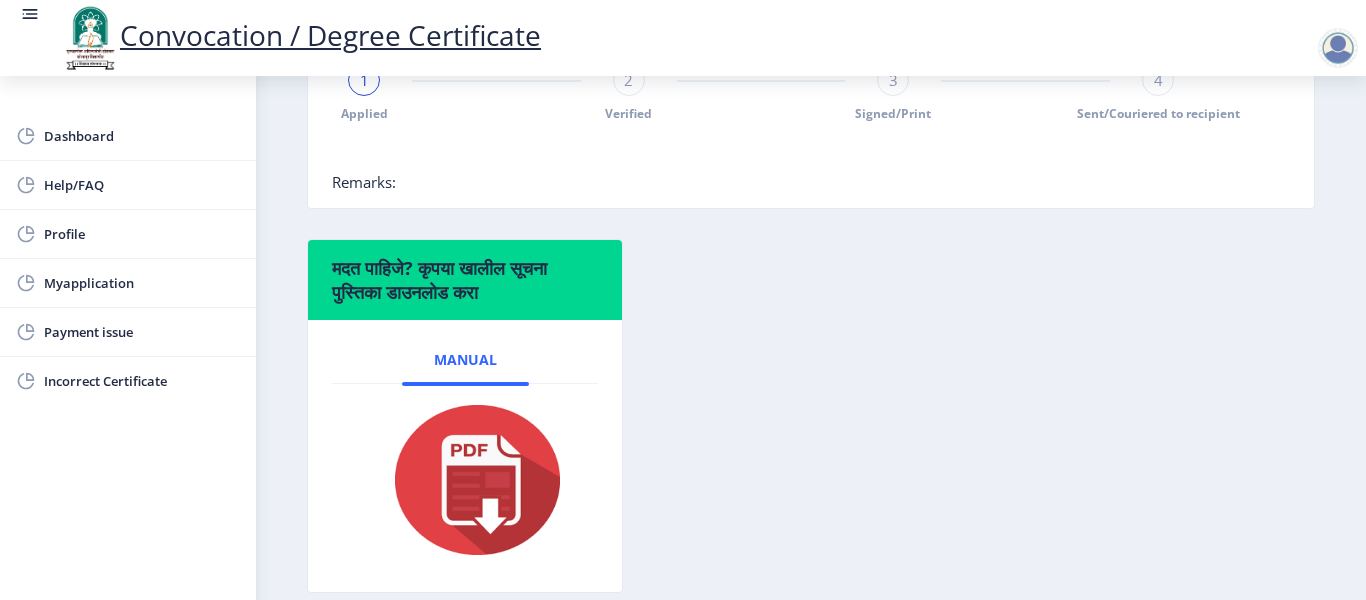 scroll, scrollTop: 366, scrollLeft: 0, axis: vertical 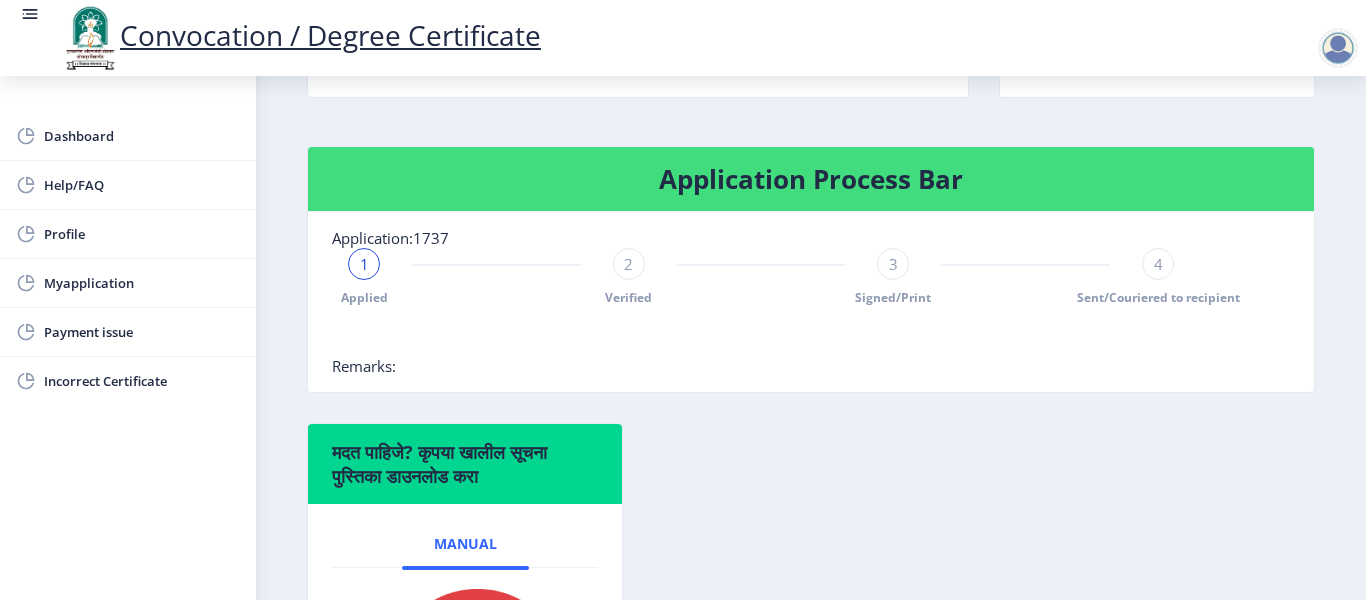 click on "Sent/Couriered to recipient" 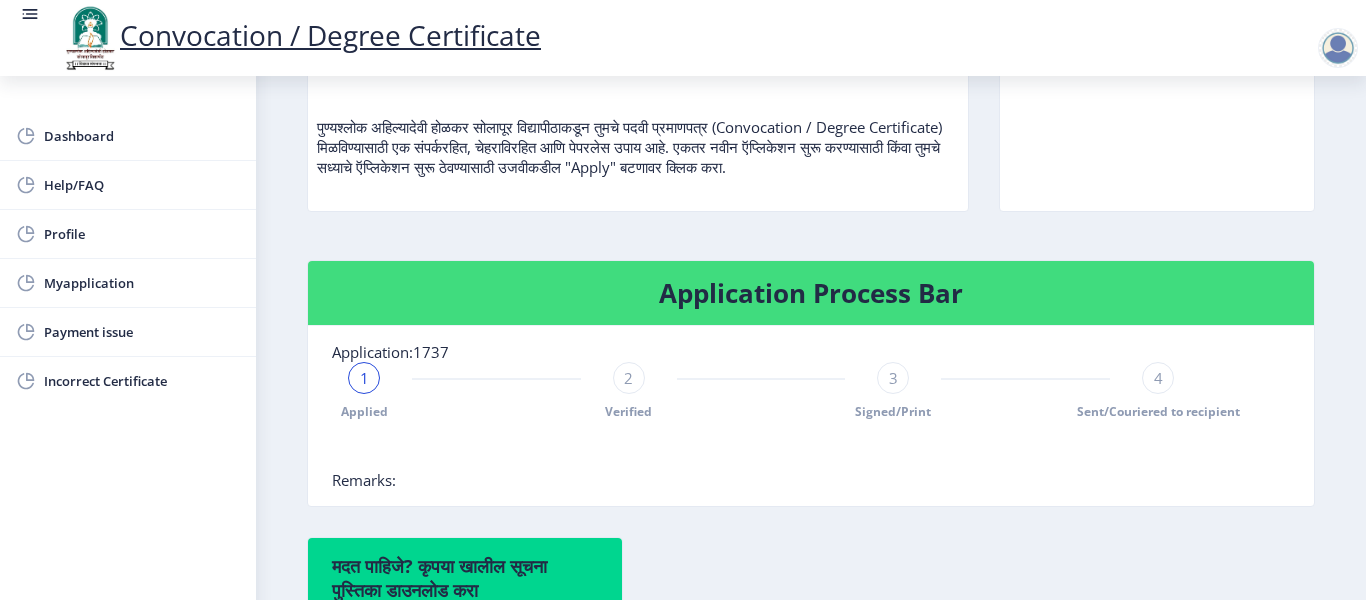 scroll, scrollTop: 0, scrollLeft: 0, axis: both 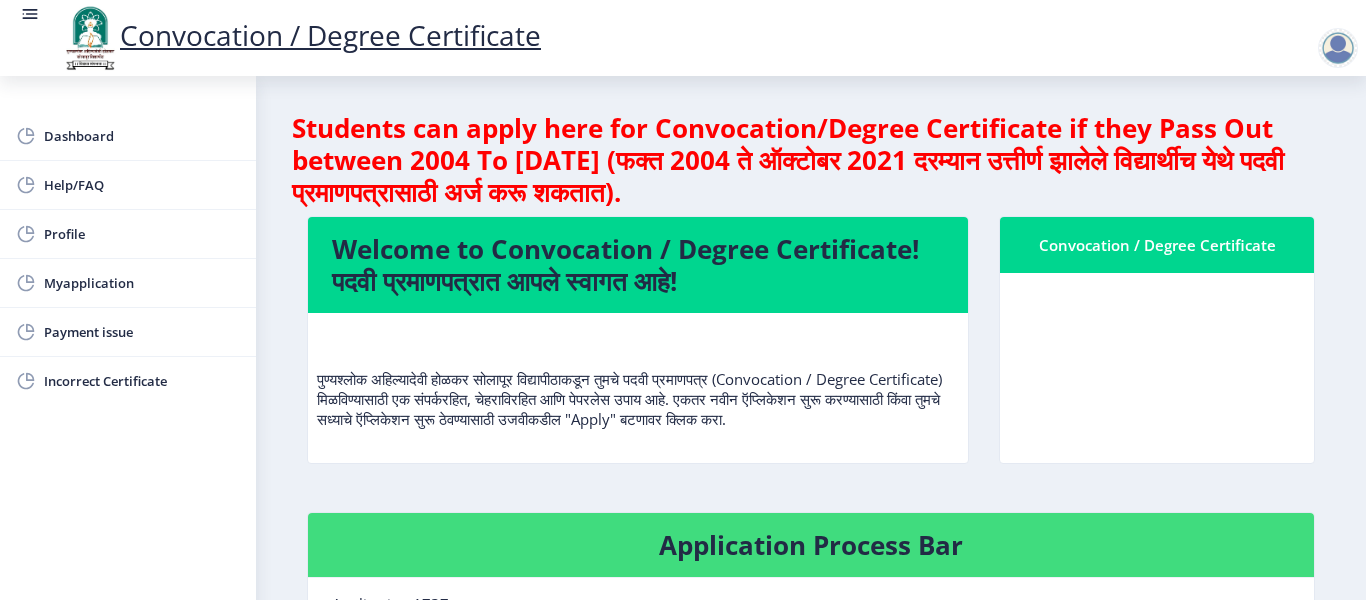 click 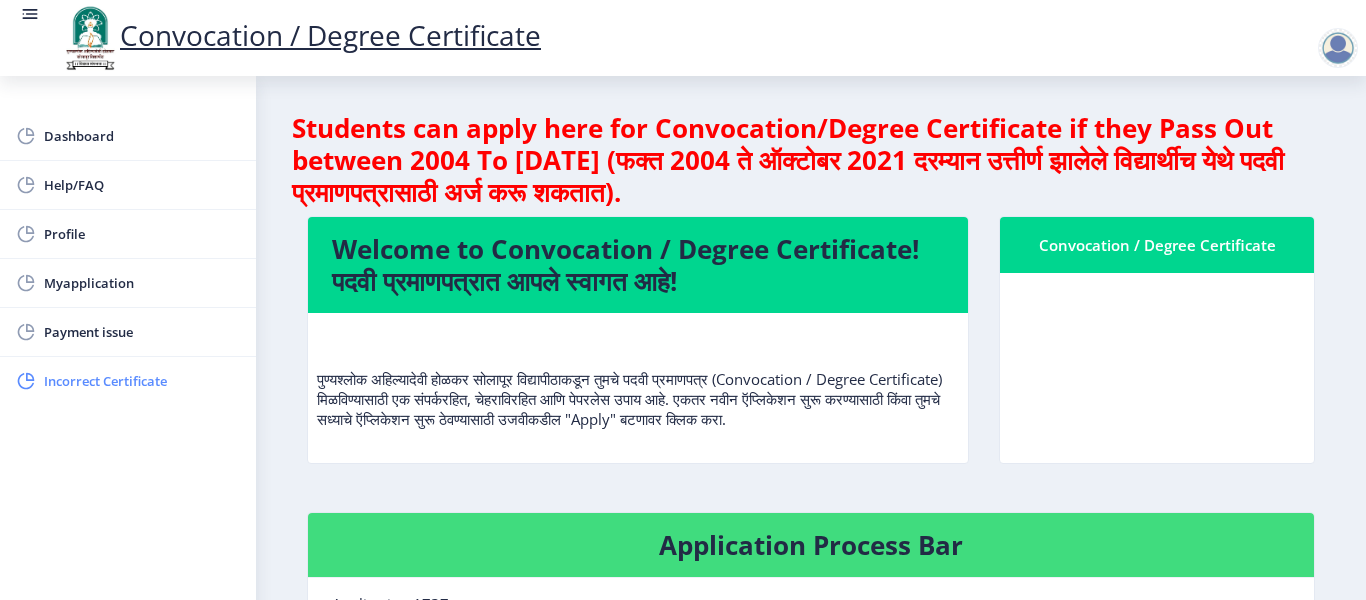 click on "Incorrect Certificate" 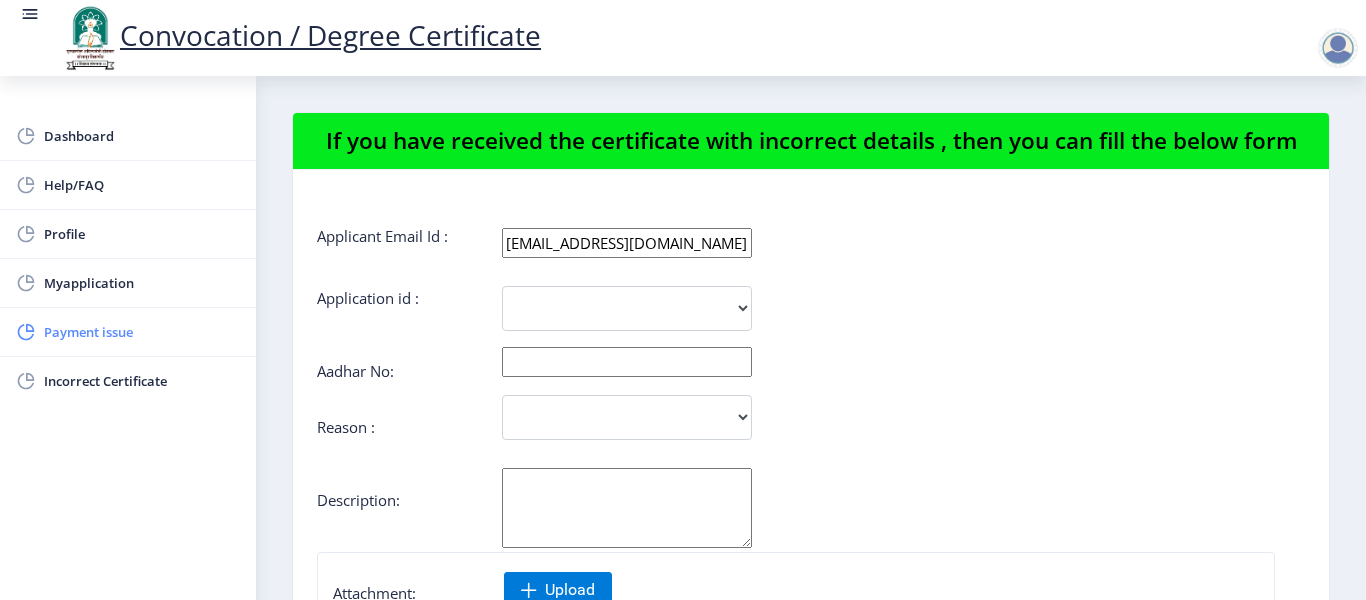 click on "Payment issue" 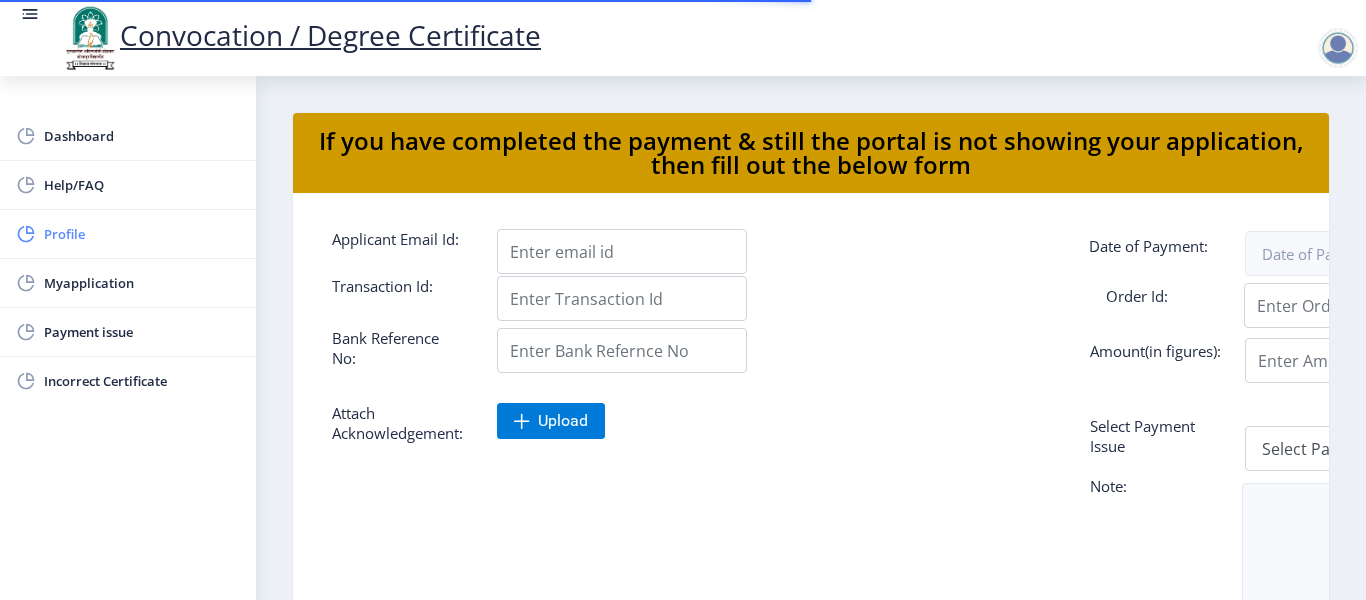 click on "Profile" 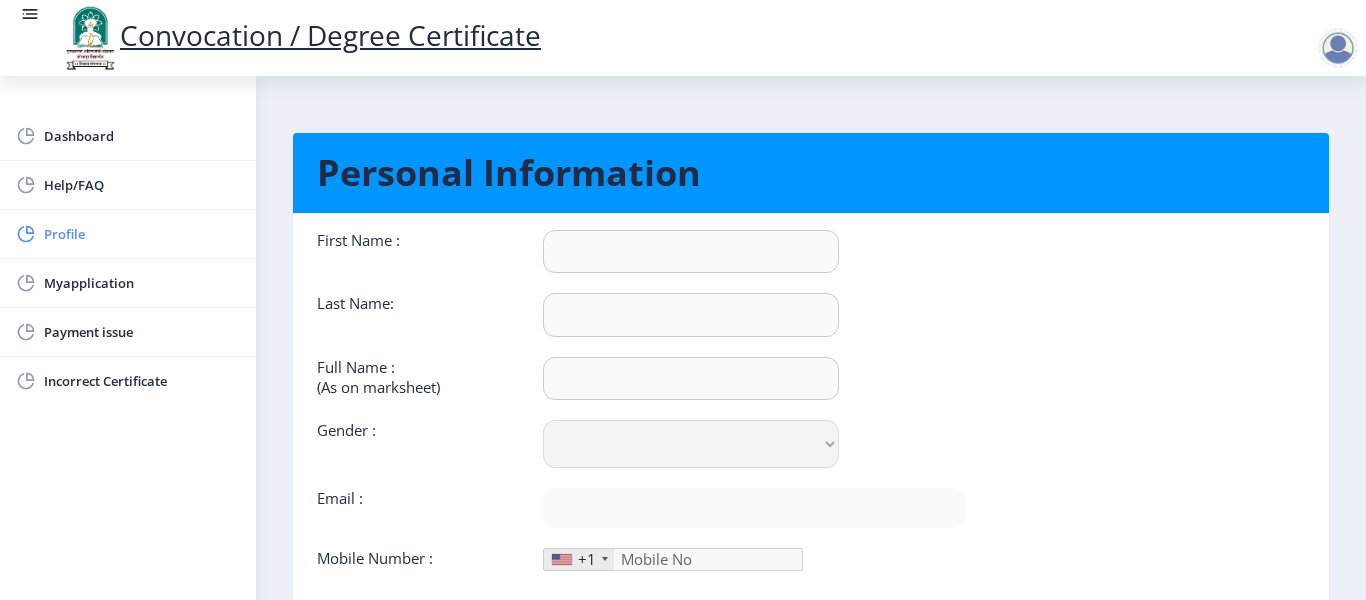 type on "[PERSON_NAME]" 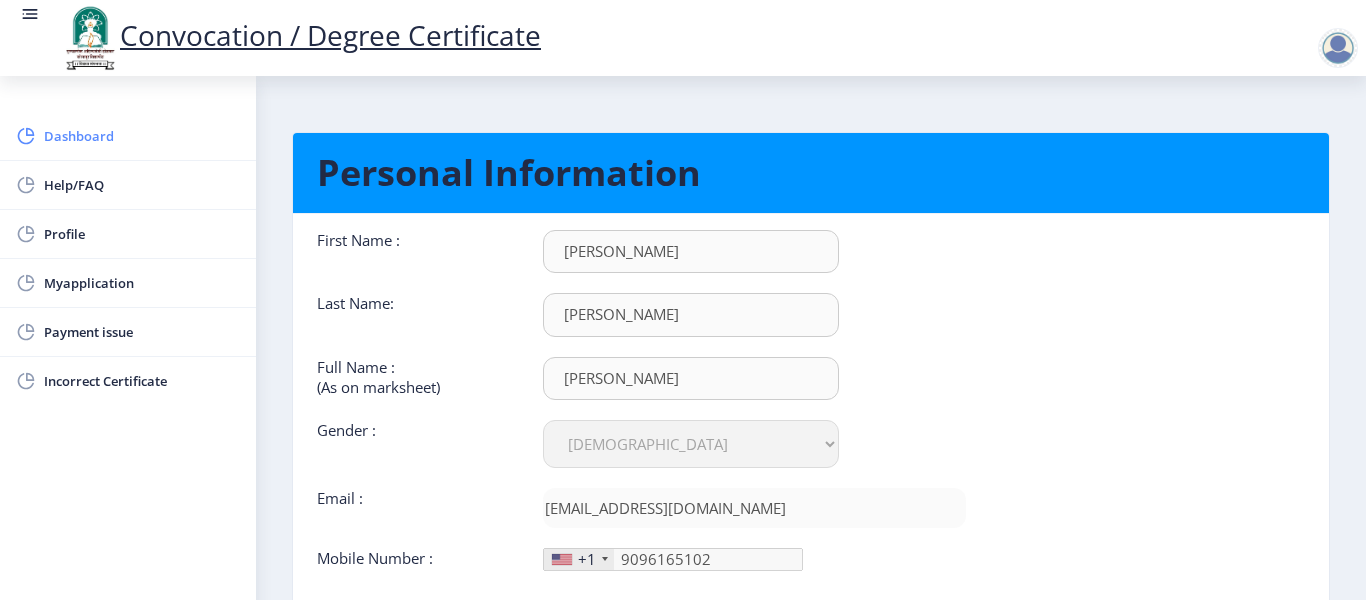 click on "Dashboard" 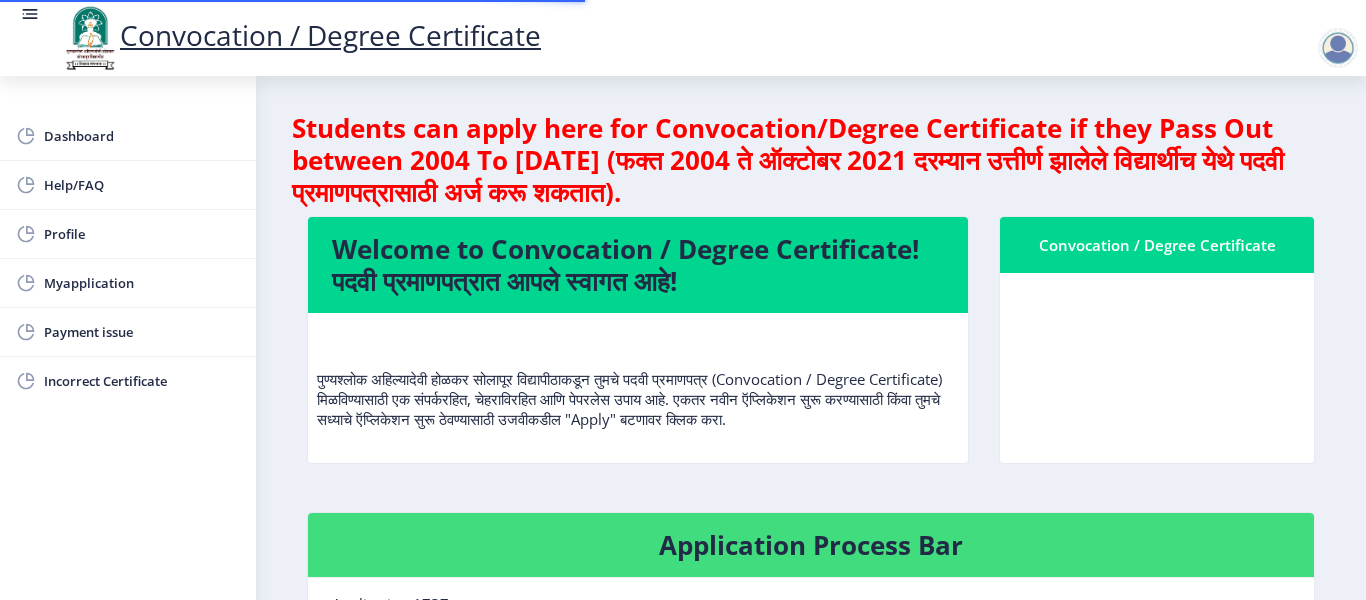click 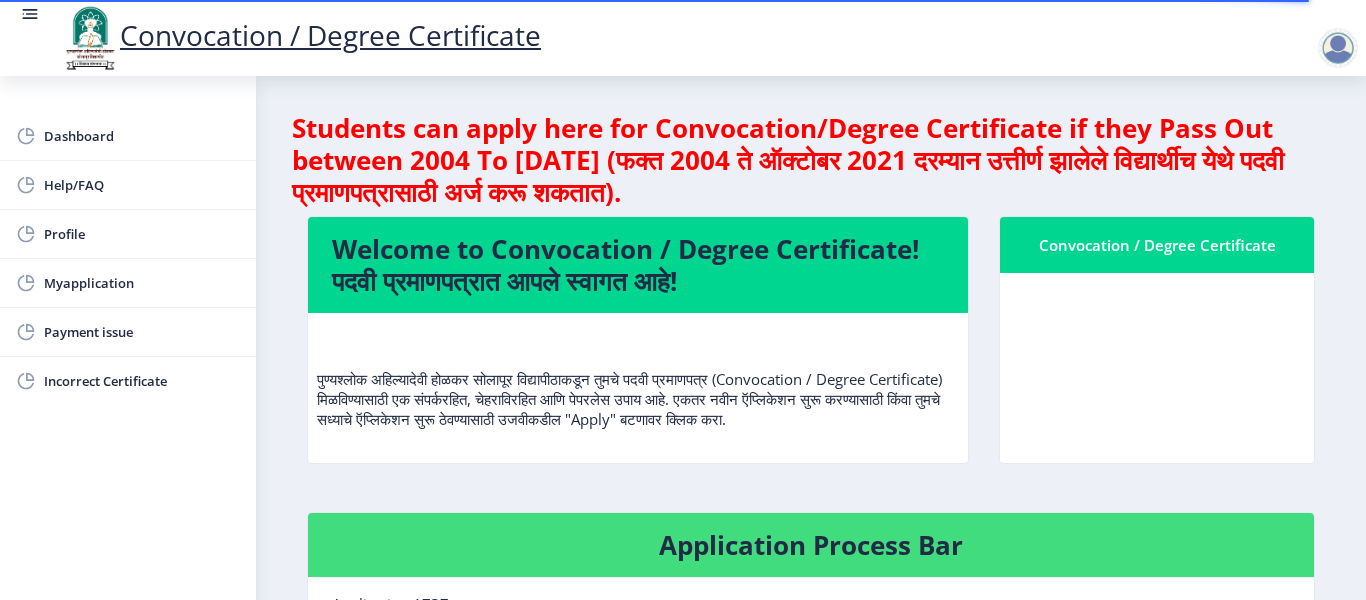 click 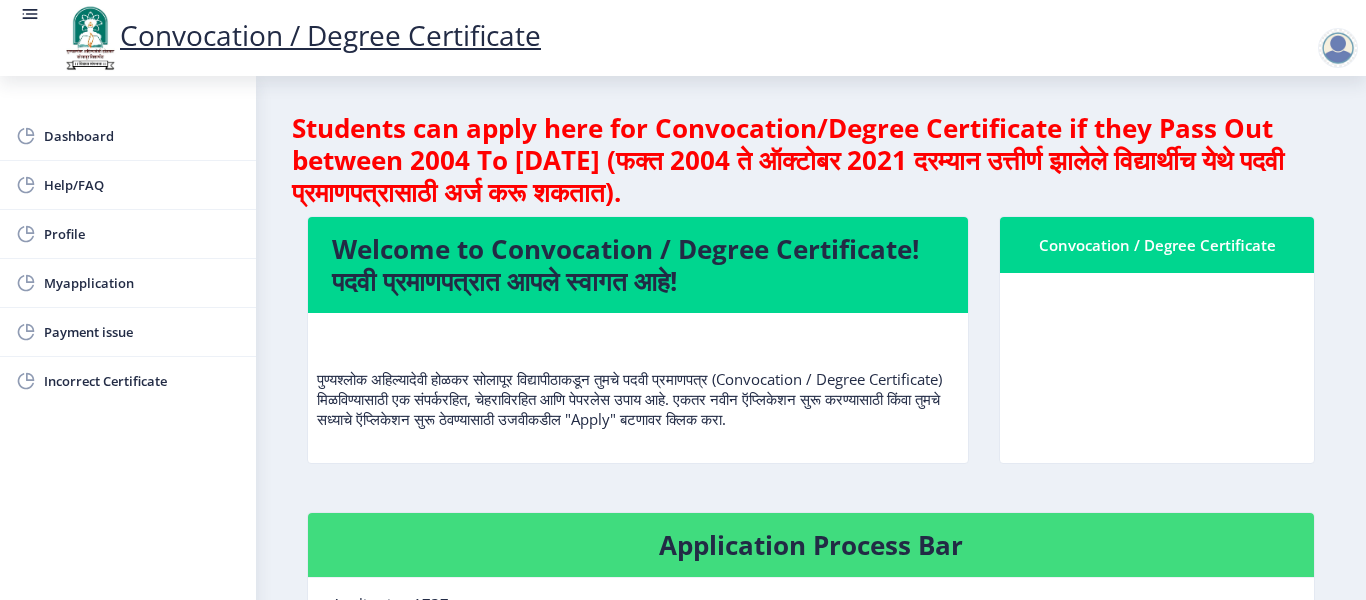 click 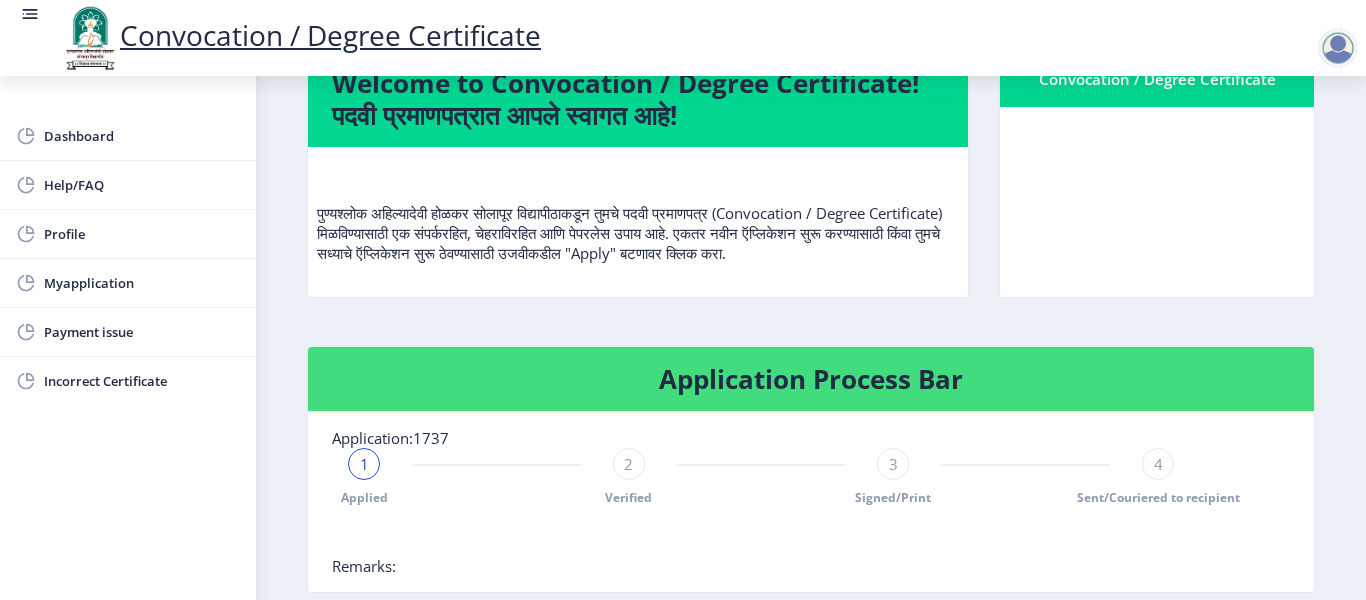 scroll, scrollTop: 0, scrollLeft: 0, axis: both 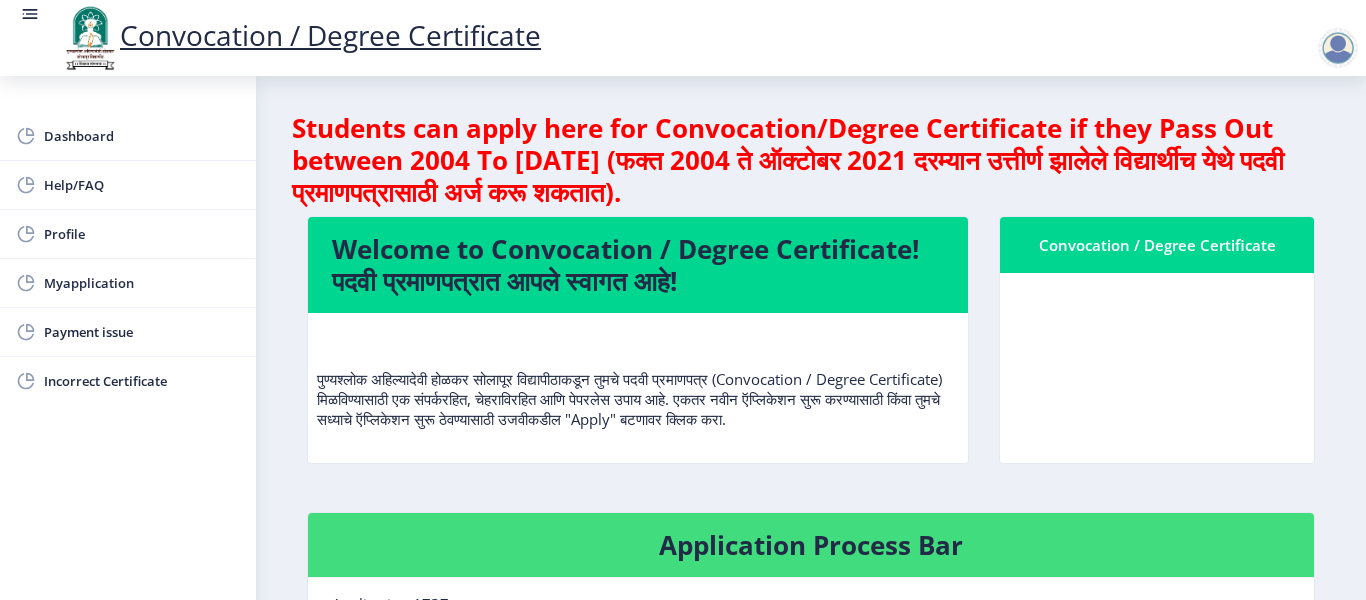 click 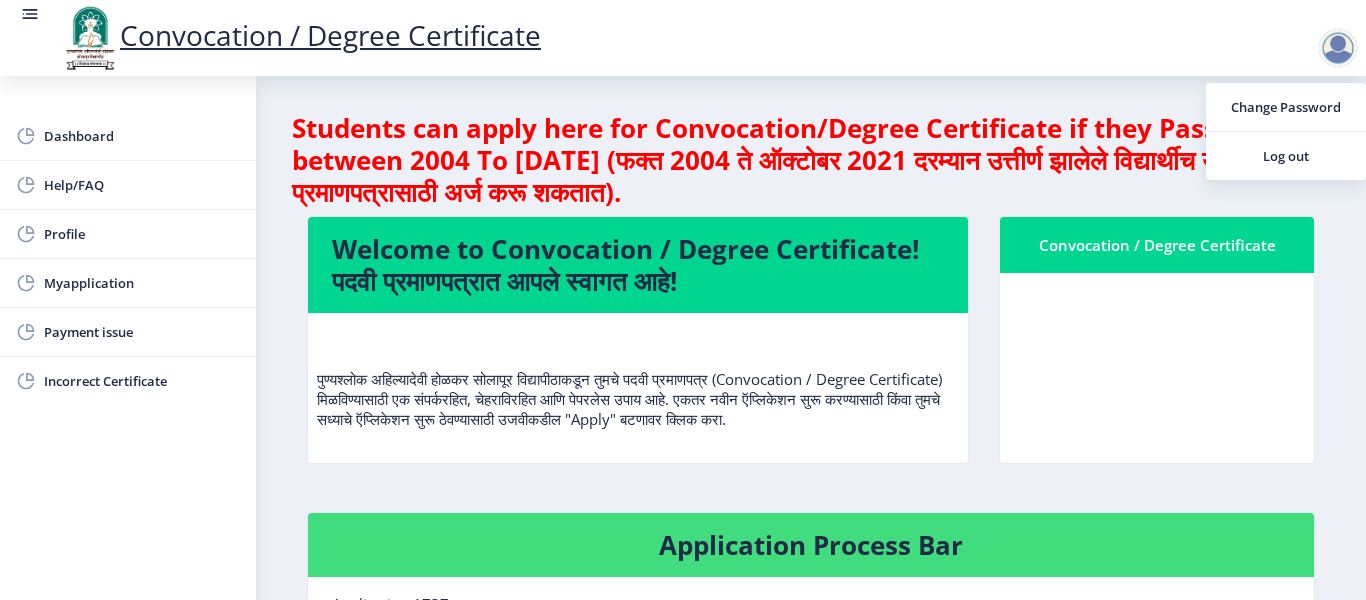 drag, startPoint x: 1116, startPoint y: 298, endPoint x: 1074, endPoint y: 304, distance: 42.426407 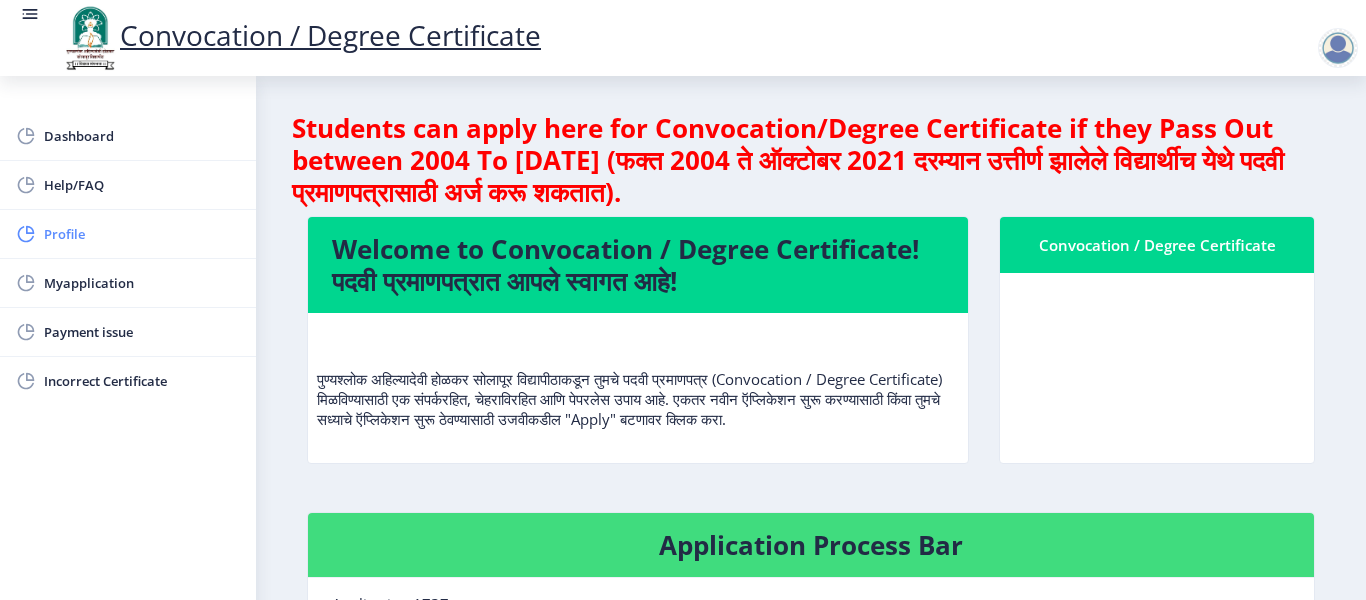 click on "Profile" 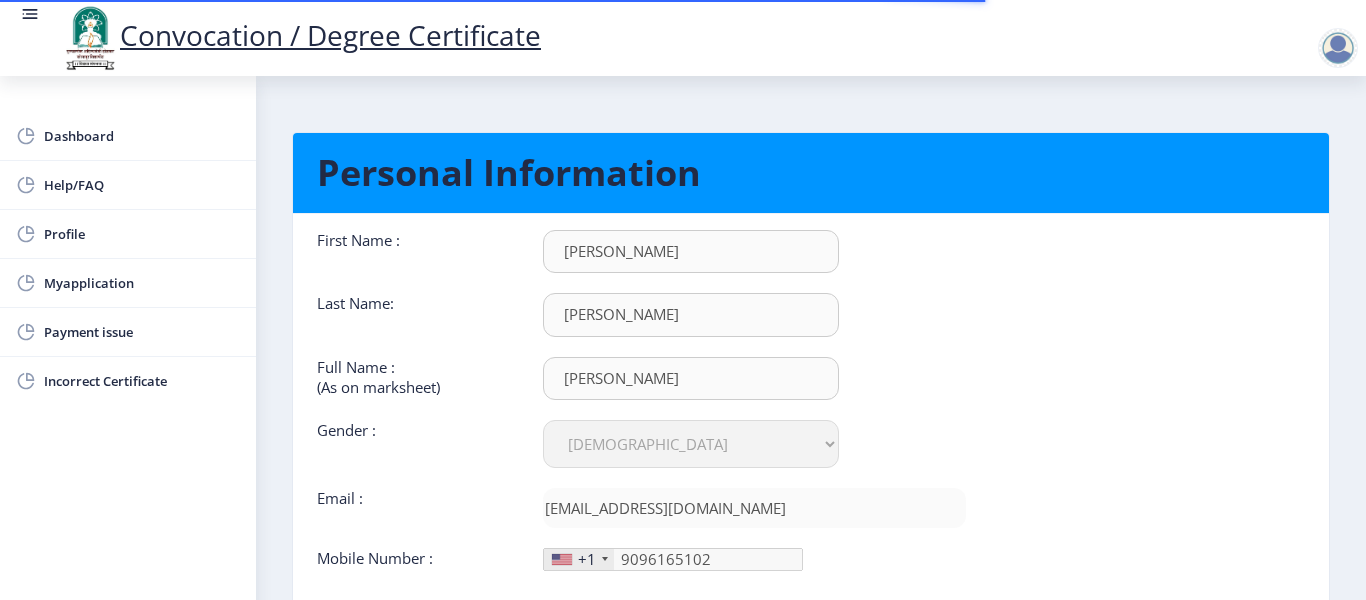scroll, scrollTop: 191, scrollLeft: 0, axis: vertical 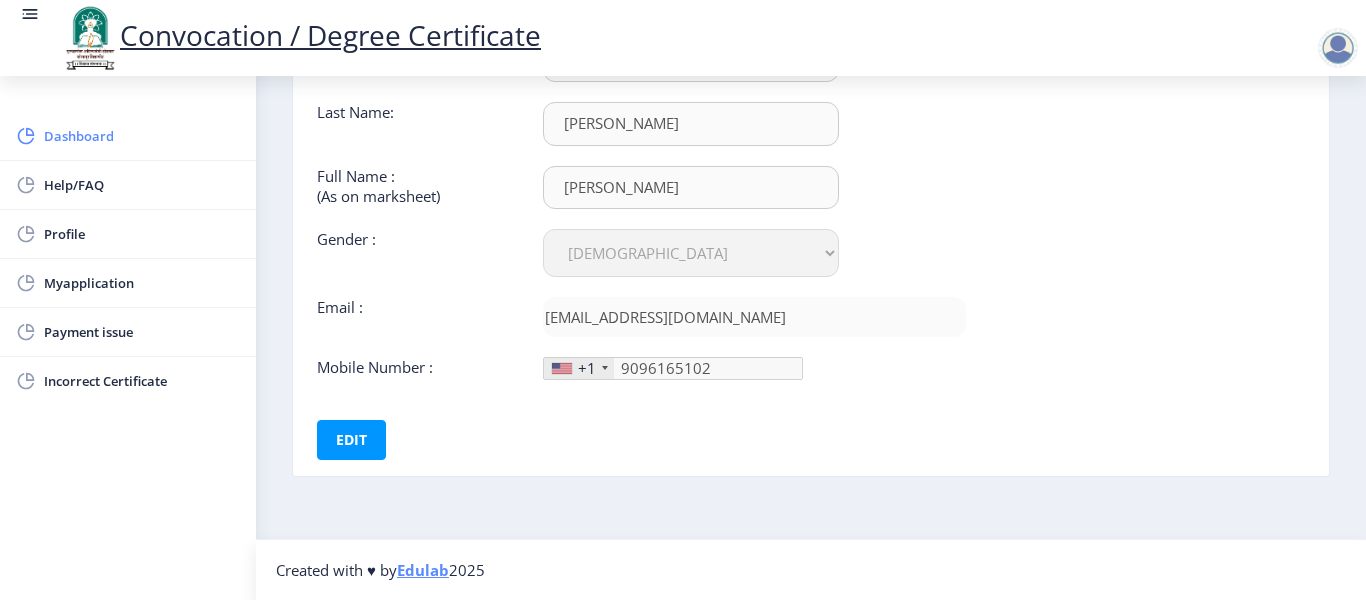 click on "Dashboard" 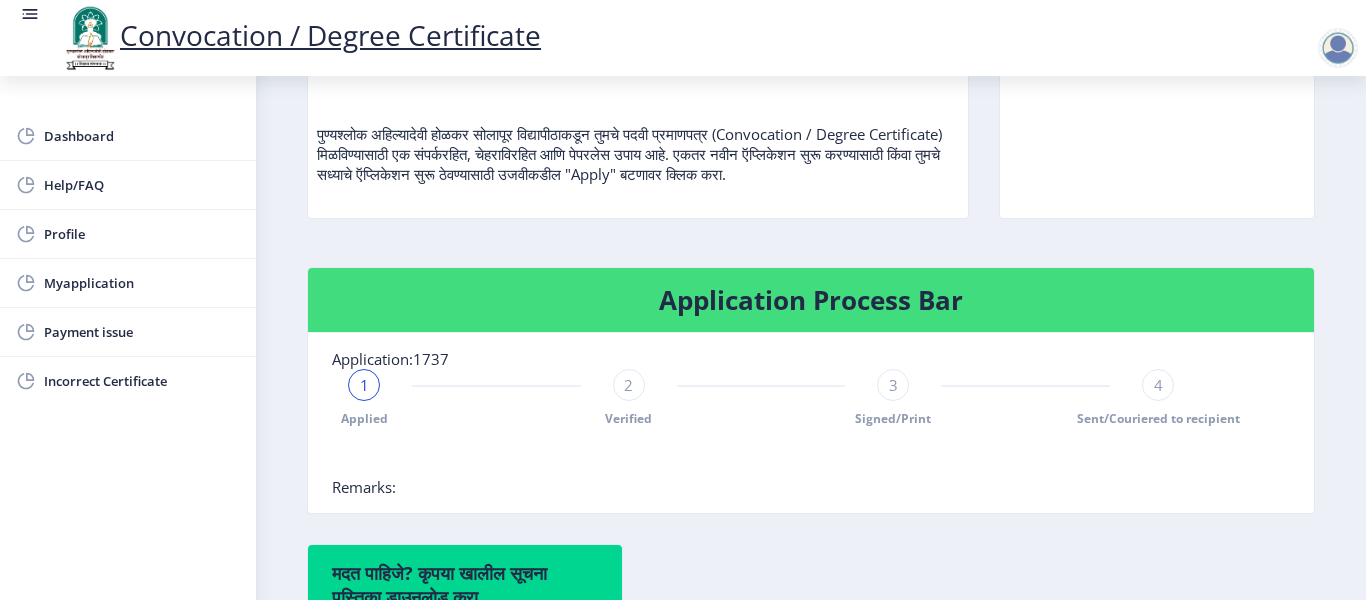 scroll, scrollTop: 300, scrollLeft: 0, axis: vertical 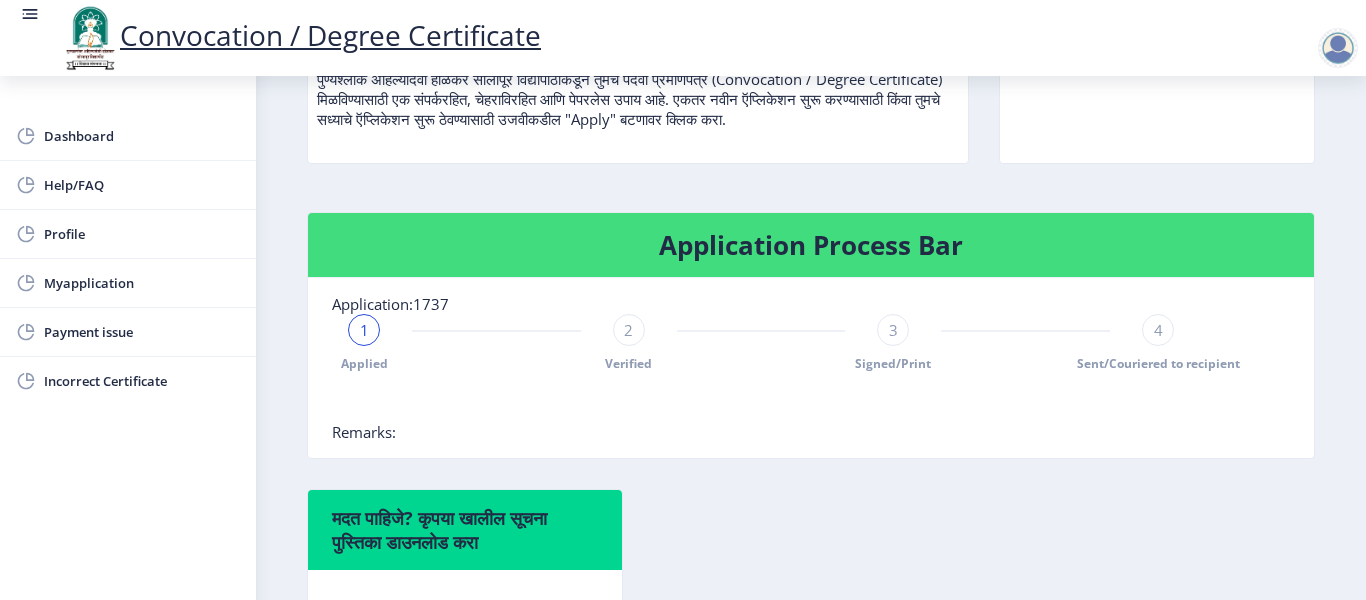 click on "Application Process Bar" 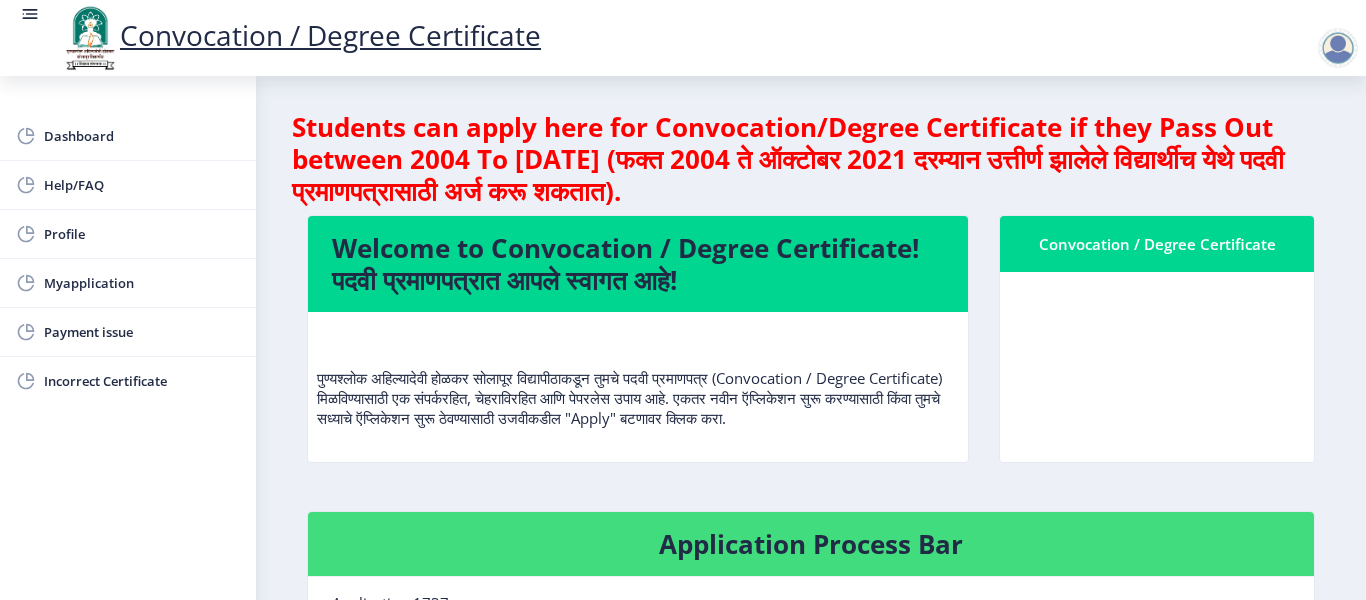 scroll, scrollTop: 0, scrollLeft: 0, axis: both 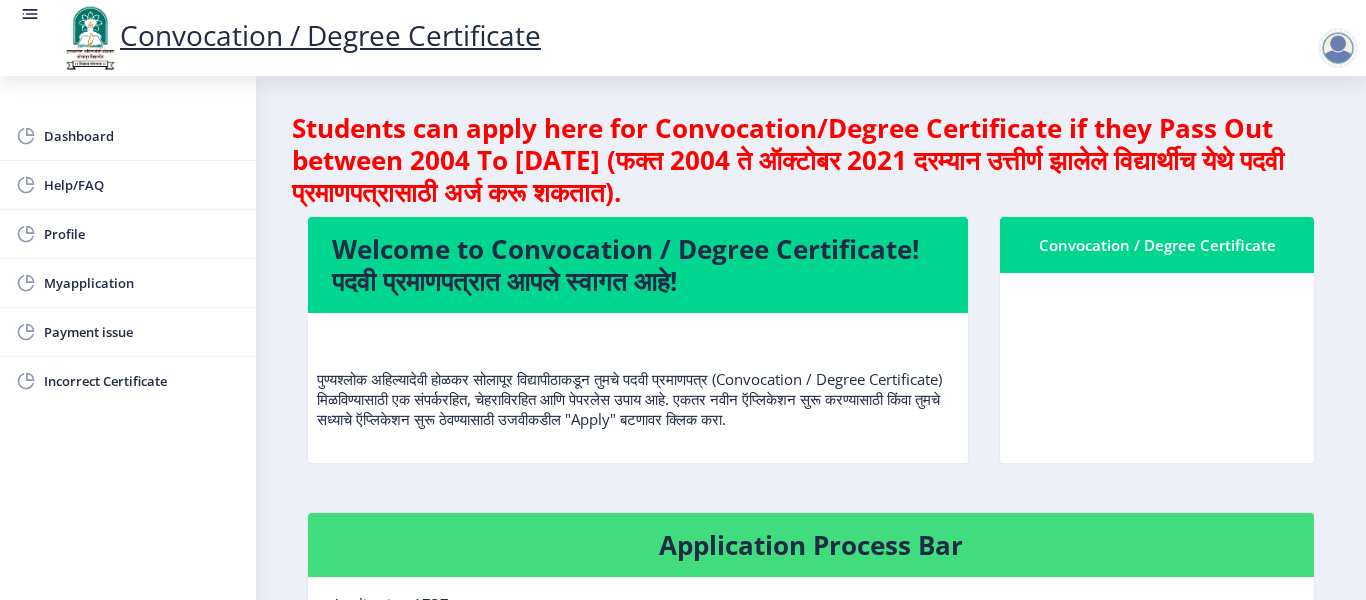 click 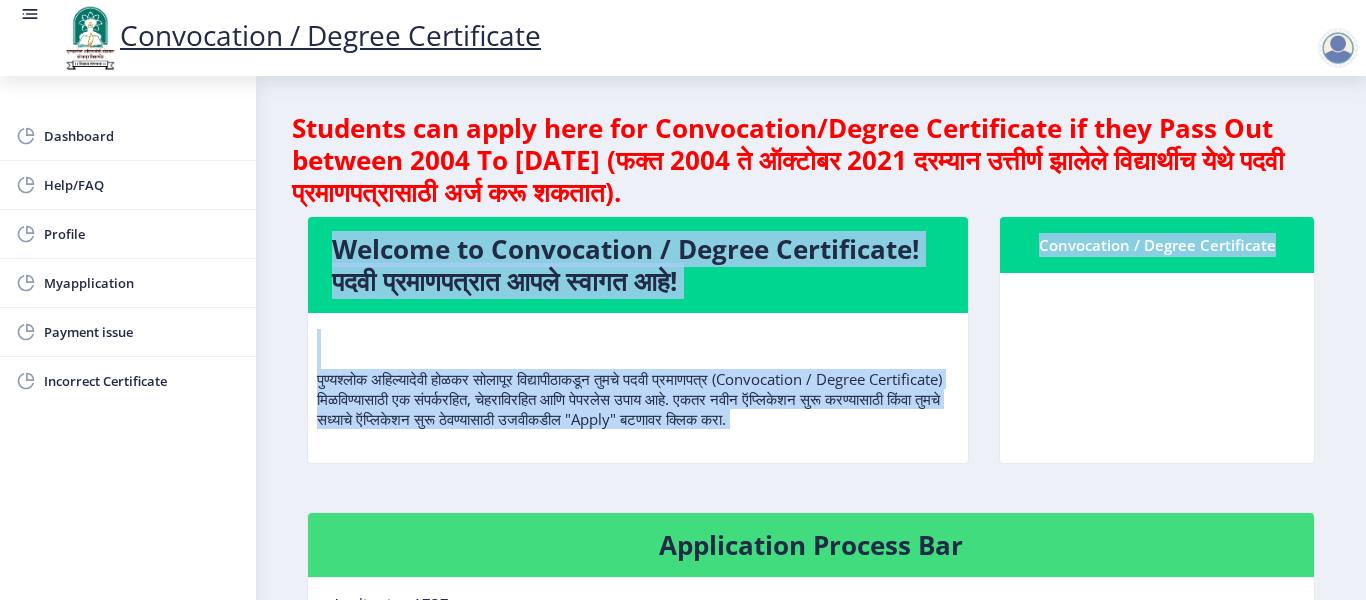 click 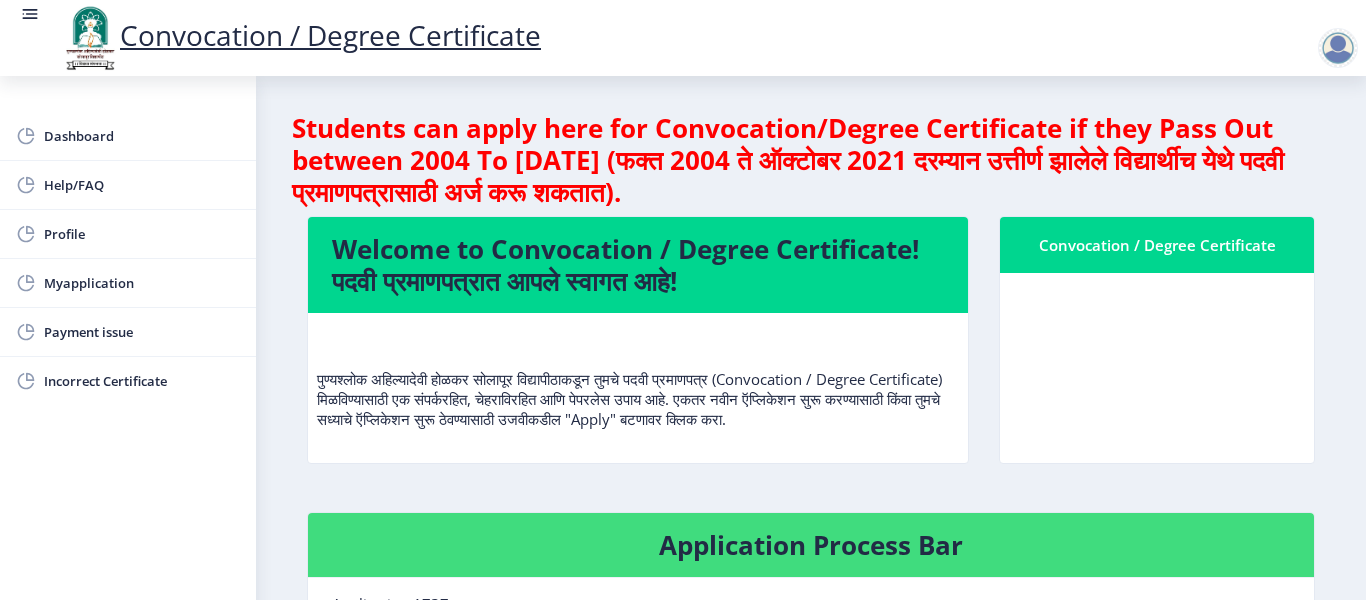 click on "Convocation / Degree Certificate" 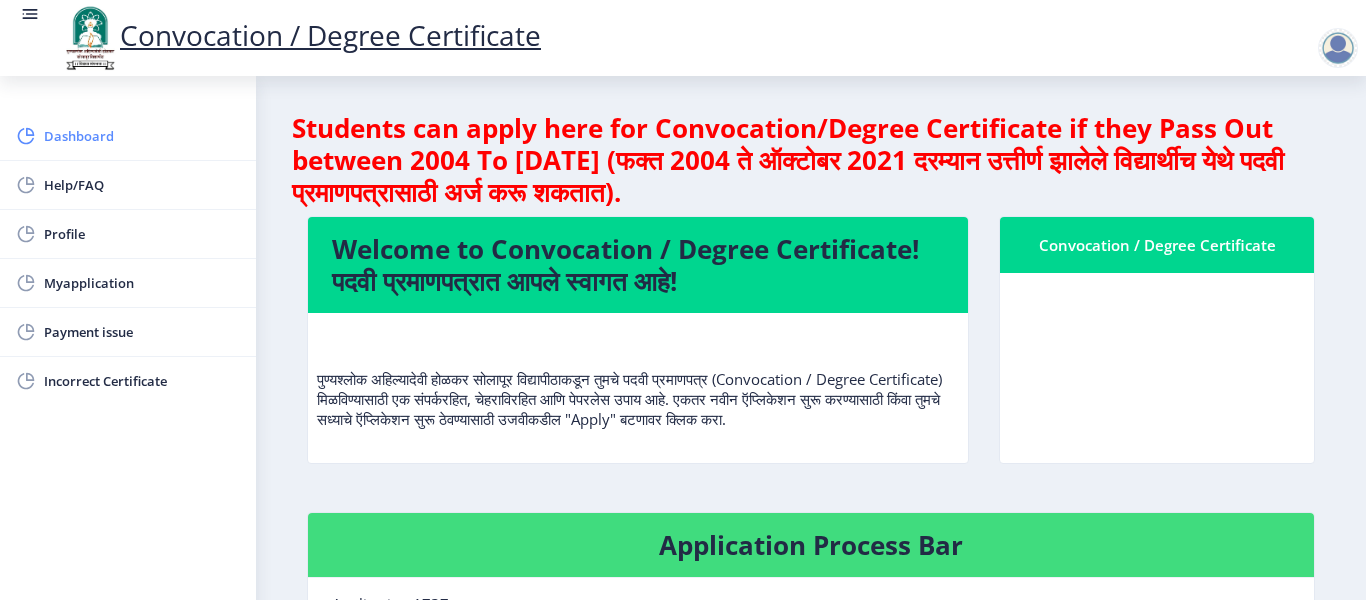 click on "Dashboard" 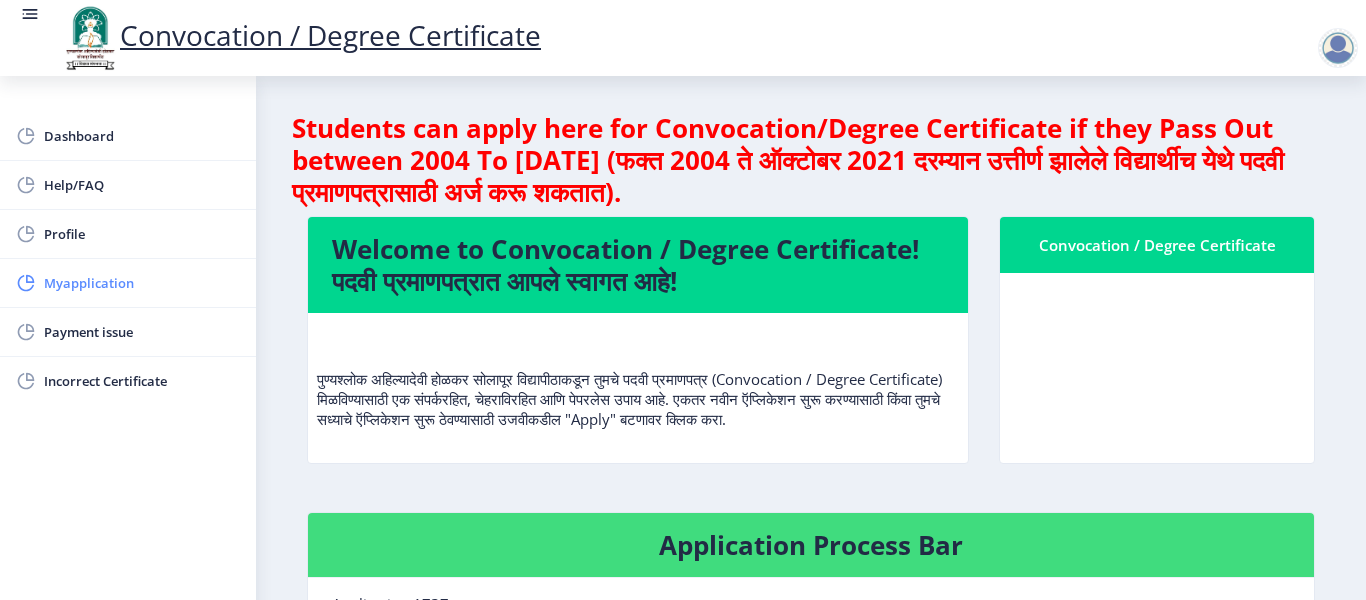 click on "Myapplication" 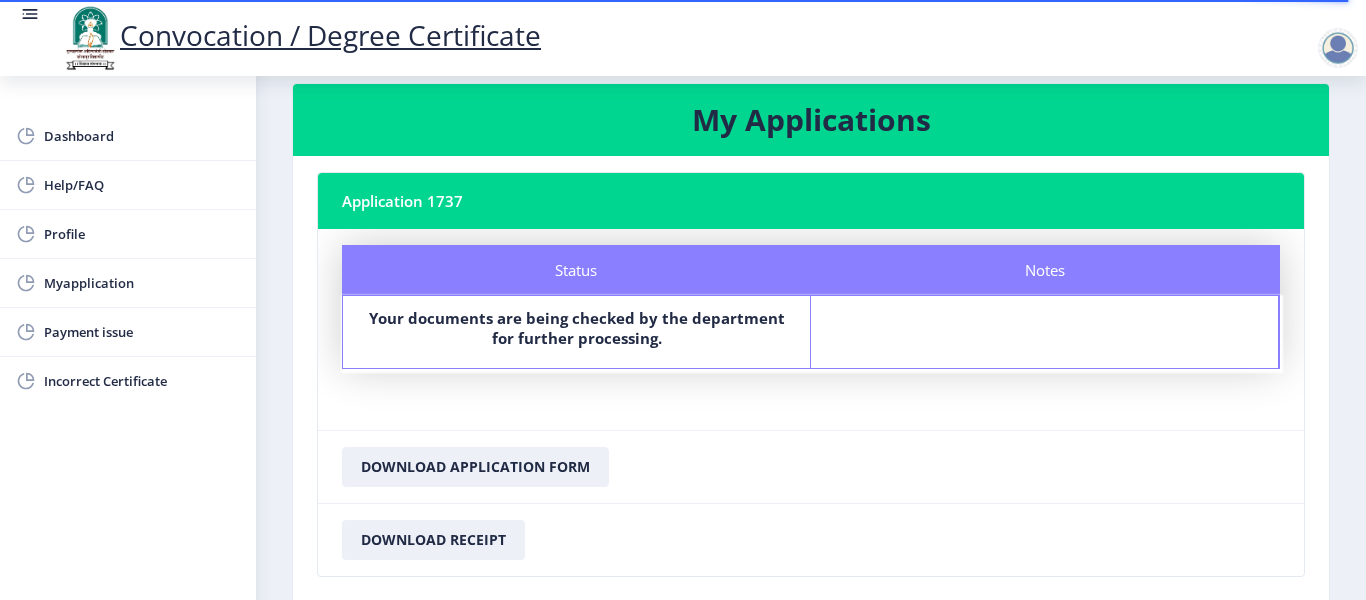 scroll, scrollTop: 0, scrollLeft: 0, axis: both 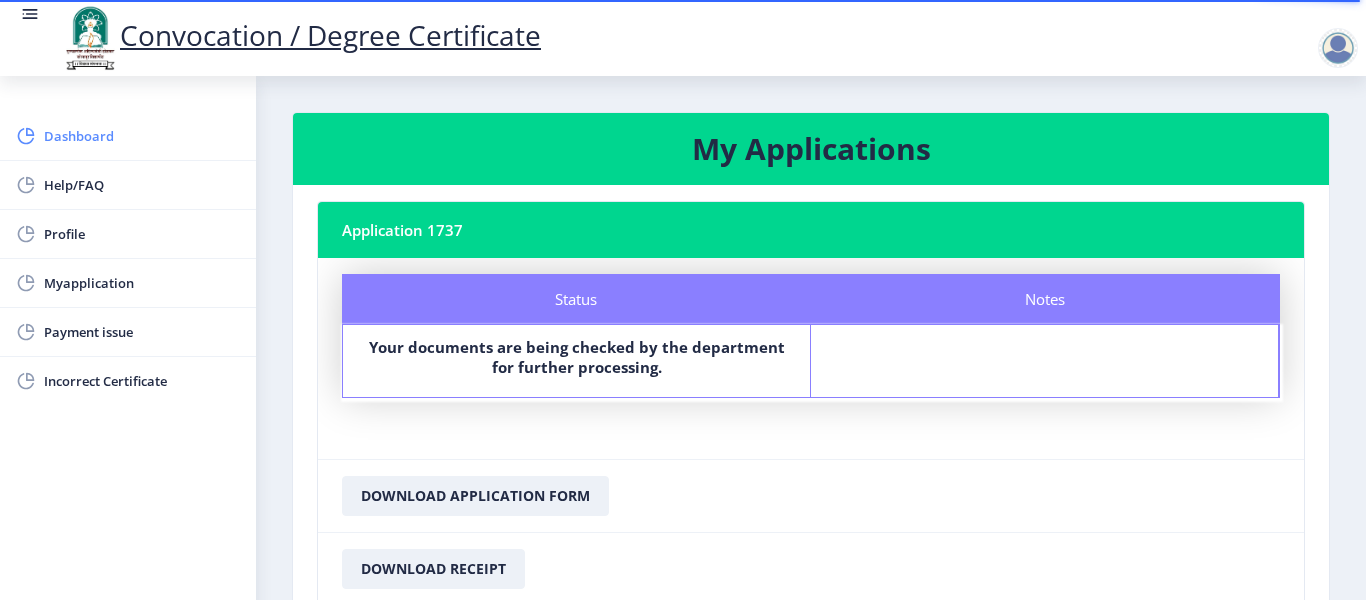 click 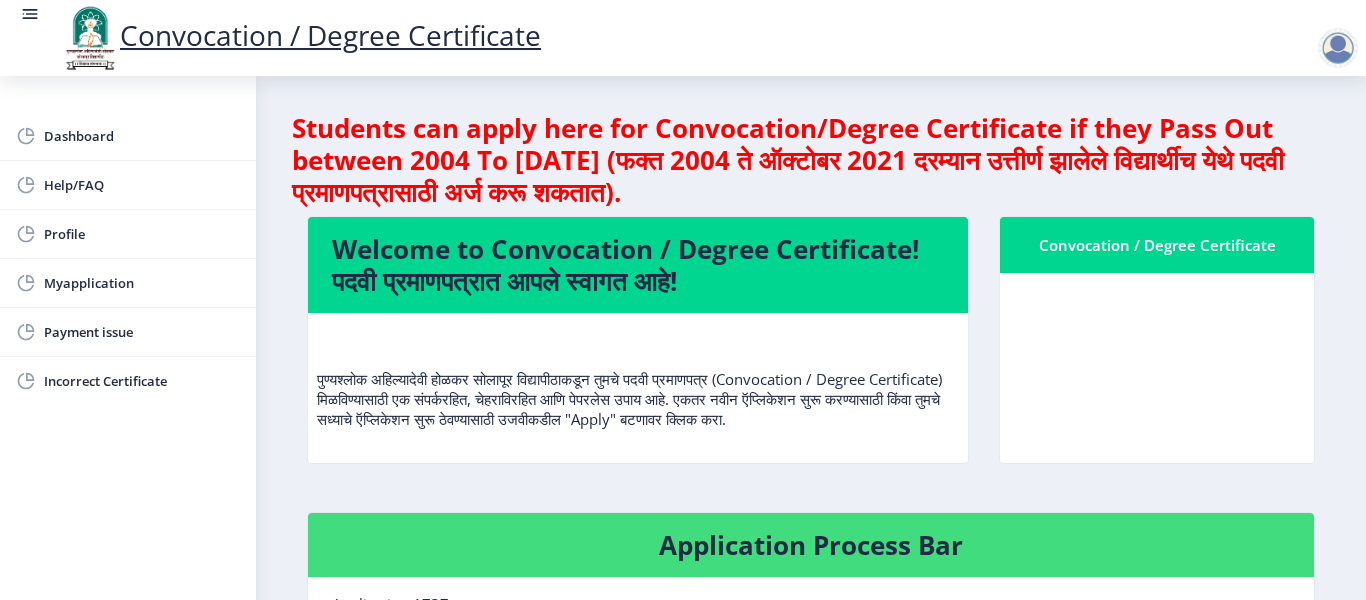 click 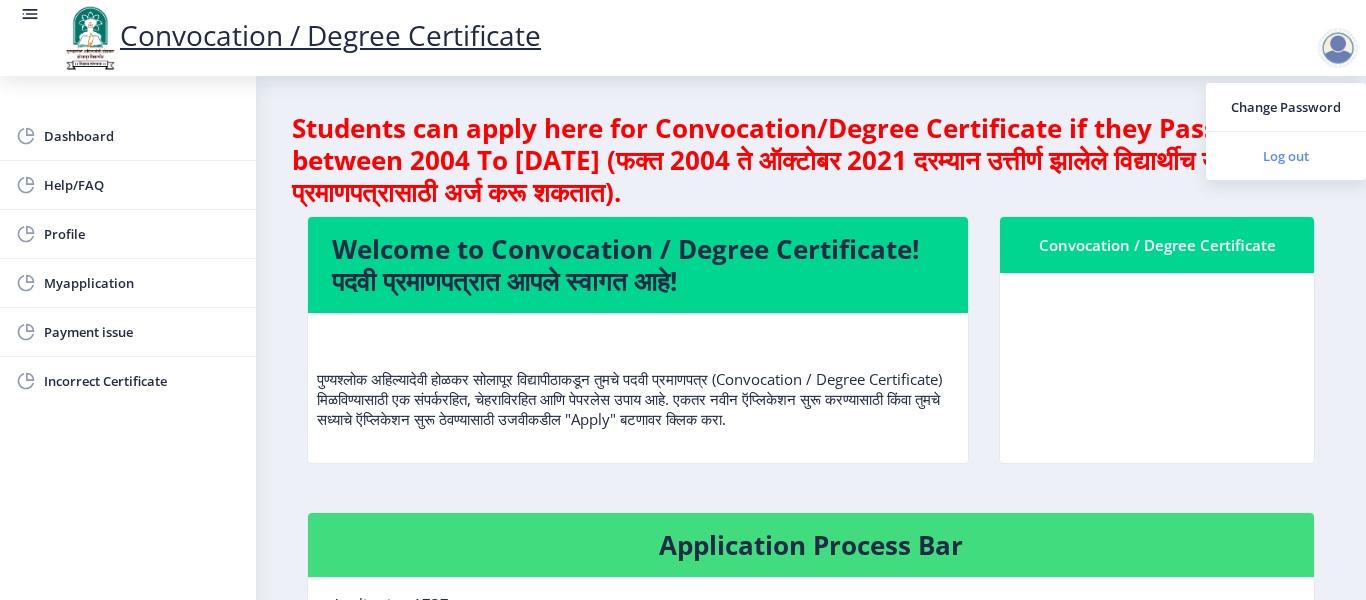 click on "Log out" at bounding box center (1286, 156) 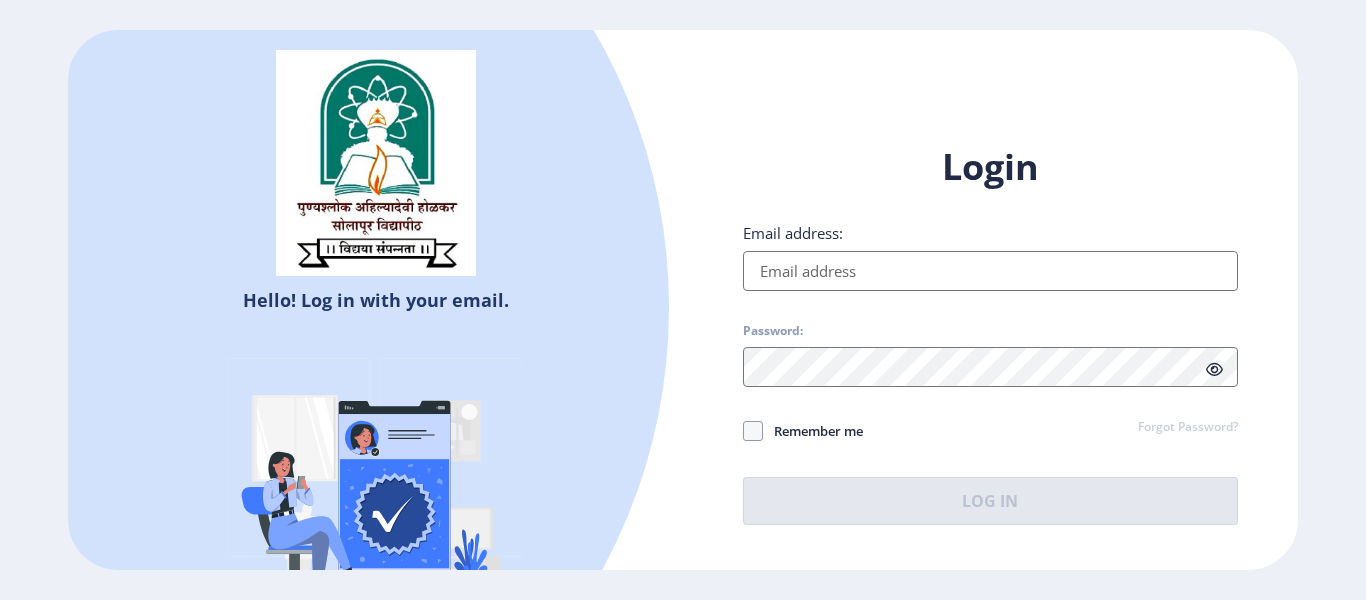click on "Email address:" at bounding box center [990, 271] 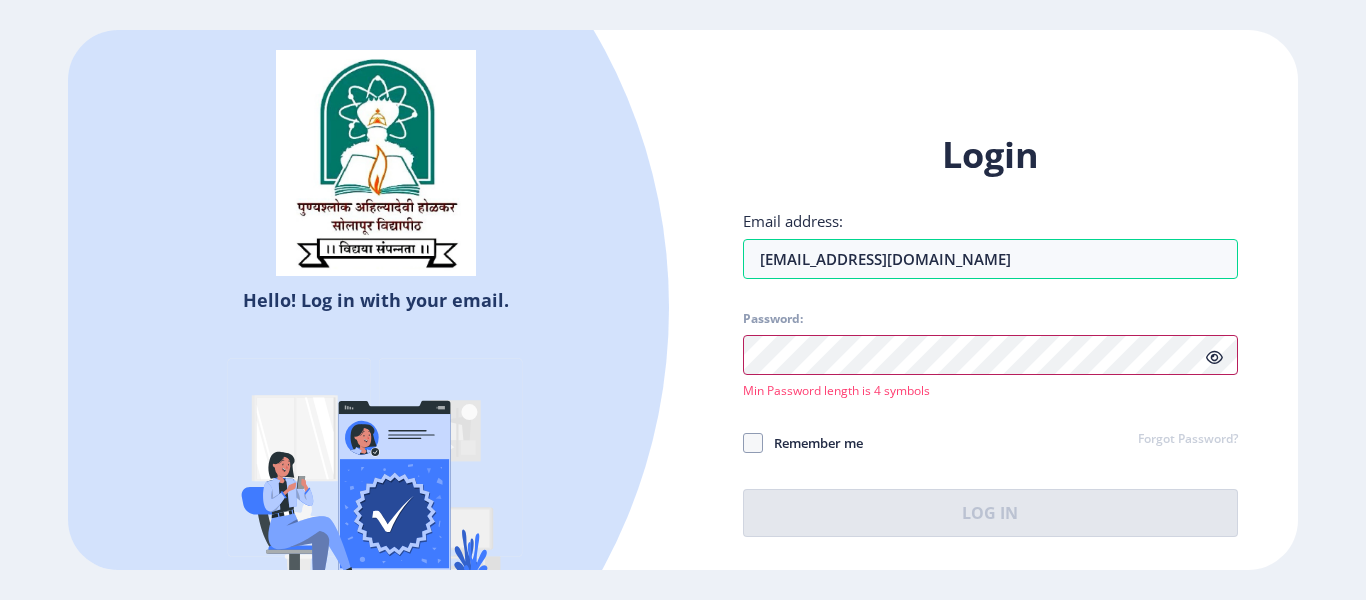 click 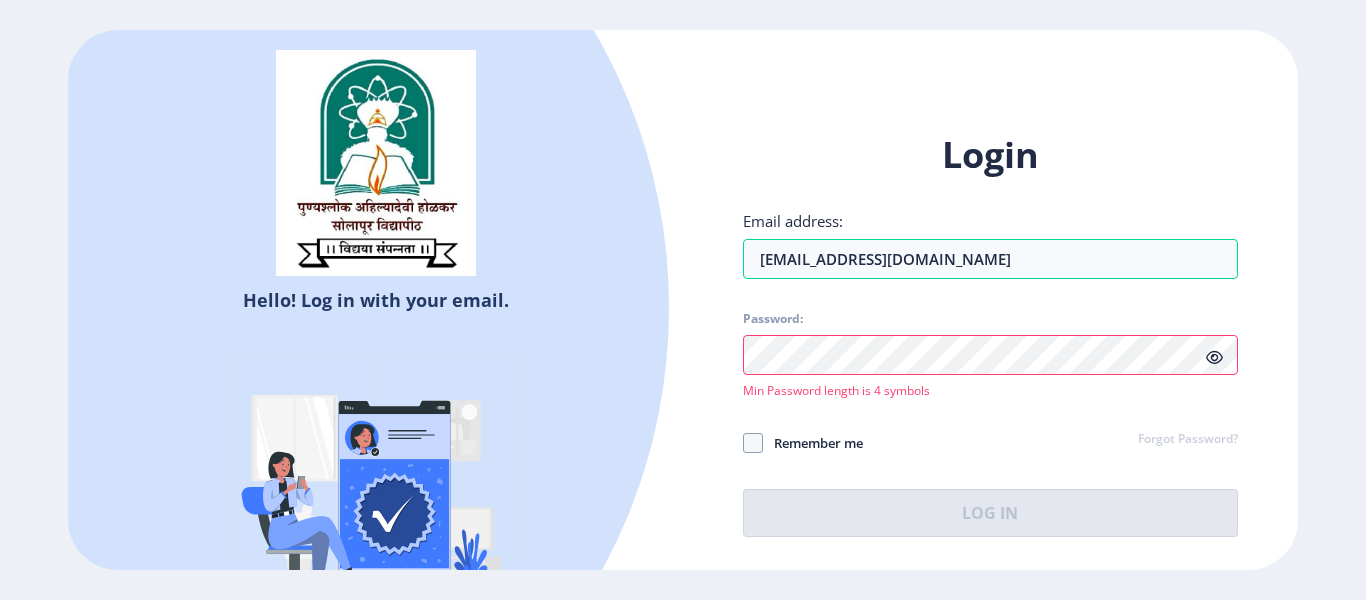 click 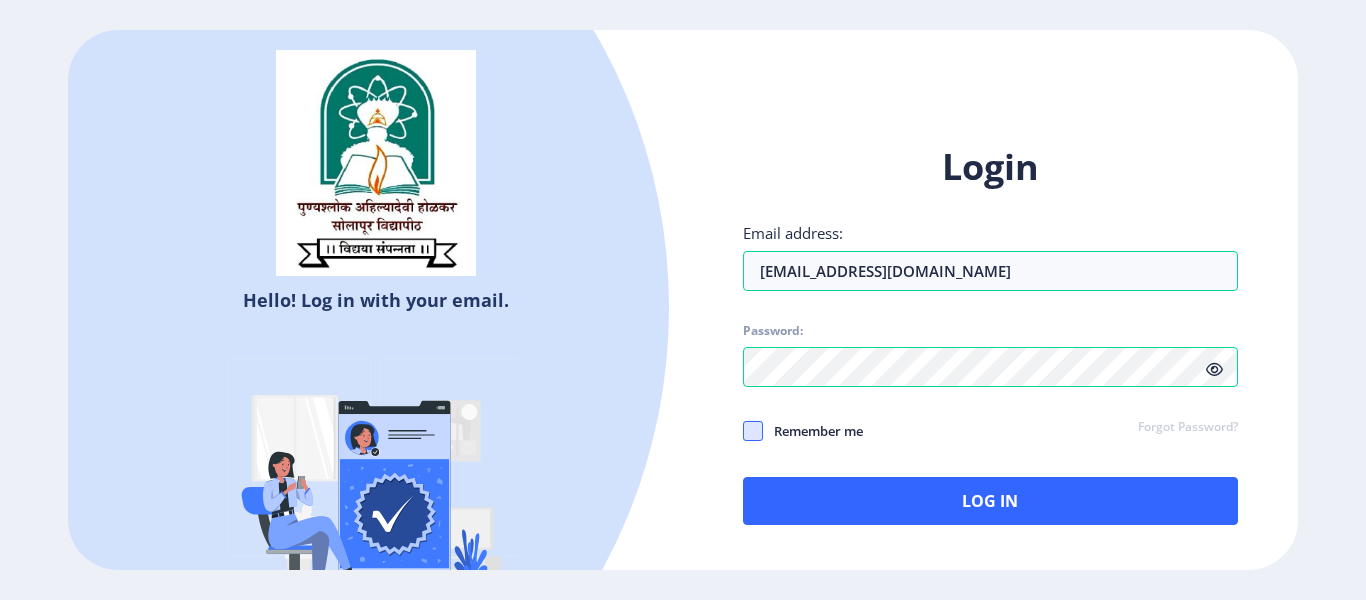 click 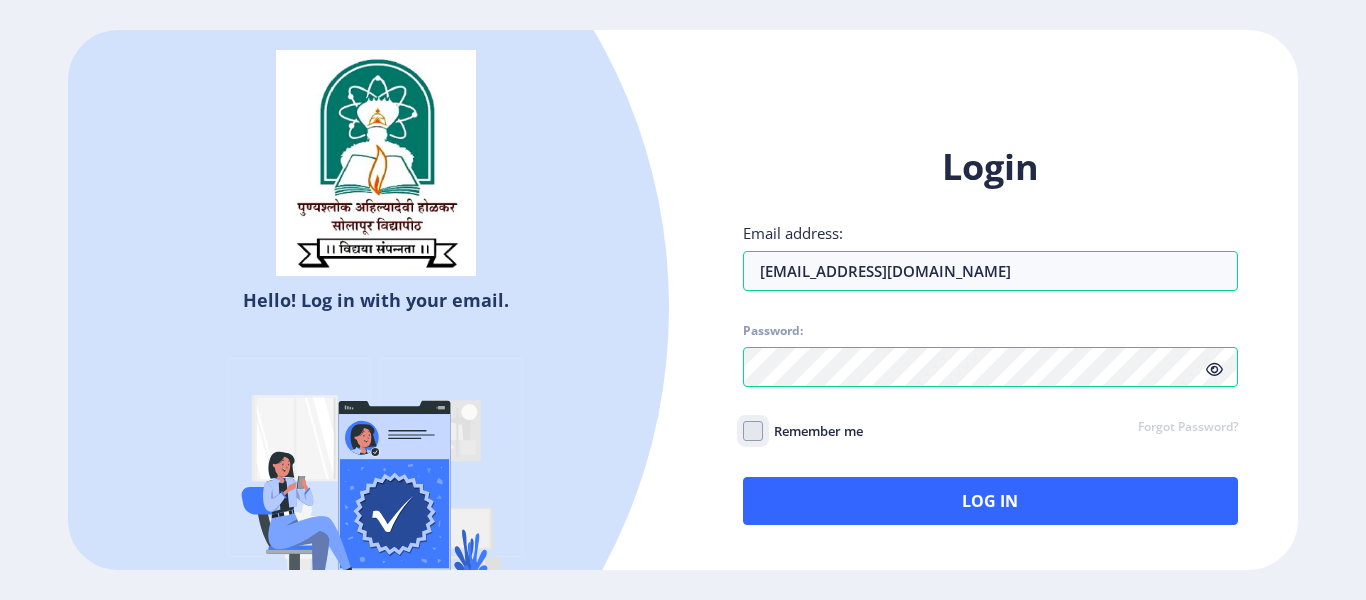 click on "Remember me" 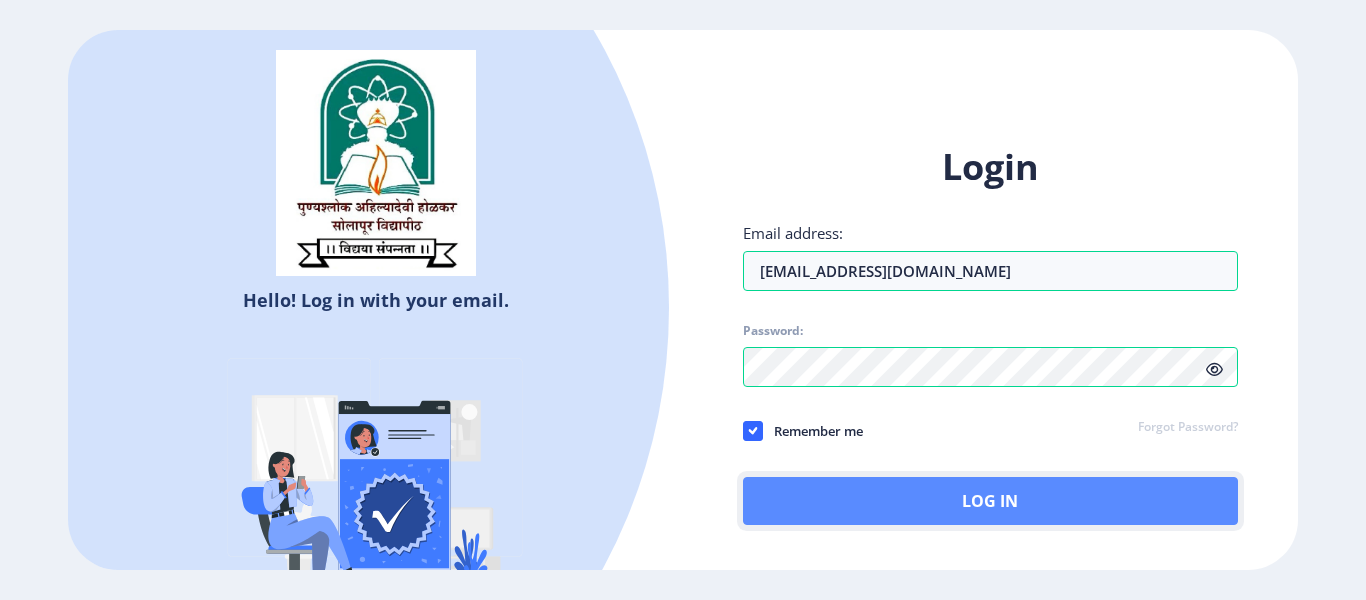 click on "Log In" 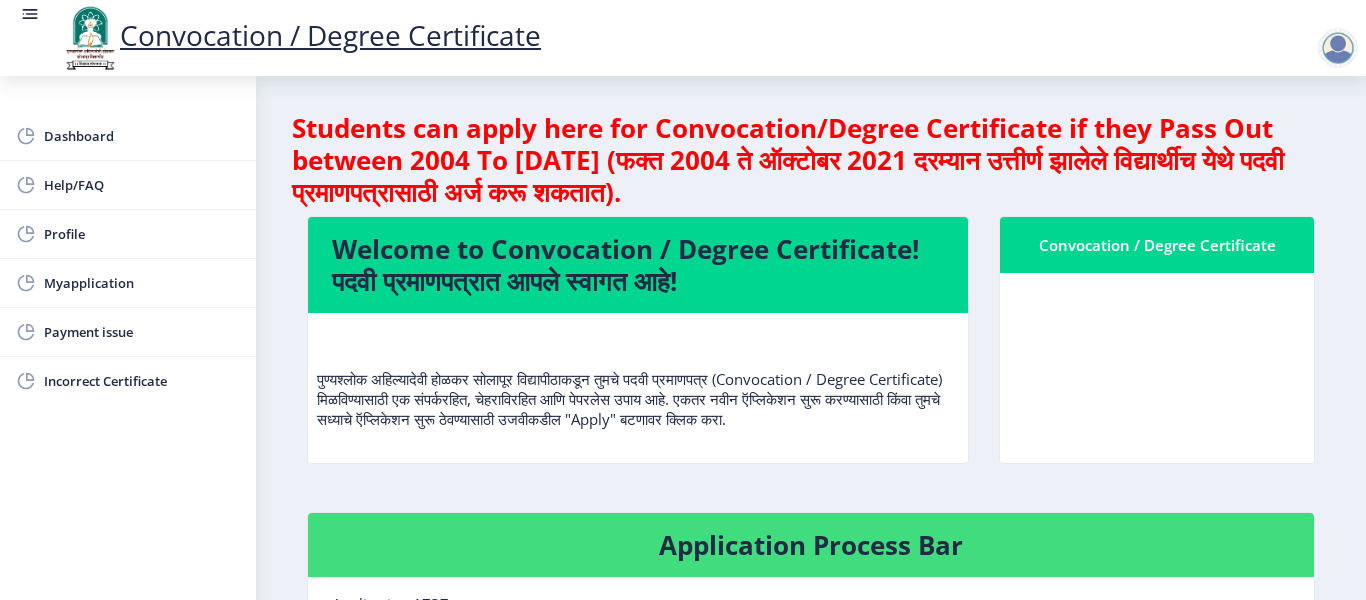 click 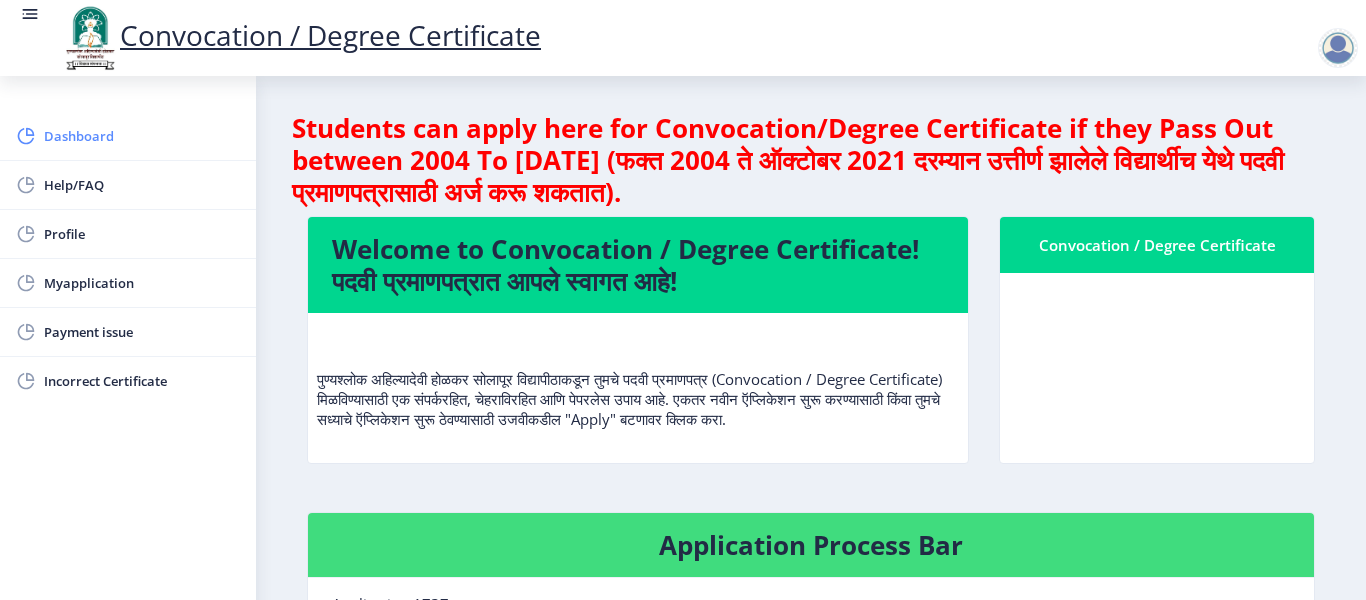 click on "Dashboard" 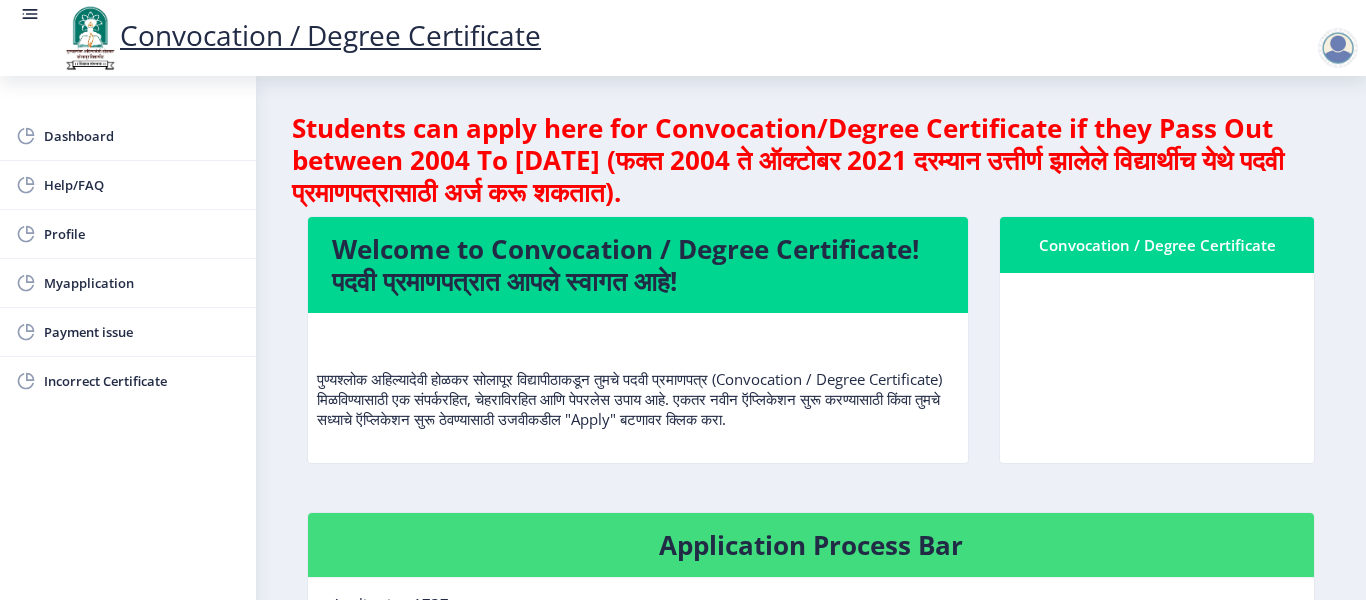 click 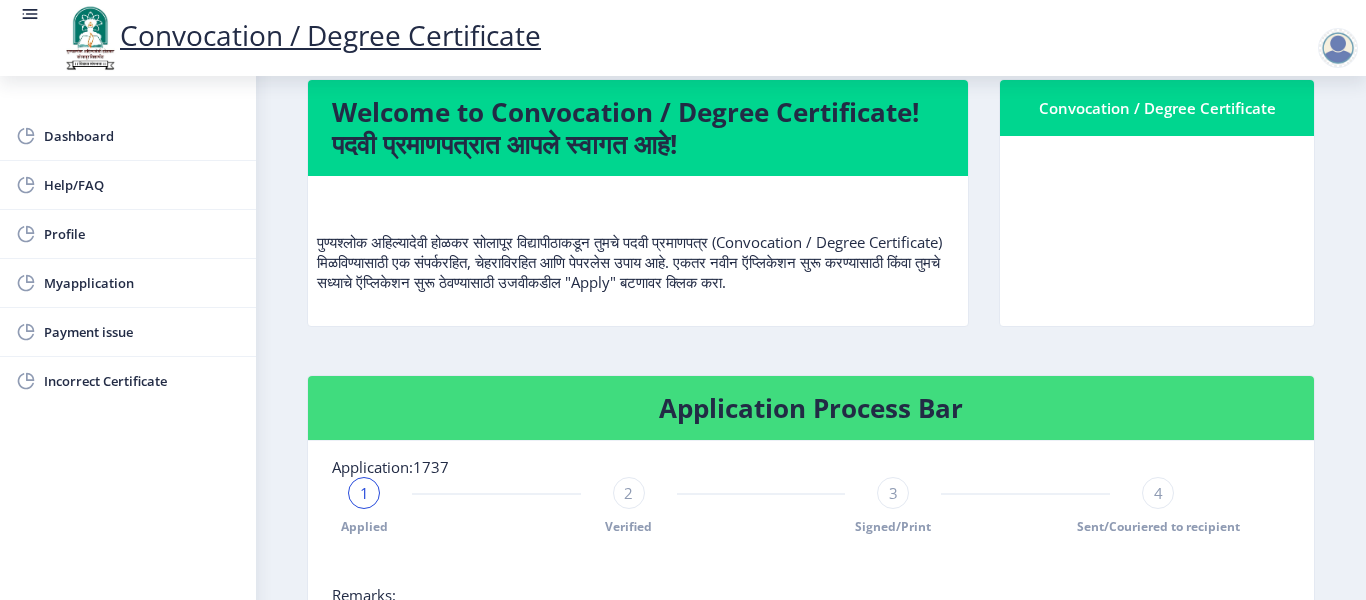 scroll, scrollTop: 0, scrollLeft: 0, axis: both 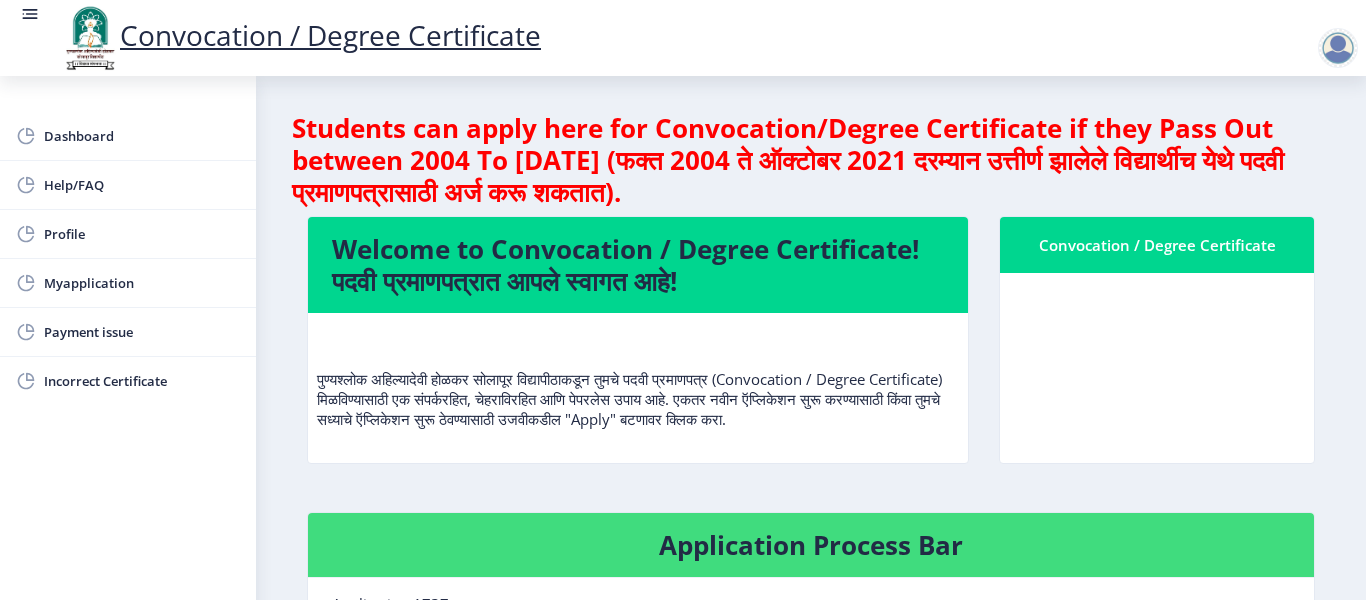 click 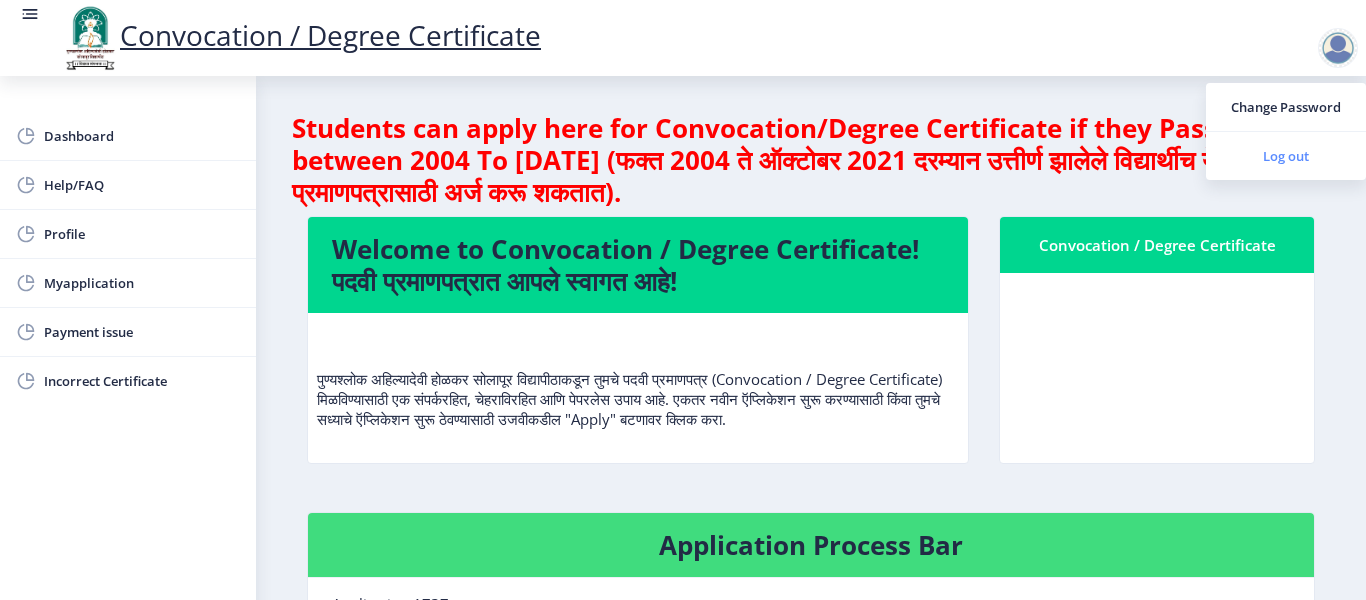 click on "Log out" at bounding box center (1286, 156) 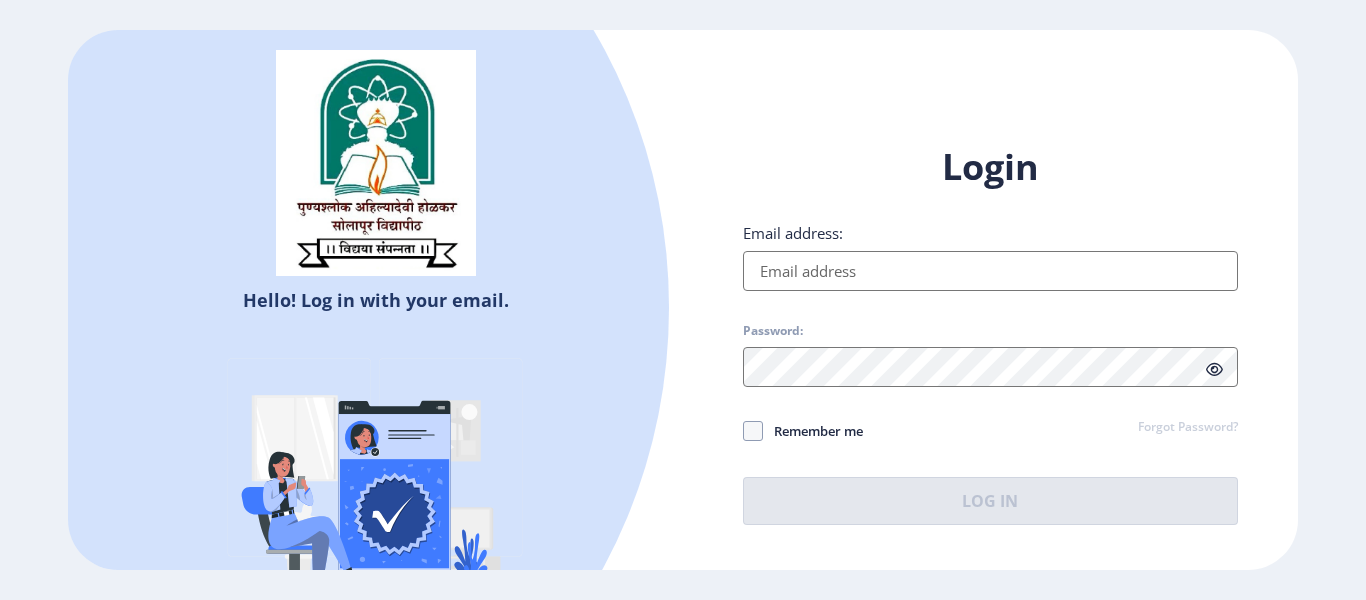 click on "Email address:" at bounding box center [990, 271] 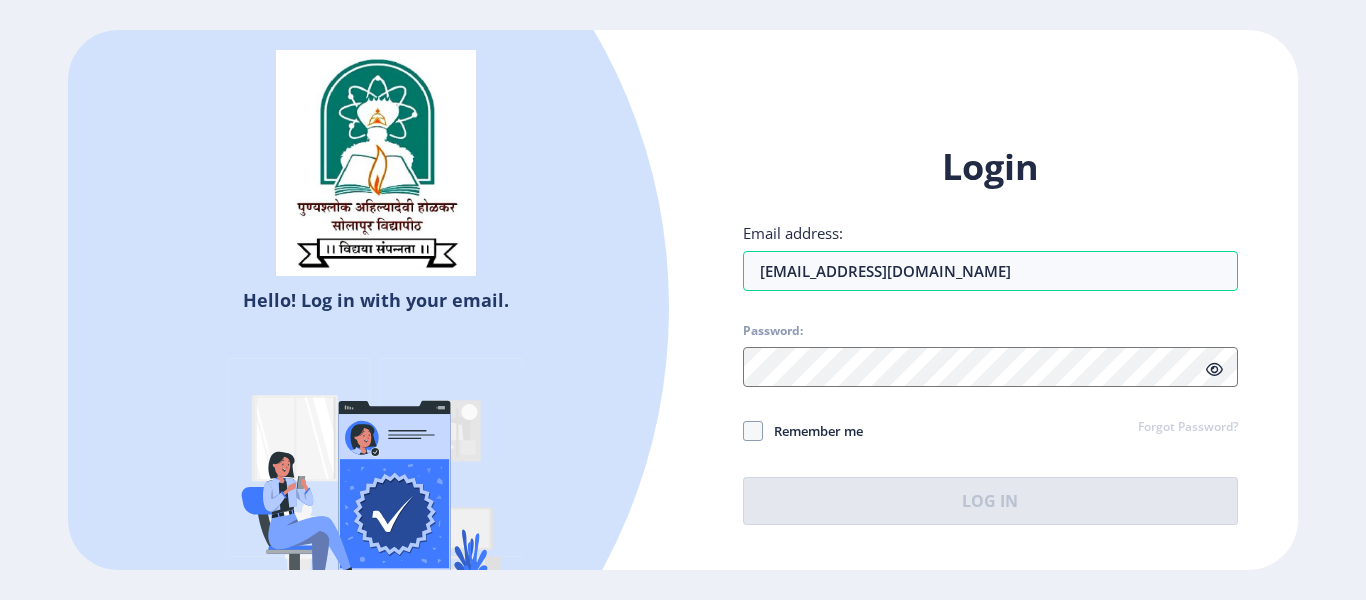 click on "Forgot Password?" 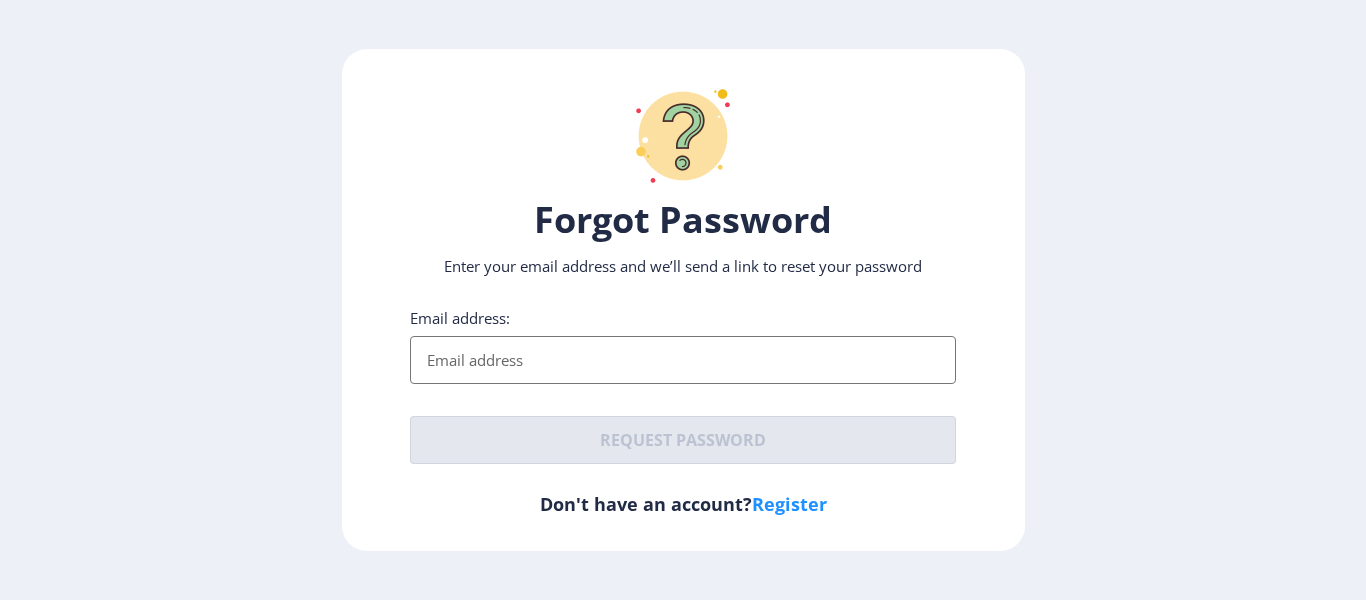 click on "Email address:" at bounding box center (683, 360) 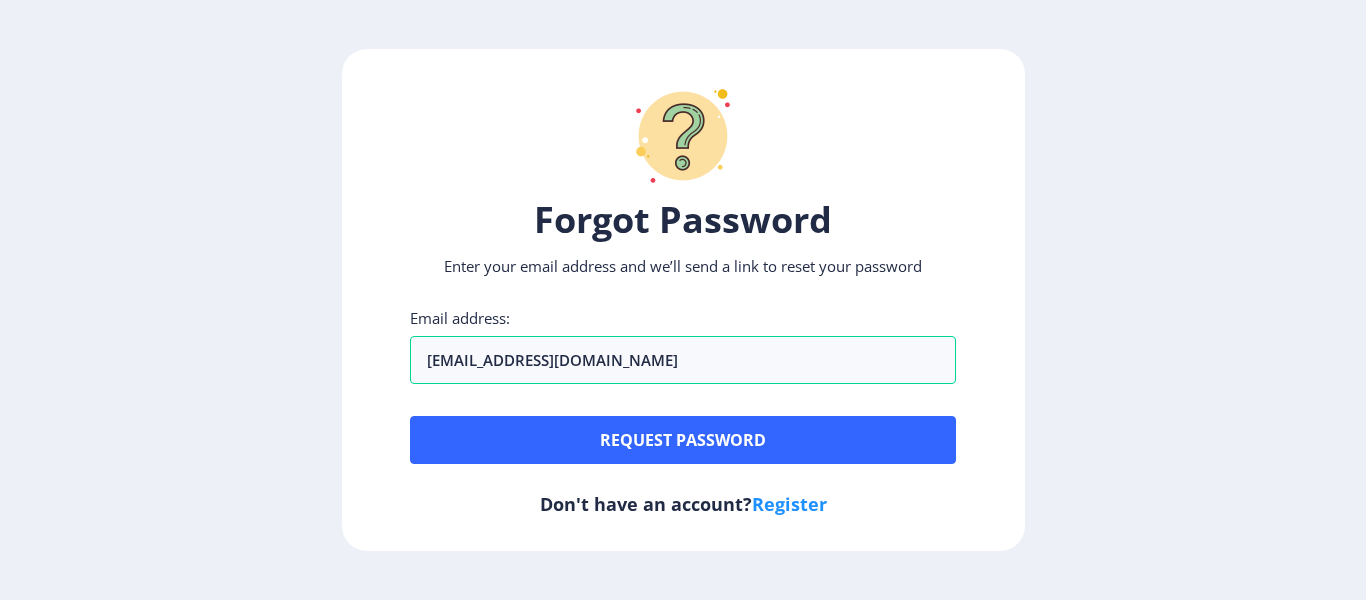 click on "Register" 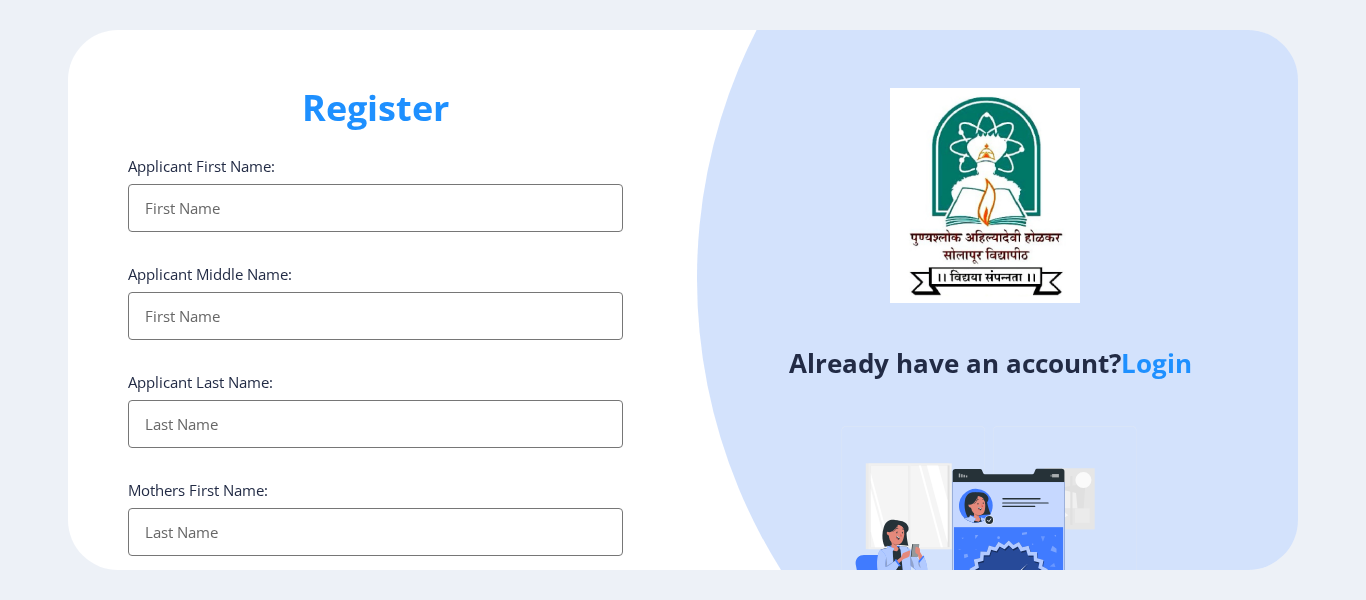 click on "Applicant First Name:" at bounding box center (375, 208) 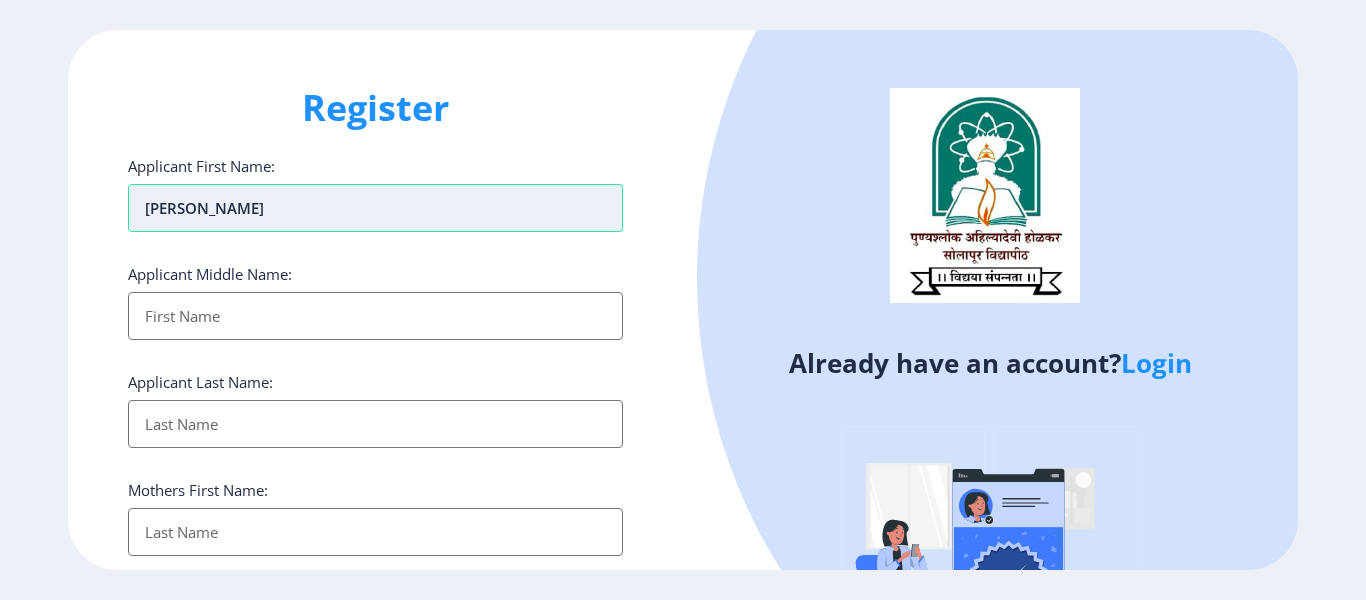 type on "[PERSON_NAME]" 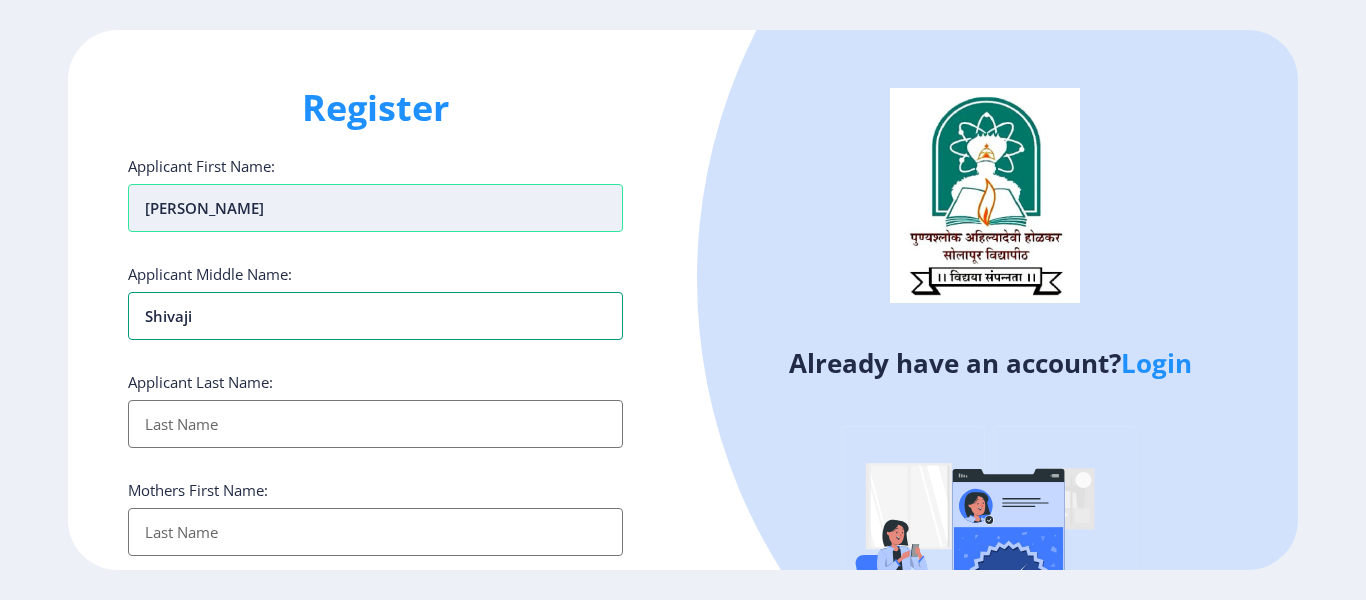 type on "shivaji" 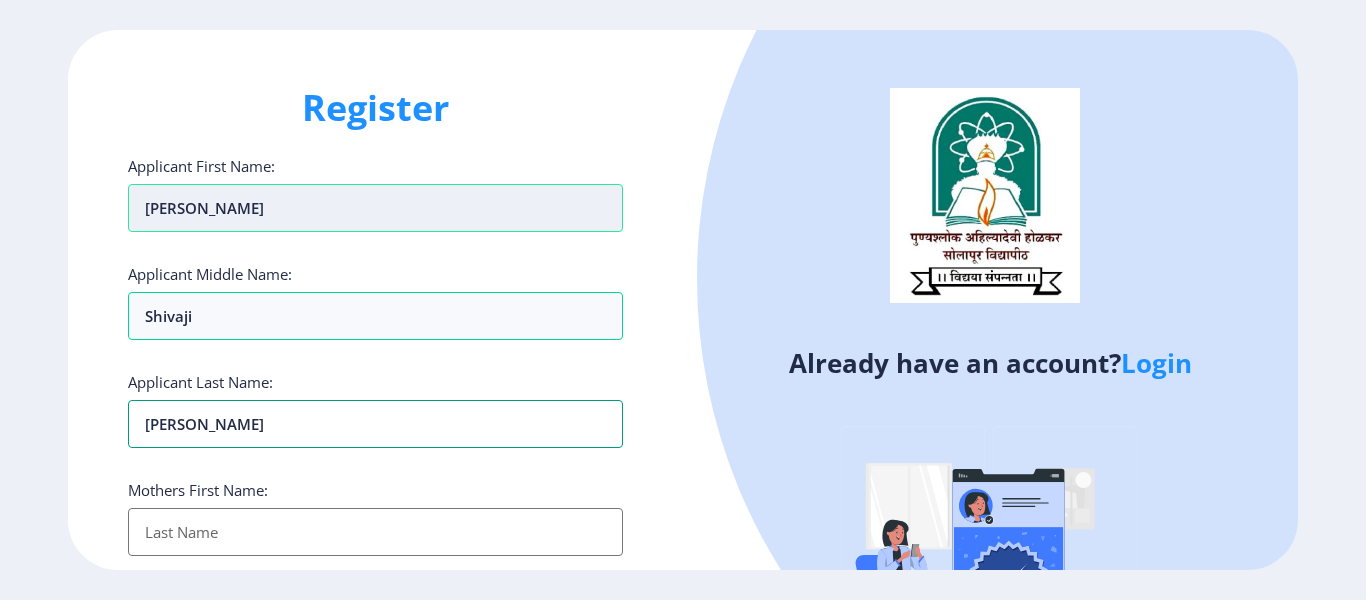 type on "[PERSON_NAME]" 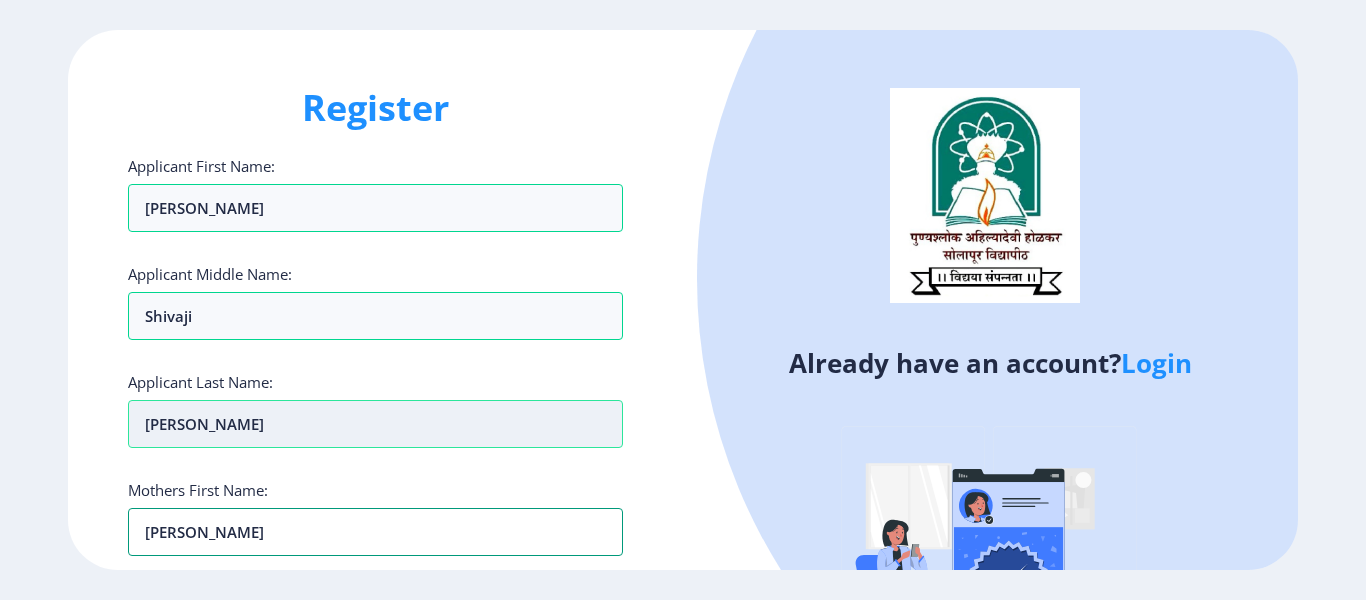scroll, scrollTop: 200, scrollLeft: 0, axis: vertical 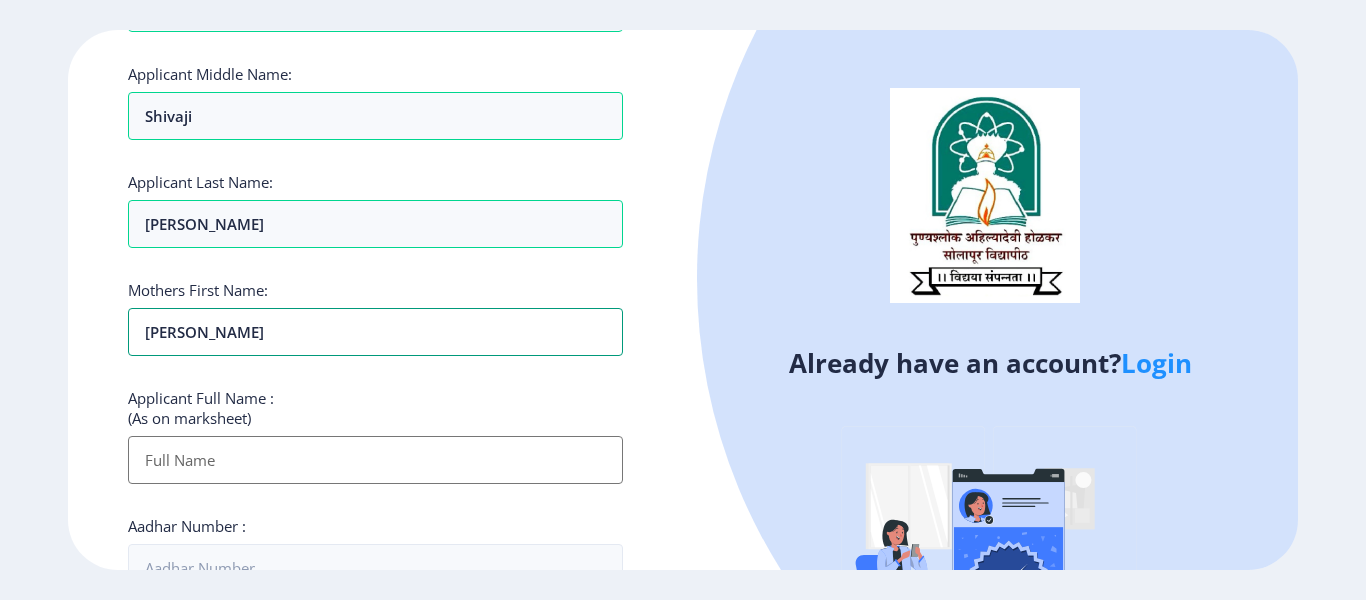 type on "[PERSON_NAME]" 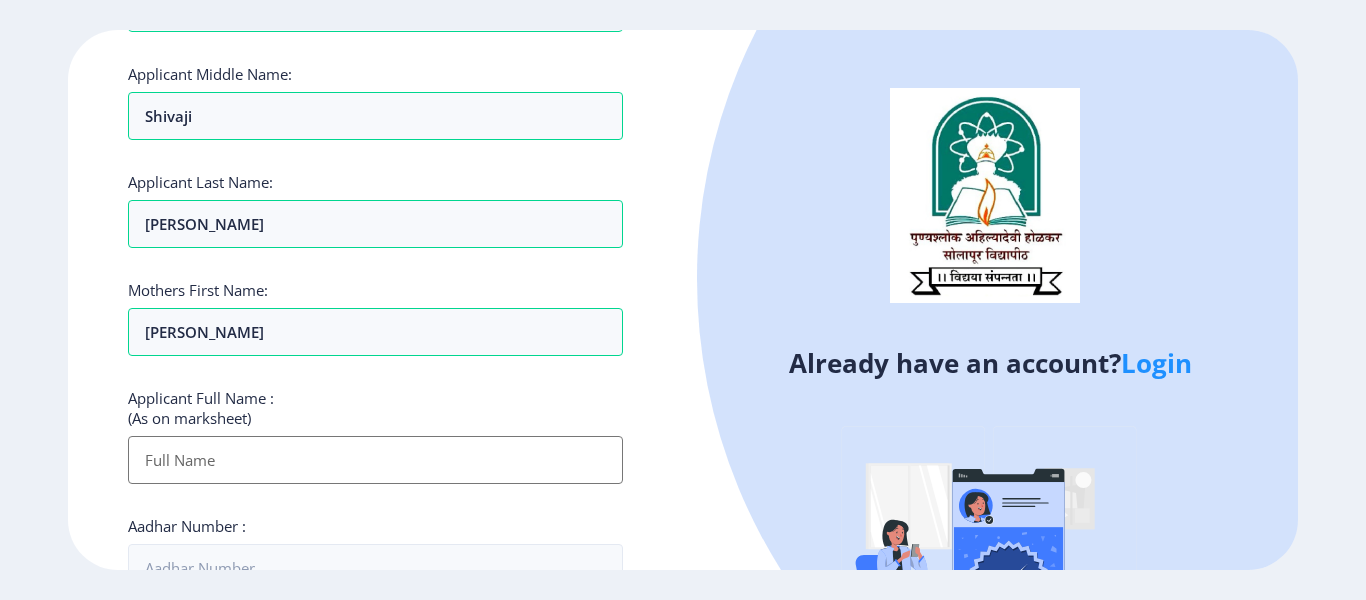 click on "Applicant First Name:" at bounding box center (375, 460) 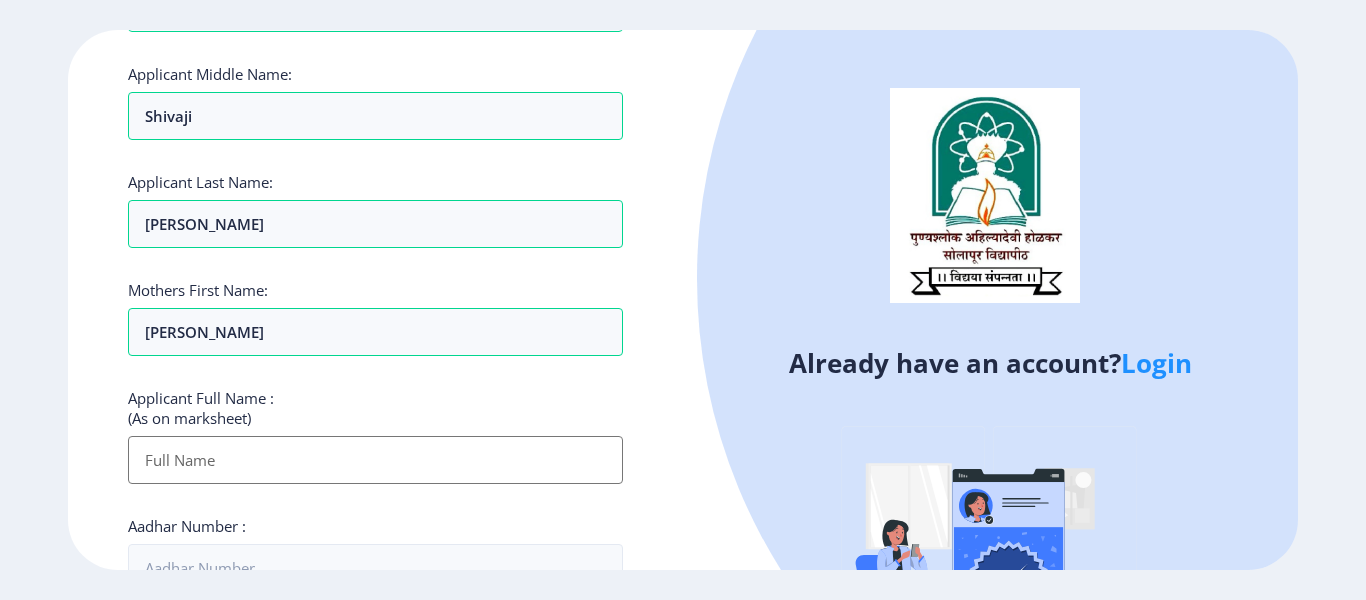 type on "[PERSON_NAME]" 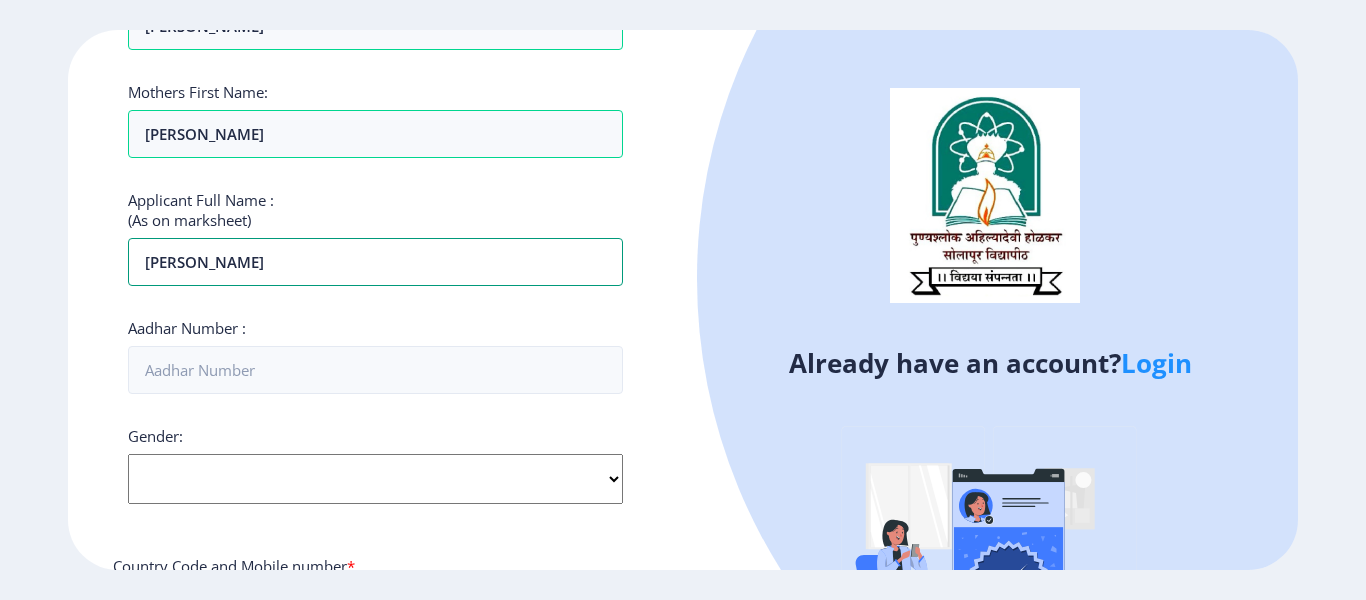 scroll, scrollTop: 400, scrollLeft: 0, axis: vertical 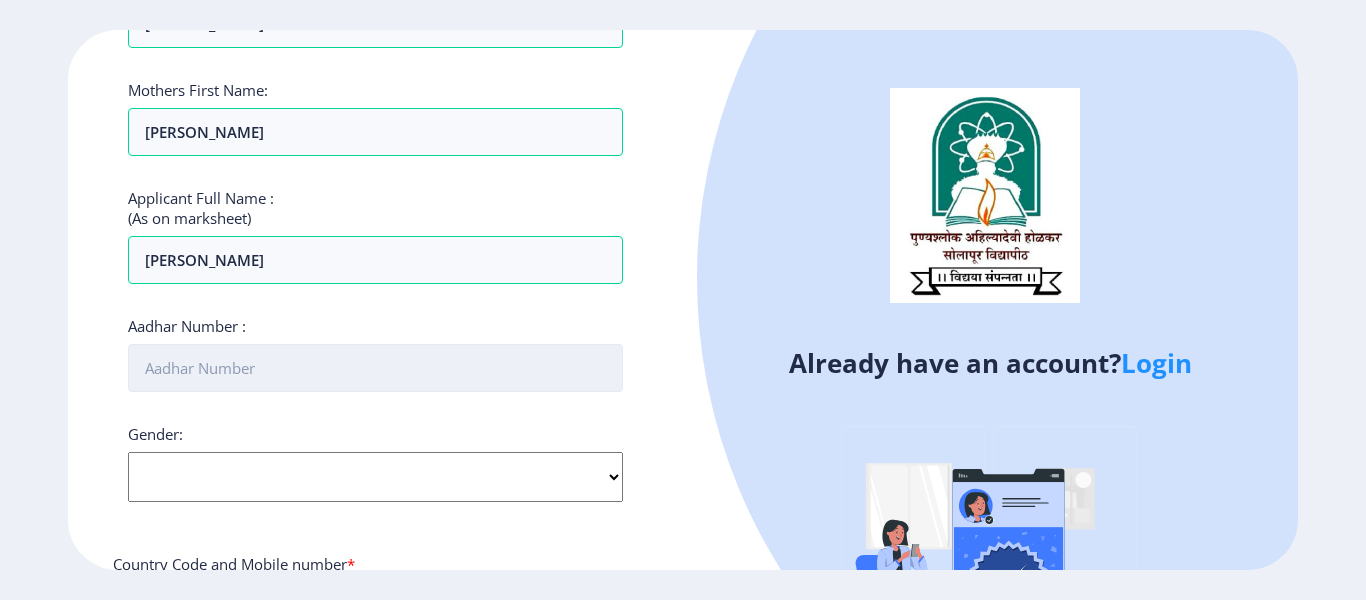 click on "Aadhar Number :" at bounding box center (375, 368) 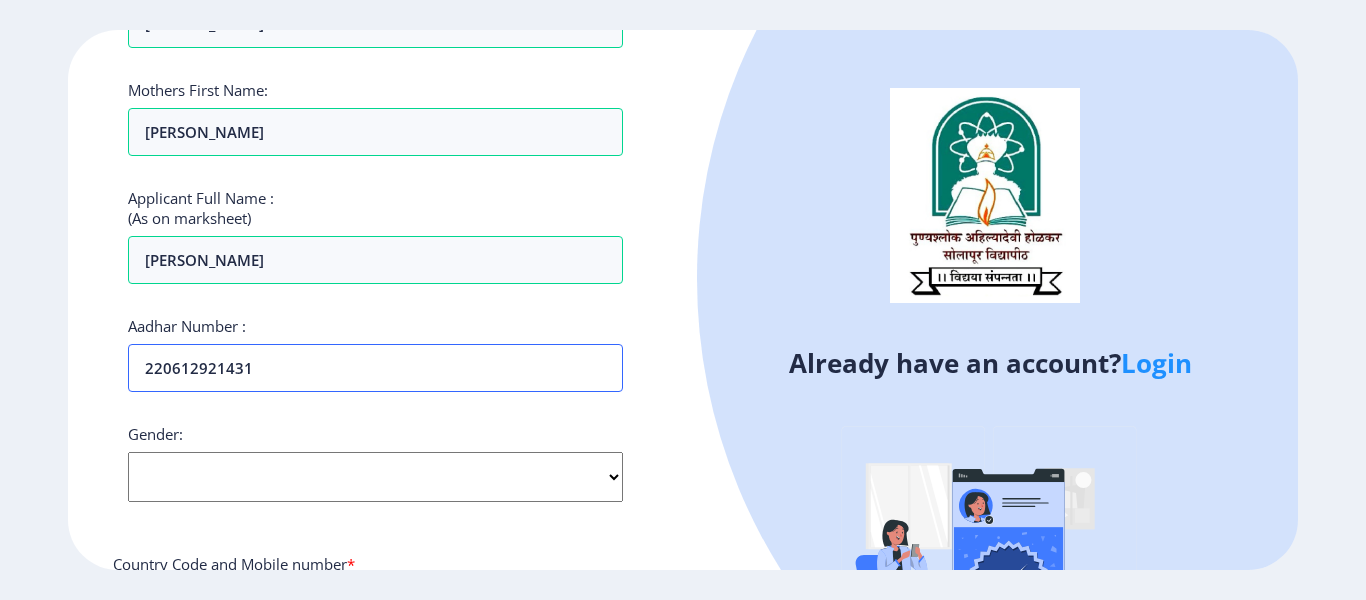 type on "220612921431" 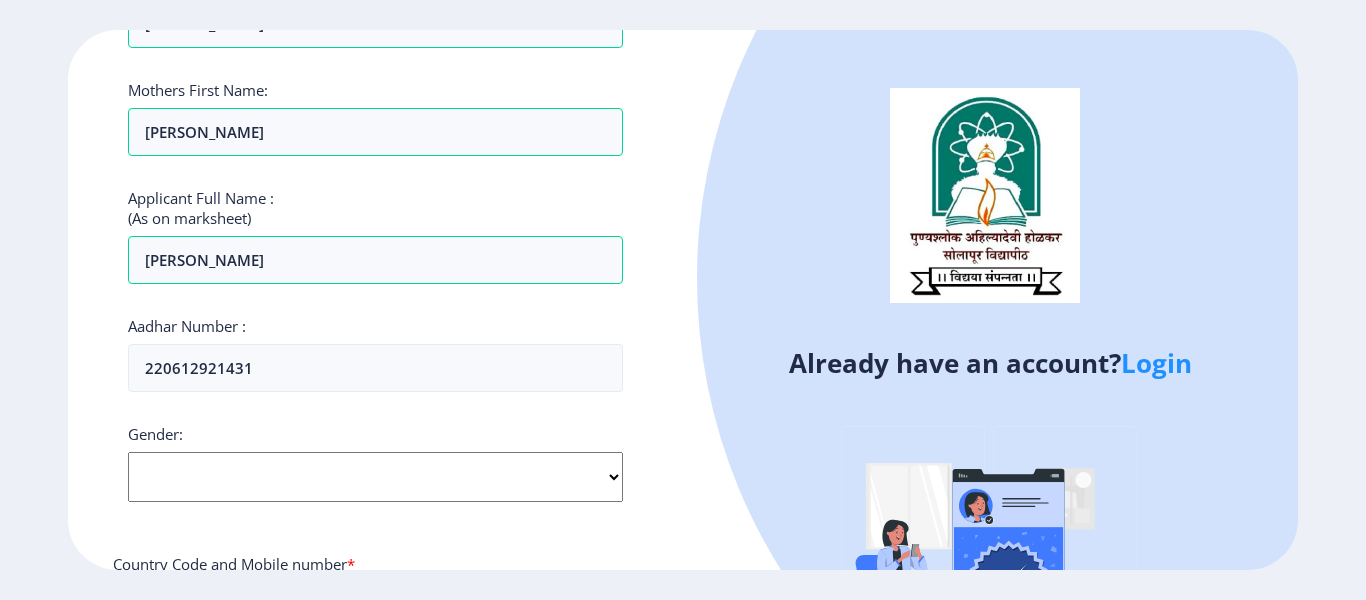 click on "Select Gender [DEMOGRAPHIC_DATA] [DEMOGRAPHIC_DATA] Other" 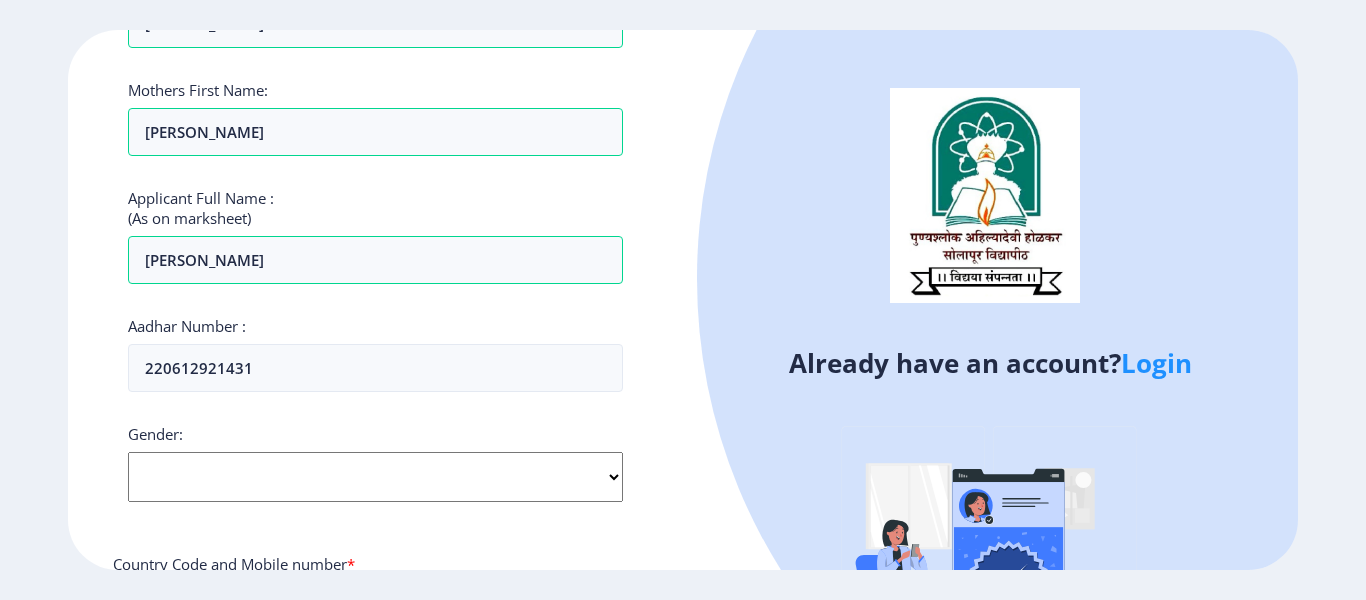 select on "[DEMOGRAPHIC_DATA]" 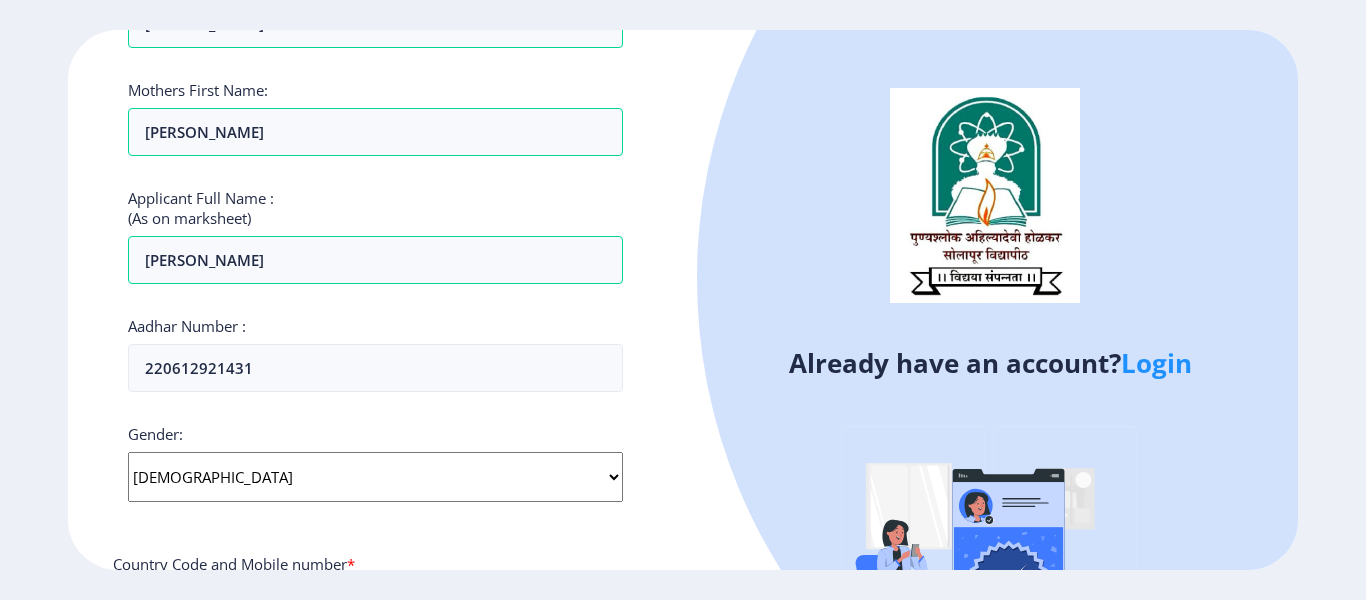 click on "Select Gender [DEMOGRAPHIC_DATA] [DEMOGRAPHIC_DATA] Other" 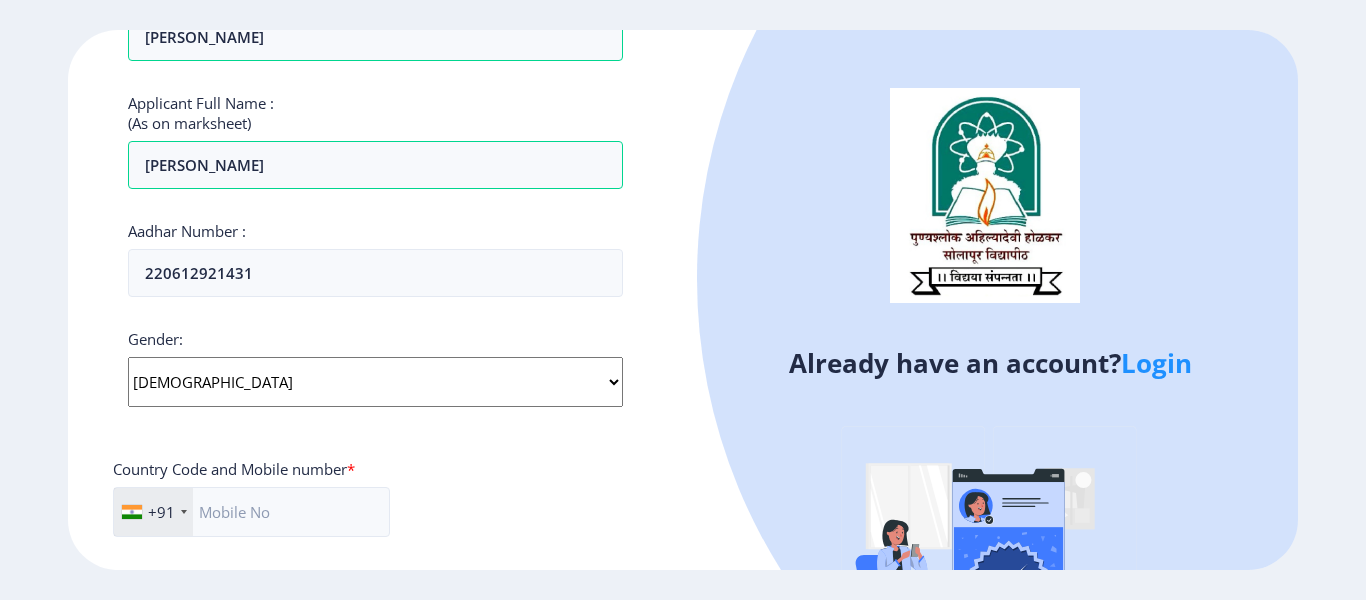 scroll, scrollTop: 600, scrollLeft: 0, axis: vertical 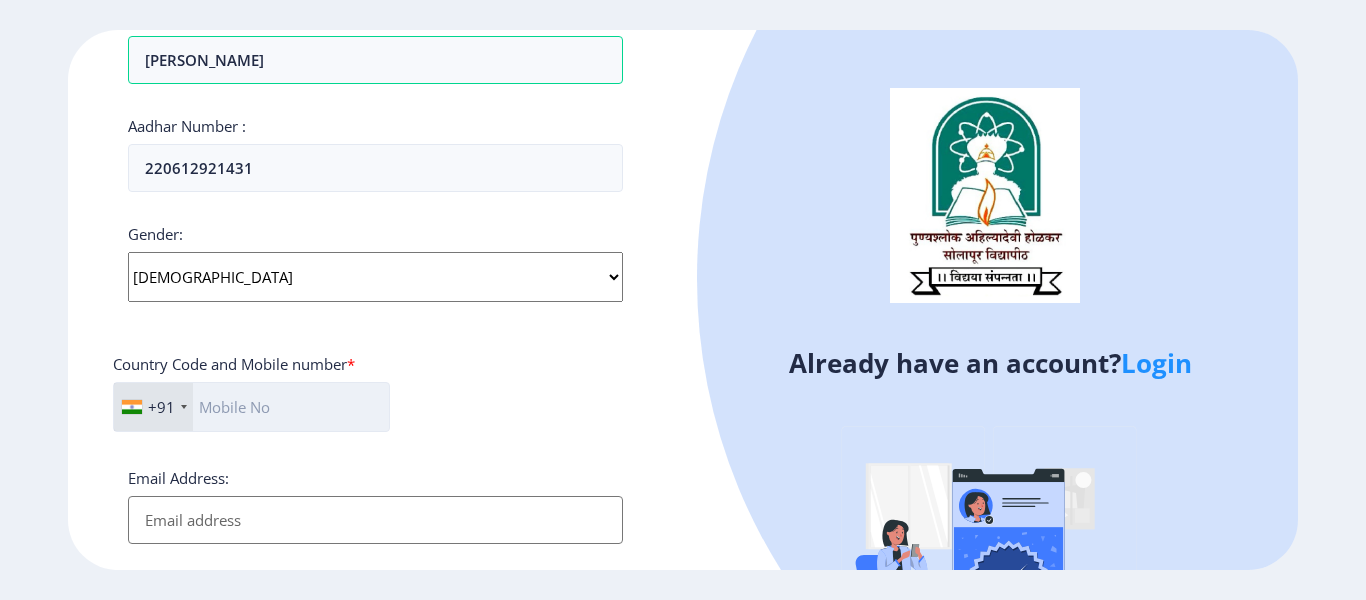 click 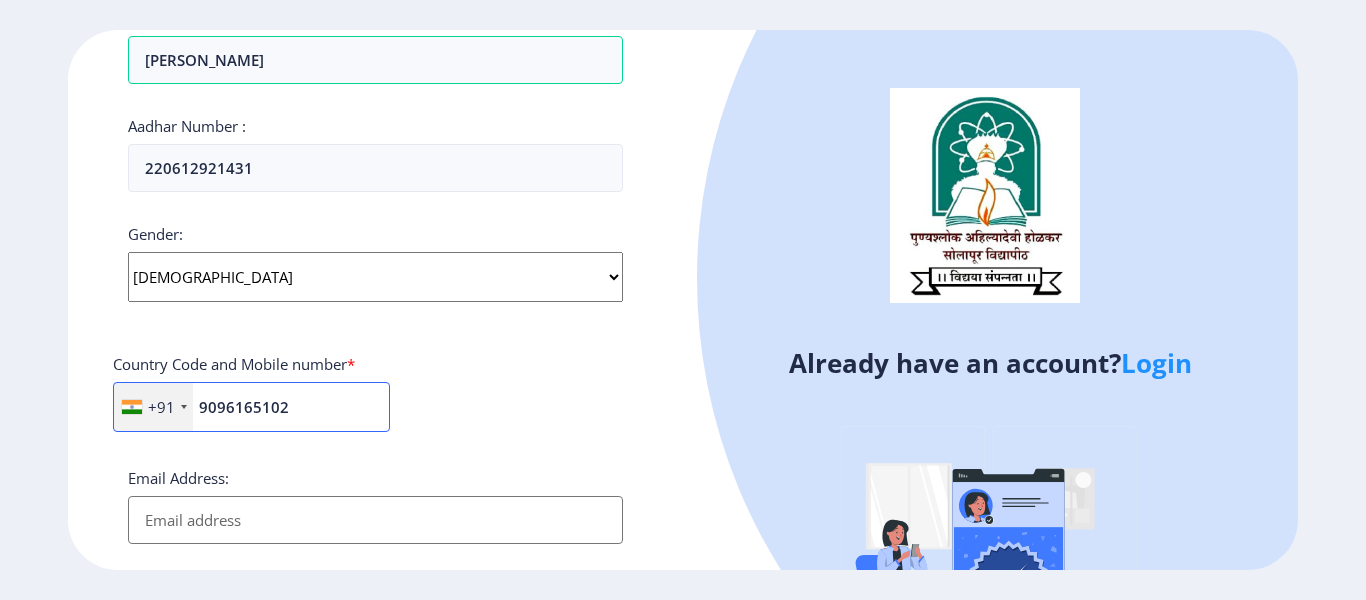 type on "9096165102" 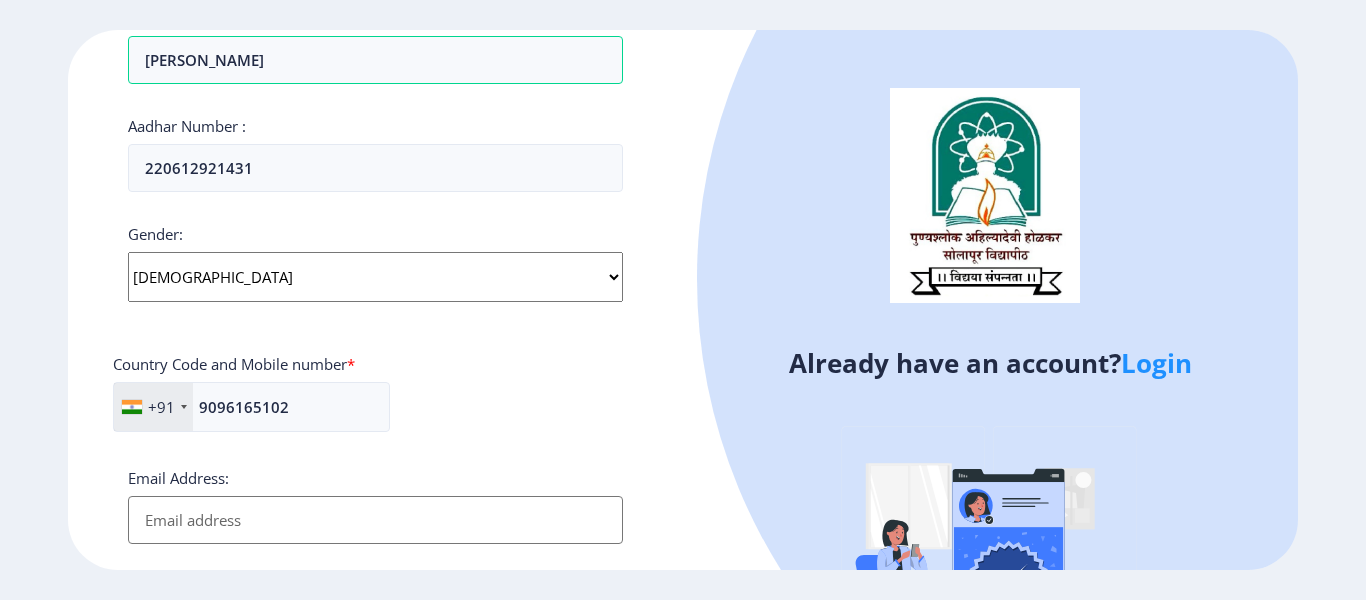 click on "Email Address:" at bounding box center [375, 520] 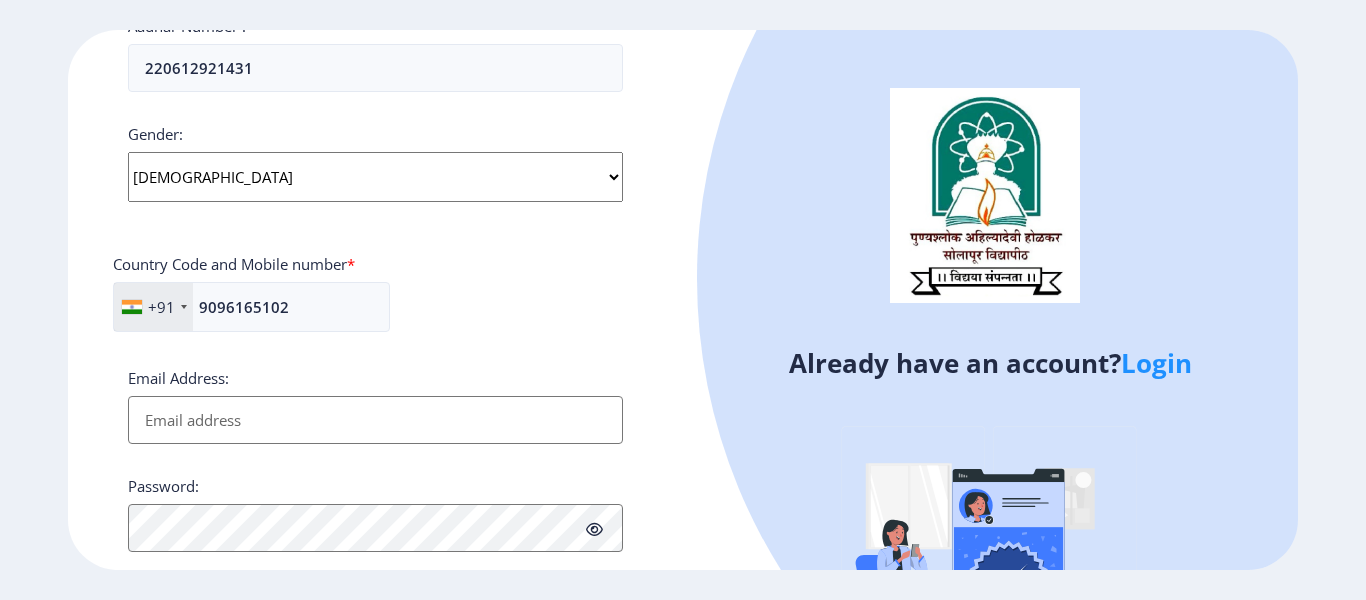 scroll, scrollTop: 852, scrollLeft: 0, axis: vertical 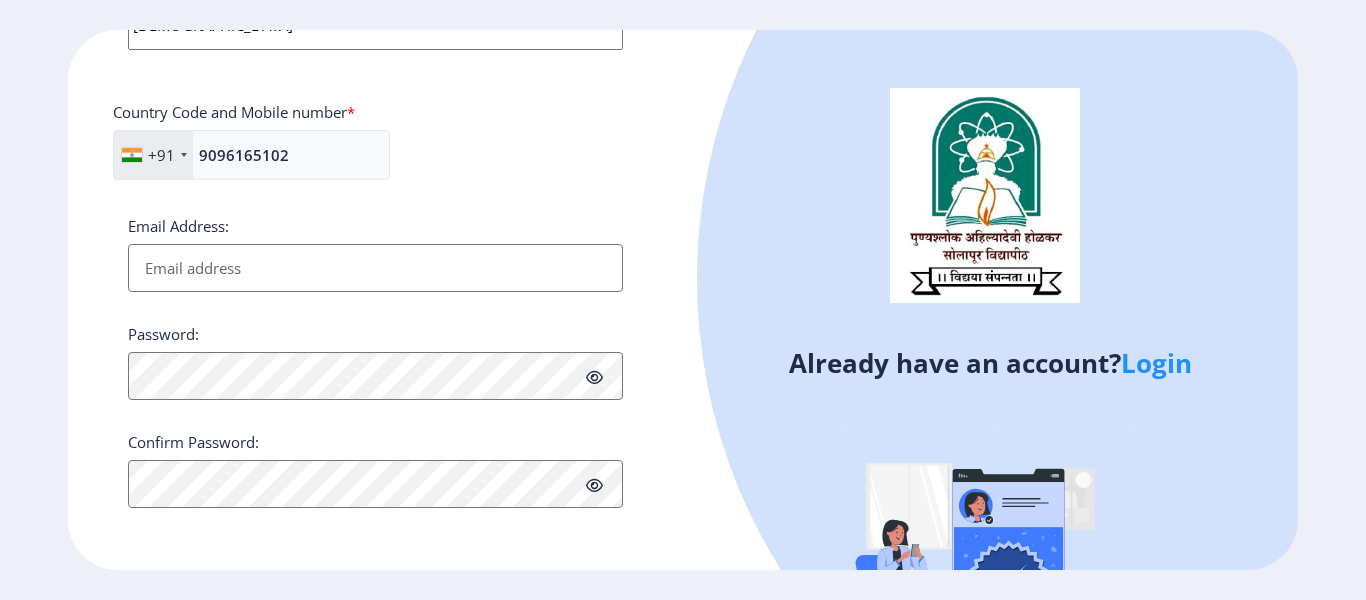 click on "Email Address:" at bounding box center (375, 268) 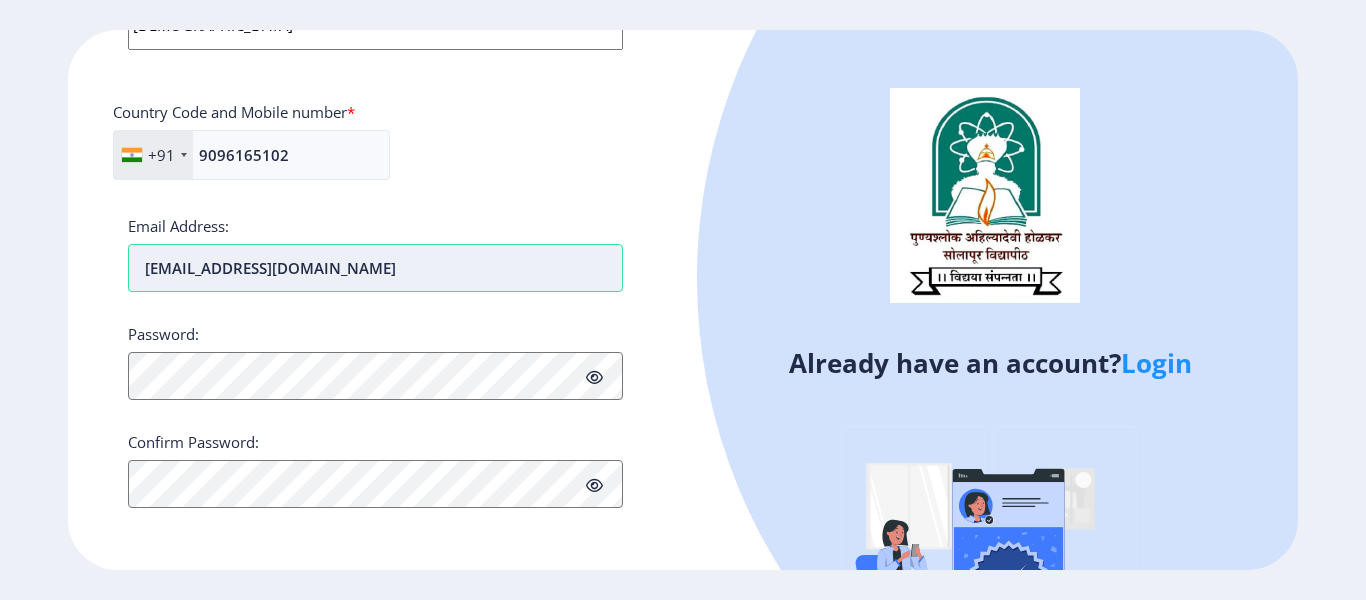 type on "sujitsapate@gmail.com" 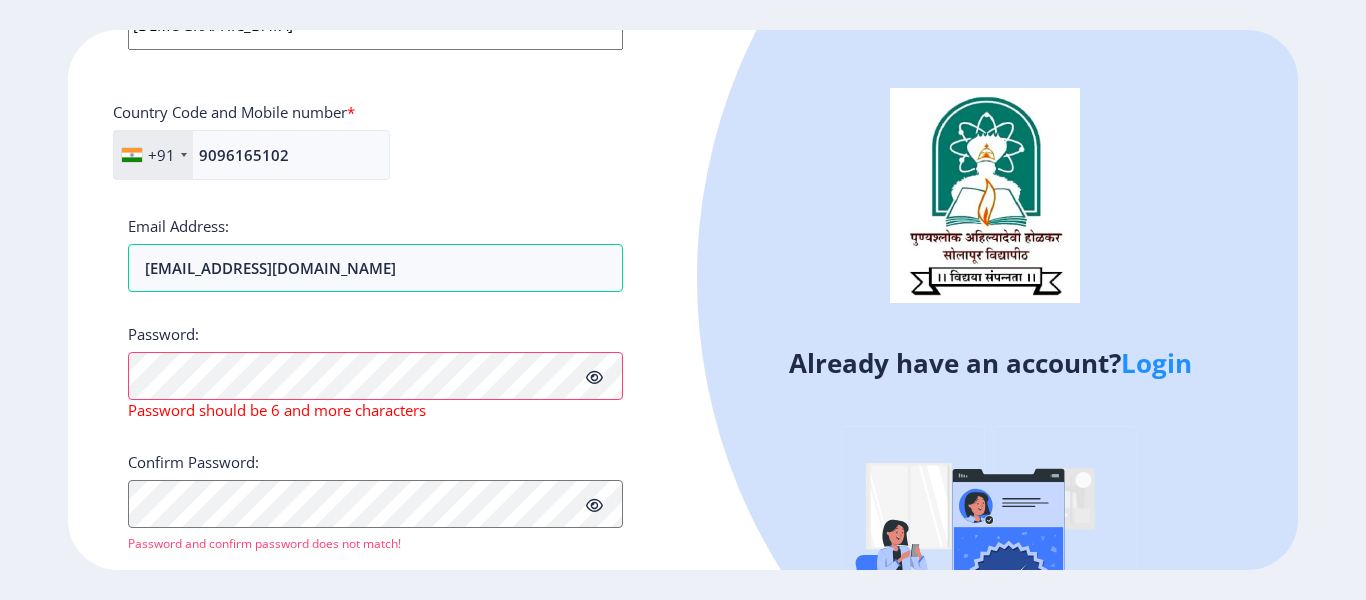 click 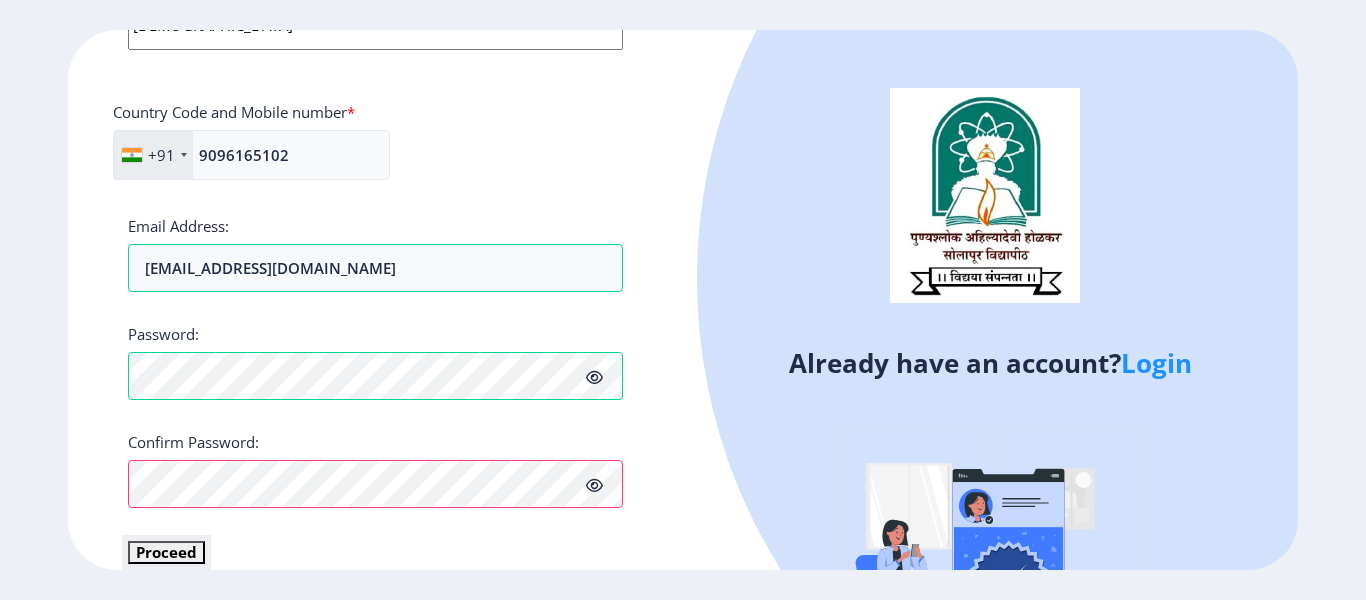 click on "Proceed" 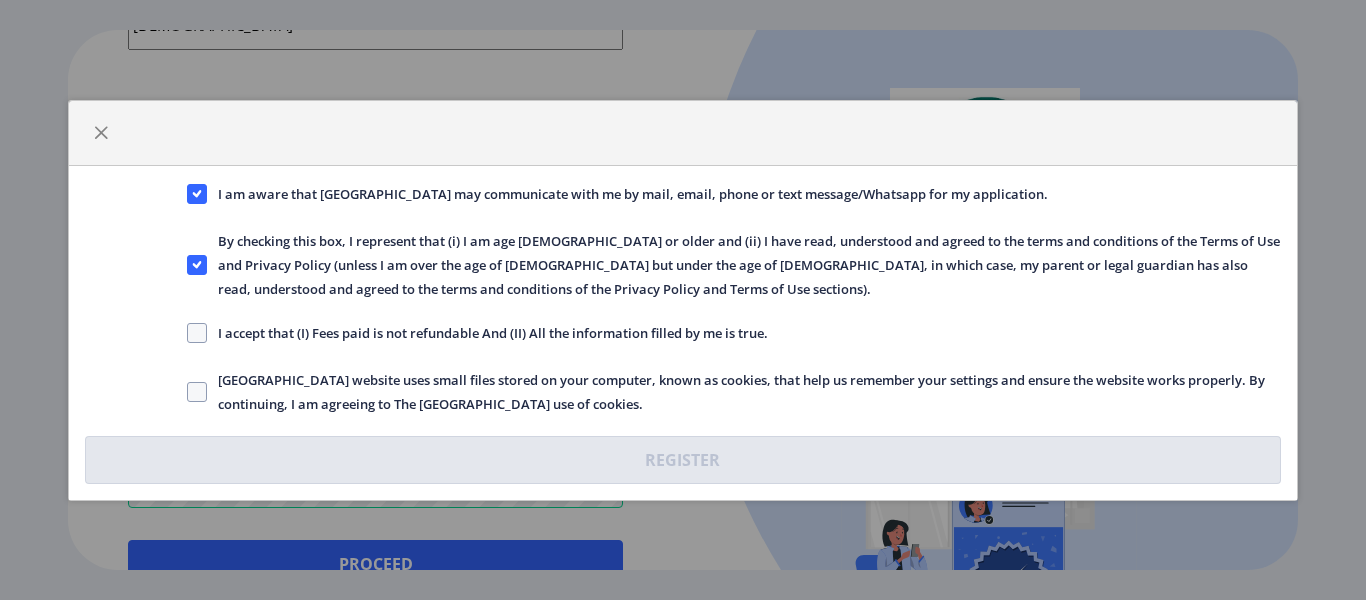 click on "I accept that (I) Fees paid is not refundable And (II) All the information filled by me is true." 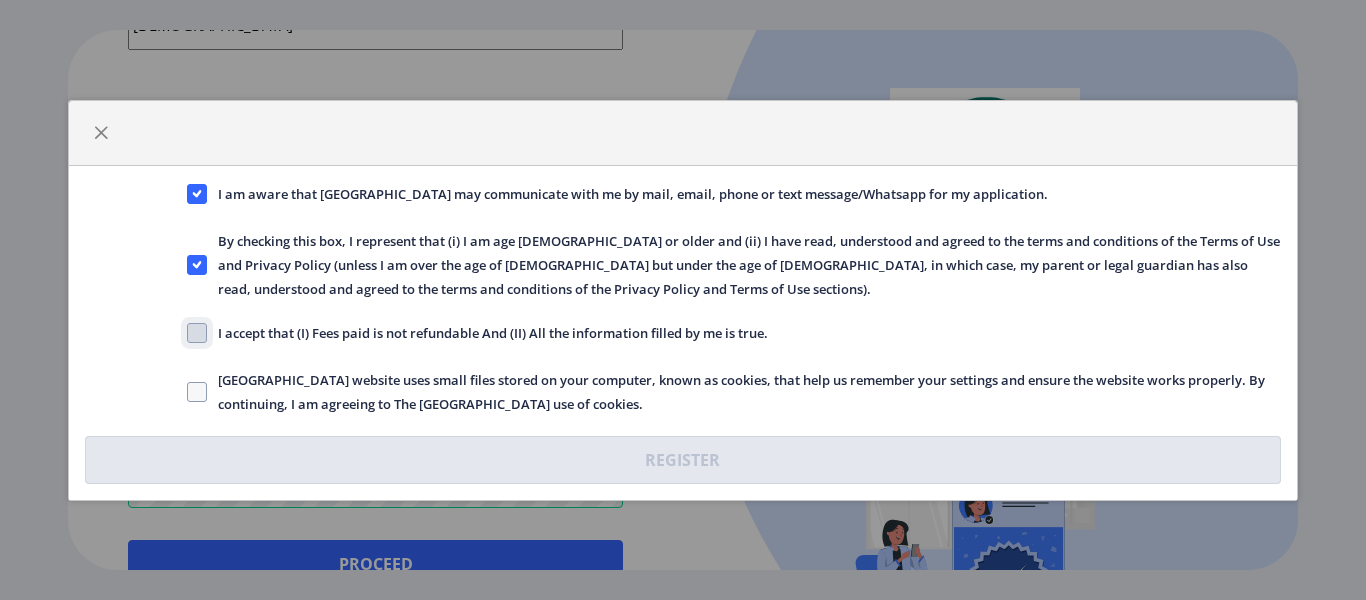 click on "I accept that (I) Fees paid is not refundable And (II) All the information filled by me is true." 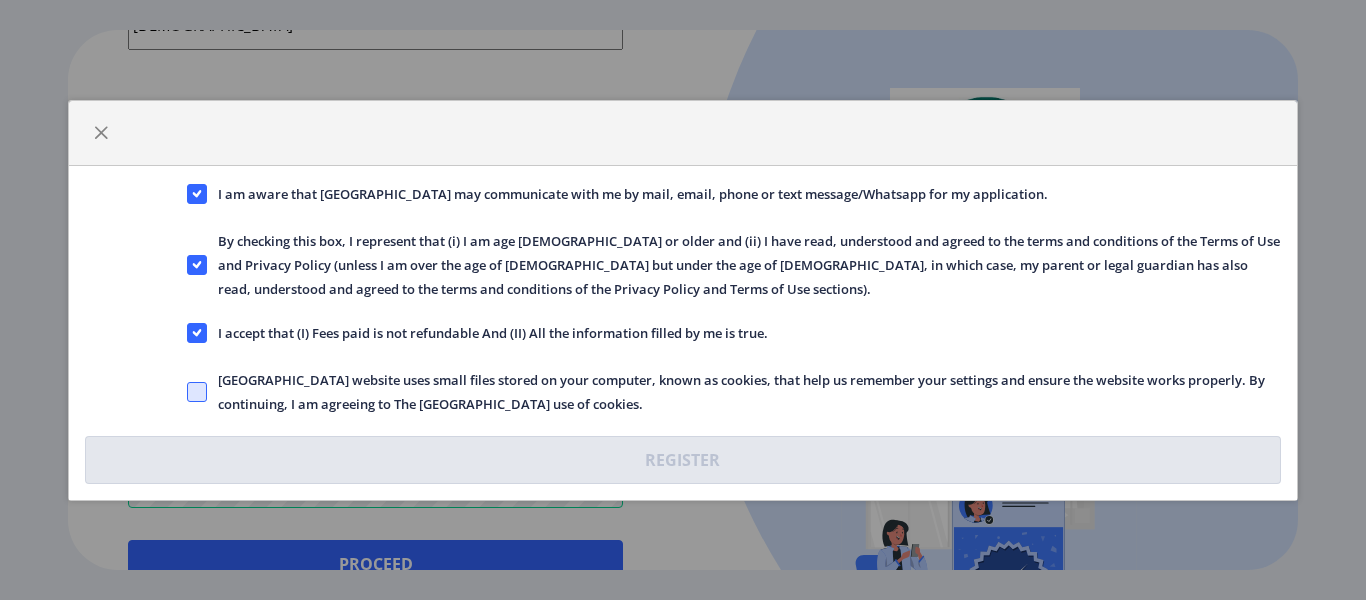 click 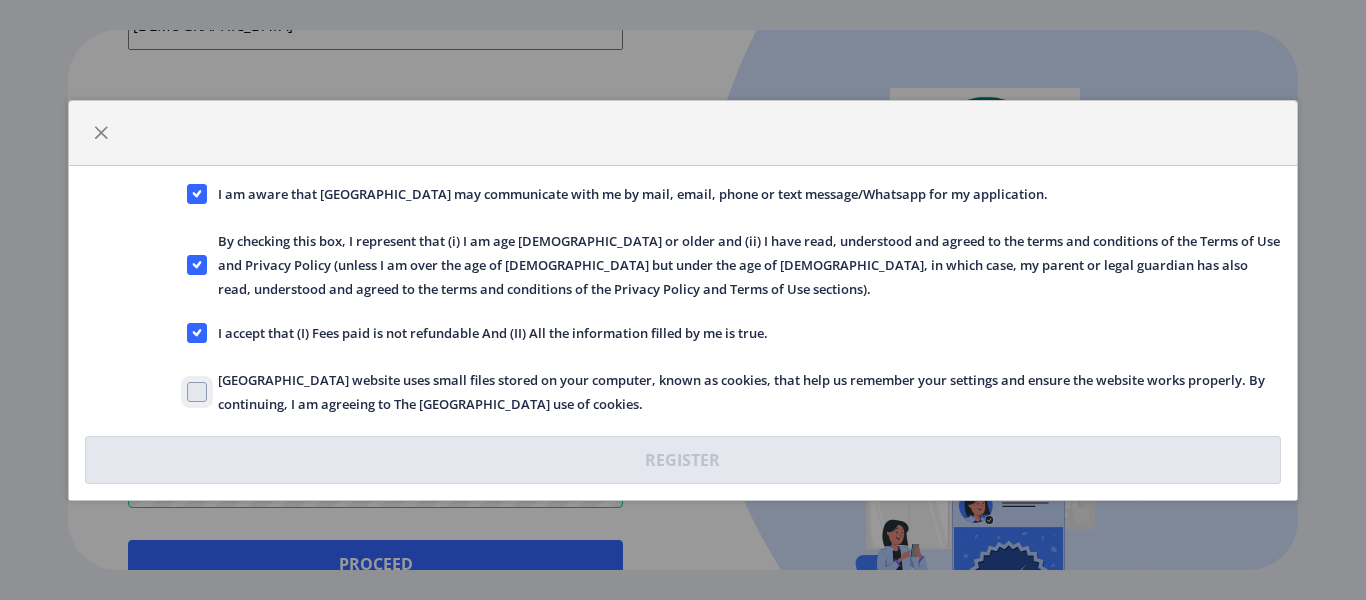 click on "[GEOGRAPHIC_DATA] website uses small files stored on your computer, known as cookies, that help us remember your settings and ensure the website works properly. By continuing, I am agreeing to The [GEOGRAPHIC_DATA] use of cookies." 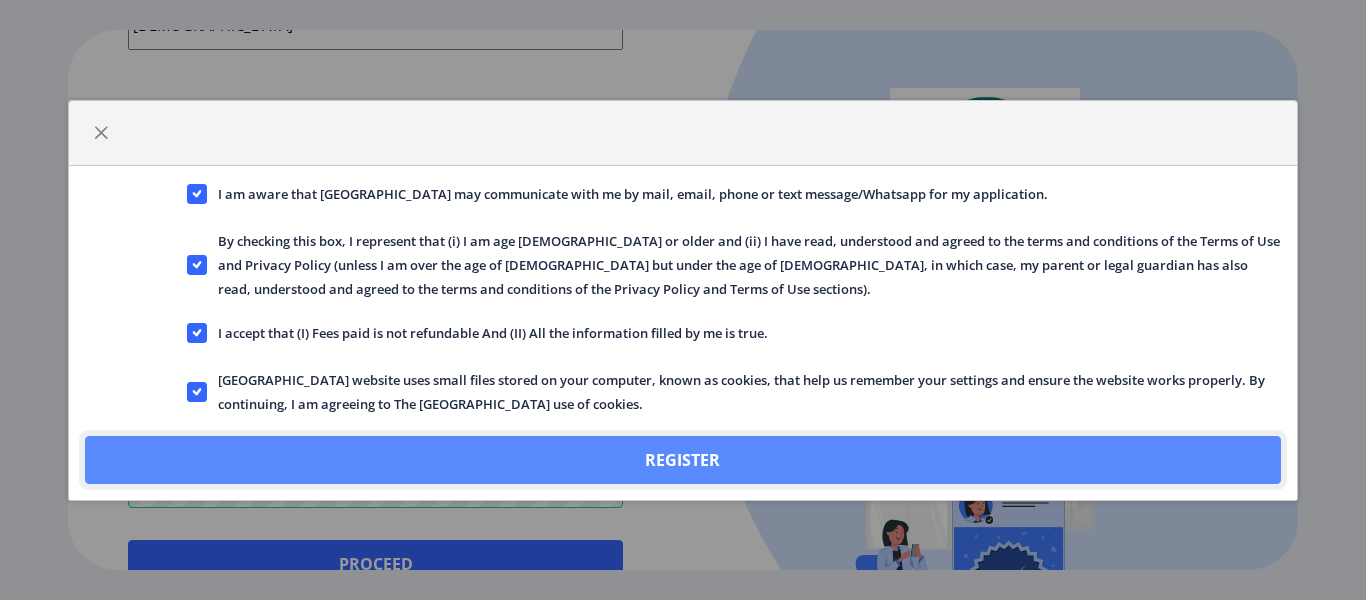 click on "Register" 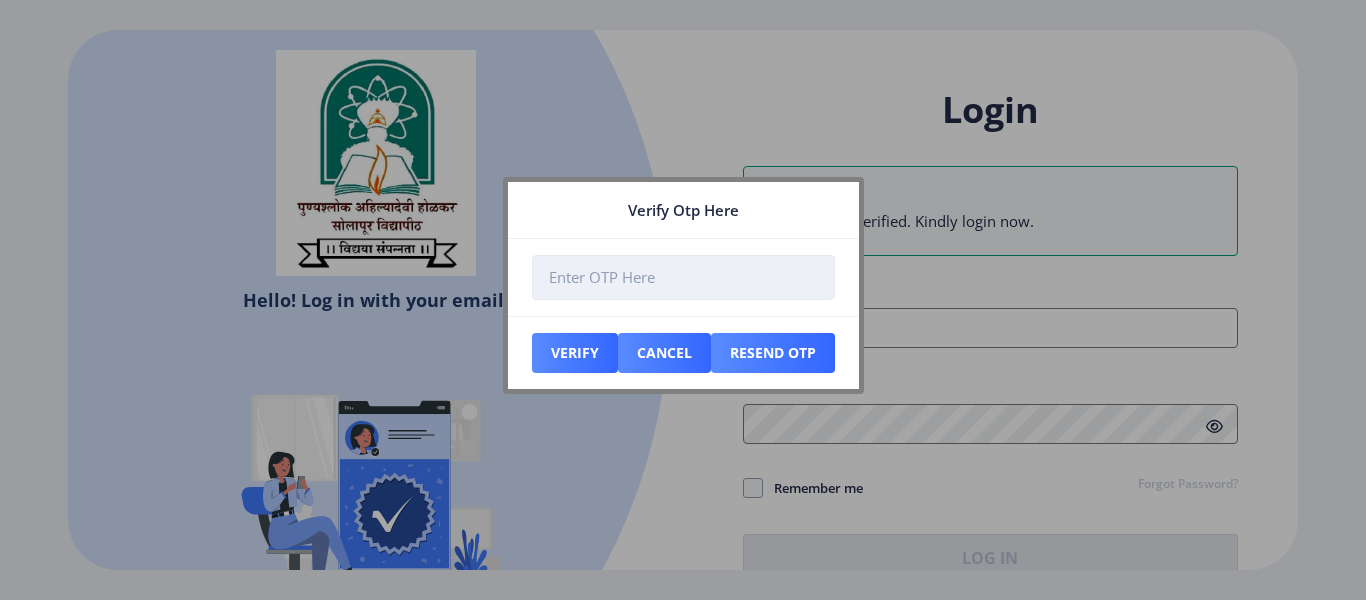 drag, startPoint x: 596, startPoint y: 278, endPoint x: 584, endPoint y: 262, distance: 20 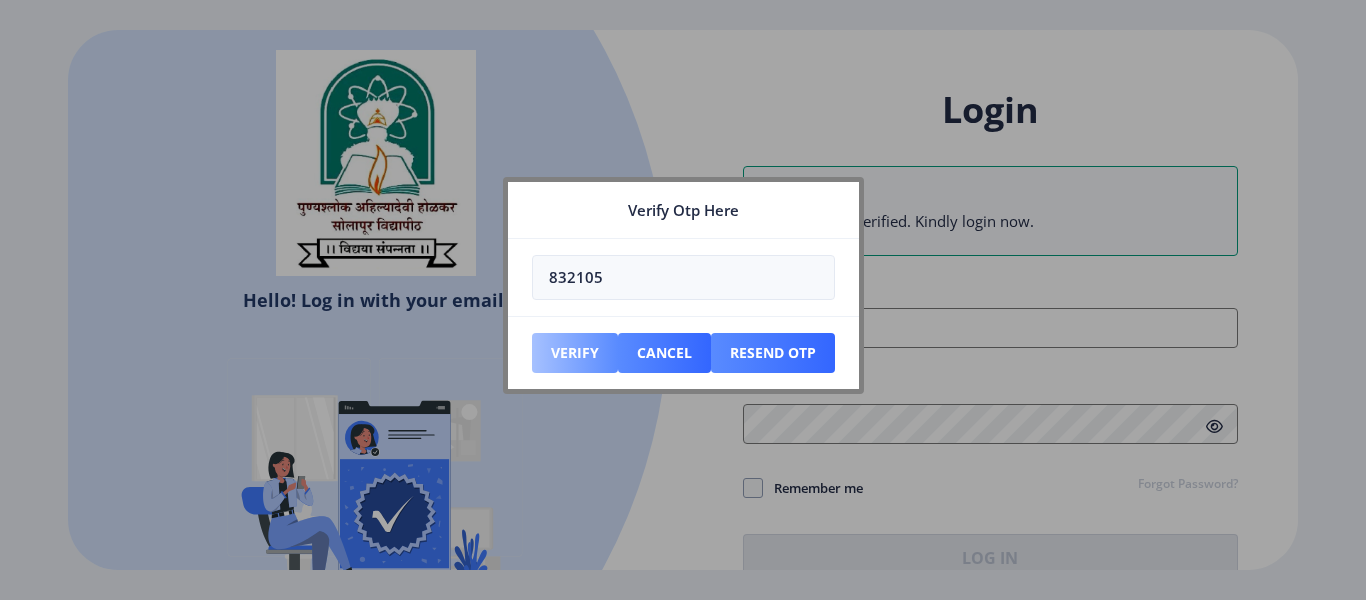 type on "832105" 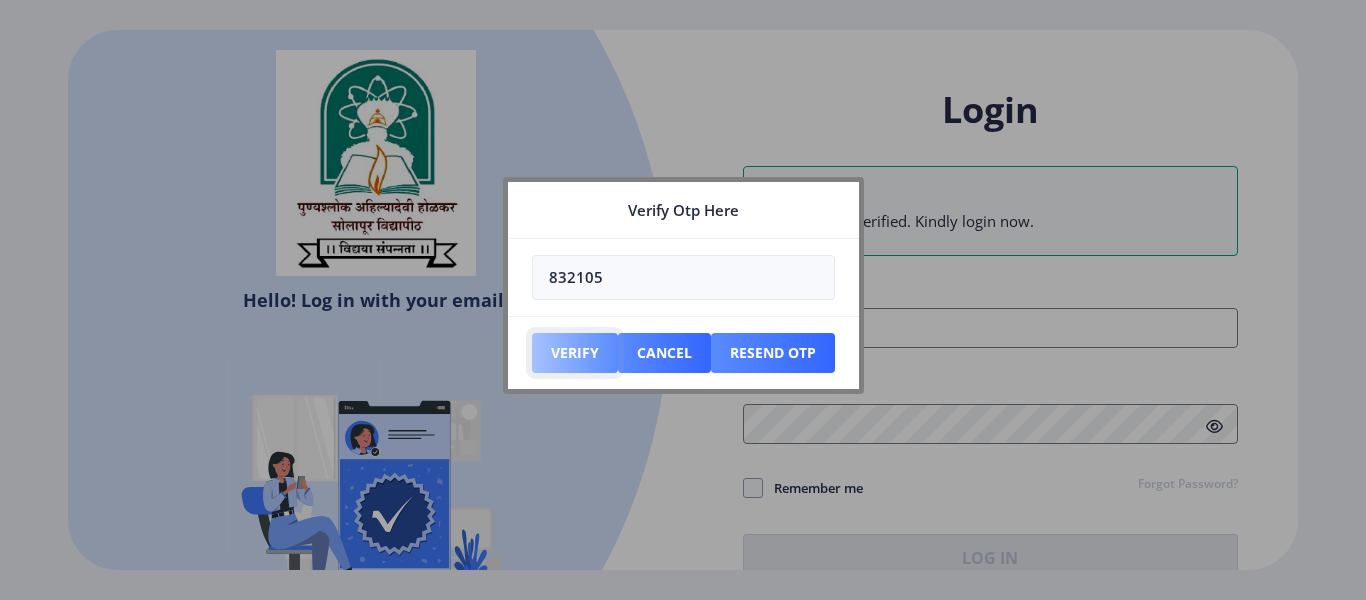 click on "Verify" at bounding box center [575, 353] 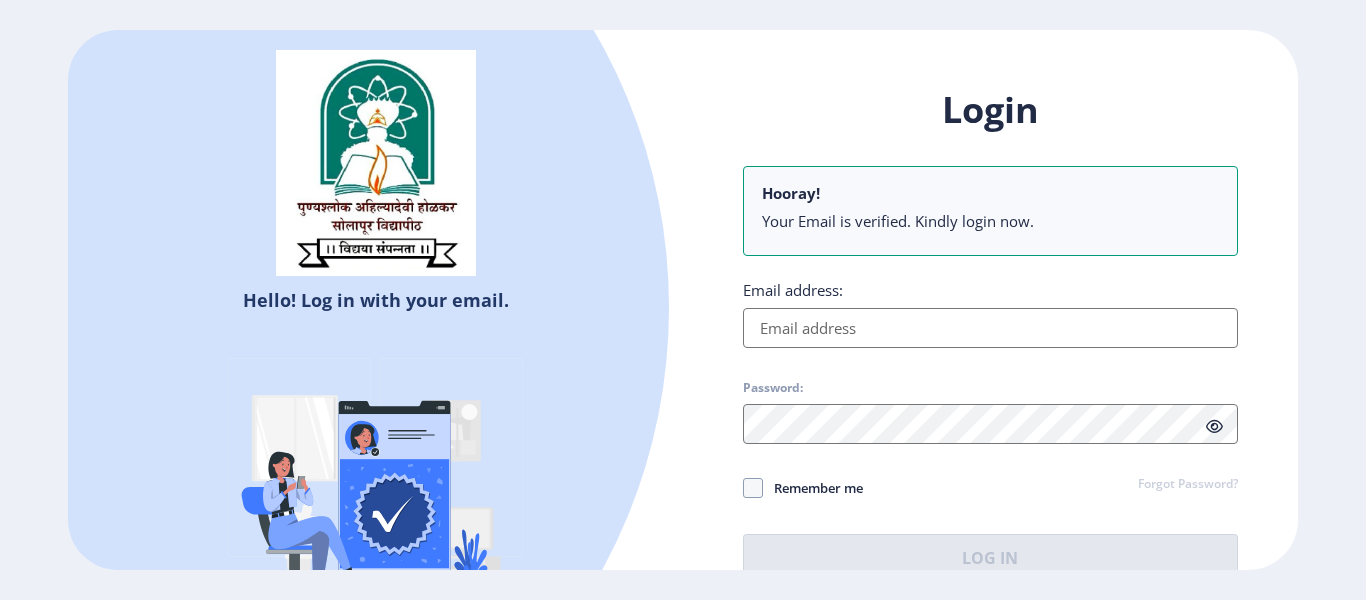 click on "Email address:" at bounding box center [990, 328] 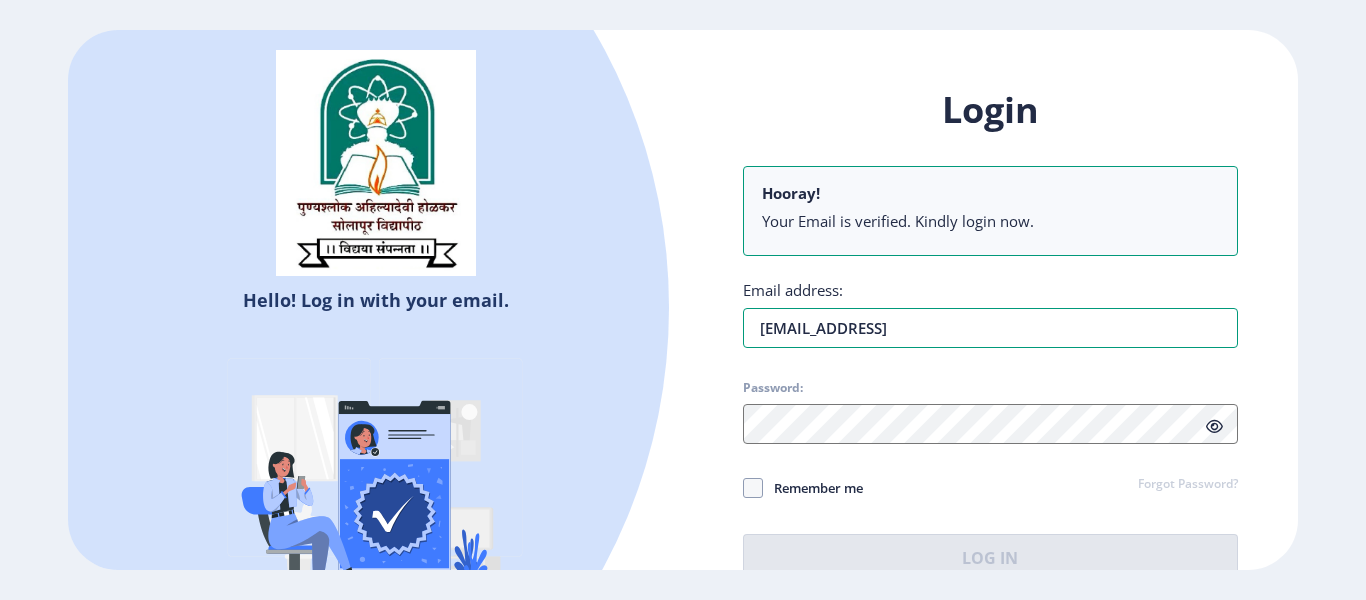 type on "sujitsapate@gmail.cim" 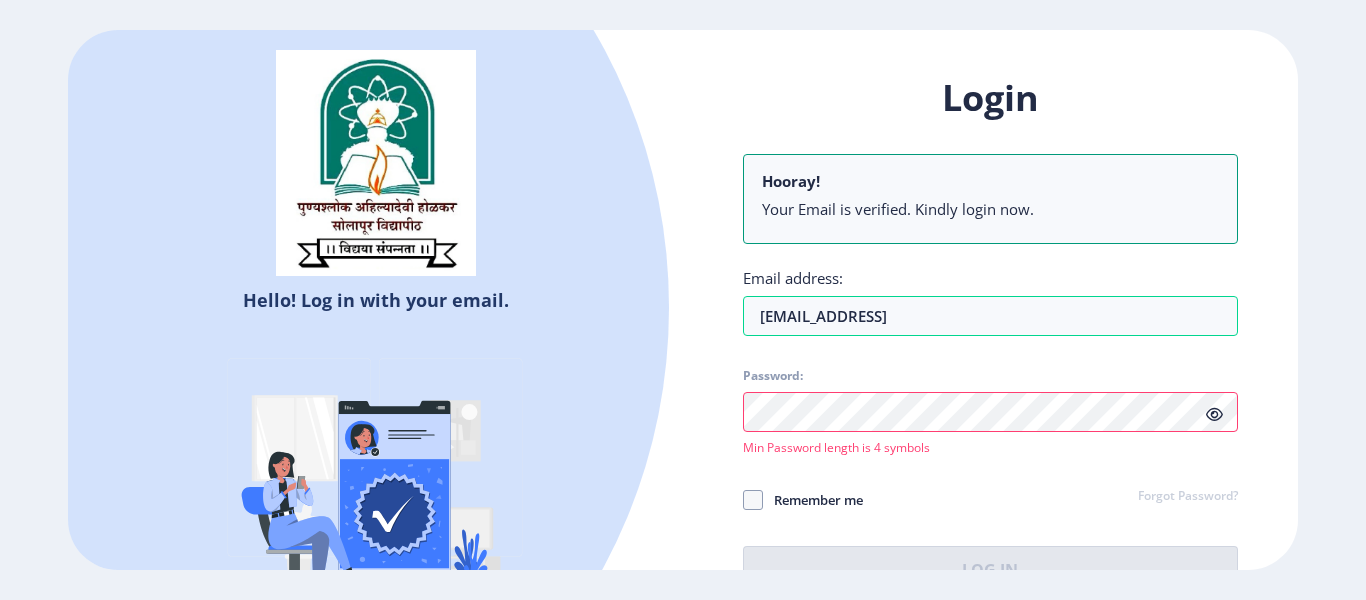 click 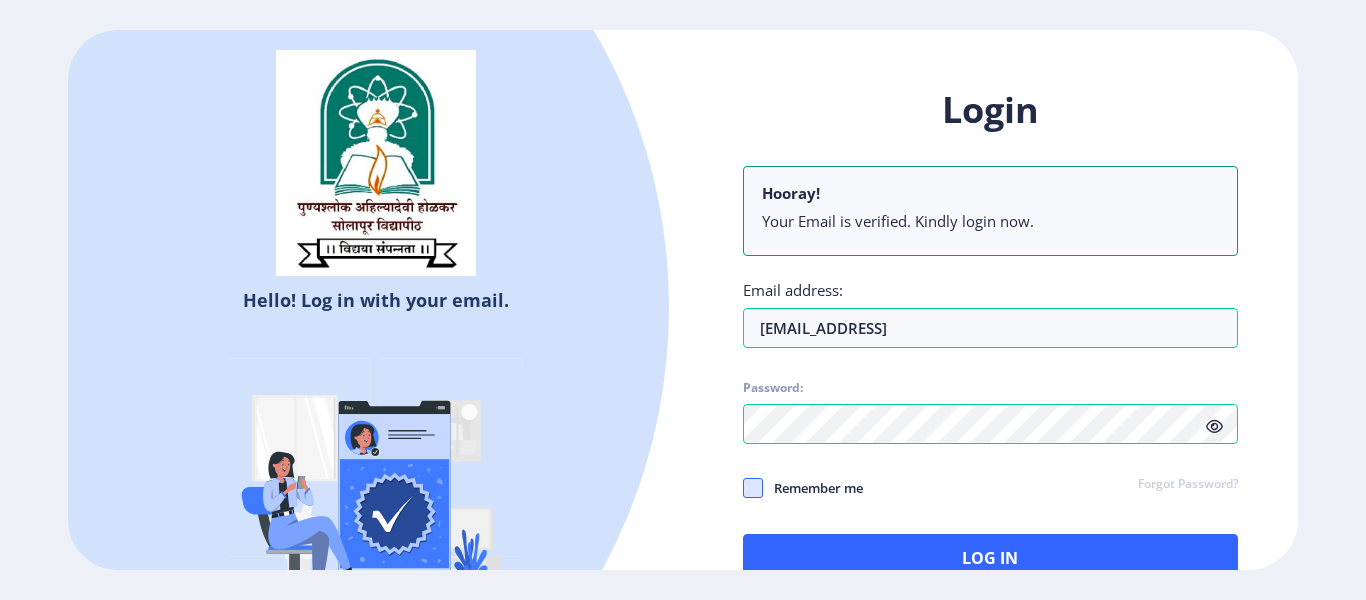 click 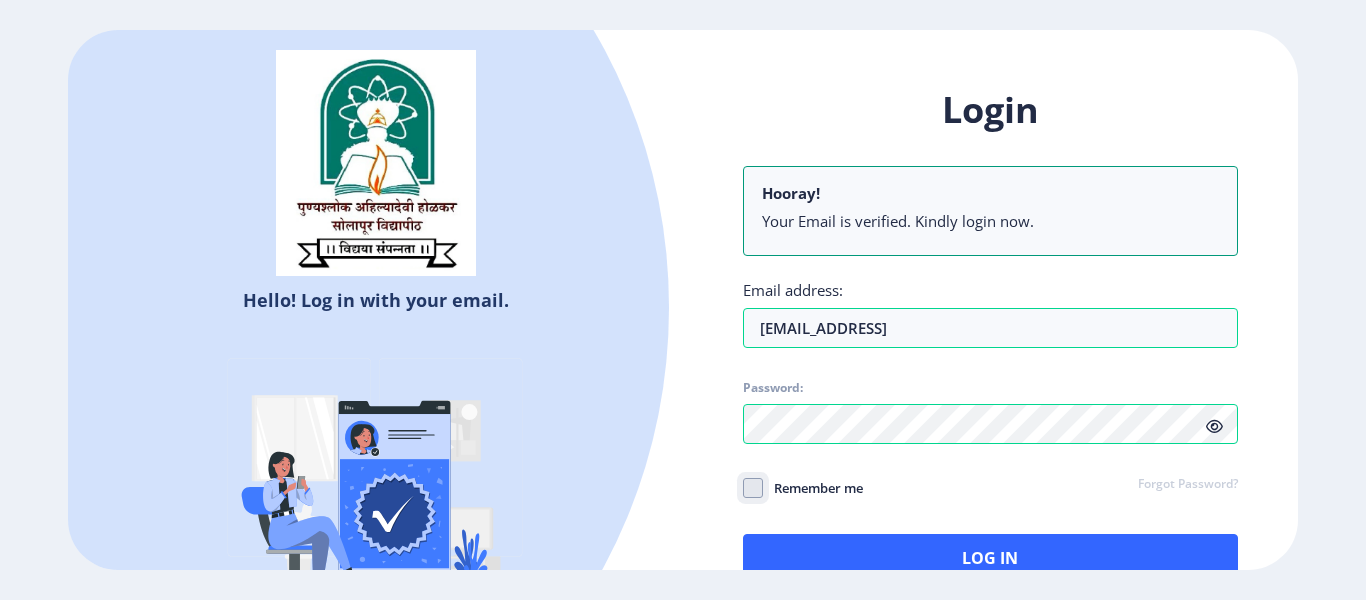 click on "Remember me" 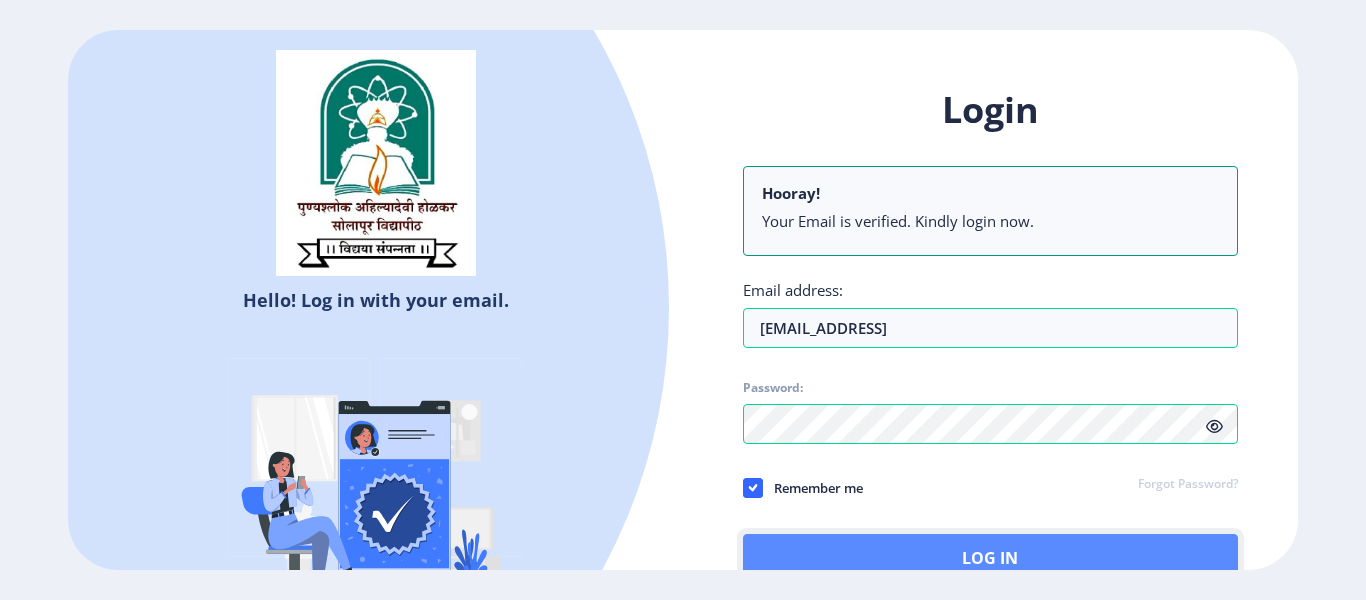 click on "Log In" 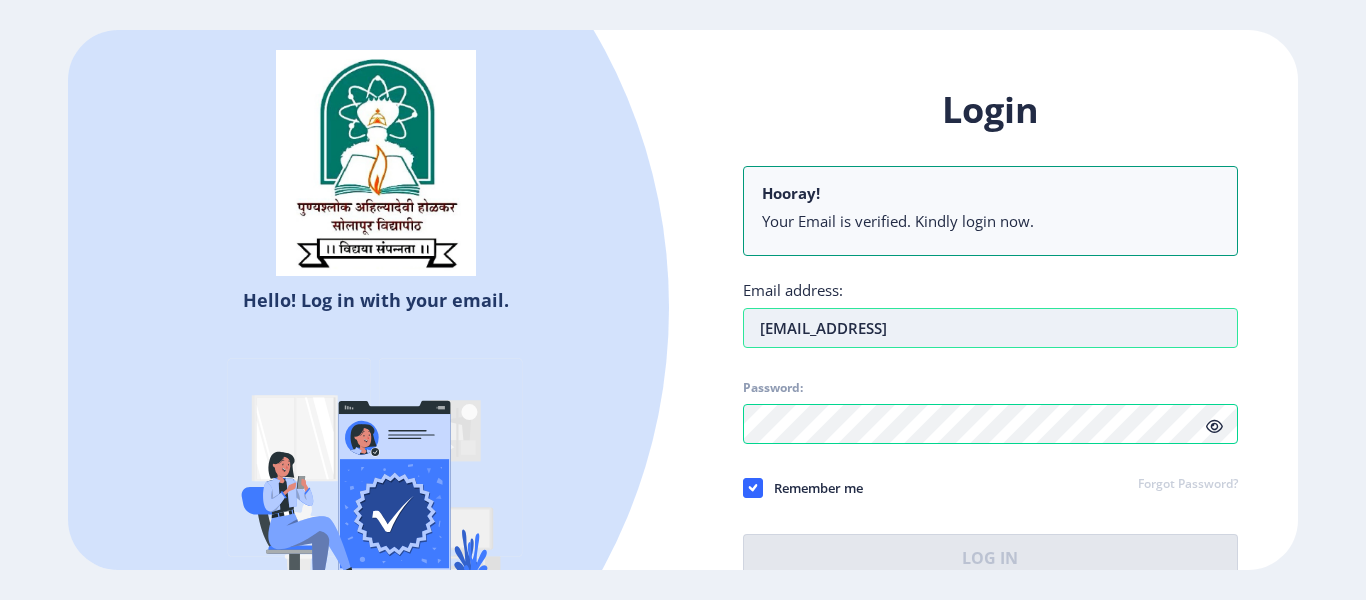 click on "sujitsapate@gmail.cim" at bounding box center [990, 328] 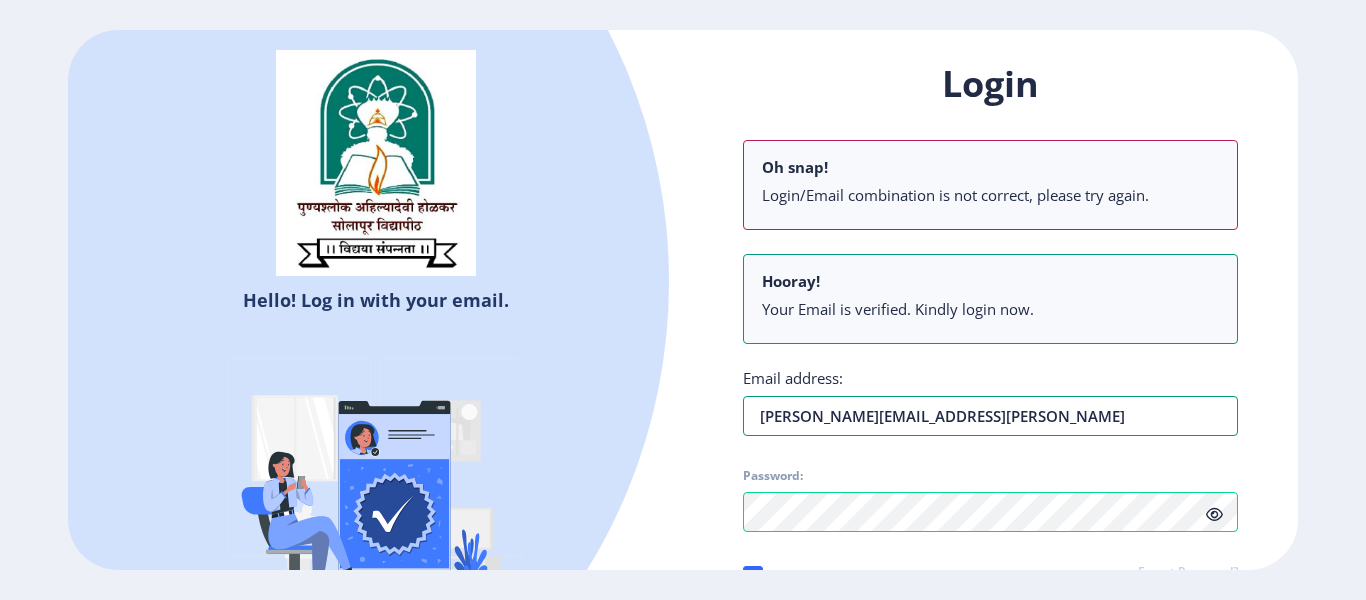 type on "sujit.sapate@gmail.cim" 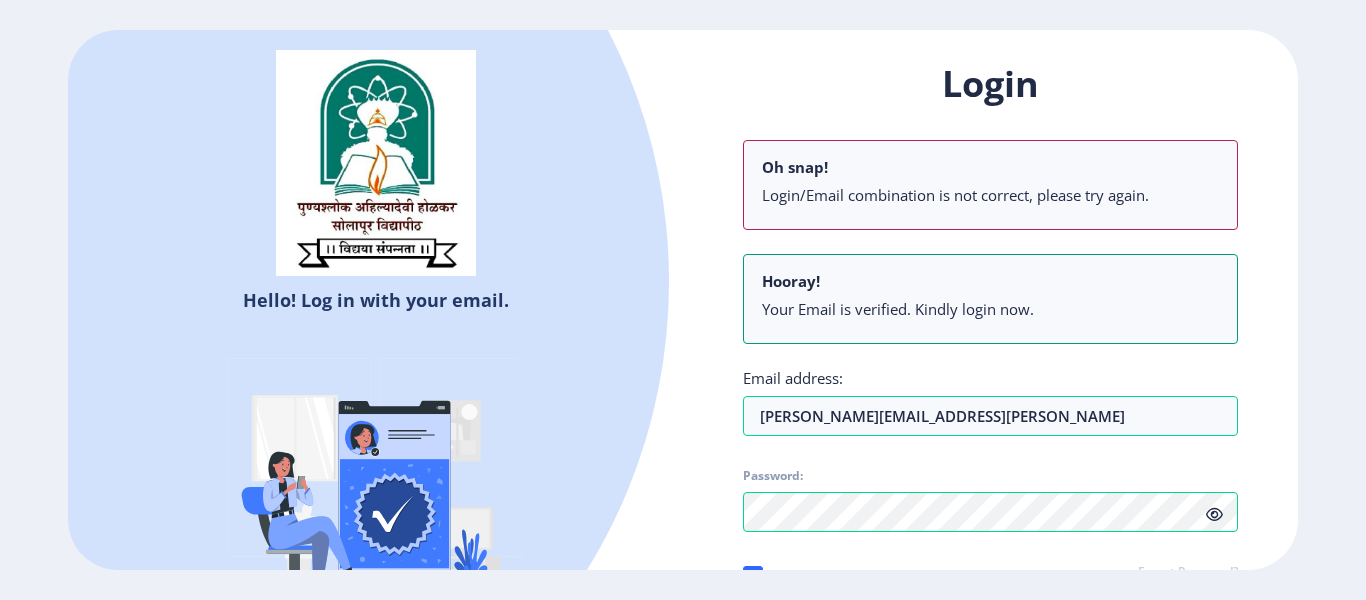 click on "Hello! Log in with your email. Don't have an account?  Register" 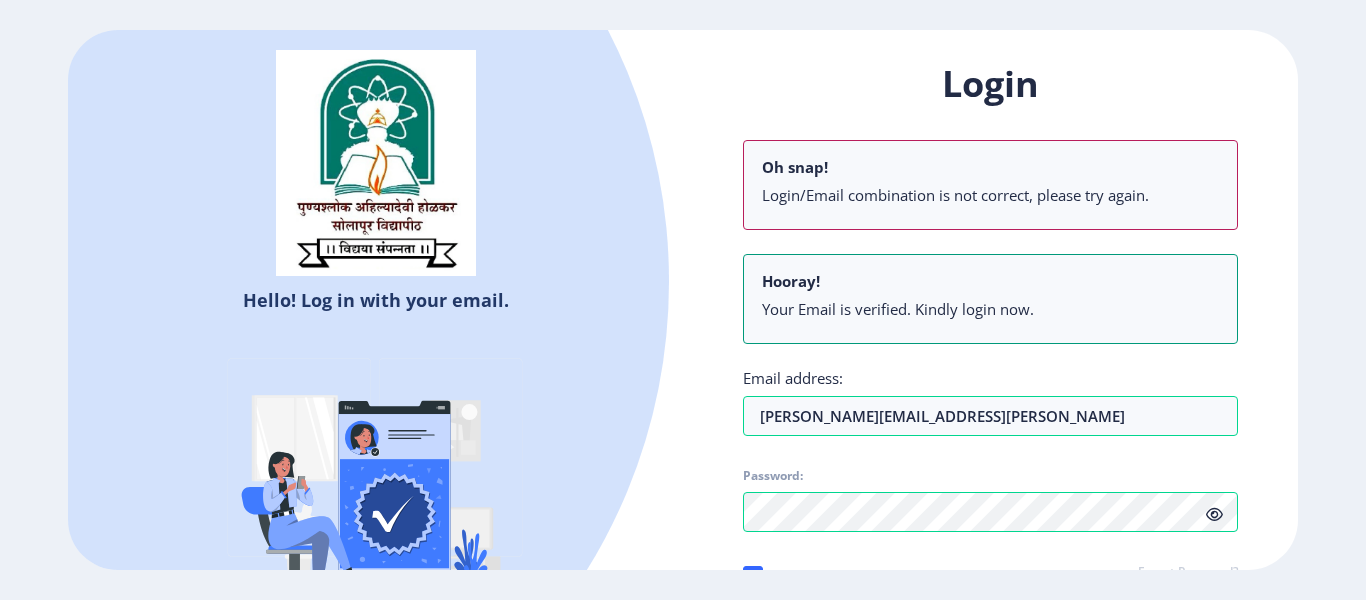 click on "Login Oh snap! Login/Email combination is not correct, please try again. Hooray! Your Email is verified. Kindly login now. Email address: sujit.sapate@gmail.cim Password: Remember me Forgot Password?  Log In   Don't have an account?  Register" 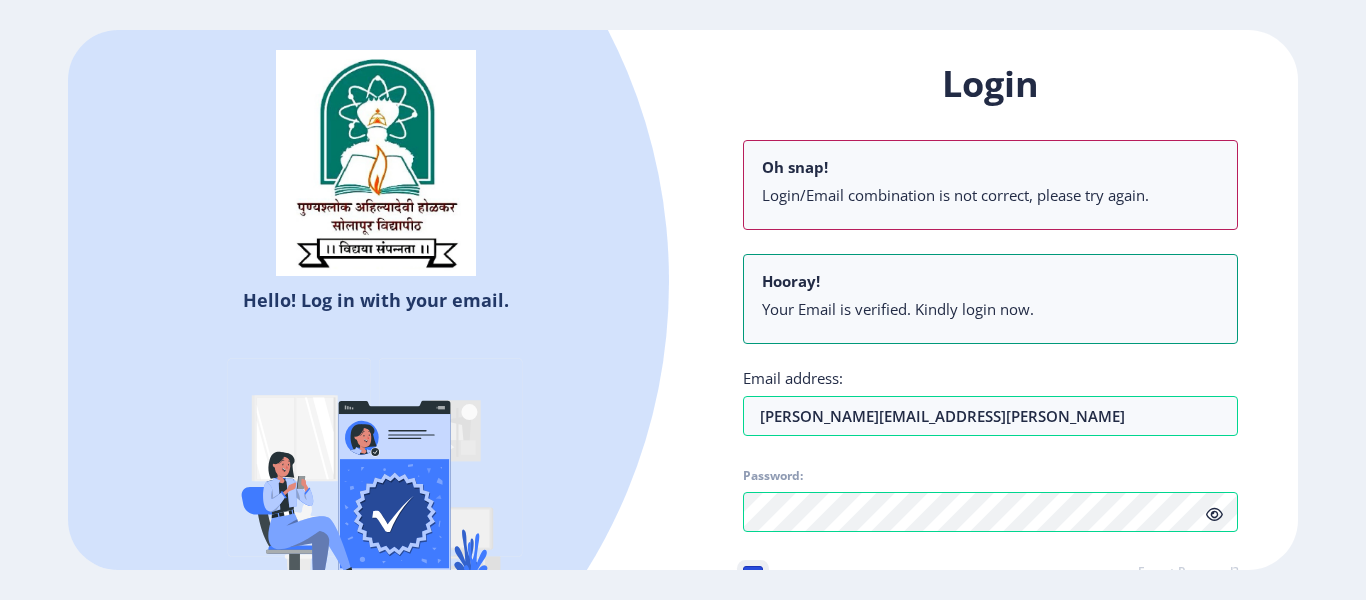 click on "Remember me" 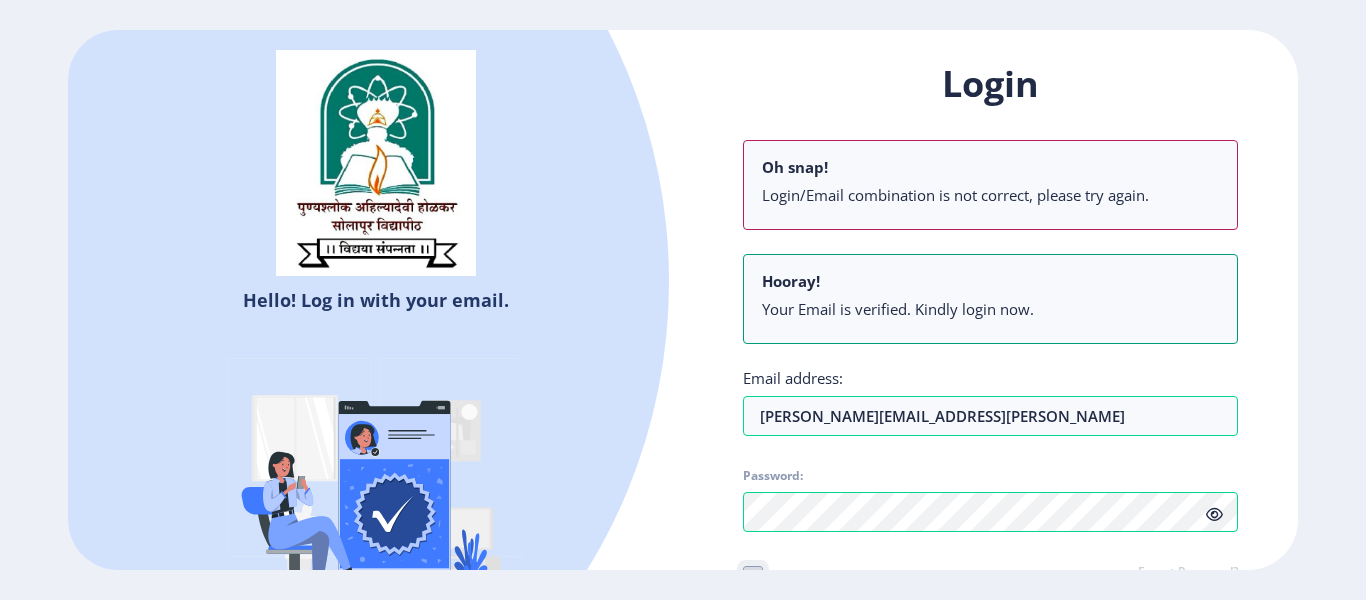 scroll, scrollTop: 162, scrollLeft: 0, axis: vertical 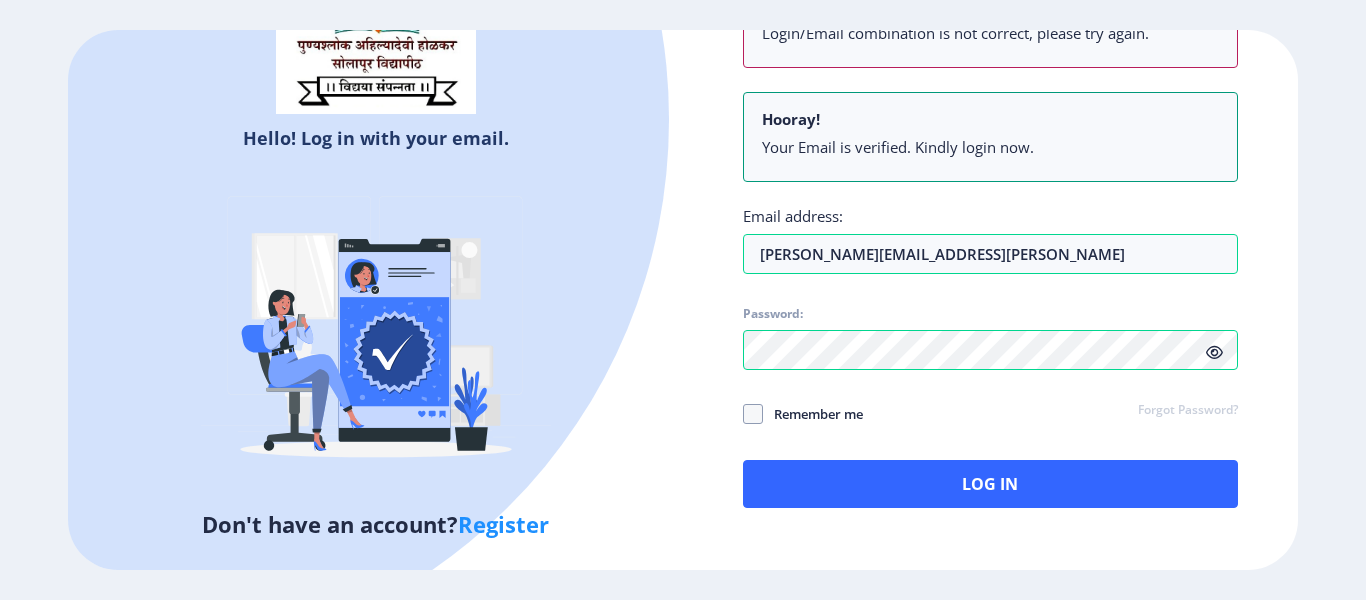 drag, startPoint x: 754, startPoint y: 413, endPoint x: 783, endPoint y: 421, distance: 30.083218 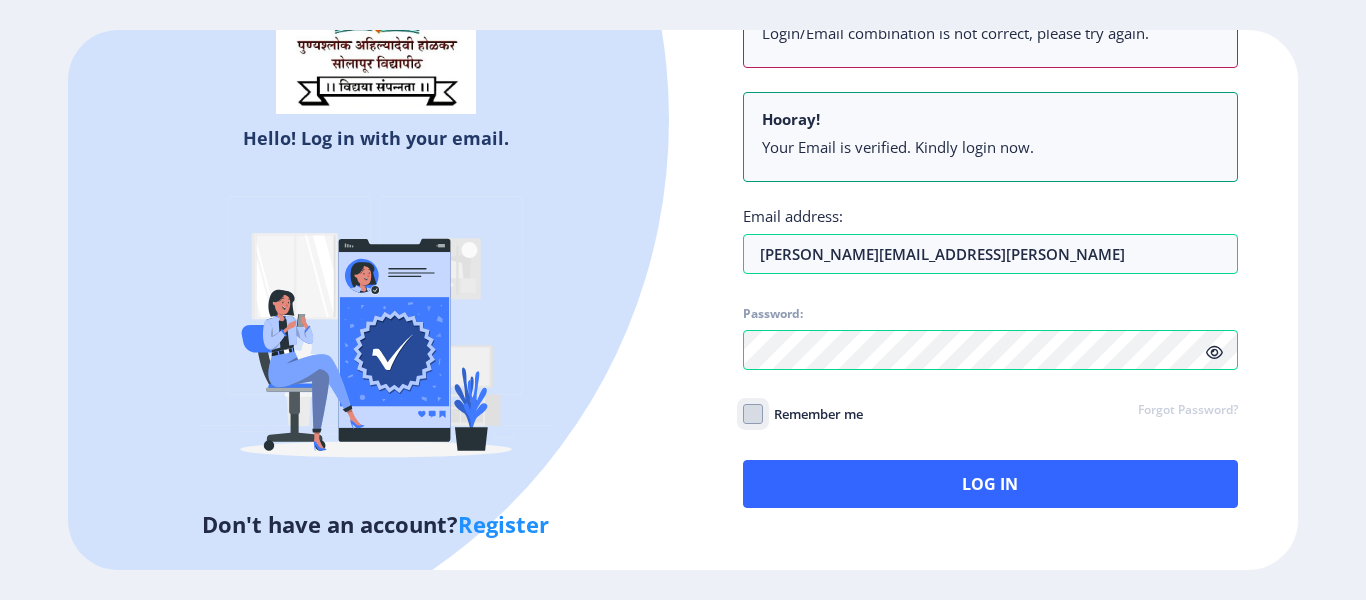 click on "Remember me" 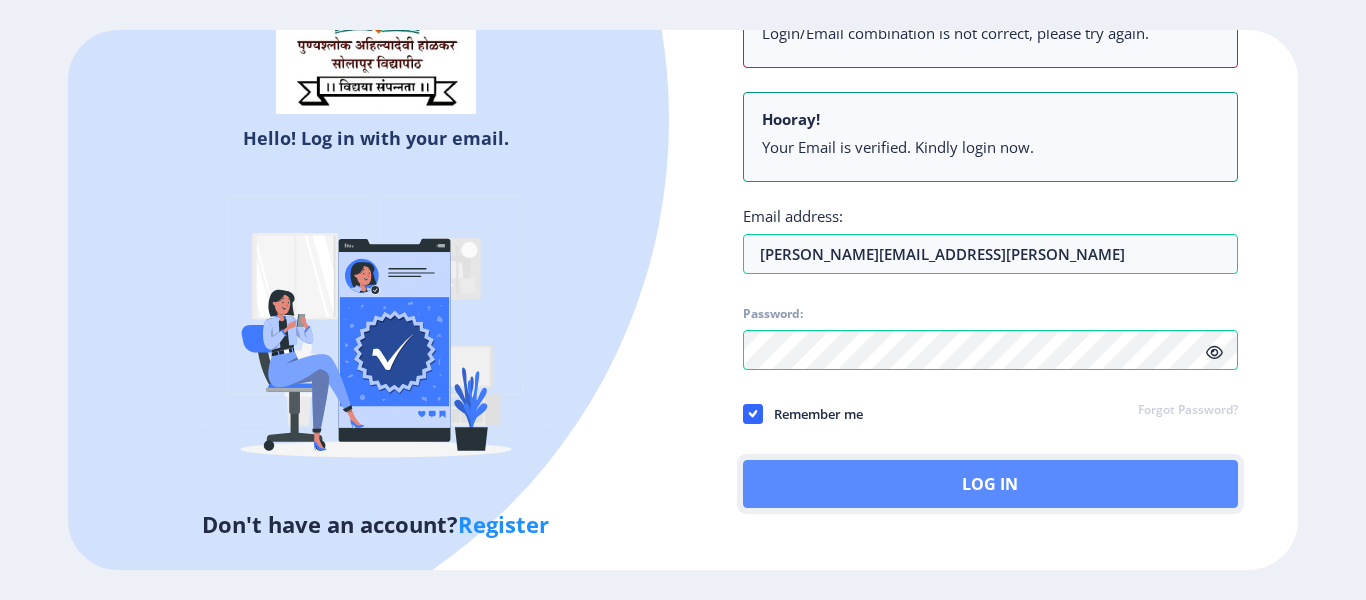 click on "Log In" 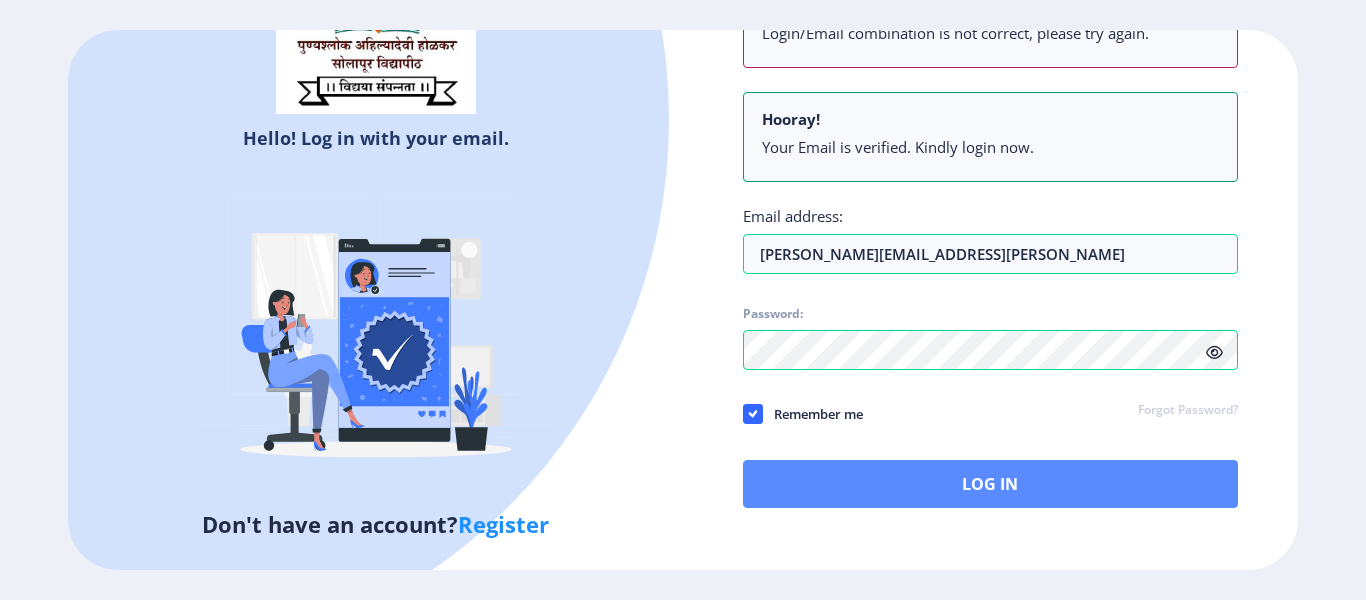 scroll, scrollTop: 100, scrollLeft: 0, axis: vertical 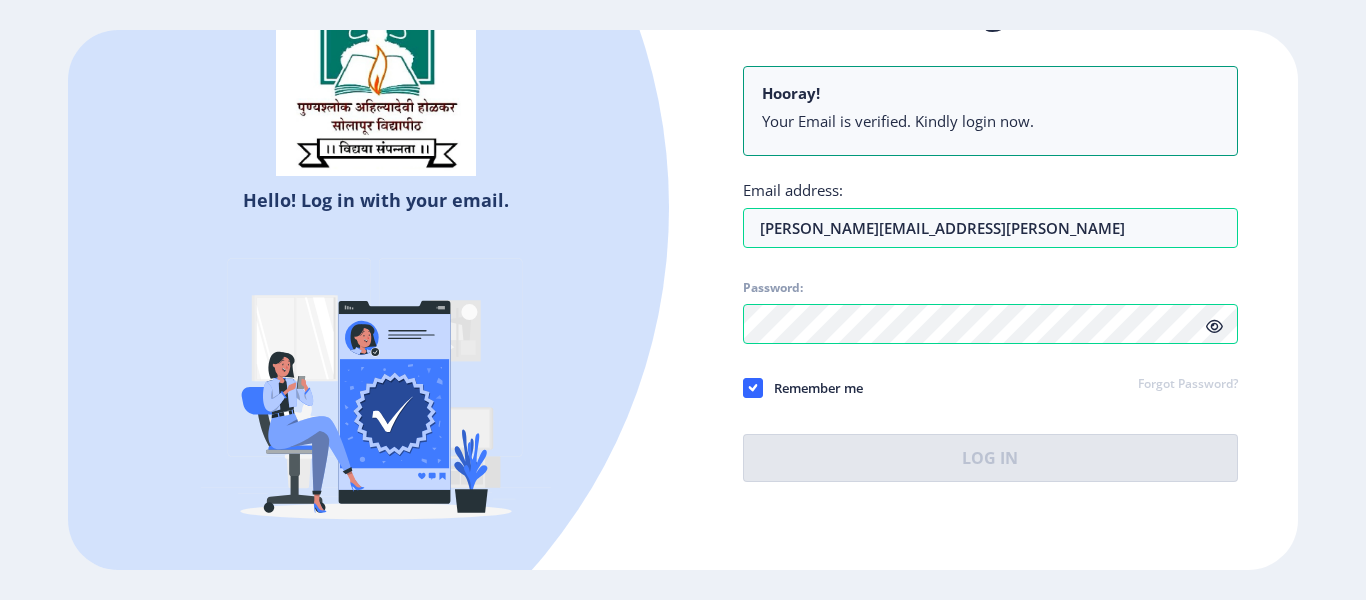 click on "Login Hooray! Your Email is verified. Kindly login now. Email address: sujit.sapate@gmail.cim Password: Remember me Forgot Password?  Log In" 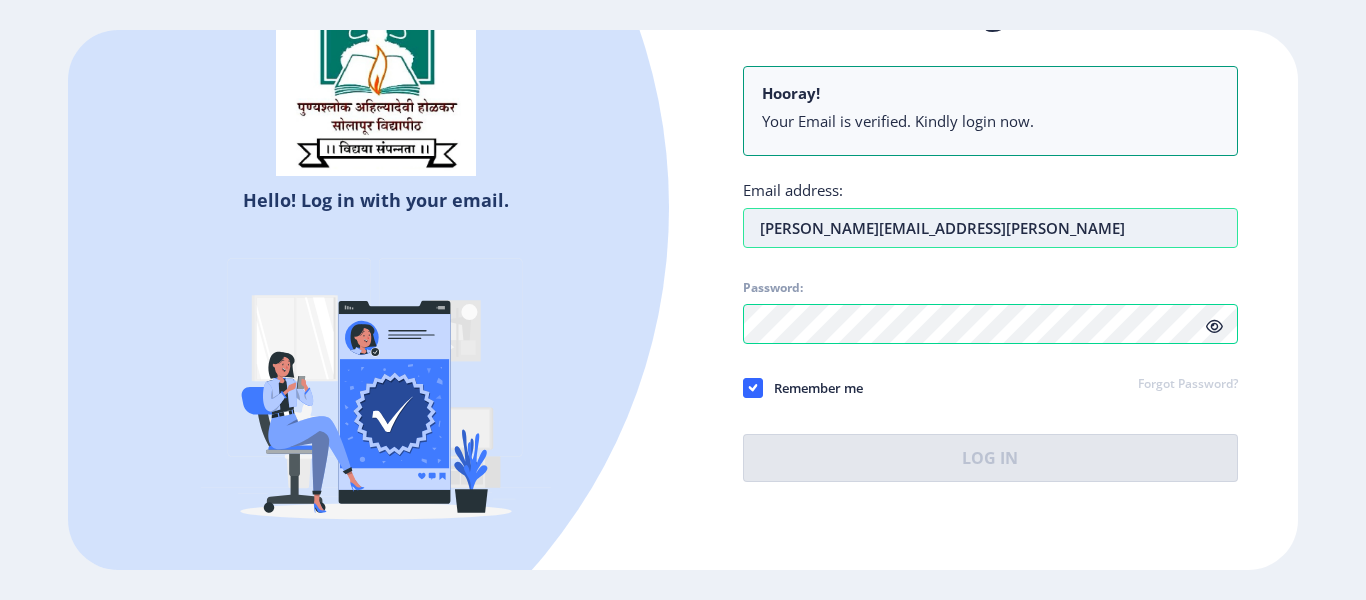 click on "sujit.sapate@gmail.cim" at bounding box center [990, 228] 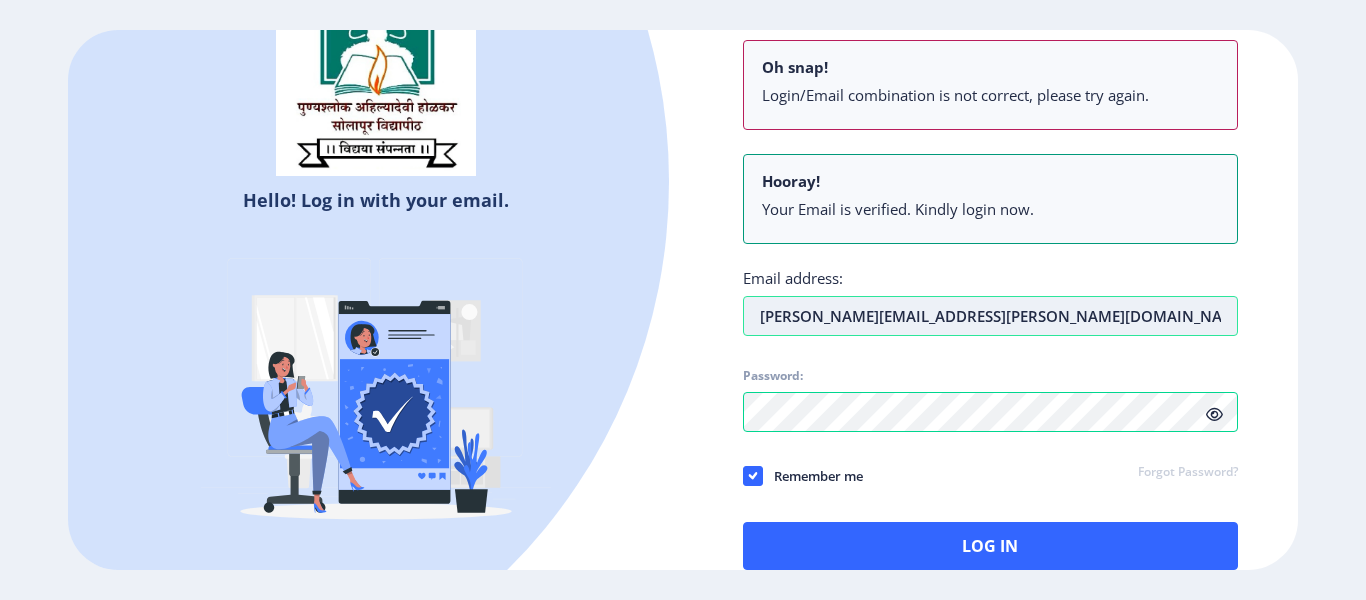 scroll, scrollTop: 74, scrollLeft: 0, axis: vertical 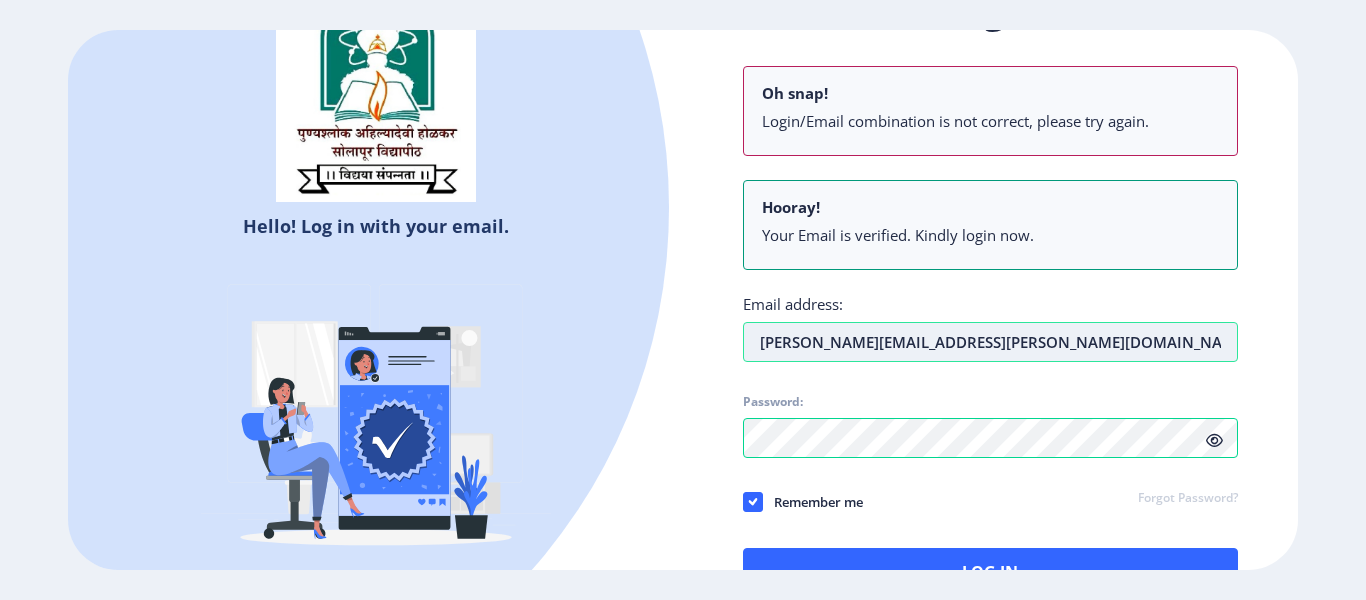 click on "sujit.sapate@gmail.com" at bounding box center [990, 342] 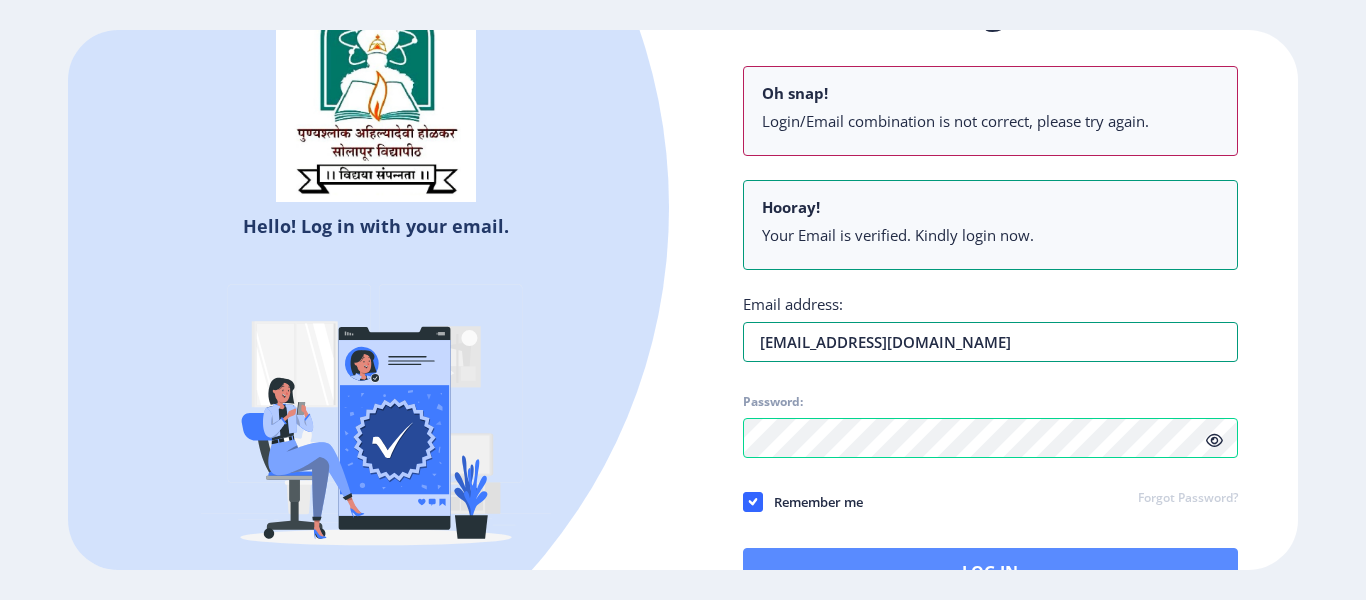 type on "sujitsapate@gmail.com" 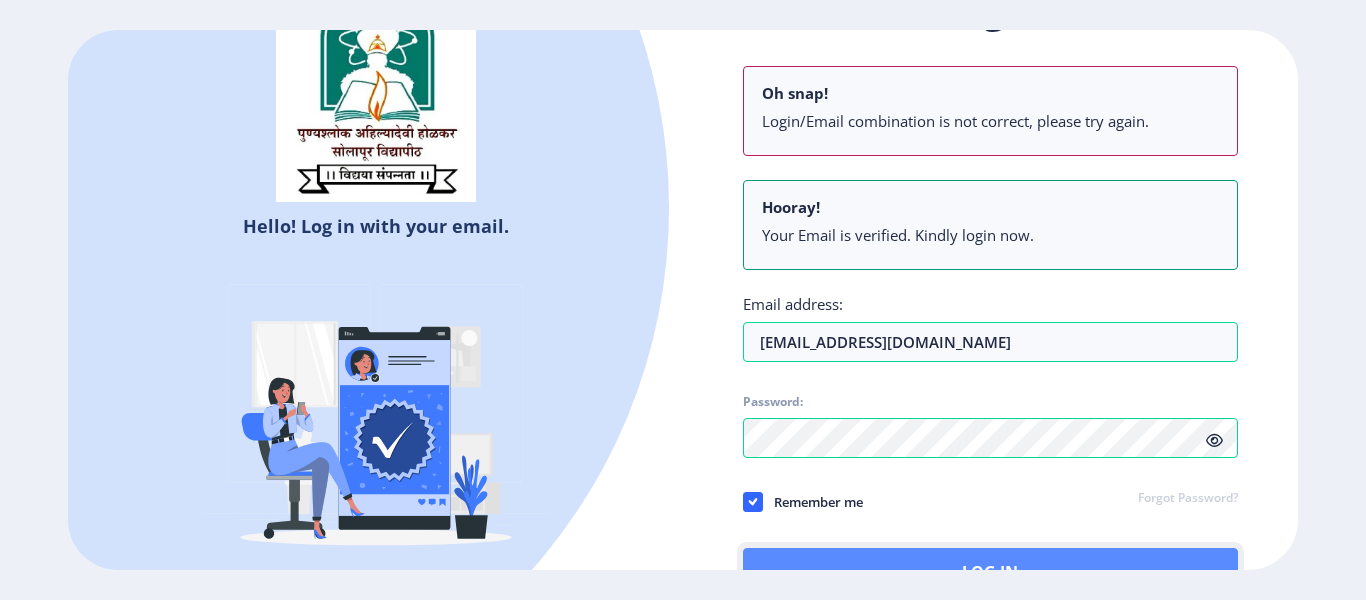 click on "Log In" 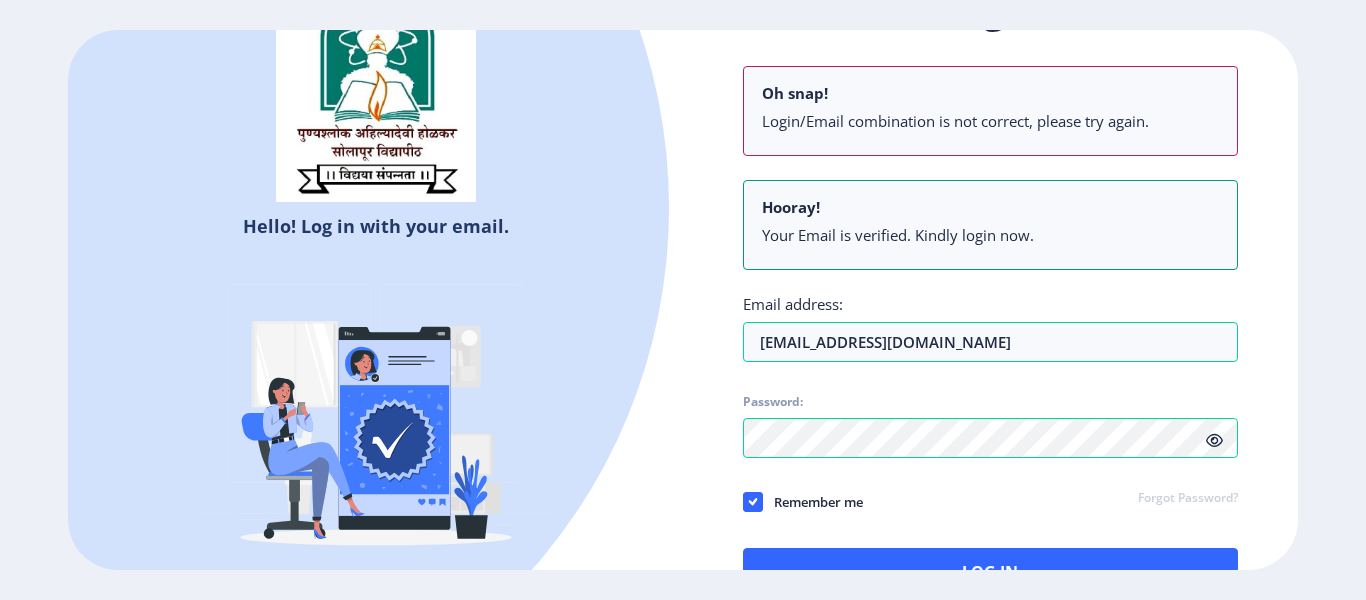 scroll, scrollTop: 74, scrollLeft: 0, axis: vertical 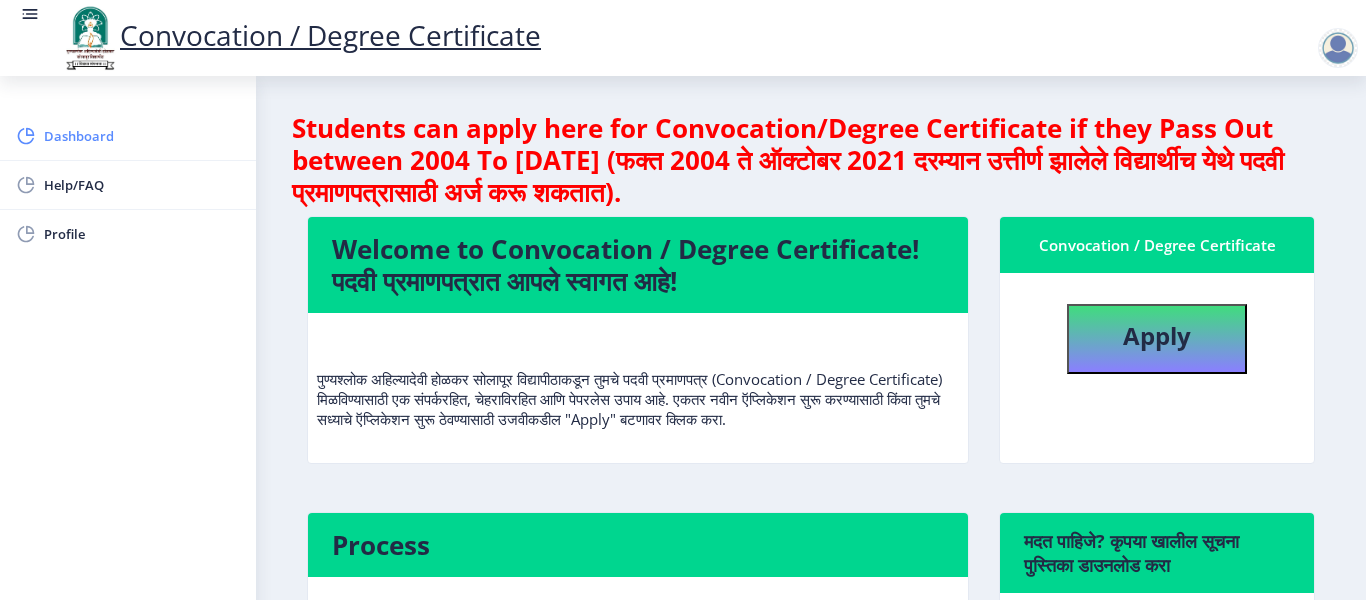 click on "Dashboard" 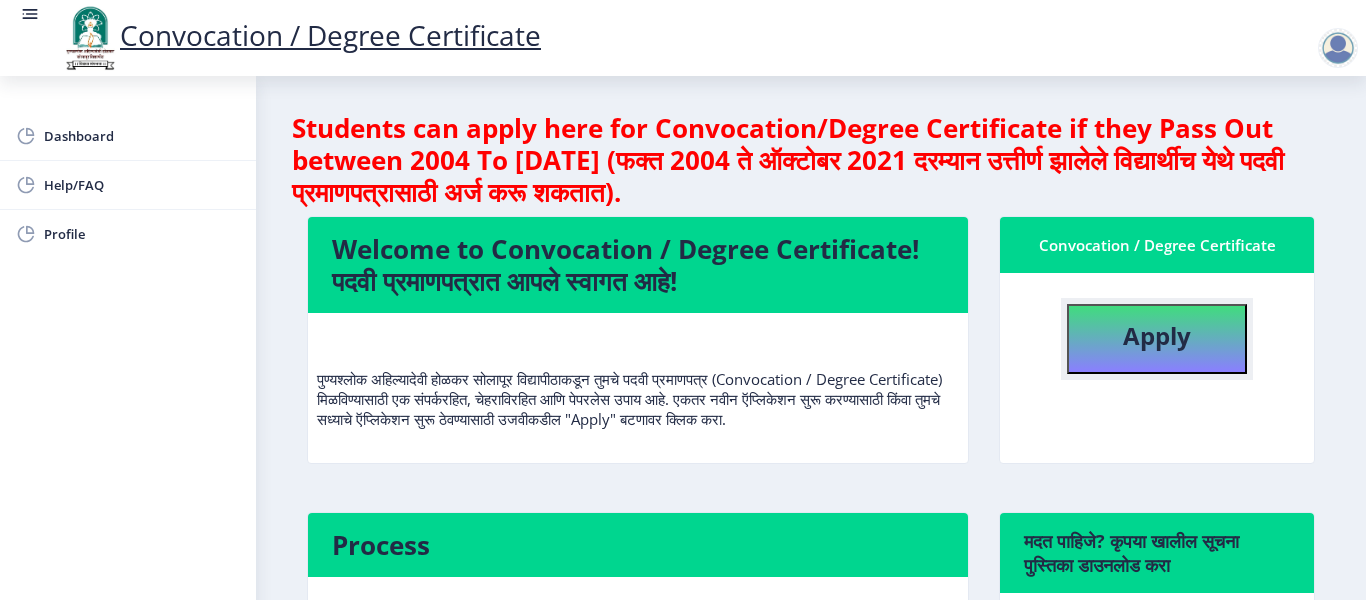 click on "Apply" 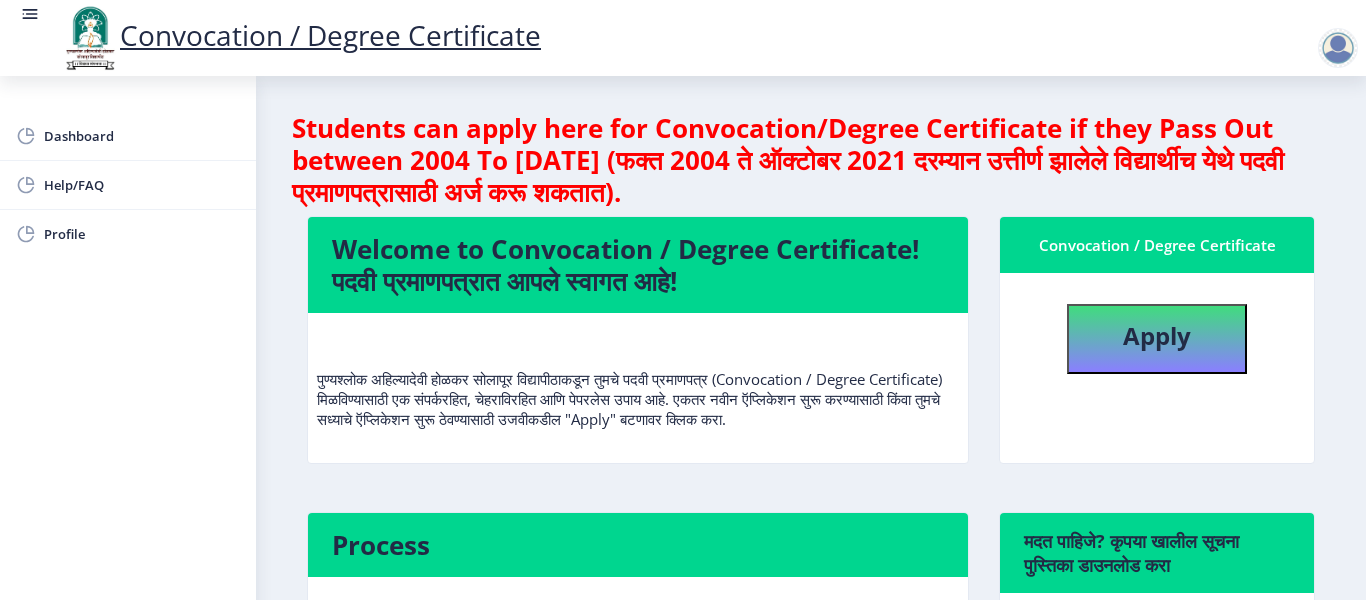 select 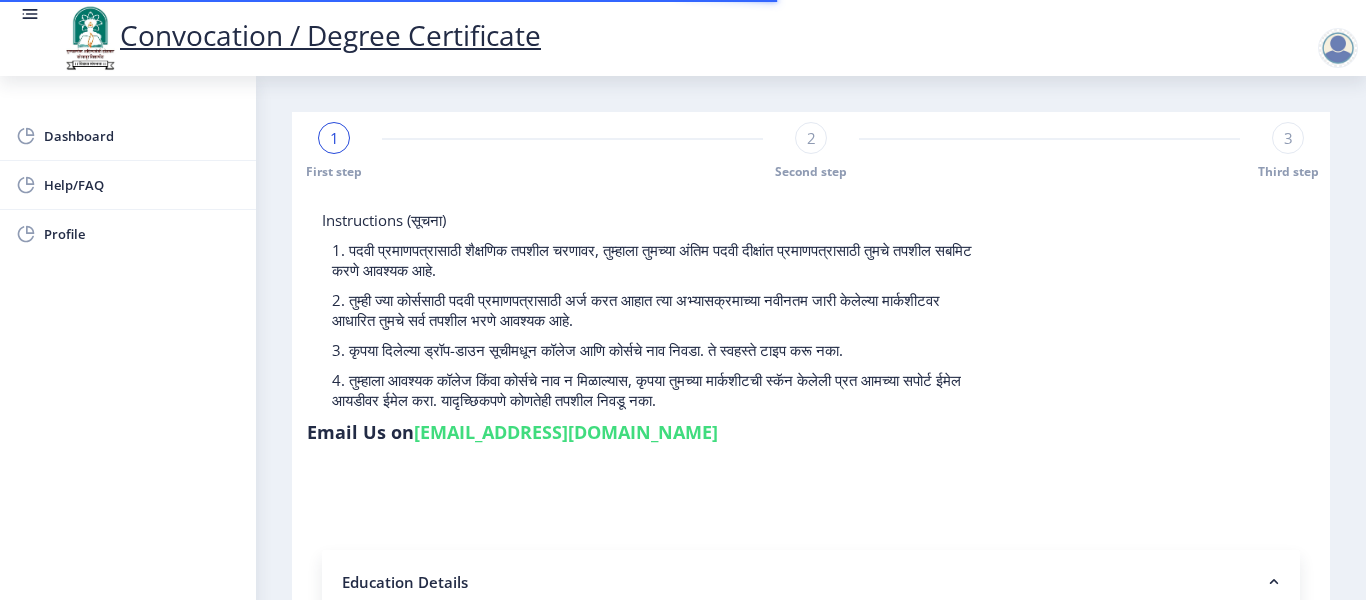 click on "Profile" 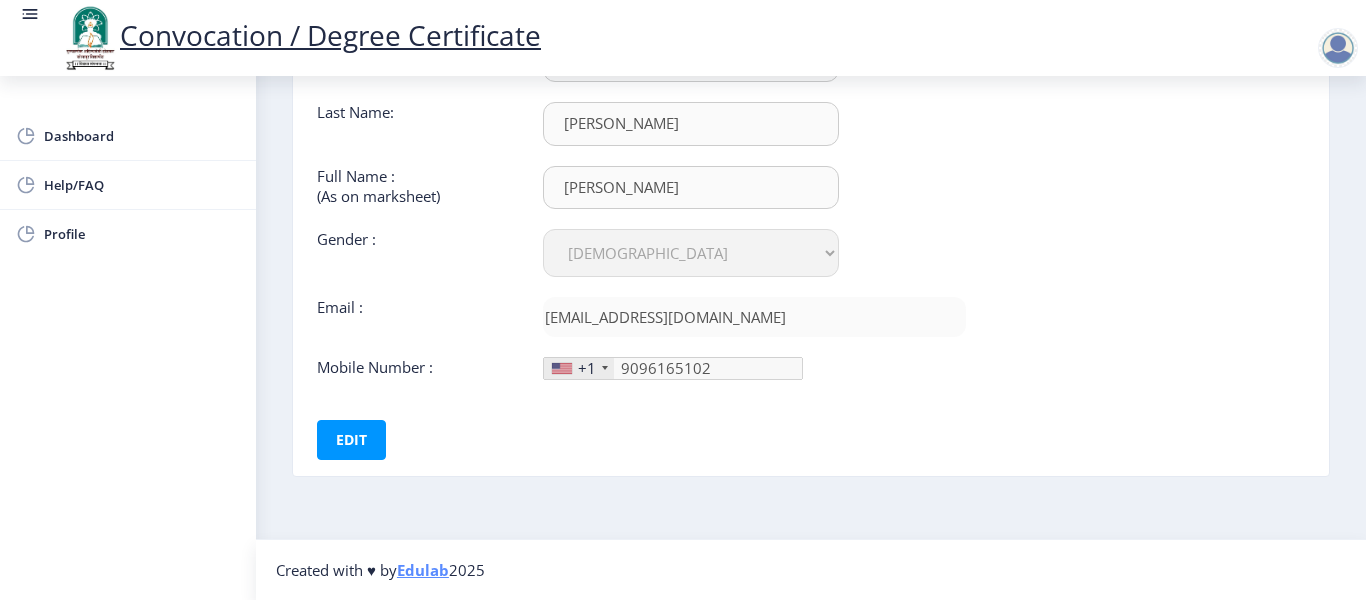 scroll, scrollTop: 0, scrollLeft: 0, axis: both 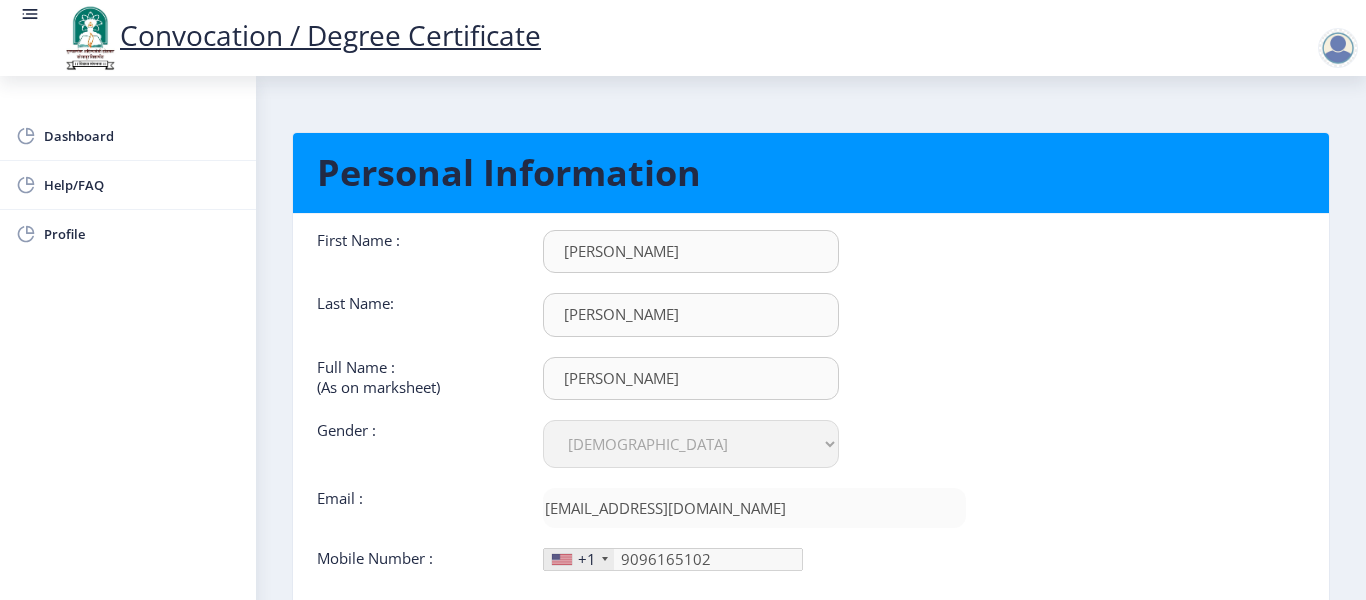 click on "[PERSON_NAME]" at bounding box center (691, 251) 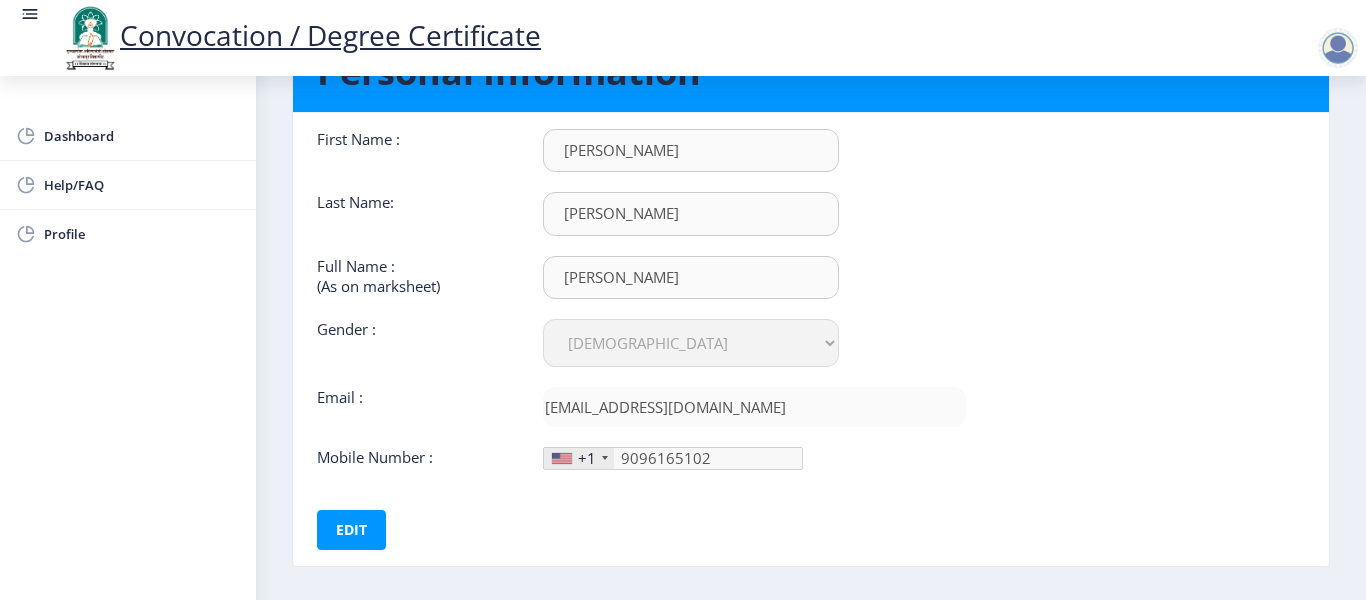 scroll, scrollTop: 191, scrollLeft: 0, axis: vertical 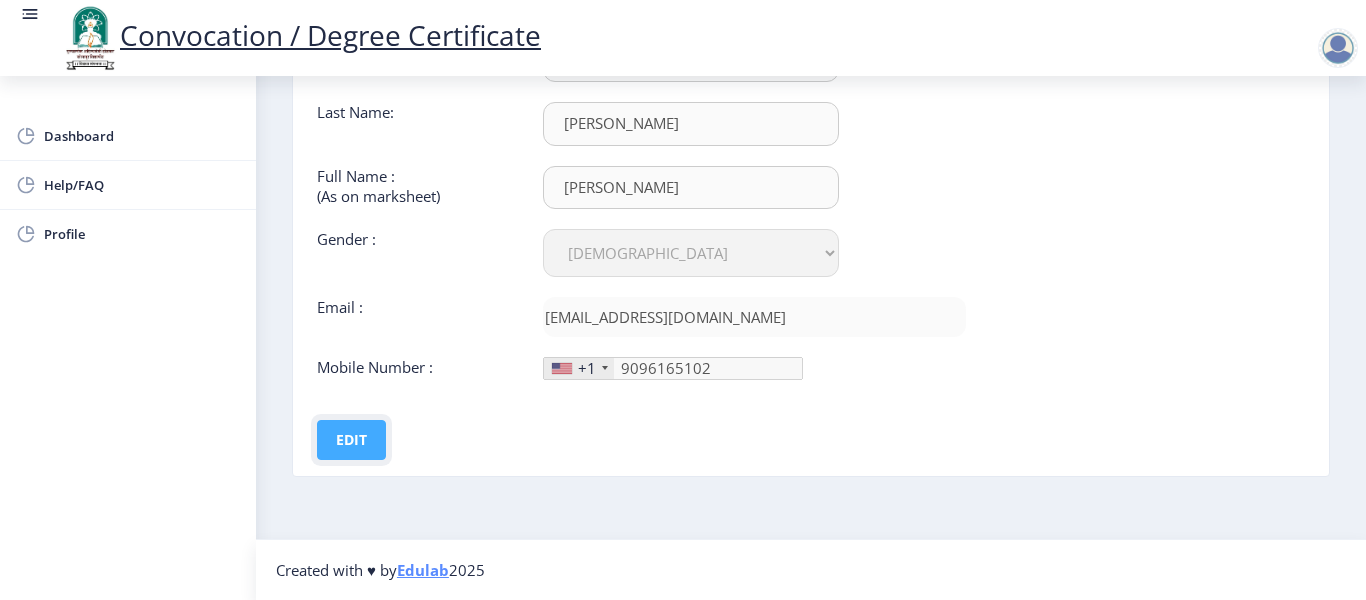 click on "Edit" 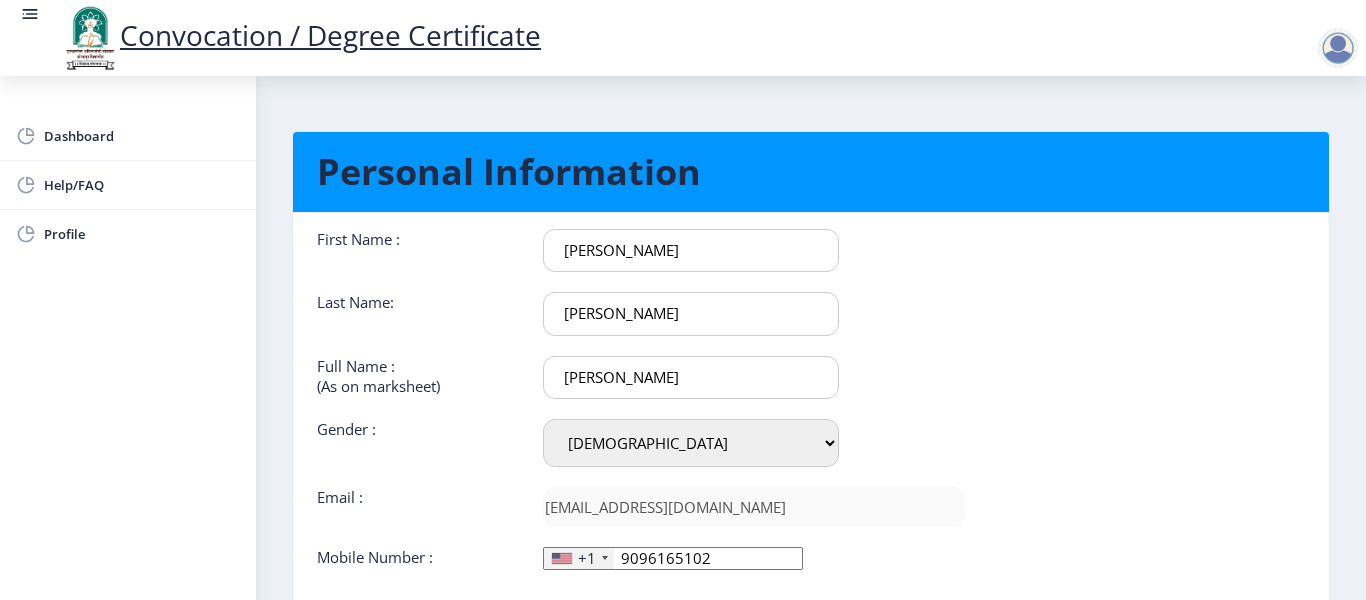 scroll, scrollTop: 0, scrollLeft: 0, axis: both 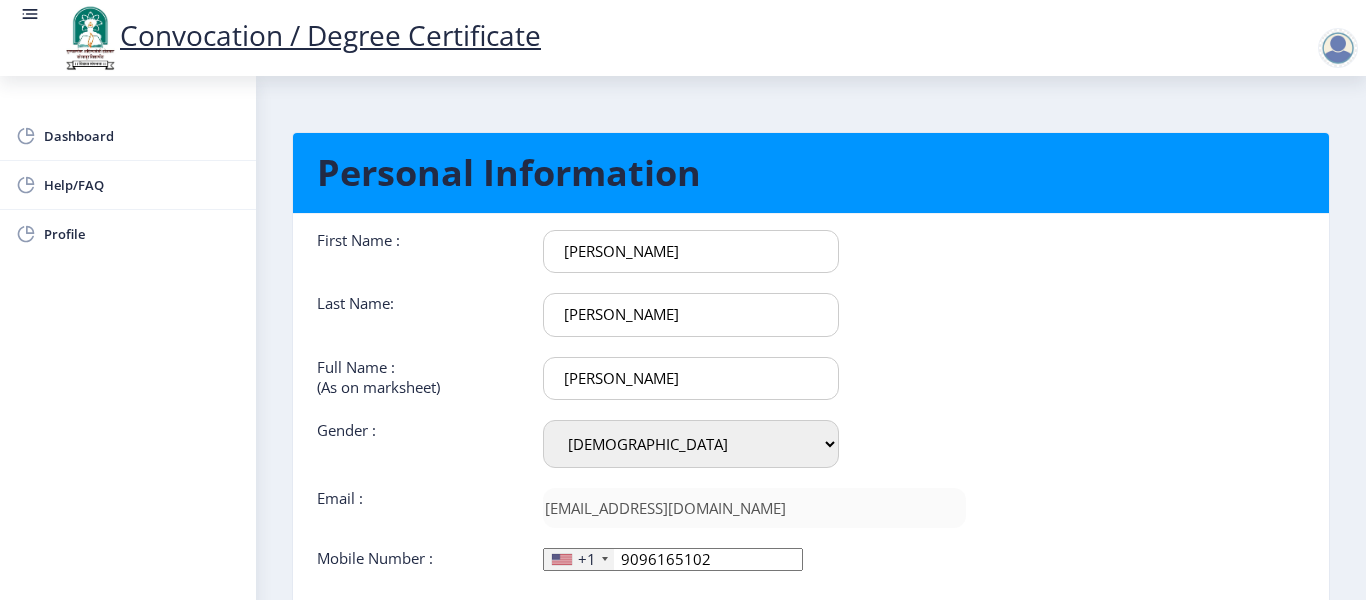 drag, startPoint x: 624, startPoint y: 247, endPoint x: 462, endPoint y: 257, distance: 162.30835 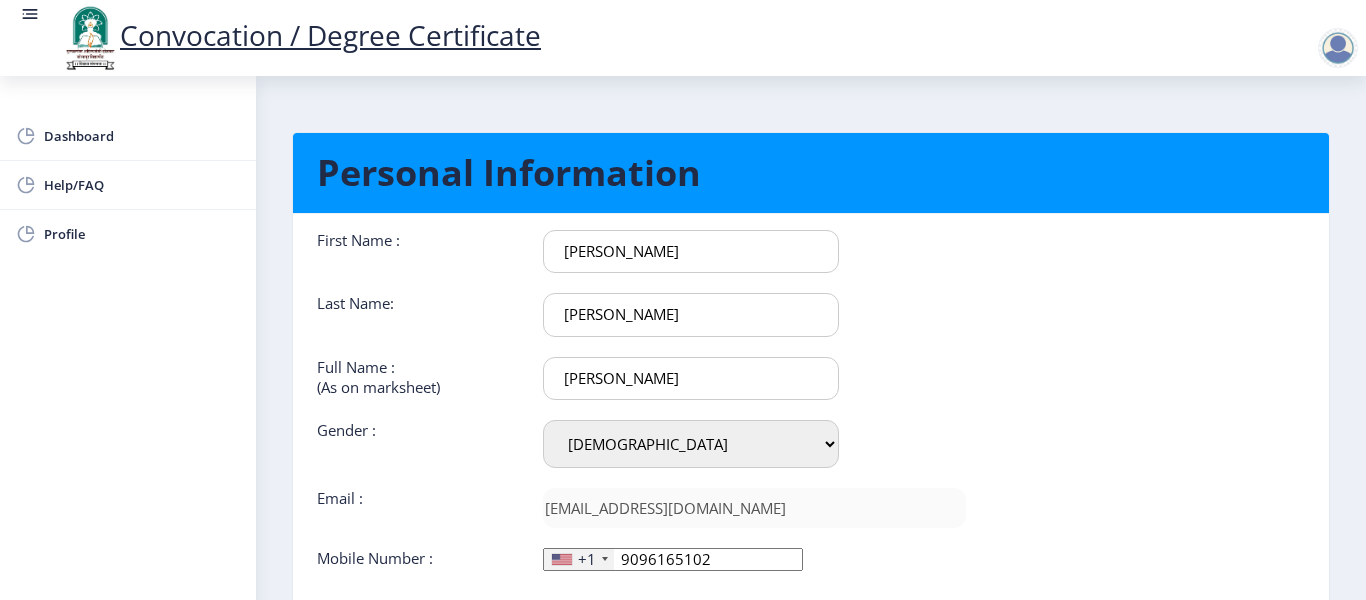type on "[PERSON_NAME]" 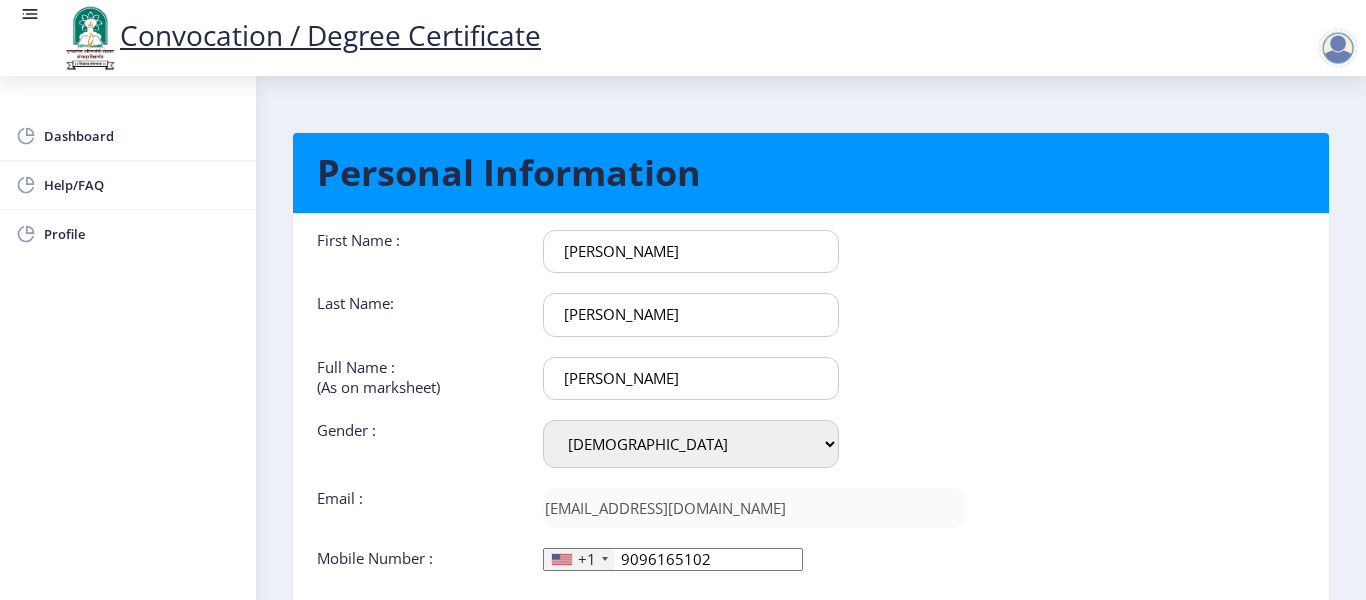 click on "First Name :  ANITA Last Name:  NIKAM Full Name : (As on marksheet) NIKAM ANITA SHIVAJI Gender : Select Gender Male Female Other  Email :  sujitsapate@gmail.com  Mobile Number :  +1 United States +1 United Kingdom +44 Afghanistan (‫افغانستان‬‎) +93 Albania (Shqipëri) +355 Algeria (‫الجزائر‬‎) +213 American Samoa +1 Andorra +376 Angola +244 Anguilla +1 Antigua and Barbuda +1 Argentina +54 Armenia (Հայաստան) +374 Aruba +297 Australia +61 Austria (Österreich) +43 Azerbaijan (Azərbaycan) +994 Bahamas +1 Bahrain (‫البحرين‬‎) +973 Bangladesh (বাংলাদেশ) +880 Barbados +1 Belarus (Беларусь) +375 Belgium (België) +32 Belize +501 Benin (Bénin) +229 Bermuda +1 Bhutan (འབྲུག) +975 Bolivia +591 Bosnia and Herzegovina (Босна и Херцеговина) +387 Botswana +267 Brazil (Brasil) +55 British Indian Ocean Territory +246 British Virgin Islands +1 Brunei +673 Bulgaria (България) +359 Burkina Faso +226 Burundi (Uburundi)" 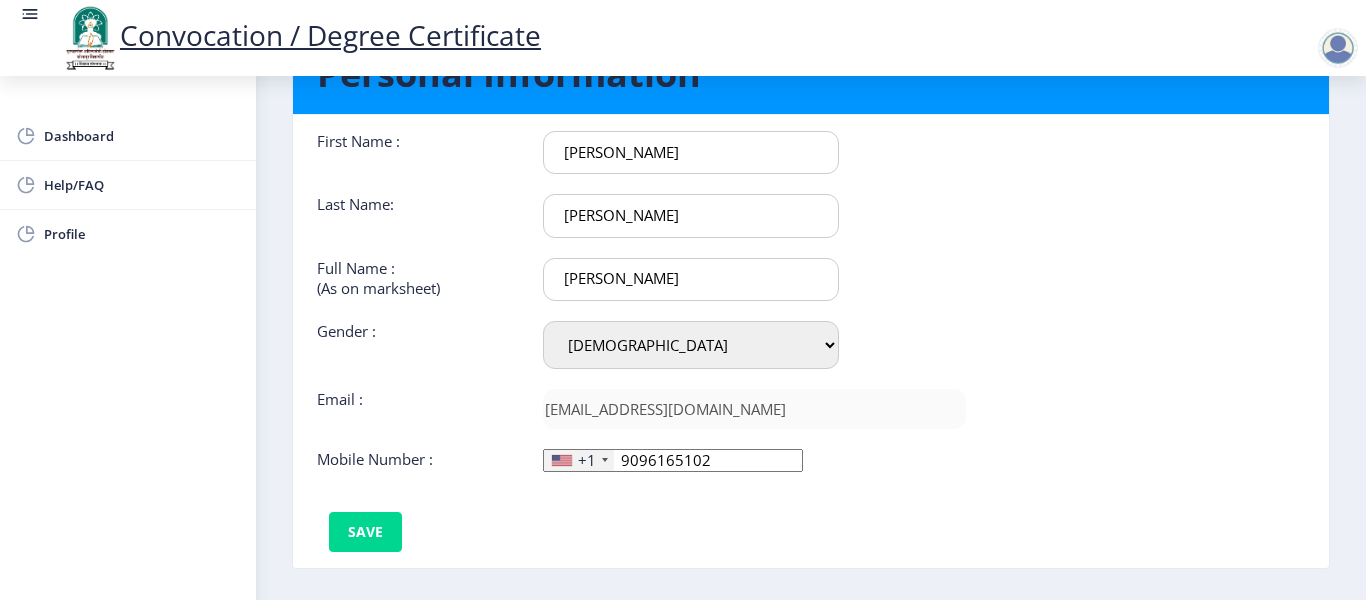 scroll, scrollTop: 191, scrollLeft: 0, axis: vertical 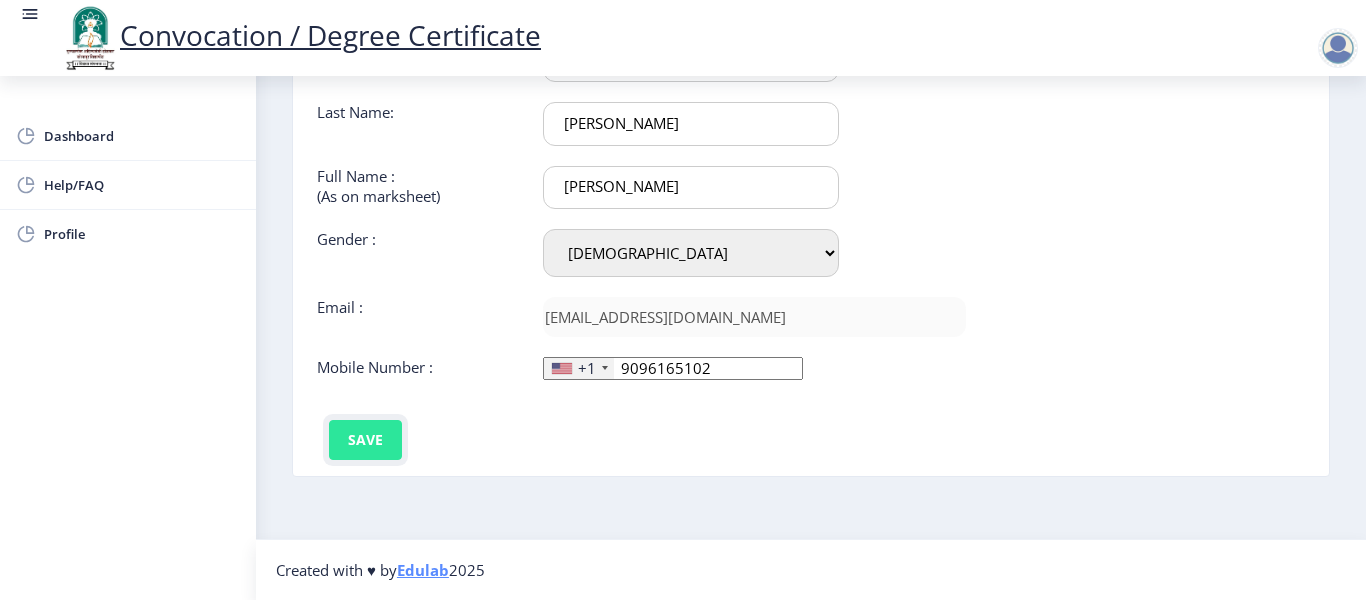 click on "Save" 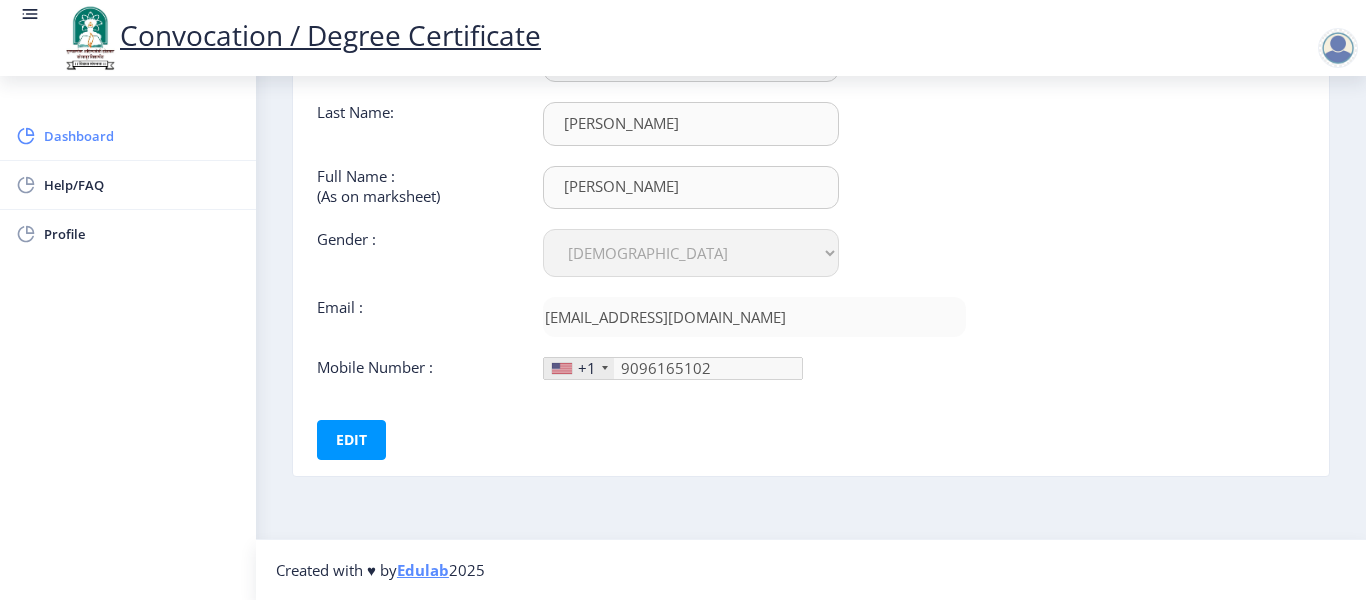 click on "Dashboard" 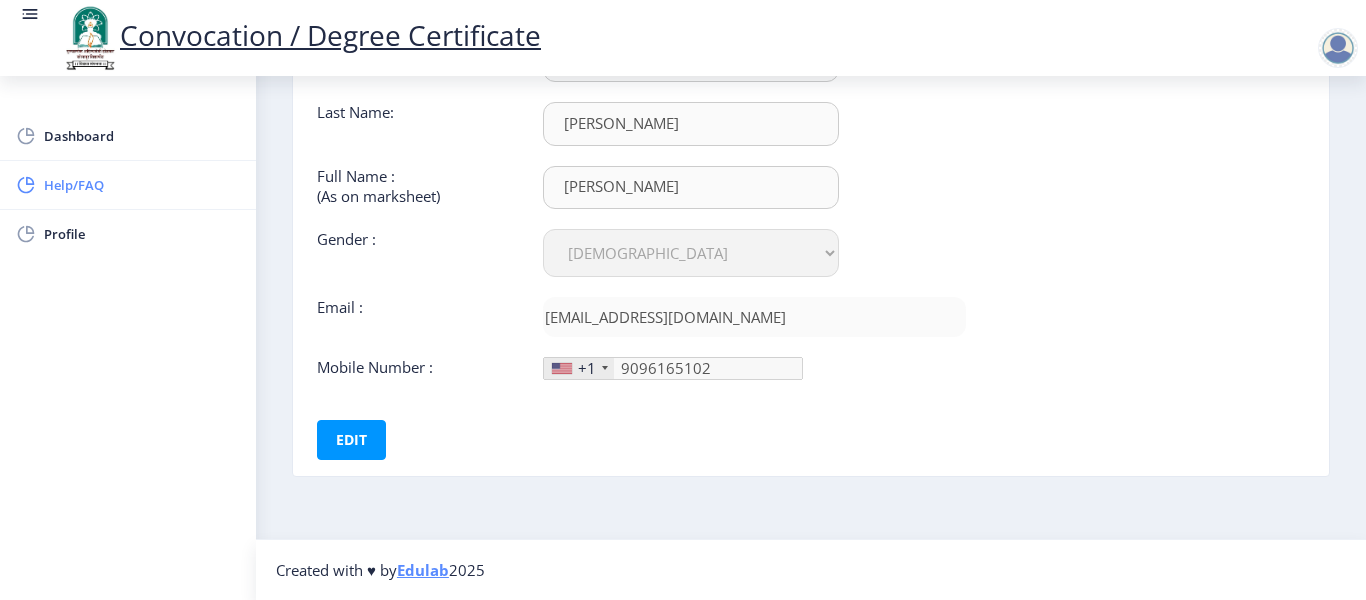 scroll, scrollTop: 0, scrollLeft: 0, axis: both 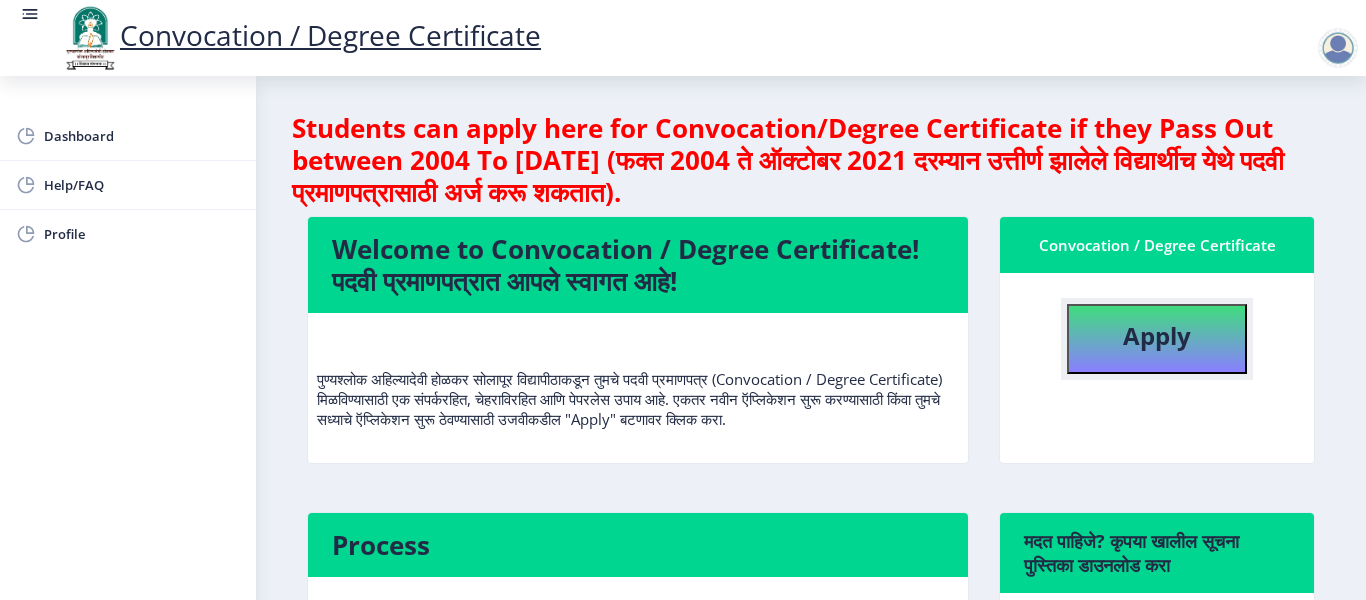 click on "Apply" 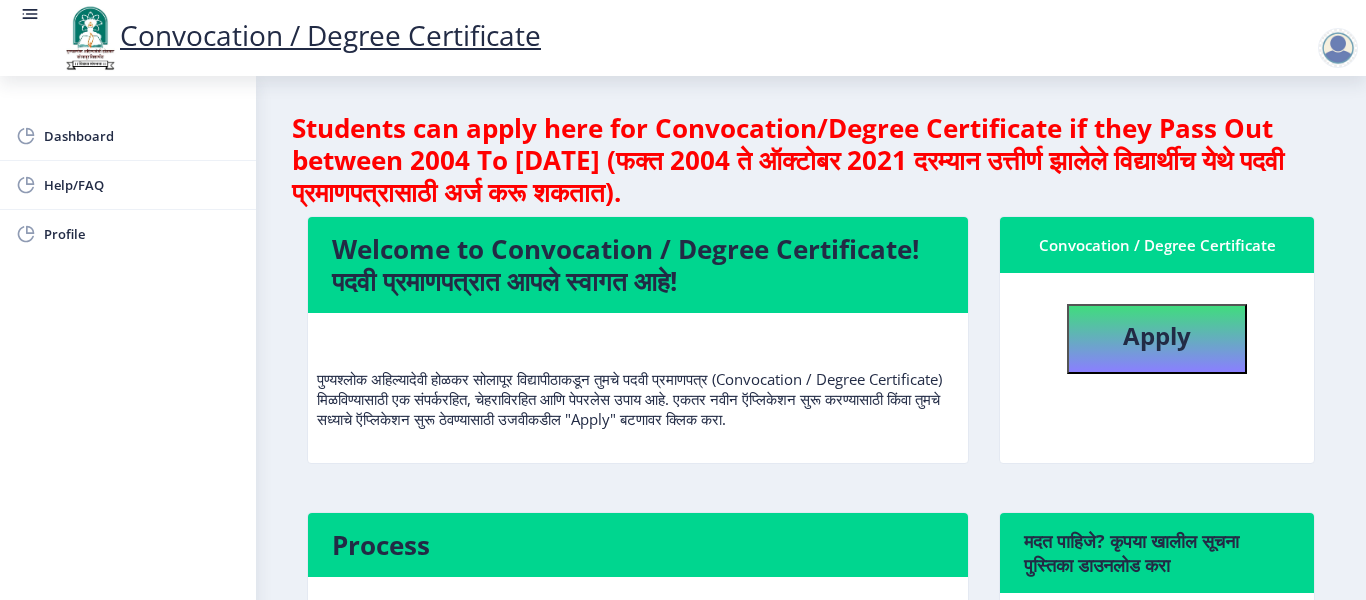 select 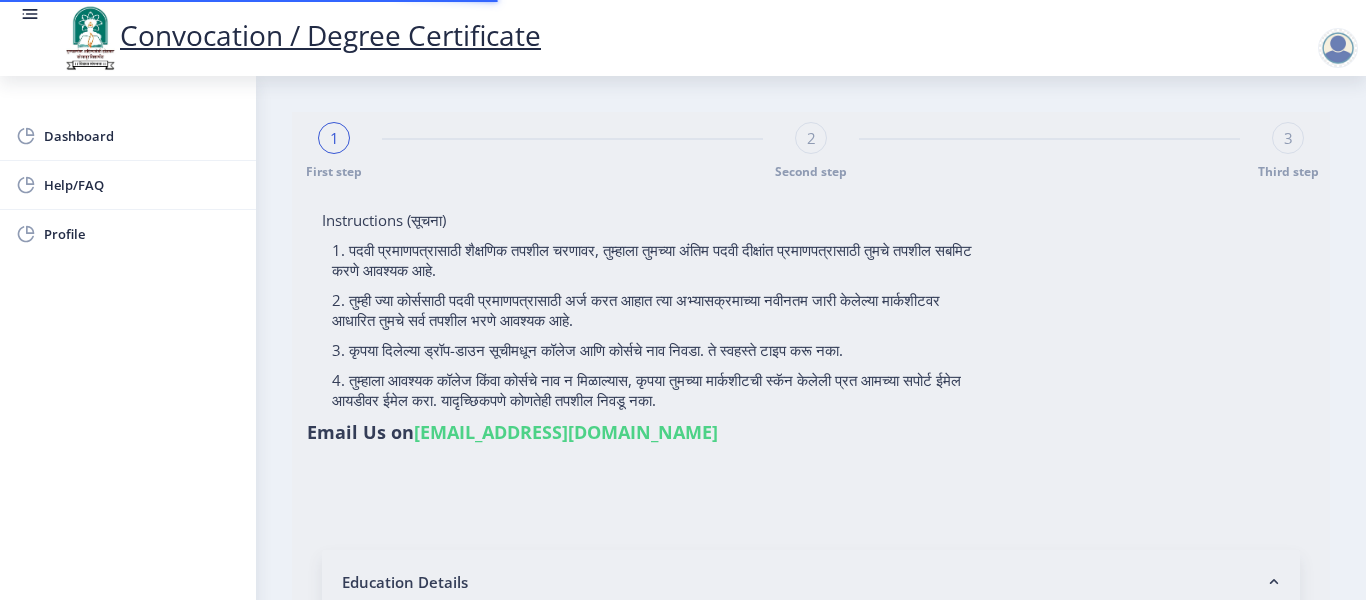 type on "[PERSON_NAME]" 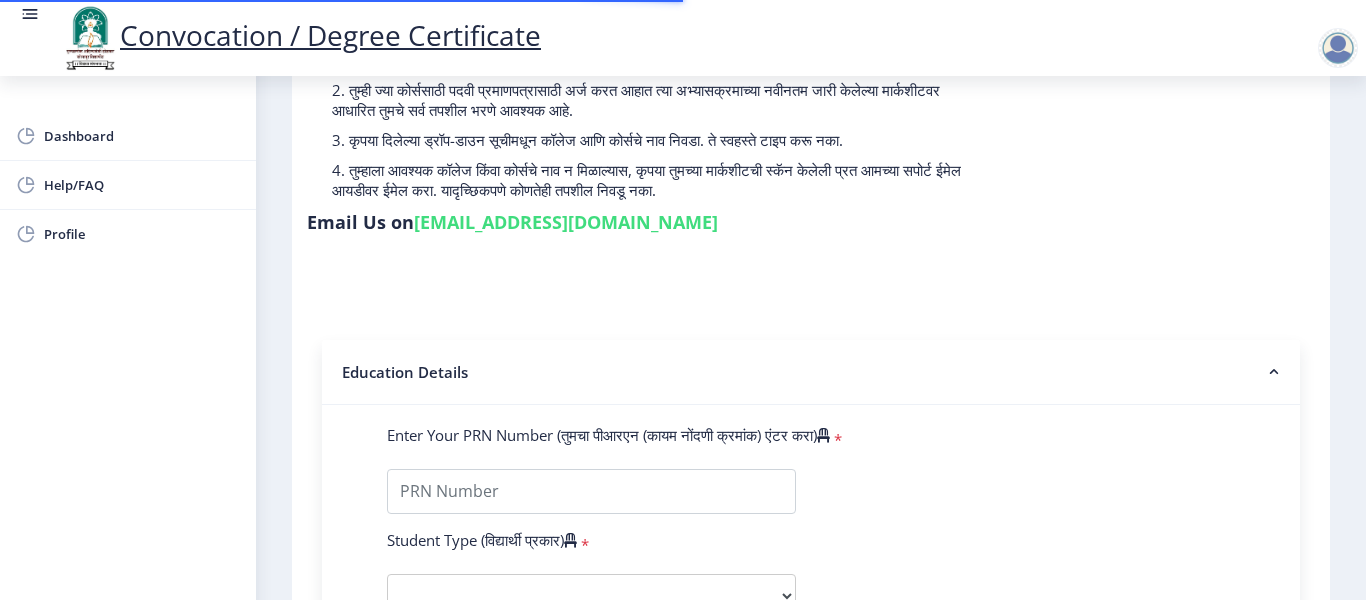 scroll, scrollTop: 300, scrollLeft: 0, axis: vertical 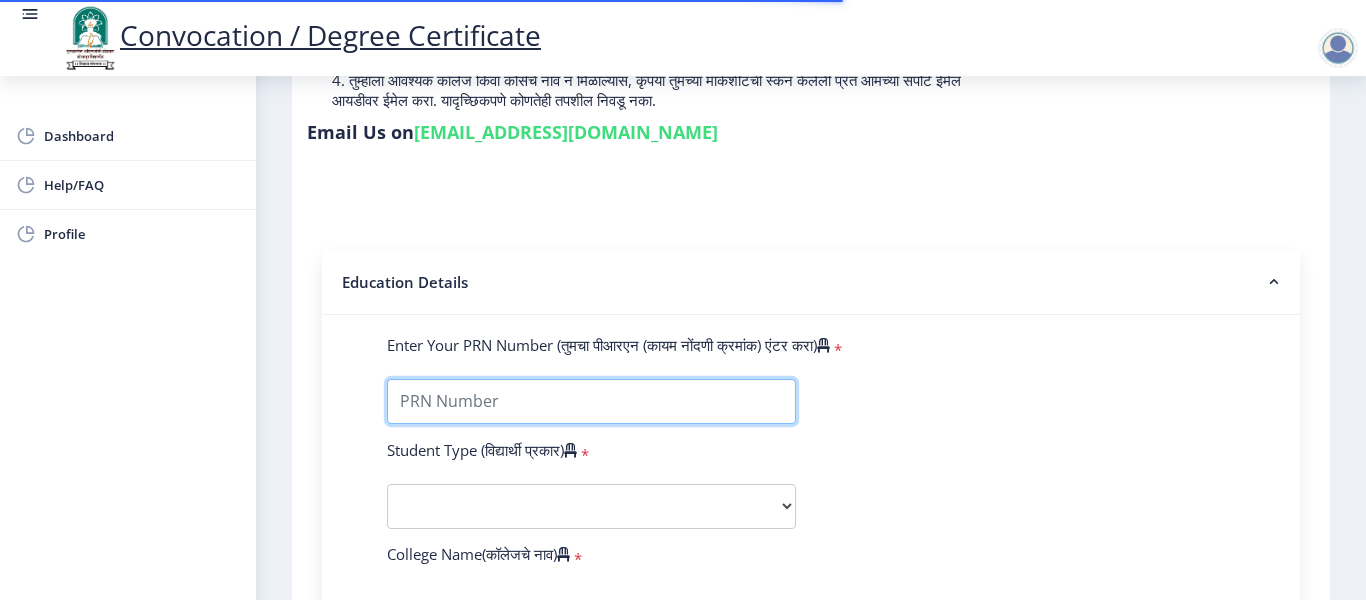 click on "Enter Your PRN Number (तुमचा पीआरएन (कायम नोंदणी क्रमांक) एंटर करा)" at bounding box center [591, 401] 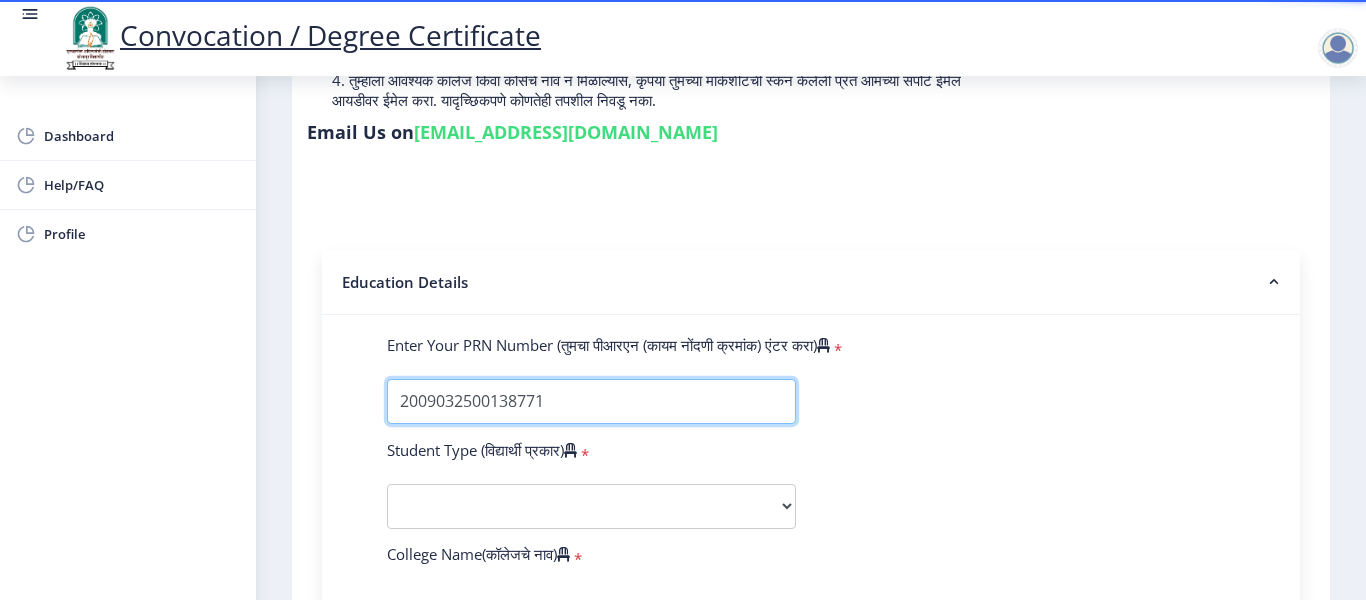 type on "2009032500138771" 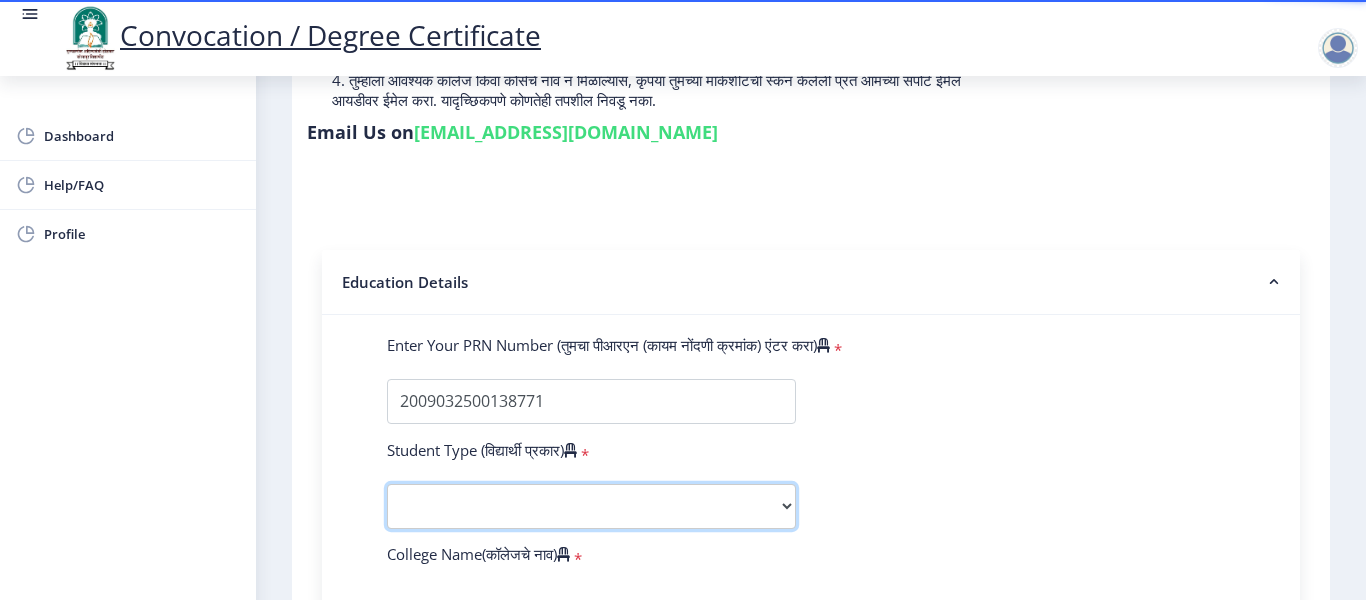 click on "Select Student Type Regular External" at bounding box center (591, 506) 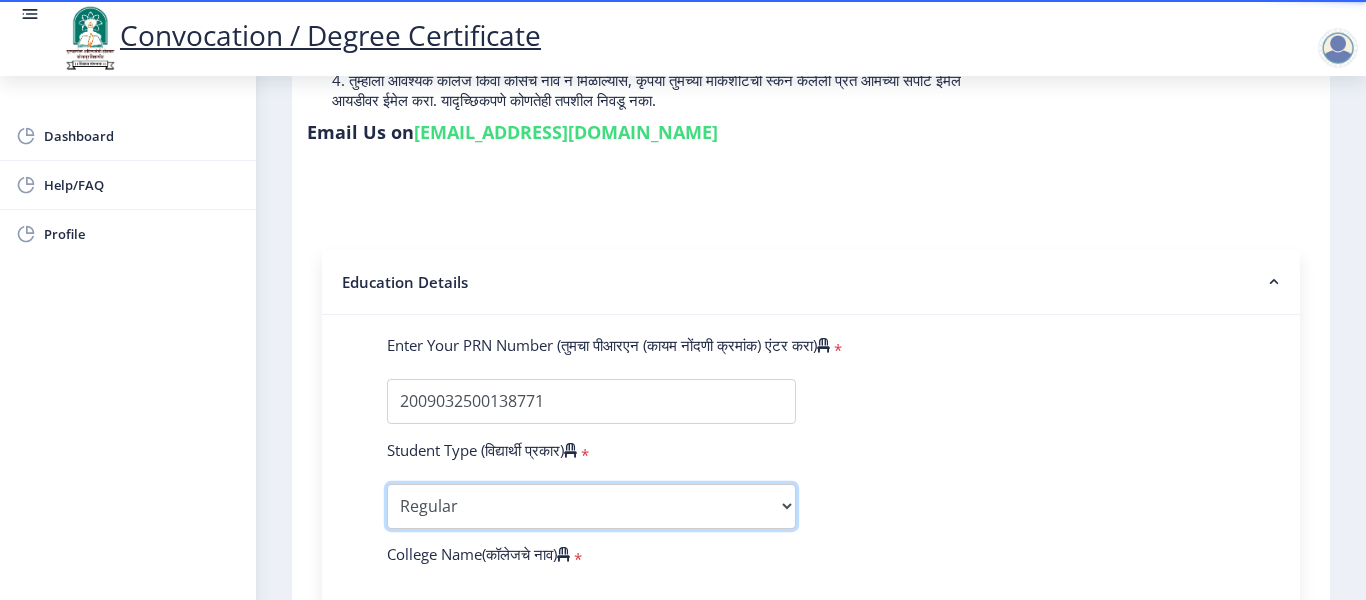 click on "Select Student Type Regular External" at bounding box center (591, 506) 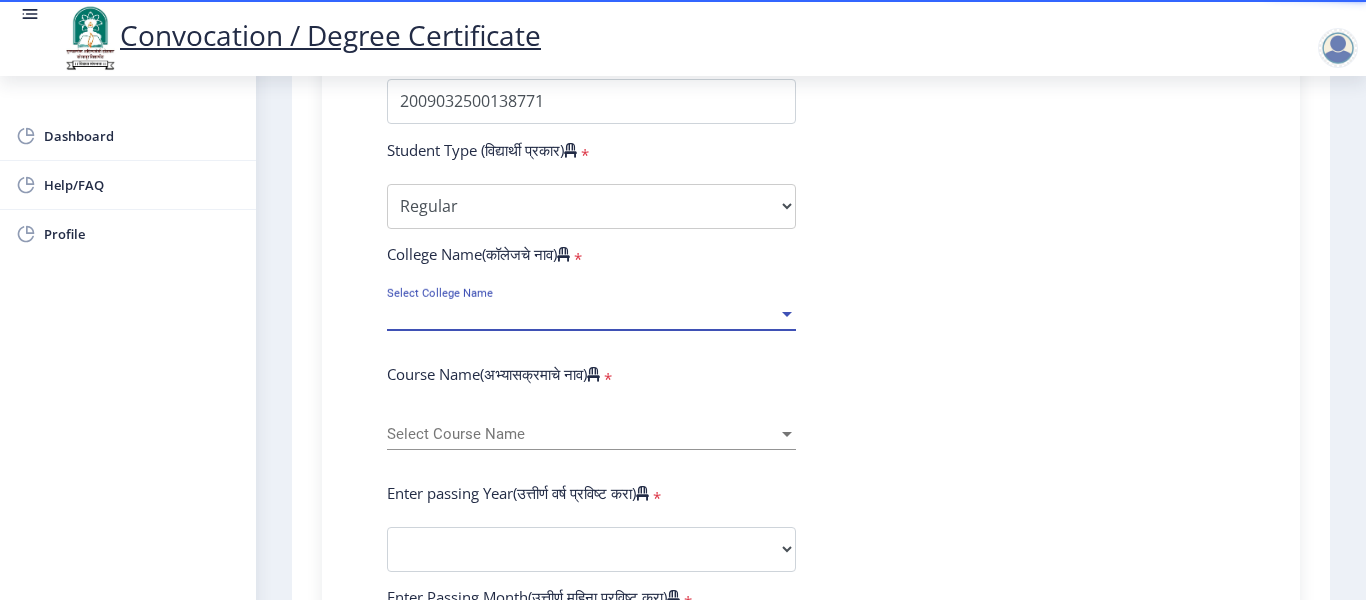click on "Select College Name" at bounding box center [582, 314] 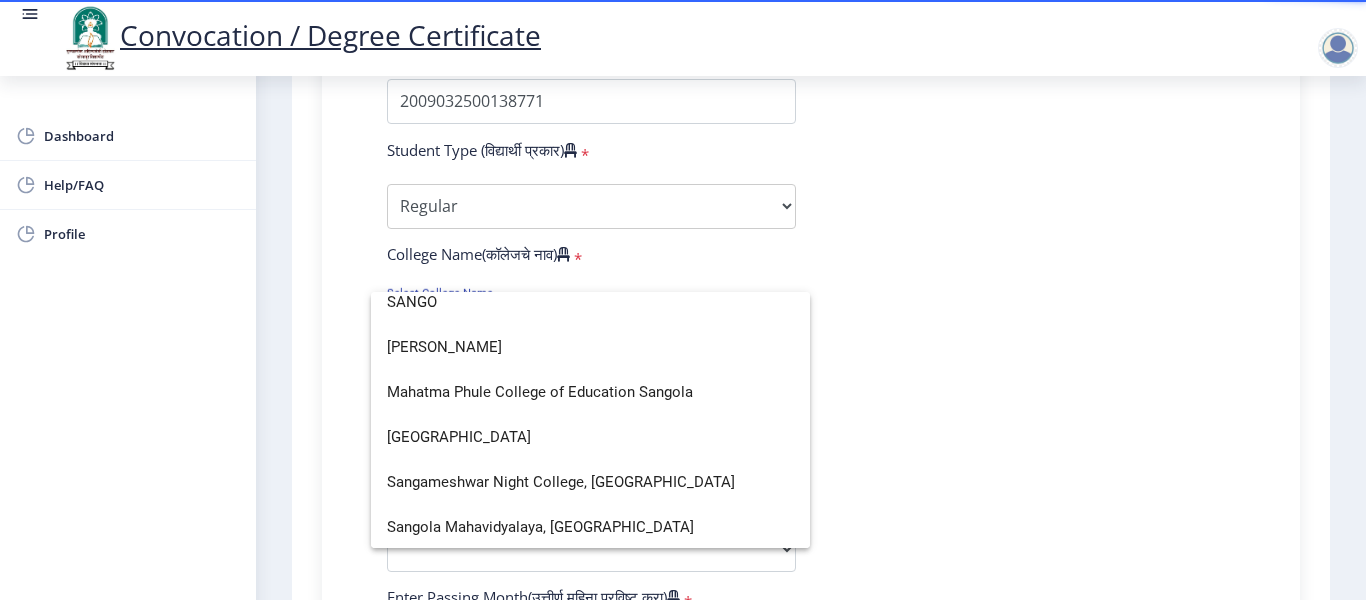 scroll, scrollTop: 0, scrollLeft: 0, axis: both 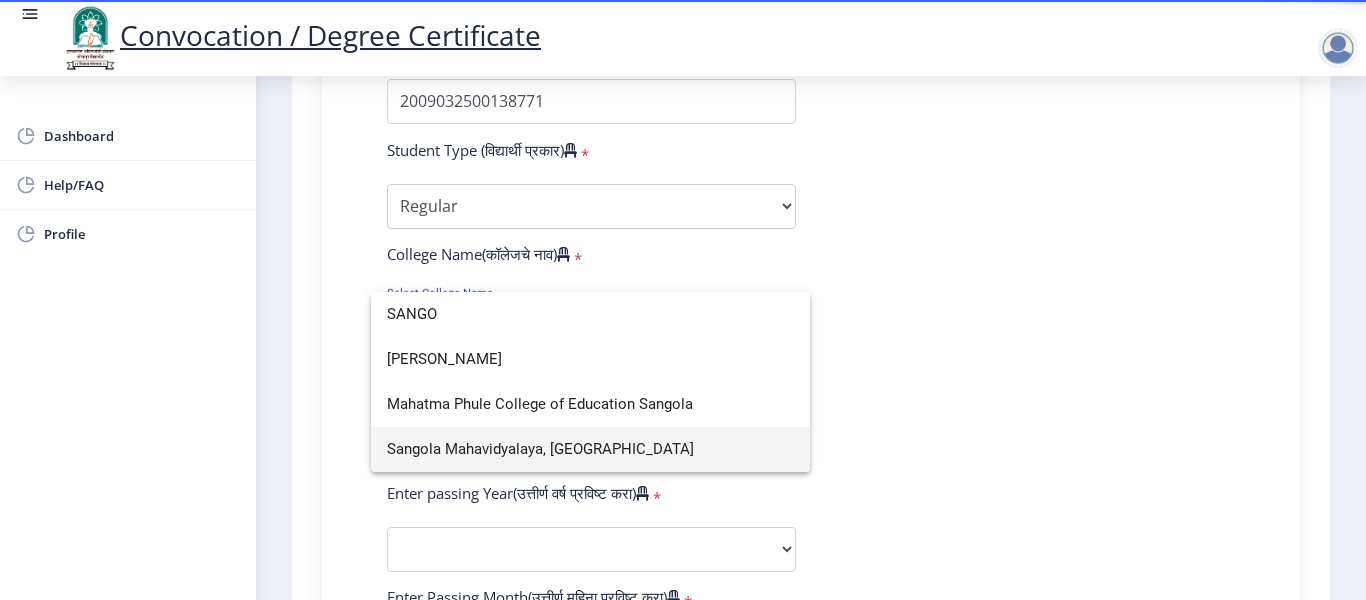 type on "SANGO" 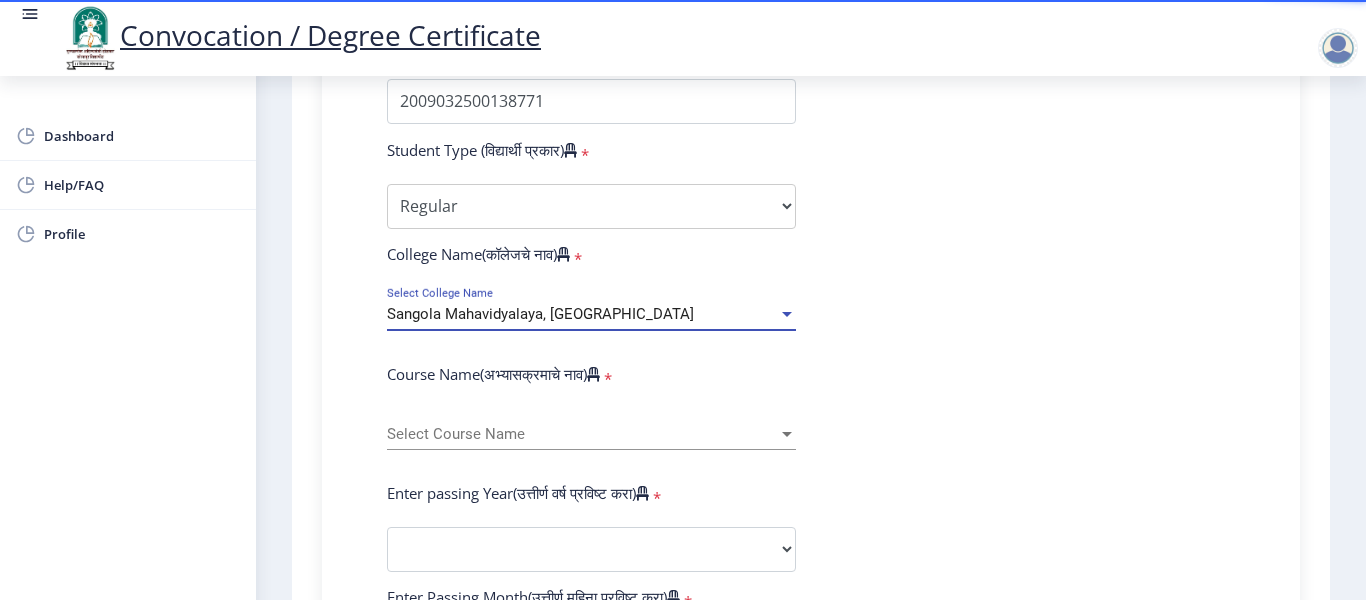 click on "Select Course Name" at bounding box center (582, 434) 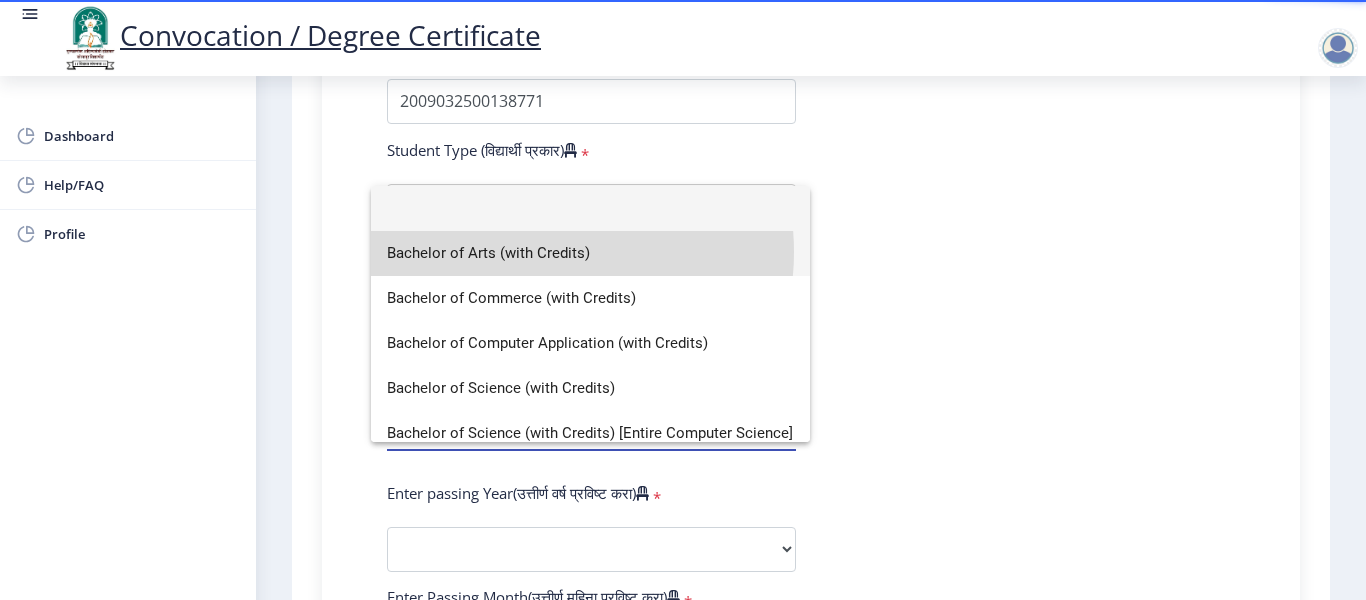 click on "Bachelor of Arts (with Credits)" at bounding box center (590, 253) 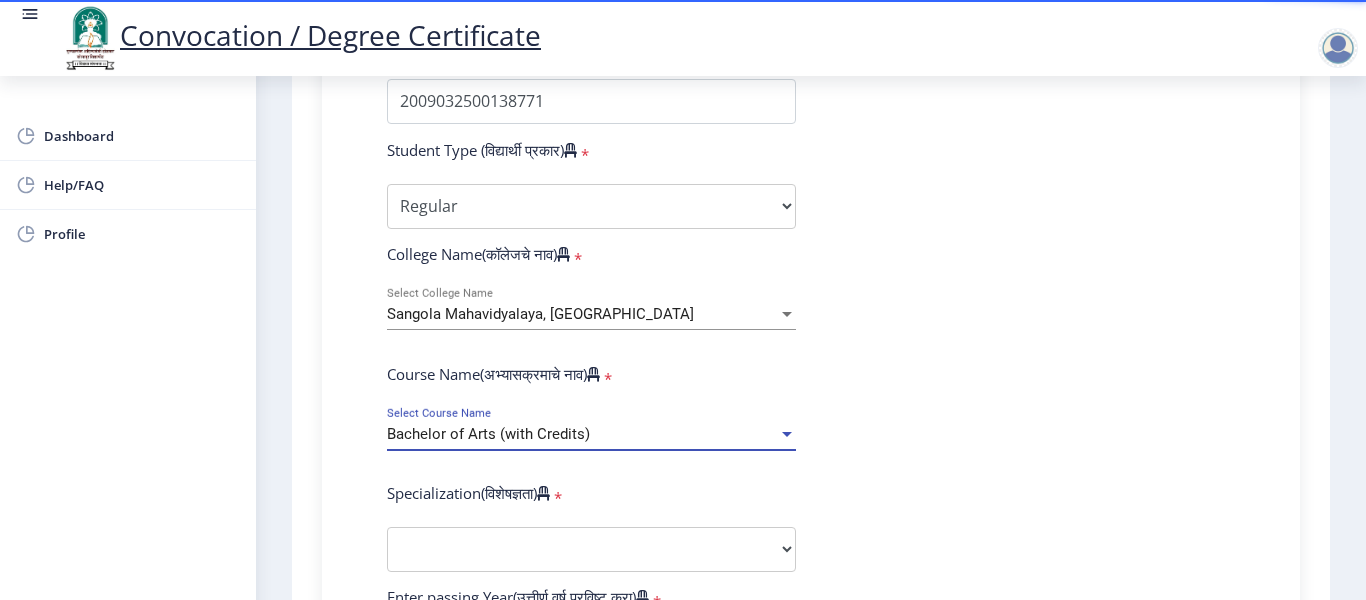 scroll, scrollTop: 800, scrollLeft: 0, axis: vertical 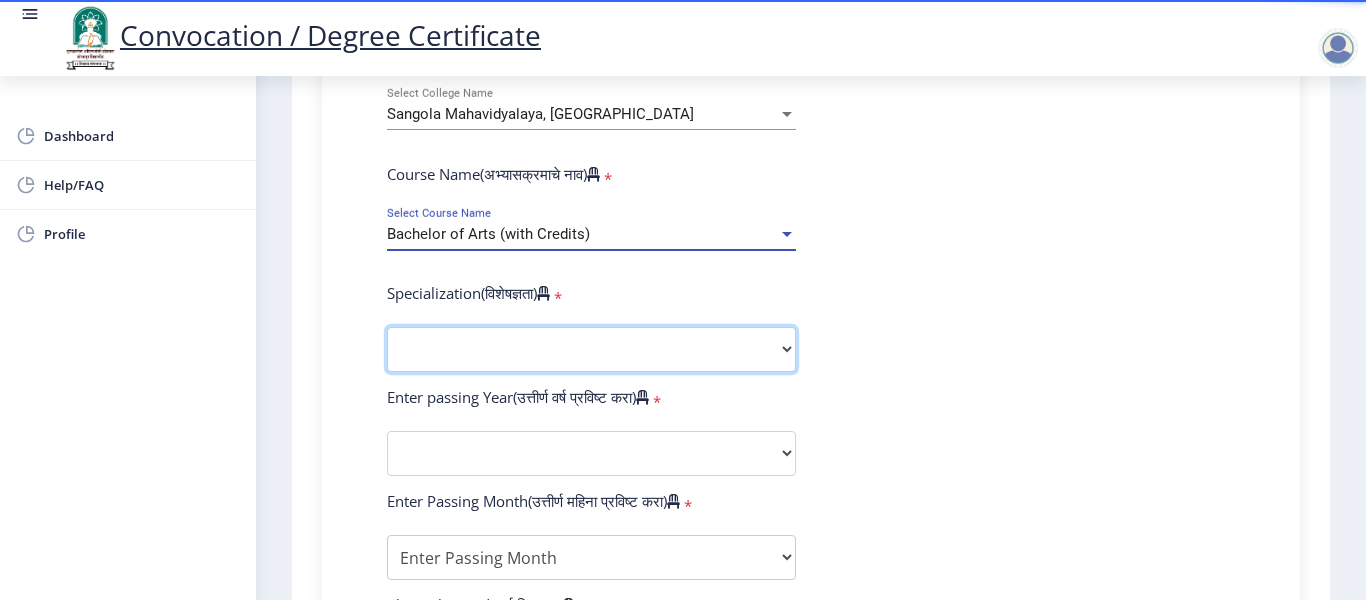 click on "Specialization English Geography Hindi Marathi Music Sanskrit Urdu Ancient Indian History Culture & Archaeology Economics History Physical Education Political Science Psychology Sociology Kannada Philosophy Other" at bounding box center [591, 349] 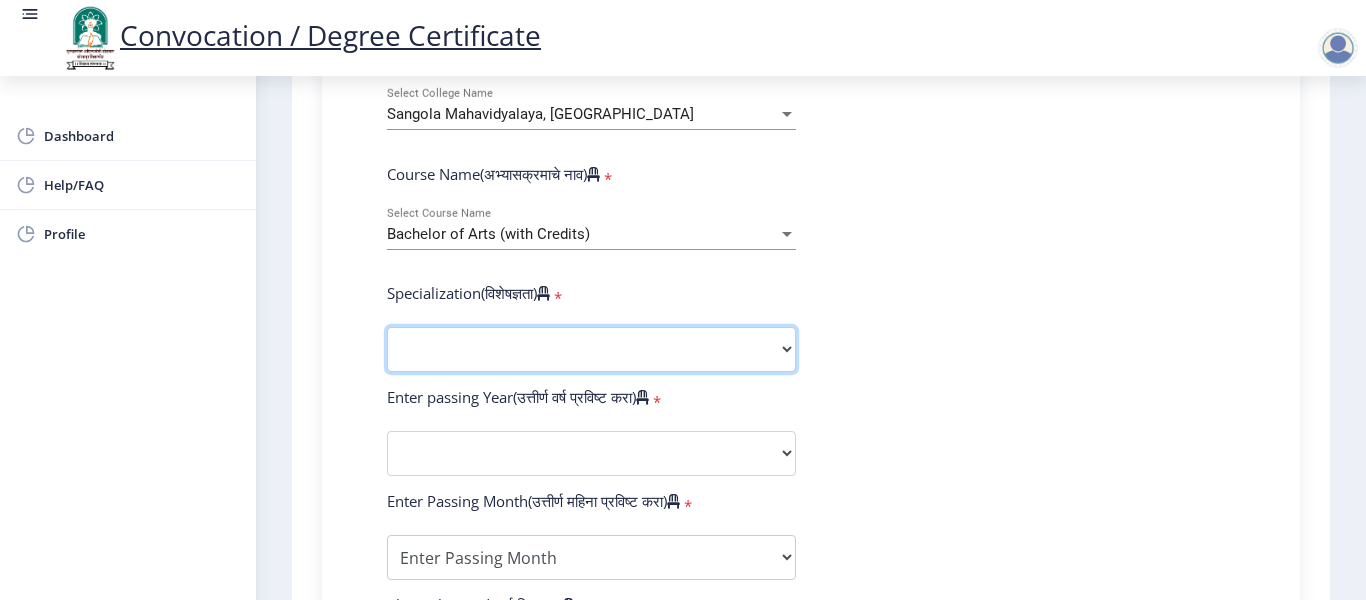 select on "Marathi" 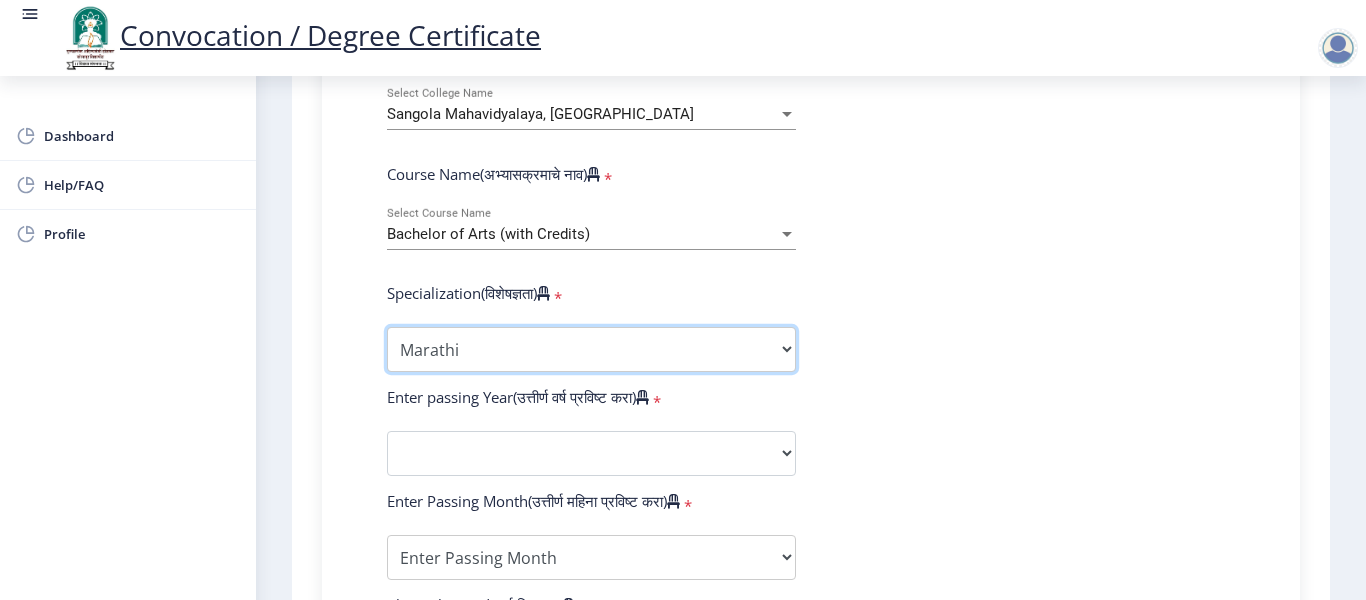 click on "Specialization English Geography Hindi Marathi Music Sanskrit Urdu Ancient Indian History Culture & Archaeology Economics History Physical Education Political Science Psychology Sociology Kannada Philosophy Other" at bounding box center (591, 349) 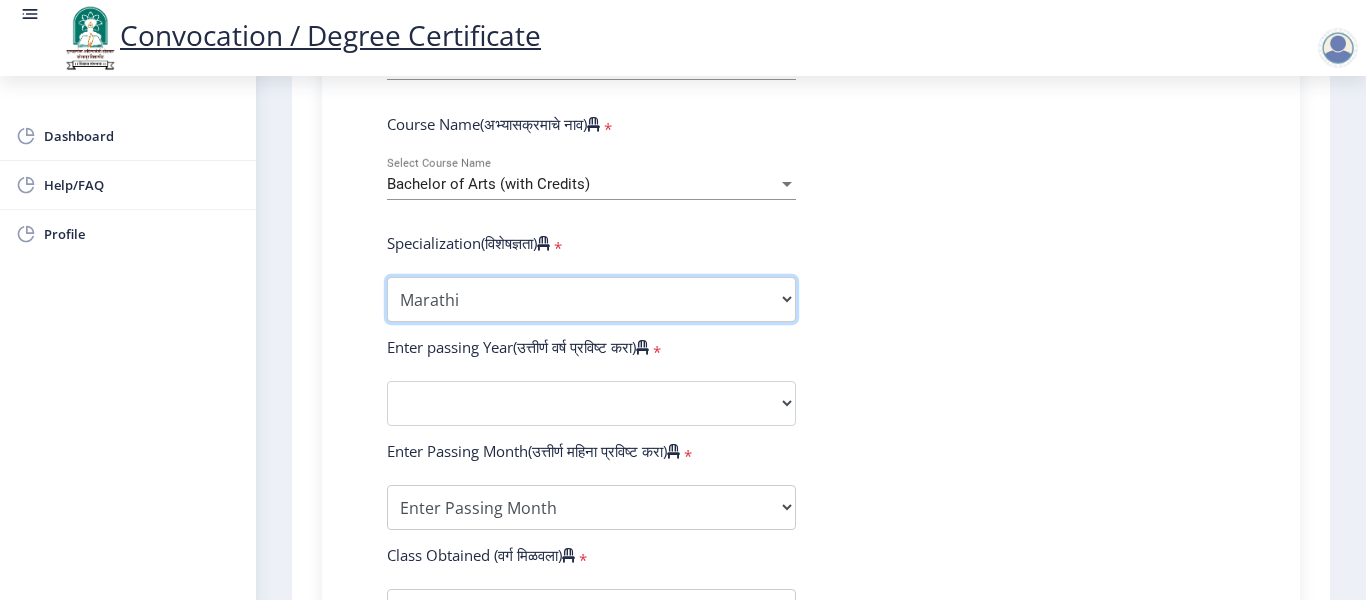 scroll, scrollTop: 900, scrollLeft: 0, axis: vertical 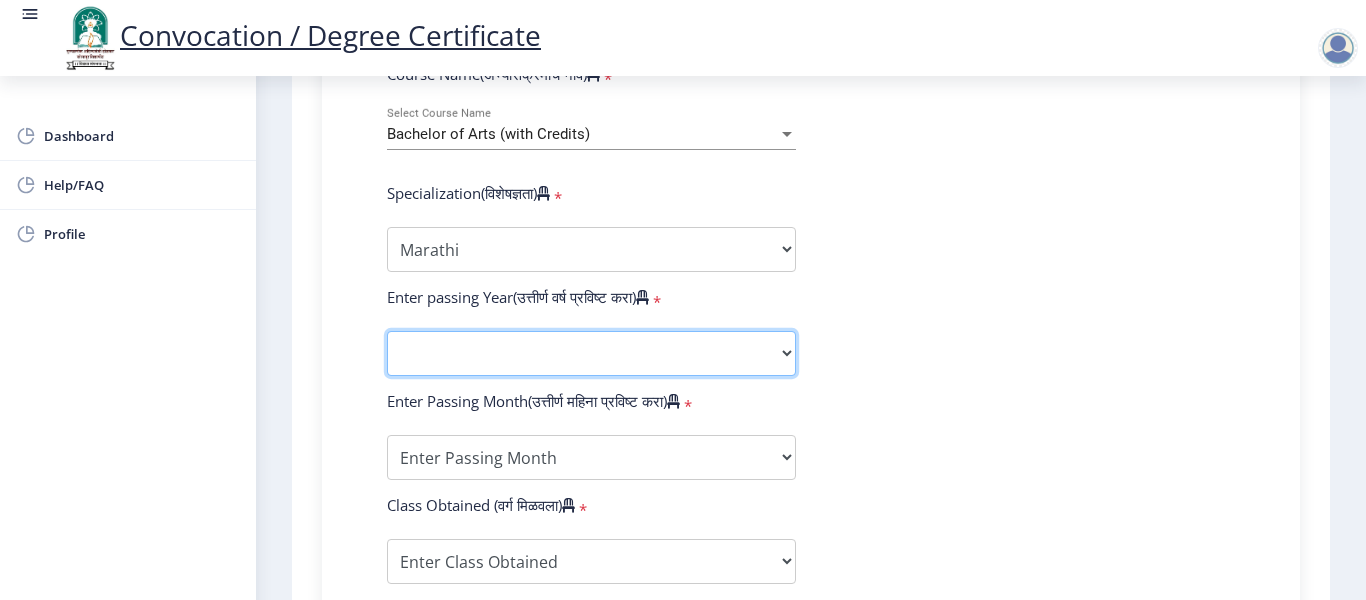 click on "2025   2024   2023   2022   2021   2020   2019   2018   2017   2016   2015   2014   2013   2012   2011   2010   2009   2008   2007   2006   2005   2004   2003   2002   2001   2000   1999   1998   1997   1996   1995   1994   1993   1992   1991   1990   1989   1988   1987   1986   1985   1984   1983   1982   1981   1980   1979   1978   1977   1976" 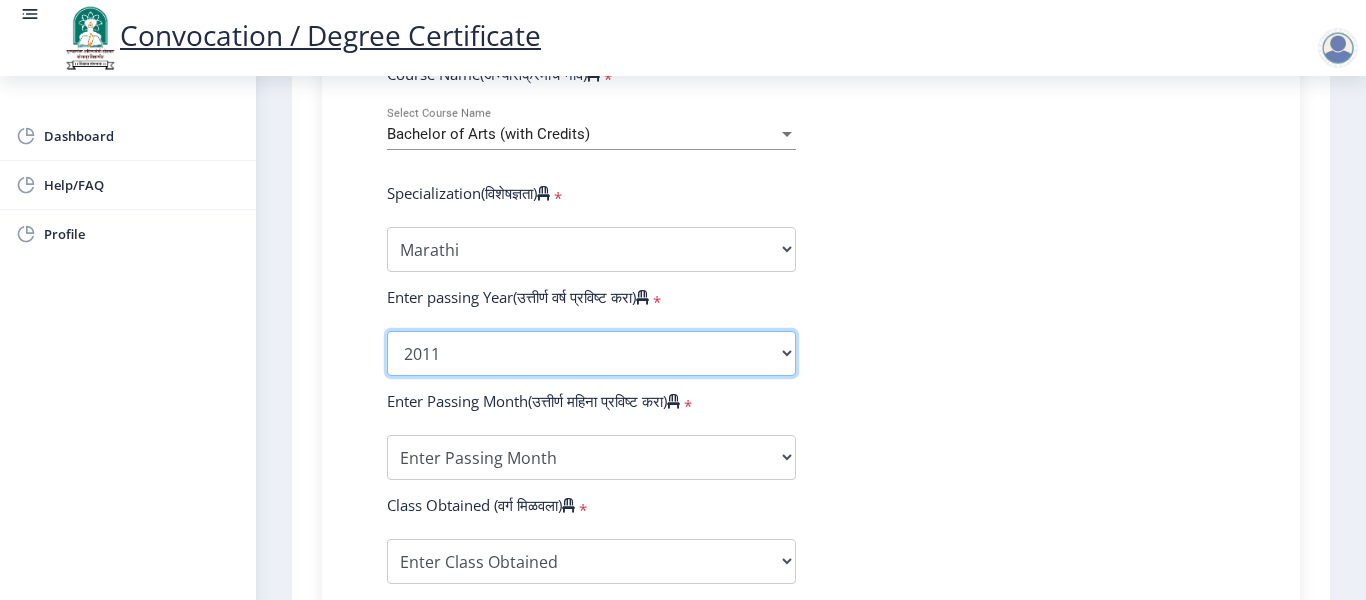 click on "2025   2024   2023   2022   2021   2020   2019   2018   2017   2016   2015   2014   2013   2012   2011   2010   2009   2008   2007   2006   2005   2004   2003   2002   2001   2000   1999   1998   1997   1996   1995   1994   1993   1992   1991   1990   1989   1988   1987   1986   1985   1984   1983   1982   1981   1980   1979   1978   1977   1976" 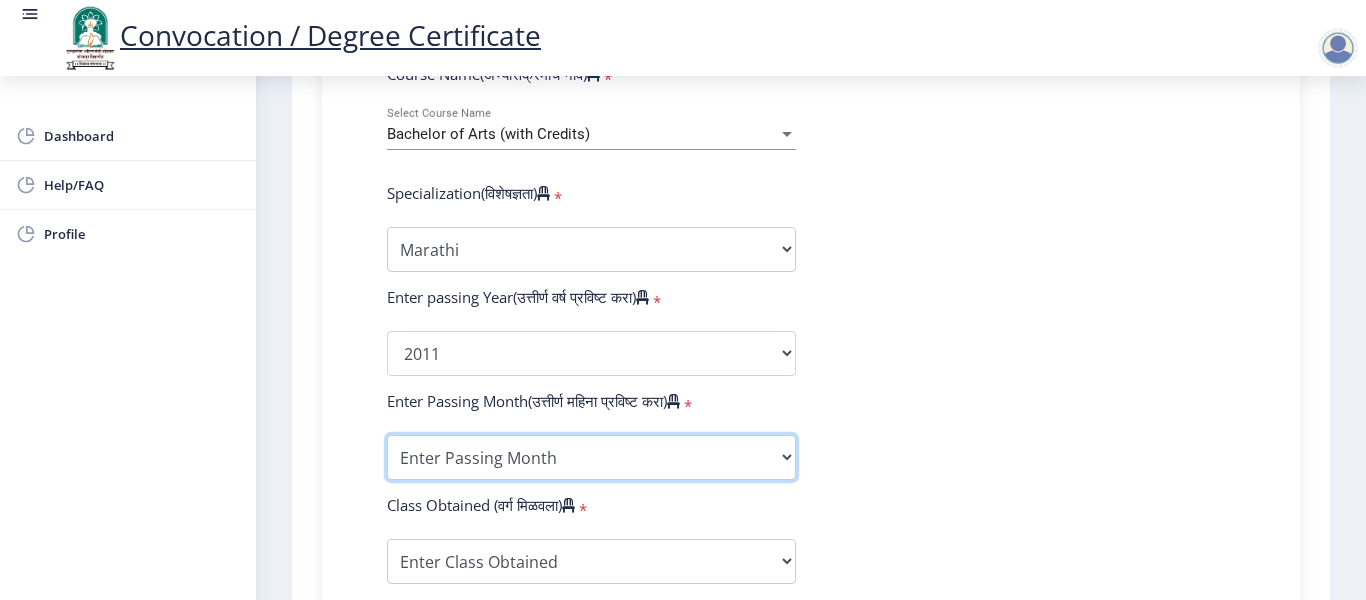 click on "Enter Passing Month March April May October November December" at bounding box center [591, 457] 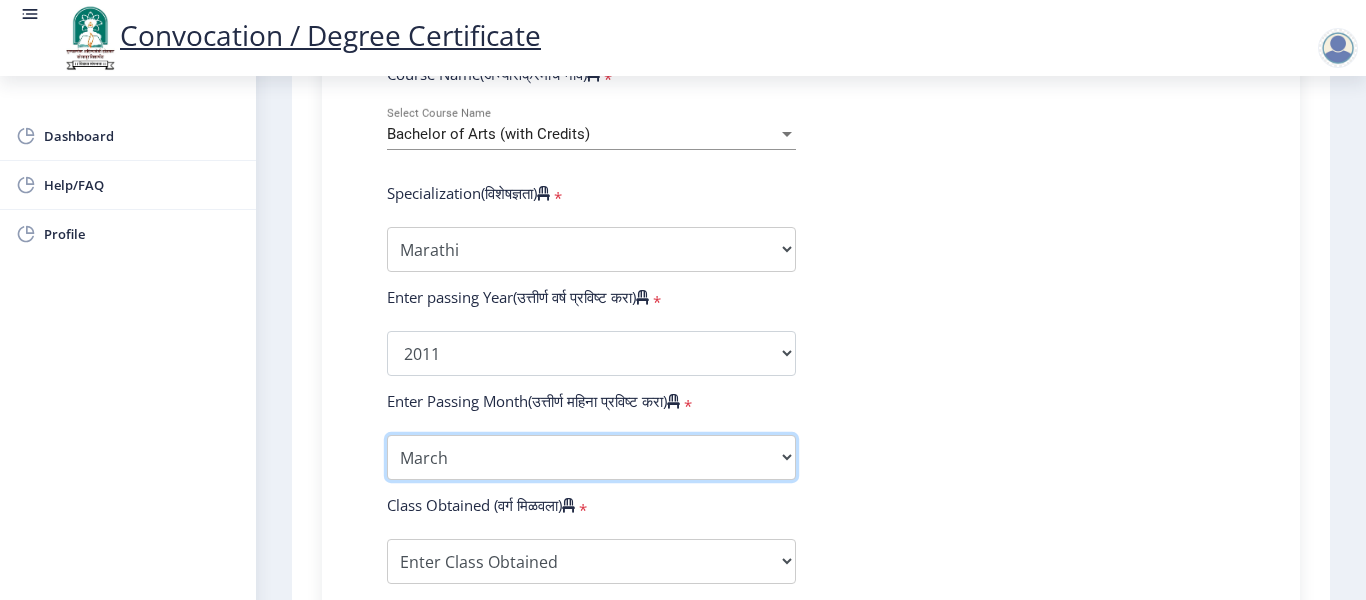 click on "Enter Passing Month March April May October November December" at bounding box center [591, 457] 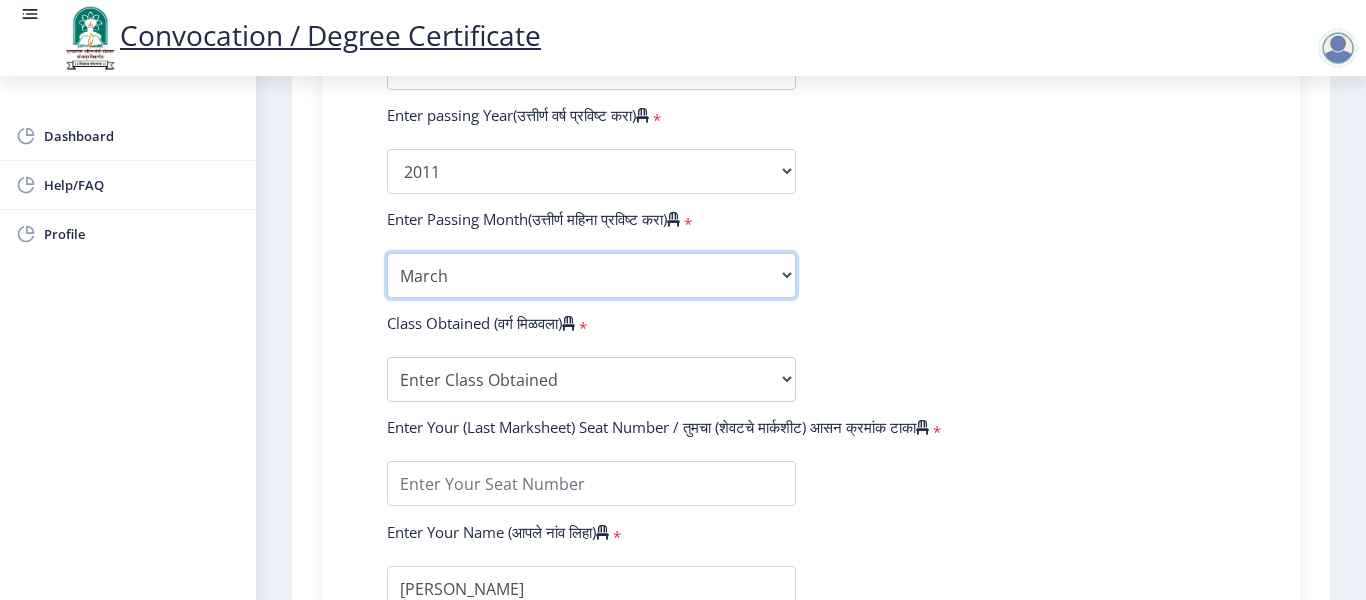 scroll, scrollTop: 1100, scrollLeft: 0, axis: vertical 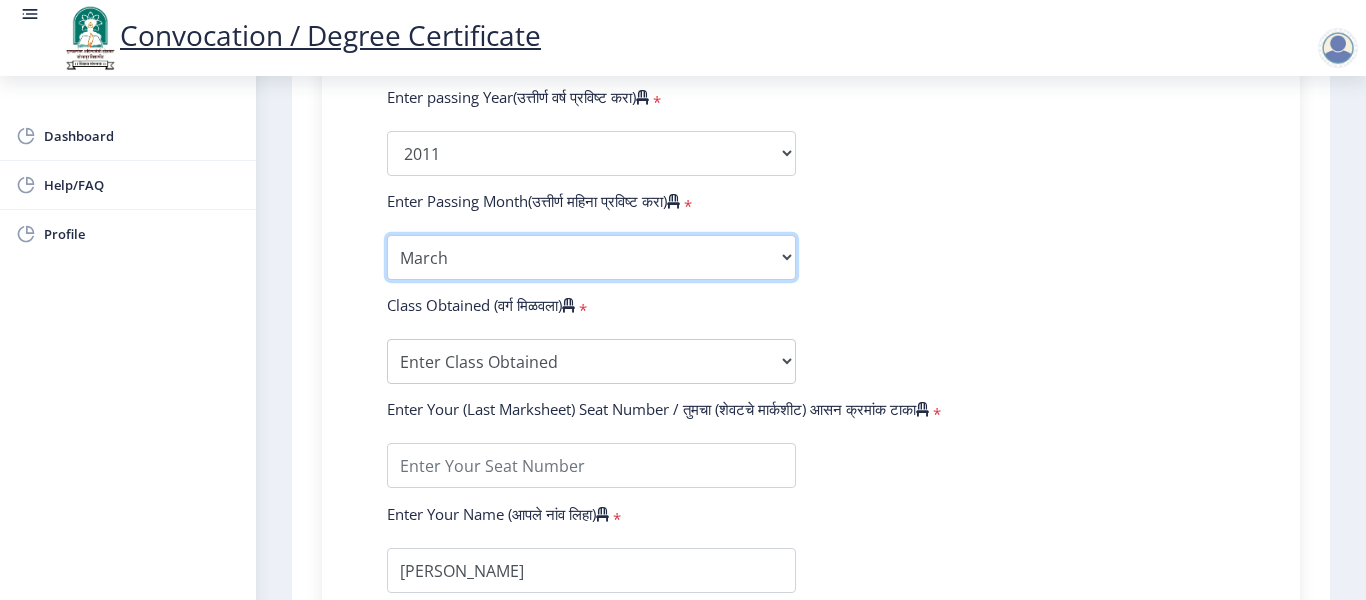 click on "Enter Passing Month March April May October November December" at bounding box center [591, 257] 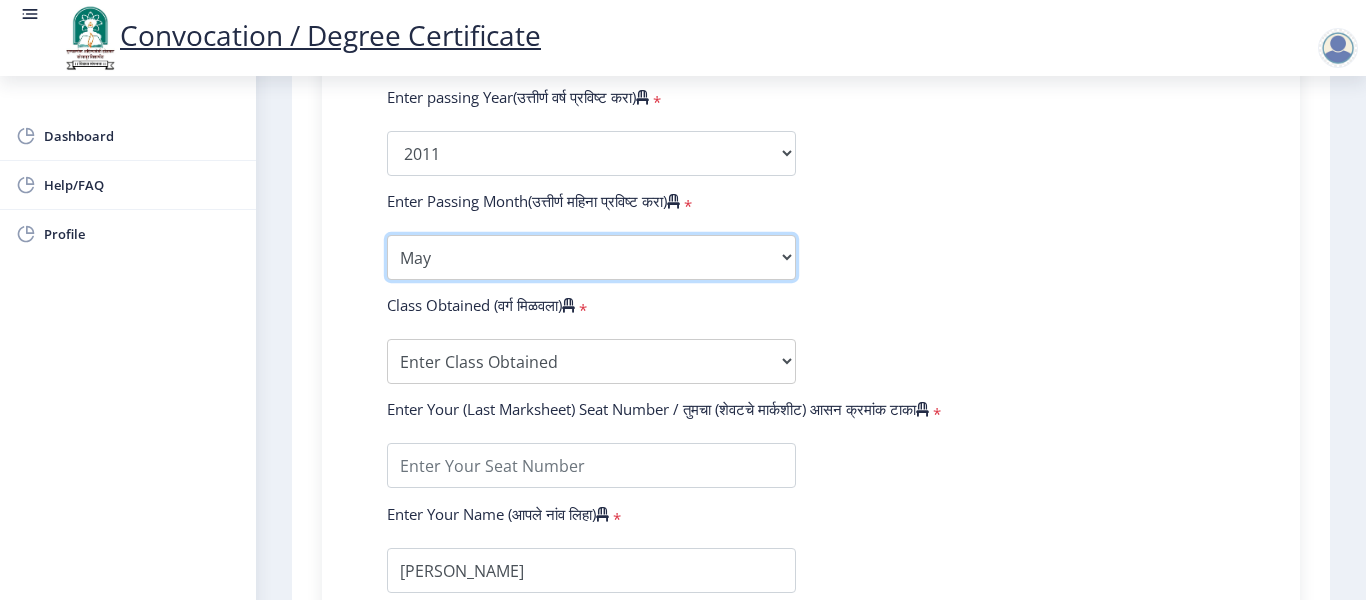 click on "Enter Passing Month March April May October November December" at bounding box center [591, 257] 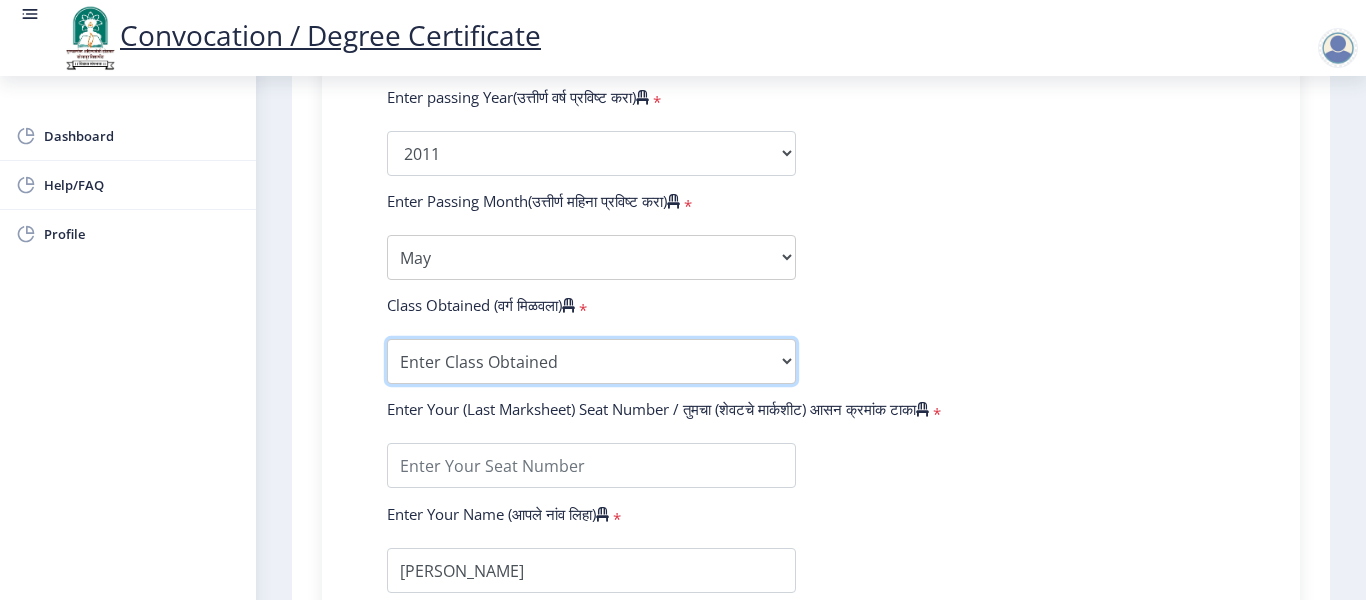 click on "Enter Class Obtained FIRST CLASS WITH DISTINCTION FIRST CLASS HIGHER SECOND CLASS SECOND CLASS PASS CLASS Grade O Grade A+ Grade A Grade B+ Grade B Grade C+ Grade C Grade D Grade E" at bounding box center (591, 361) 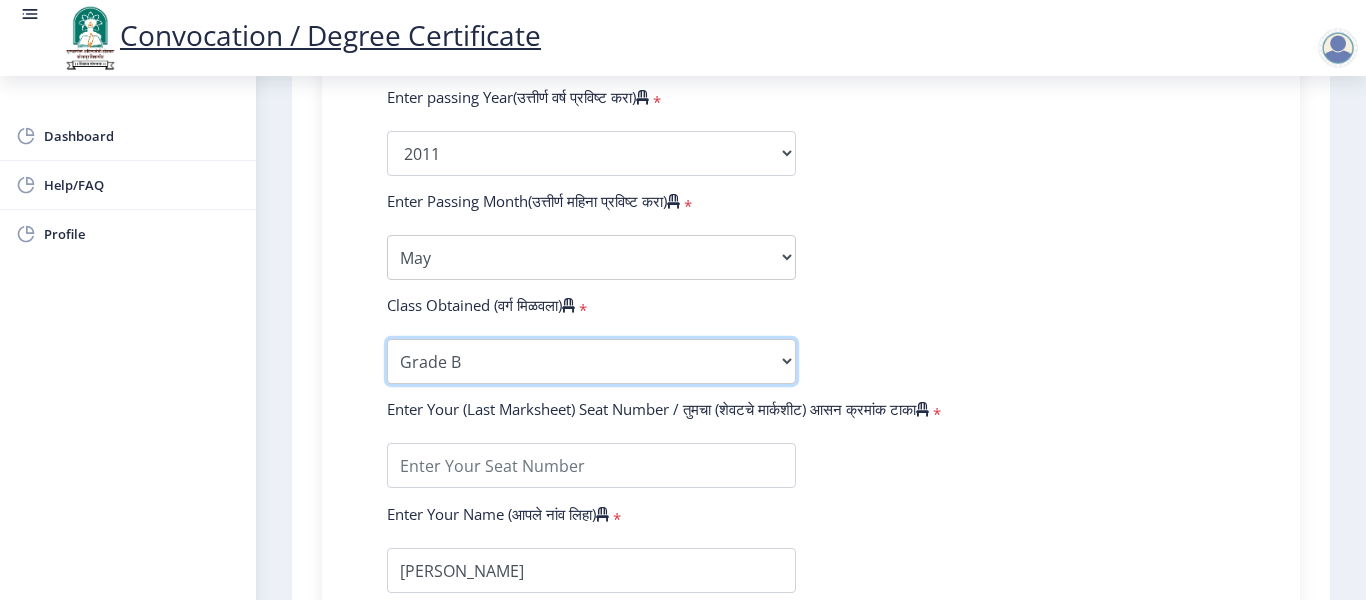 click on "Enter Class Obtained FIRST CLASS WITH DISTINCTION FIRST CLASS HIGHER SECOND CLASS SECOND CLASS PASS CLASS Grade O Grade A+ Grade A Grade B+ Grade B Grade C+ Grade C Grade D Grade E" at bounding box center [591, 361] 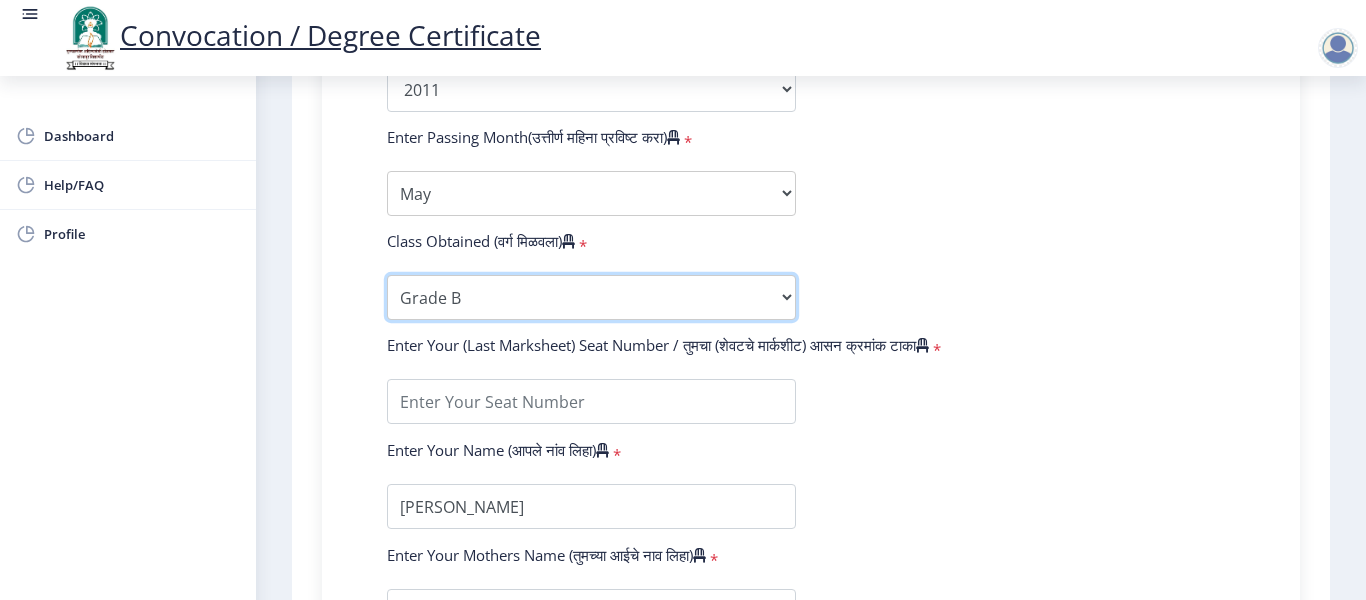 scroll, scrollTop: 1200, scrollLeft: 0, axis: vertical 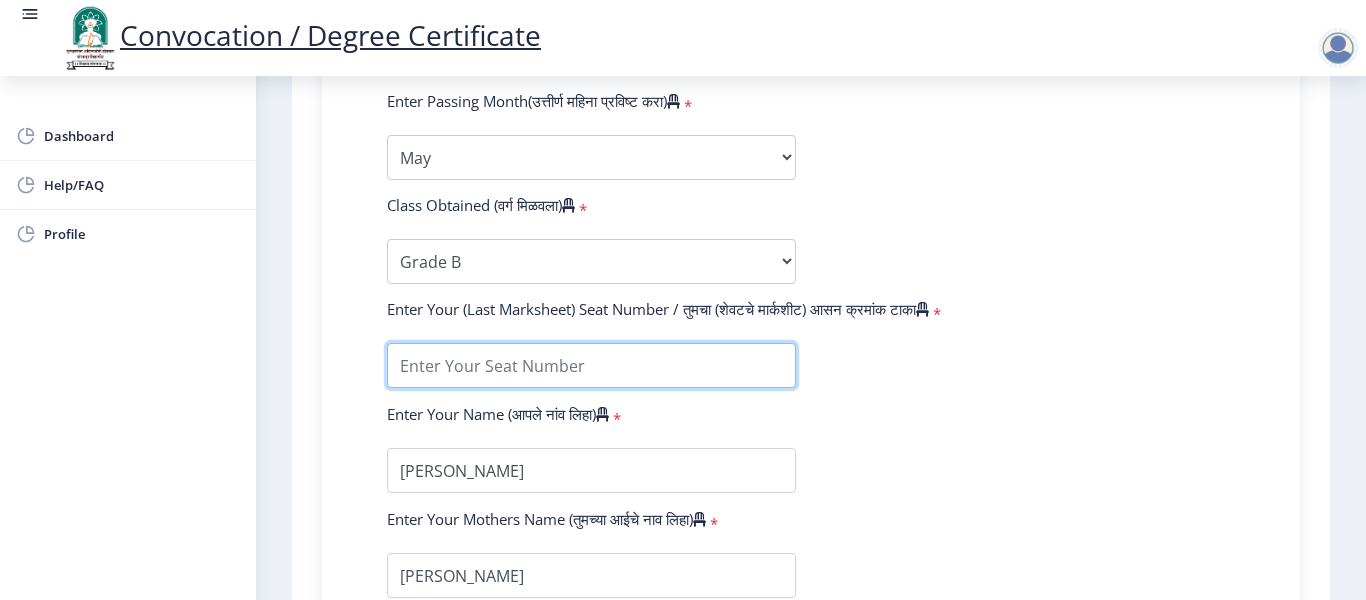 click at bounding box center (591, 365) 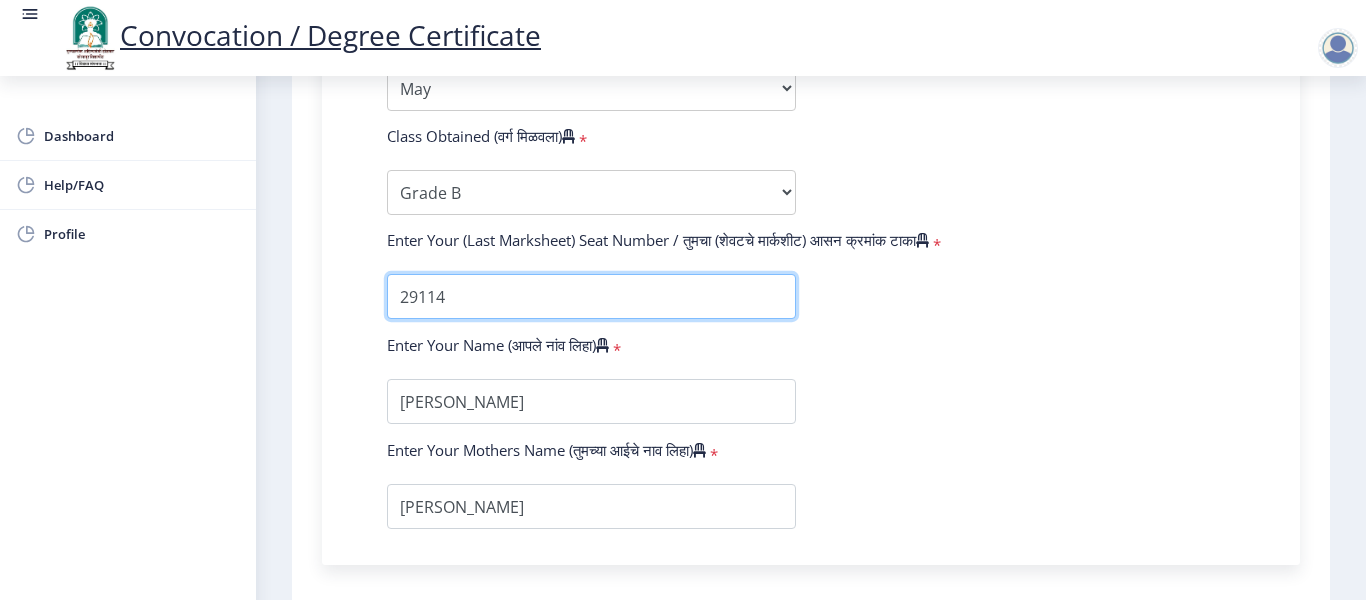scroll, scrollTop: 1400, scrollLeft: 0, axis: vertical 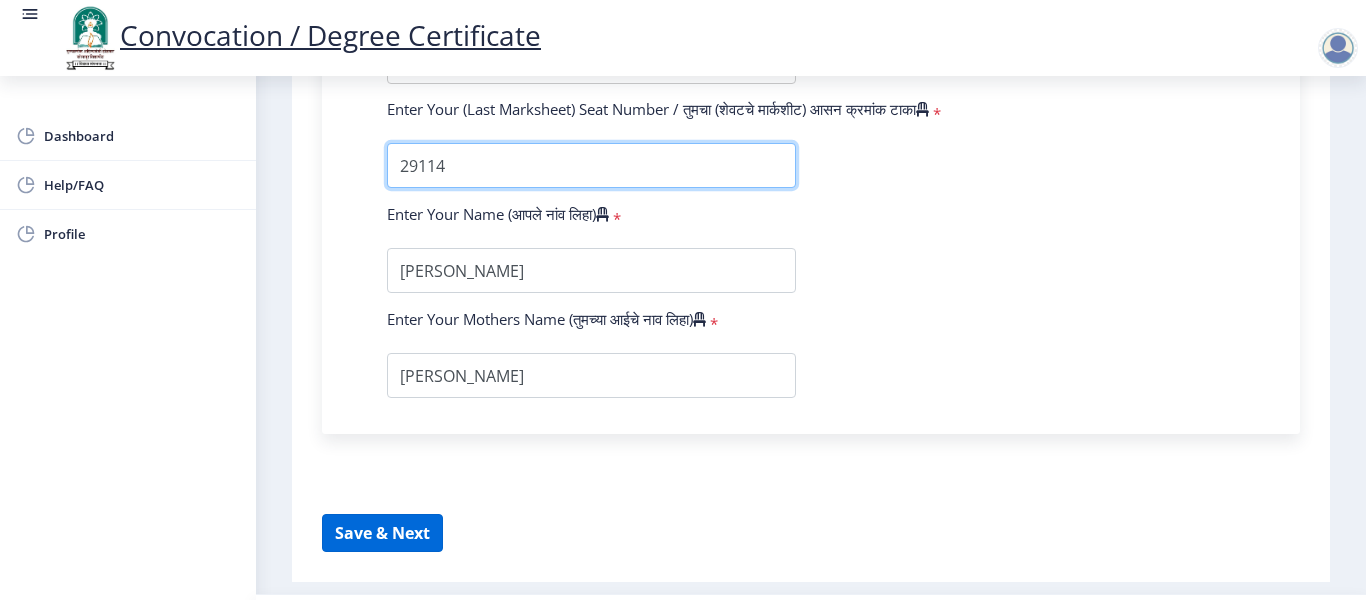 type on "29114" 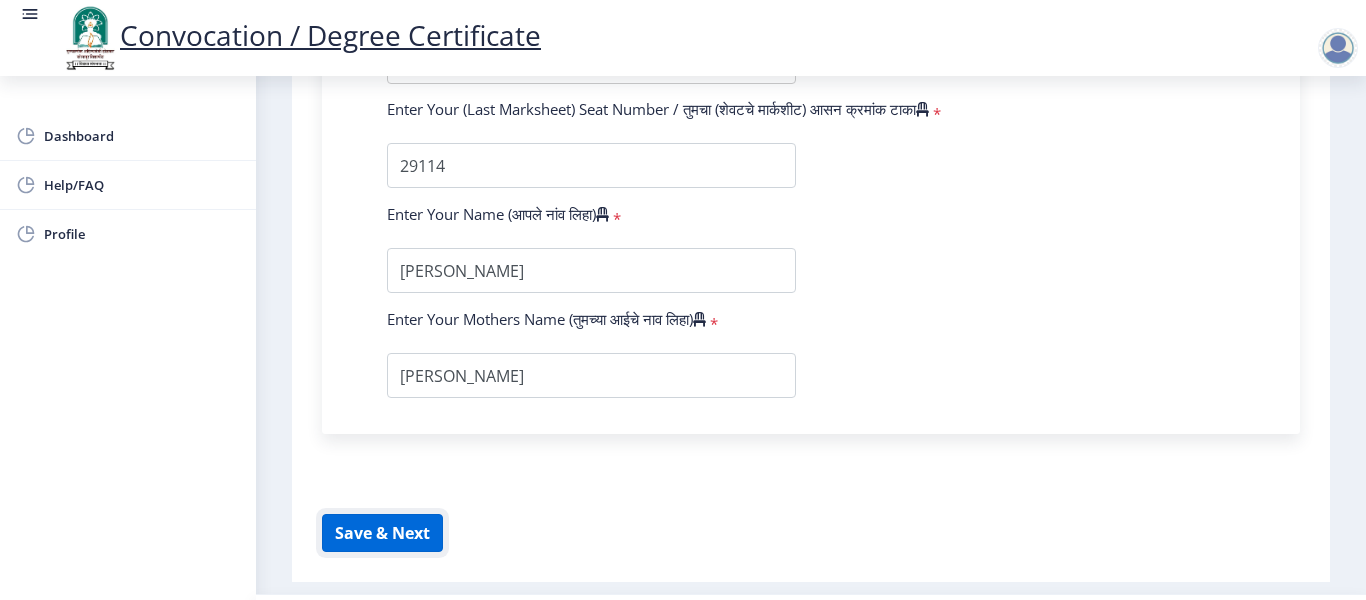 click on "Save & Next" 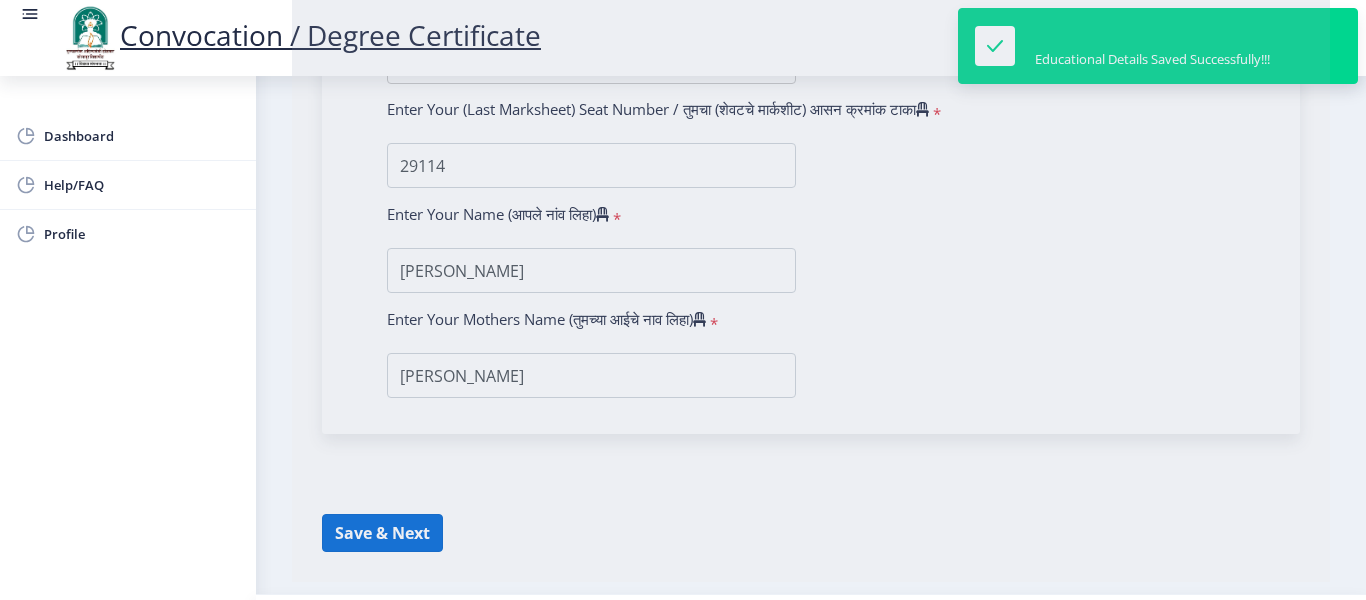 select 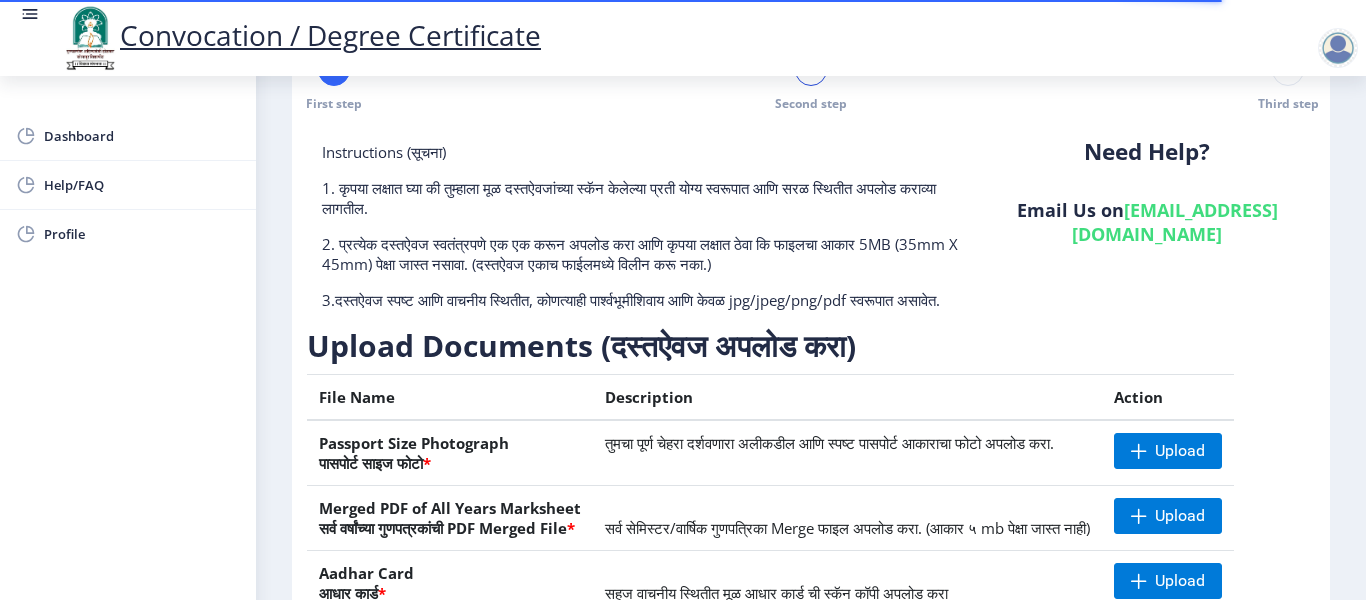 scroll, scrollTop: 200, scrollLeft: 0, axis: vertical 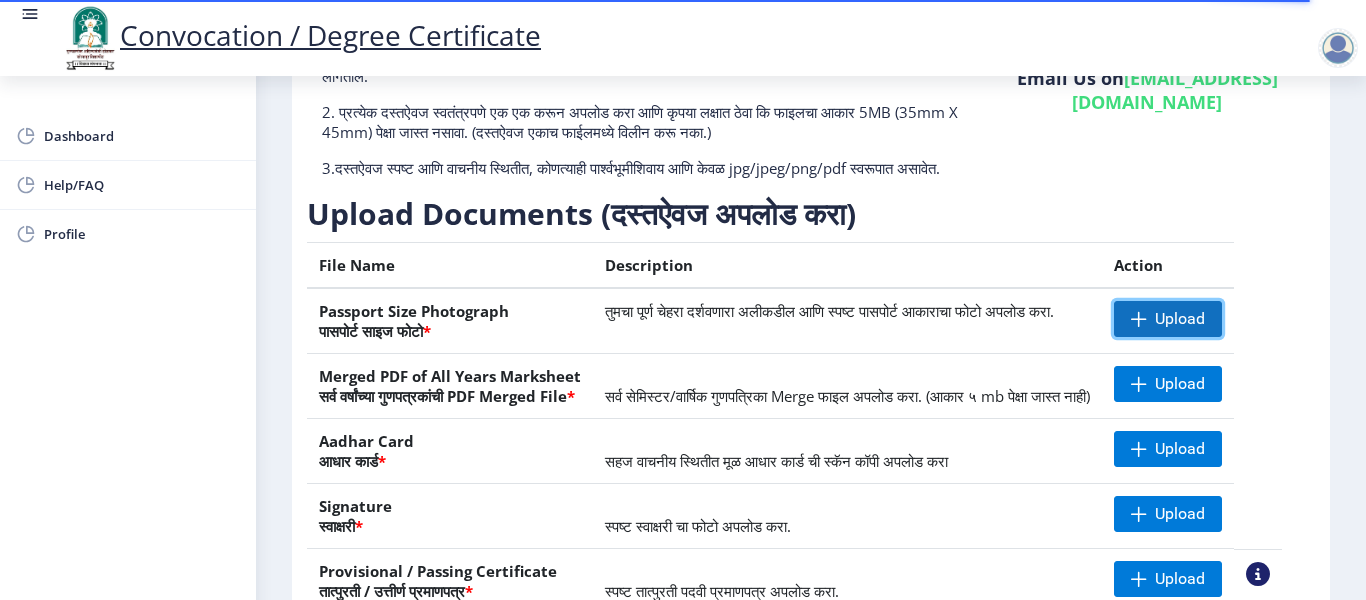 click 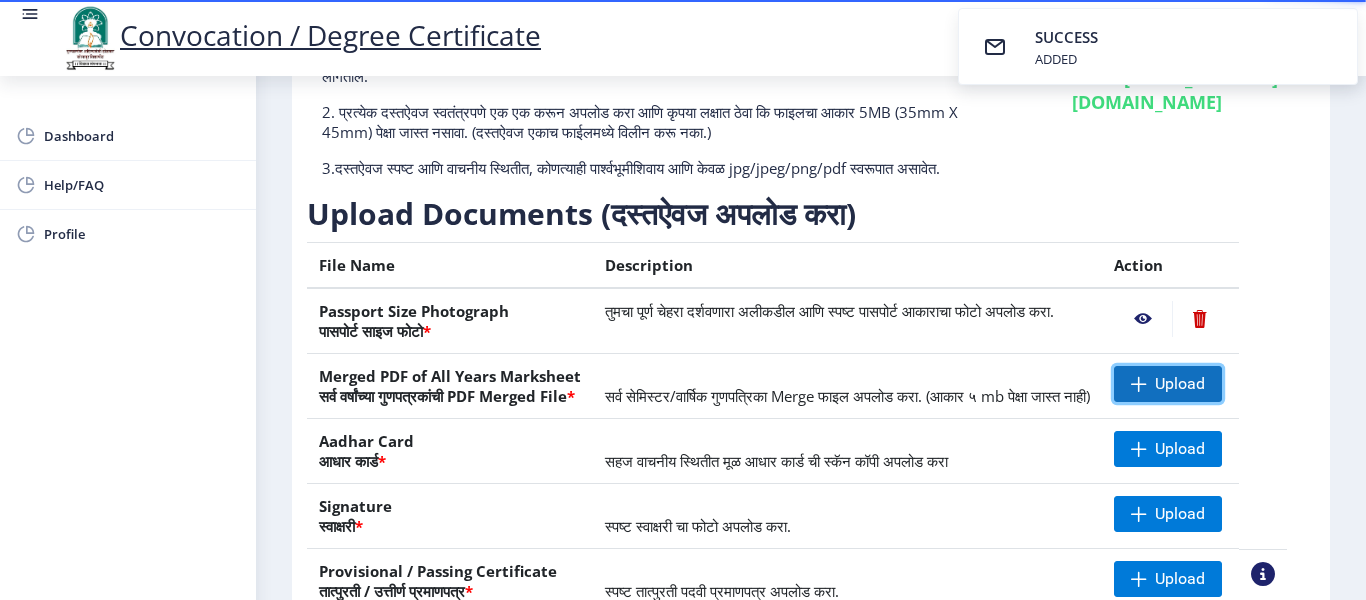 click on "Upload" 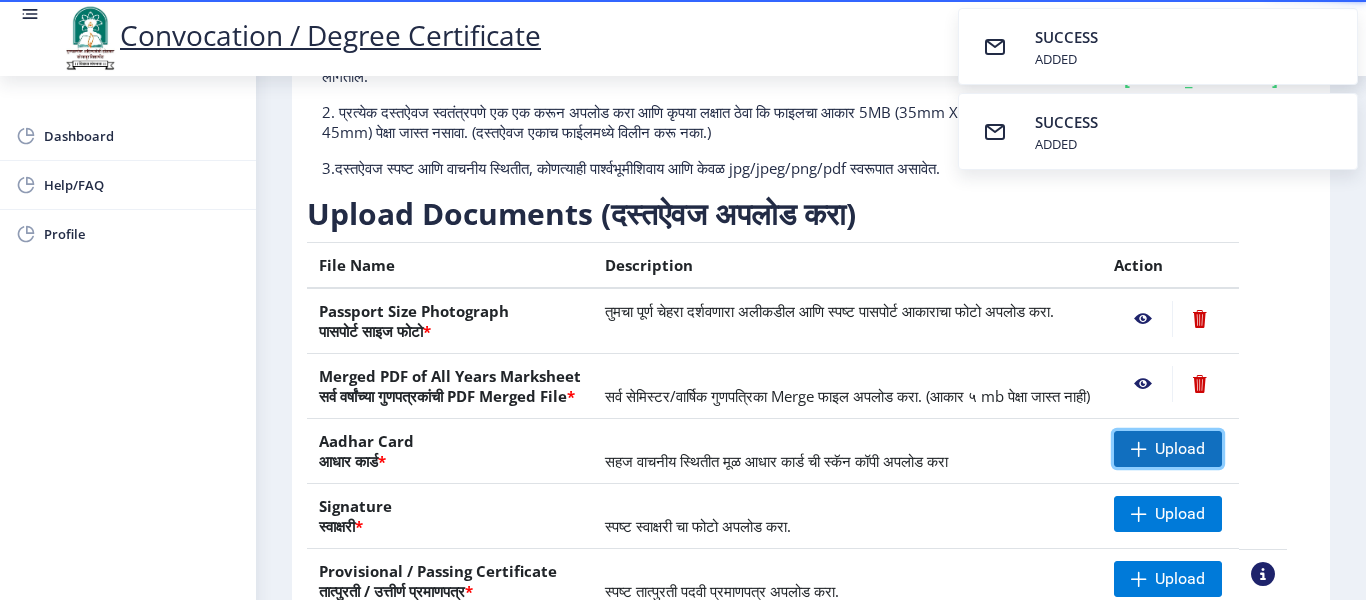 click on "Upload" 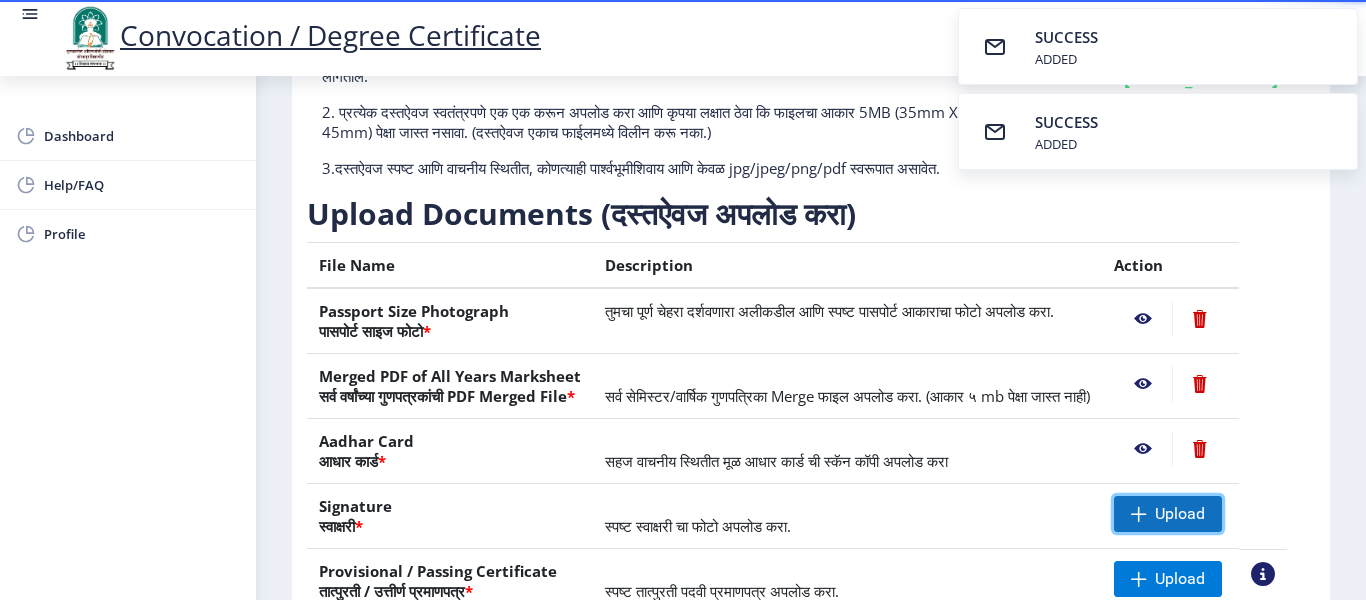 click on "Upload" 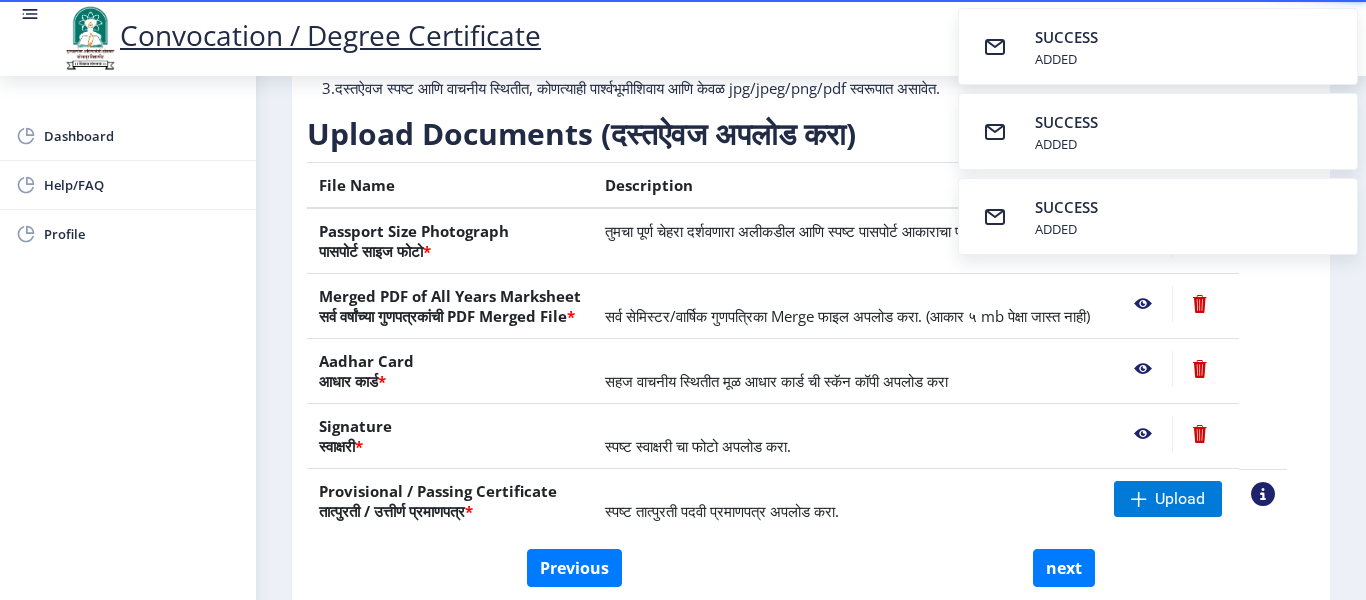 scroll, scrollTop: 410, scrollLeft: 0, axis: vertical 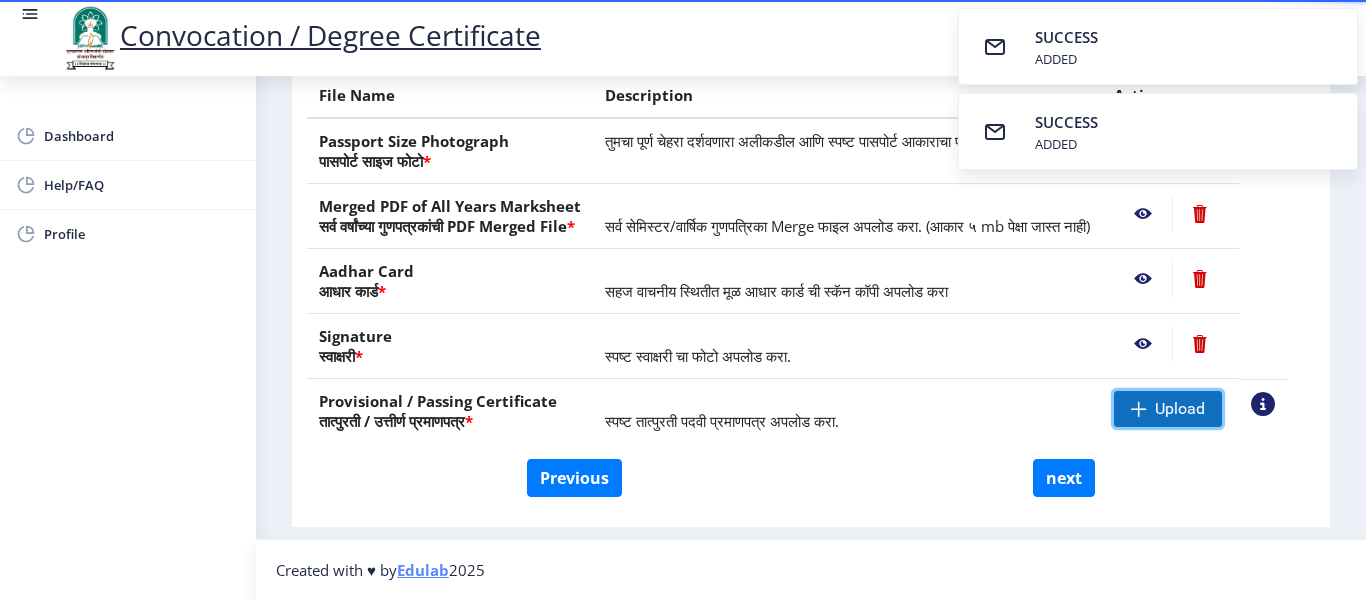 click on "Upload" 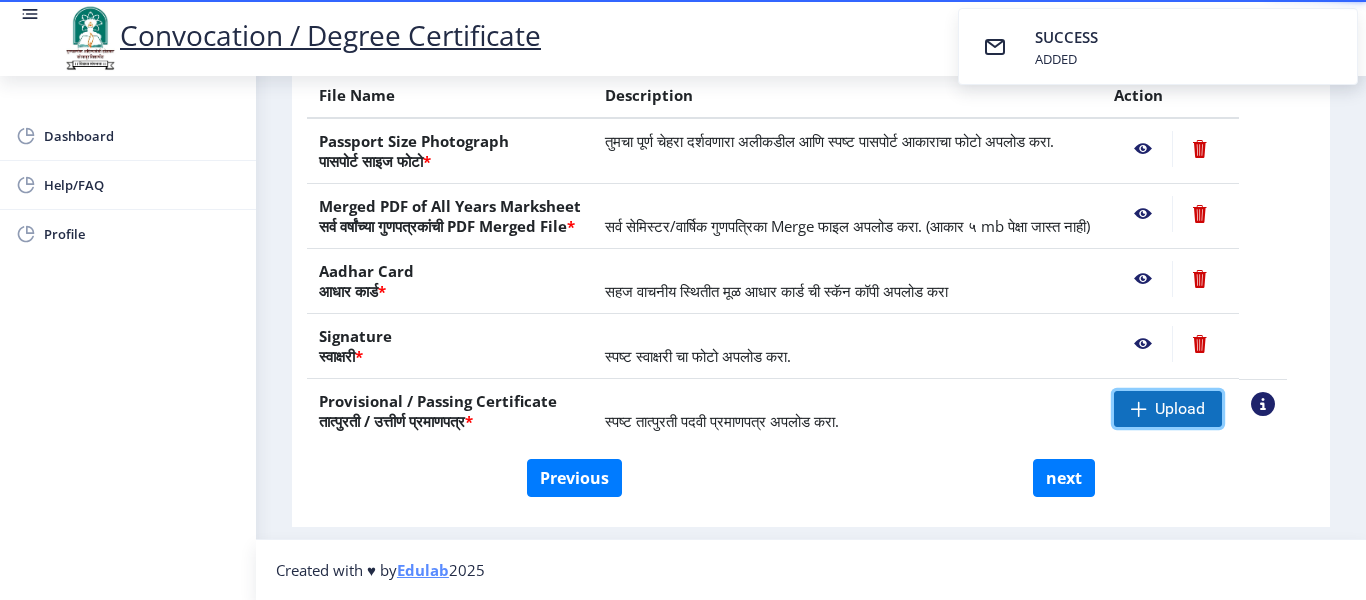 click on "Upload" 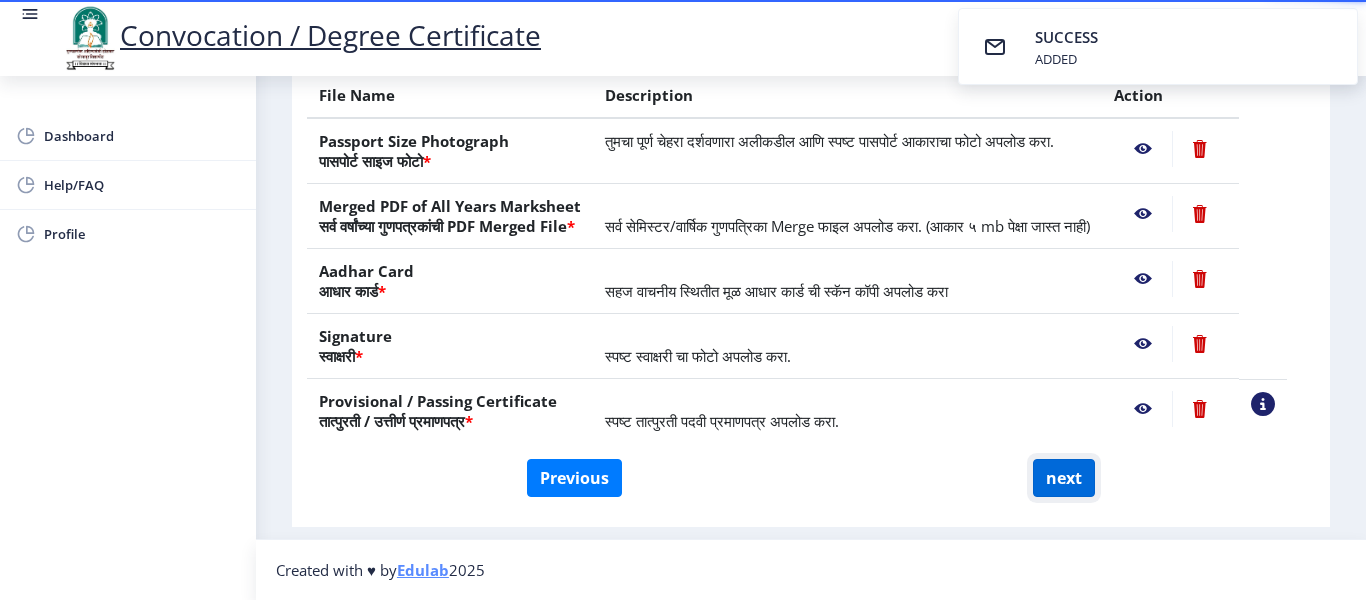 click on "next" 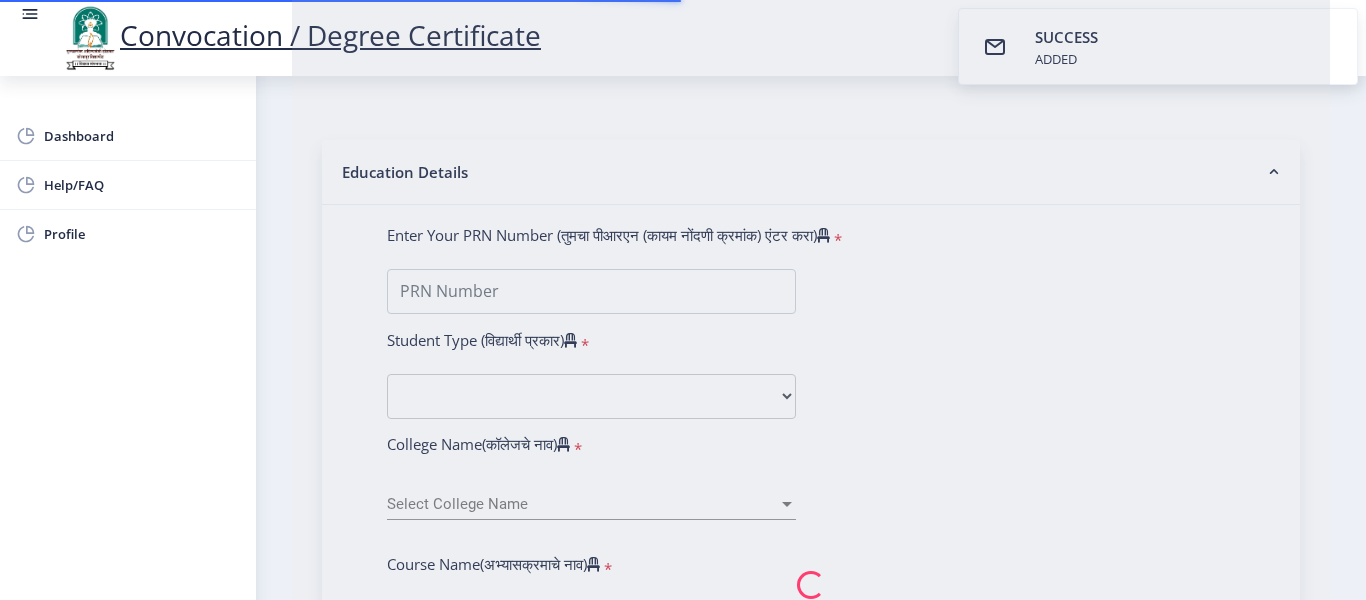 select 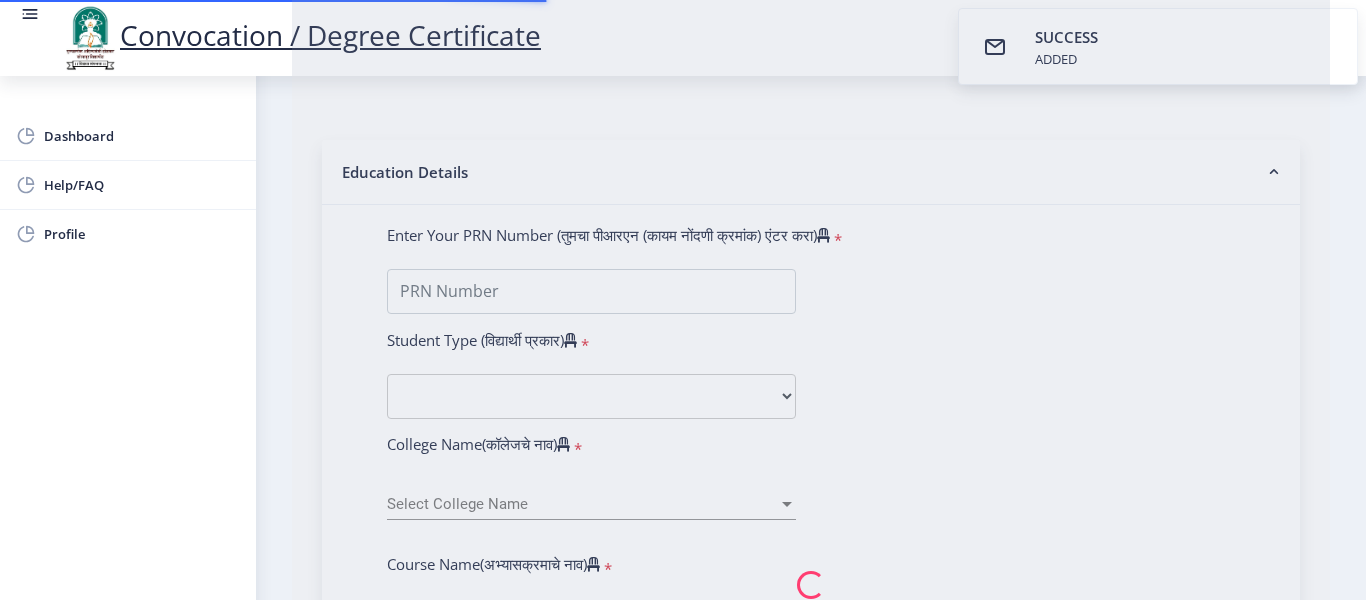 scroll, scrollTop: 0, scrollLeft: 0, axis: both 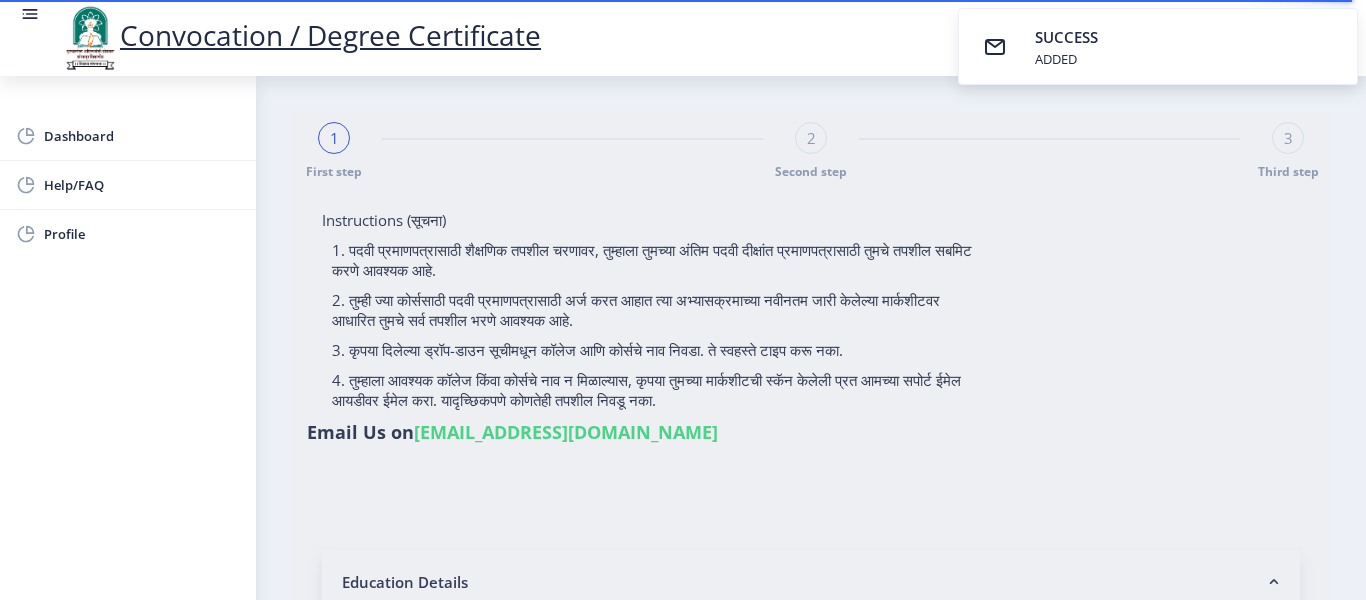 type on "[PERSON_NAME]" 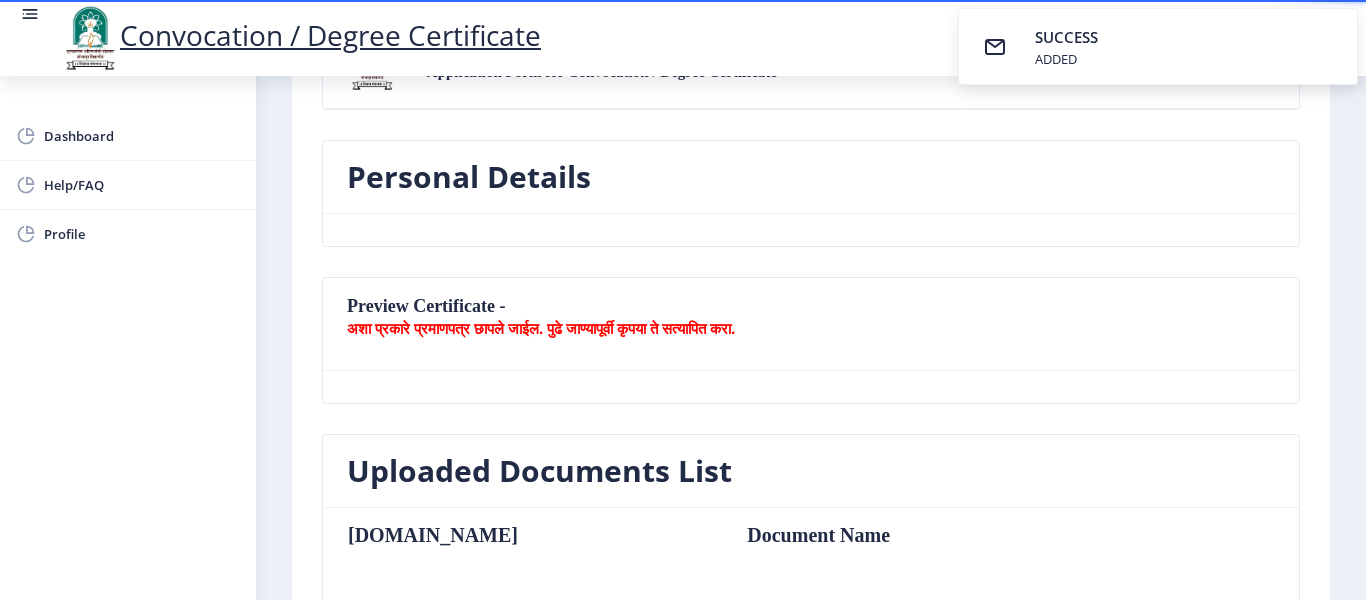 scroll, scrollTop: 0, scrollLeft: 0, axis: both 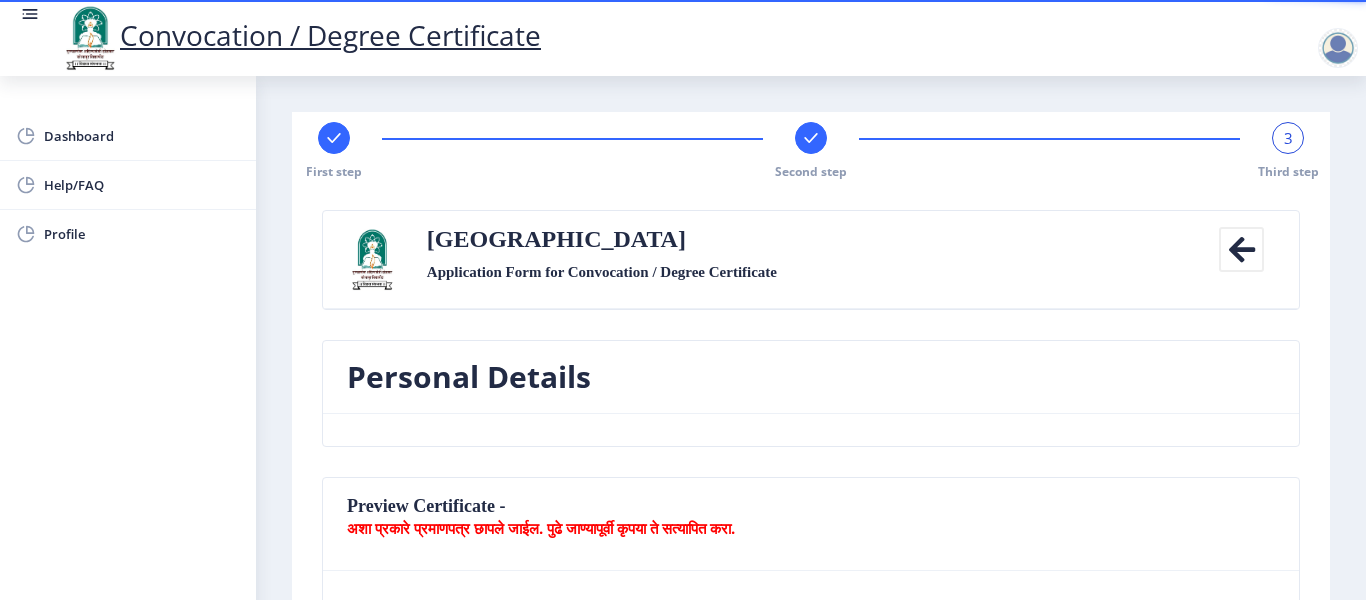 select 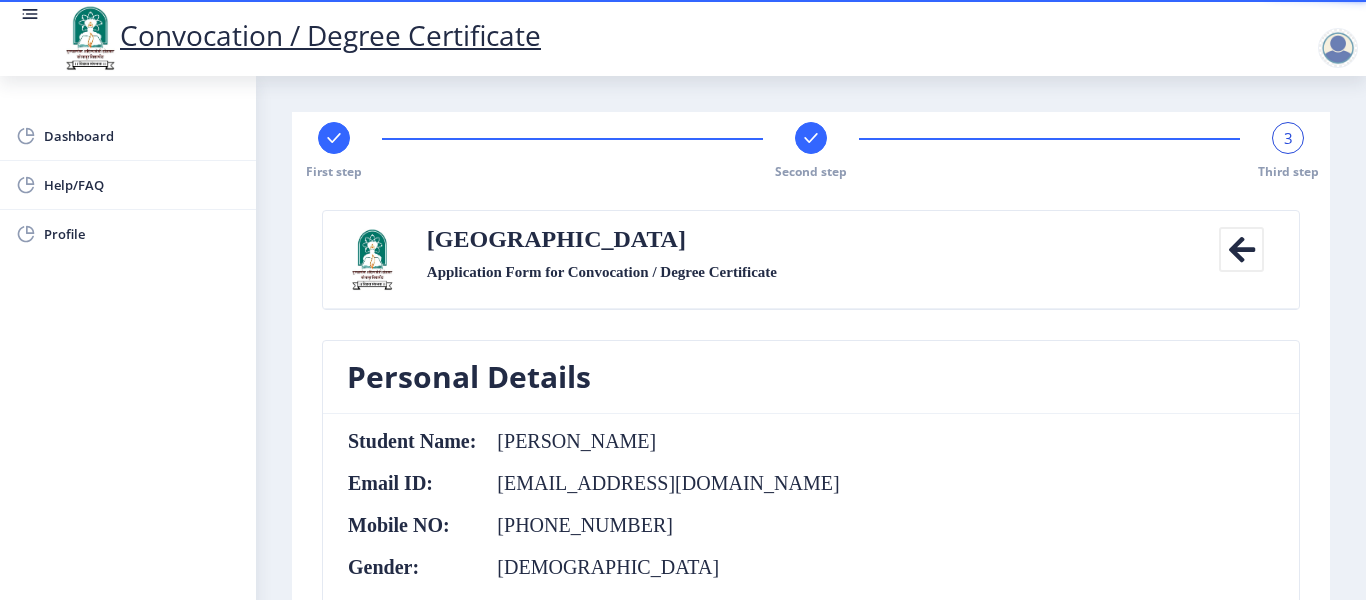 click on "Solapur University Application Form for Convocation / Degree Certificate  Back  Personal Details  Student Name:  NIKAM ANITA SHIVAJI Email ID:  sujitsapate@gmail.com Mobile NO:  +91 9096165102 Gender:  Female  Preview Certificate -  अशा प्रकारे प्रमाणपत्र छापले जाईल. पुढे जाण्यापूर्वी कृपया ते सत्यापित करा.  These is a Preview Certificate of Course Bachelor of Arts (with Credits)  NIKAM ANITA SHIVAJI Mothers Name - kamal of Sangola Mahavidyalaya, Sangola , Solapur has pursued a course of study in Bachelor of Arts (with Credits) and passed the Bachelor of Arts (with Credits) Examination in Grade B Grade in May 2011  Educational Details Degrees/Course:  Bachelor of Arts (with Credits)  College Name:  Sangola Mahavidyalaya, Sangola Seat No:  29114 Passing Year:  2011 Passing Month:  May  Result:  Grade B Uploaded Documents List Sr.No  Document Name 1   Photo 2   marksheet 3   aadhar 4  5" 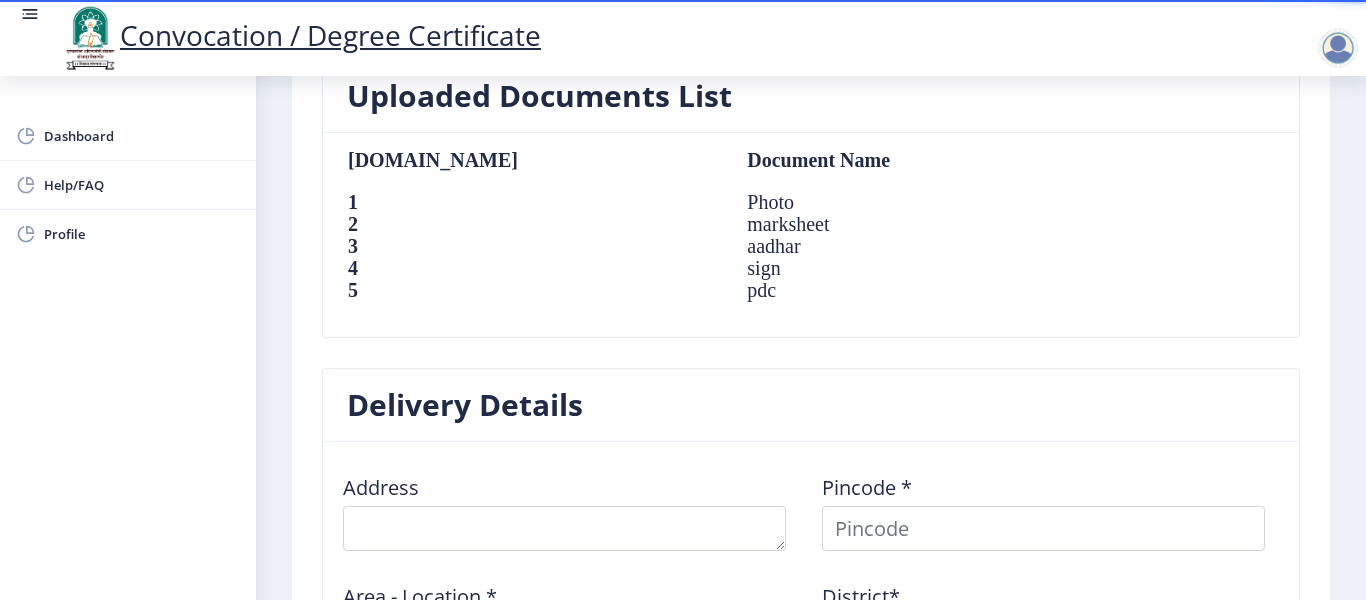scroll, scrollTop: 1500, scrollLeft: 0, axis: vertical 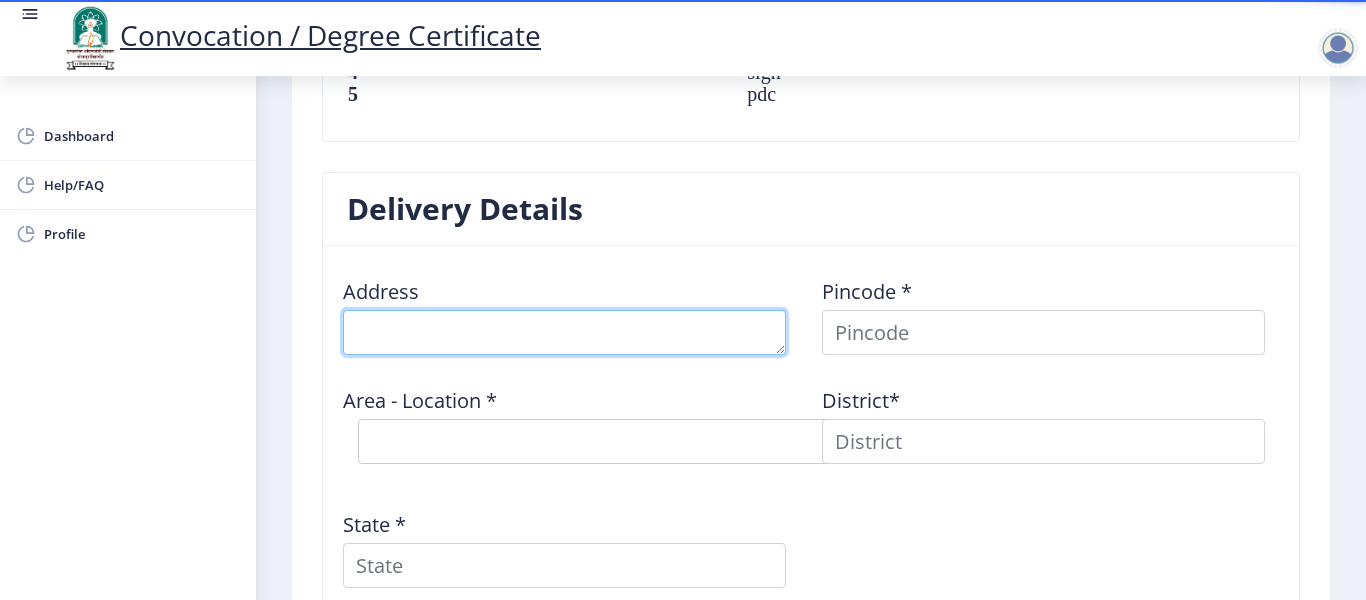 click at bounding box center [564, 332] 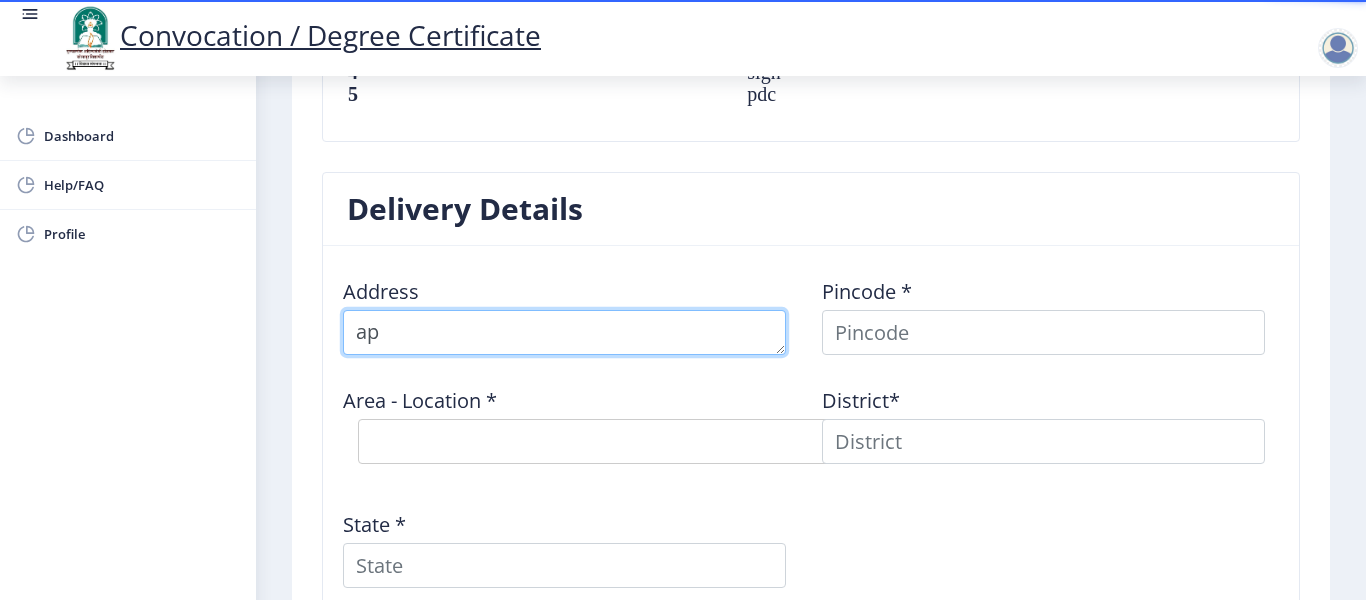 type on "a" 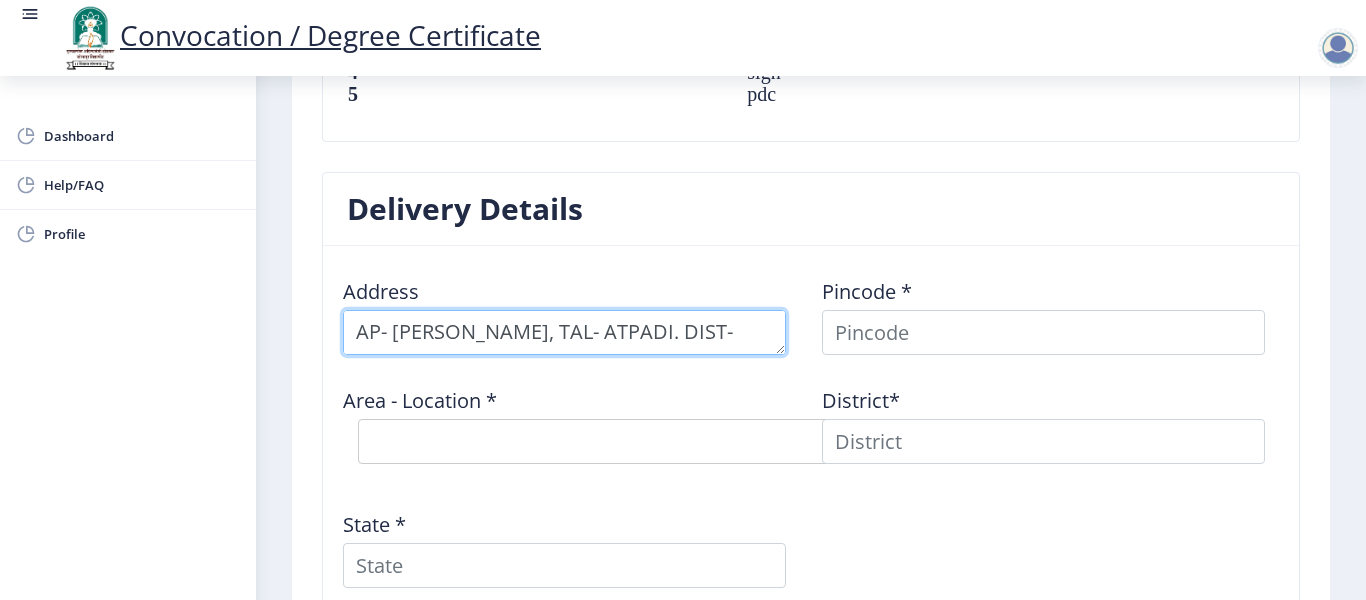 scroll, scrollTop: 21, scrollLeft: 0, axis: vertical 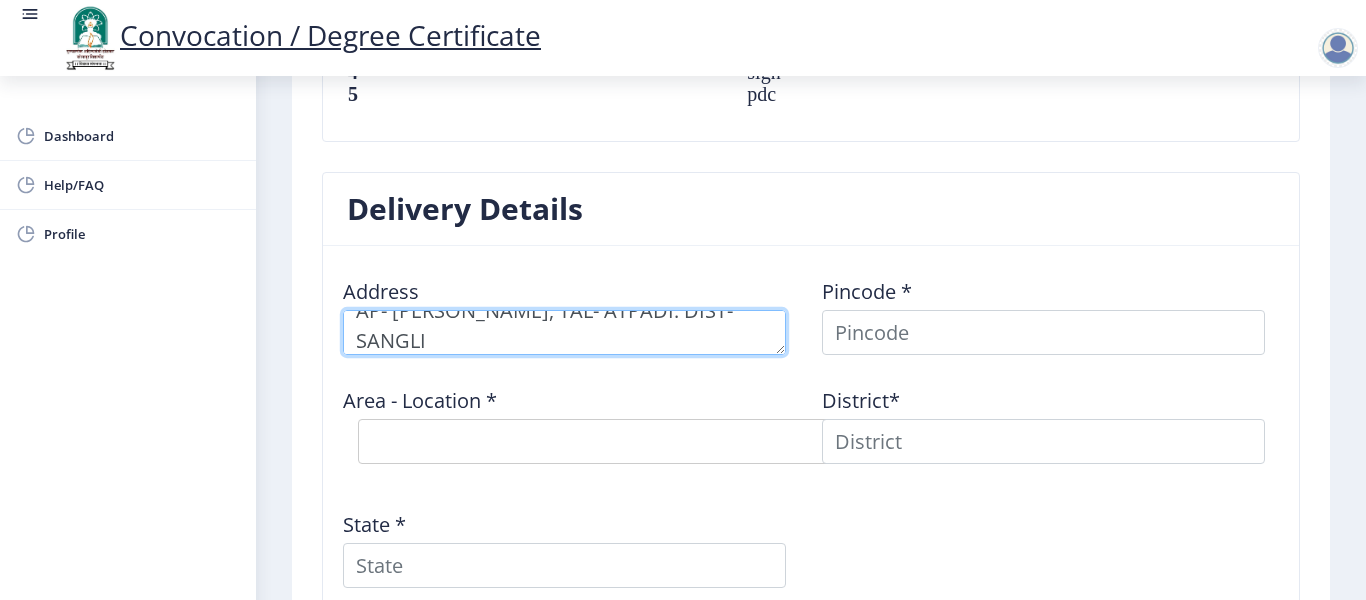 type on "AP- PANDHAREWADI, TAL- ATPADI. DIST- SANGLI" 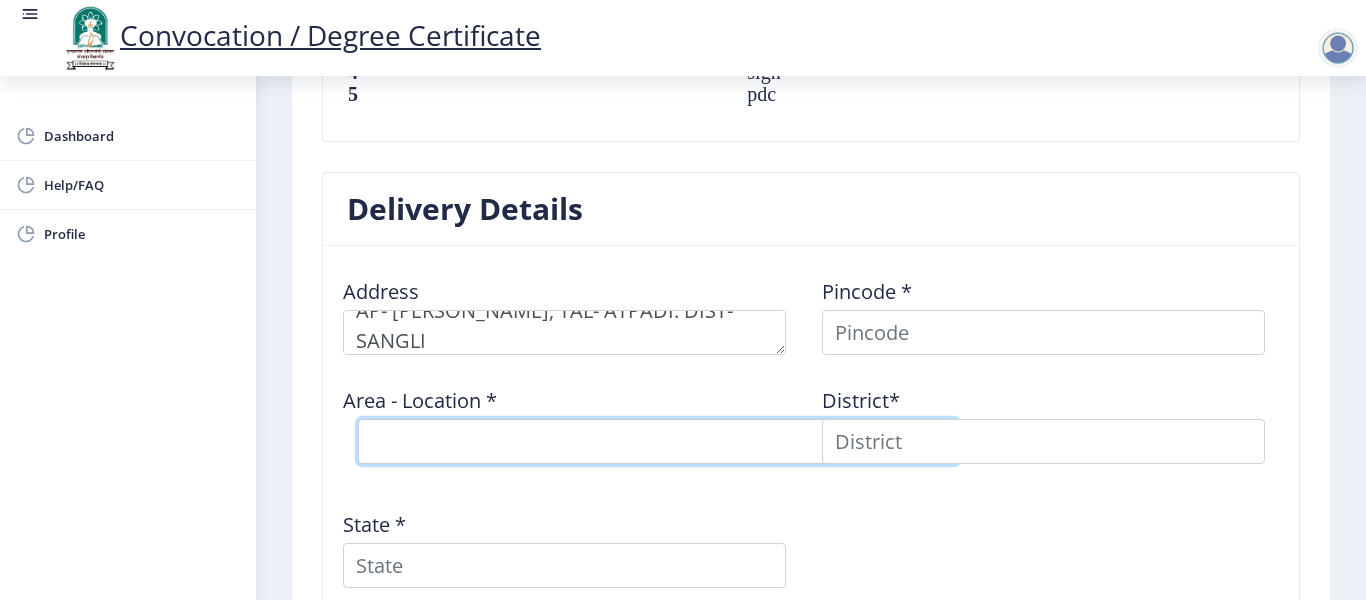 click on "Select Area Location" at bounding box center [658, 441] 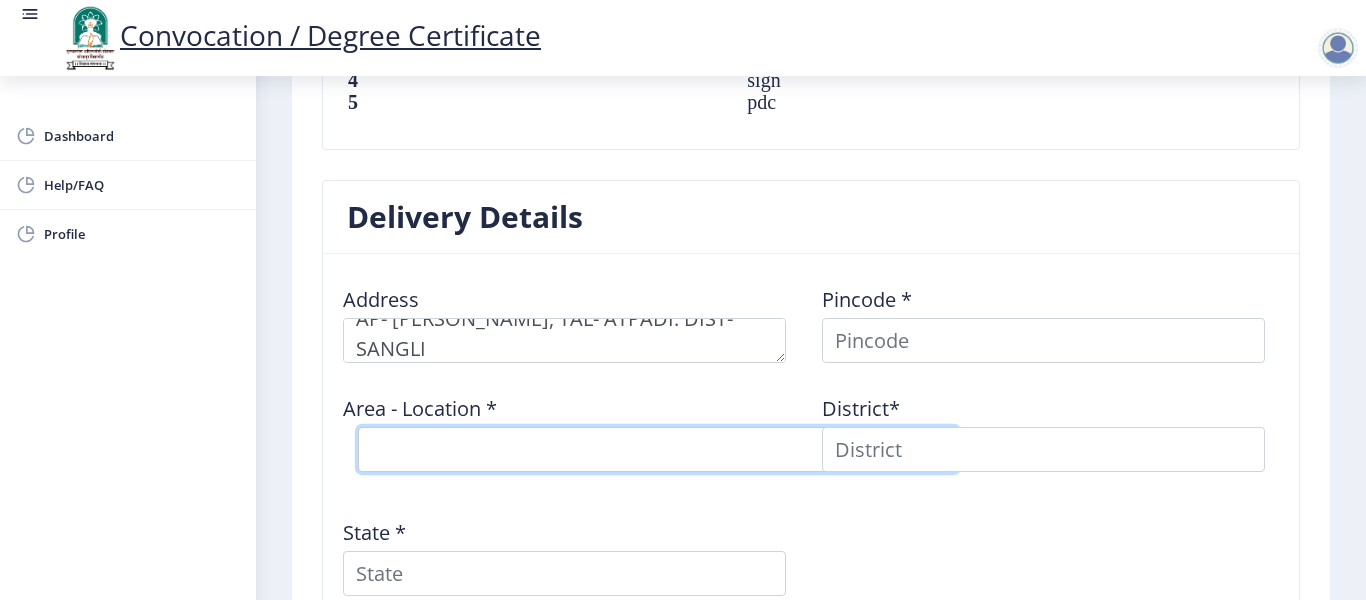 scroll, scrollTop: 1500, scrollLeft: 0, axis: vertical 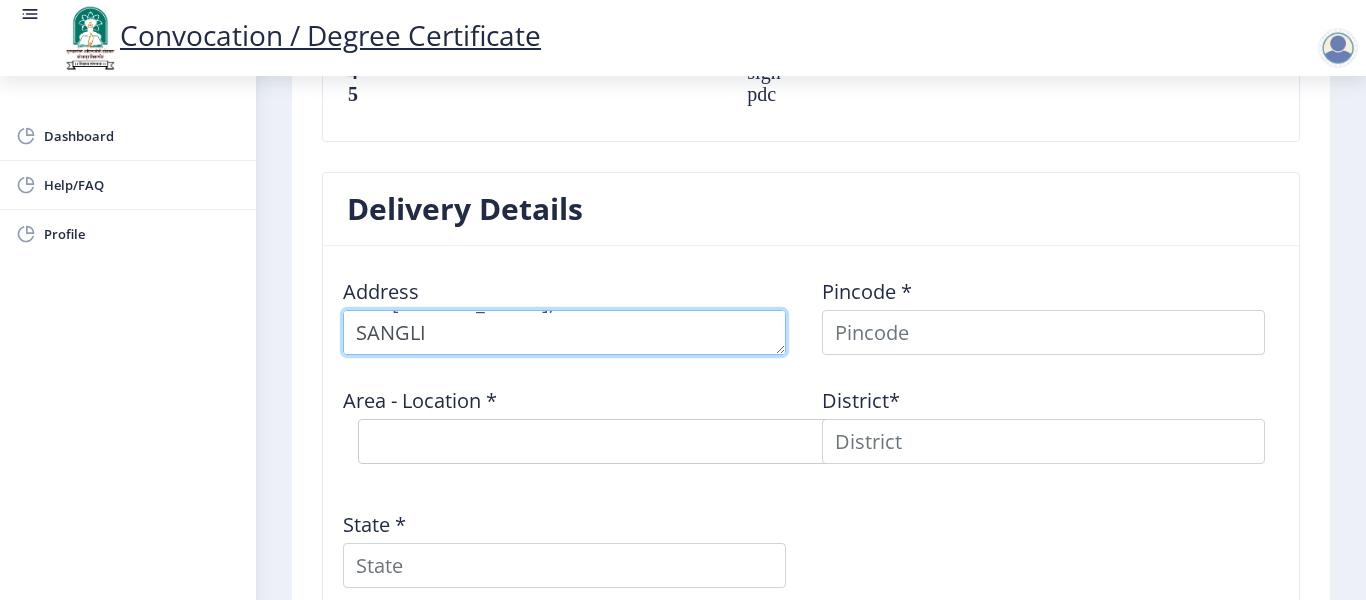 drag, startPoint x: 390, startPoint y: 312, endPoint x: 753, endPoint y: 346, distance: 364.5888 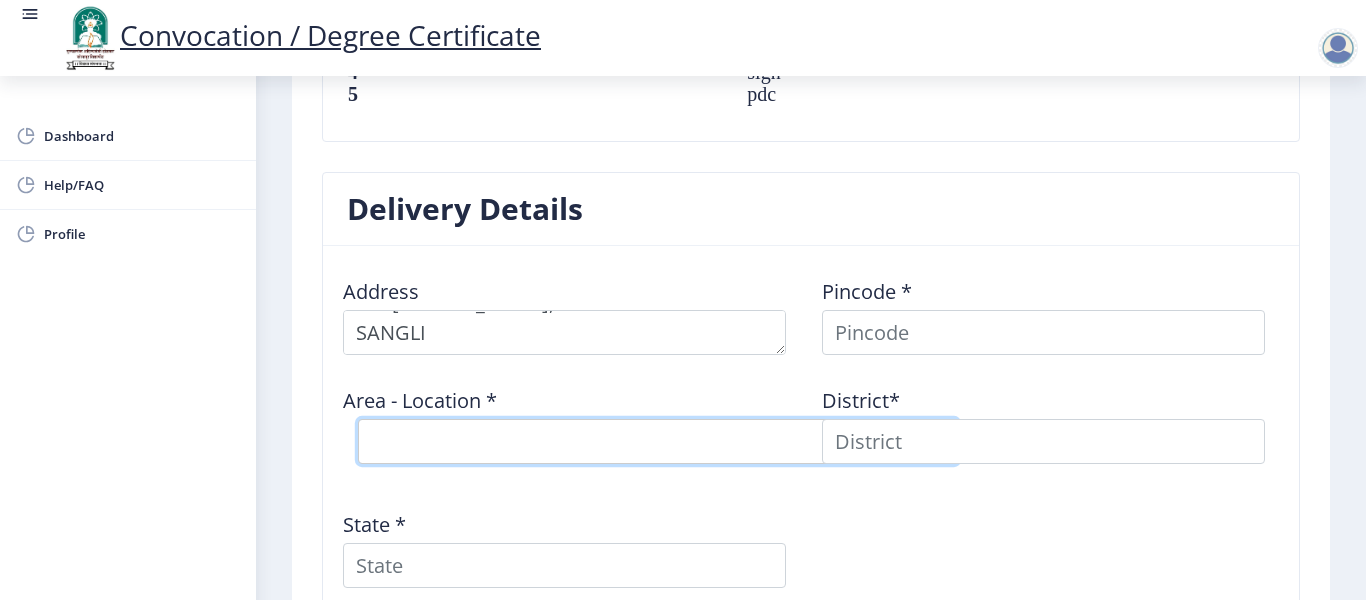 click on "Select Area Location" at bounding box center (658, 441) 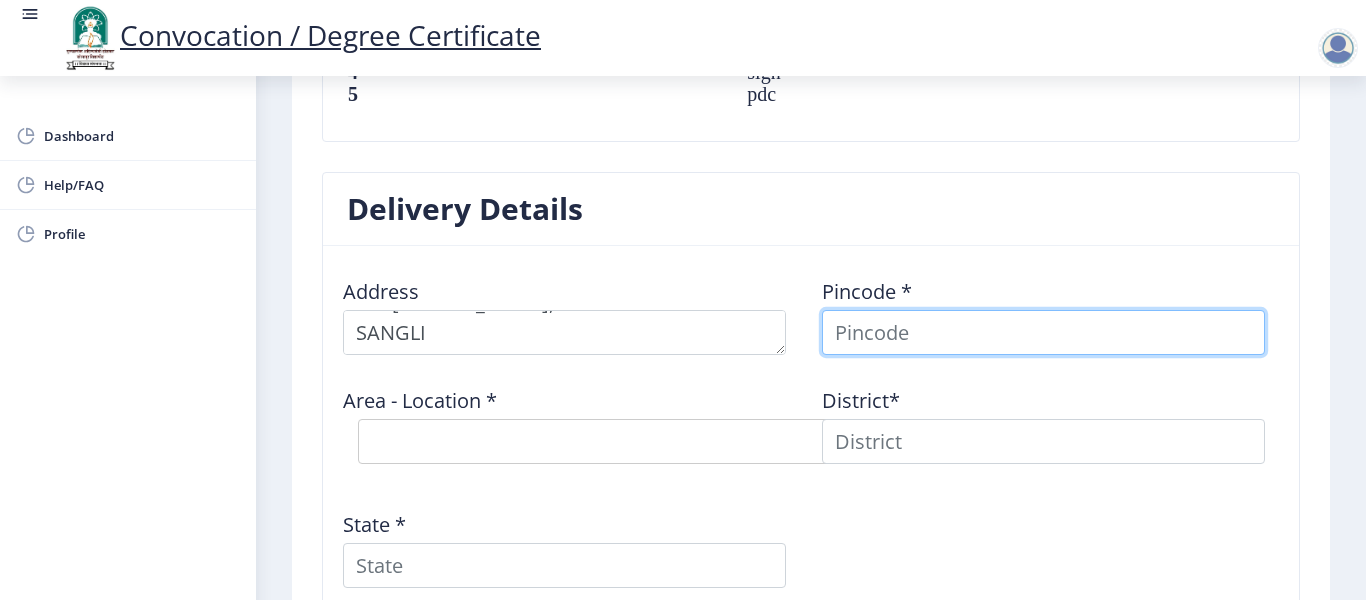 click at bounding box center [1043, 332] 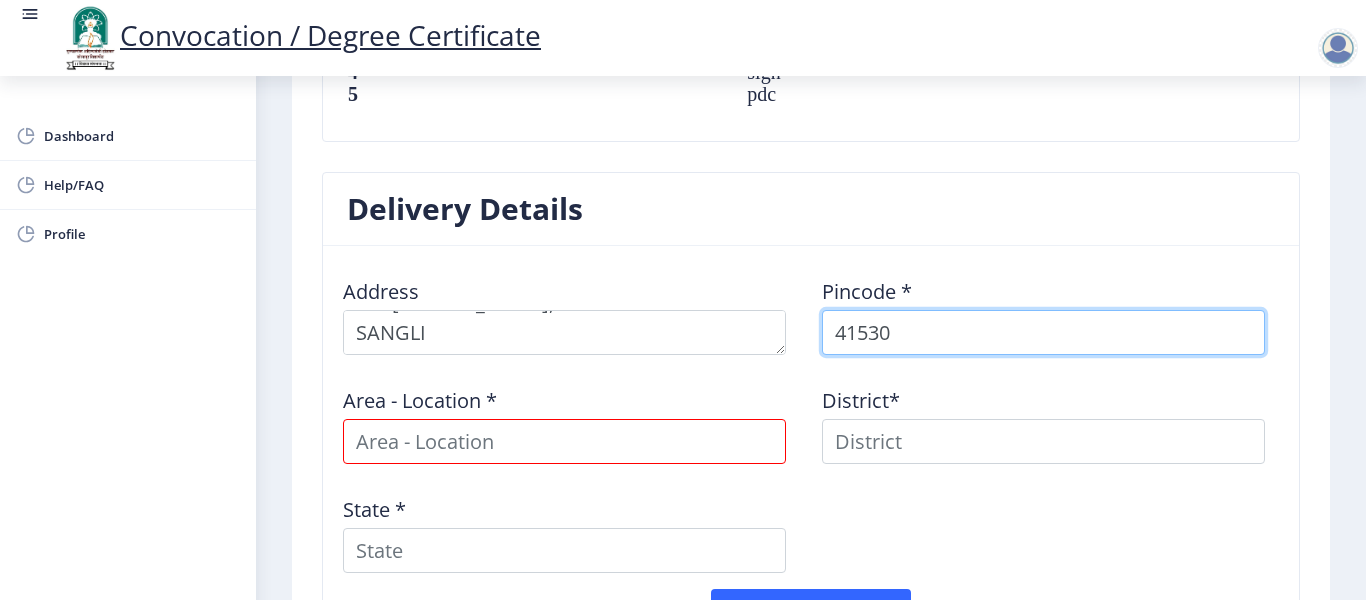 type on "415301" 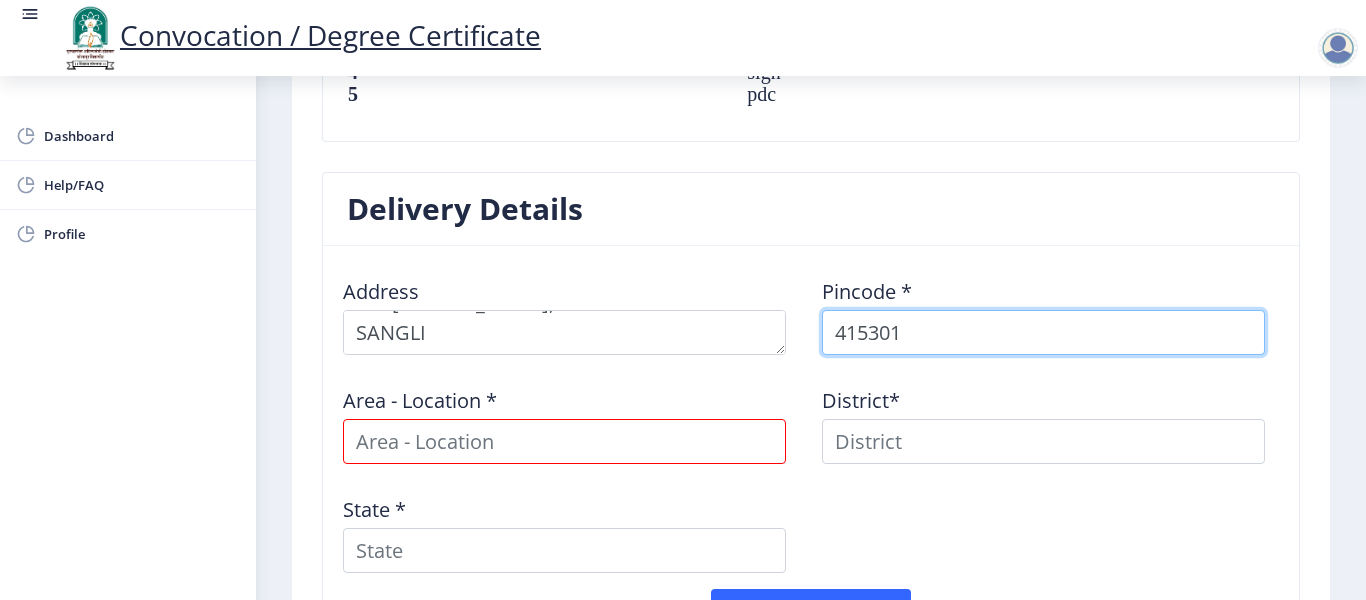 select 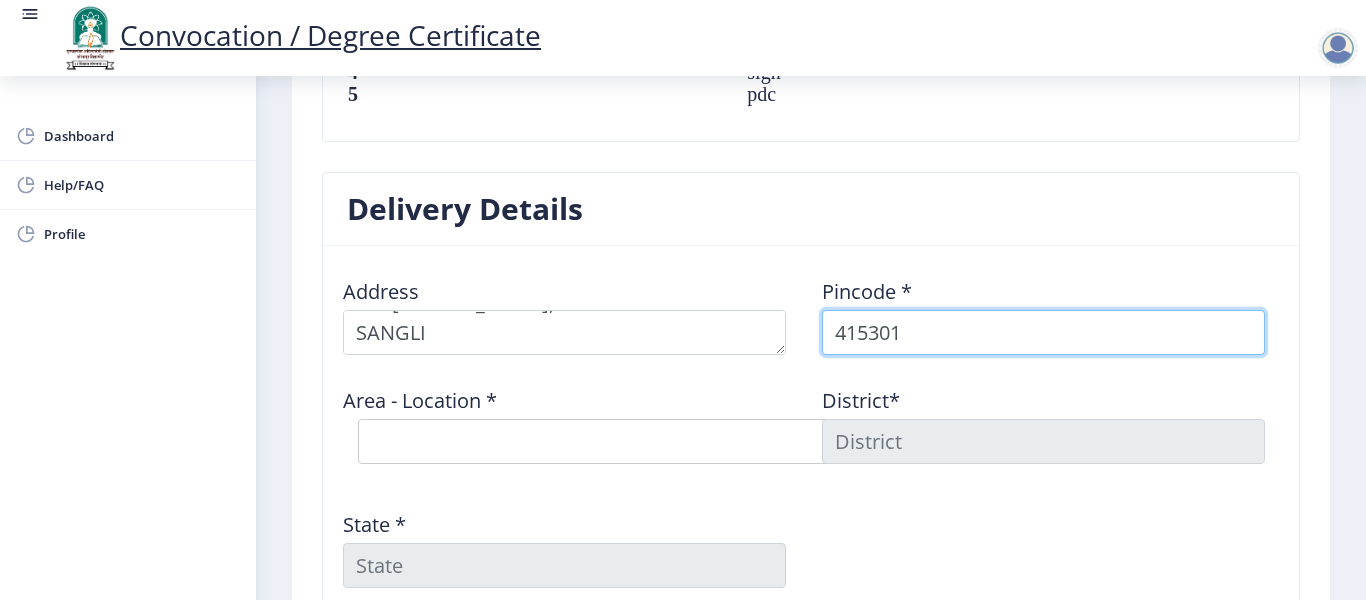 type on "415301" 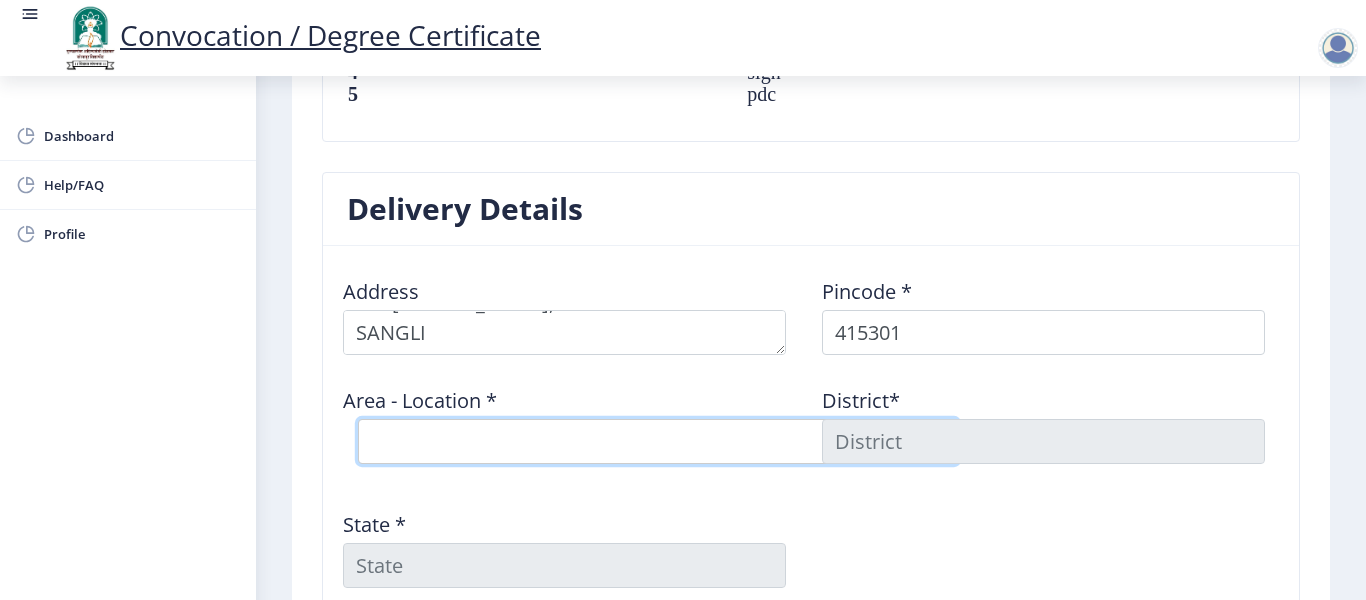 click on "Select Area Location Atpadi S.O Kautholi B.O Madgule B.O Nimbavade B.O Vibhutwadi [PERSON_NAME] B.O" at bounding box center [658, 441] 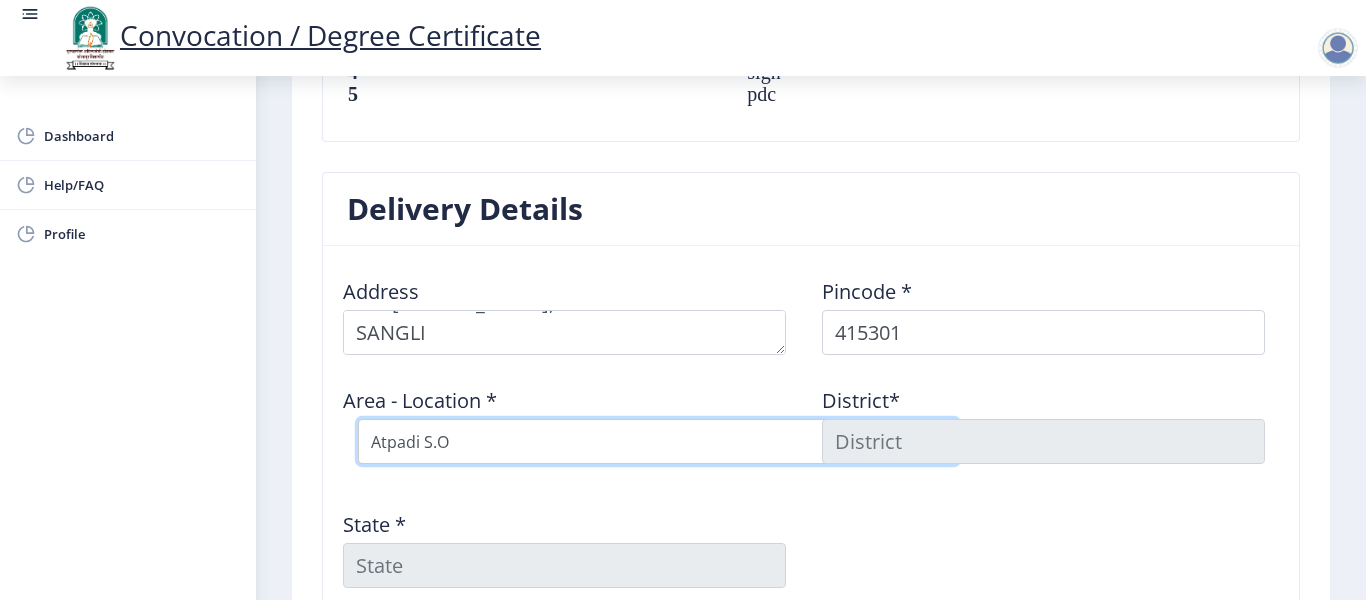 click on "Select Area Location Atpadi S.O Kautholi B.O Madgule B.O Nimbavade B.O Vibhutwadi [PERSON_NAME] B.O" at bounding box center (658, 441) 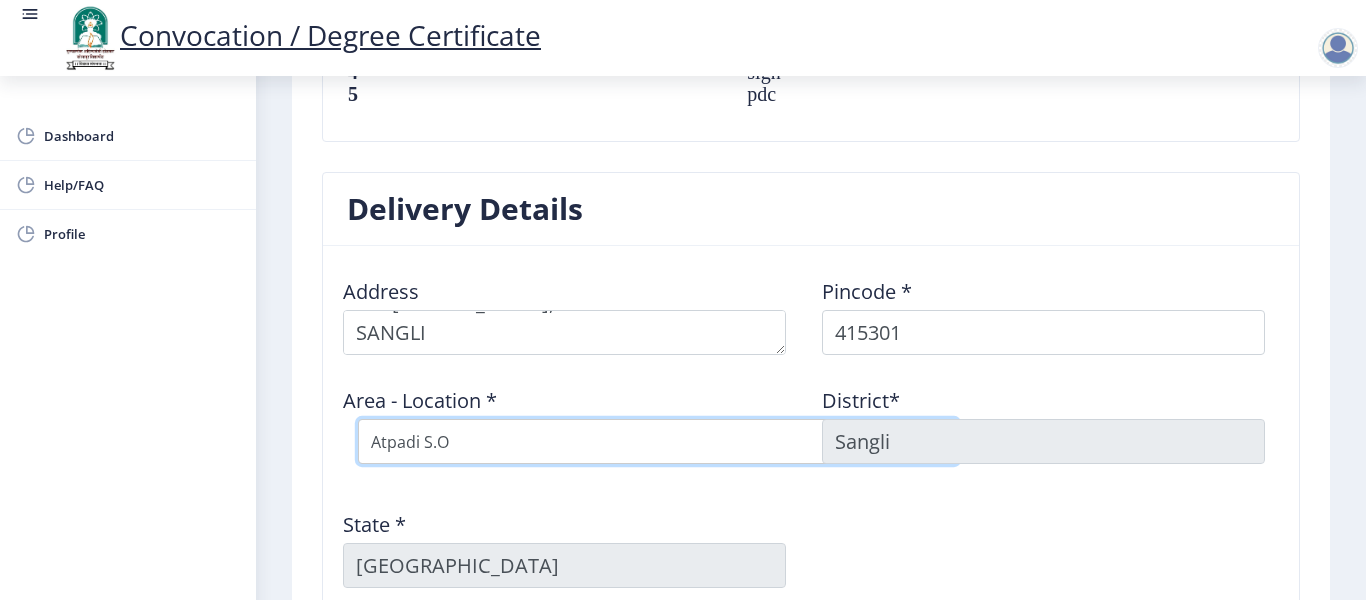 click on "Select Area Location Atpadi S.O Kautholi B.O Madgule B.O Nimbavade B.O Vibhutwadi [PERSON_NAME] B.O" at bounding box center [658, 441] 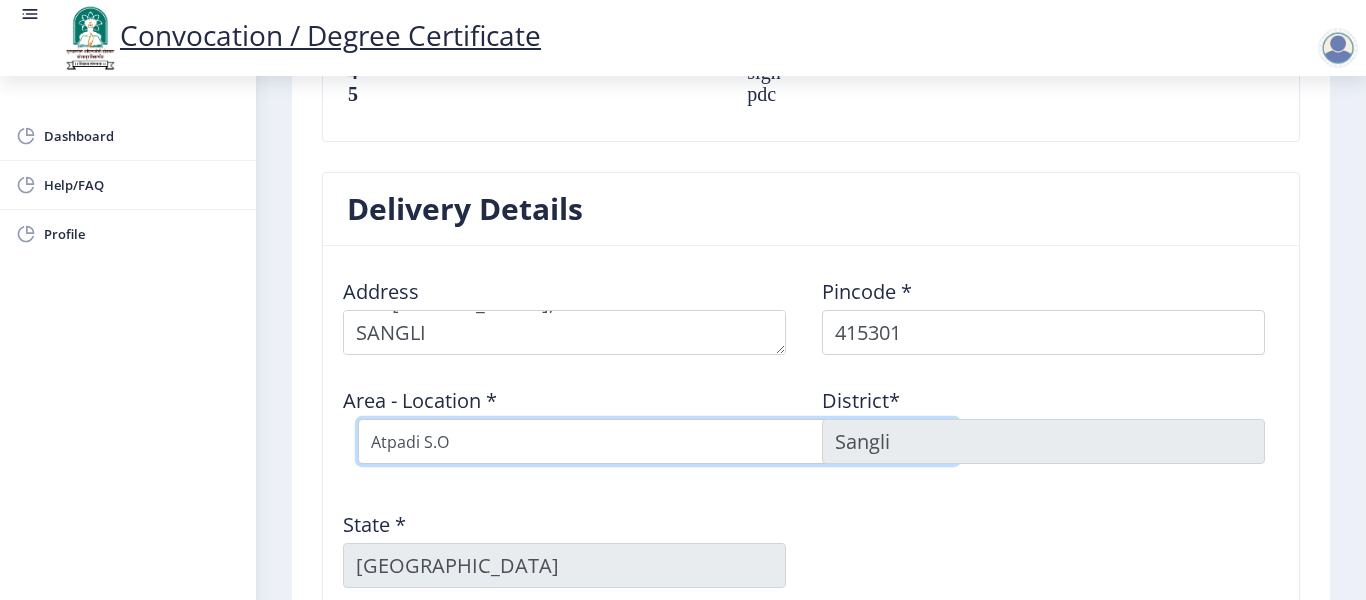 click on "Select Area Location Atpadi S.O Kautholi B.O Madgule B.O Nimbavade B.O Vibhutwadi [PERSON_NAME] B.O" at bounding box center [658, 441] 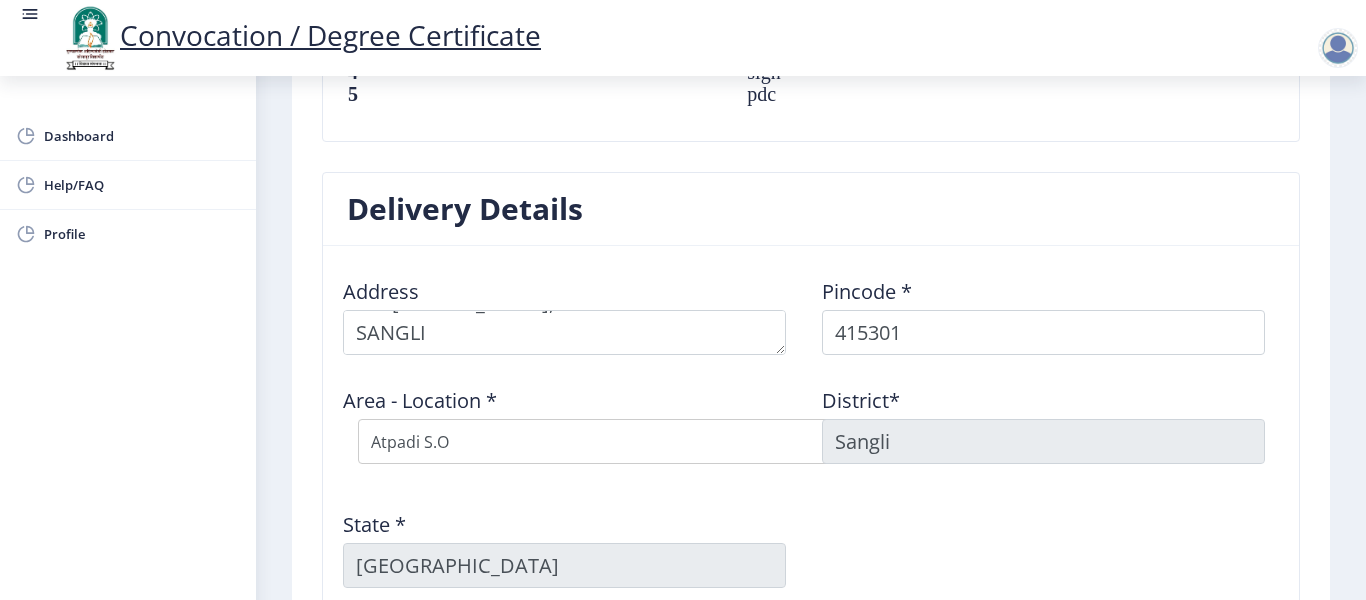 click on "Sangli" at bounding box center [1043, 441] 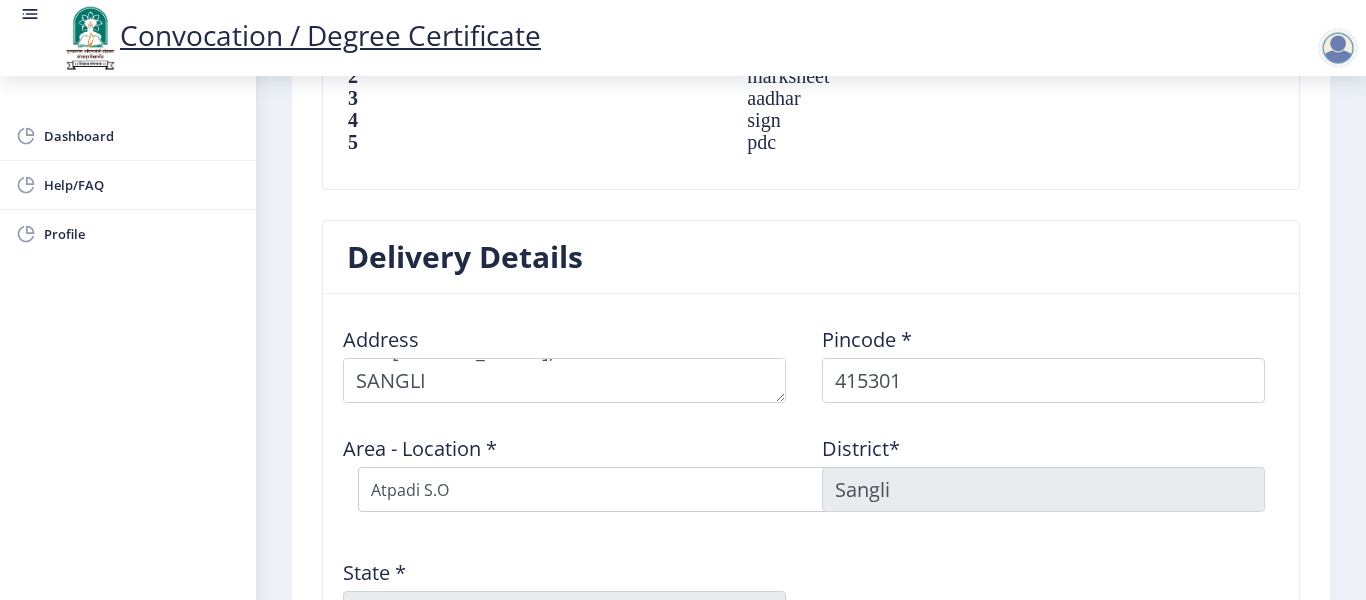 scroll, scrollTop: 1450, scrollLeft: 0, axis: vertical 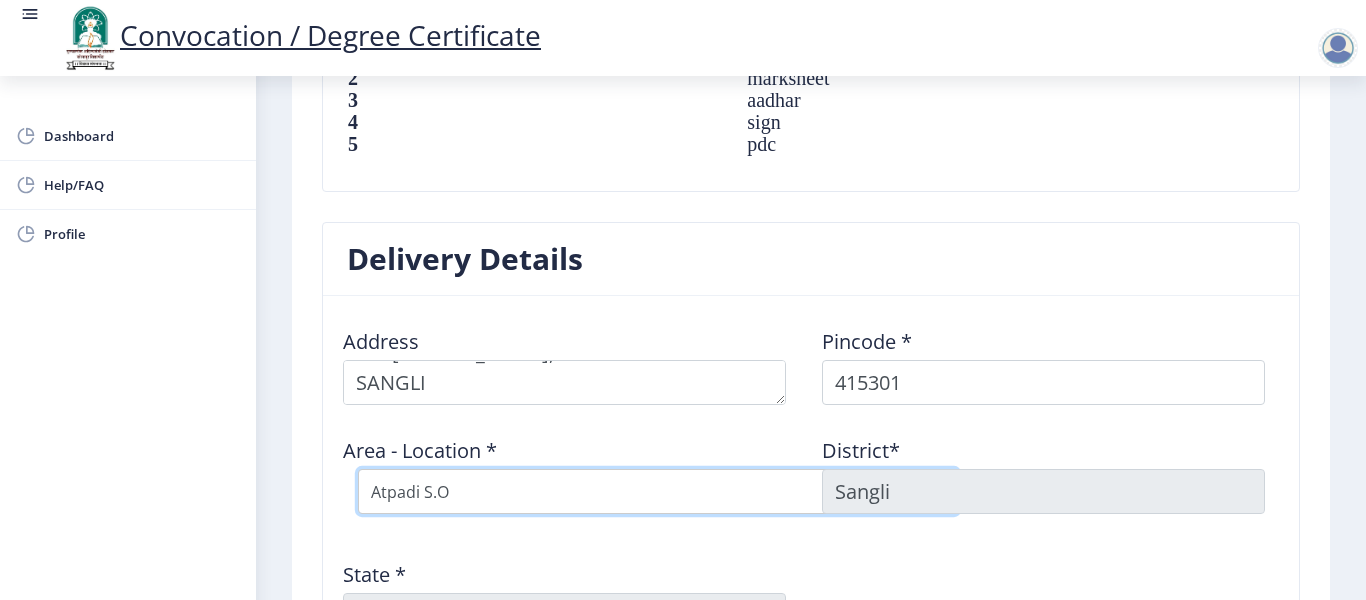 click on "Select Area Location Atpadi S.O Kautholi B.O Madgule B.O Nimbavade B.O Vibhutwadi [PERSON_NAME] B.O" at bounding box center [658, 491] 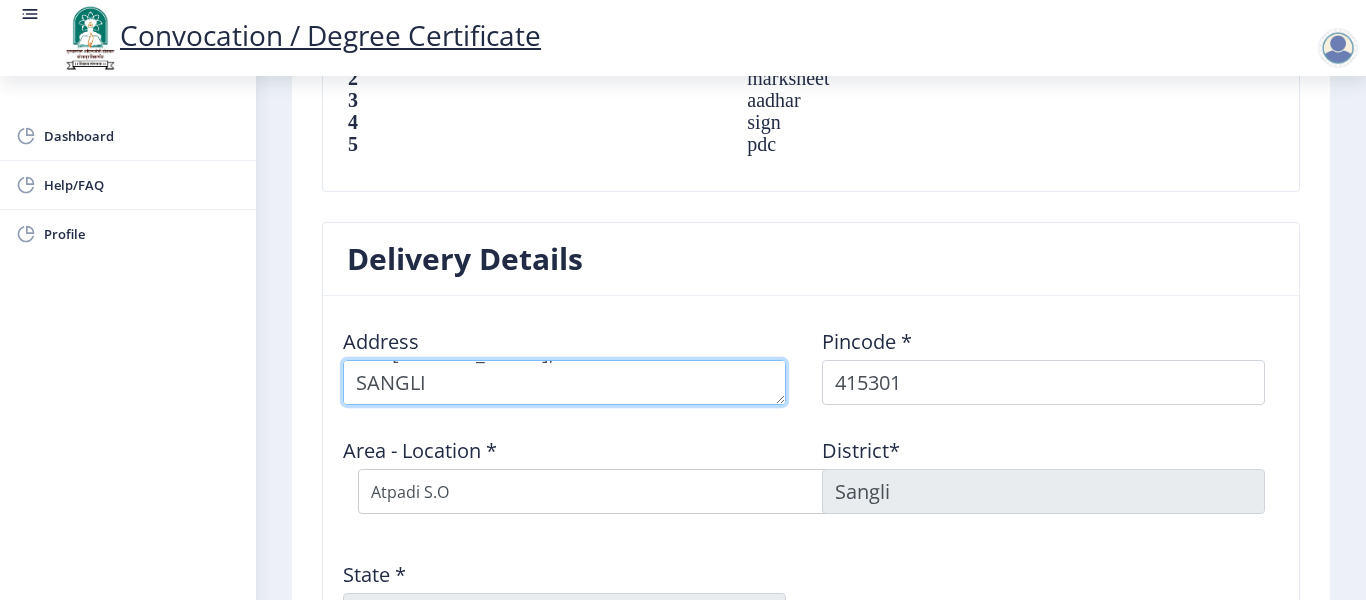 click at bounding box center [564, 382] 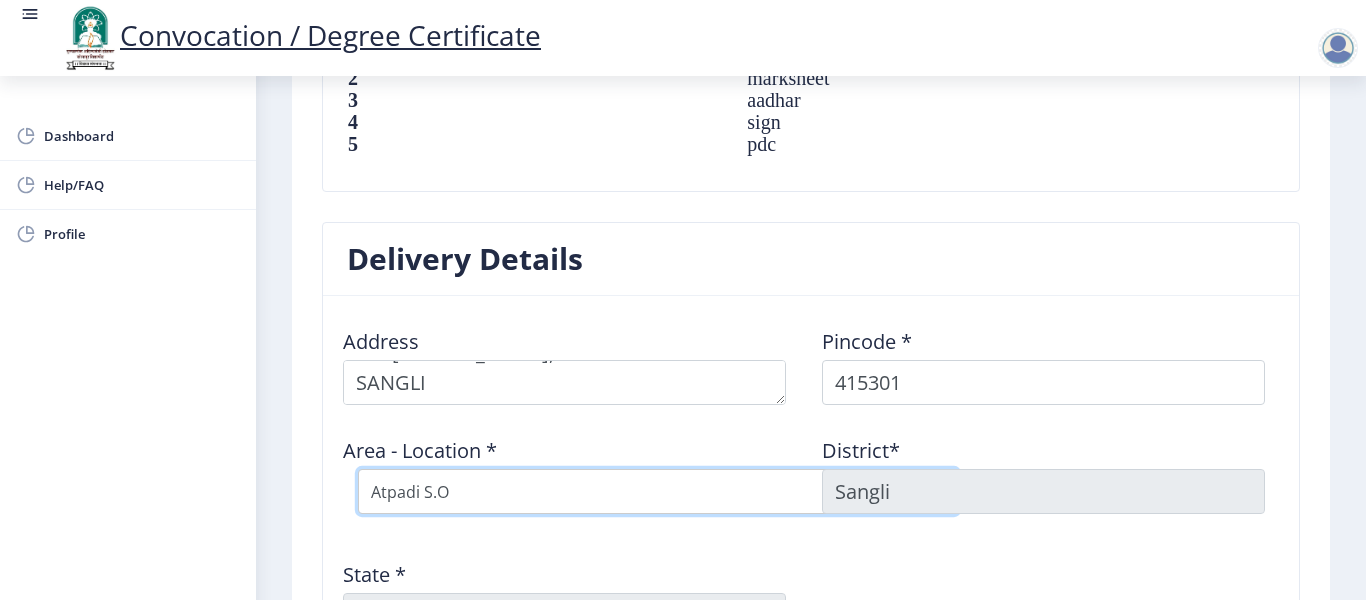 drag, startPoint x: 446, startPoint y: 505, endPoint x: 499, endPoint y: 485, distance: 56.648037 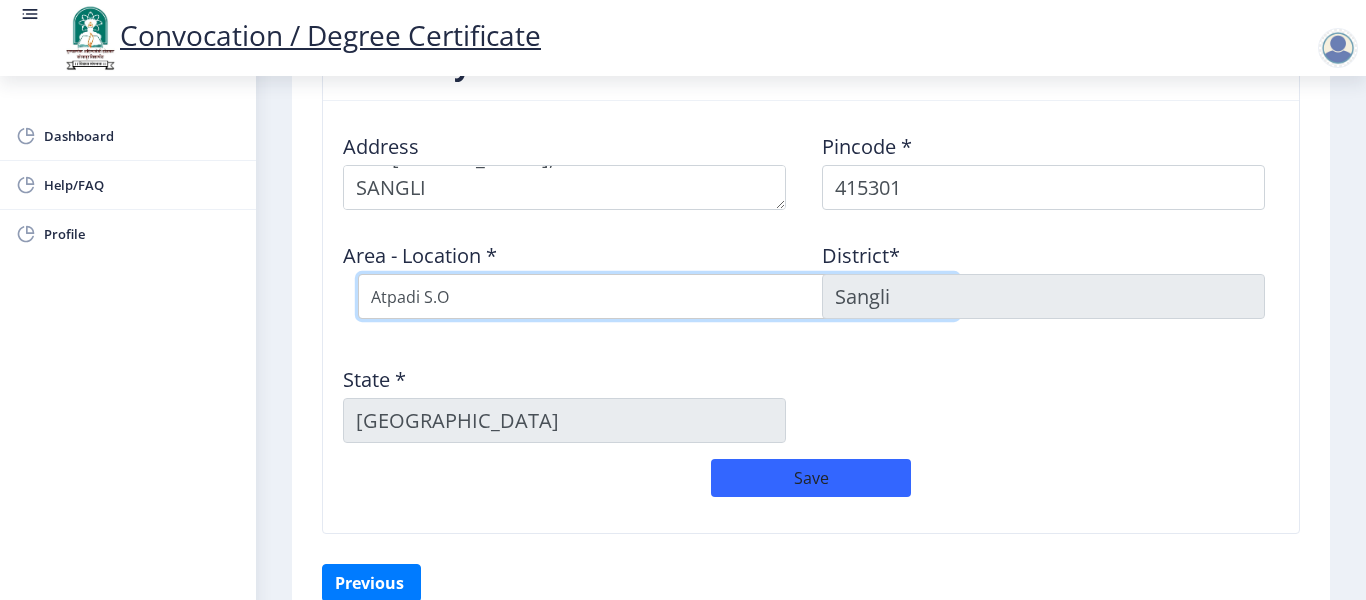 scroll, scrollTop: 1750, scrollLeft: 0, axis: vertical 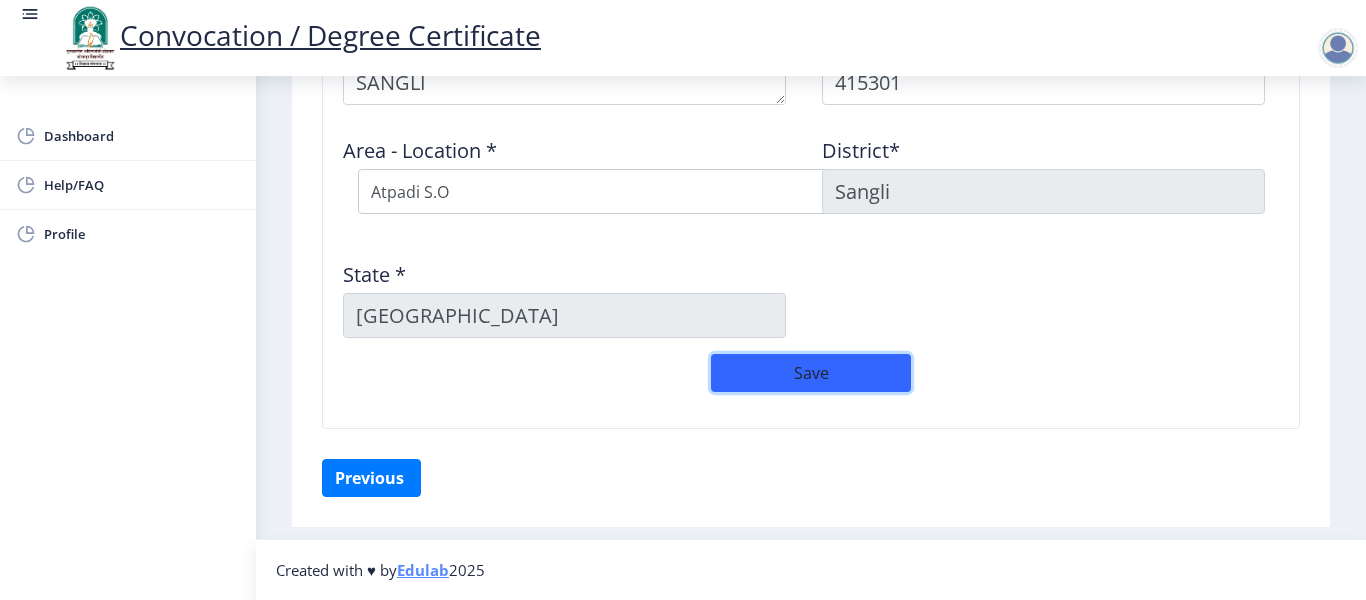 click on "Save" 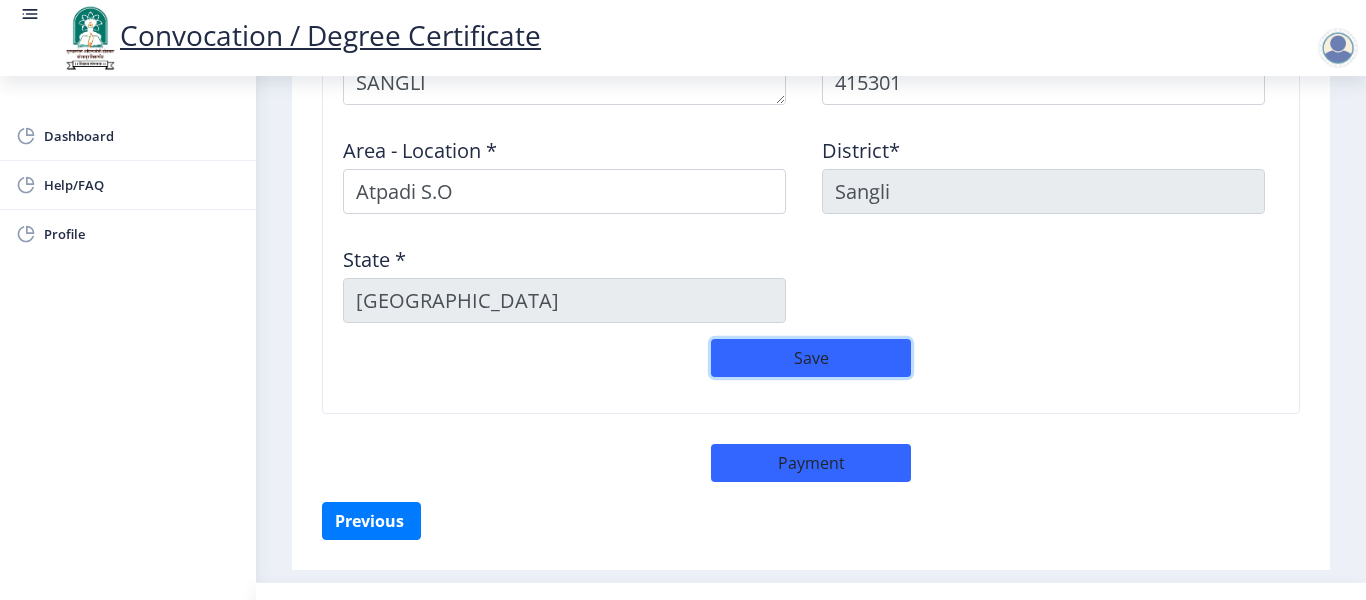 click on "Save" 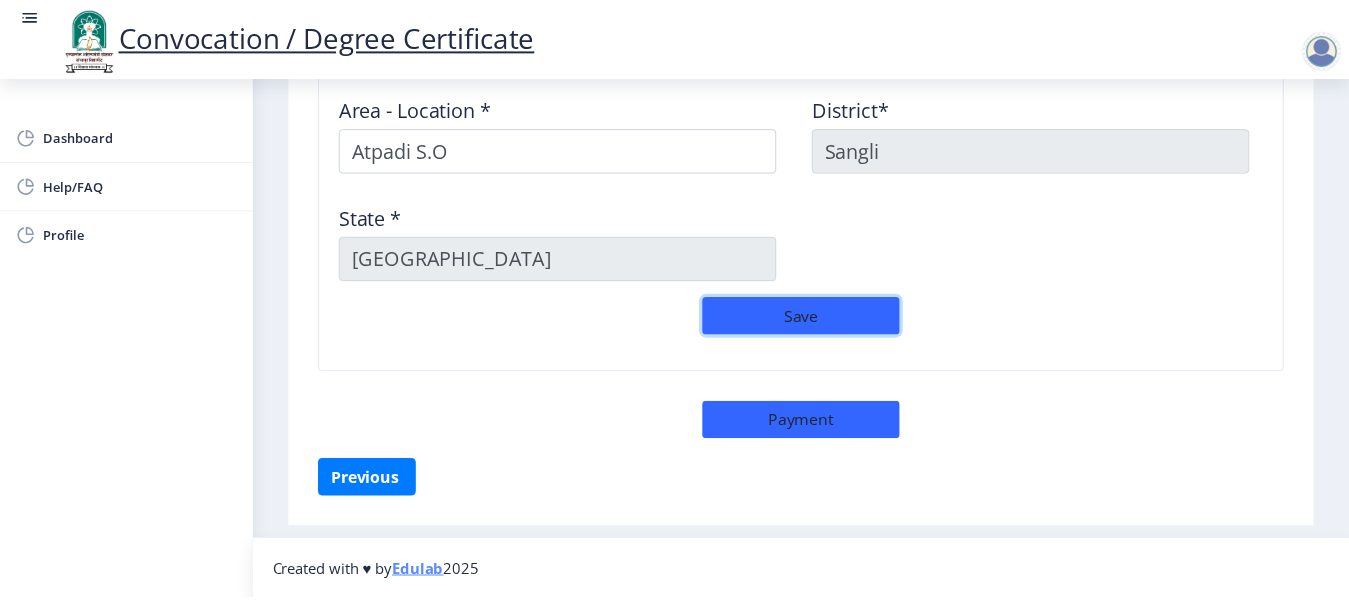 scroll, scrollTop: 1793, scrollLeft: 0, axis: vertical 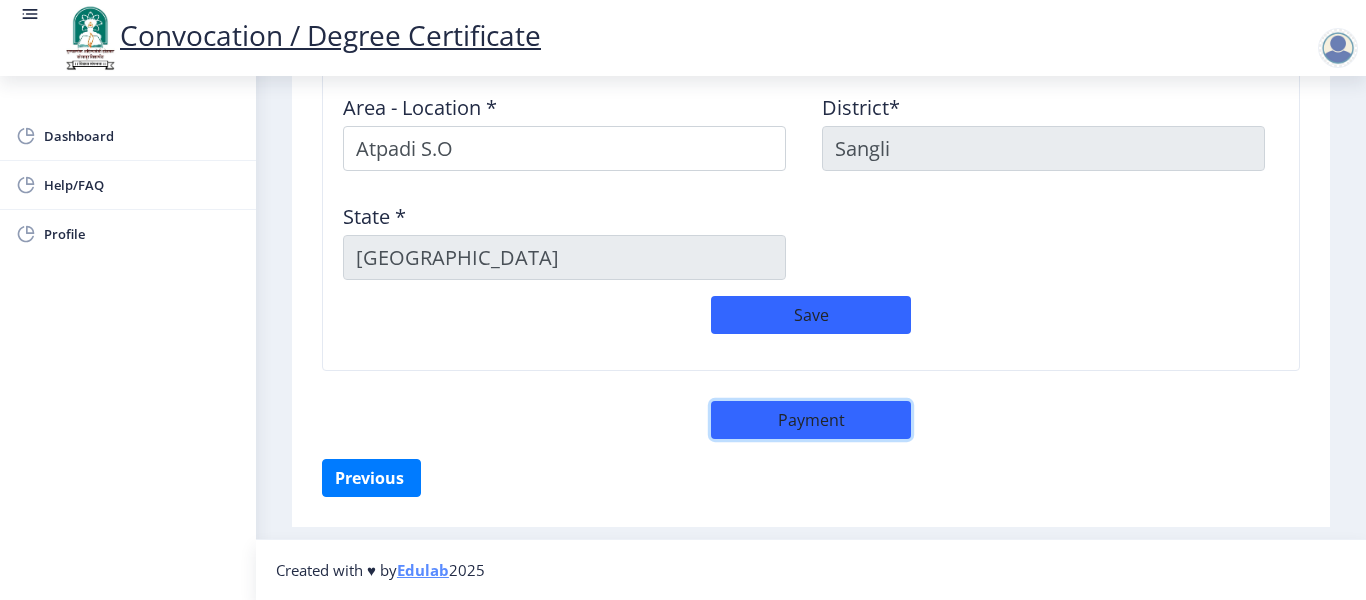 click on "Payment" 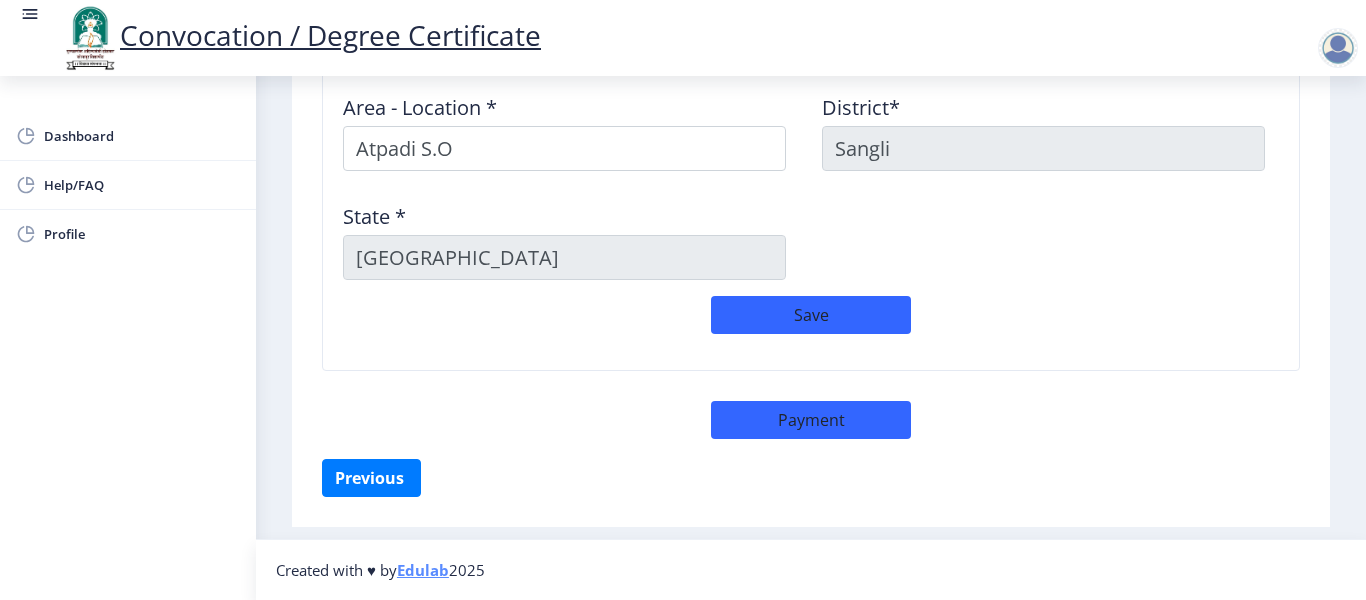 select on "sealed" 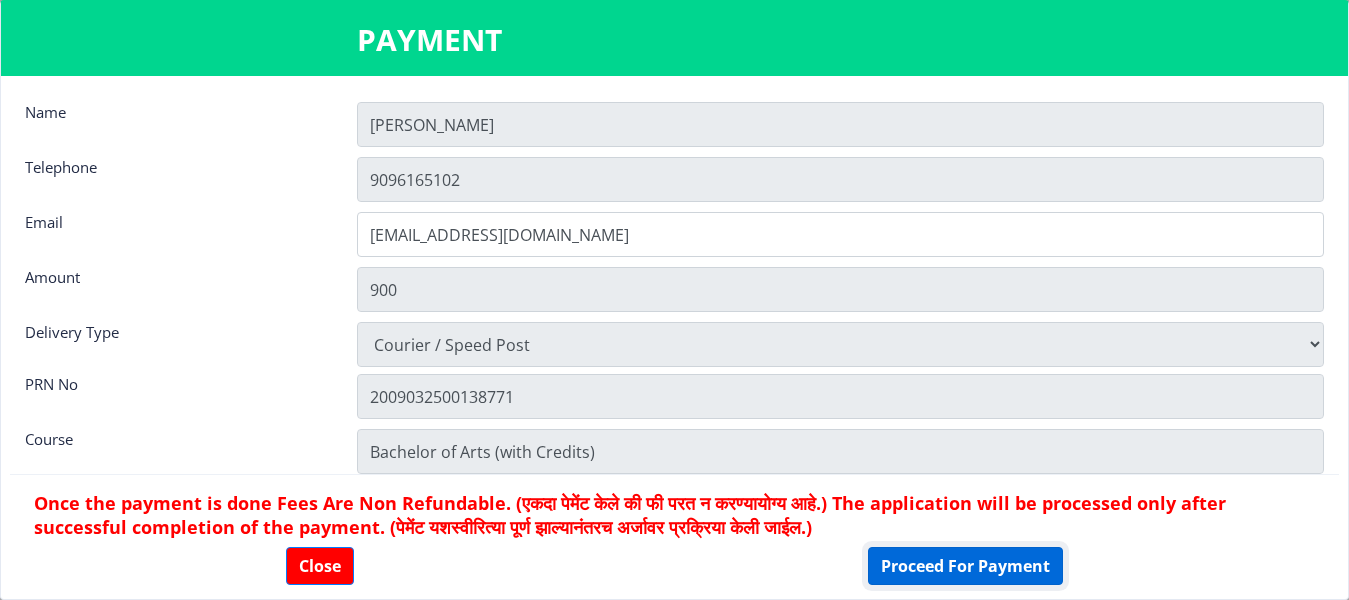 click on "Proceed For Payment" 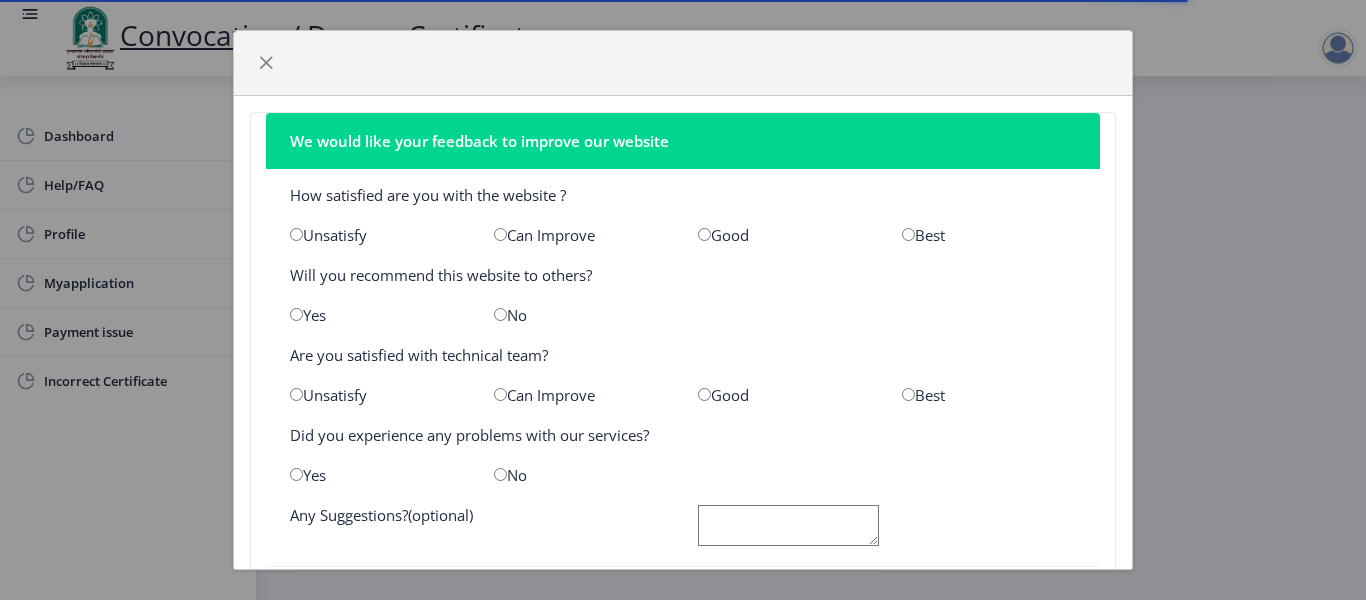 scroll, scrollTop: 0, scrollLeft: 0, axis: both 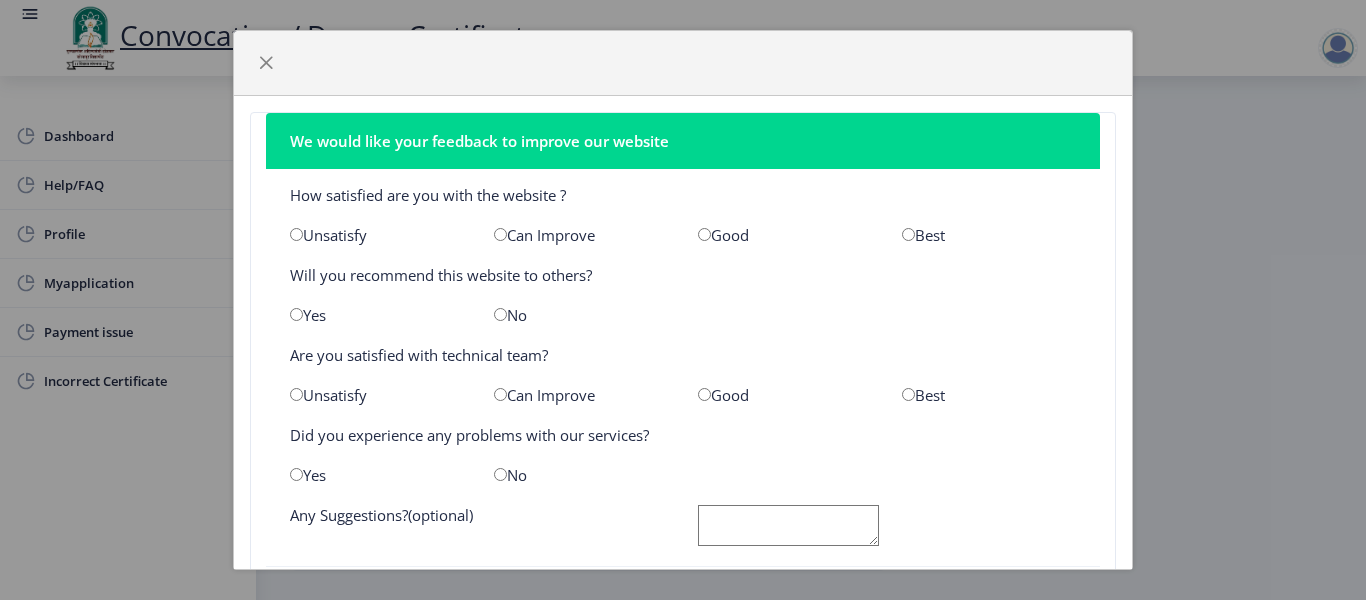 click at bounding box center (704, 234) 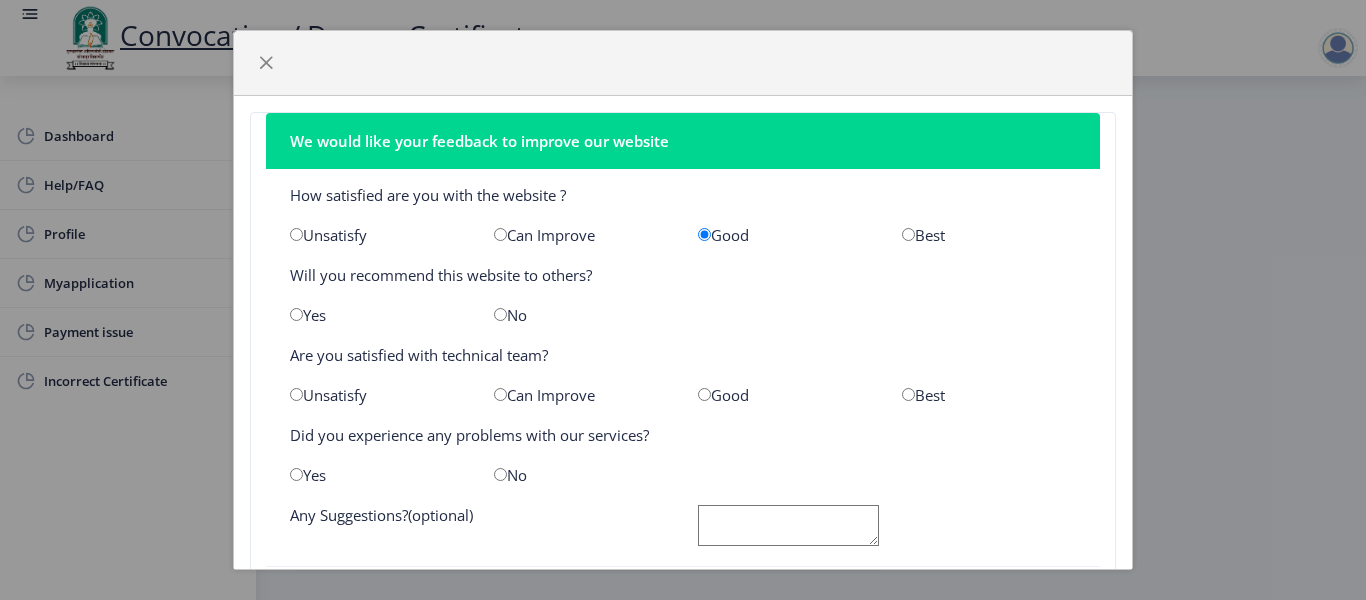 click at bounding box center [296, 314] 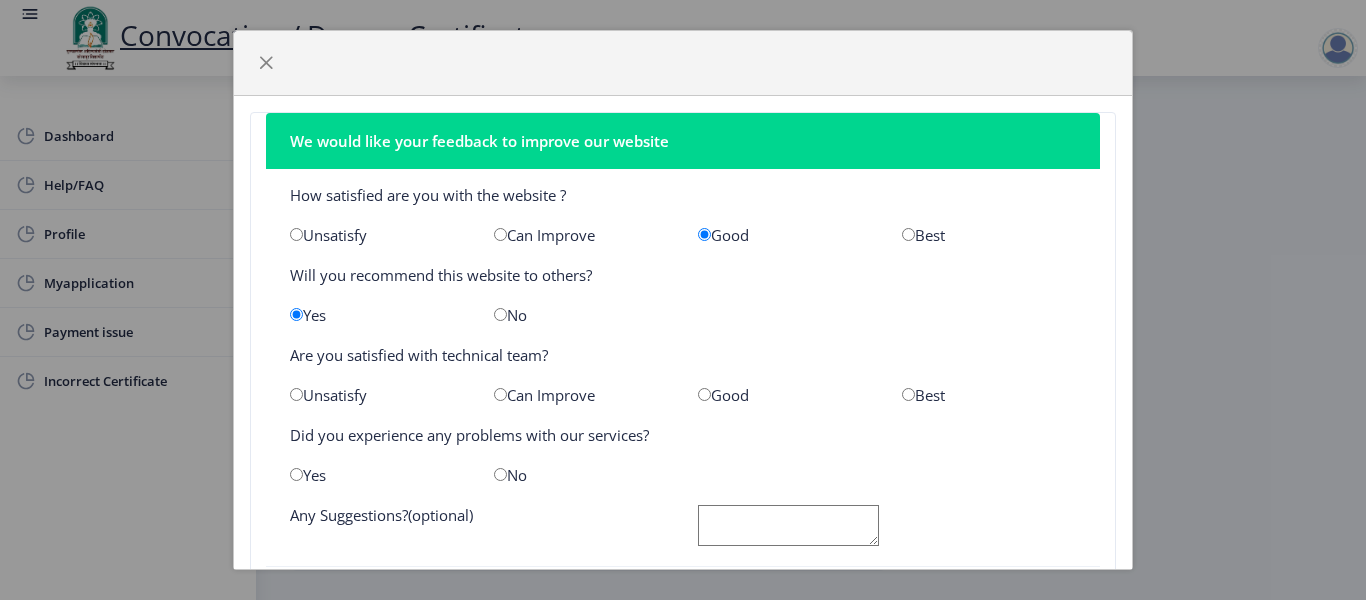 click at bounding box center (704, 394) 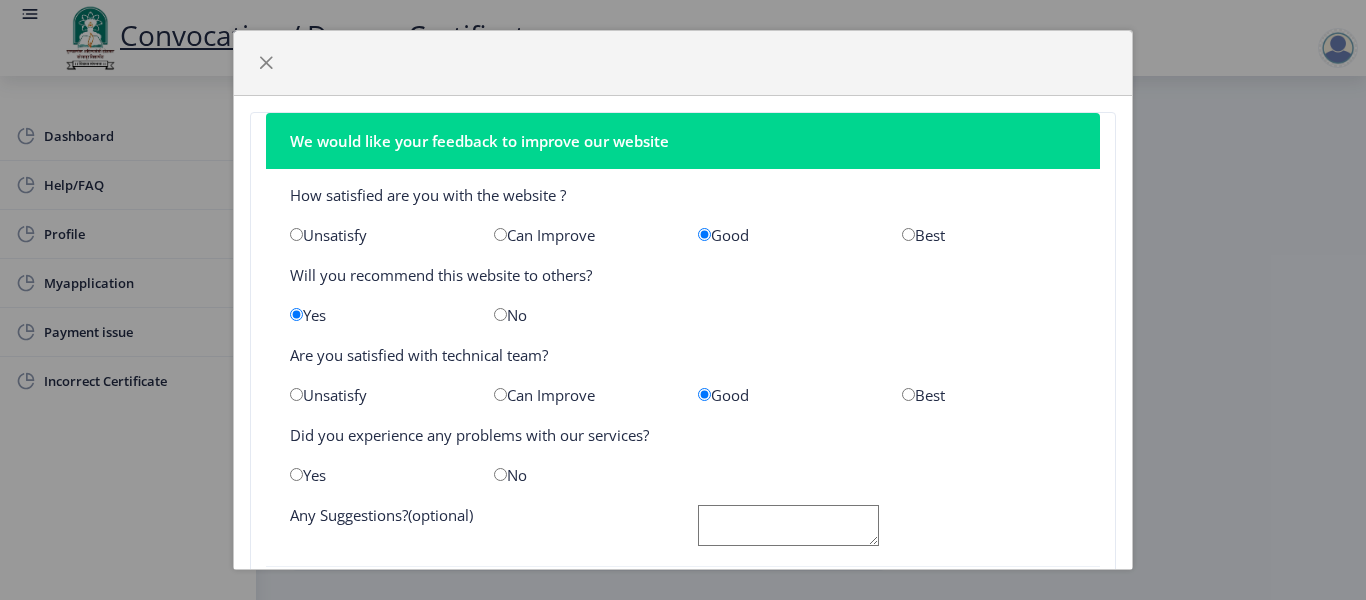 click at bounding box center (296, 474) 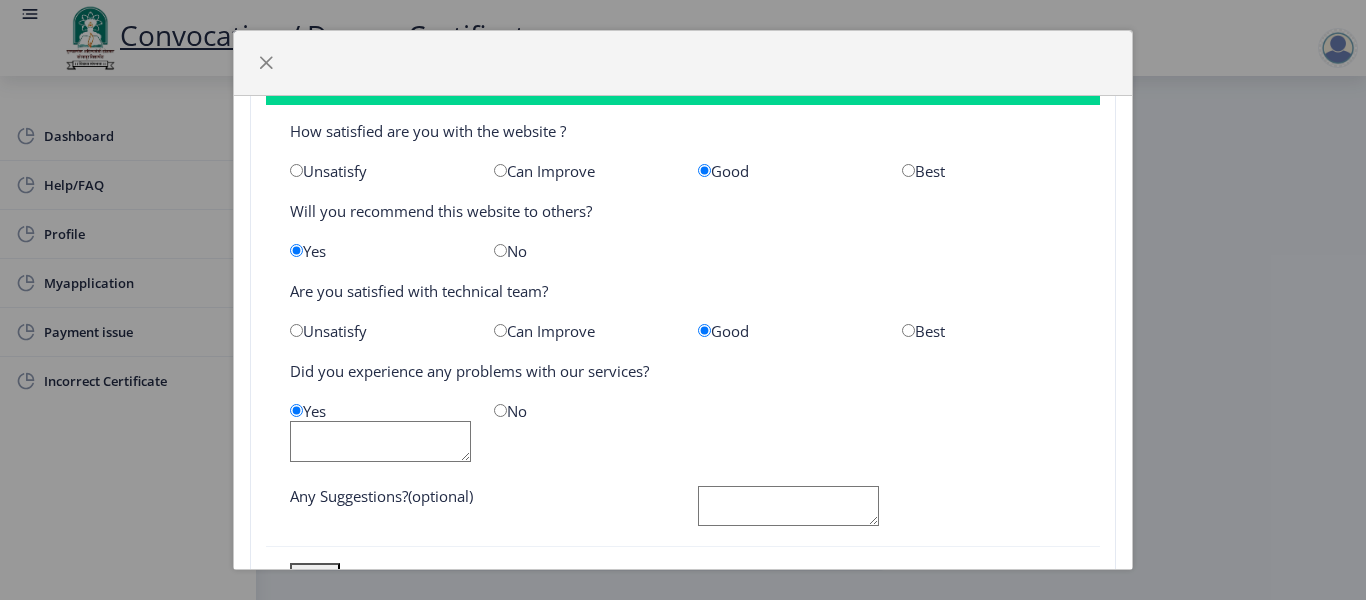 scroll, scrollTop: 100, scrollLeft: 0, axis: vertical 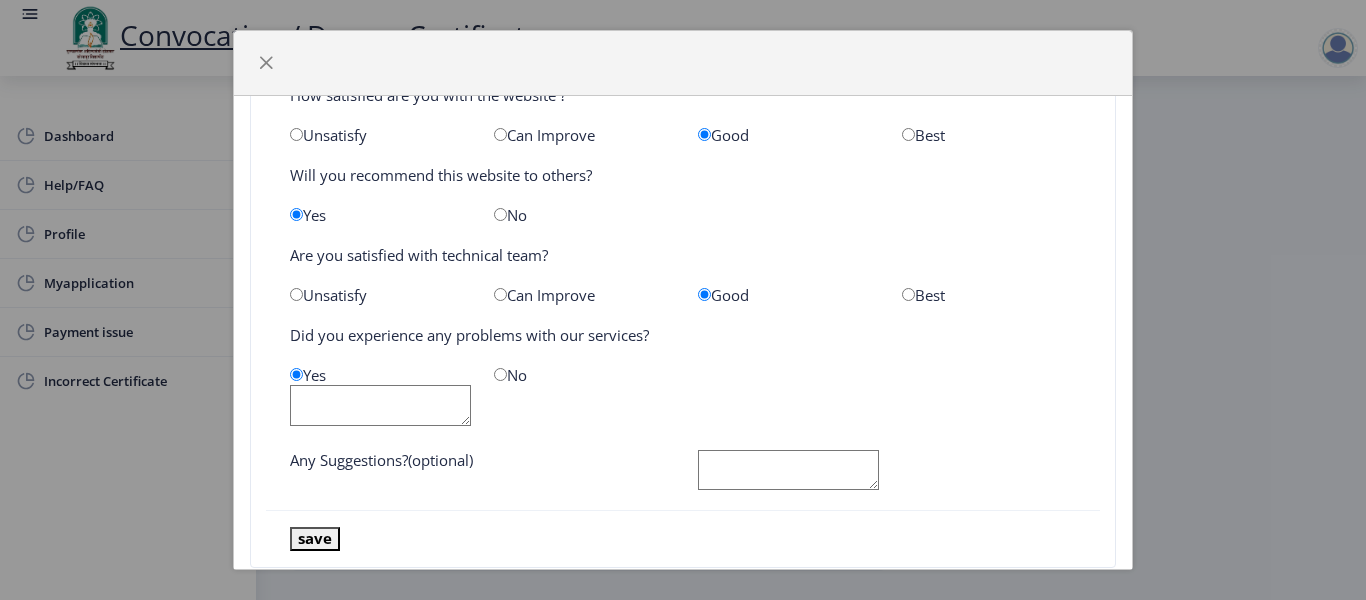 click 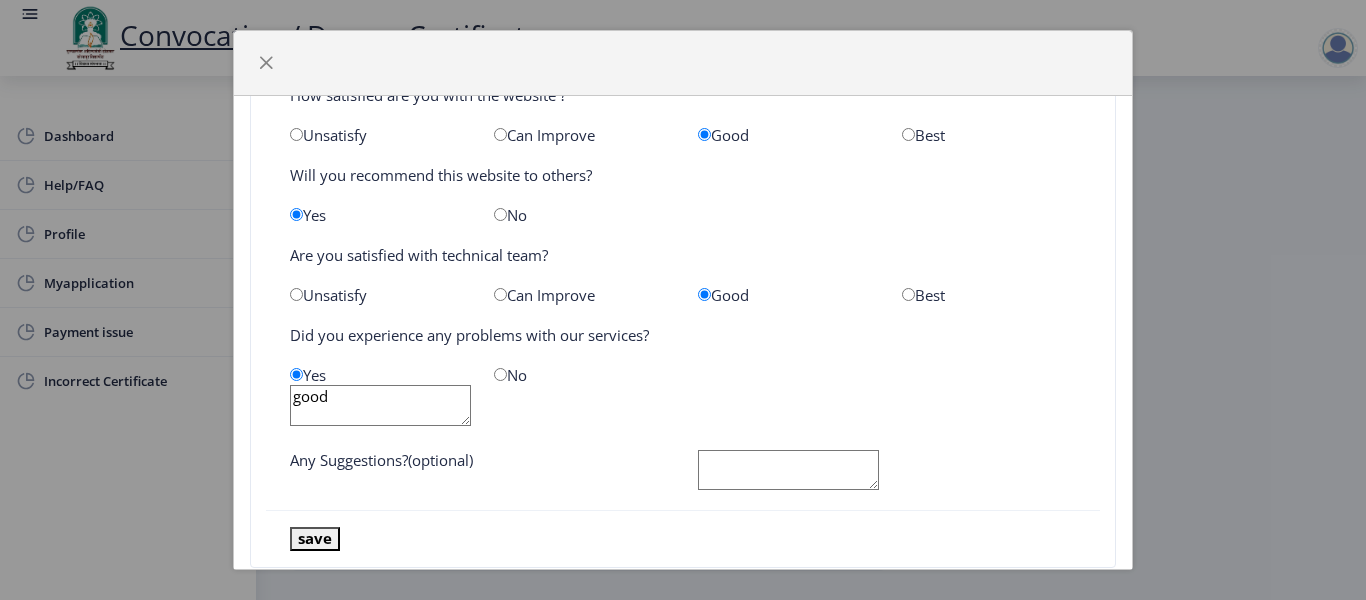 type on "good" 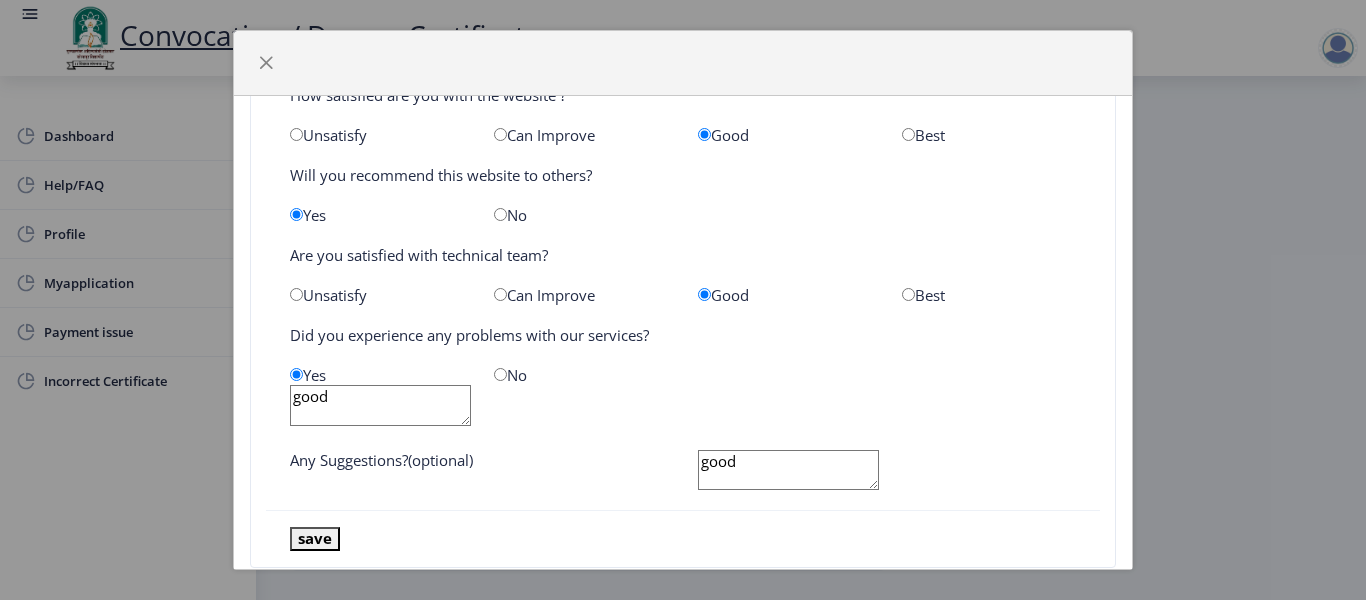 type on "good" 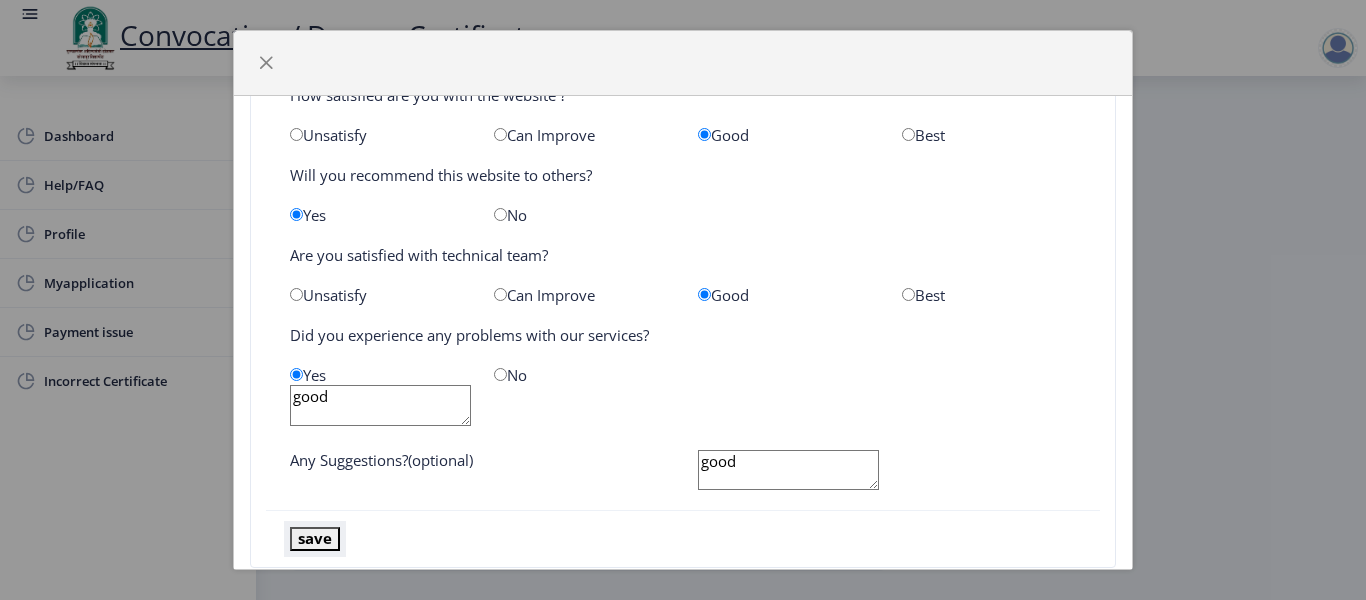click on "save" 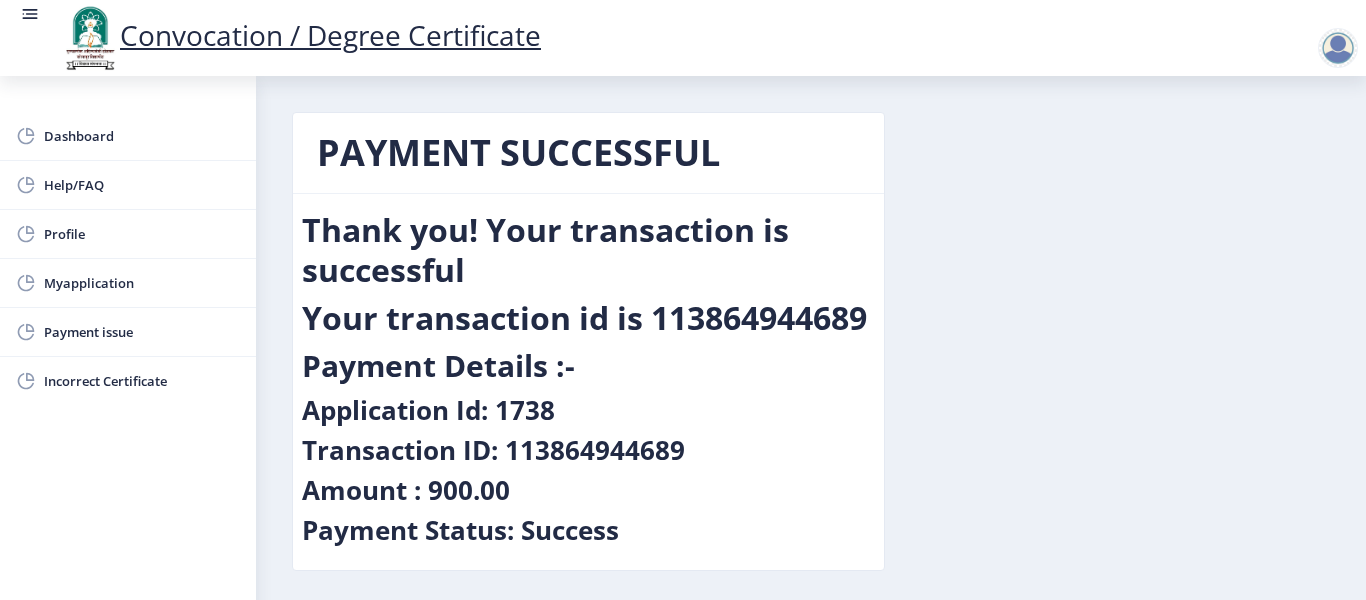click on "Payment Details :-" 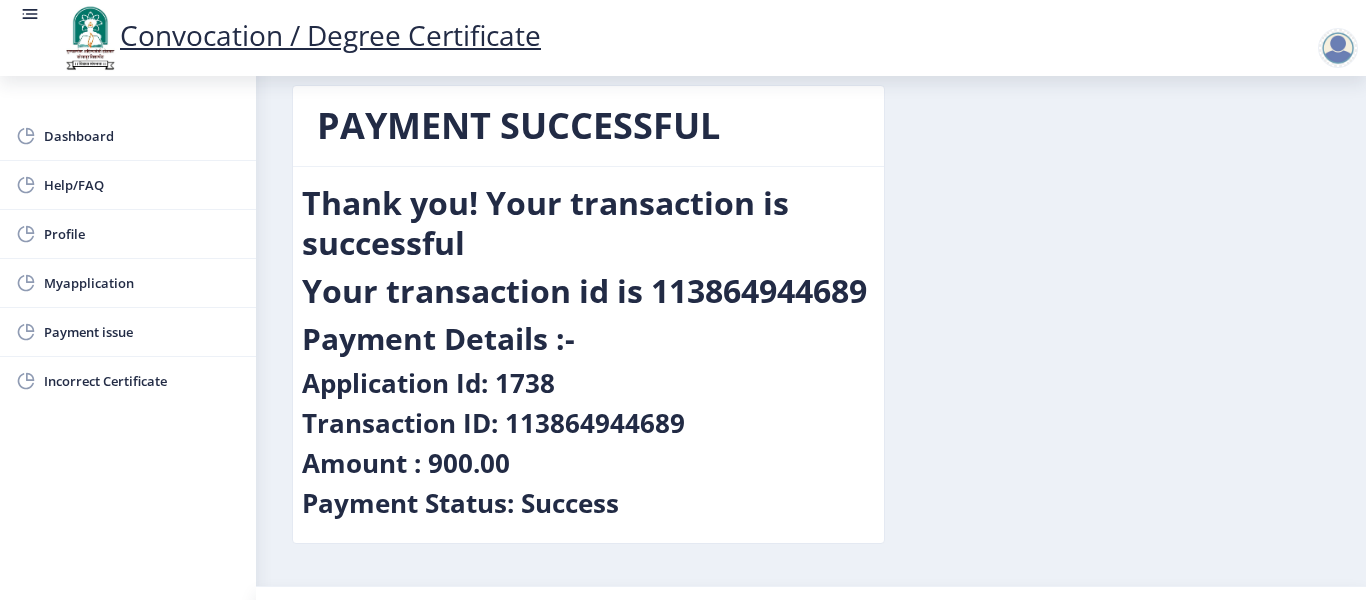 scroll, scrollTop: 0, scrollLeft: 0, axis: both 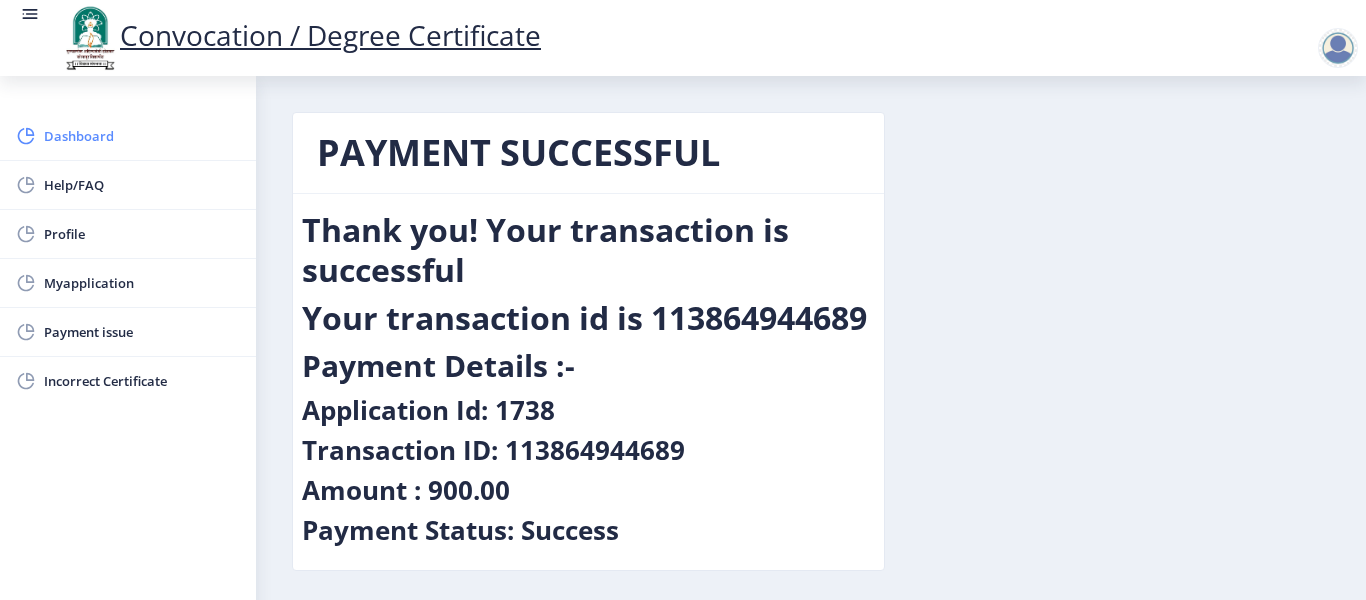 click on "Dashboard" 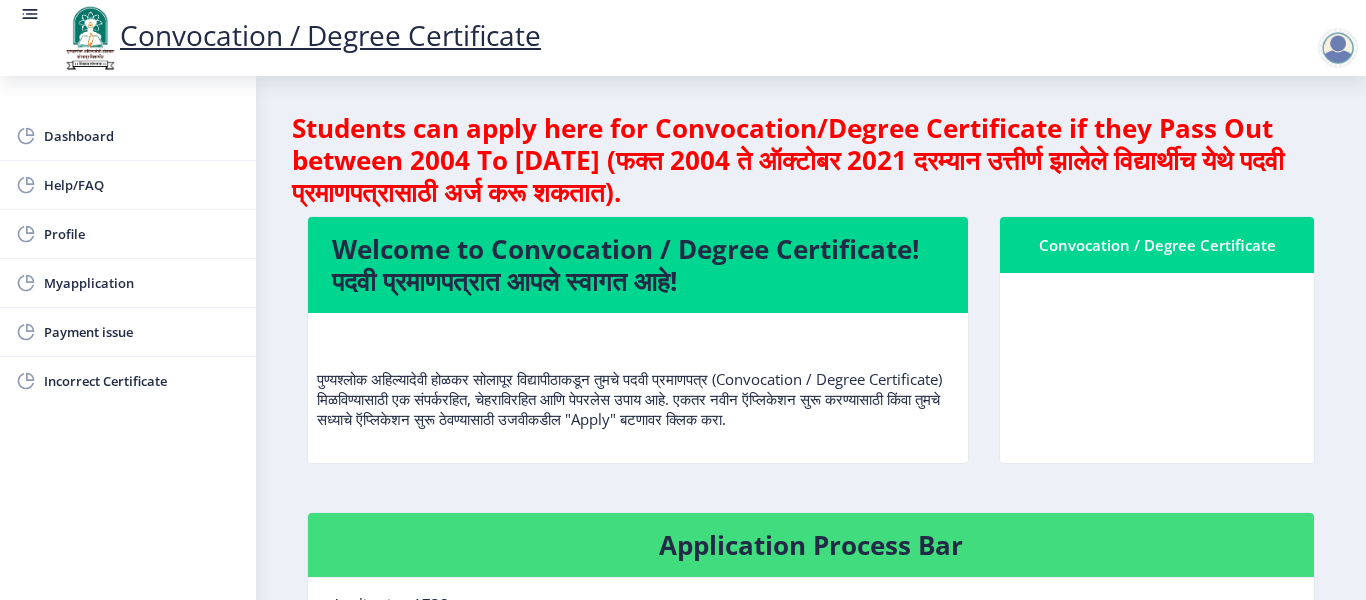 click 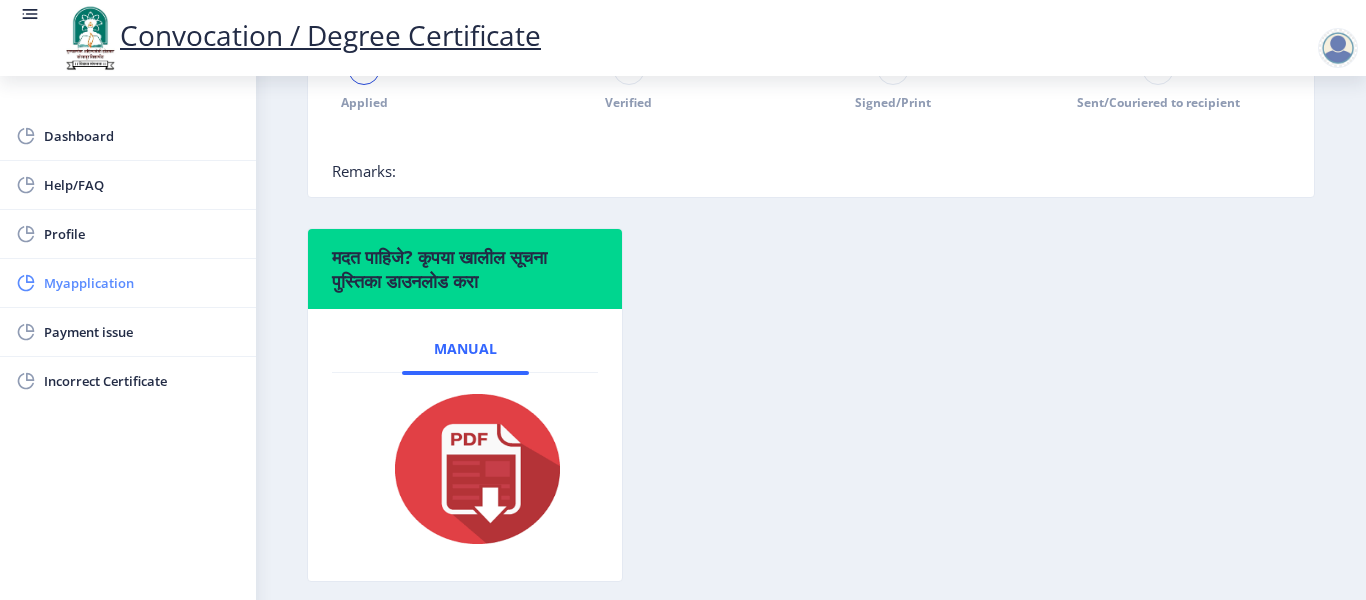 scroll, scrollTop: 566, scrollLeft: 0, axis: vertical 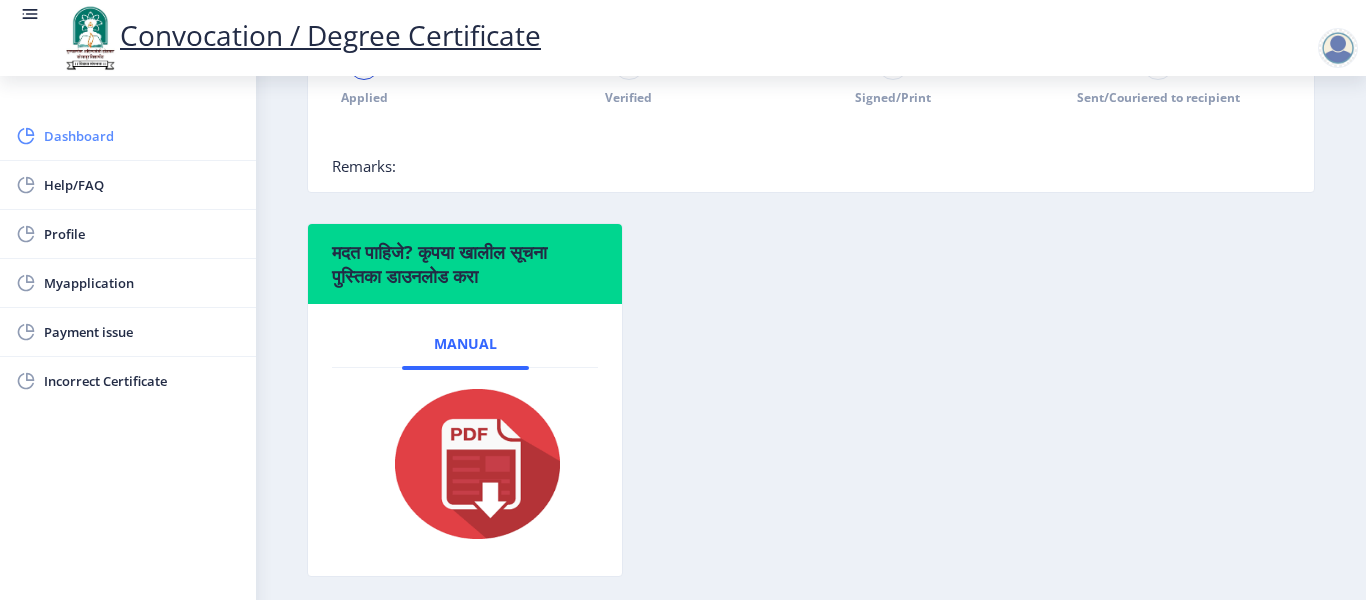click on "Dashboard" 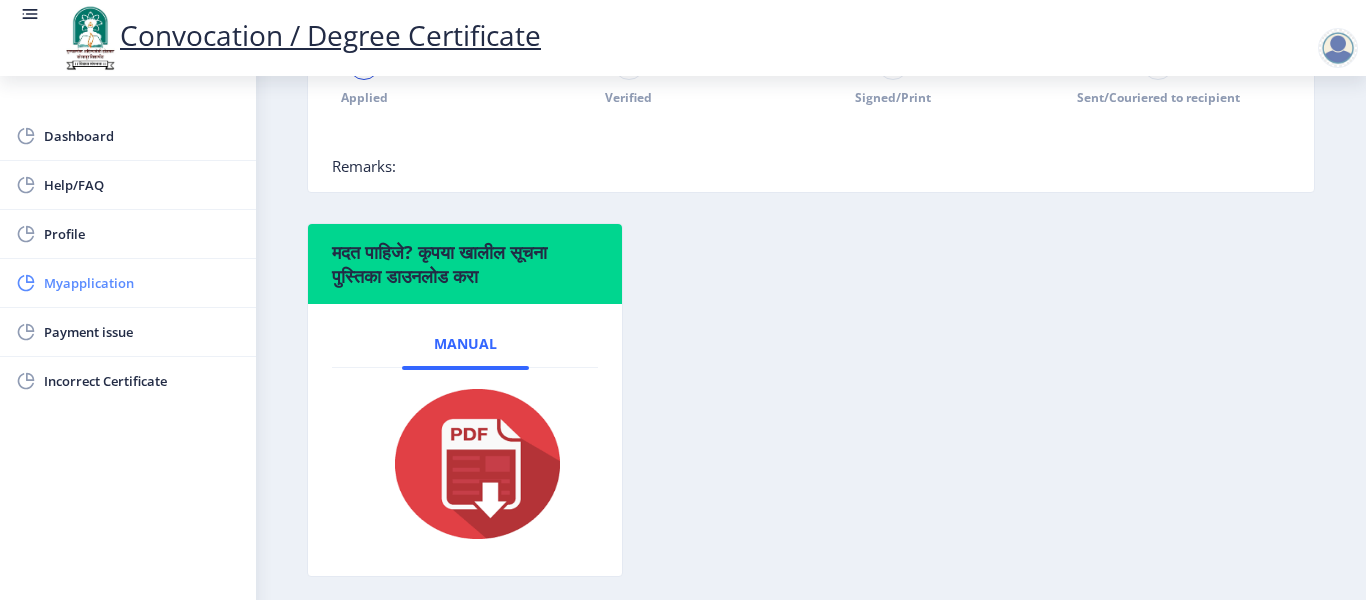 click on "Myapplication" 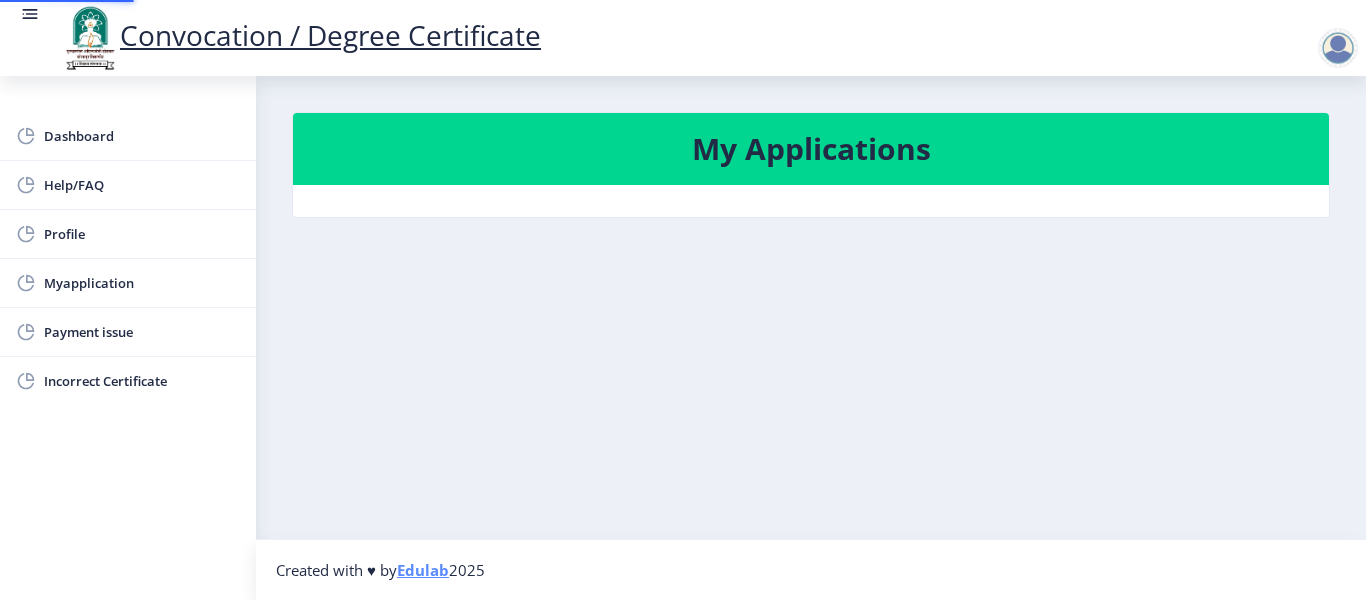 scroll, scrollTop: 0, scrollLeft: 0, axis: both 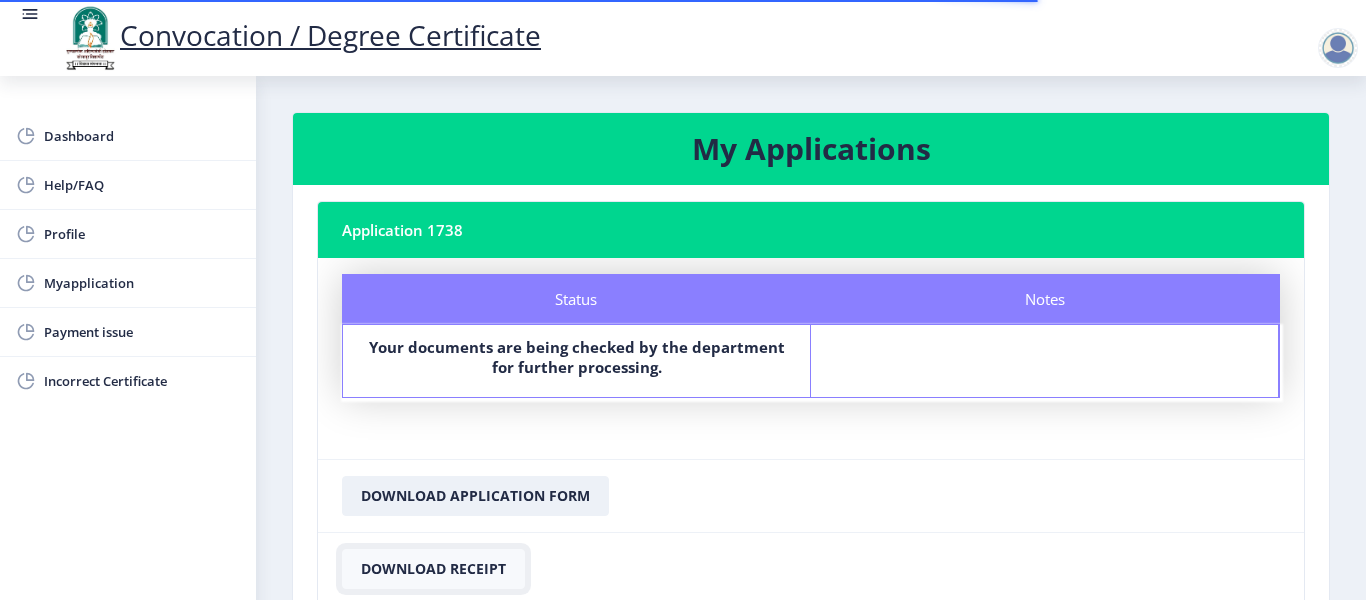 click on "Download Receipt" 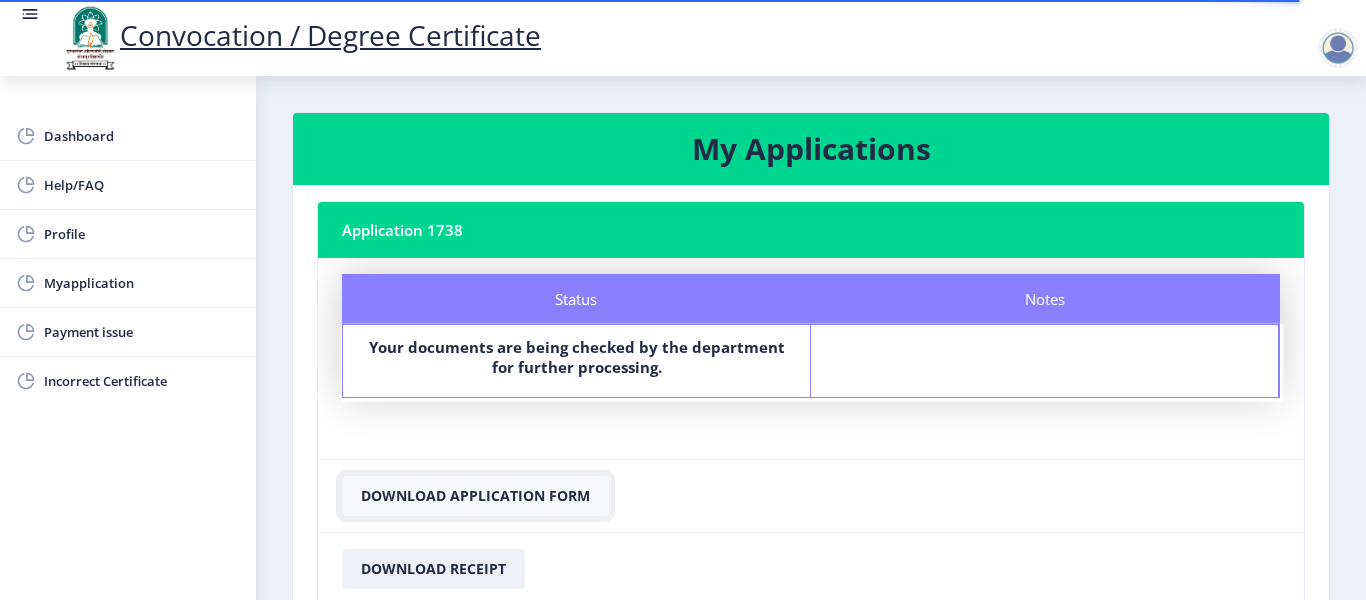 click on "Download Application Form" 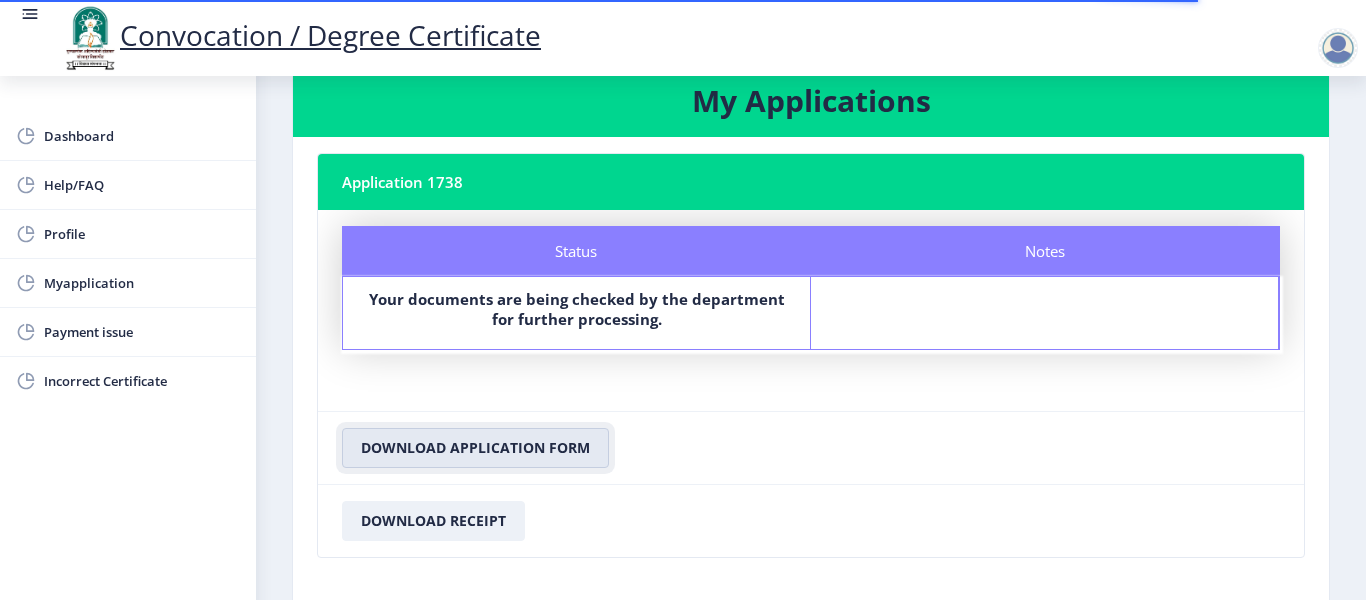 scroll, scrollTop: 0, scrollLeft: 0, axis: both 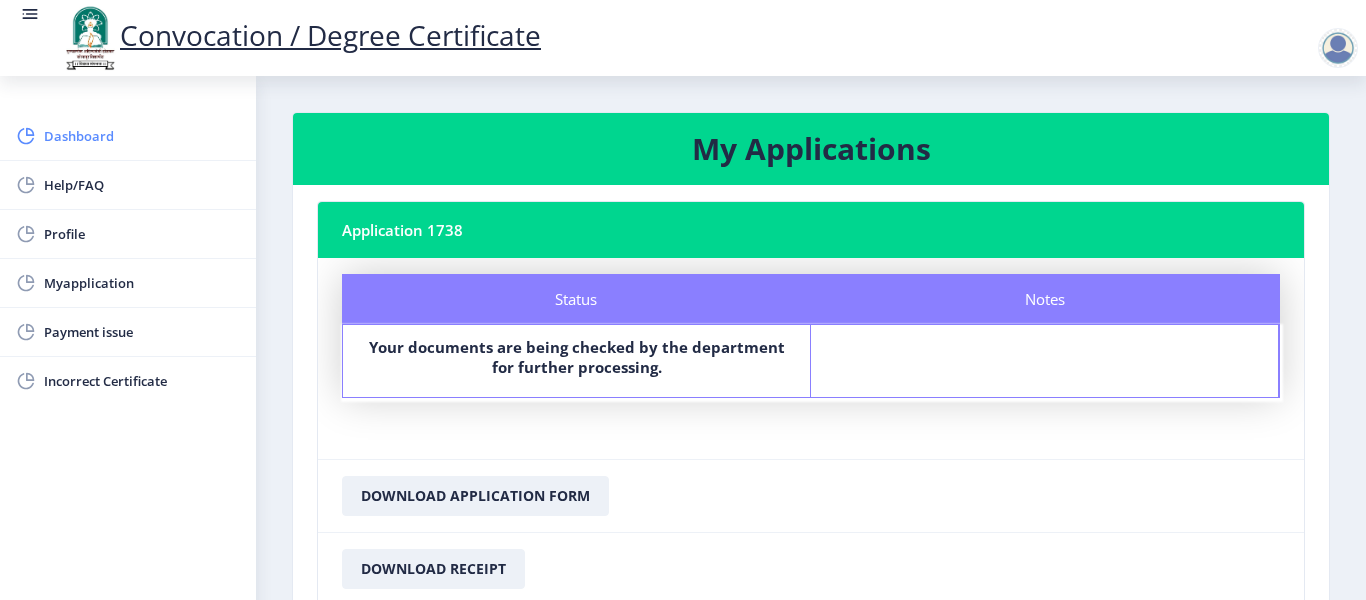 click on "Dashboard" 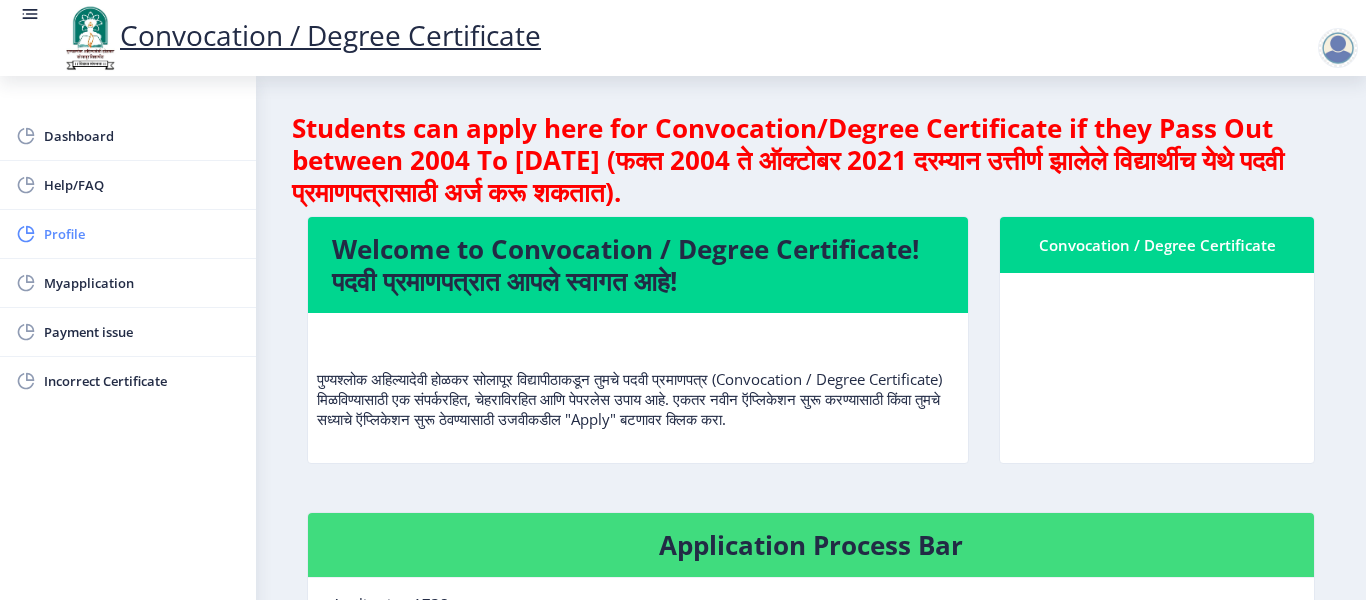 click on "Profile" 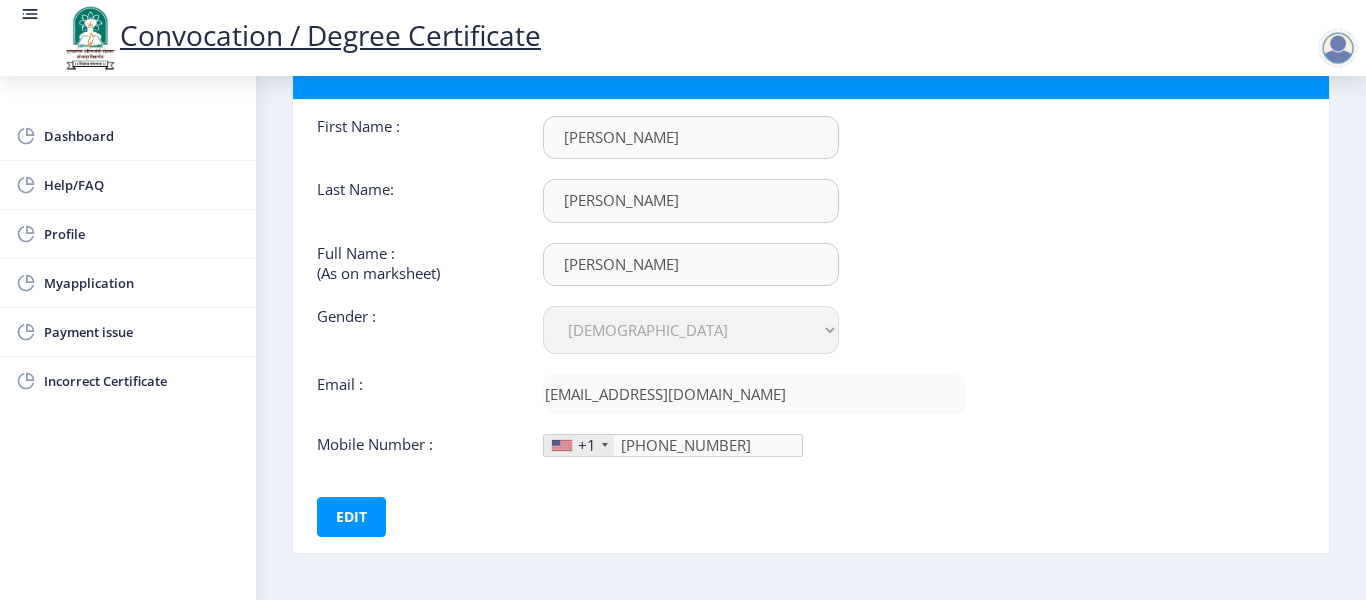 scroll, scrollTop: 91, scrollLeft: 0, axis: vertical 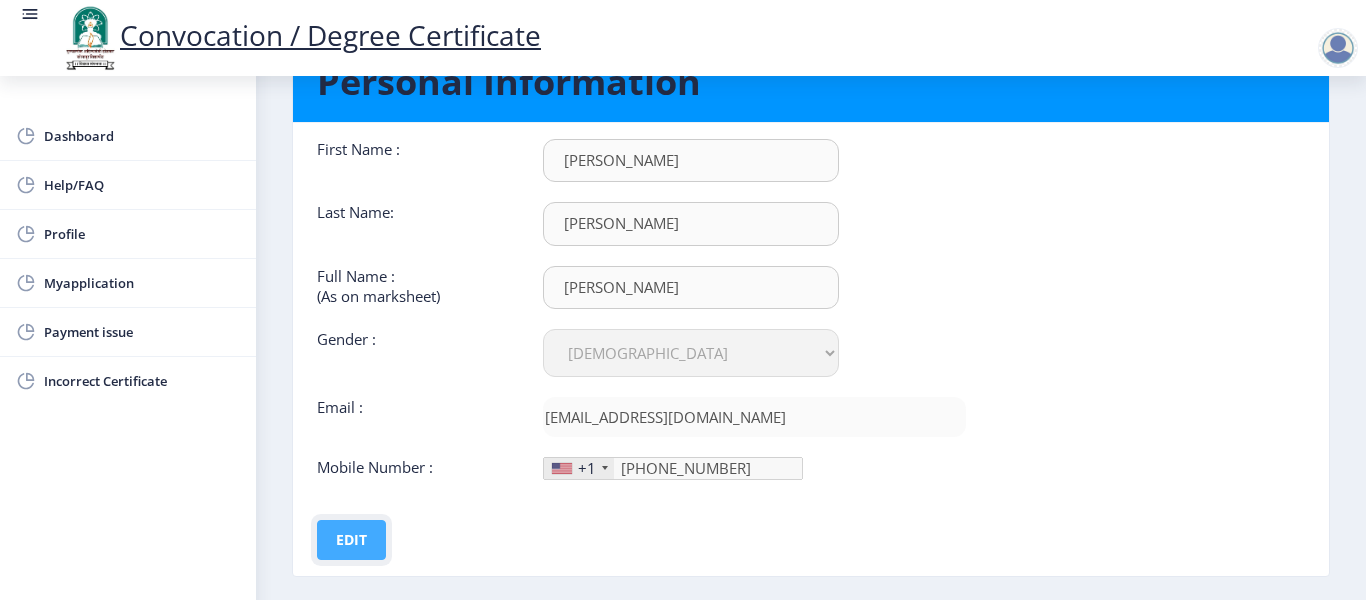 click on "Edit" 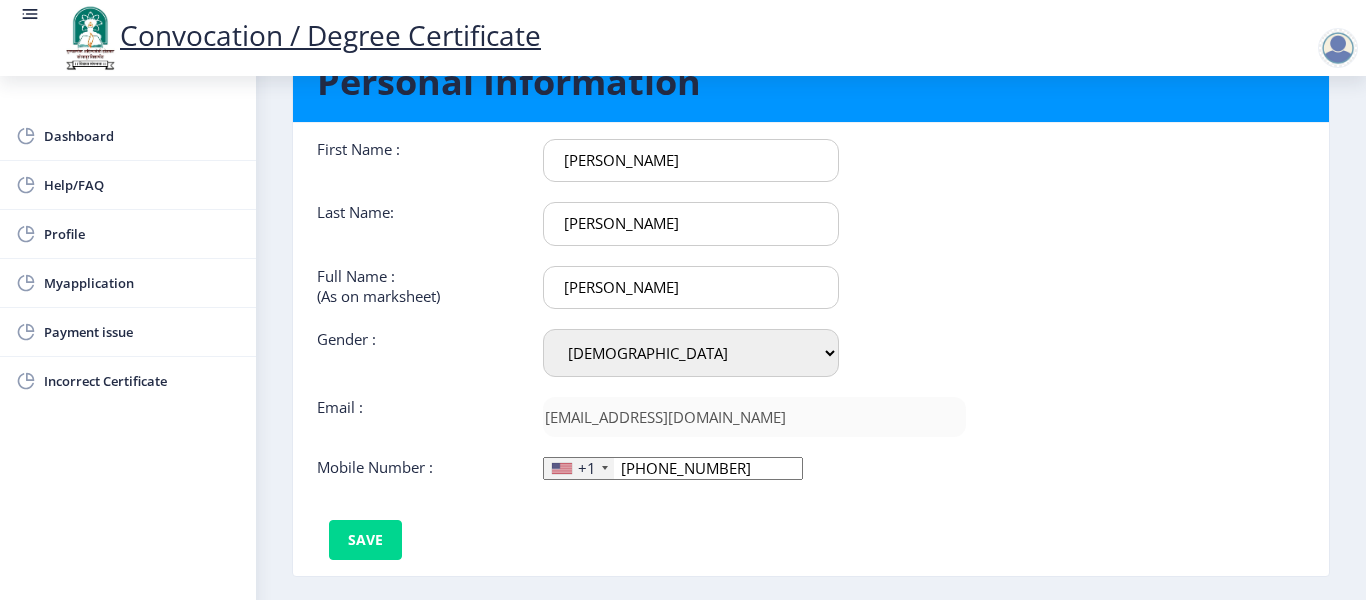 click on "Dashboard Help/FAQ Profile Myapplication Payment issue Incorrect Certificate" 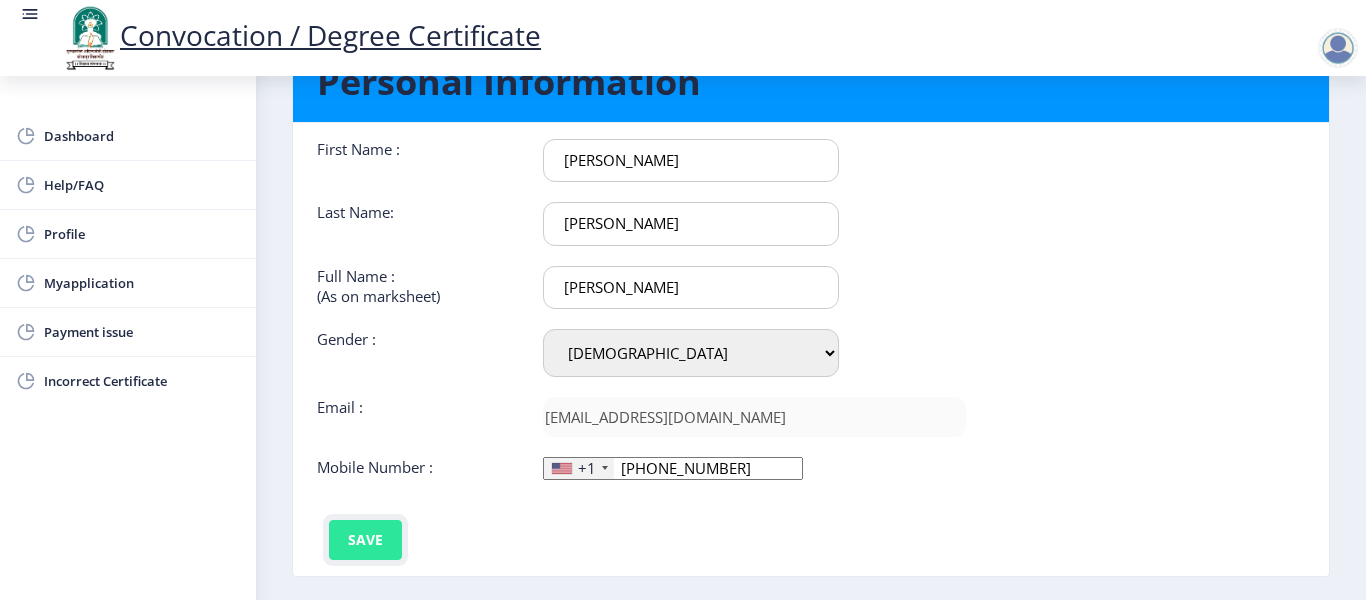 click on "Save" 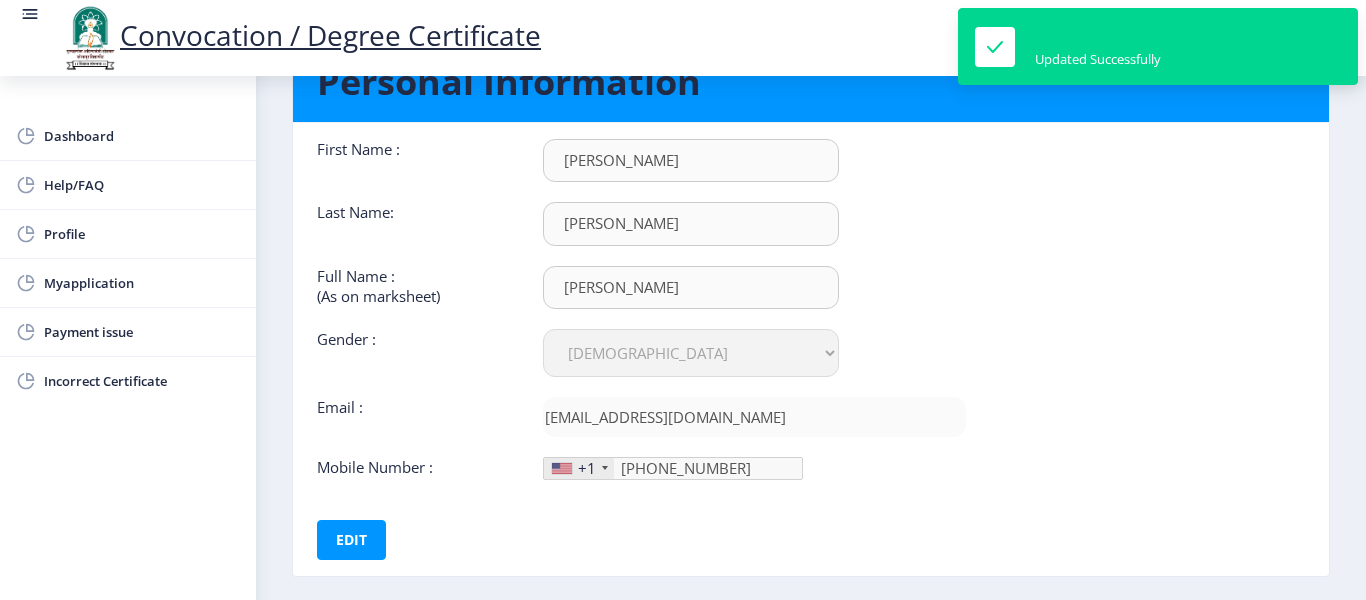 click on "909-616-51" 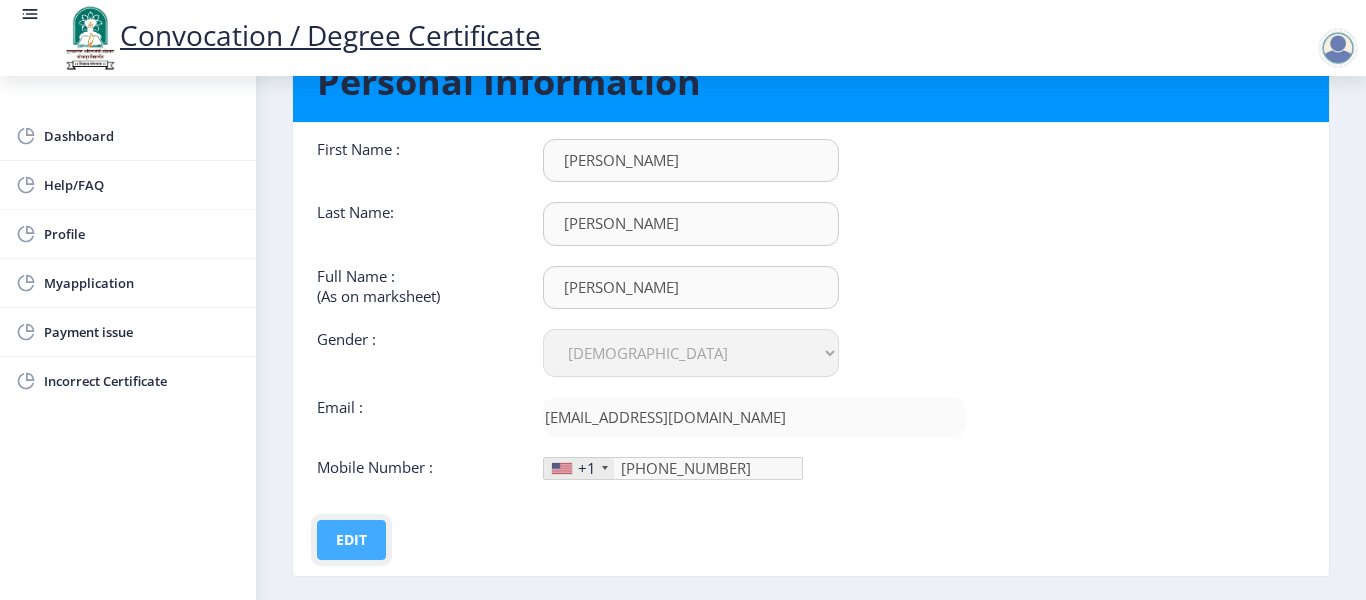 click on "Edit" 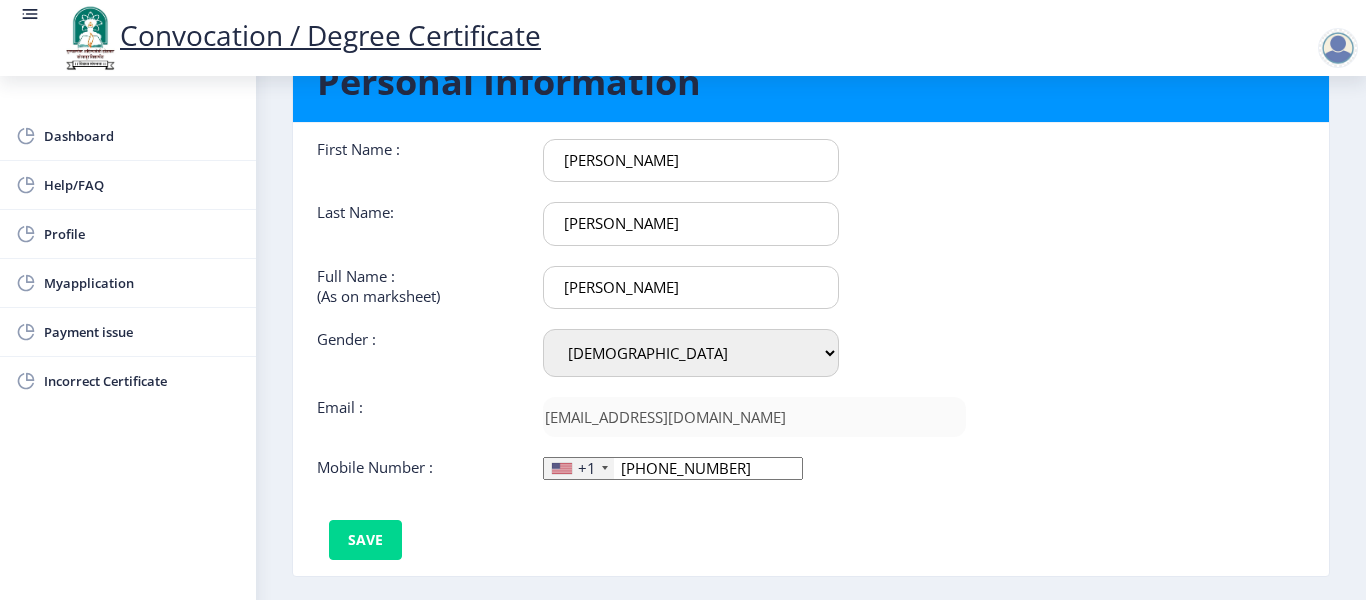 click on "909-616-51" 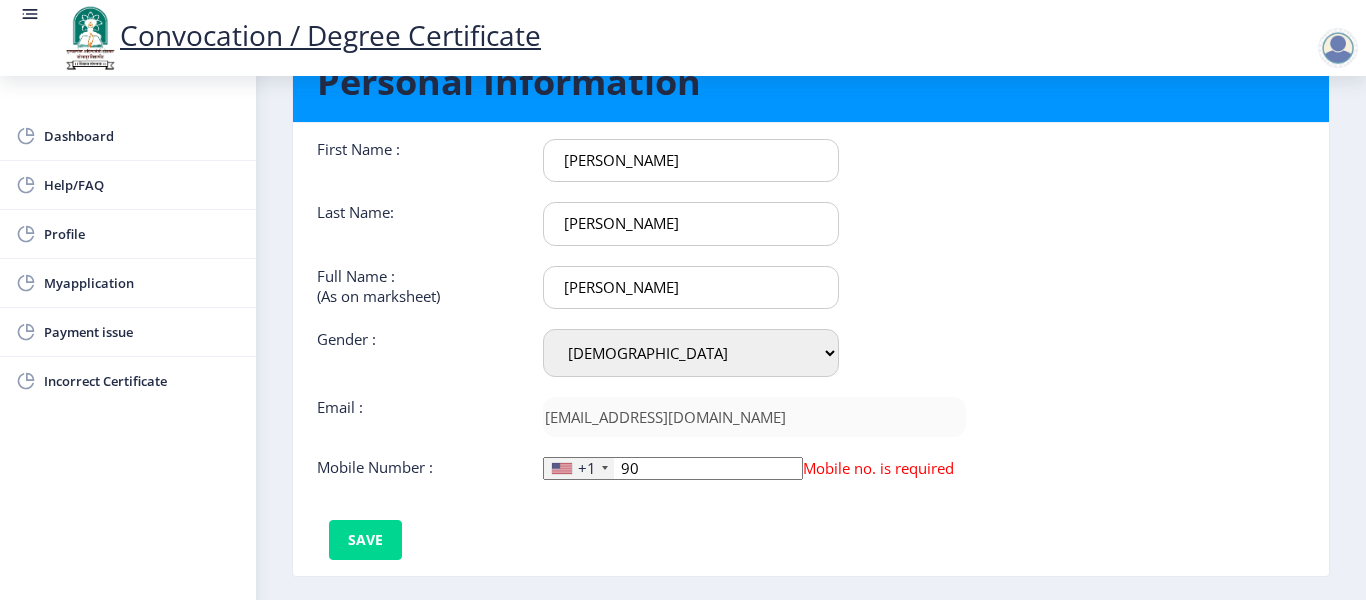 type on "9" 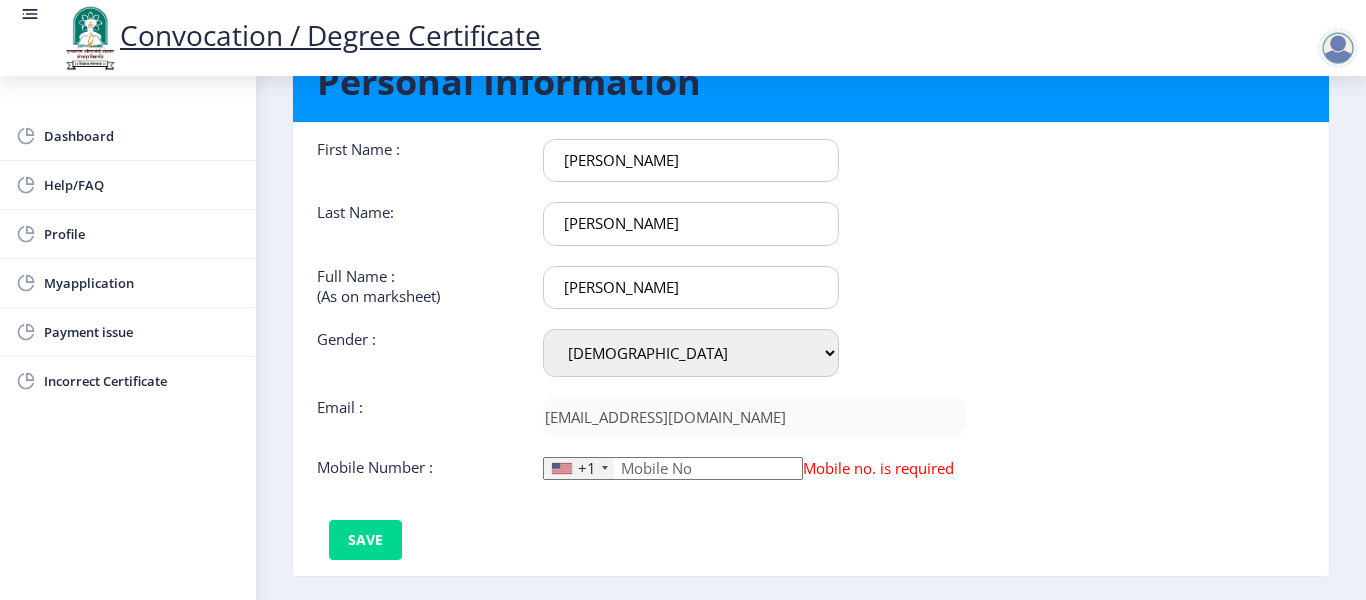 drag, startPoint x: 577, startPoint y: 471, endPoint x: 610, endPoint y: 464, distance: 33.734257 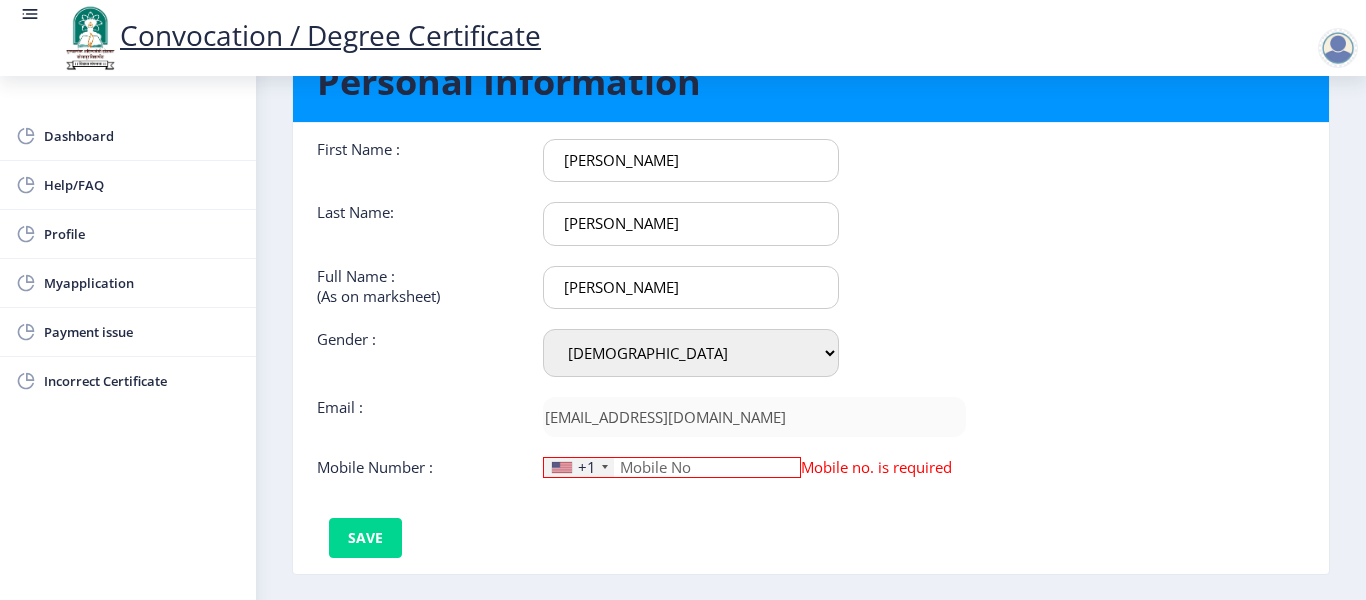 click 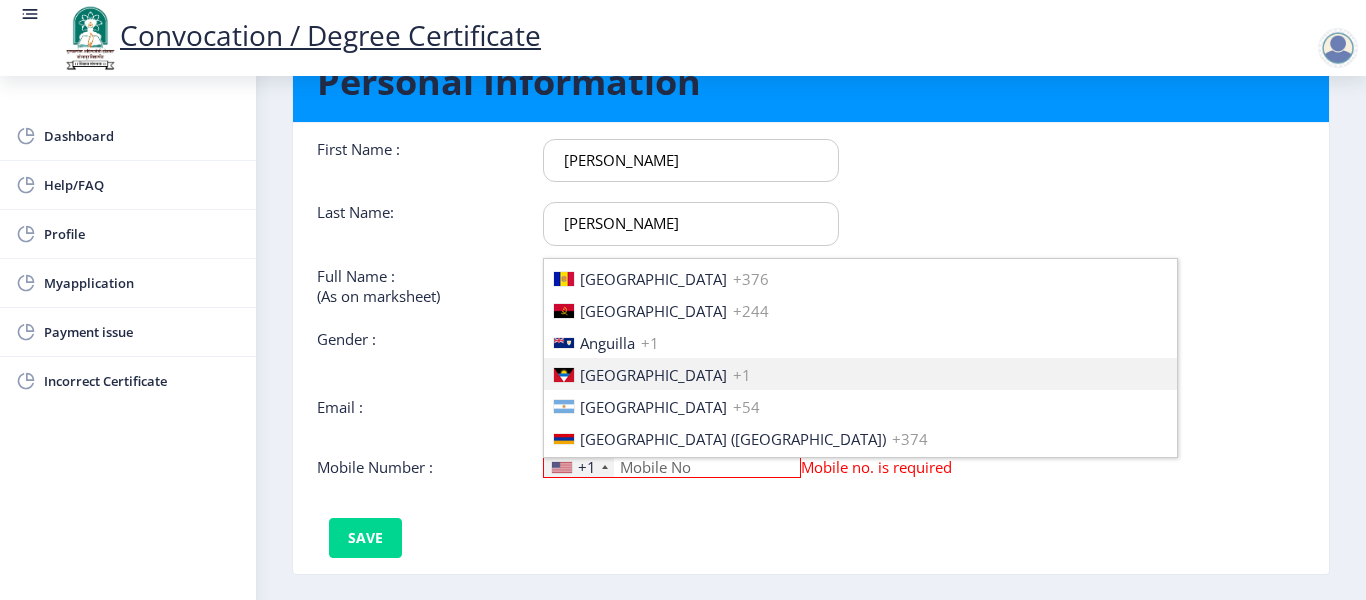 scroll, scrollTop: 3062, scrollLeft: 0, axis: vertical 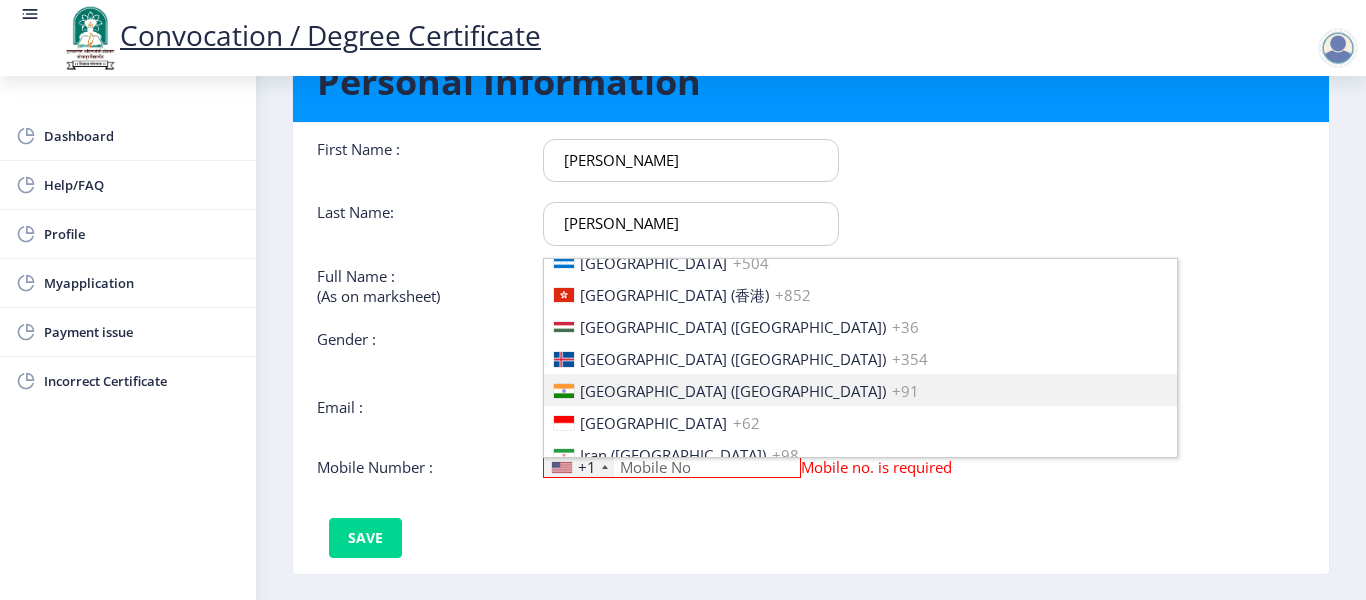 click on "[GEOGRAPHIC_DATA] ([GEOGRAPHIC_DATA])" at bounding box center (733, 391) 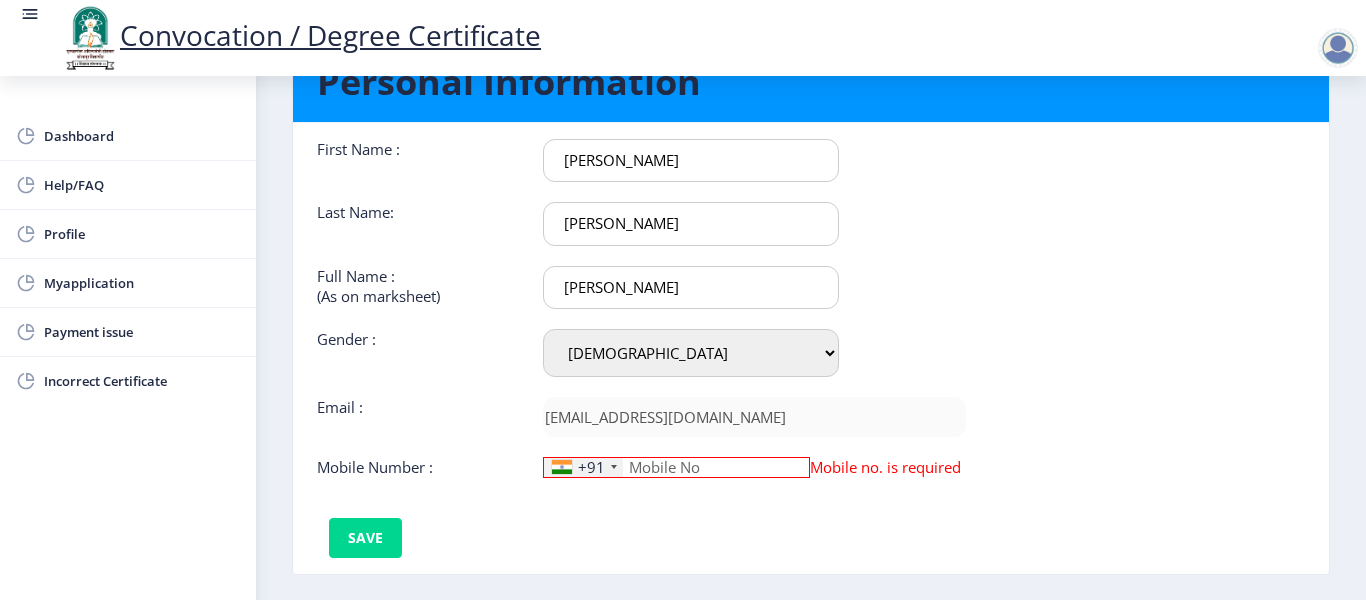 click 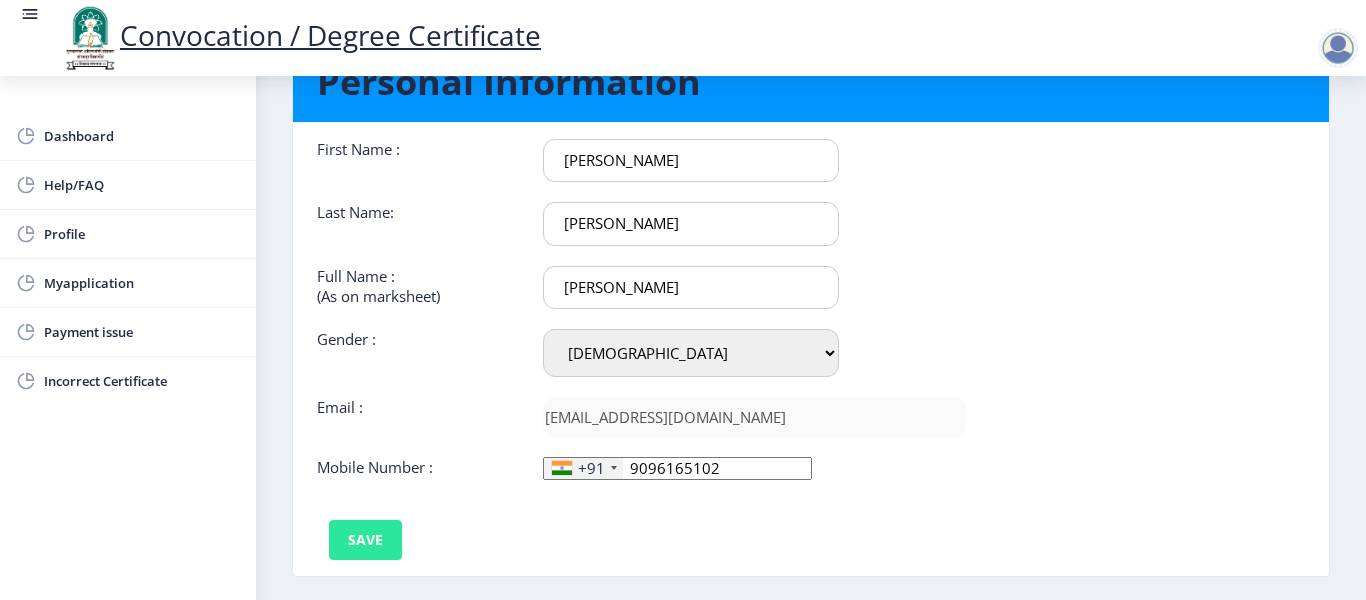type on "9096165102" 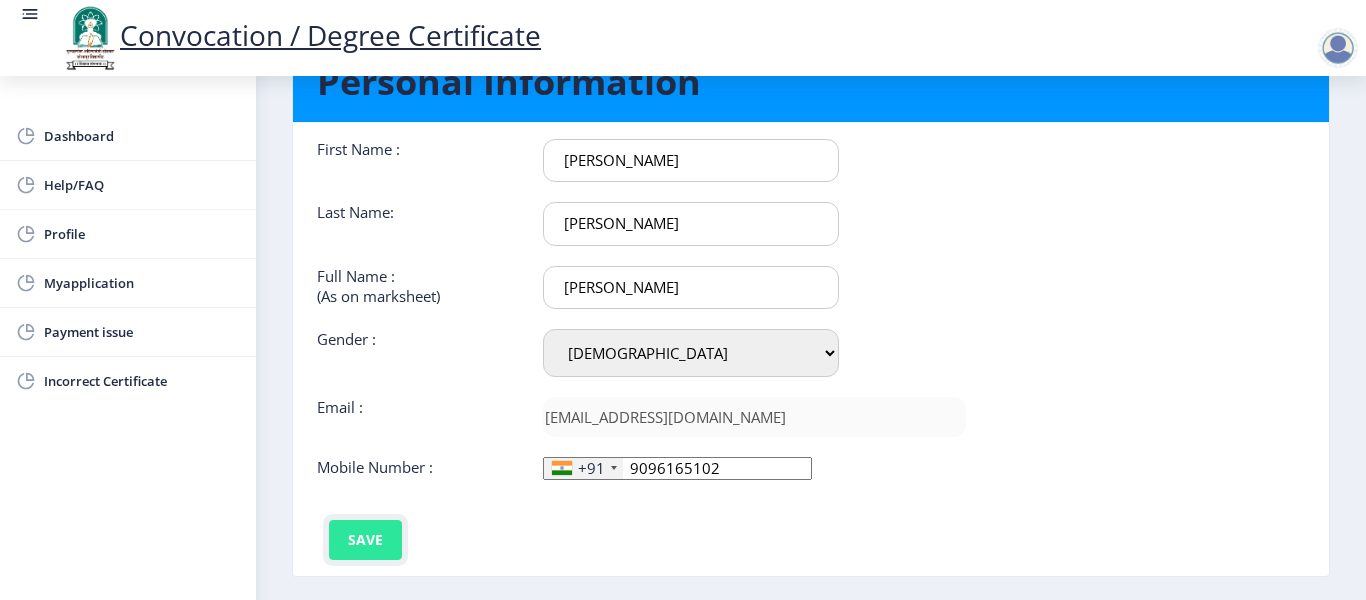 click on "Save" 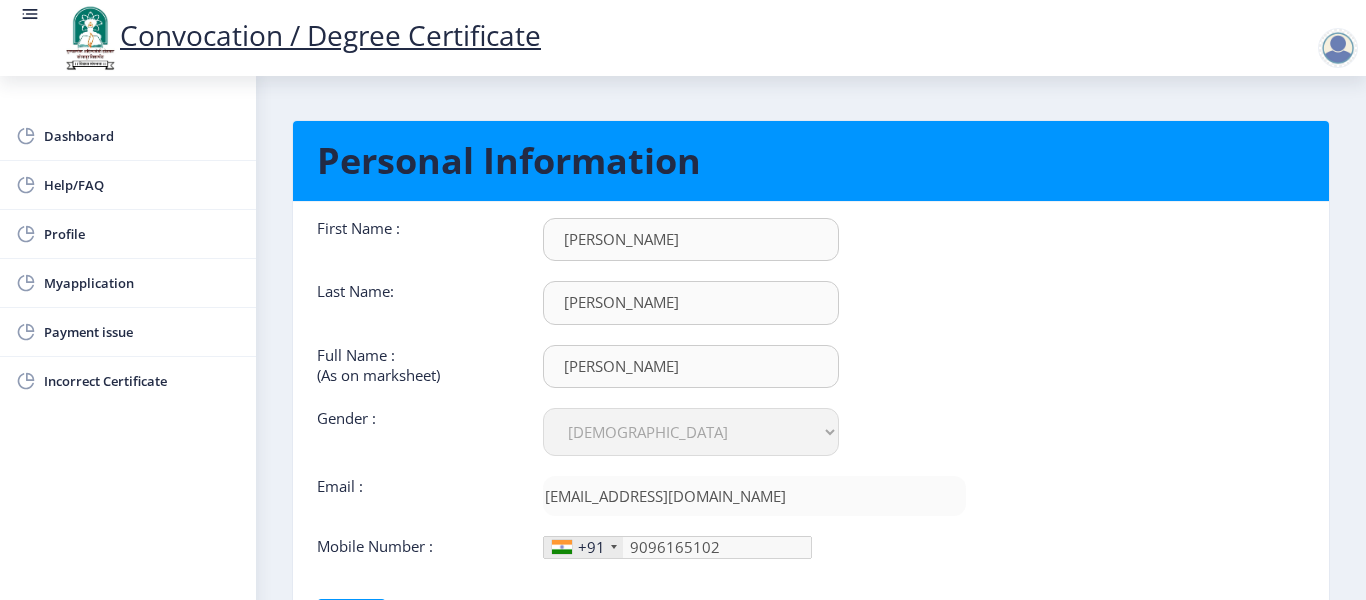 scroll, scrollTop: 0, scrollLeft: 0, axis: both 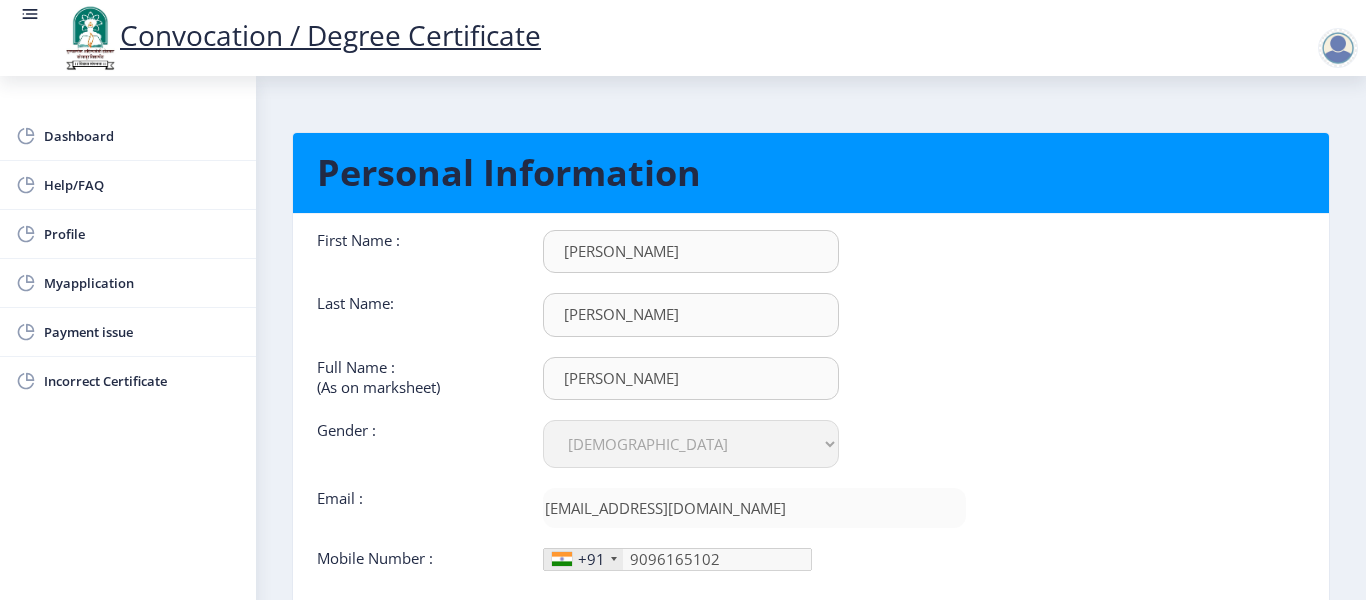 click 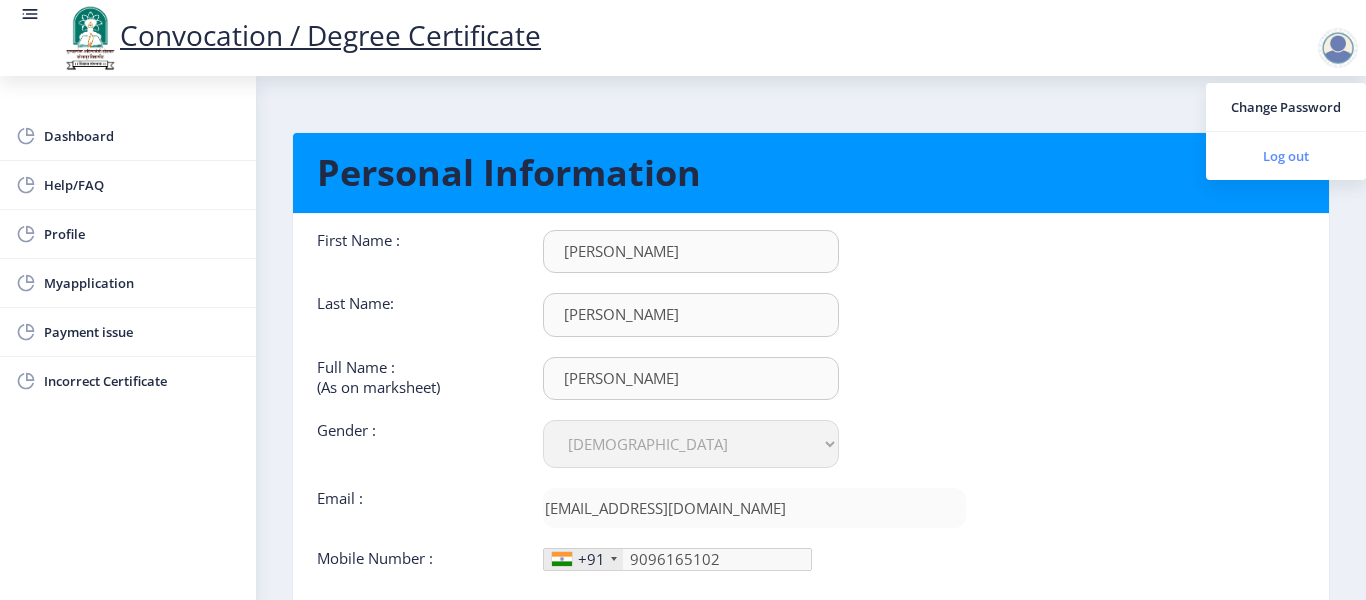 click on "Log out" at bounding box center (1286, 156) 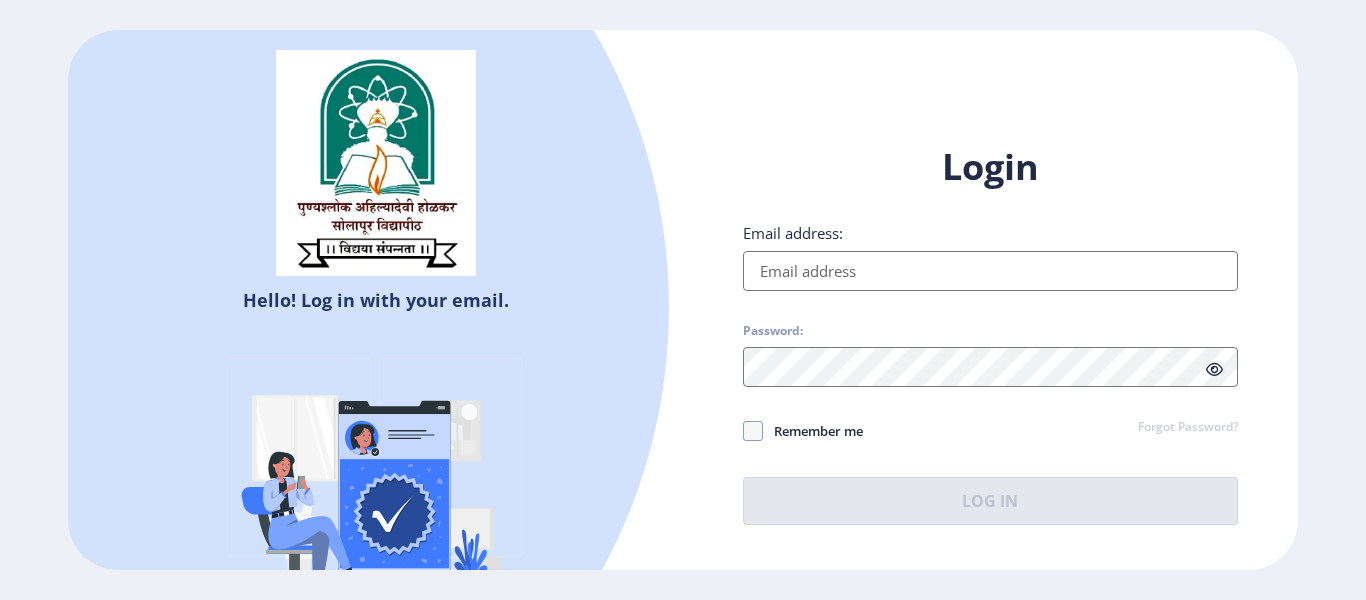 click on "Email address:" at bounding box center (990, 271) 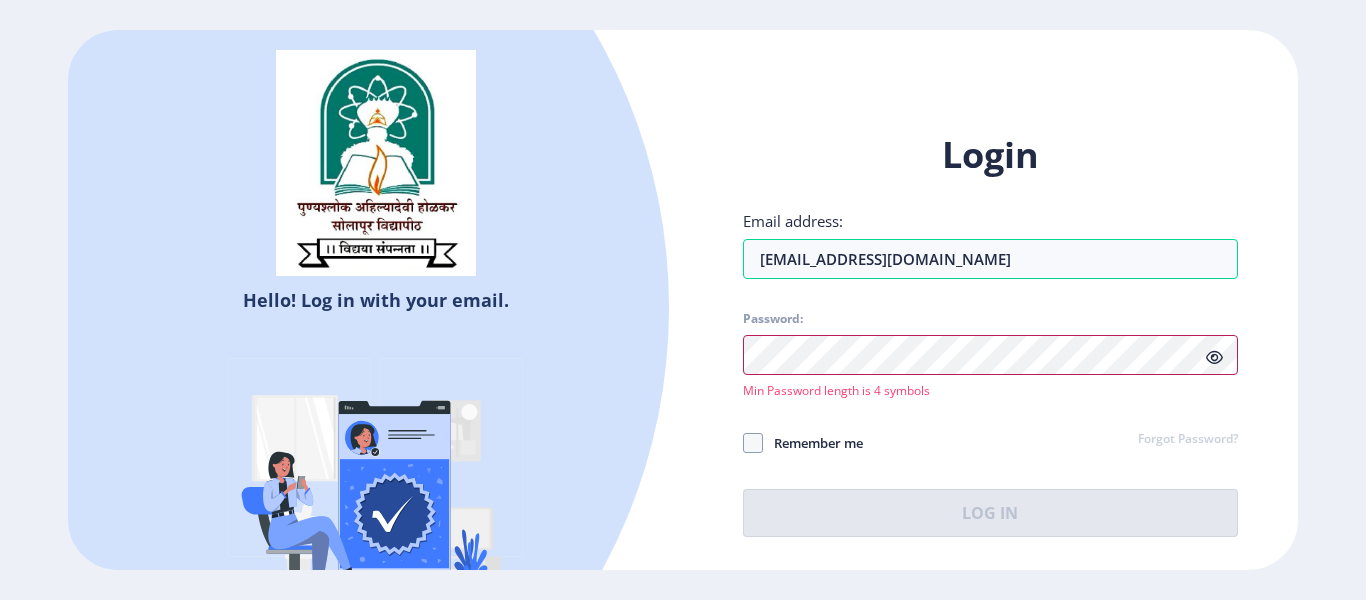 click 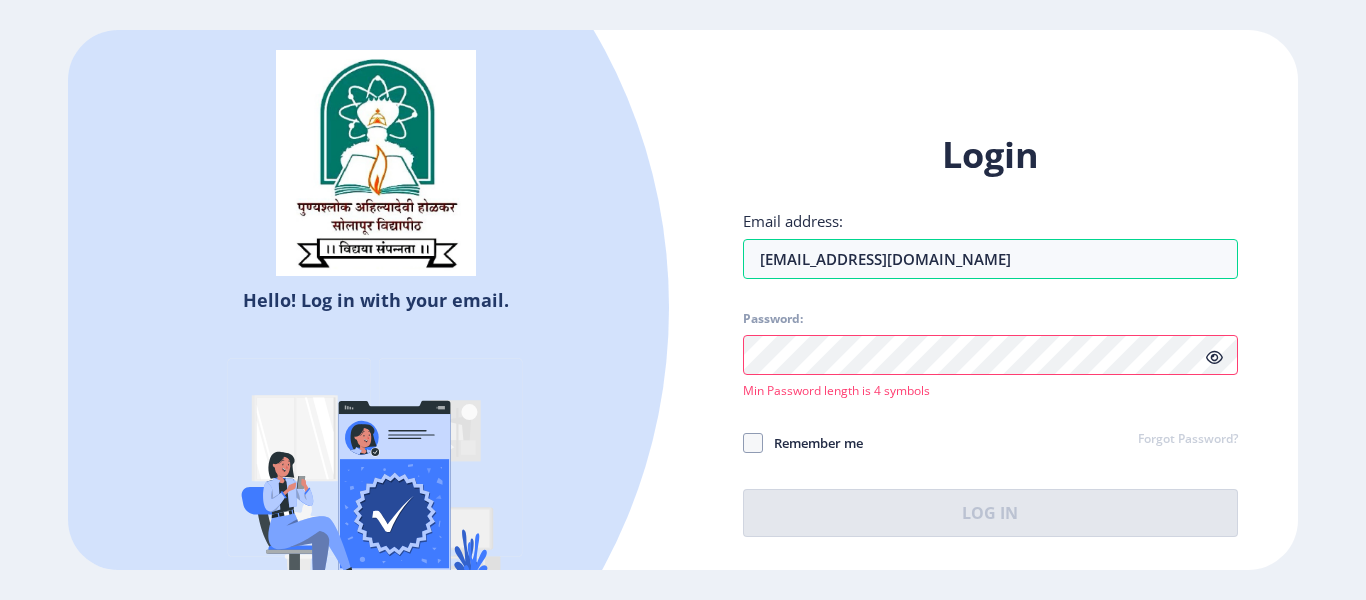 click 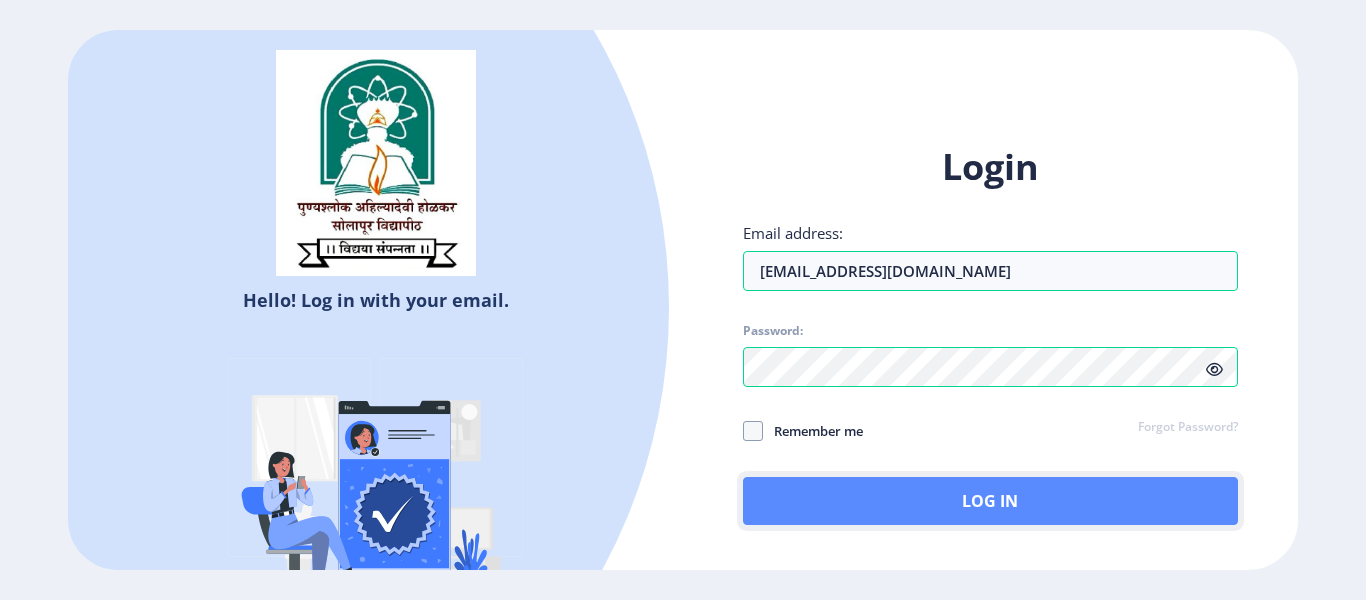 click on "Log In" 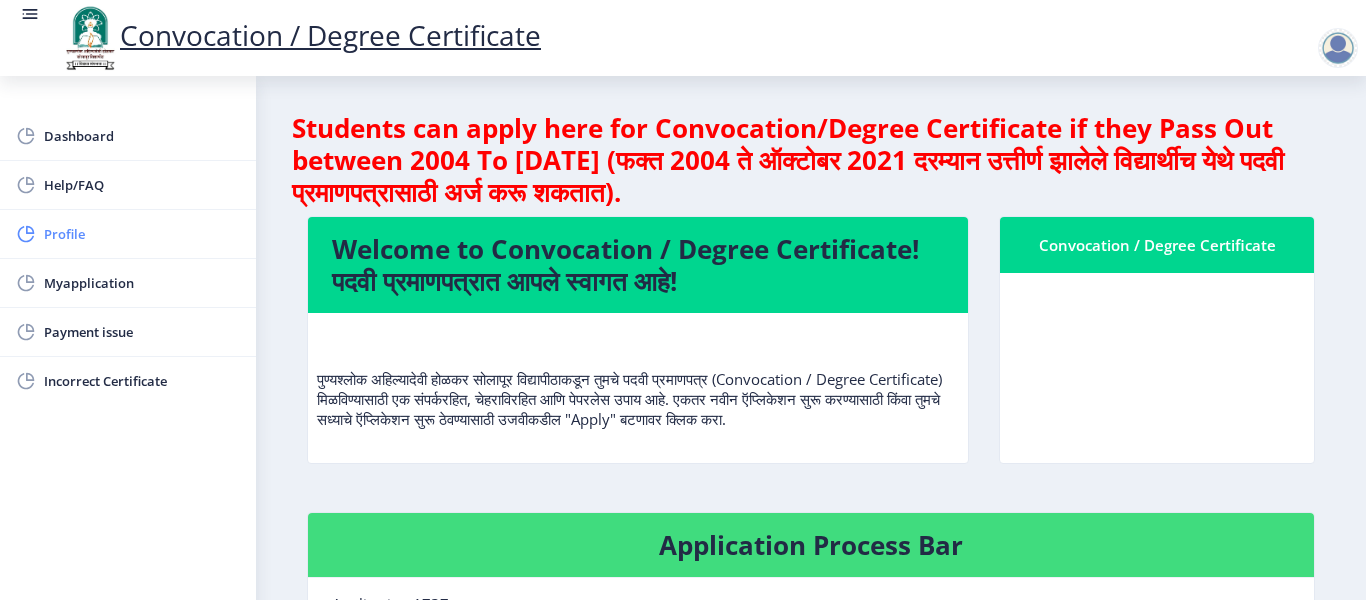 click on "Profile" 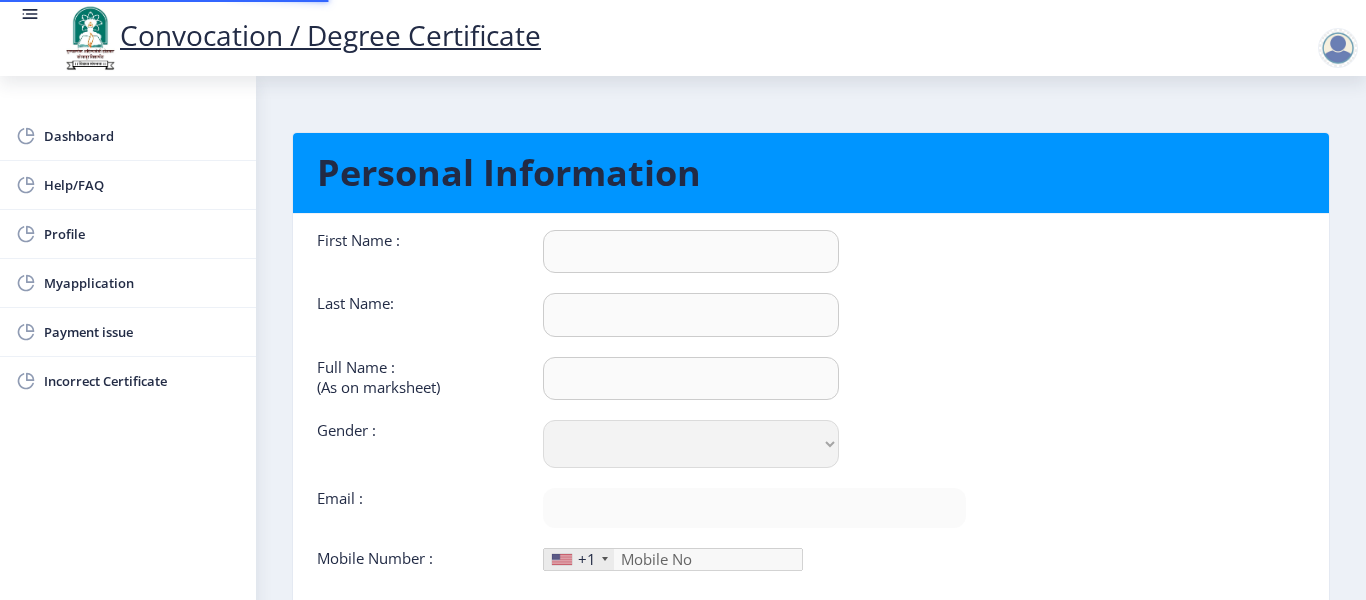 type on "[PERSON_NAME]" 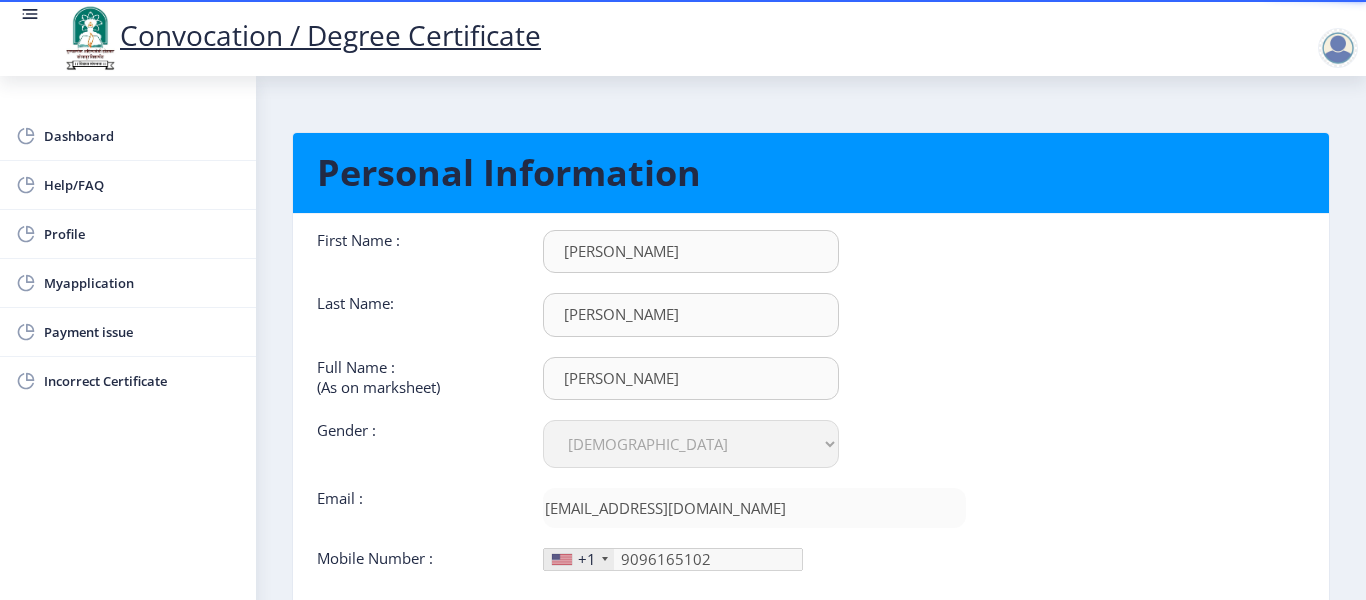 scroll, scrollTop: 1, scrollLeft: 0, axis: vertical 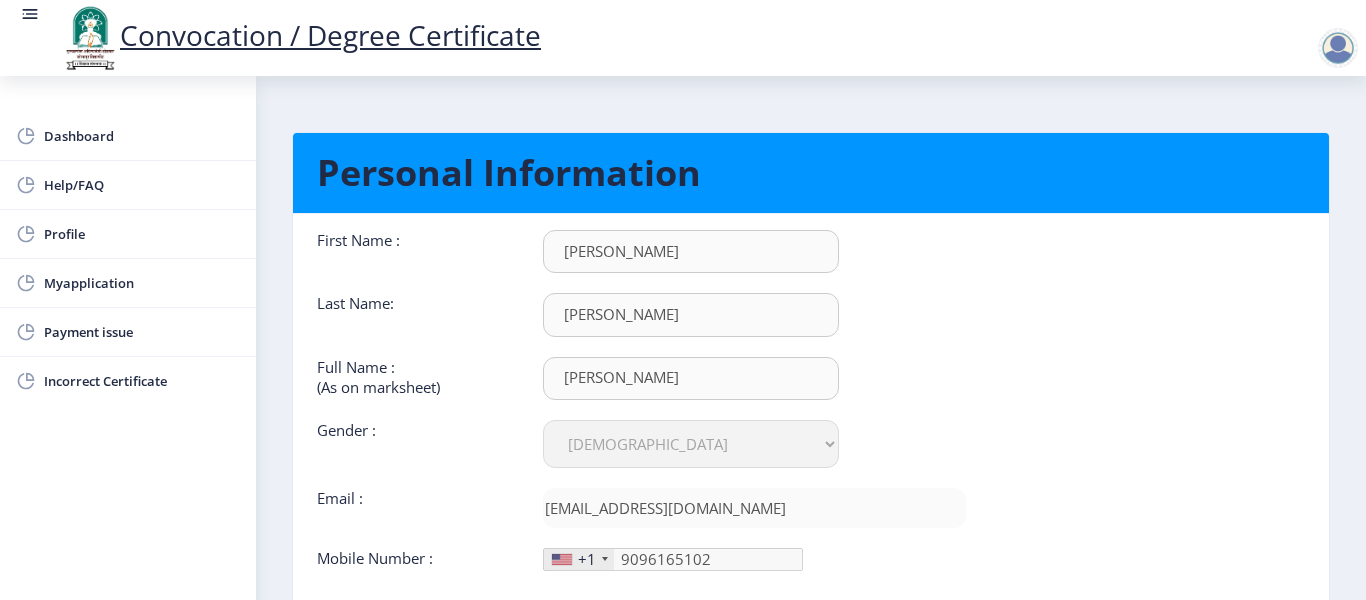click 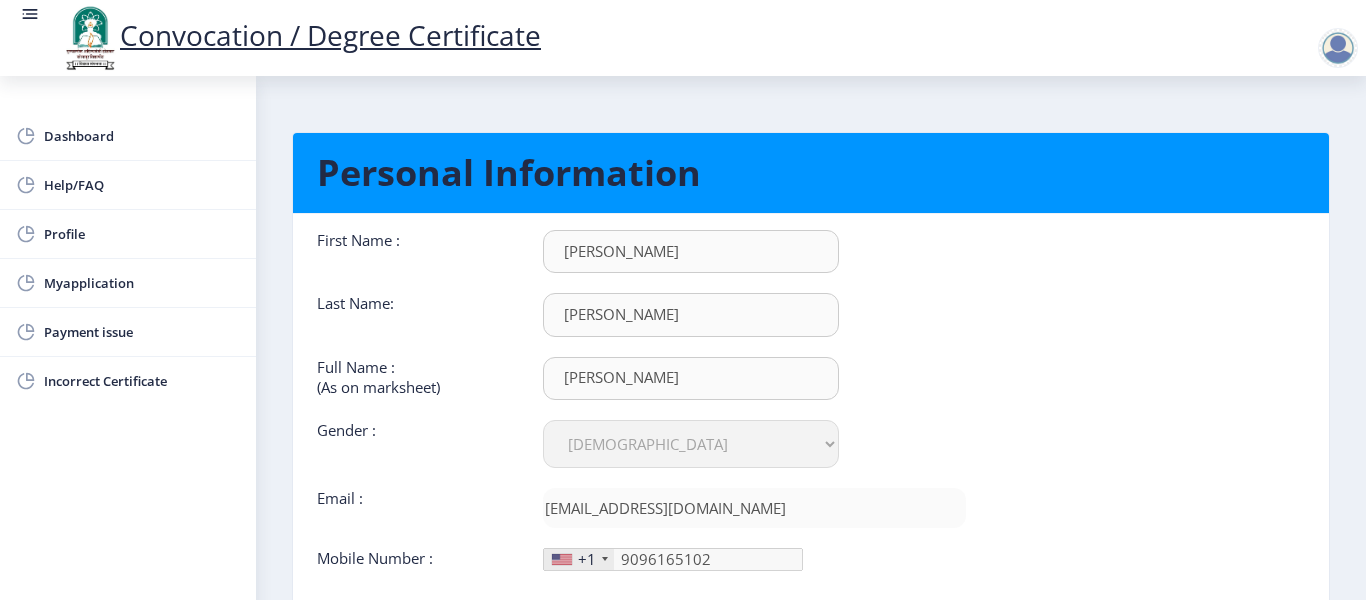 click on "+1" 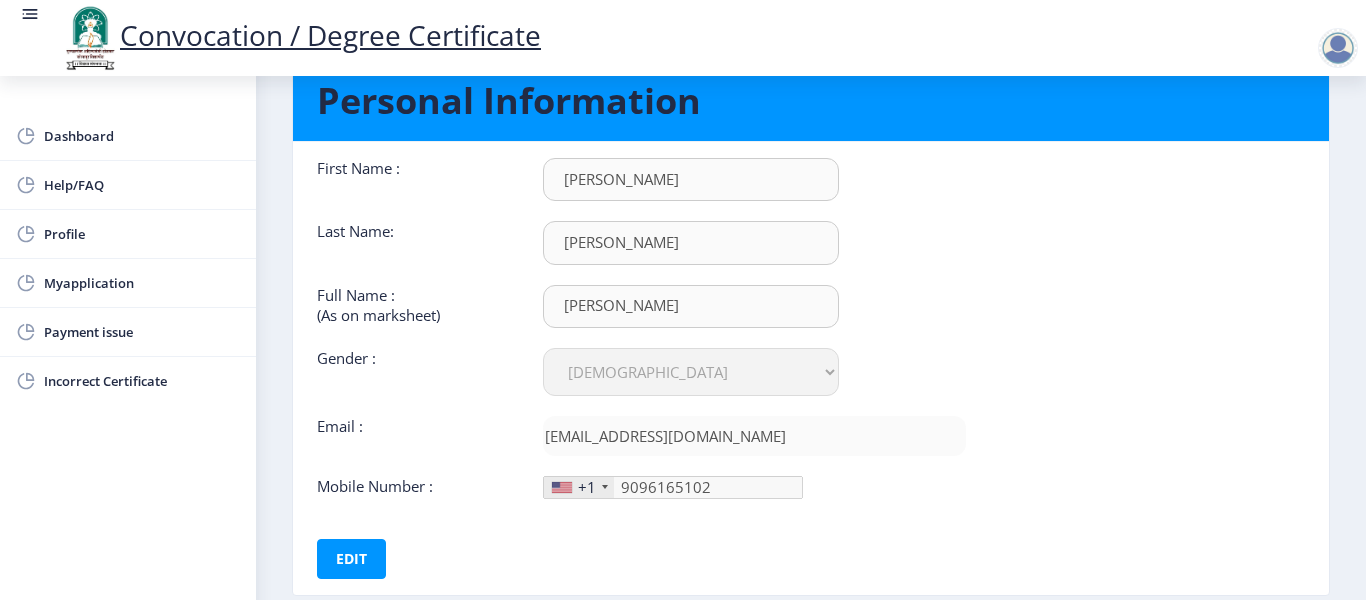 scroll, scrollTop: 191, scrollLeft: 0, axis: vertical 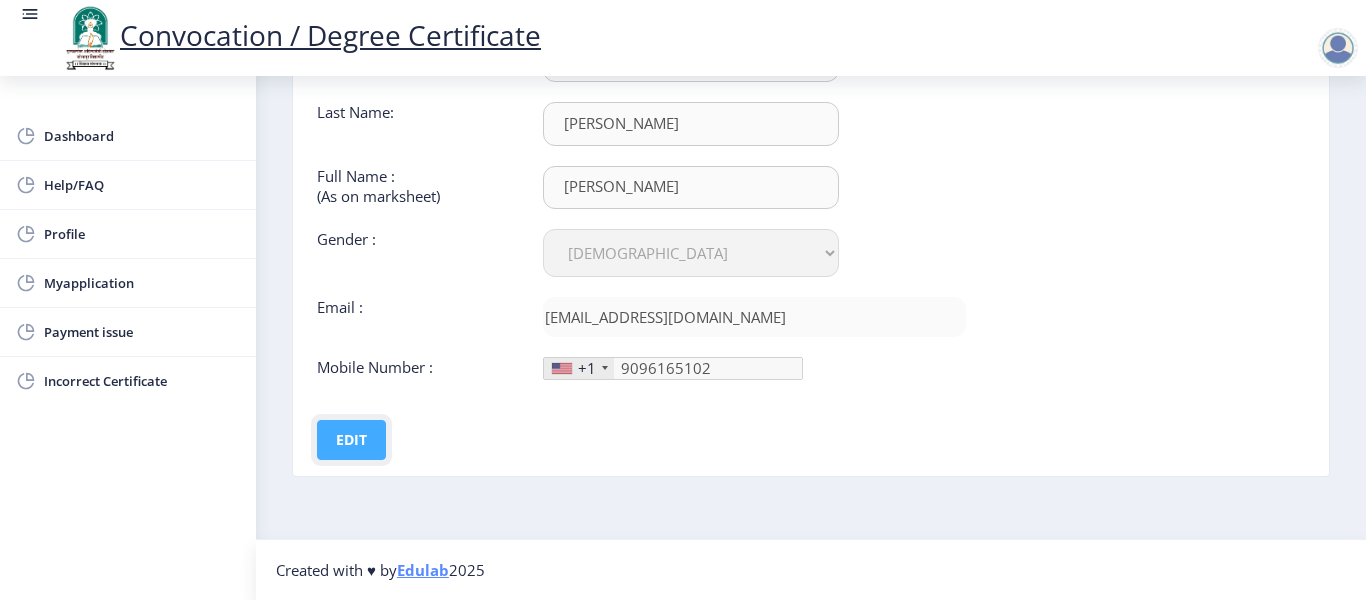 click on "Edit" 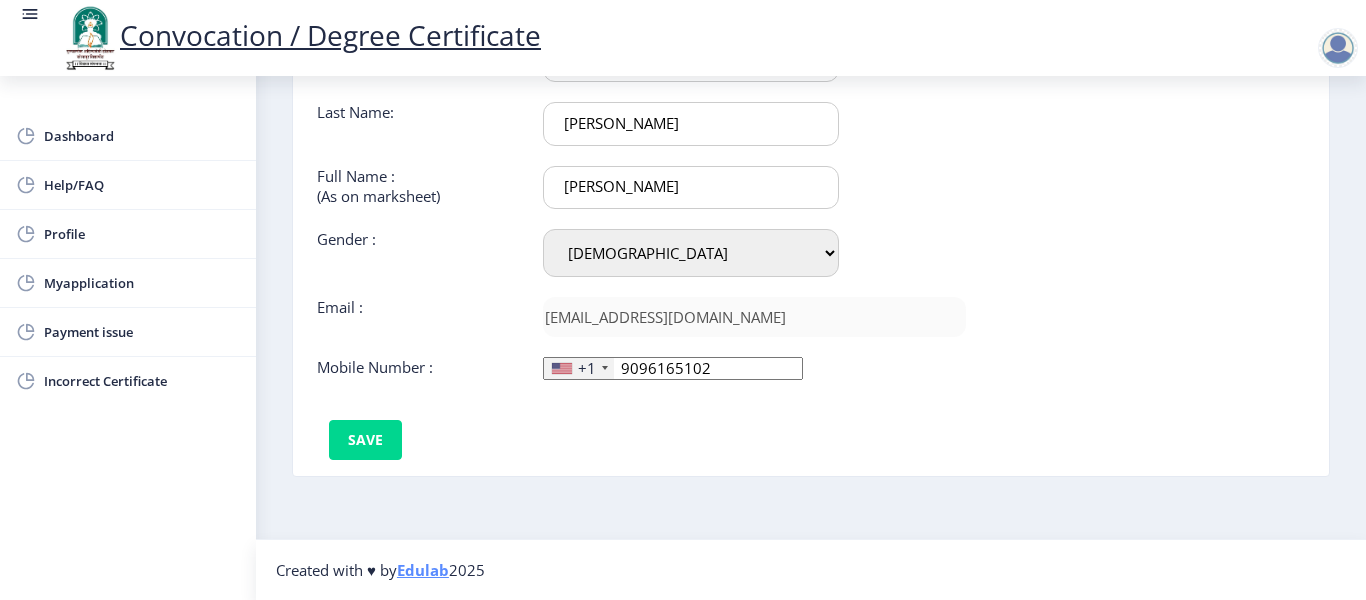 click on "+1" 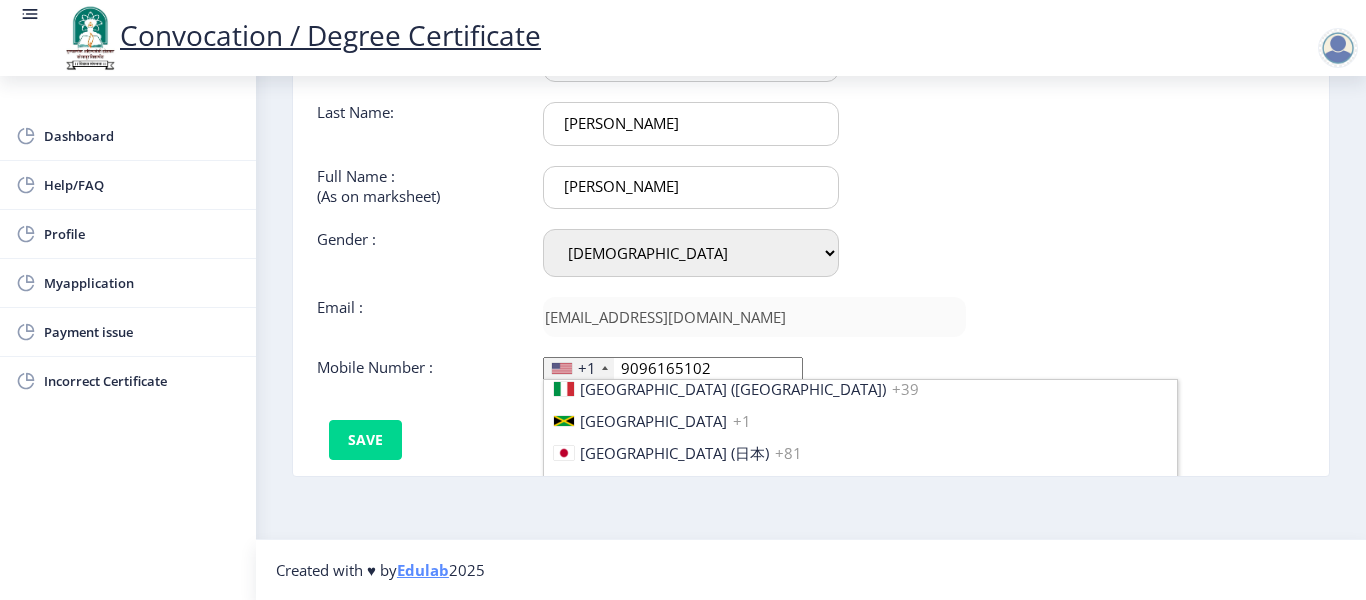 scroll, scrollTop: 3362, scrollLeft: 0, axis: vertical 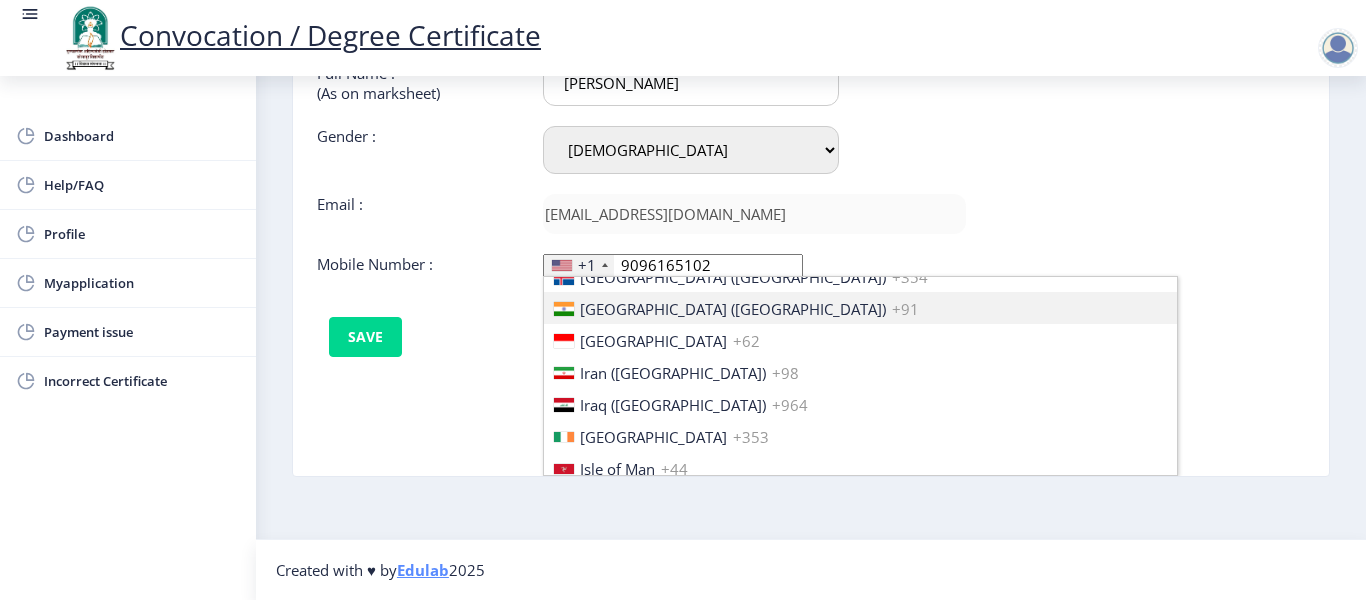 click on "[GEOGRAPHIC_DATA] ([GEOGRAPHIC_DATA])" at bounding box center [733, 309] 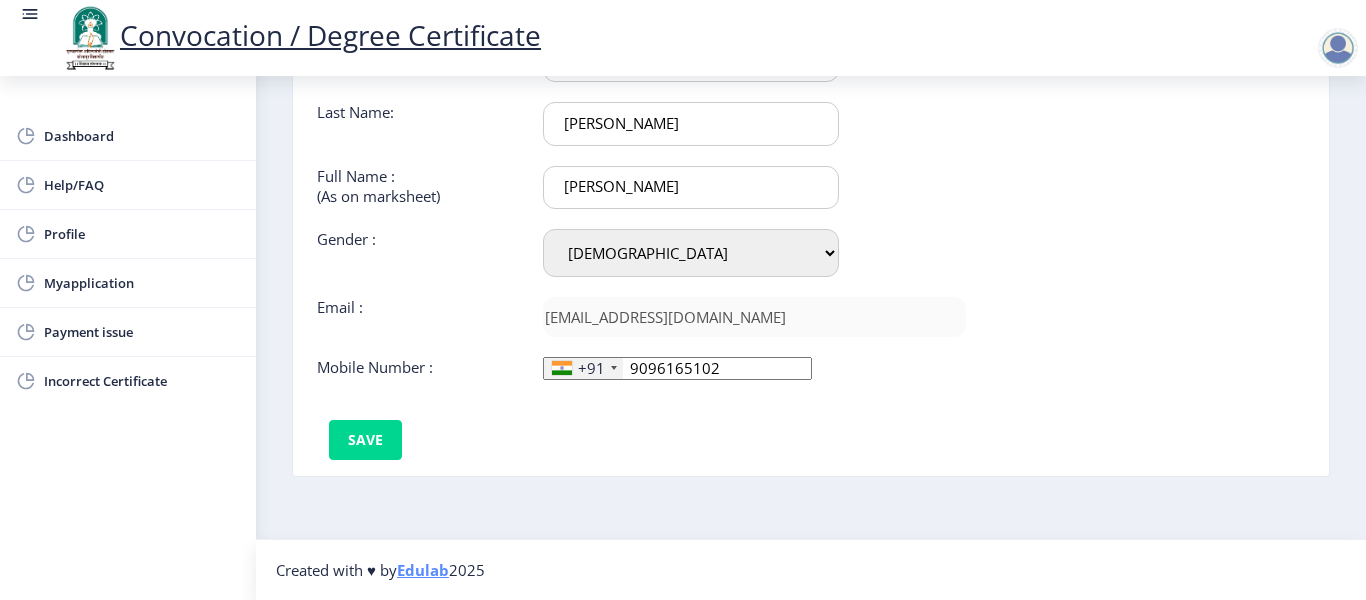 scroll, scrollTop: 0, scrollLeft: 0, axis: both 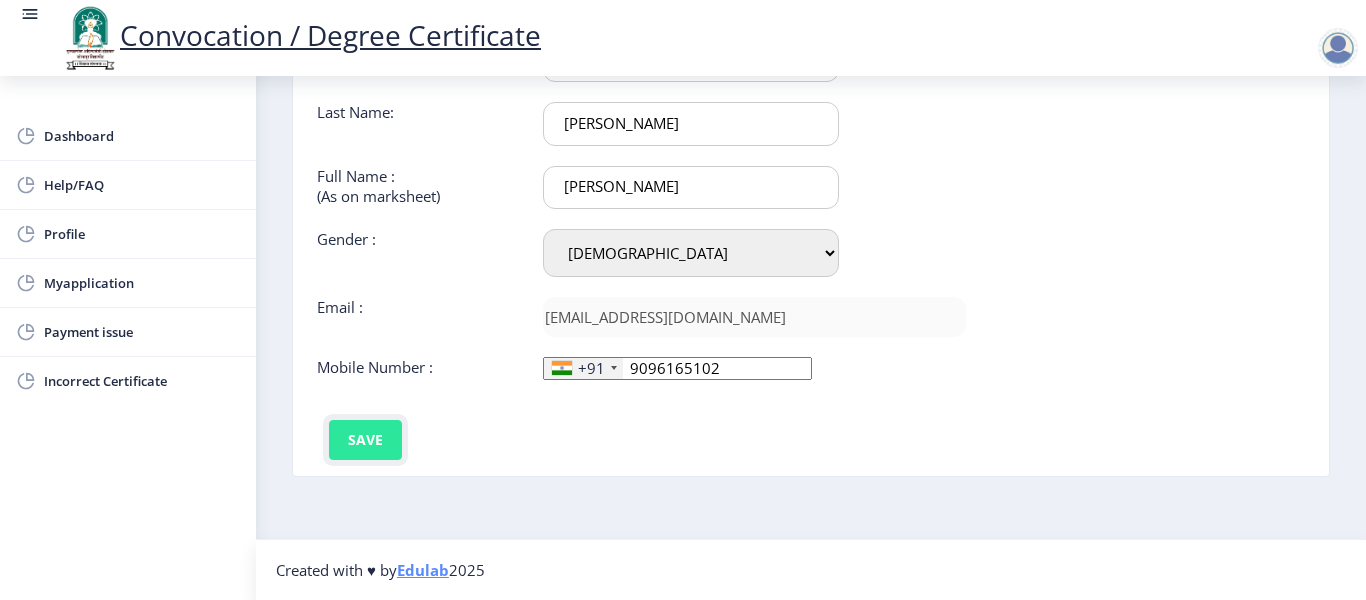 click on "Save" 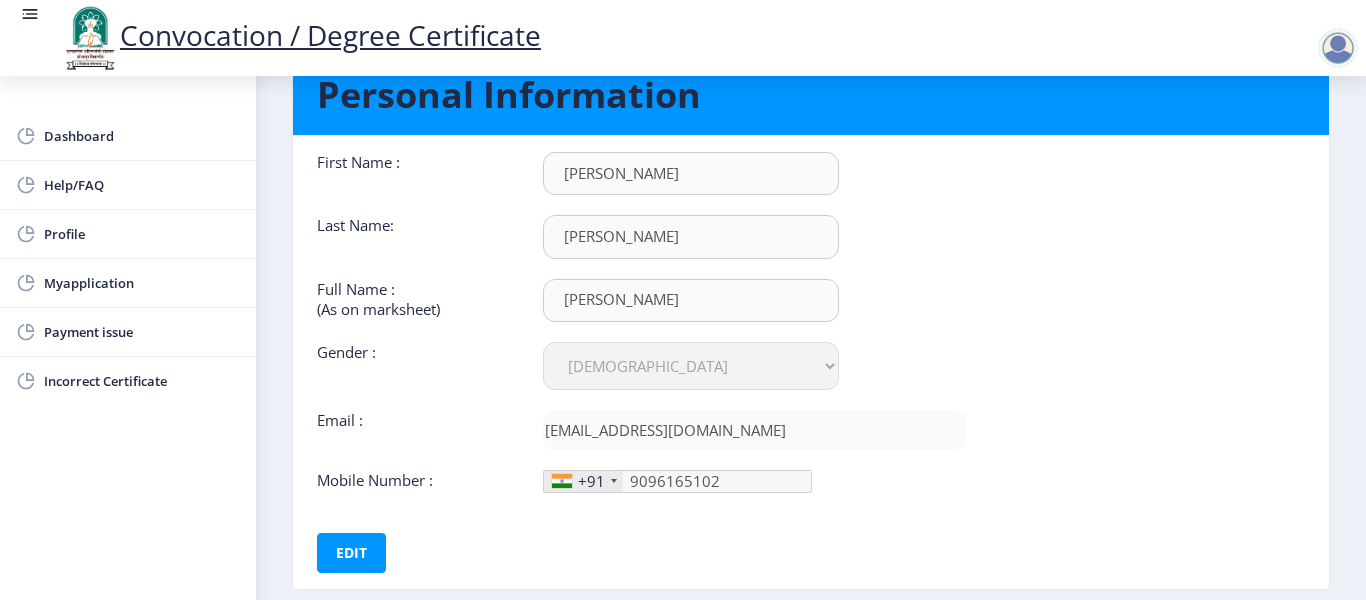 scroll, scrollTop: 0, scrollLeft: 0, axis: both 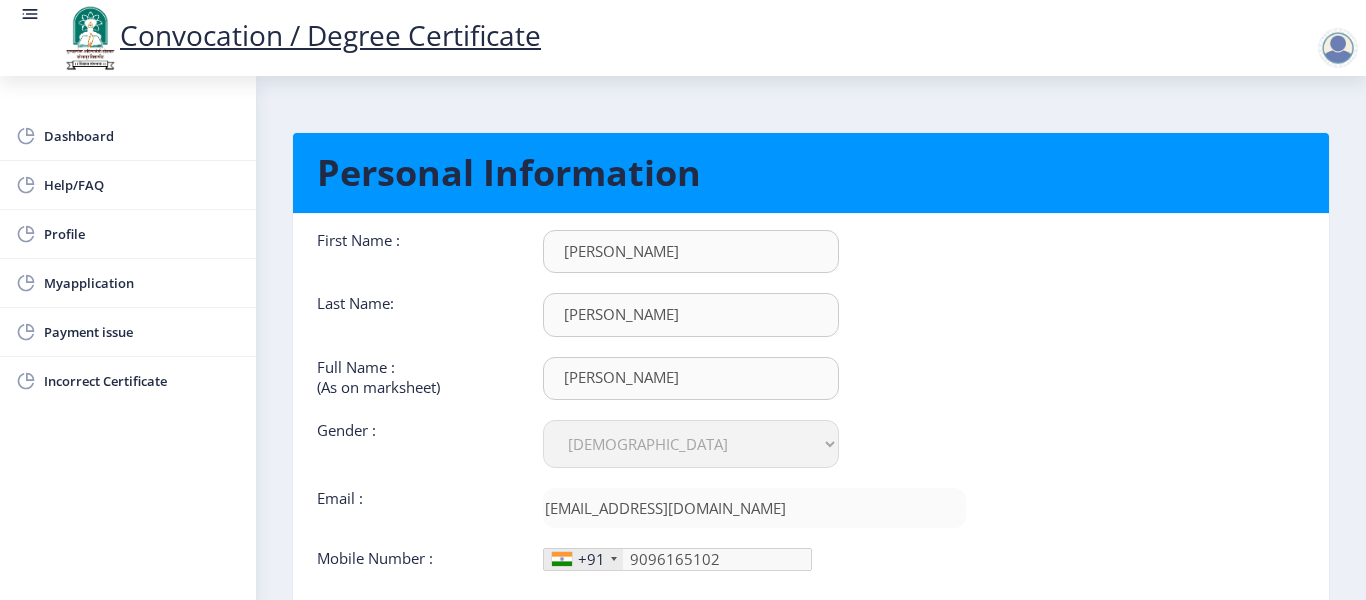 click 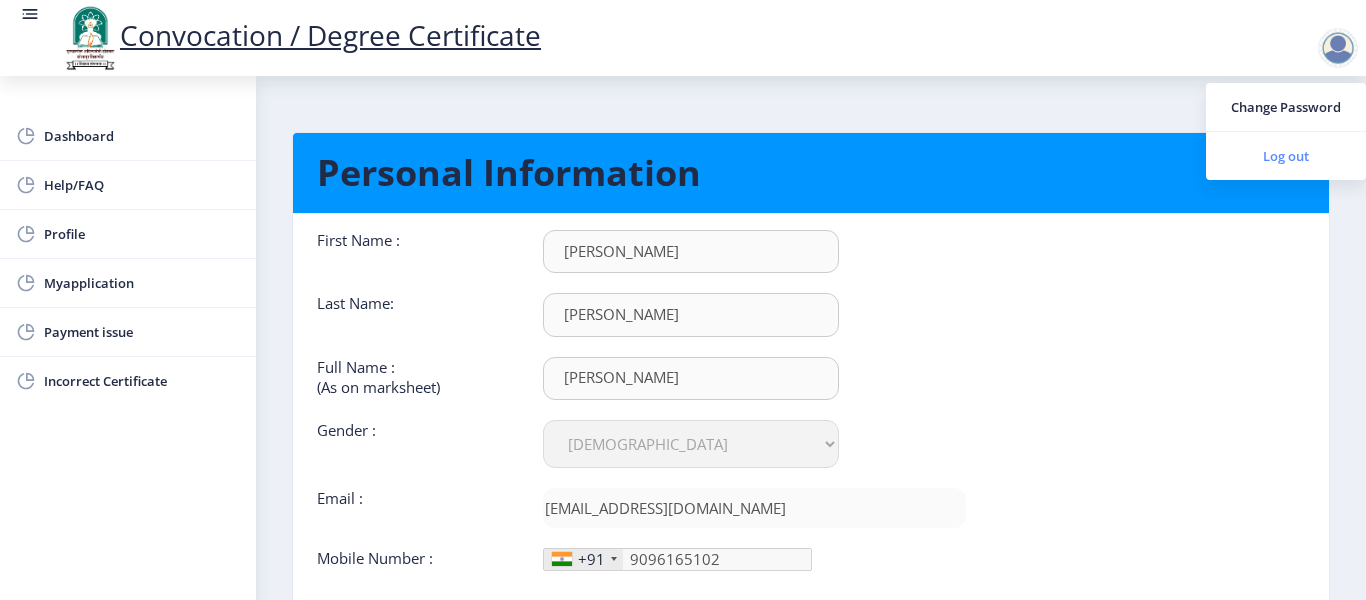 click on "Log out" at bounding box center (1286, 156) 